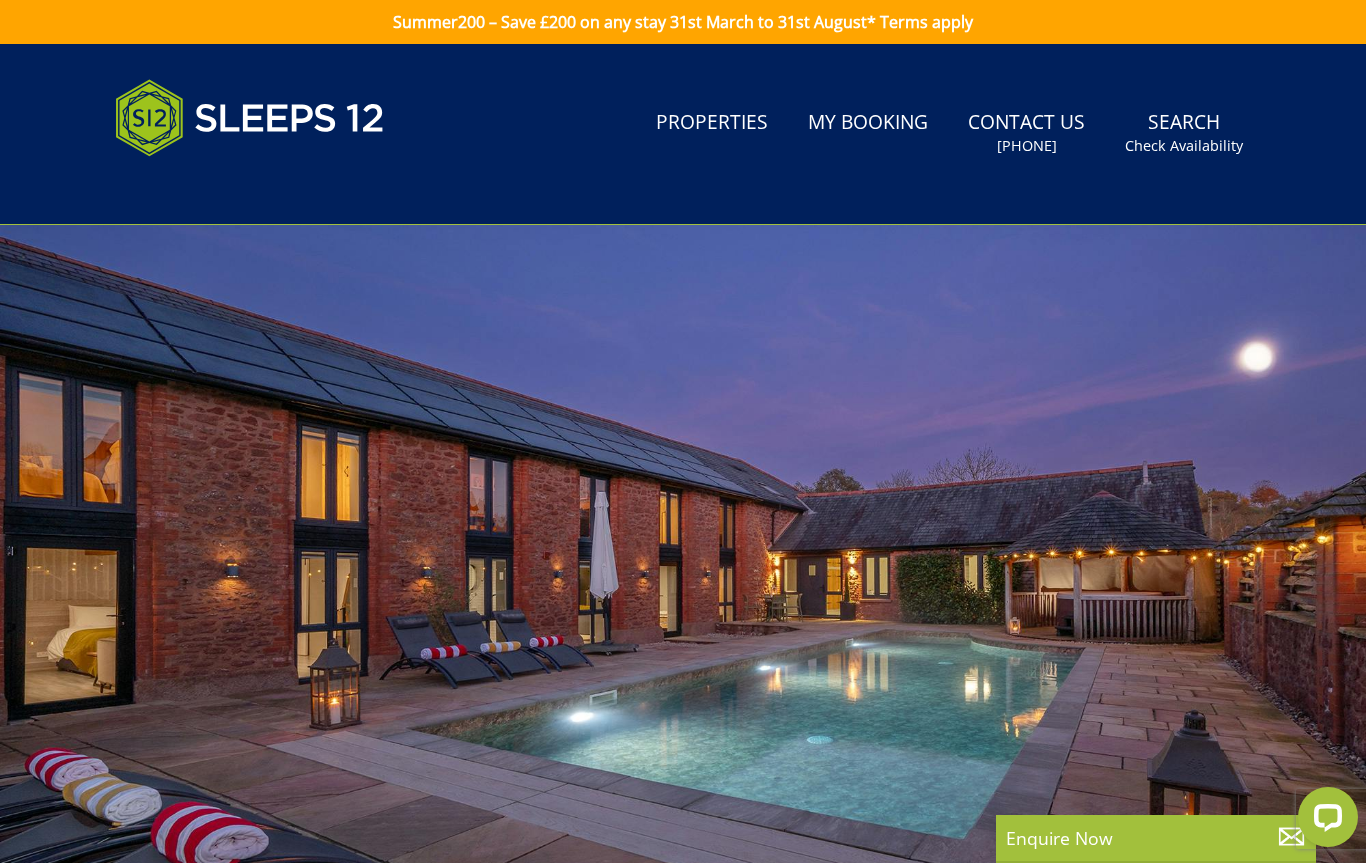 scroll, scrollTop: 0, scrollLeft: 0, axis: both 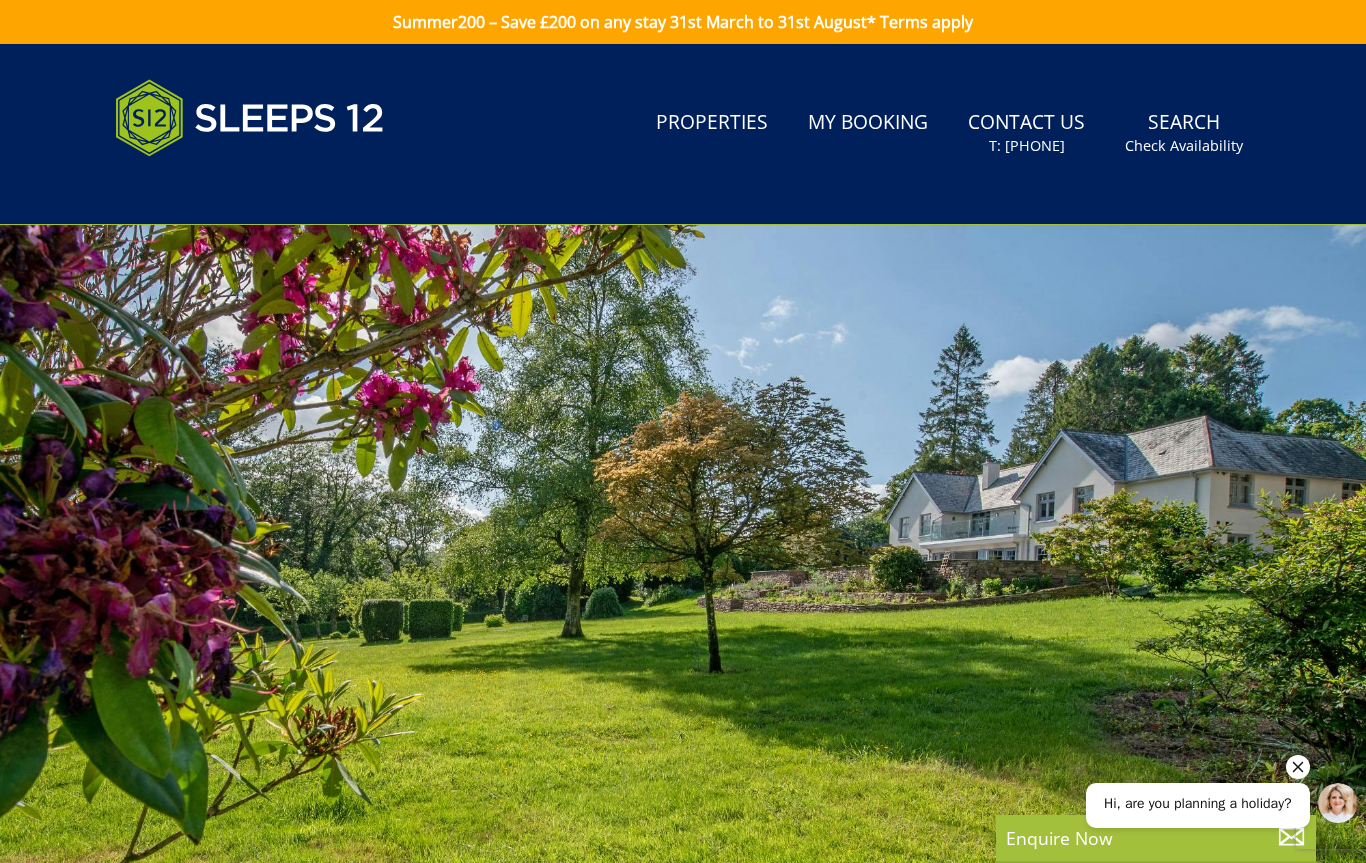 click 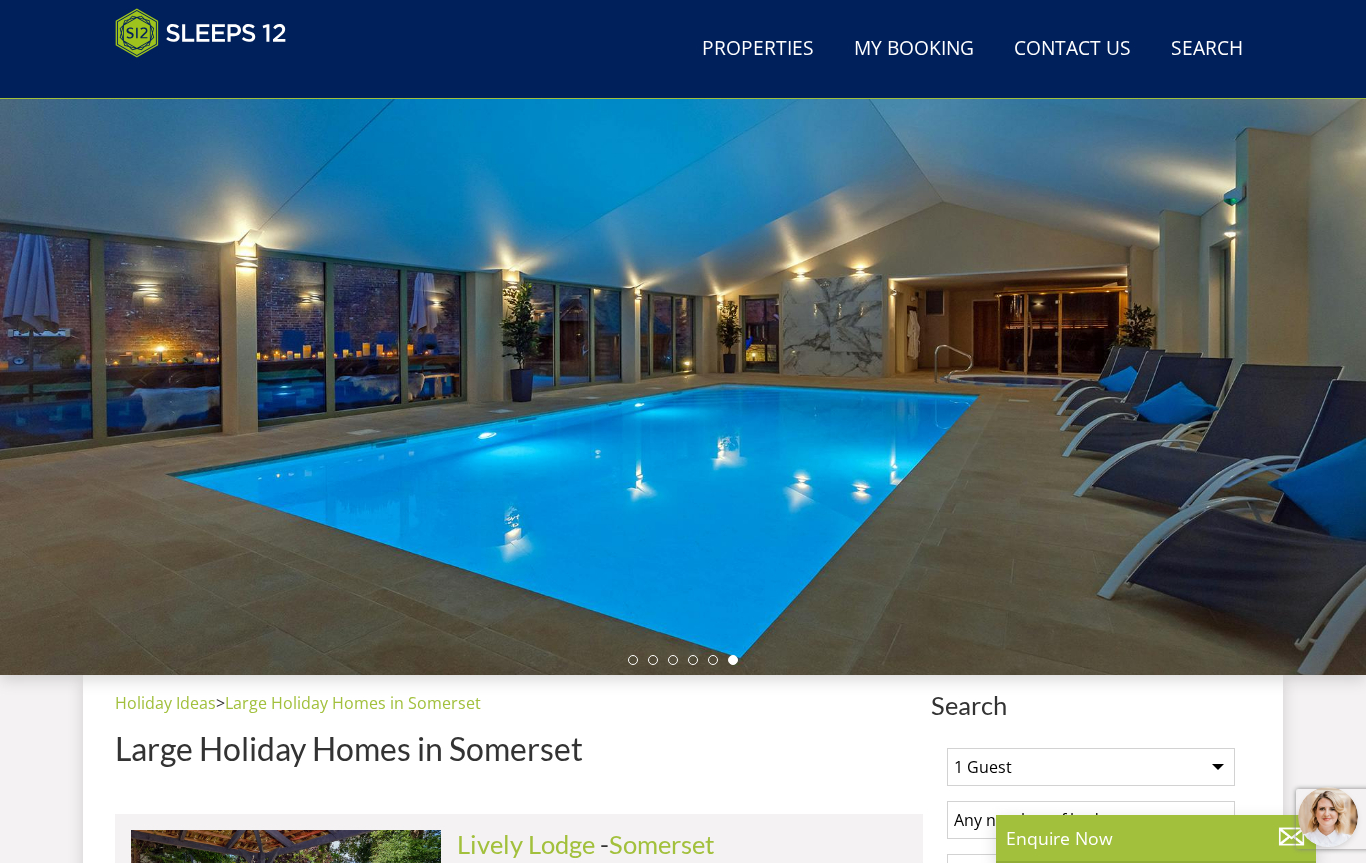 scroll, scrollTop: 0, scrollLeft: 0, axis: both 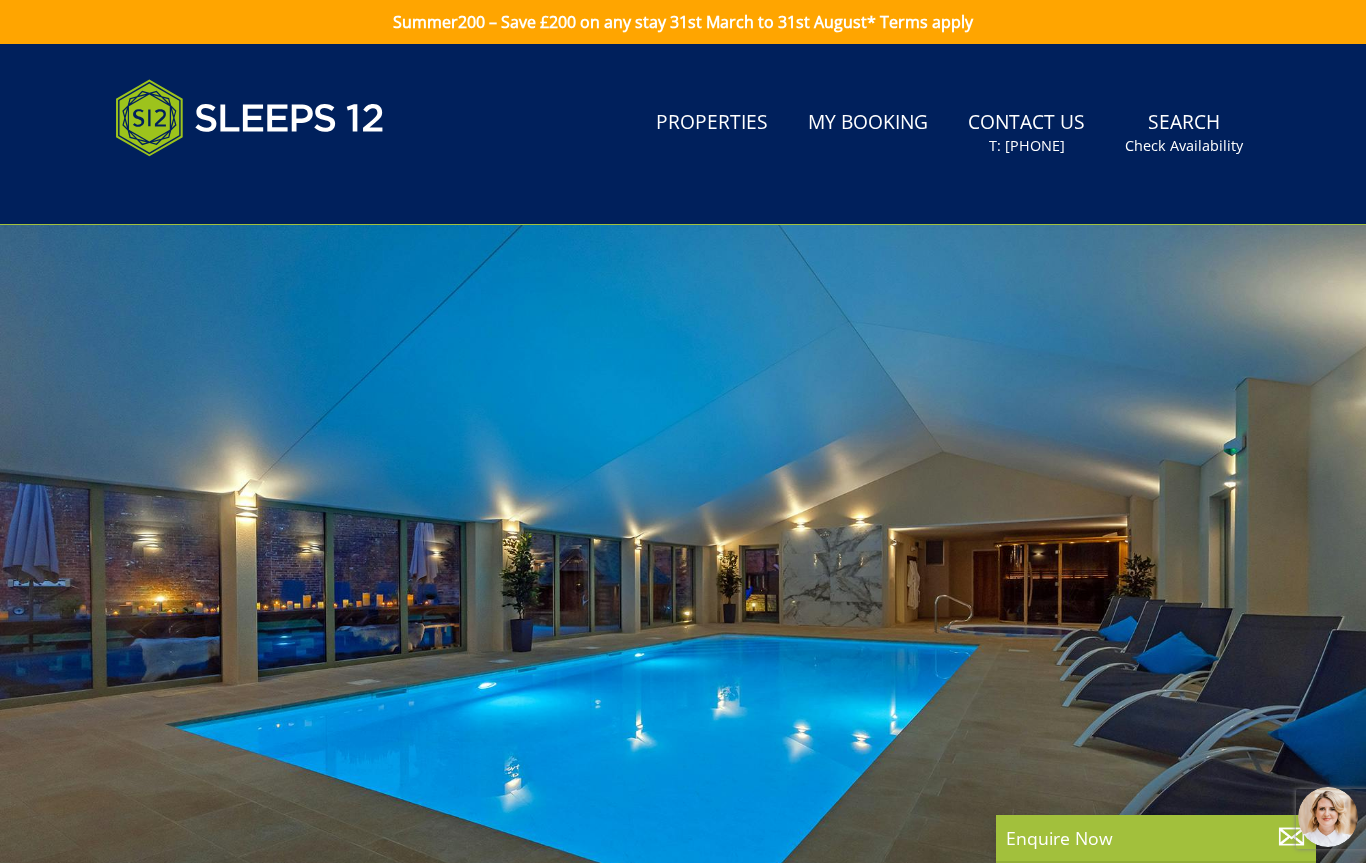 click on "Properties" at bounding box center [712, 123] 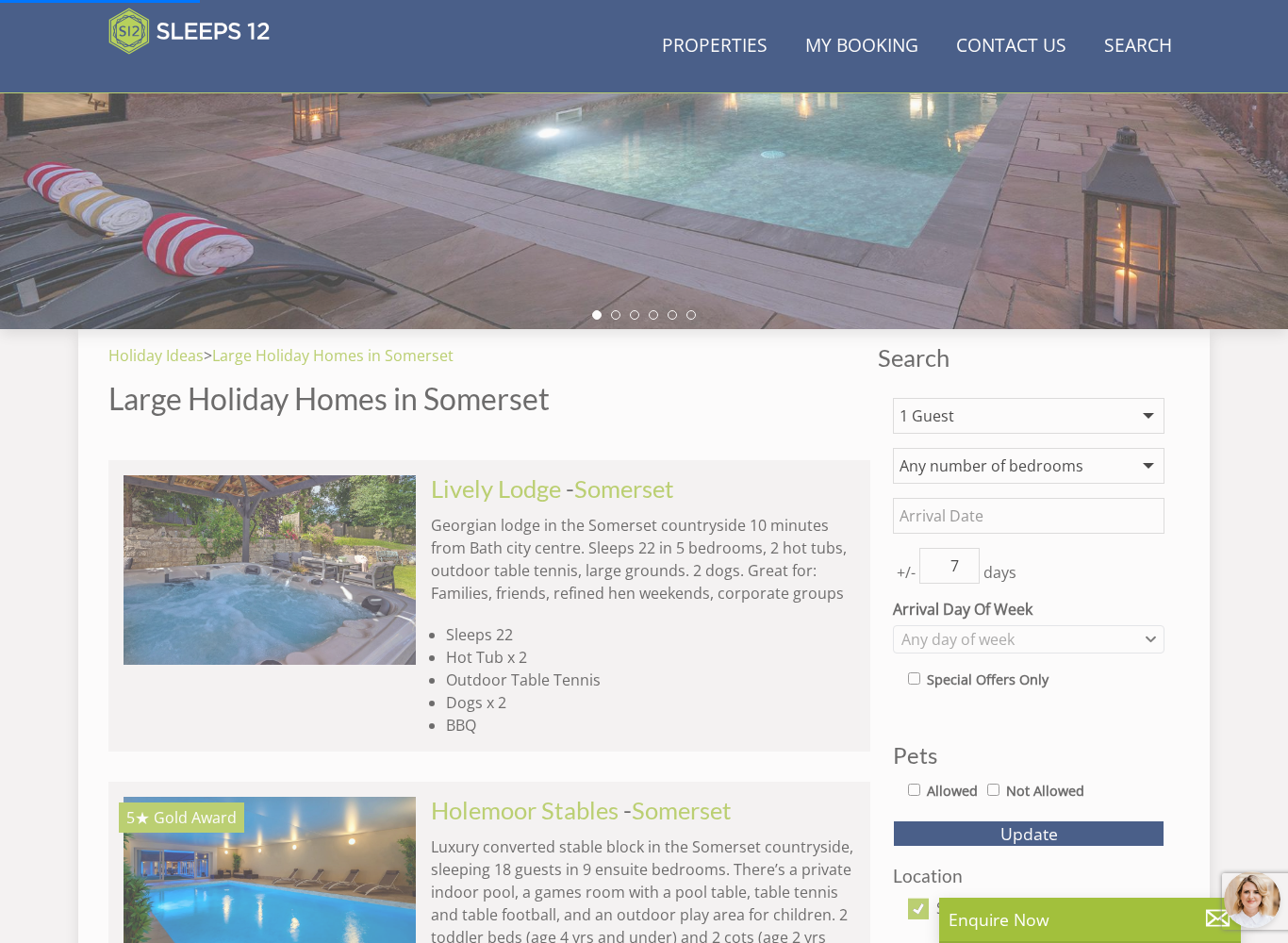 scroll, scrollTop: 467, scrollLeft: 0, axis: vertical 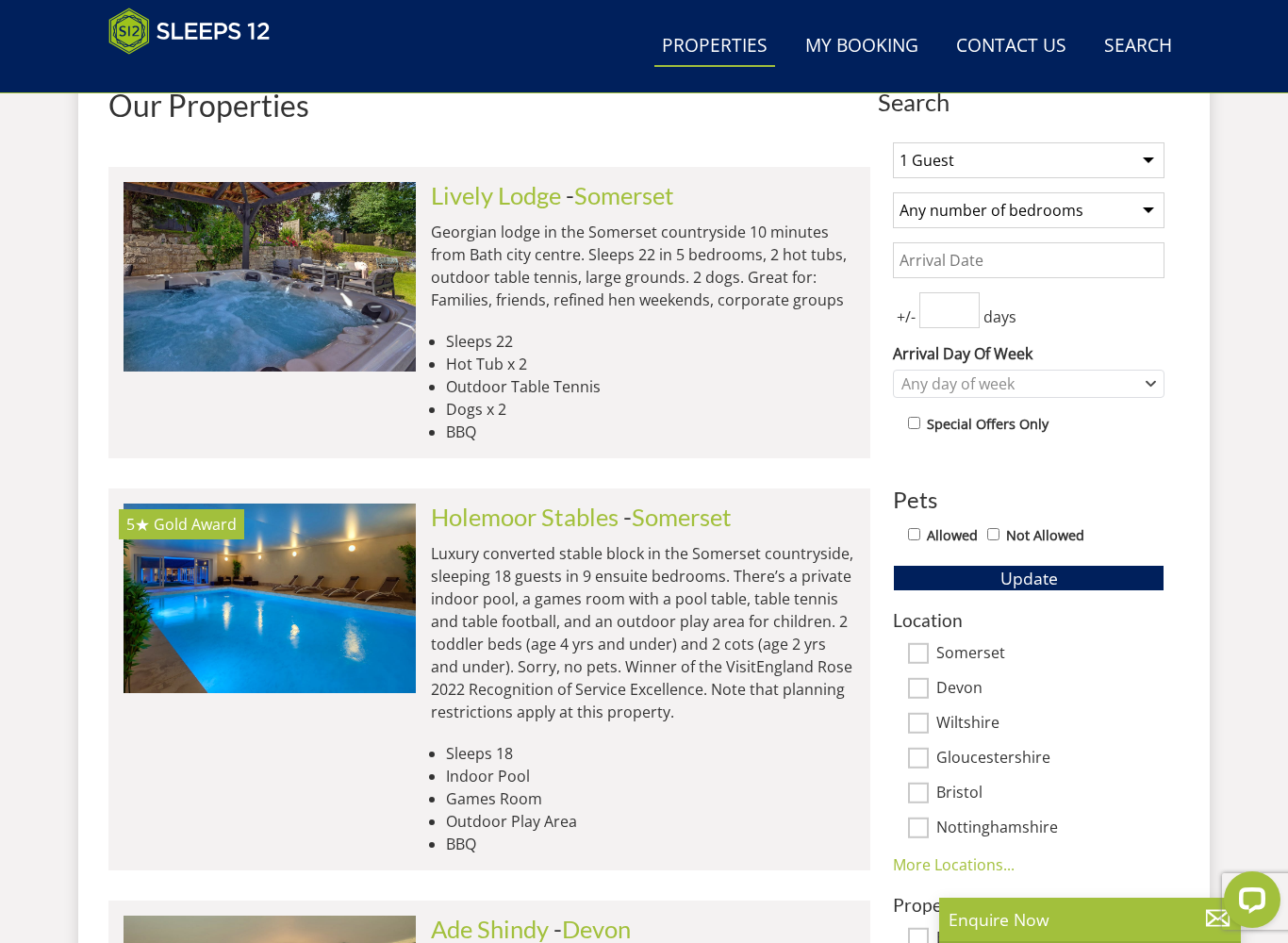 click on "1 Guest
2 Guests
3 Guests
4 Guests
5 Guests
6 Guests
7 Guests
8 Guests
9 Guests
10 Guests
11 Guests
12 Guests
13 Guests
14 Guests
15 Guests
16 Guests
17 Guests
18 Guests
19 Guests
20 Guests
21 Guests
22 Guests
23 Guests
24 Guests
25 Guests
26 Guests
27 Guests
28 Guests
29 Guests
30 Guests
31 Guests
32 Guests" at bounding box center (1029, 160) 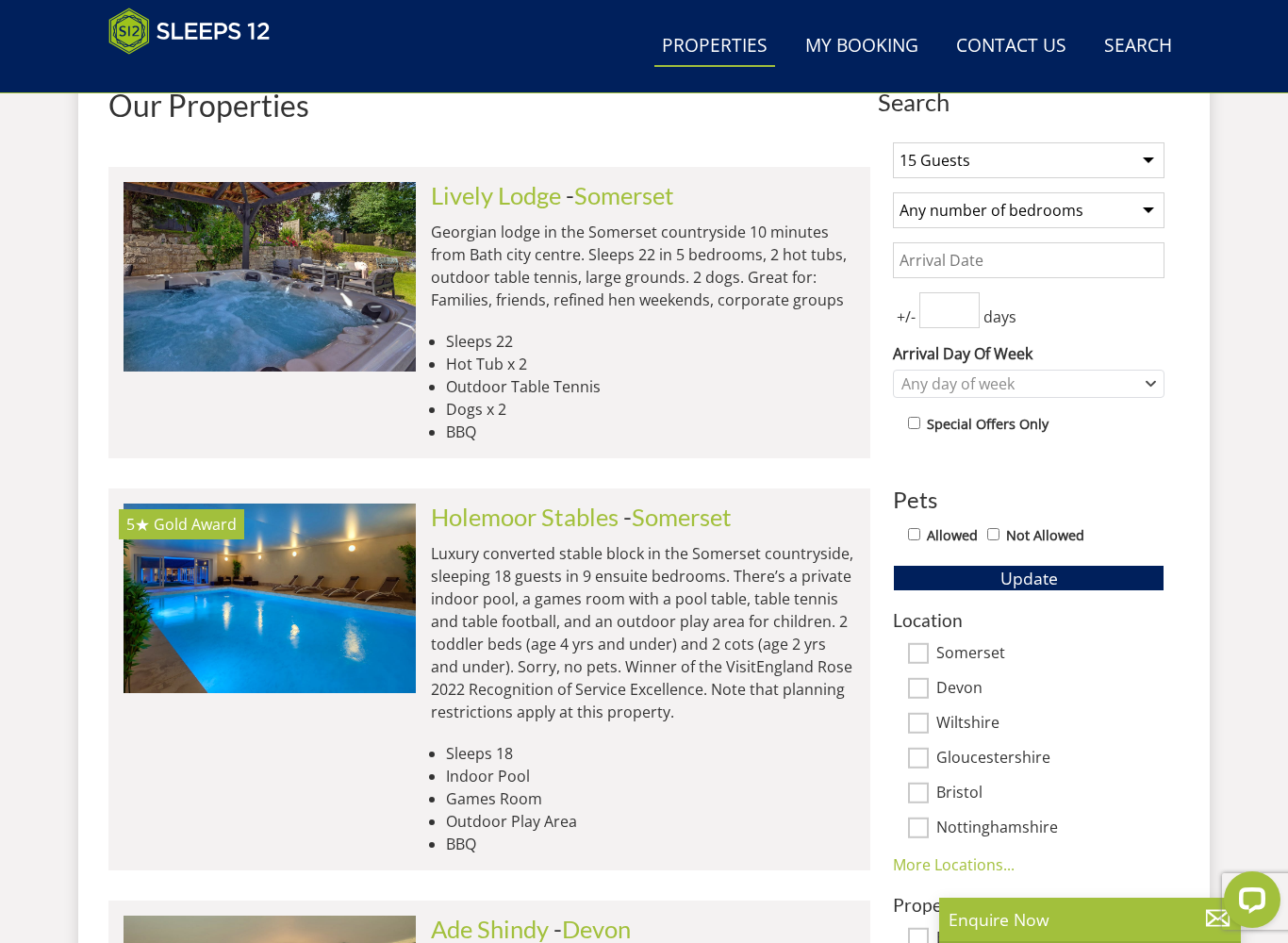 click on "Update" at bounding box center [1029, 578] 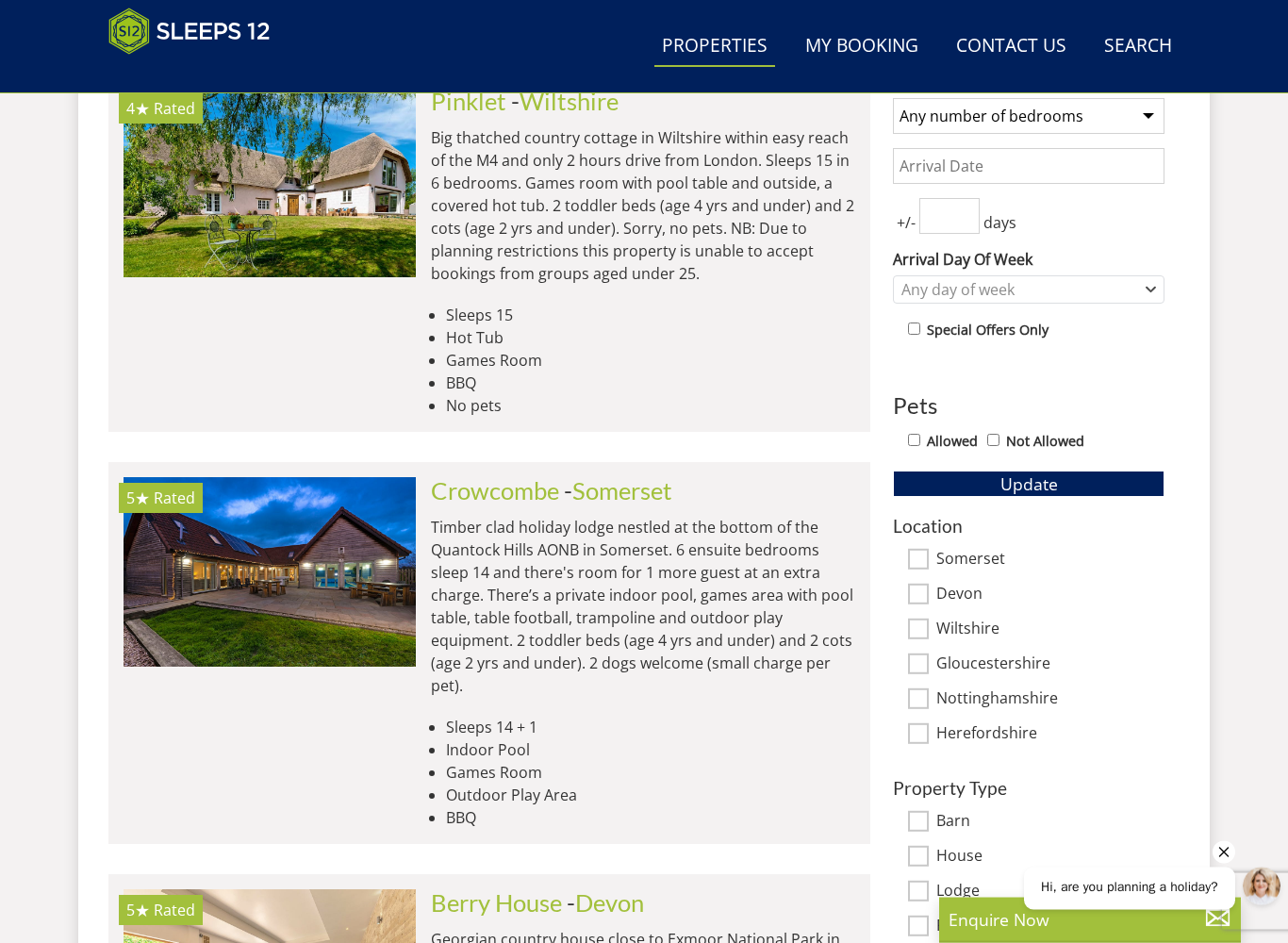 scroll, scrollTop: 816, scrollLeft: 0, axis: vertical 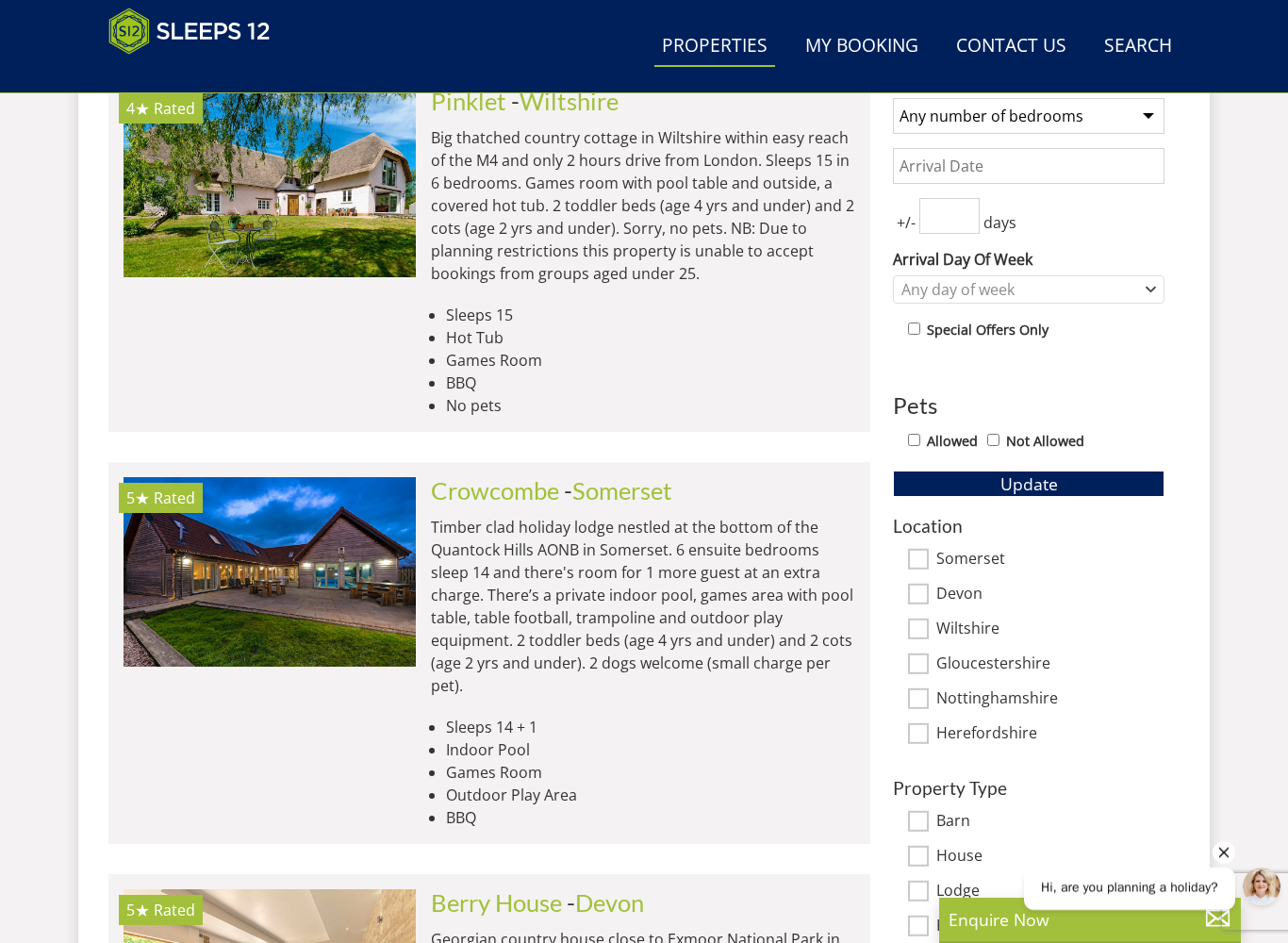 click at bounding box center (270, 571) 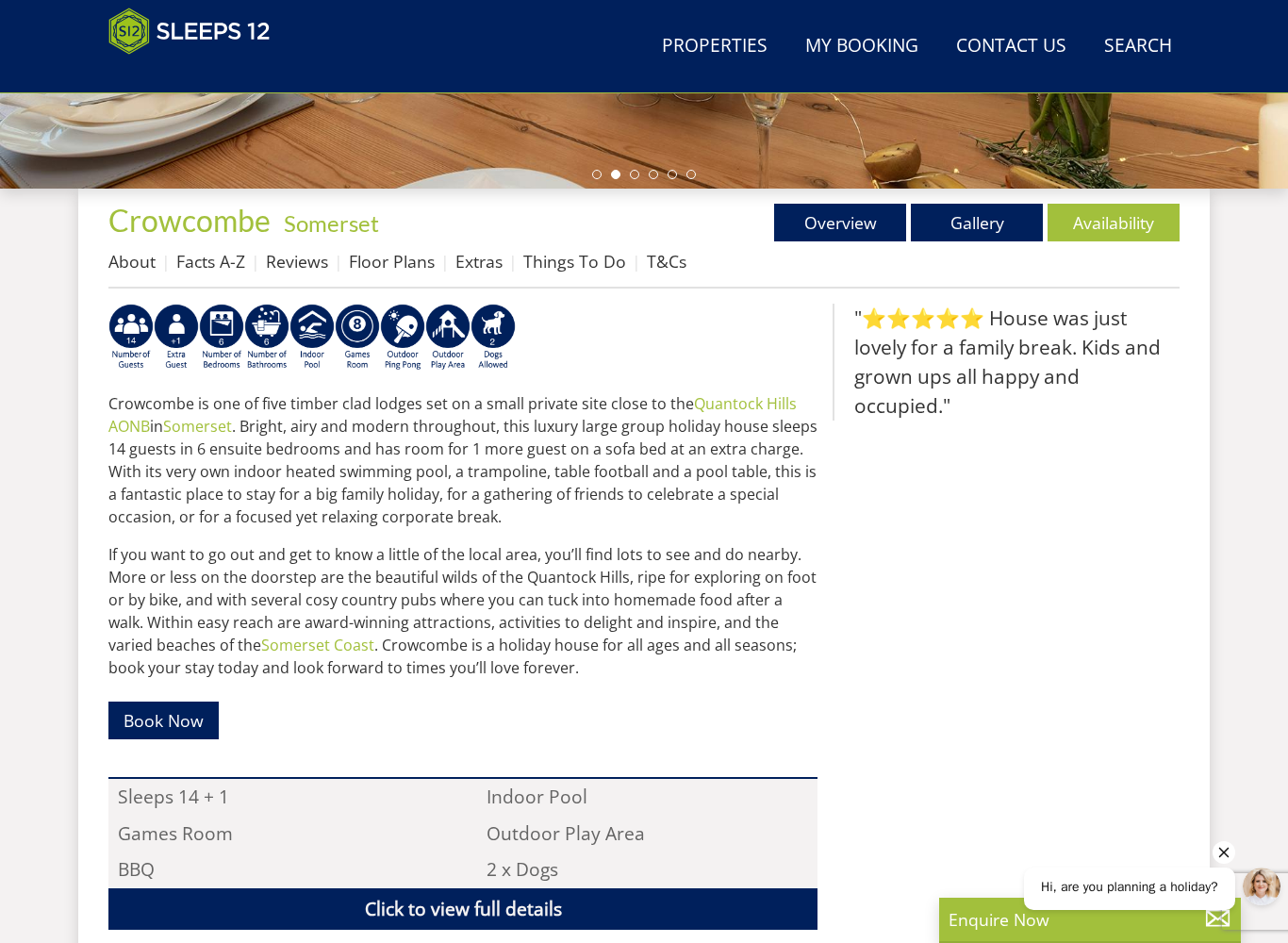 scroll, scrollTop: 604, scrollLeft: 0, axis: vertical 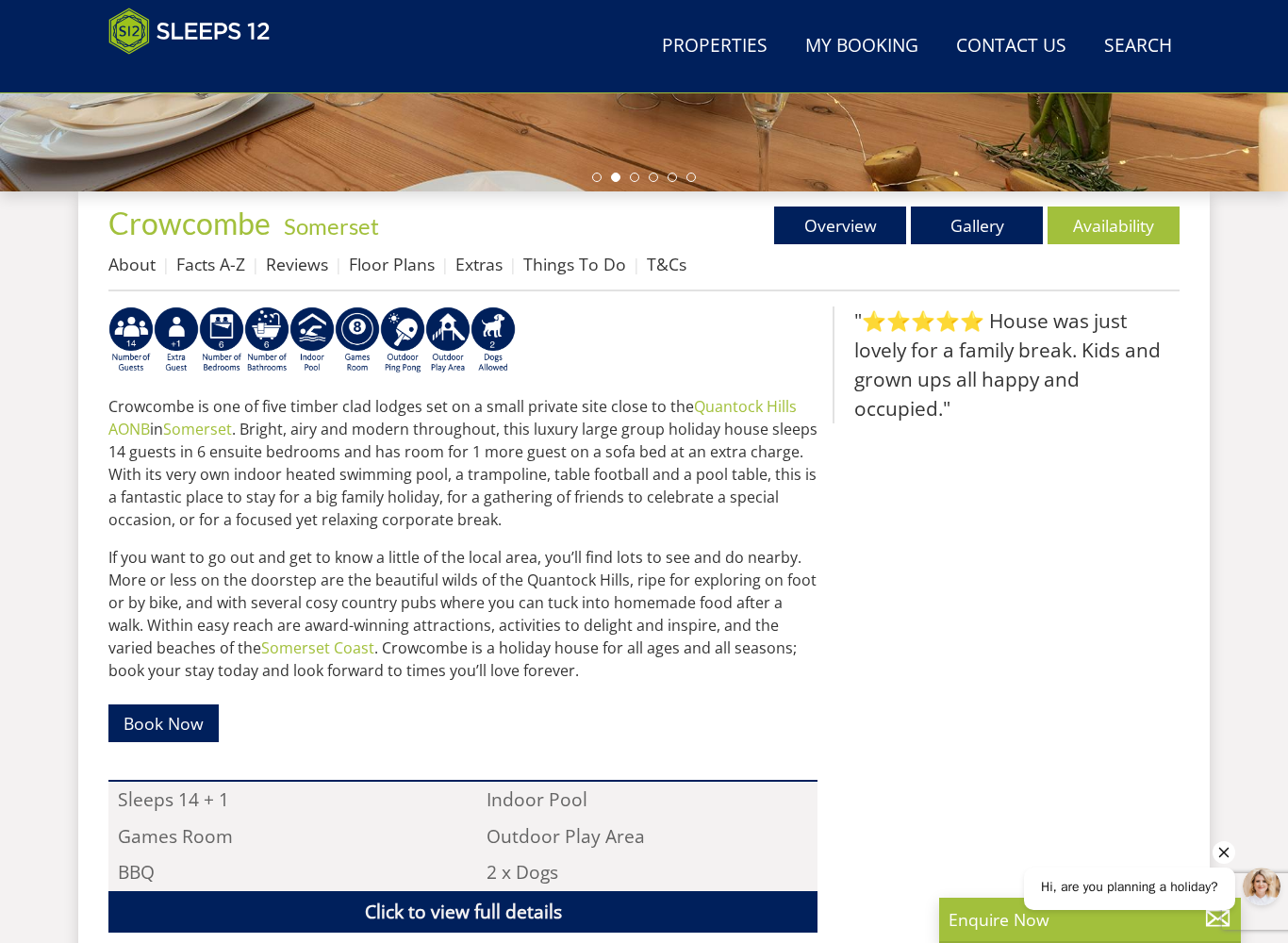 click on "Gallery" at bounding box center (977, 225) 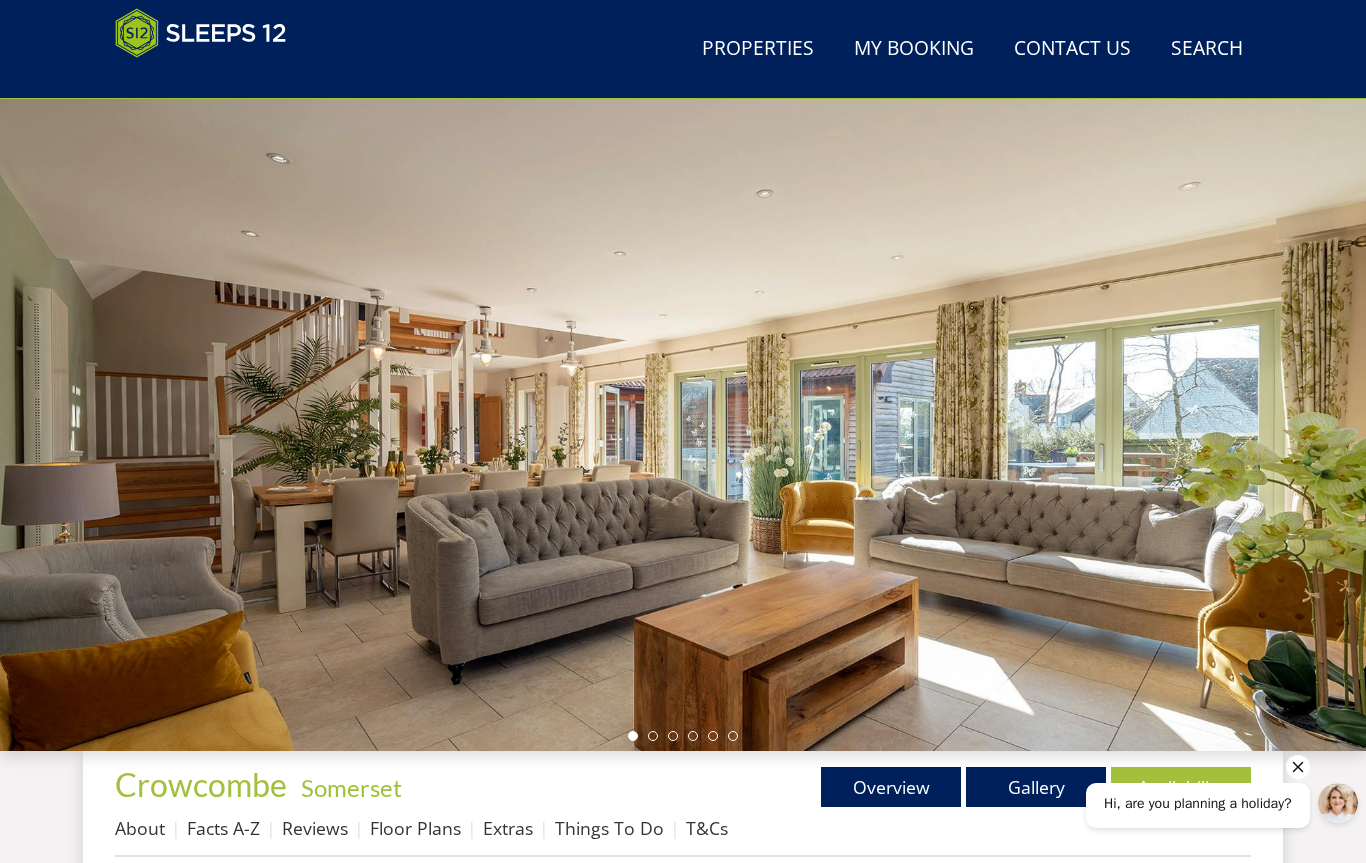 scroll, scrollTop: 0, scrollLeft: 0, axis: both 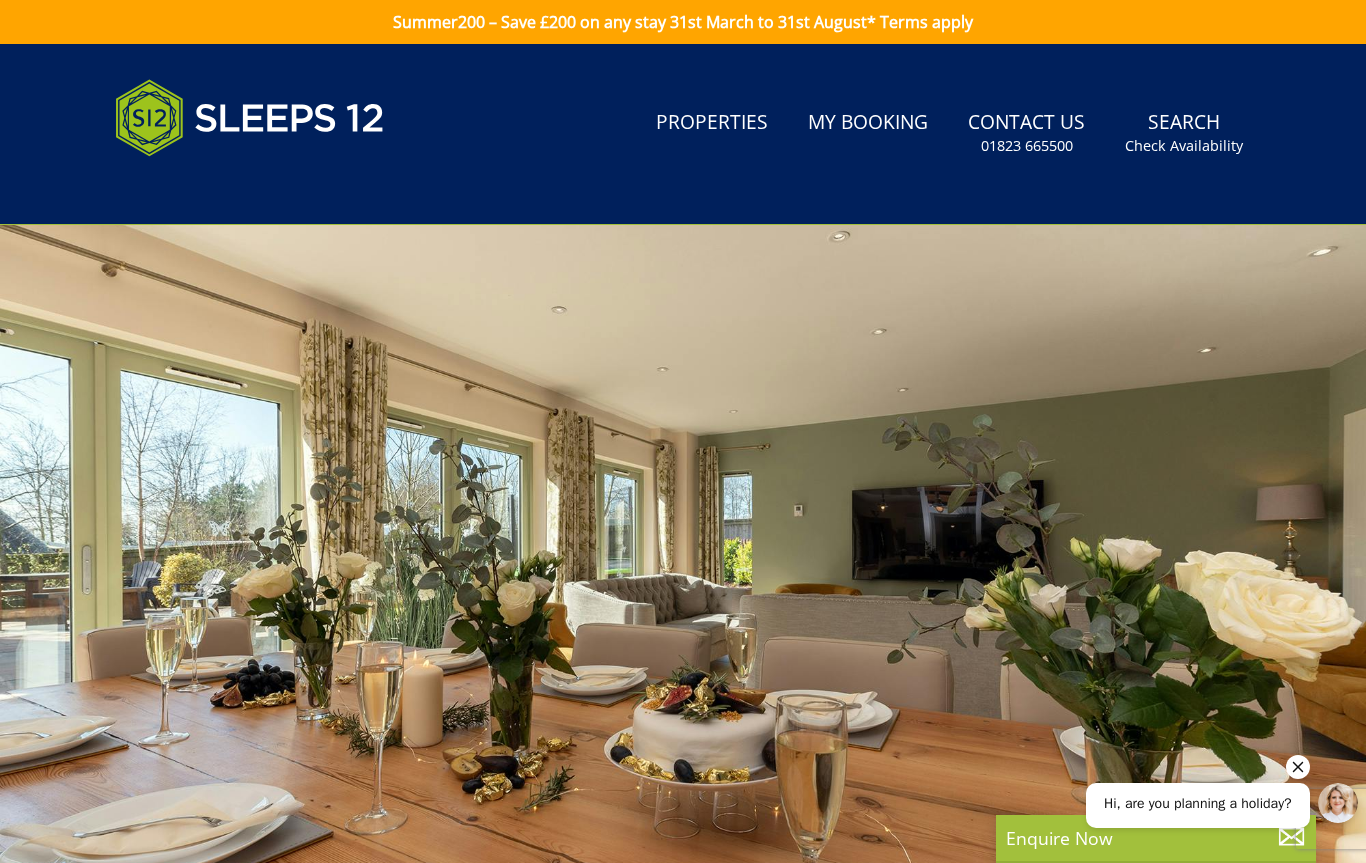 select on "15" 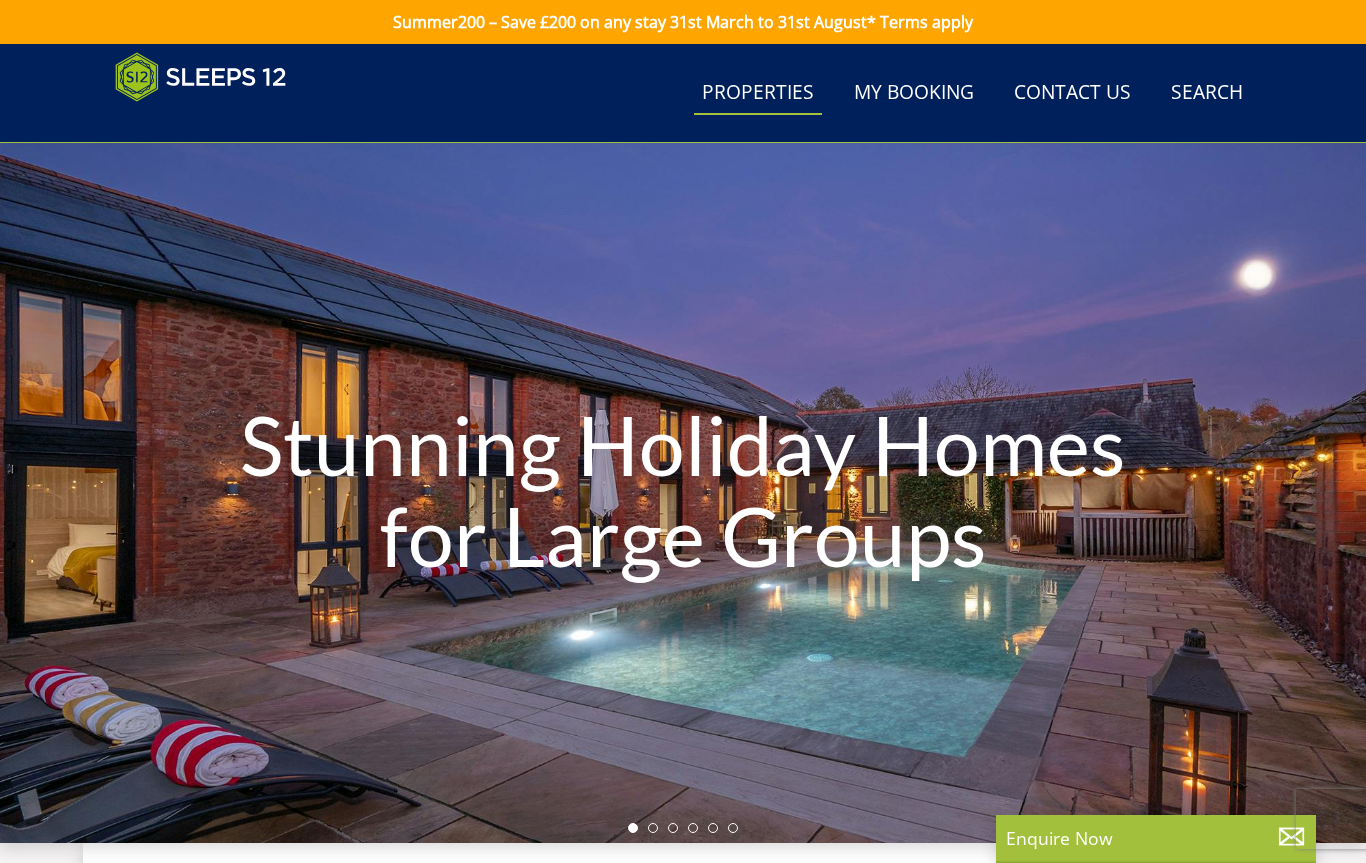 scroll, scrollTop: 865, scrollLeft: 0, axis: vertical 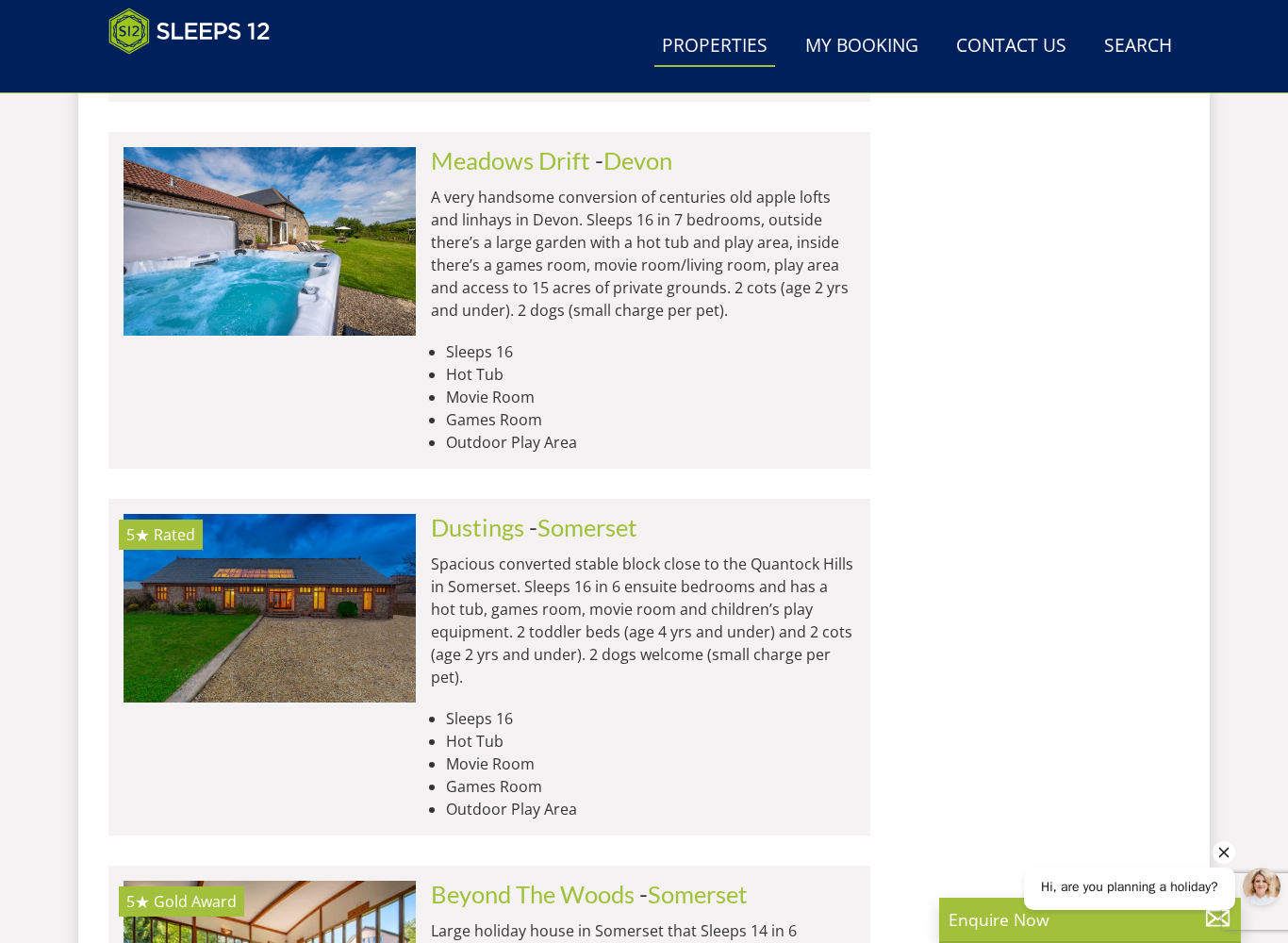 click at bounding box center [270, 608] 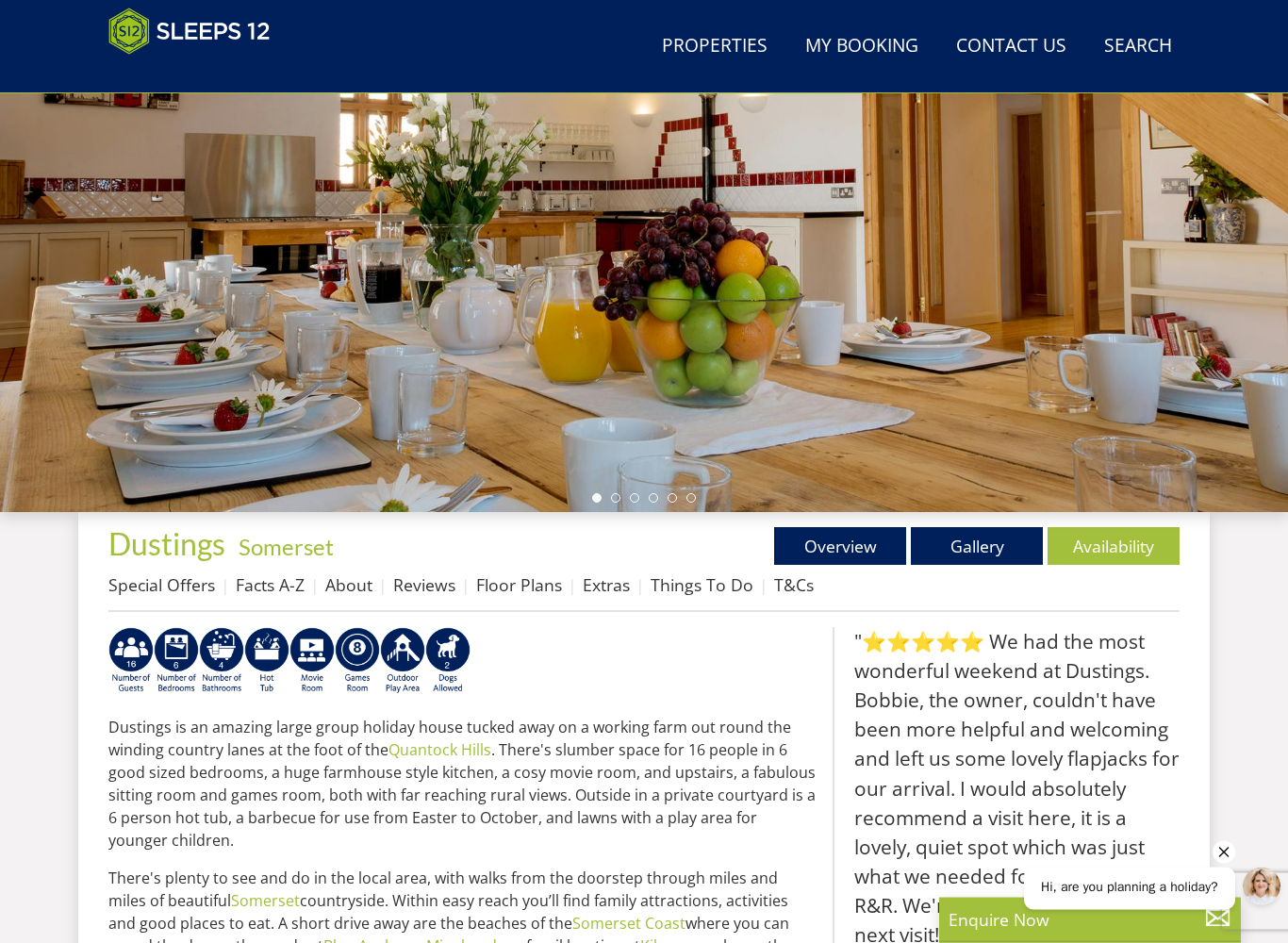 scroll, scrollTop: 283, scrollLeft: 0, axis: vertical 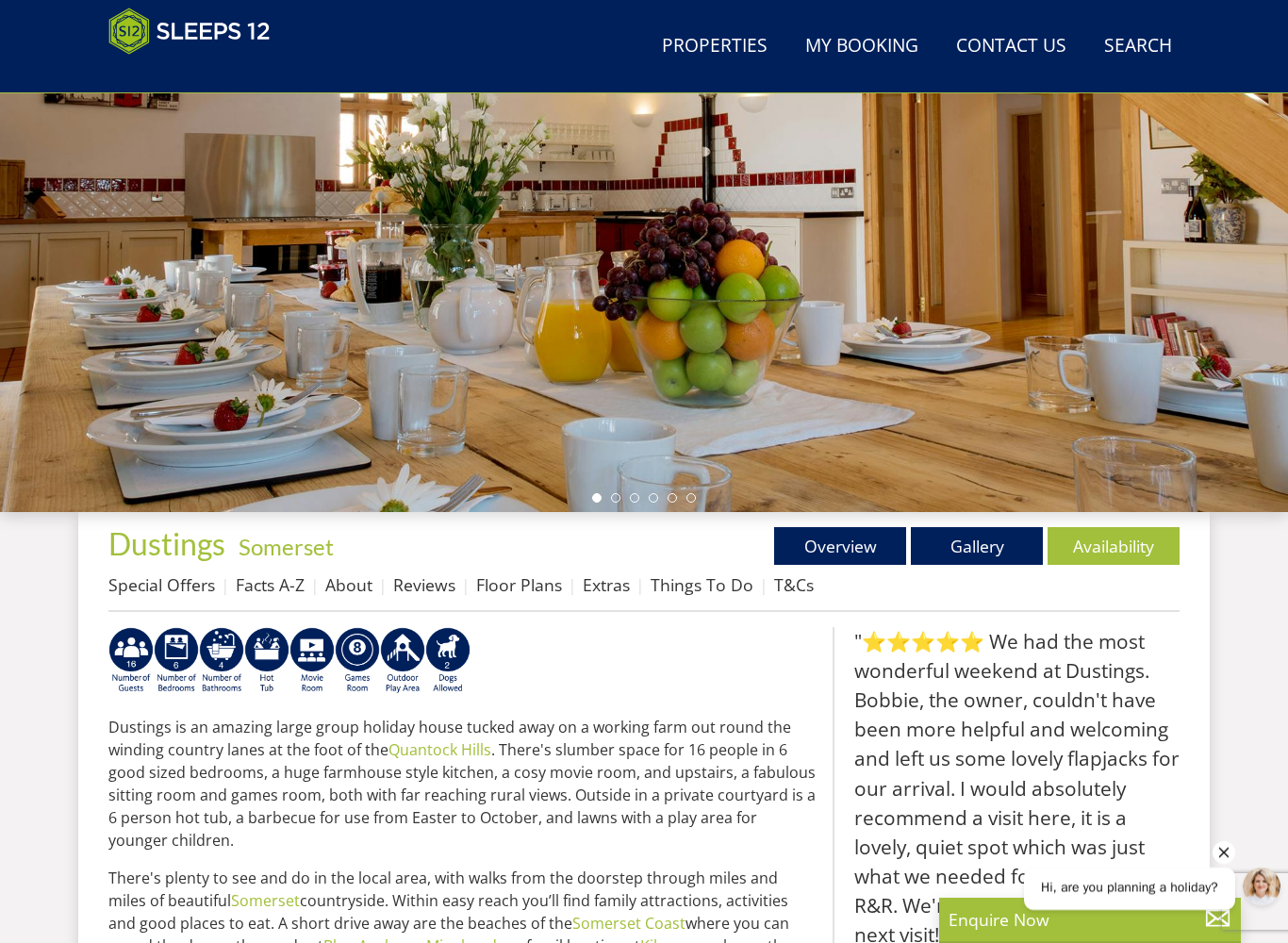 click on "Gallery" at bounding box center (977, 546) 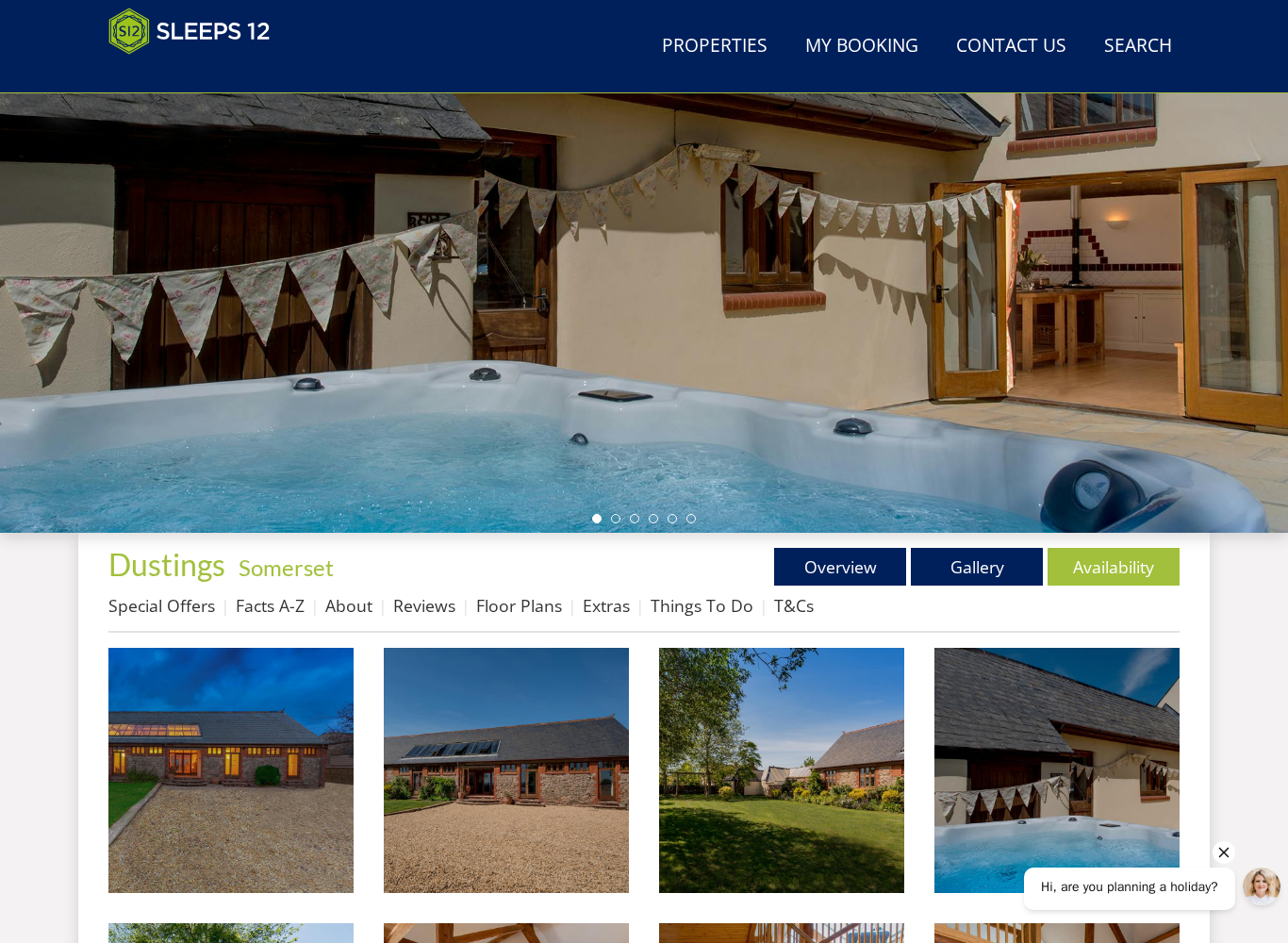 scroll, scrollTop: 0, scrollLeft: 0, axis: both 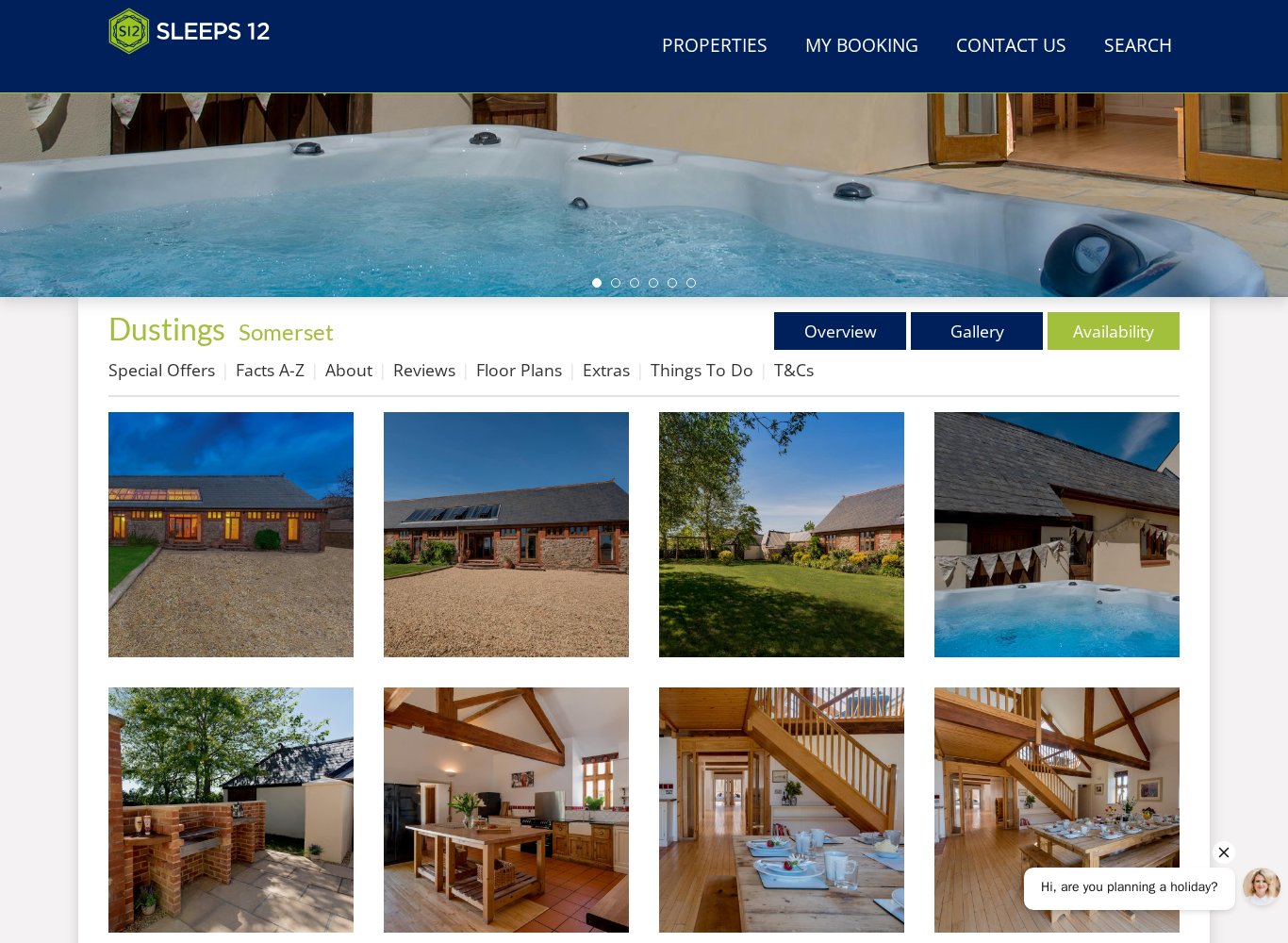 click at bounding box center [231, 535] 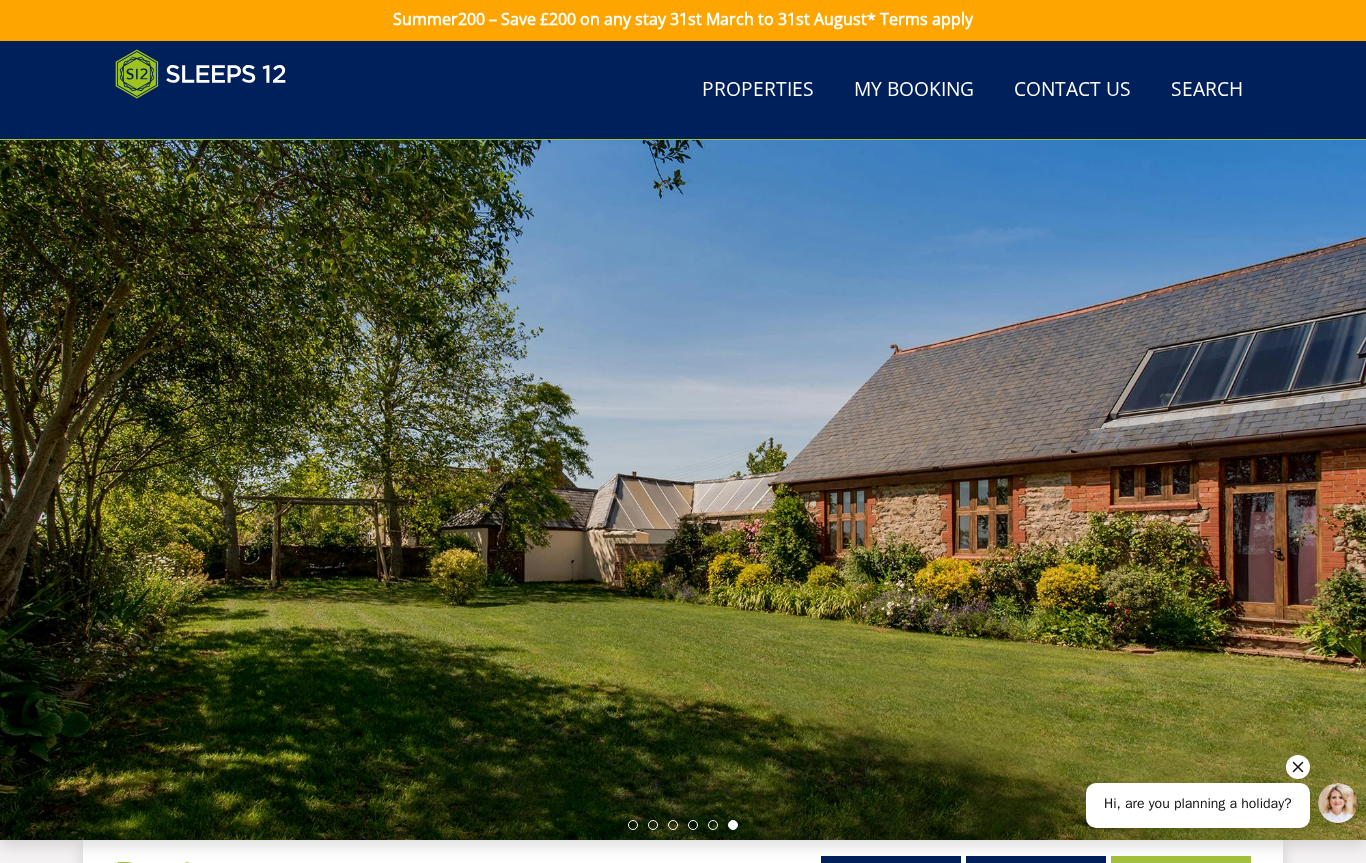 scroll, scrollTop: 0, scrollLeft: 0, axis: both 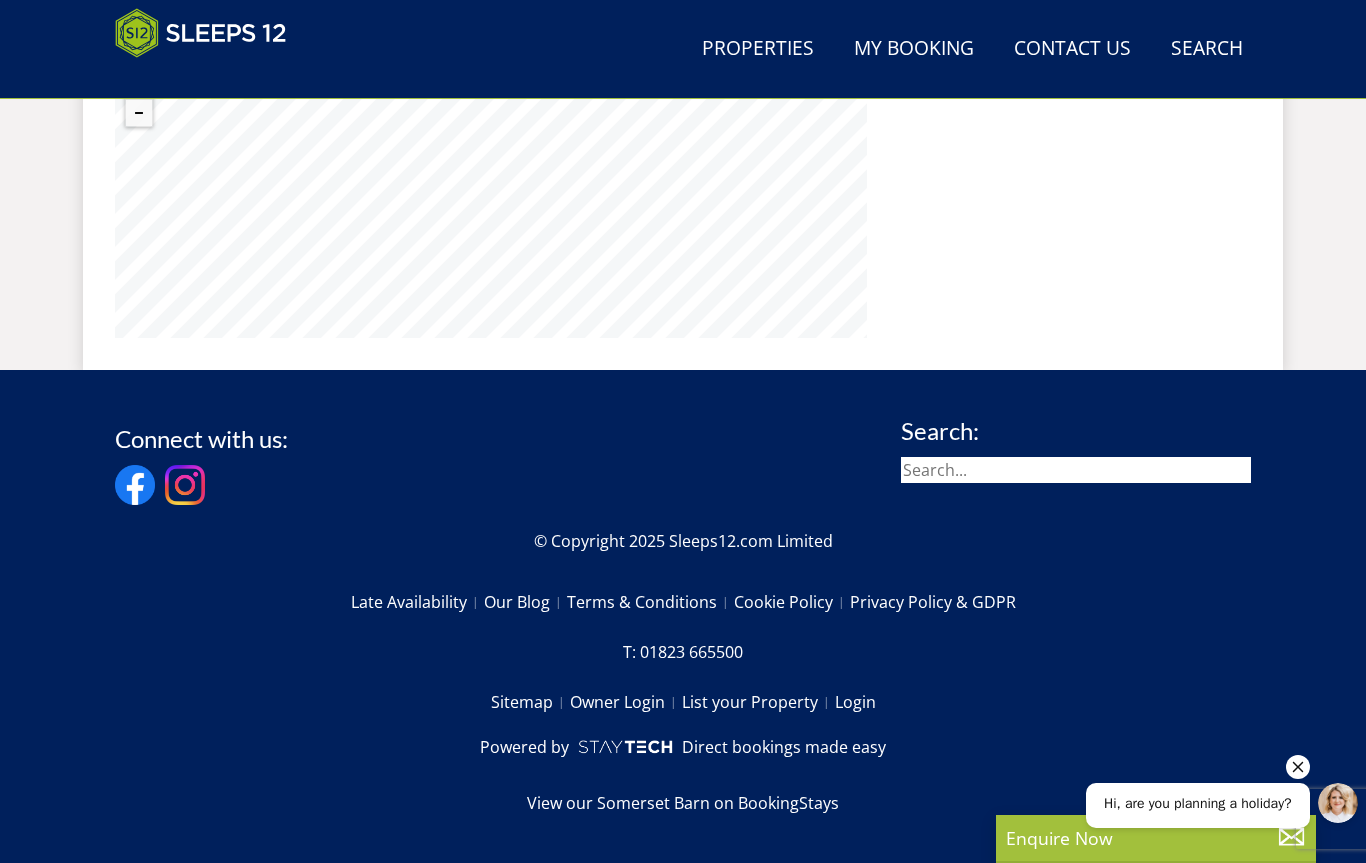 select on "15" 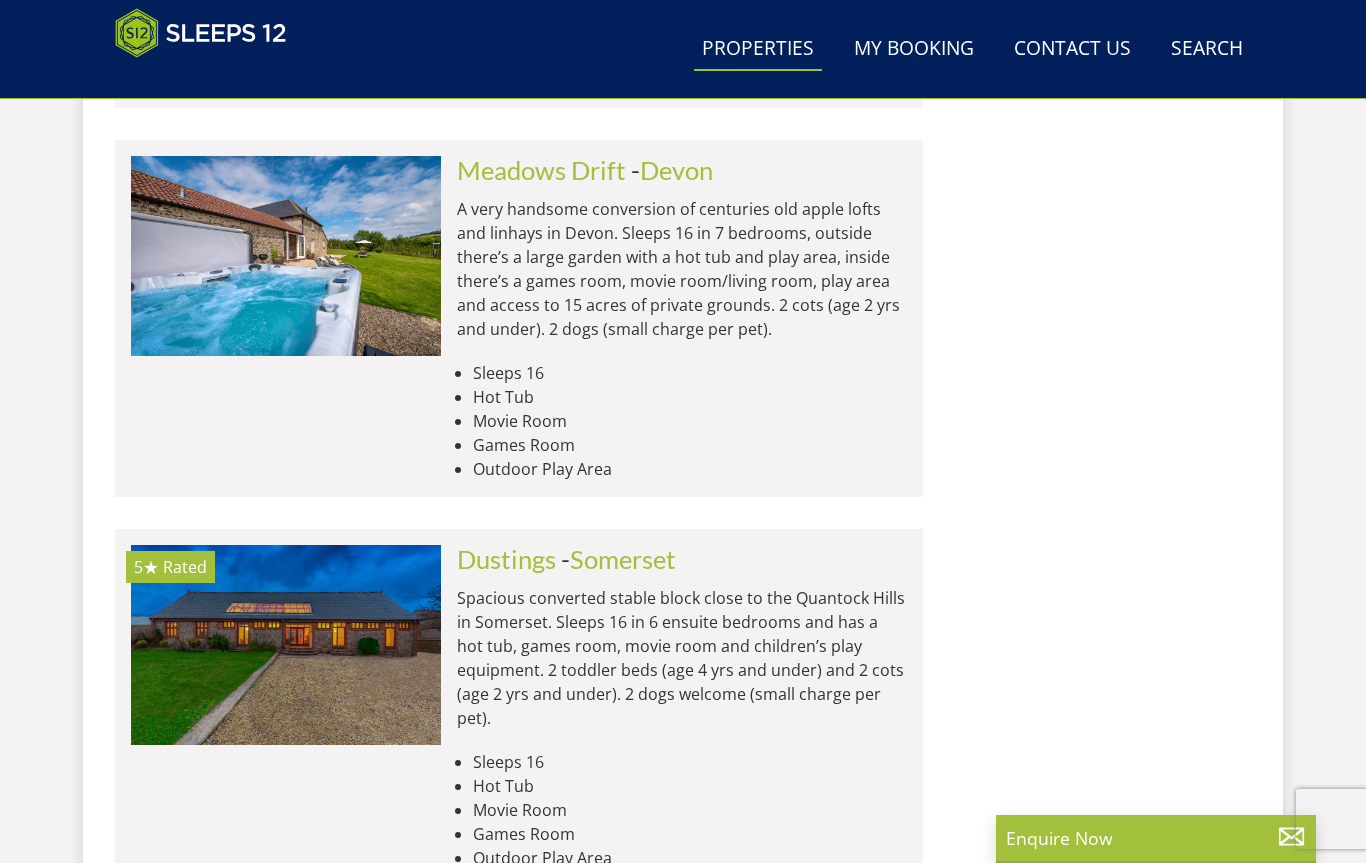scroll, scrollTop: 0, scrollLeft: 931, axis: horizontal 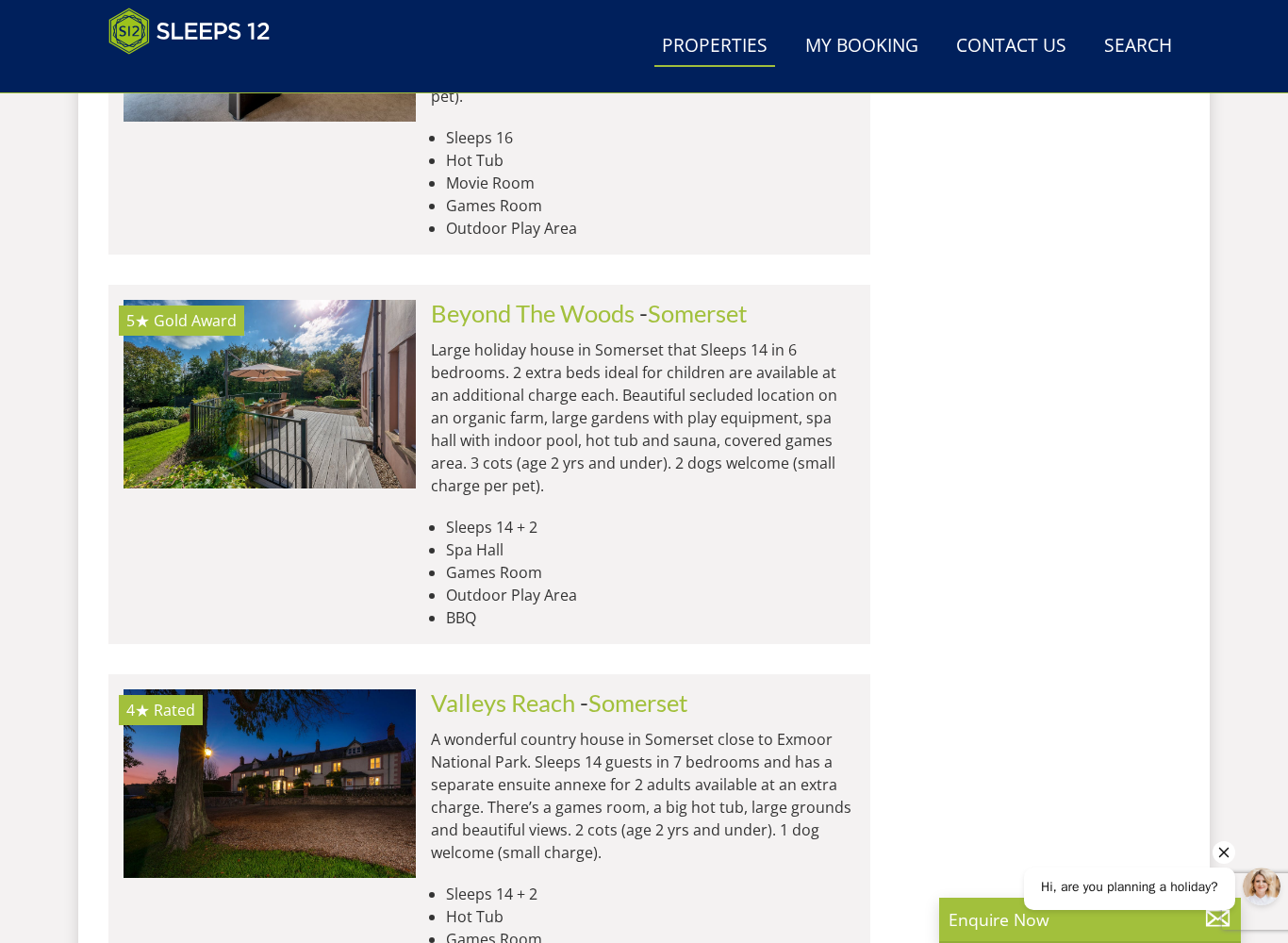 click on "Large holiday house in Somerset that Sleeps 14 in 6 bedrooms. 2 extra beds ideal for children are available at an additional charge each. Beautiful secluded location on an organic farm, large gardens with play equipment, spa hall with indoor pool, hot tub and sauna, covered games area. 3 cots (age 2 yrs and under). 2 dogs welcome (small charge per pet)." at bounding box center (643, 418) 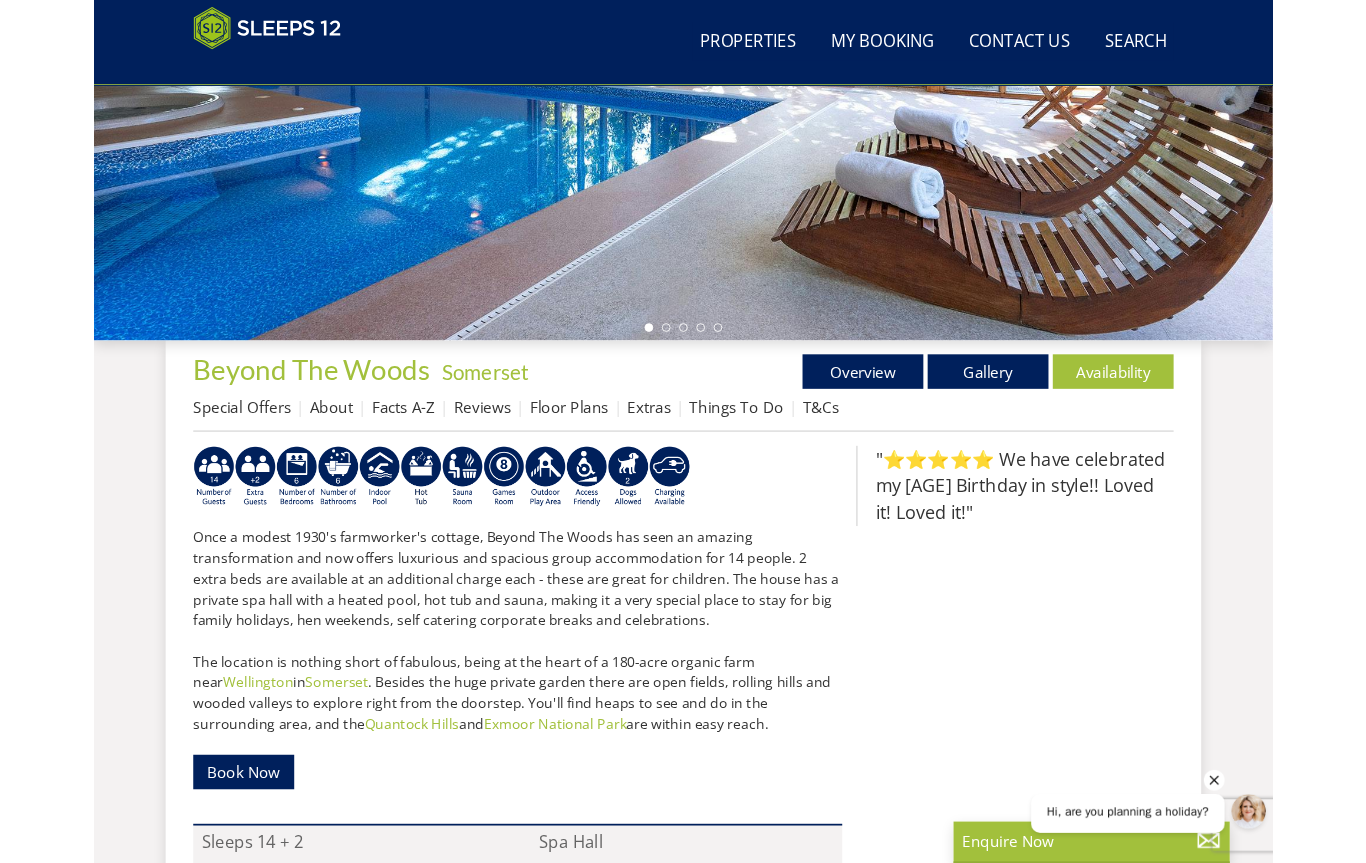 scroll, scrollTop: 448, scrollLeft: 0, axis: vertical 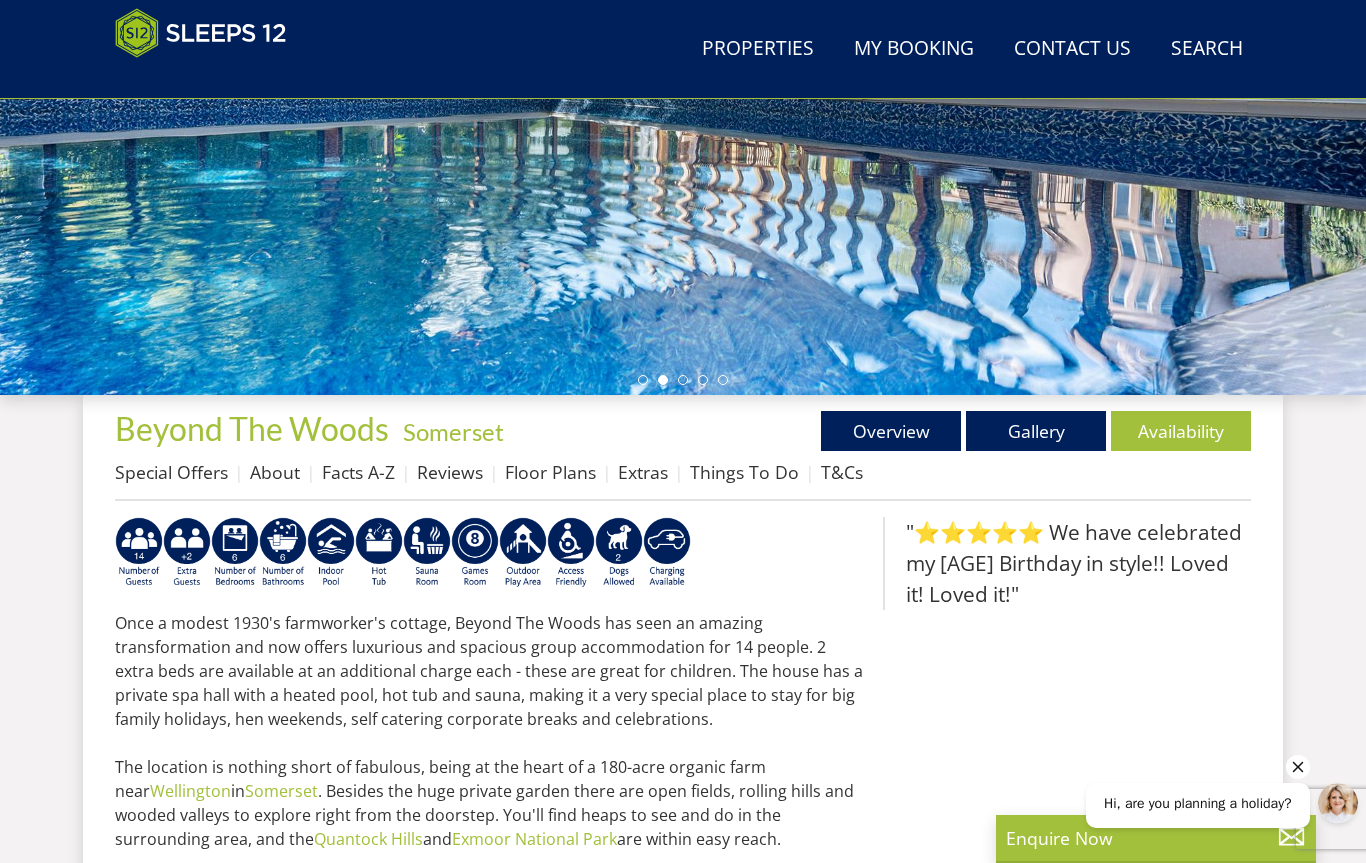 click on "Gallery" at bounding box center [1036, 431] 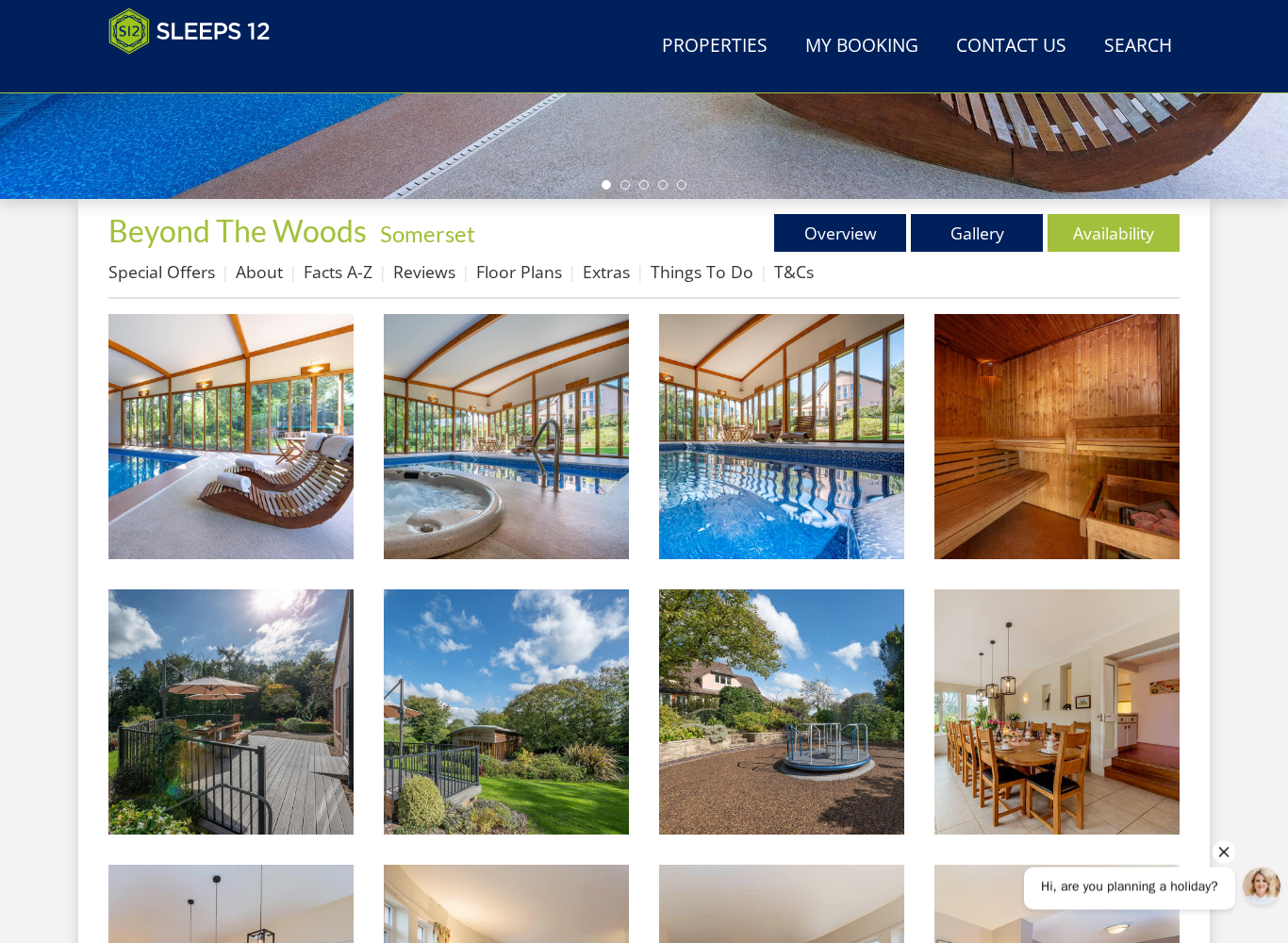 scroll, scrollTop: 602, scrollLeft: 0, axis: vertical 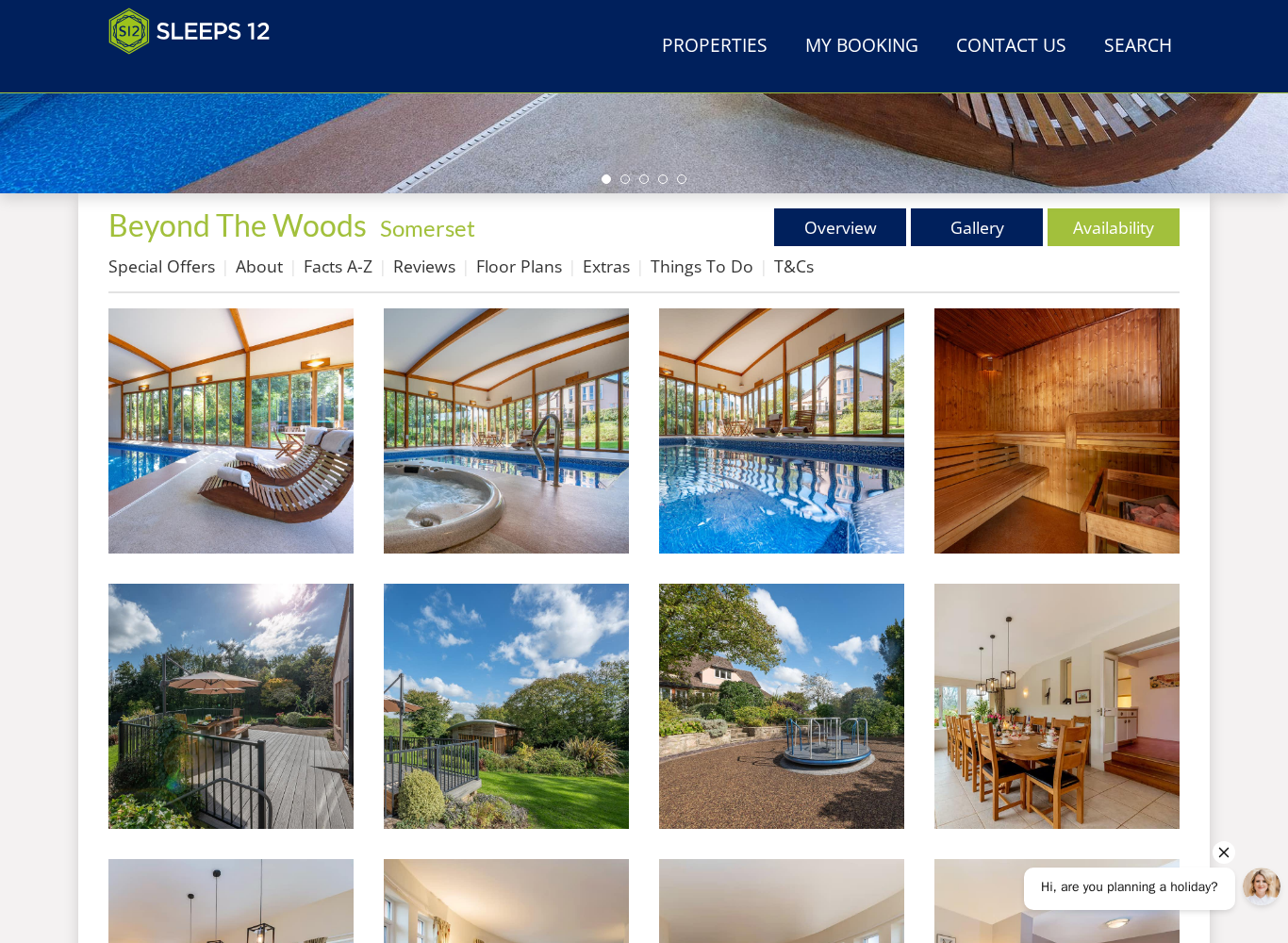 click at bounding box center [231, 431] 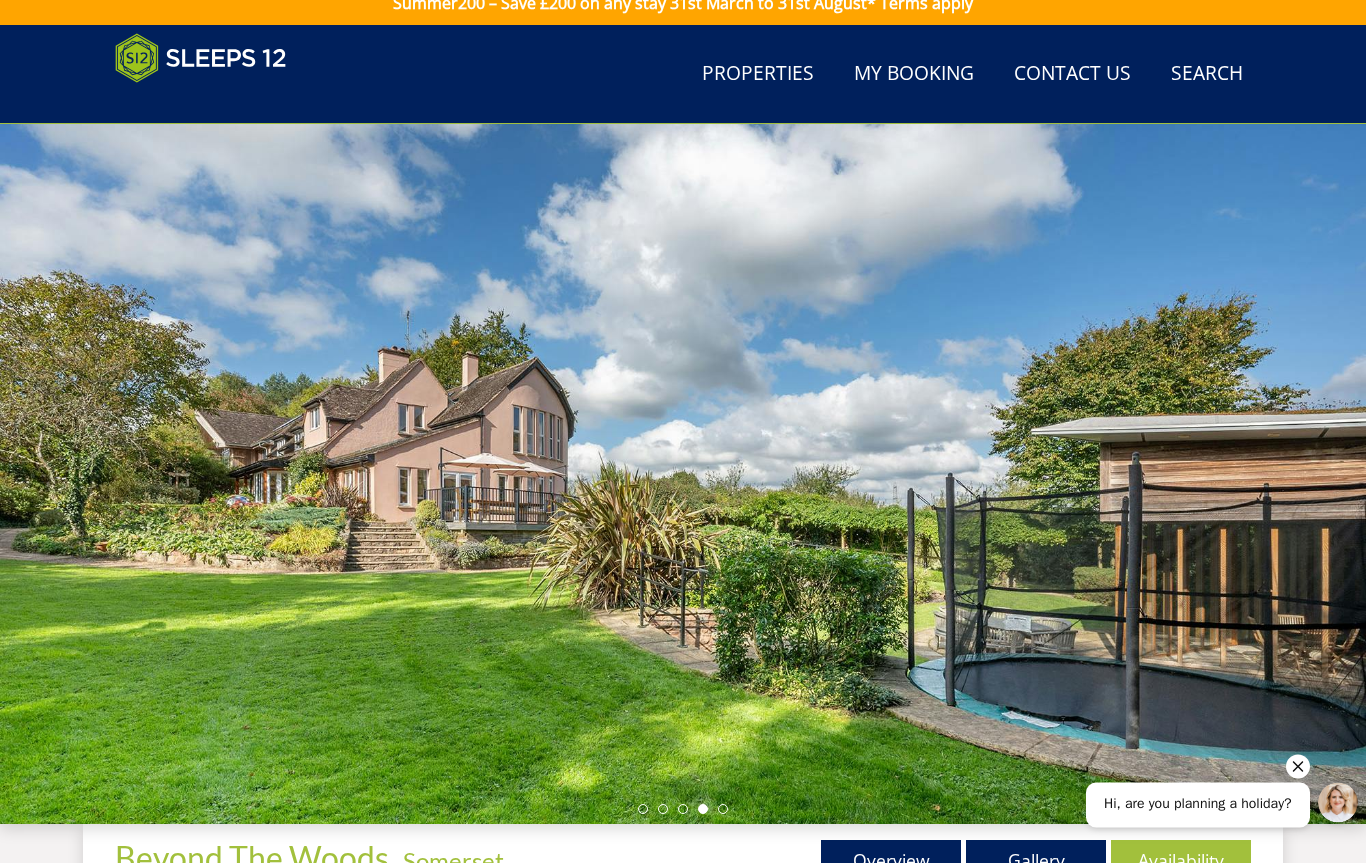 scroll, scrollTop: 0, scrollLeft: 0, axis: both 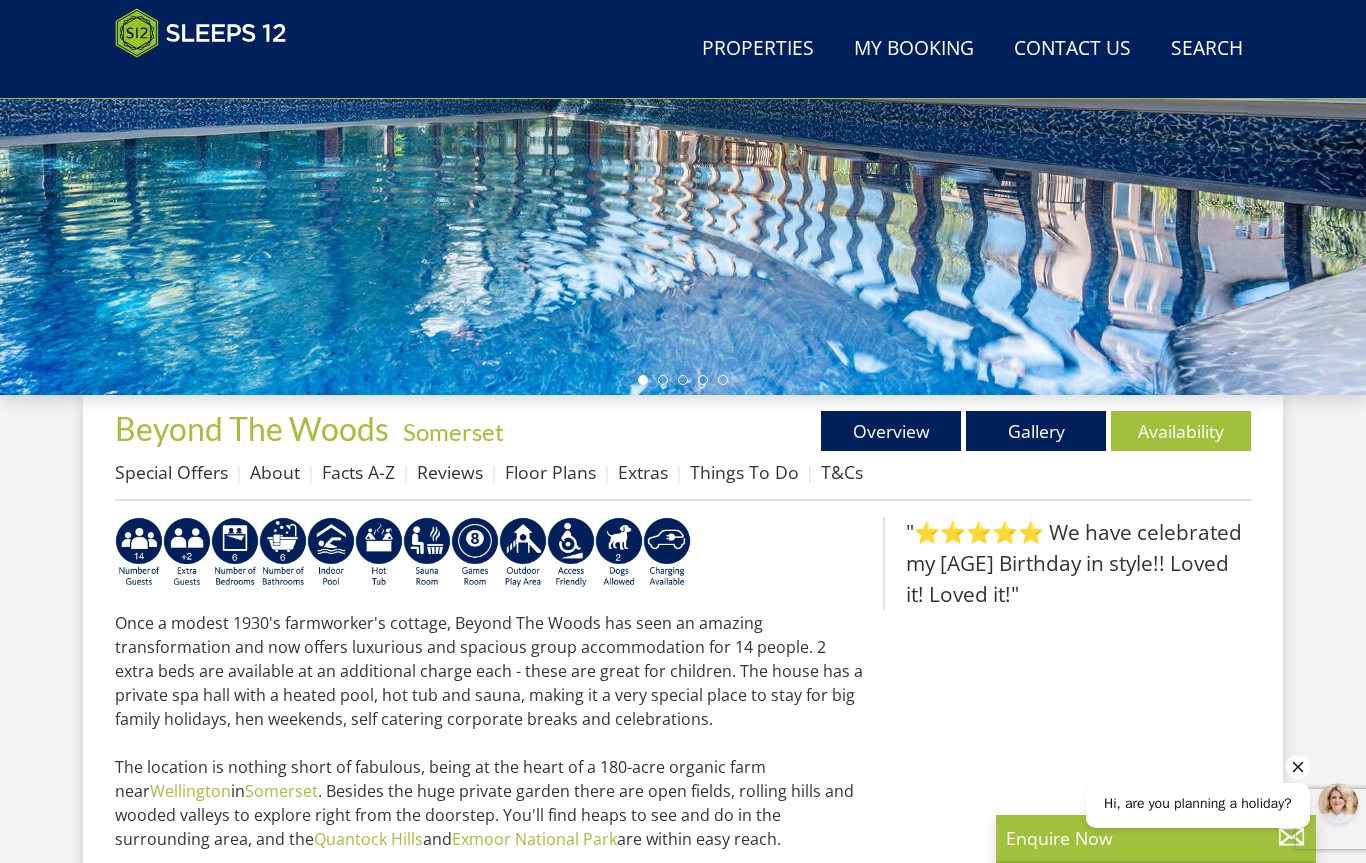 select on "15" 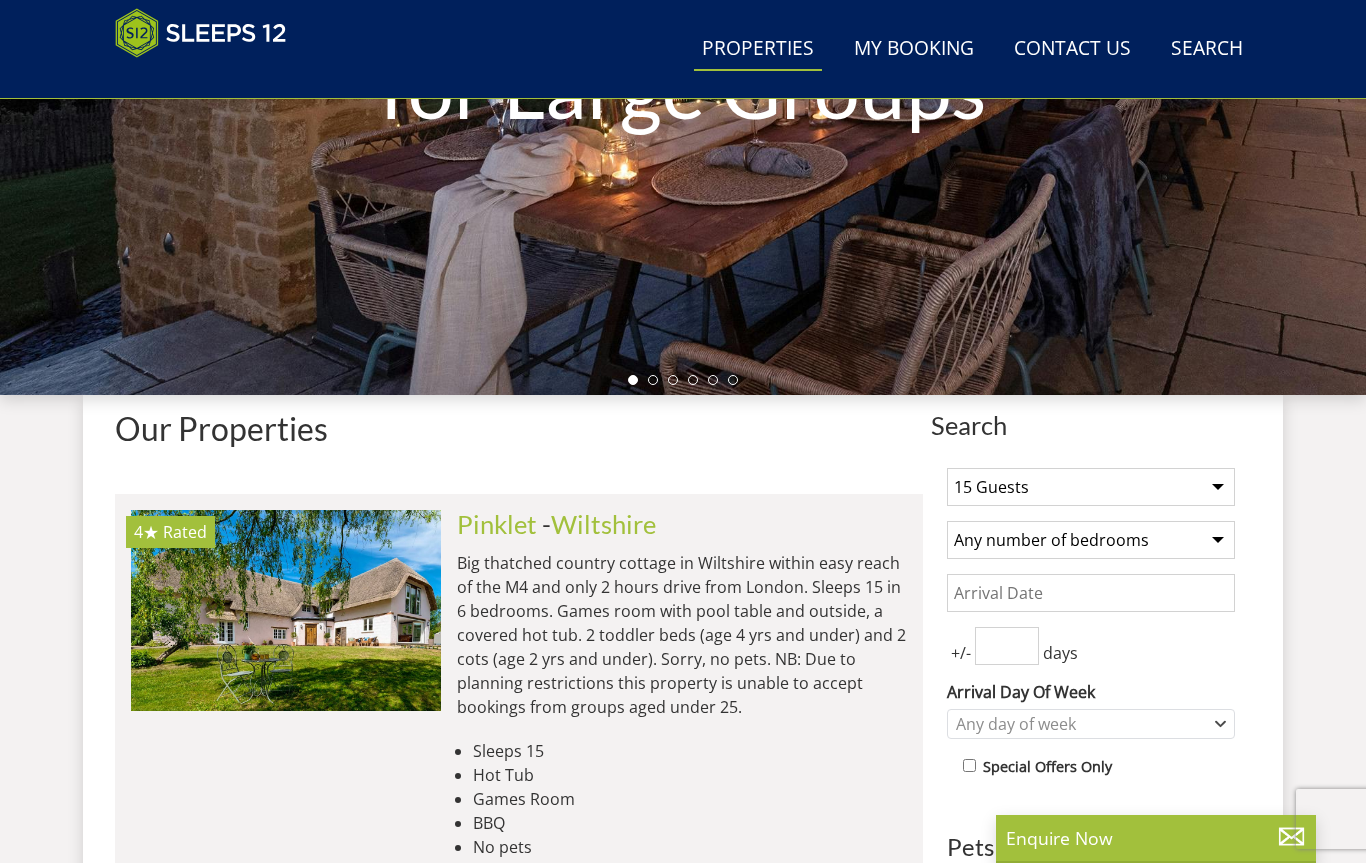 scroll, scrollTop: 2681, scrollLeft: 0, axis: vertical 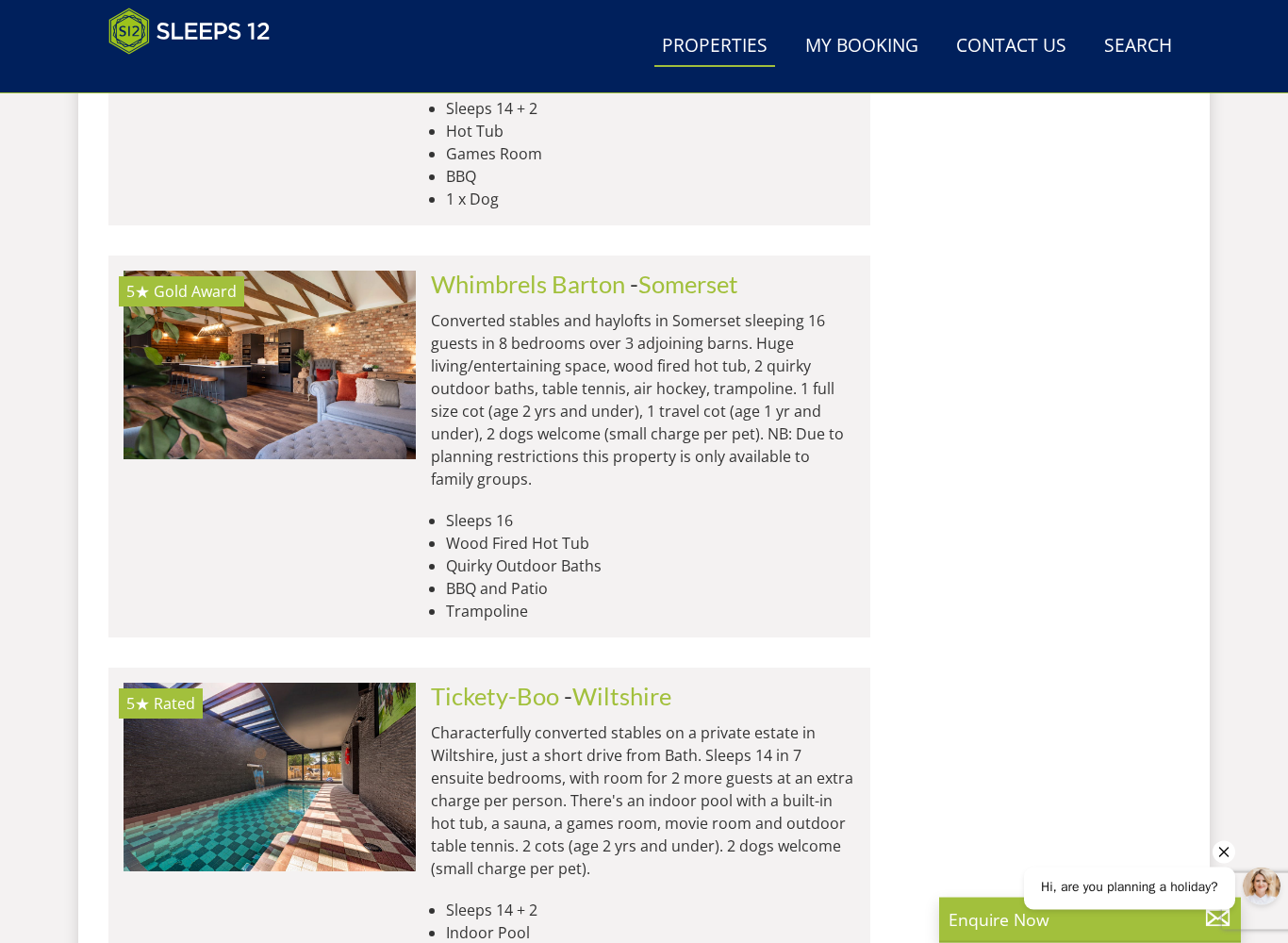 click on "Converted stables and haylofts in Somerset sleeping 16 guests in 8 bedrooms over 3 adjoining barns. Huge living/entertaining space, wood fired hot tub, 2 quirky outdoor baths, table tennis, air hockey, trampoline. 1 full size cot (age 2 yrs and under), 1 travel cot (age 1 yr and under), 2 dogs welcome (small charge per pet).
NB: Due to planning restrictions this property is only available to family groups." at bounding box center [643, 401] 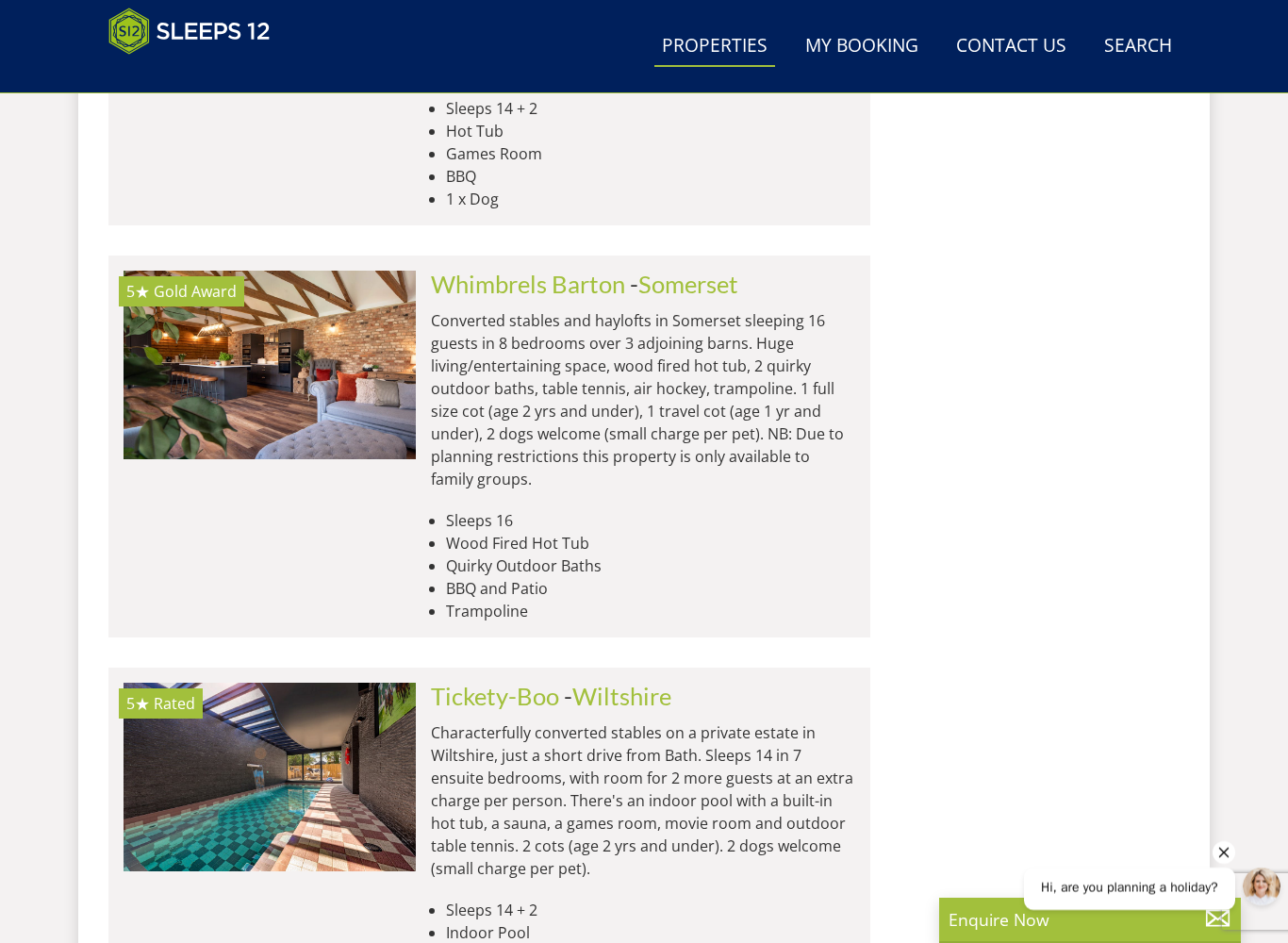 click at bounding box center [270, 365] 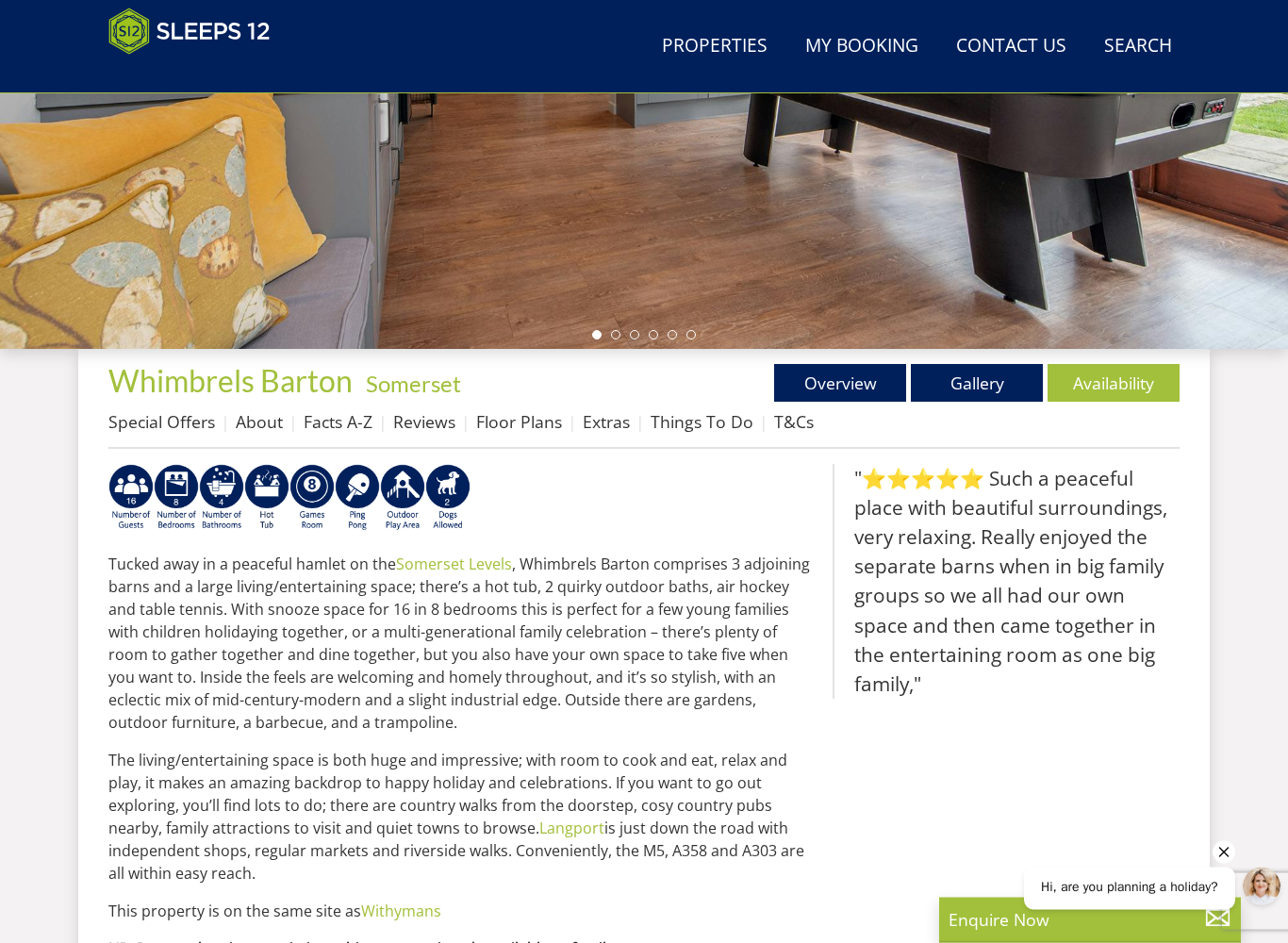 scroll, scrollTop: 446, scrollLeft: 0, axis: vertical 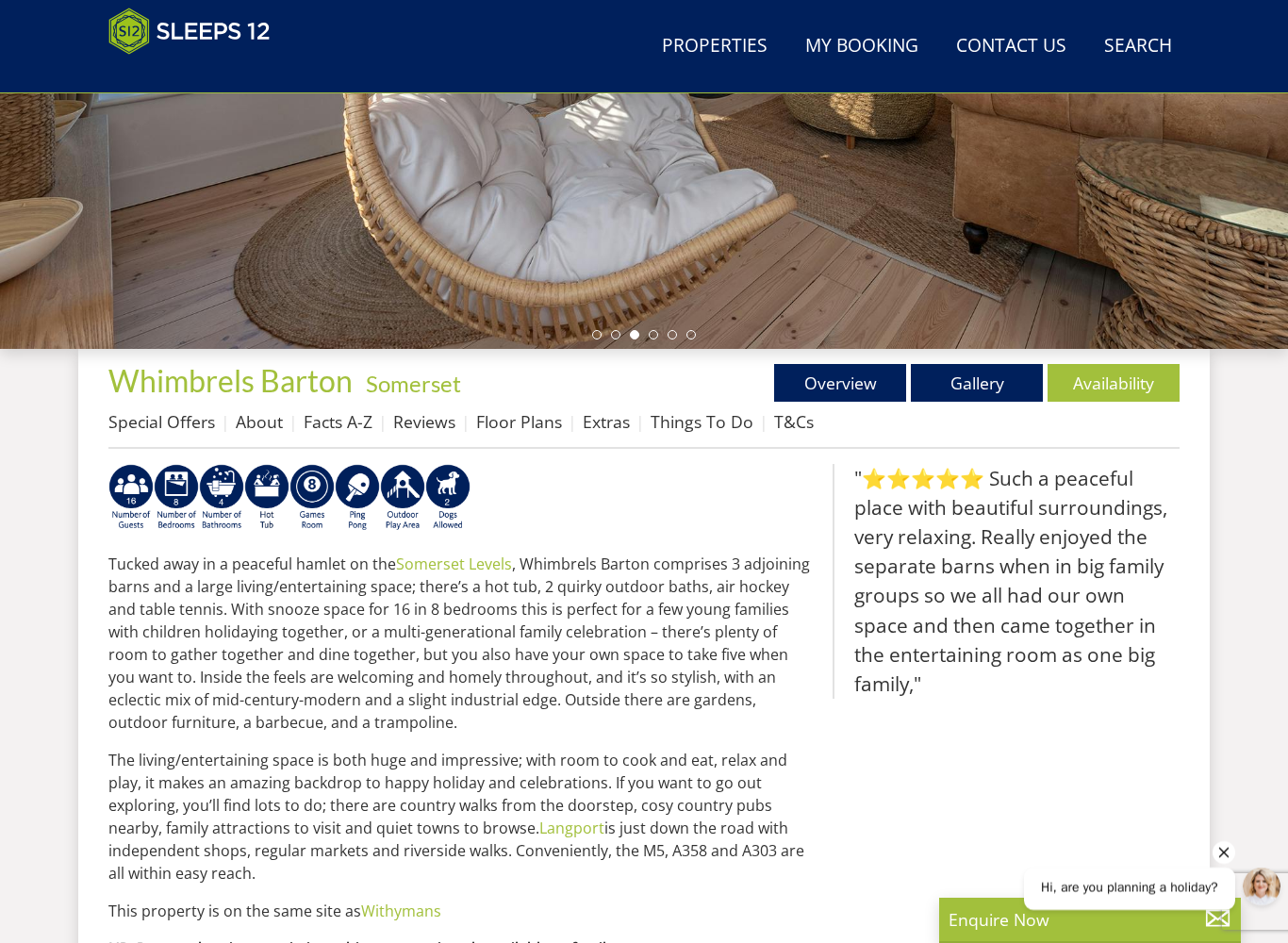 click on "Gallery" at bounding box center [977, 383] 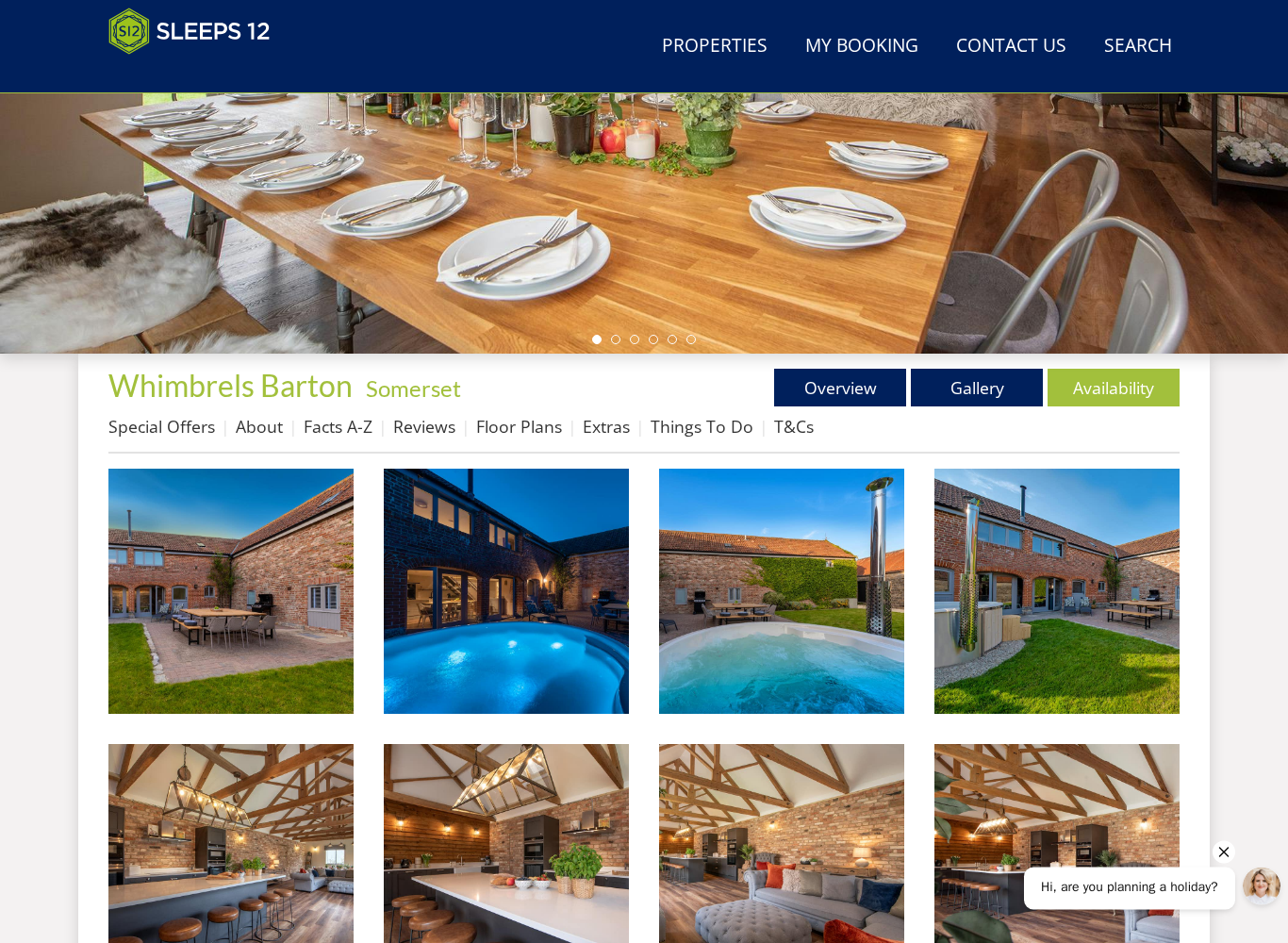 scroll, scrollTop: 441, scrollLeft: 0, axis: vertical 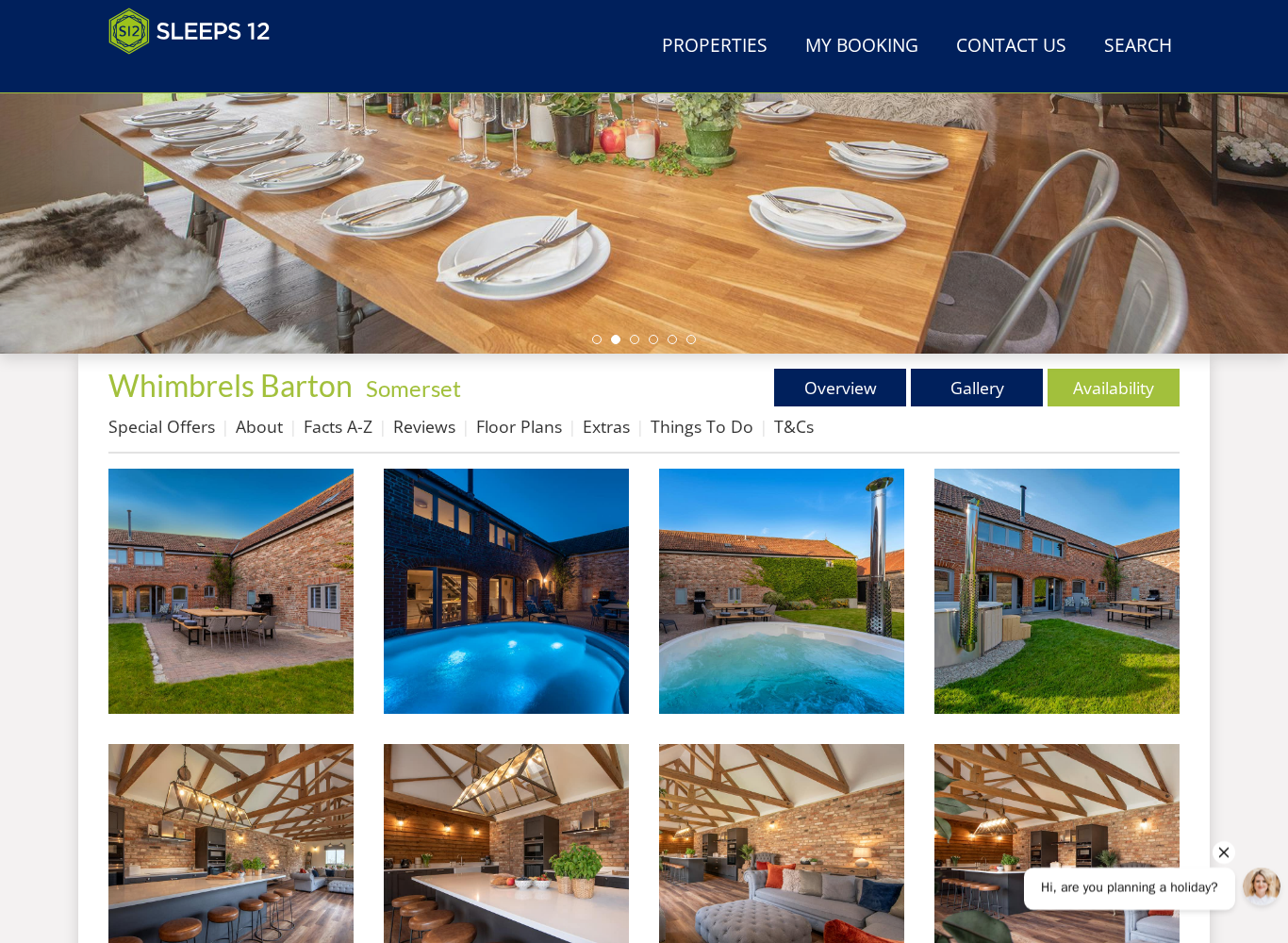 click at bounding box center (231, 591) 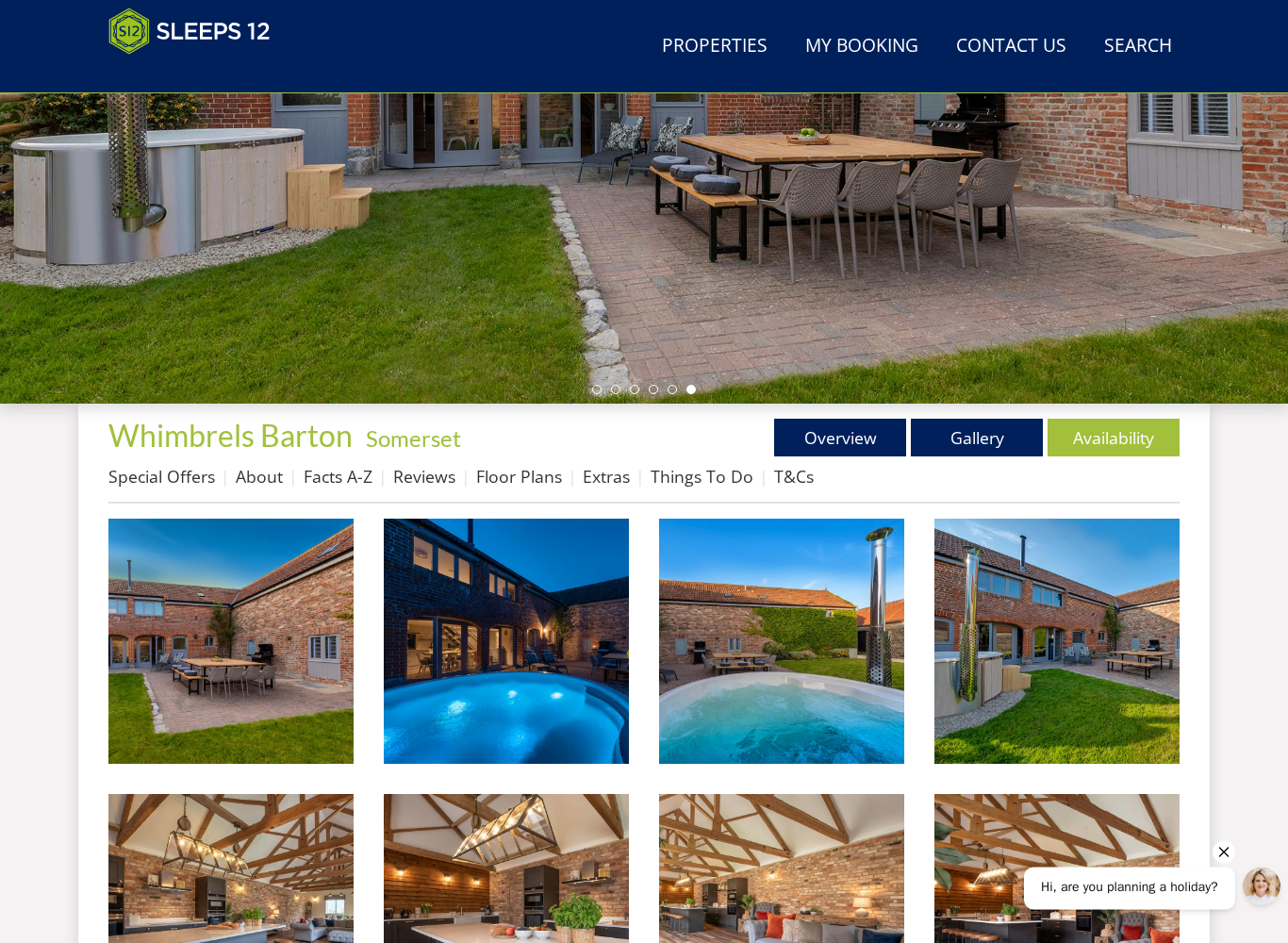 scroll, scrollTop: 391, scrollLeft: 0, axis: vertical 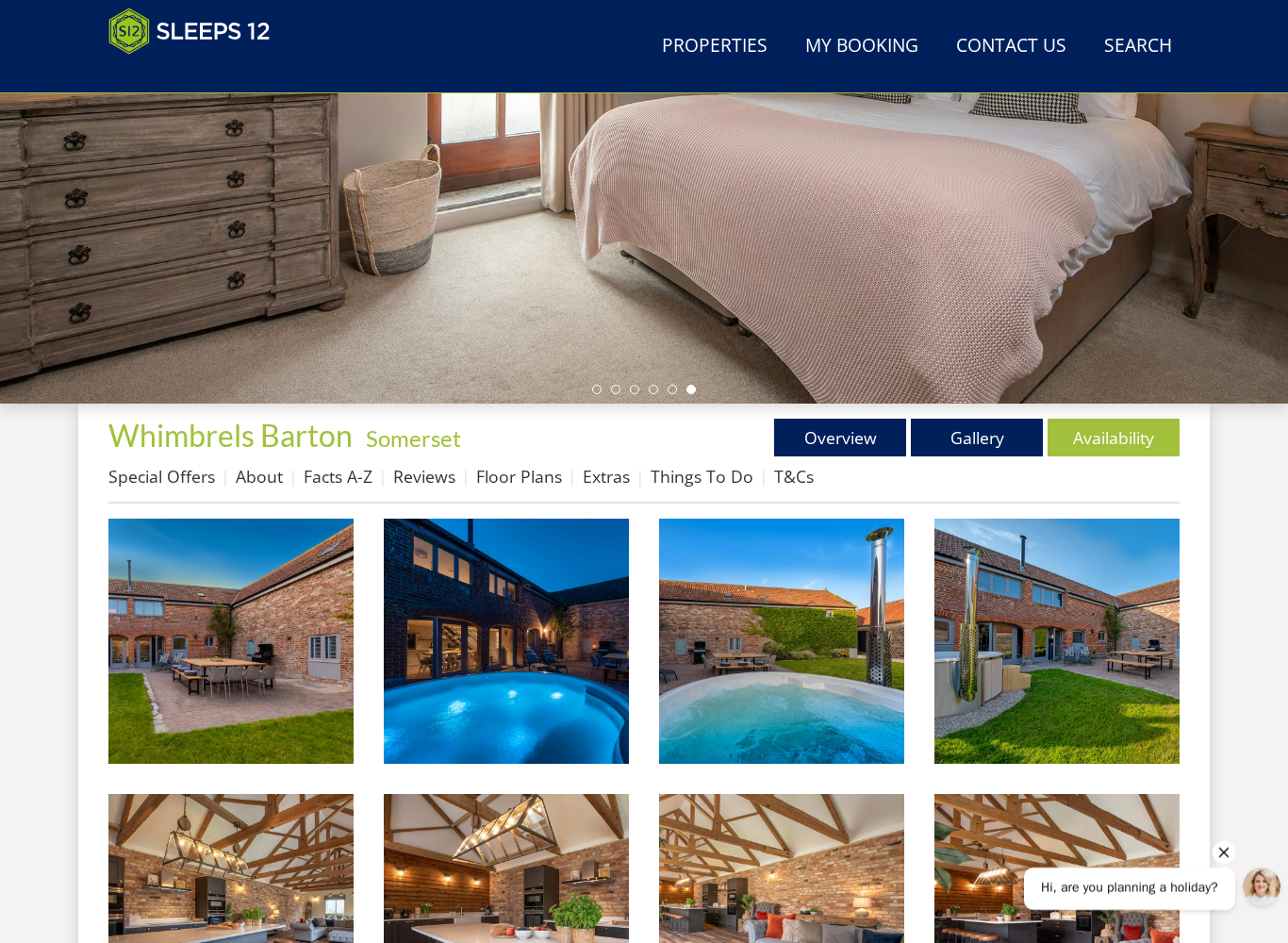 click on "Overview" at bounding box center (840, 438) 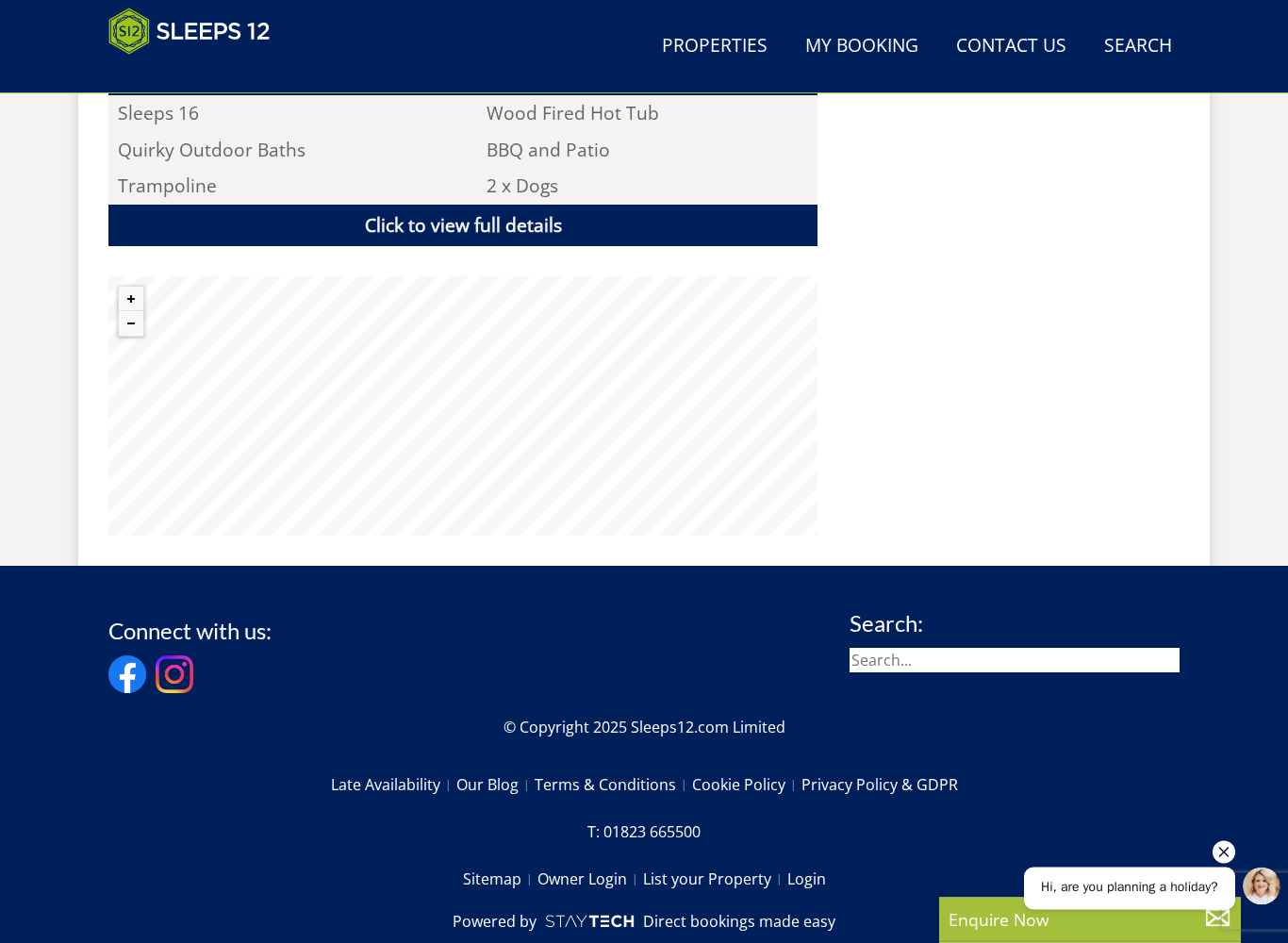 scroll, scrollTop: 1411, scrollLeft: 0, axis: vertical 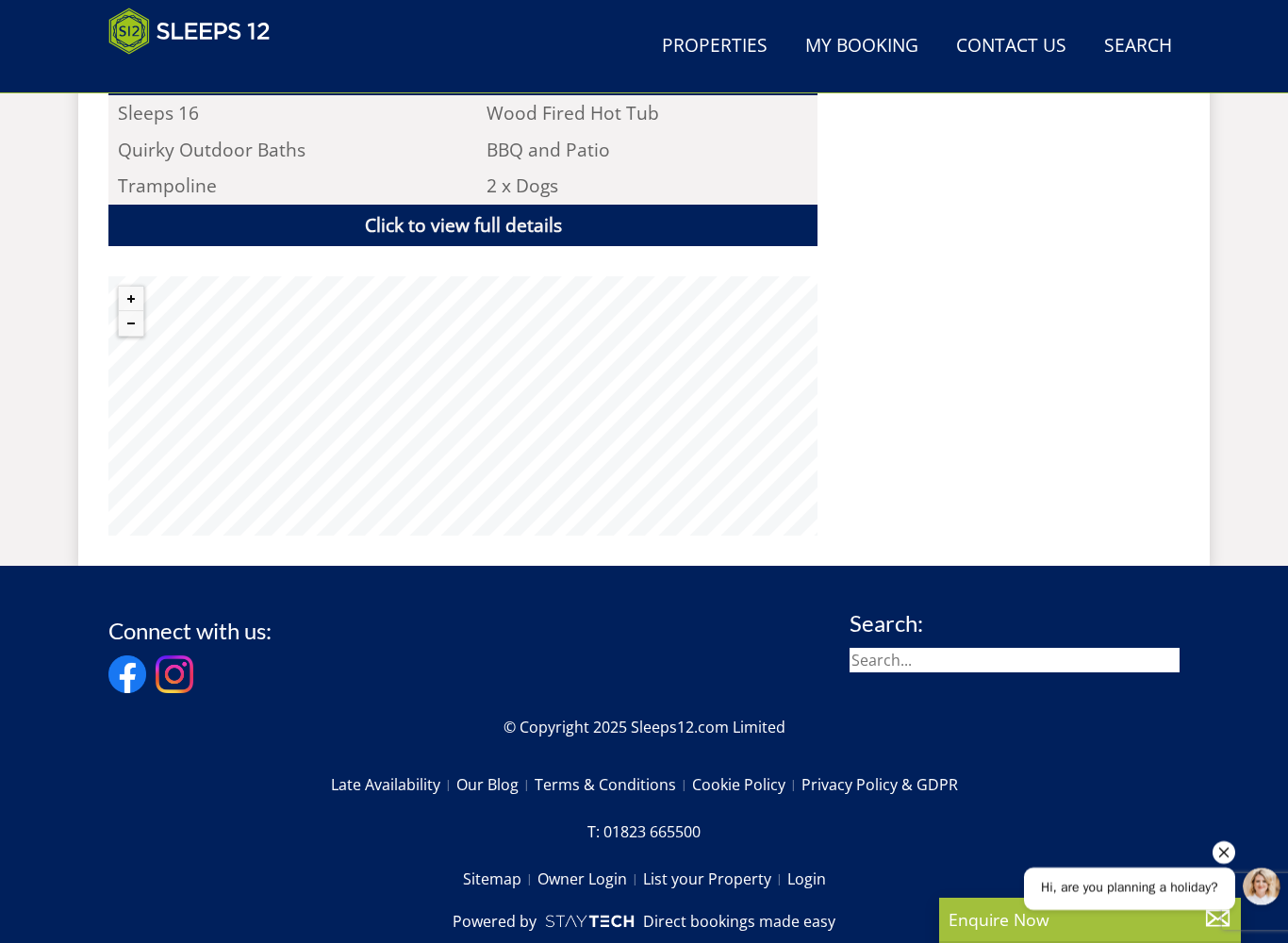 click on "Click to view full details" at bounding box center (463, 225) 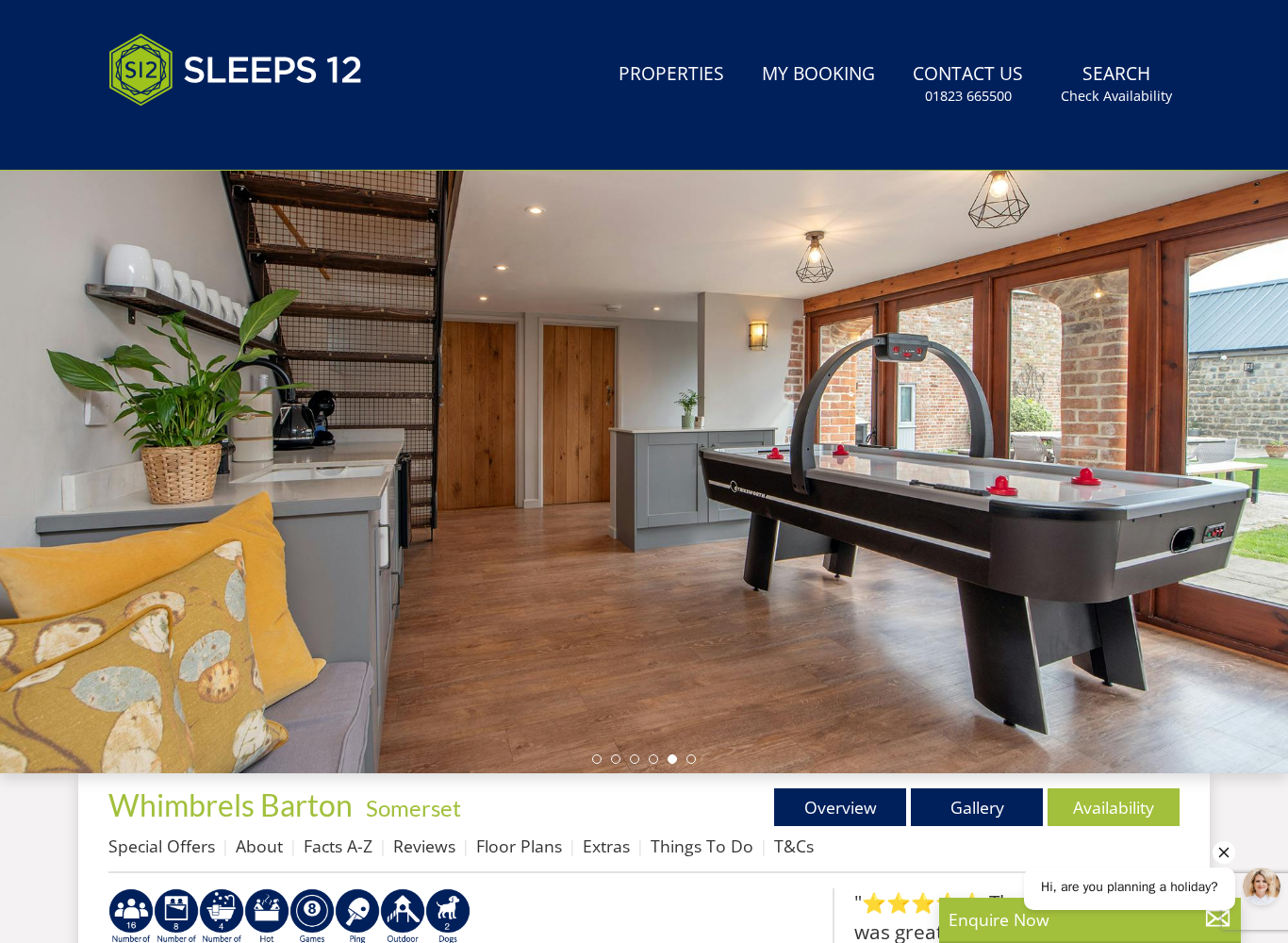 scroll, scrollTop: 103, scrollLeft: 0, axis: vertical 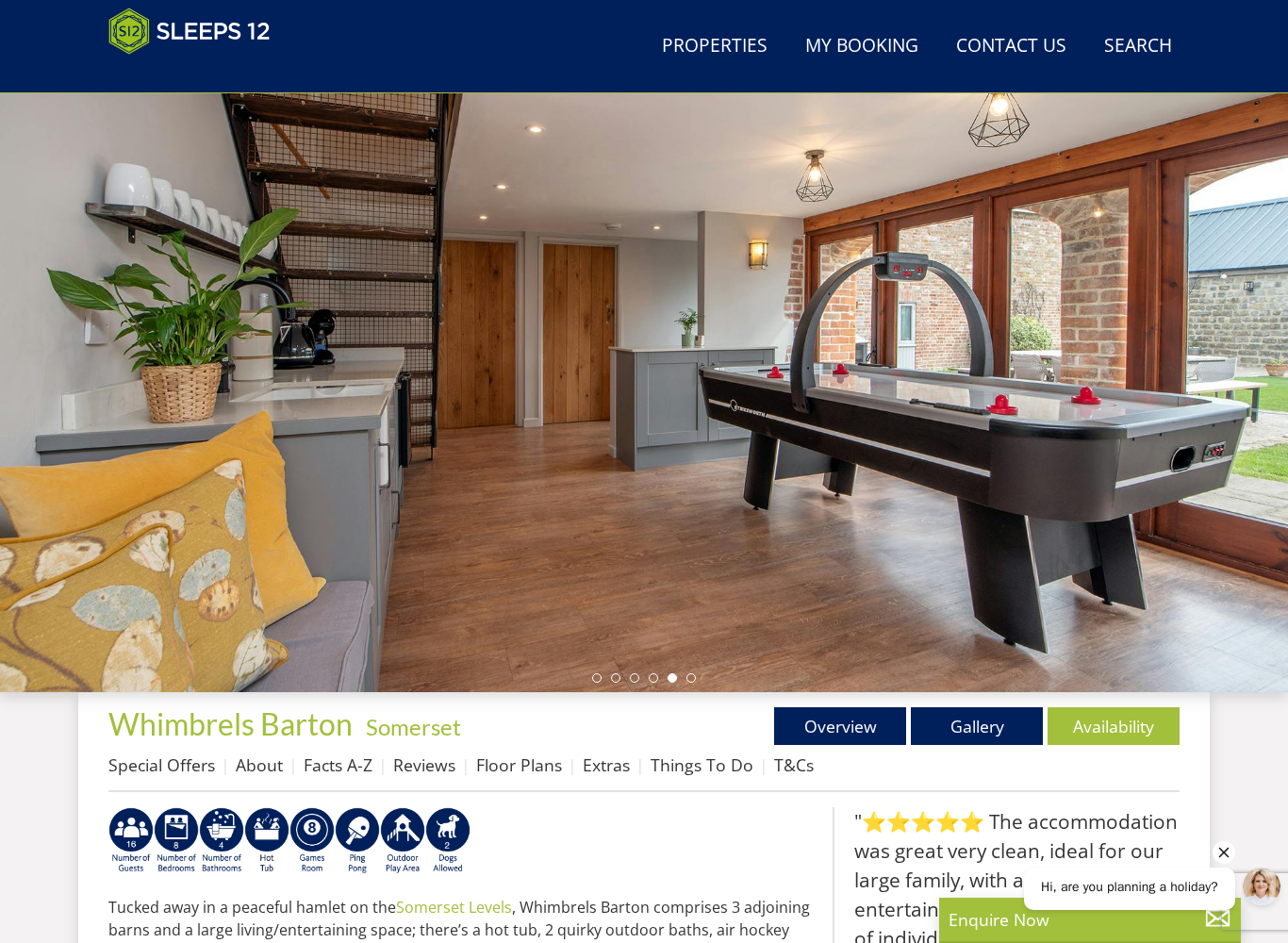 click on "Availability" at bounding box center [1114, 726] 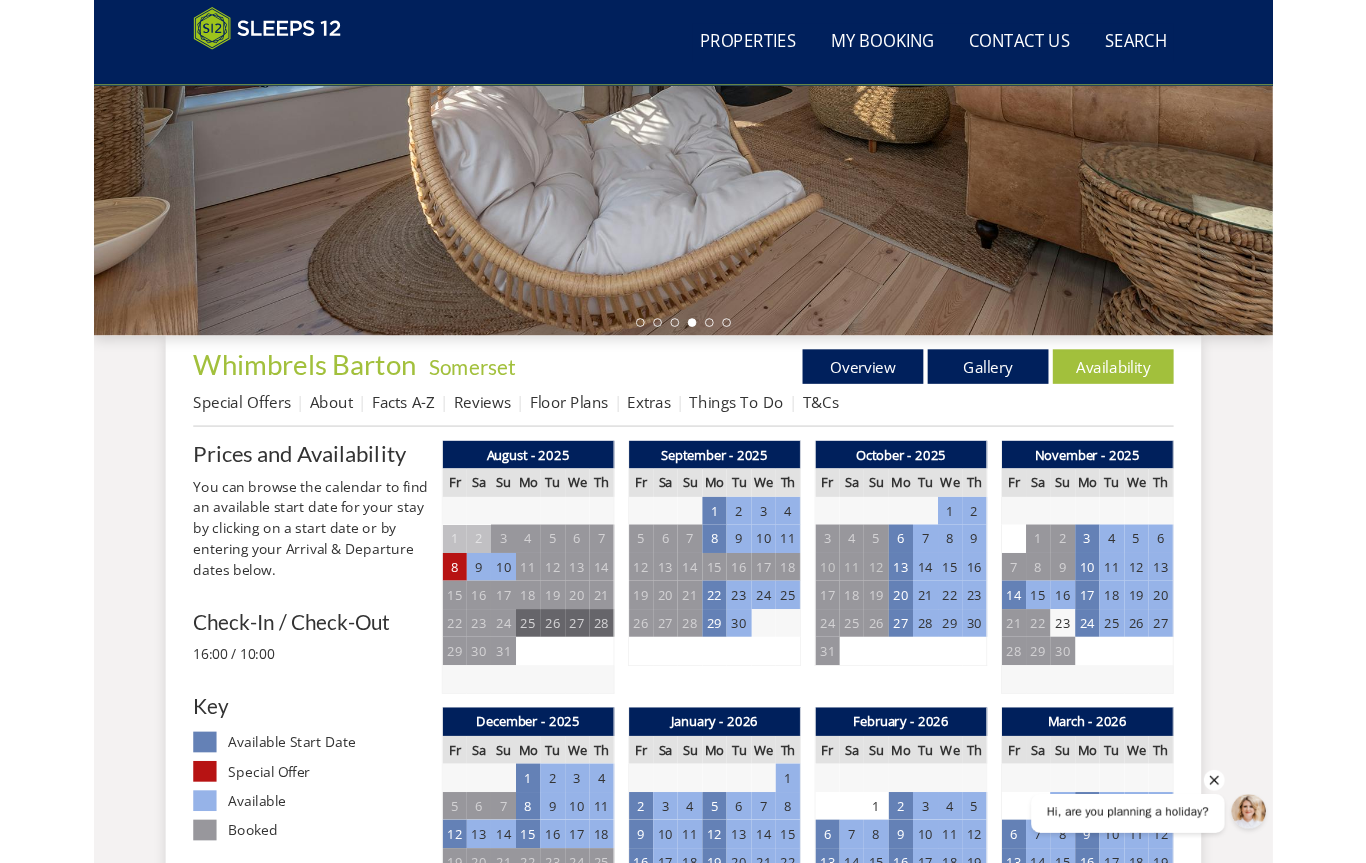scroll, scrollTop: 0, scrollLeft: 0, axis: both 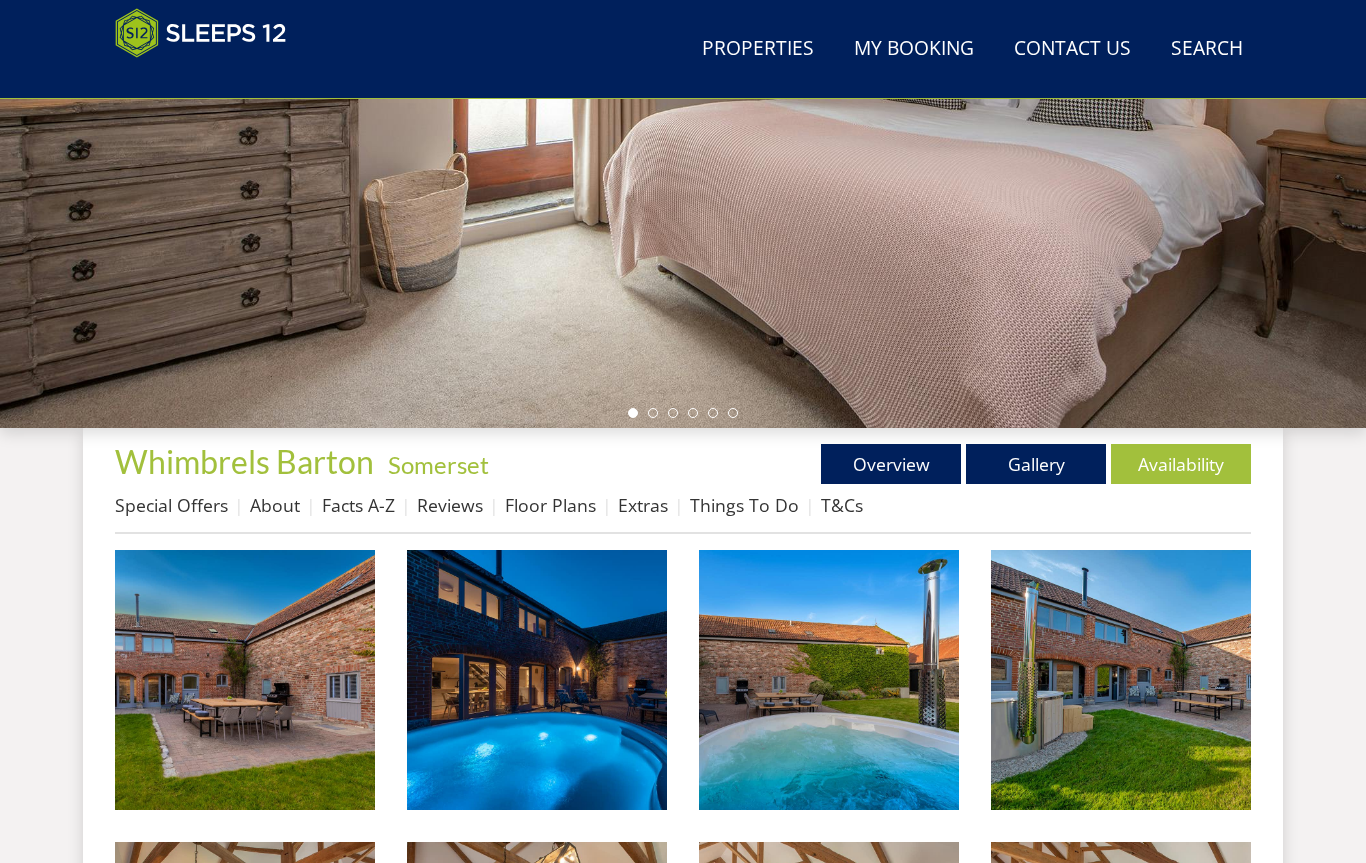 select on "15" 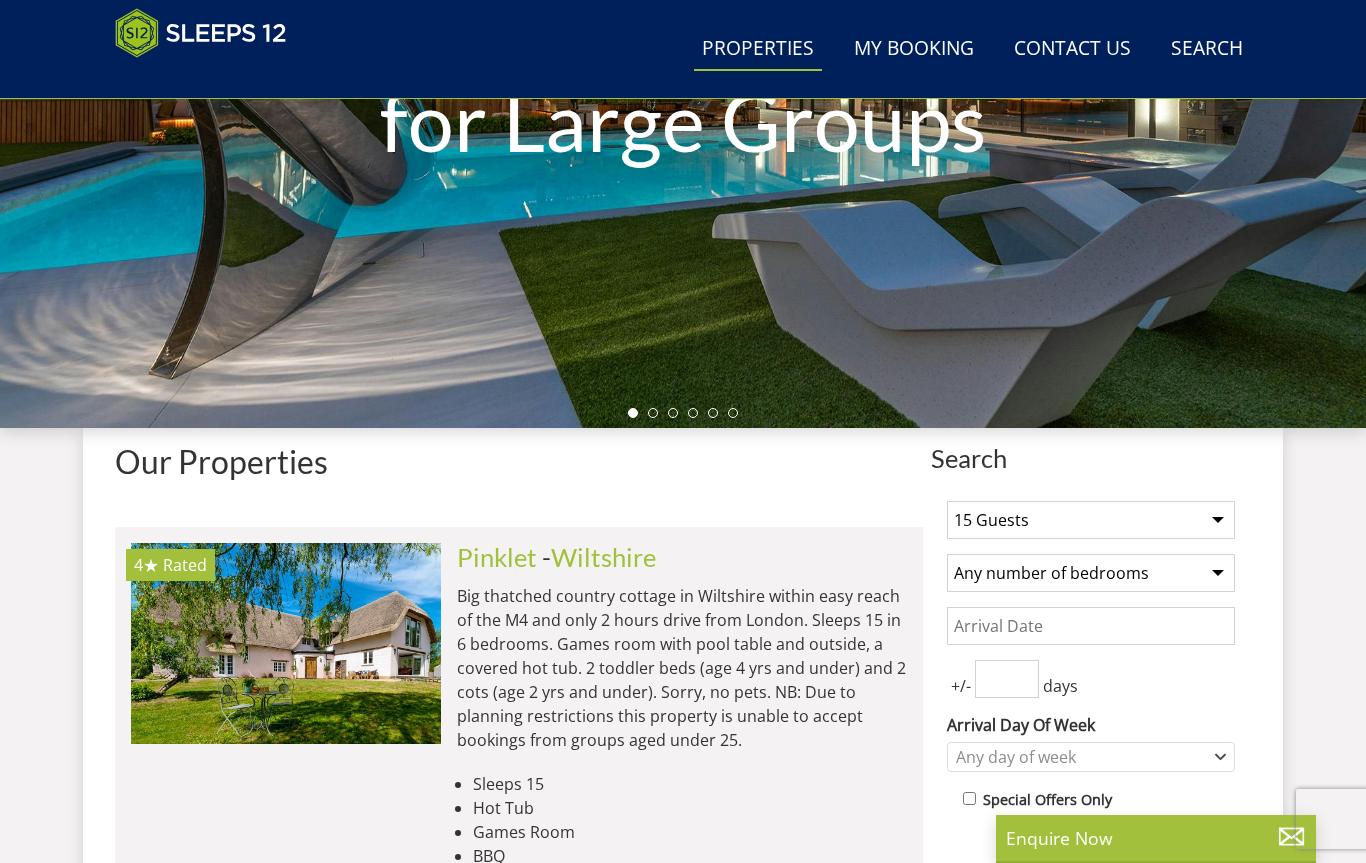 scroll, scrollTop: 3514, scrollLeft: 0, axis: vertical 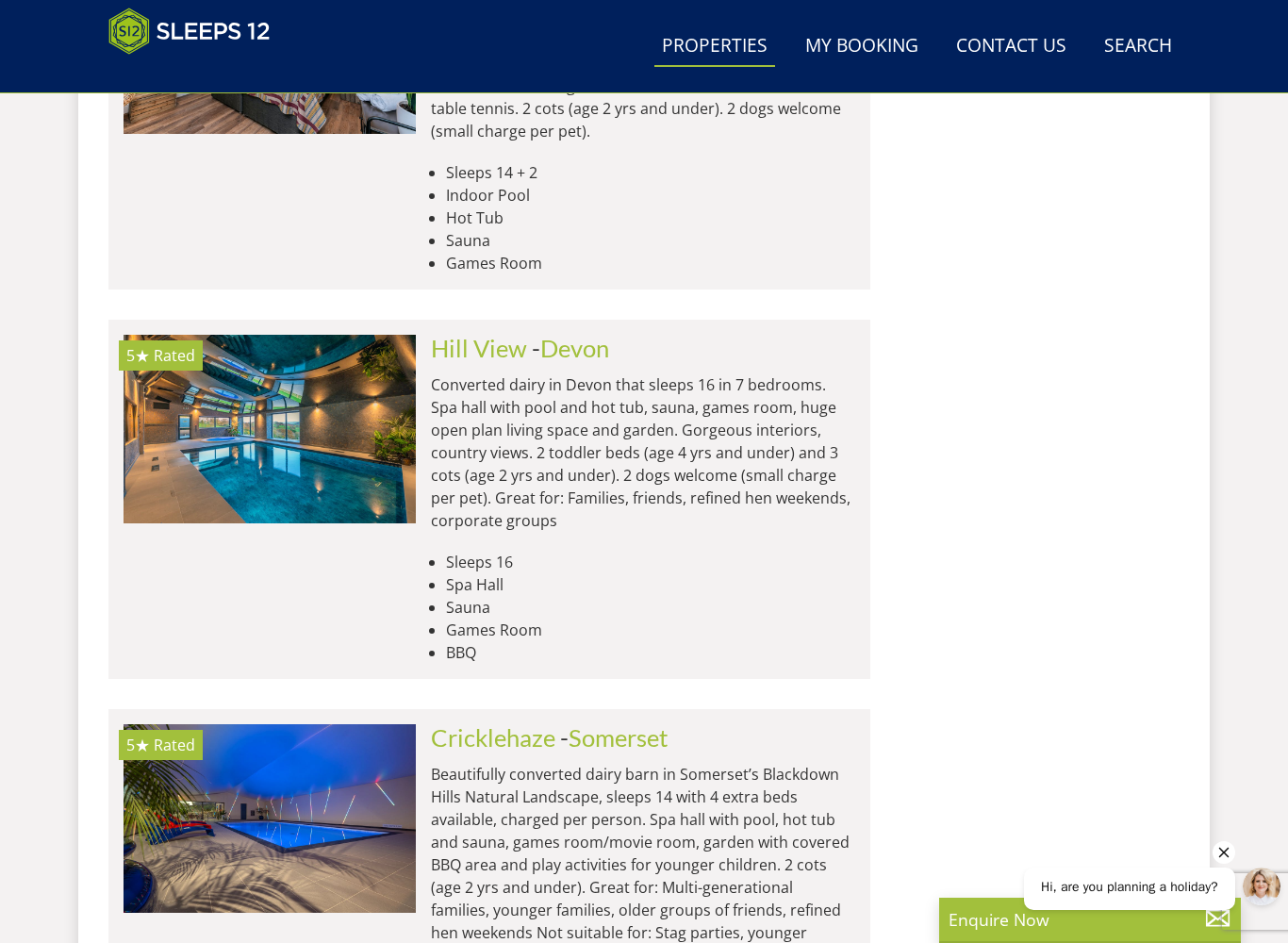click at bounding box center (270, 429) 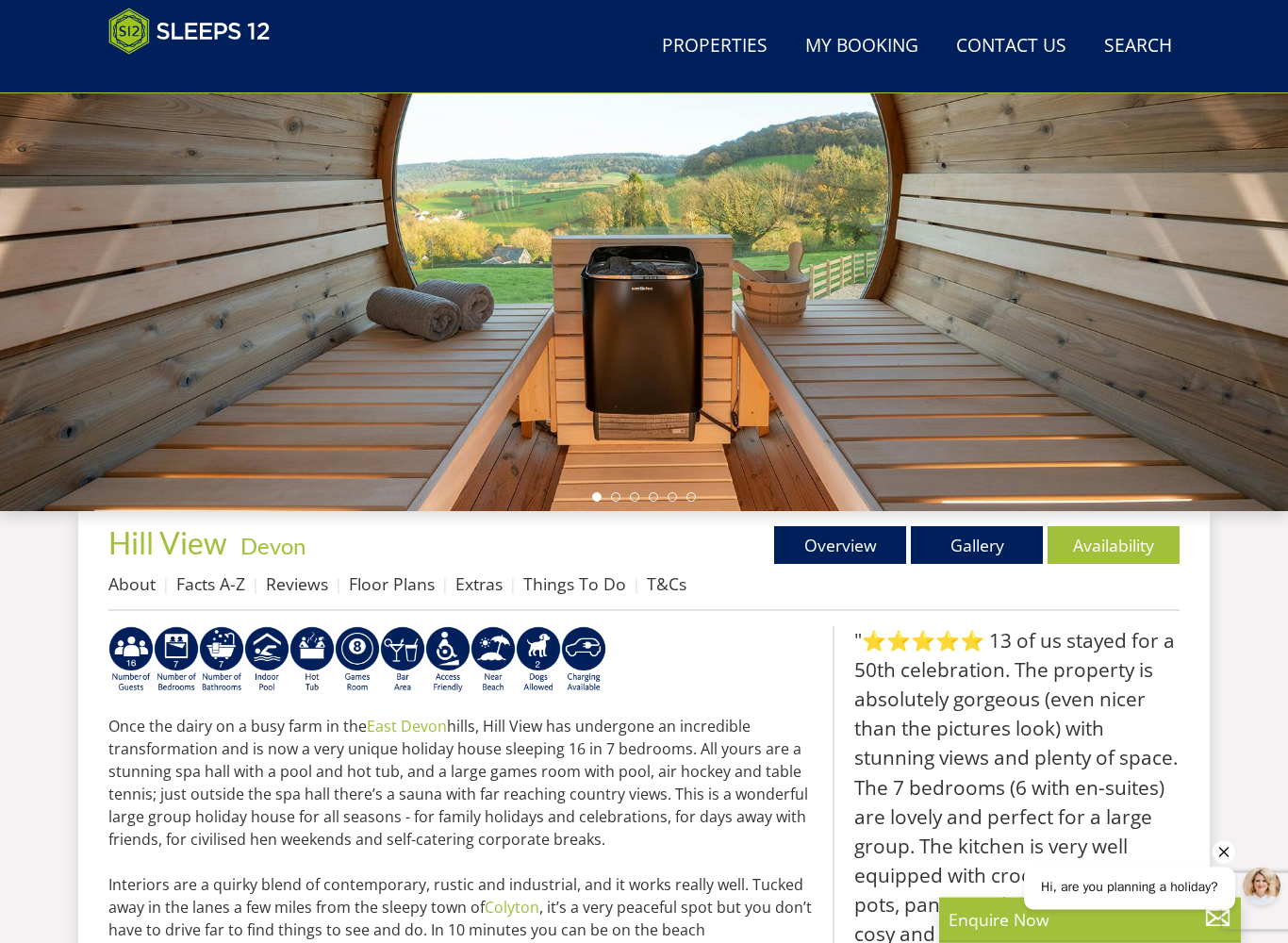 scroll, scrollTop: 284, scrollLeft: 0, axis: vertical 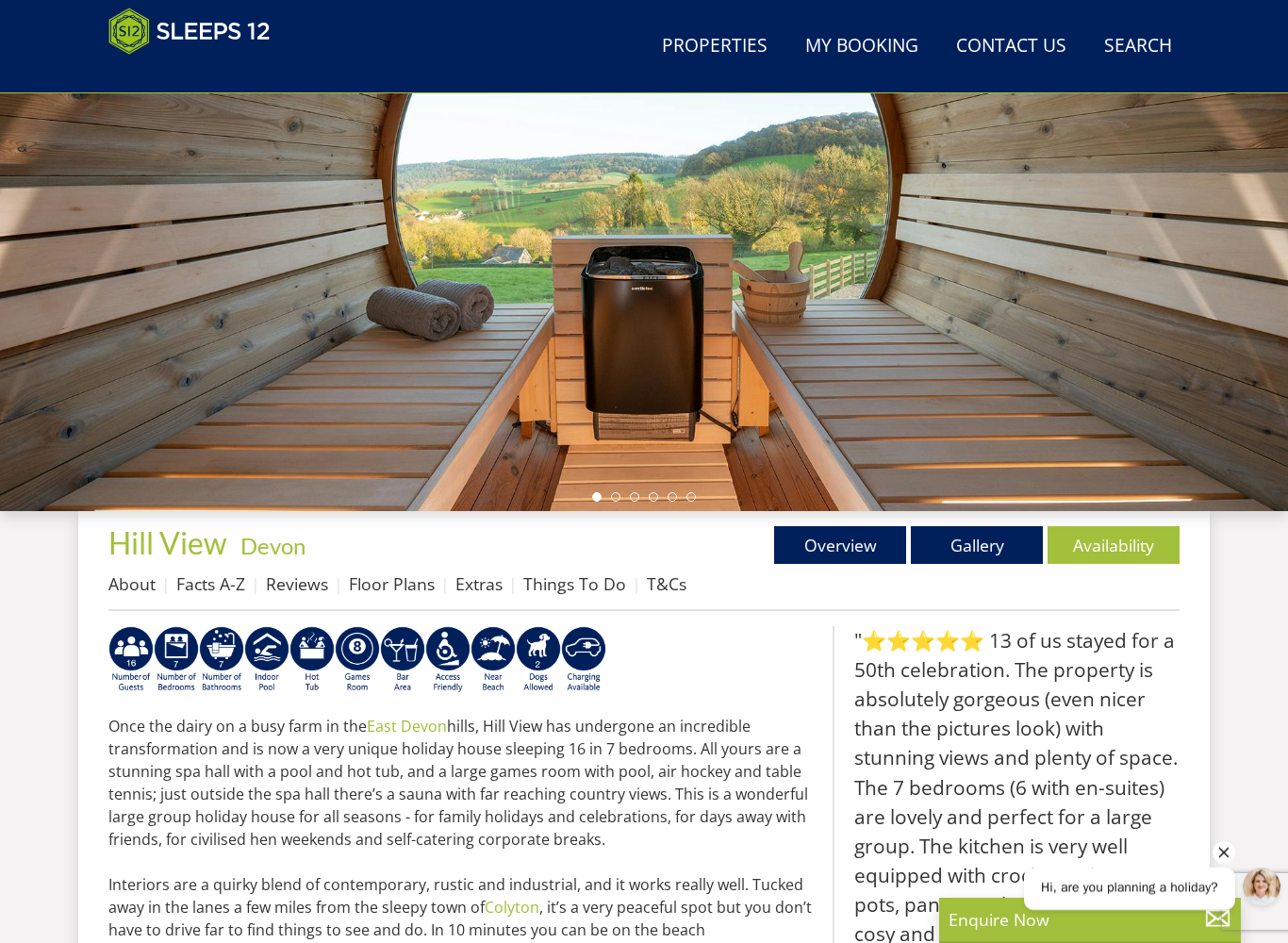 click on "Gallery" at bounding box center (977, 545) 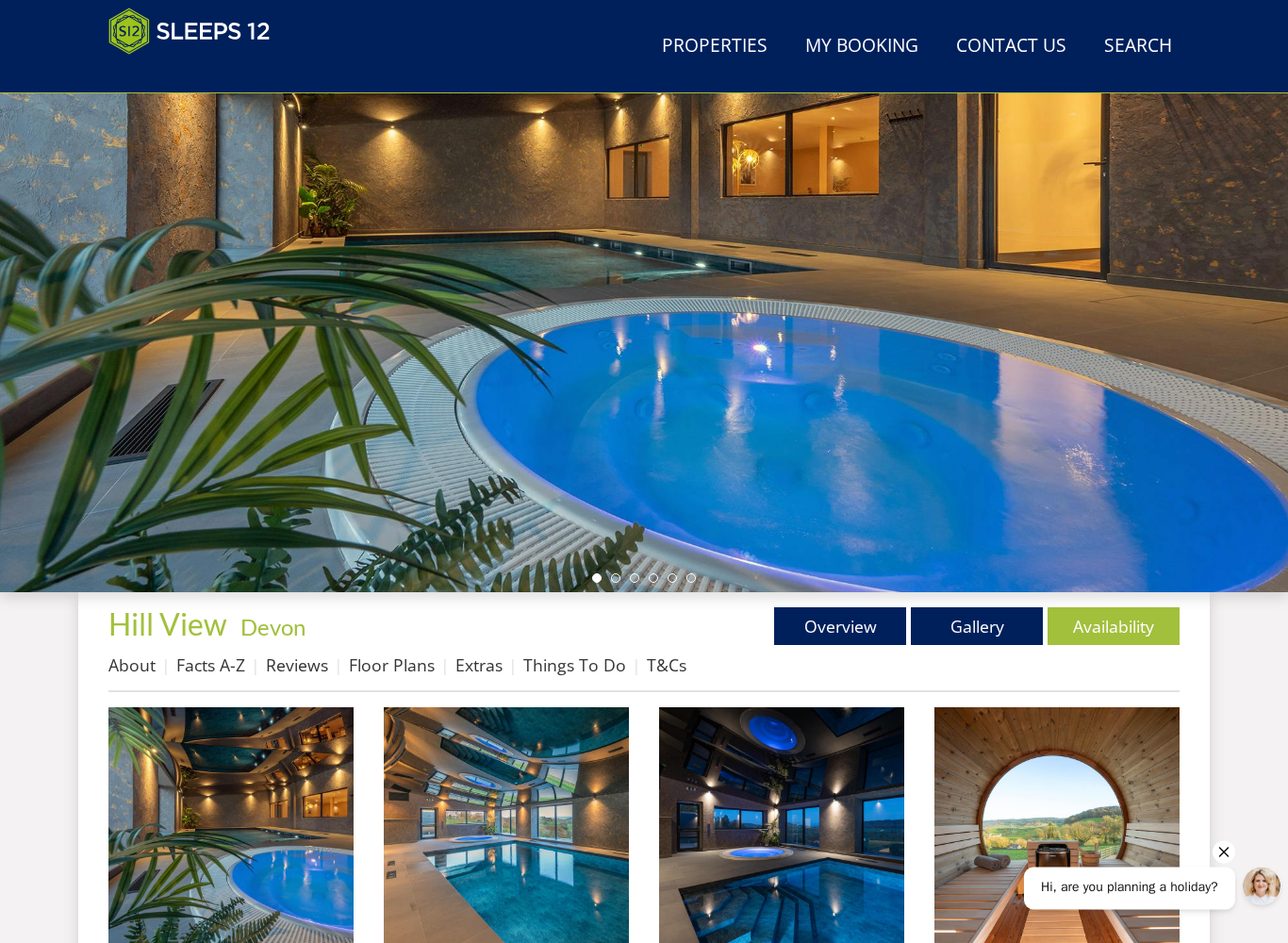 scroll, scrollTop: 203, scrollLeft: 0, axis: vertical 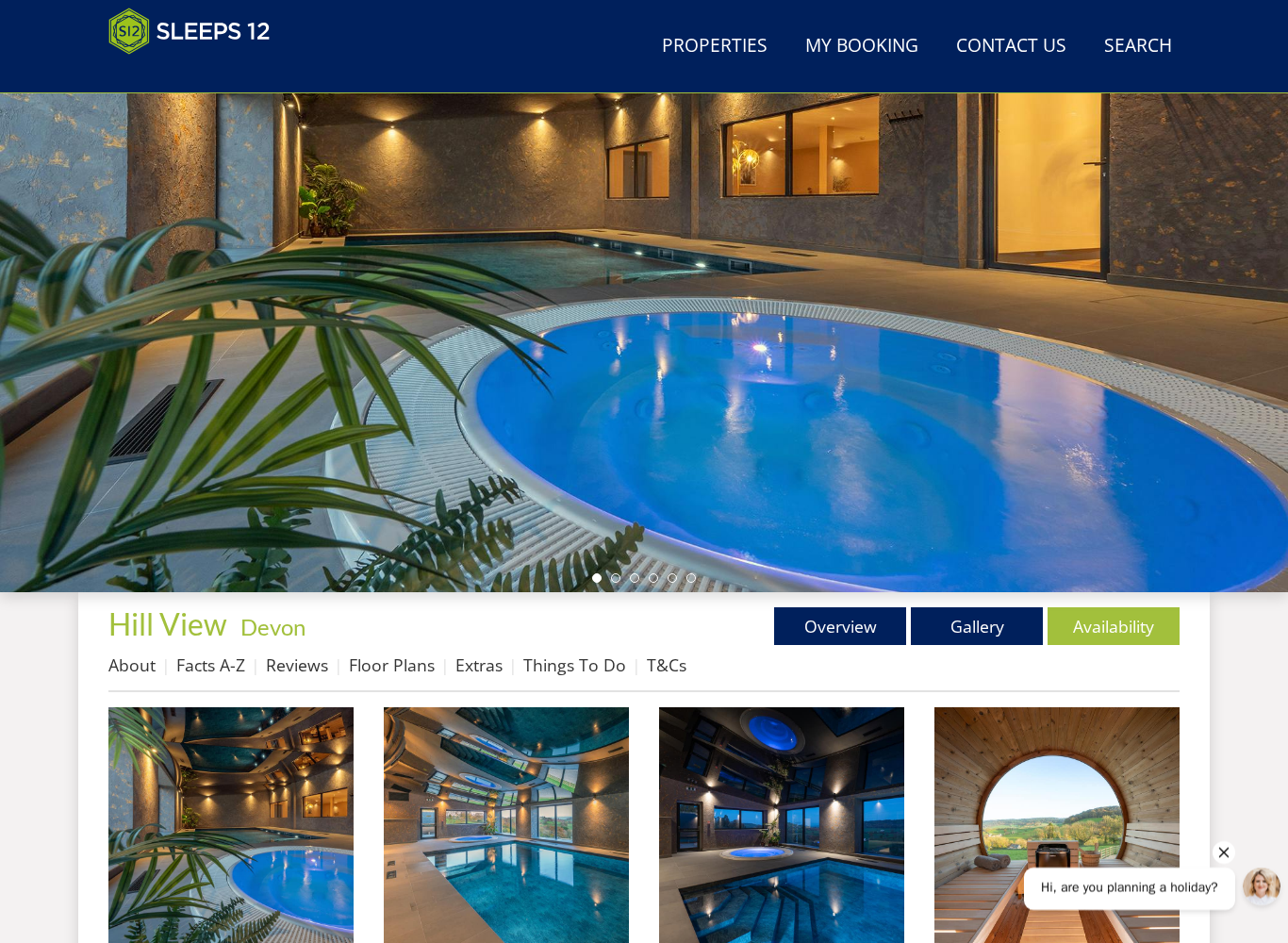 click at bounding box center (231, 830) 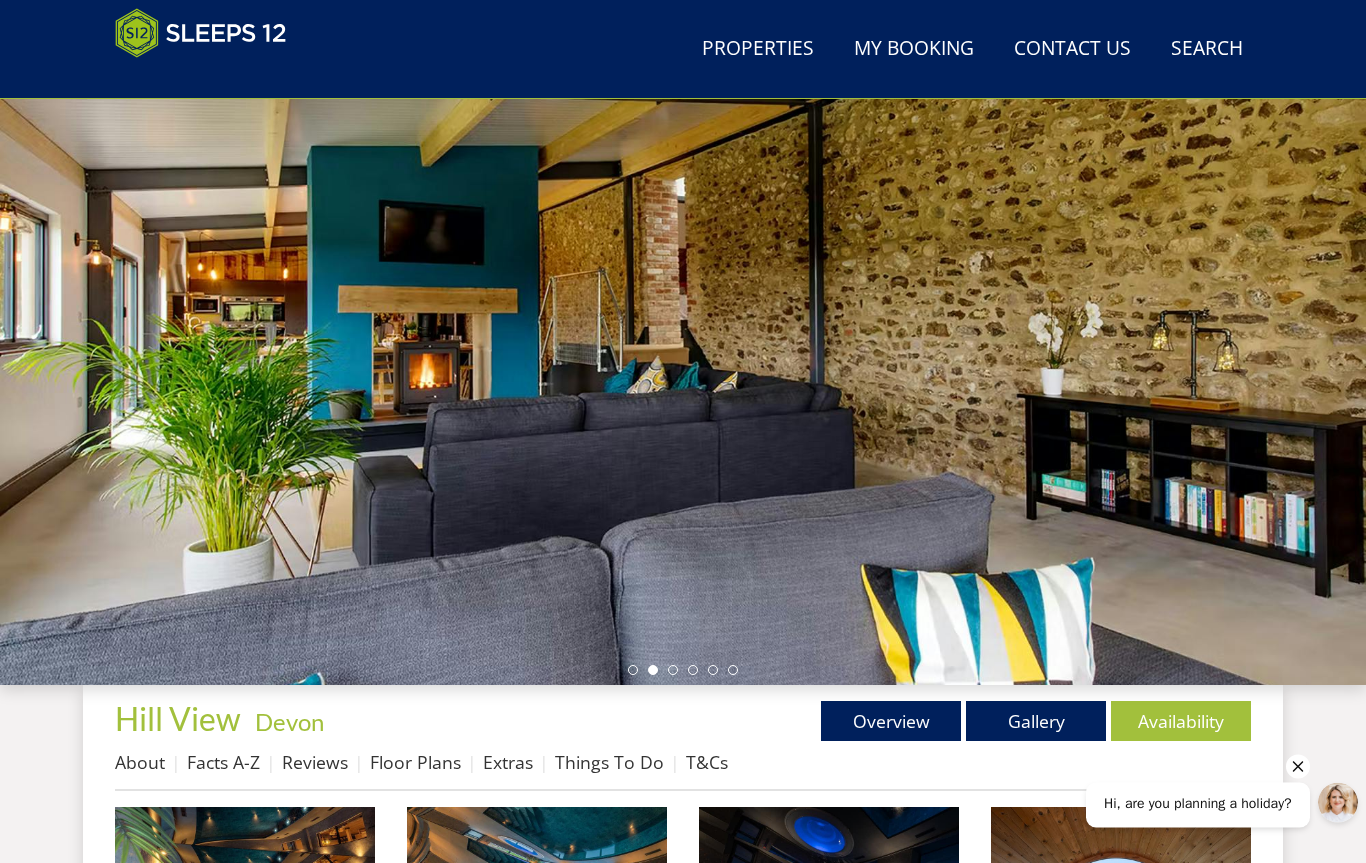 scroll, scrollTop: 158, scrollLeft: 0, axis: vertical 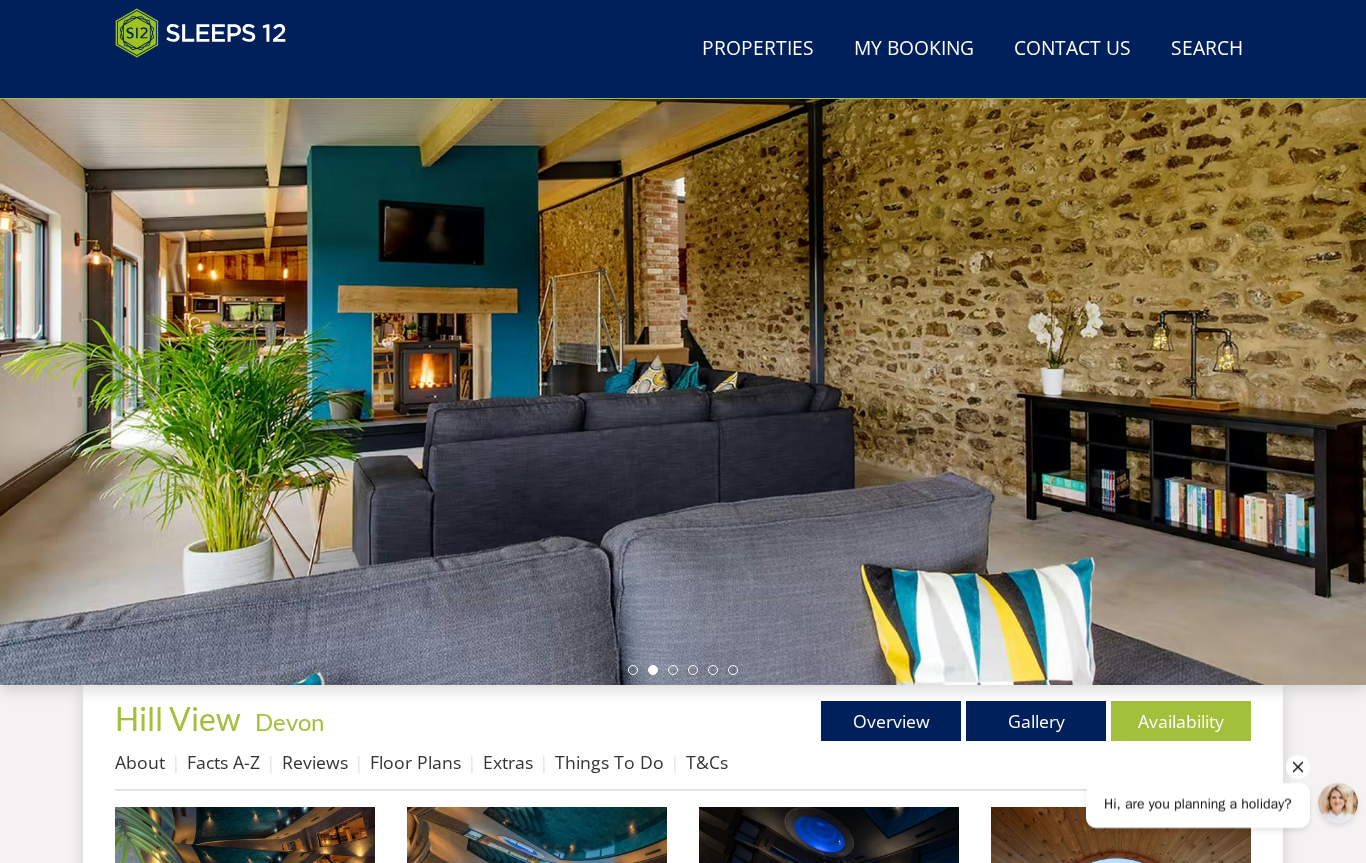 click on "Availability" at bounding box center (1181, 721) 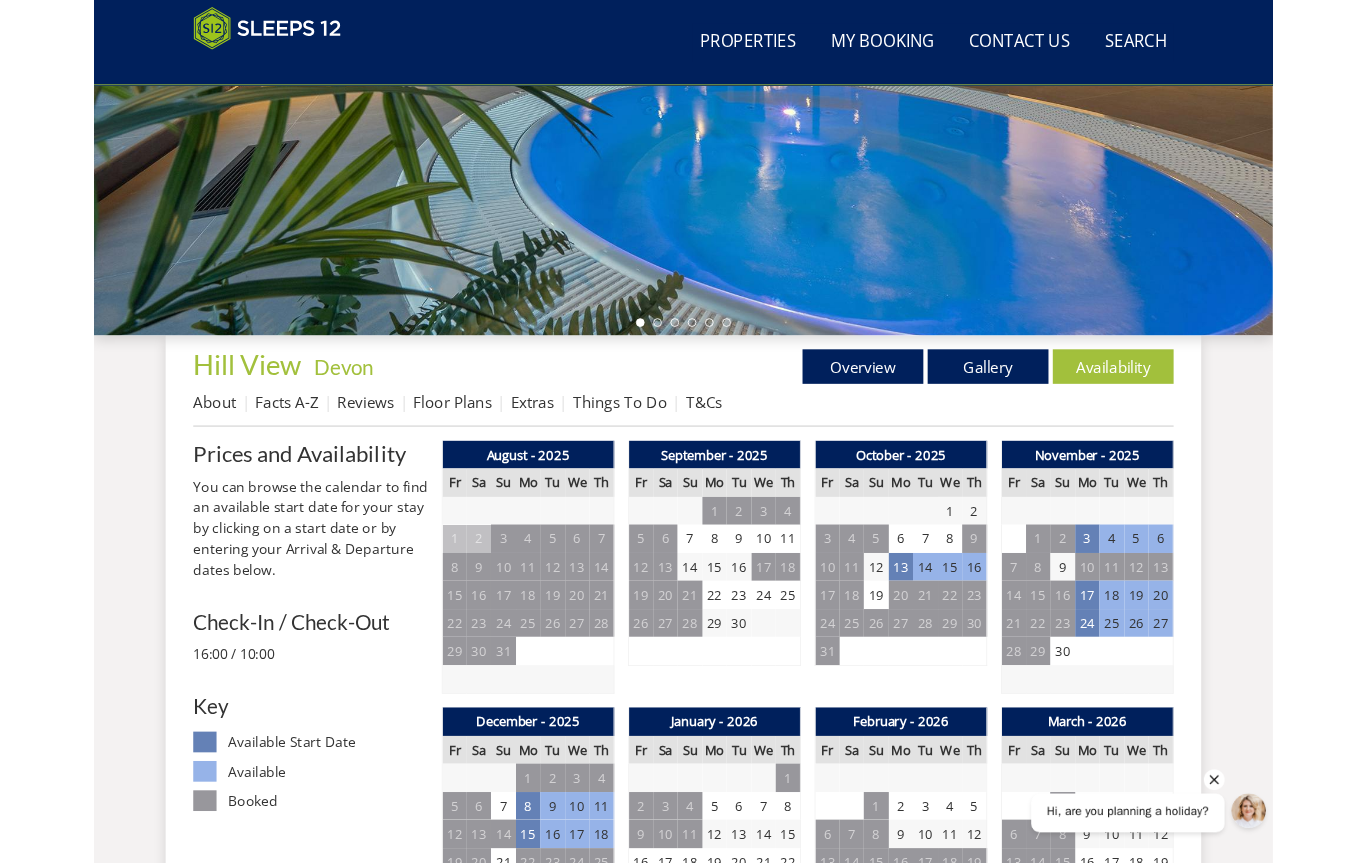 scroll, scrollTop: 0, scrollLeft: 0, axis: both 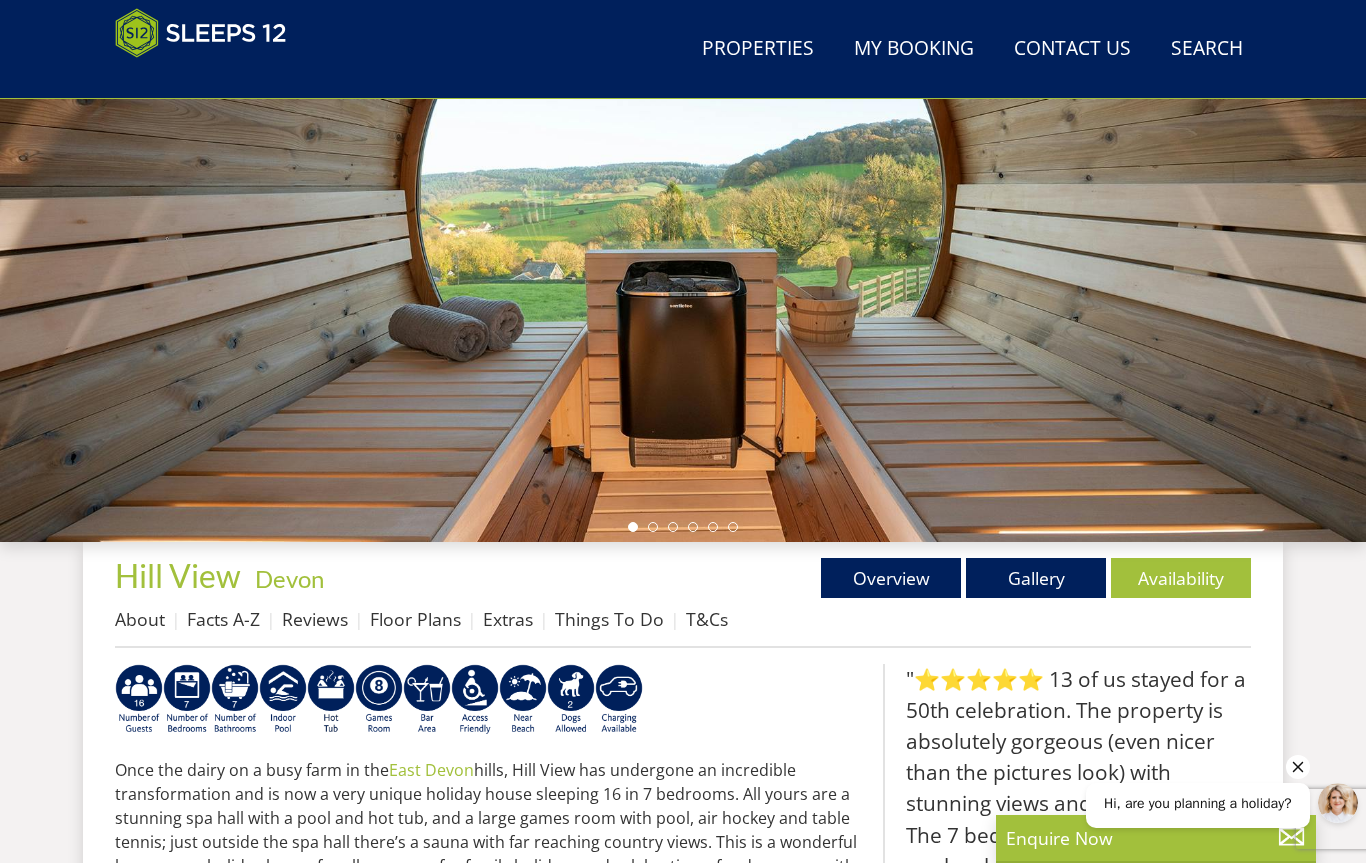 select on "15" 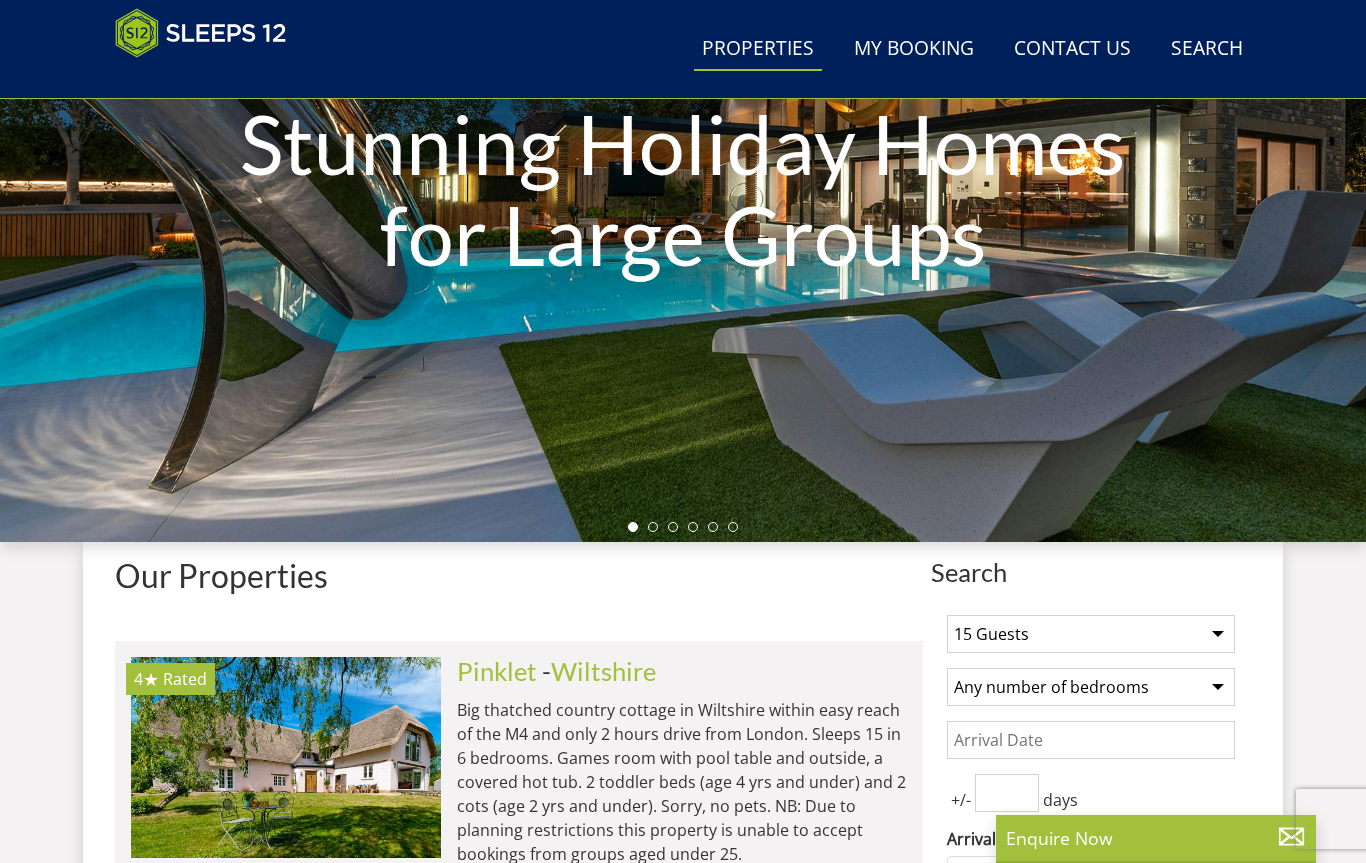 scroll, scrollTop: 4296, scrollLeft: 0, axis: vertical 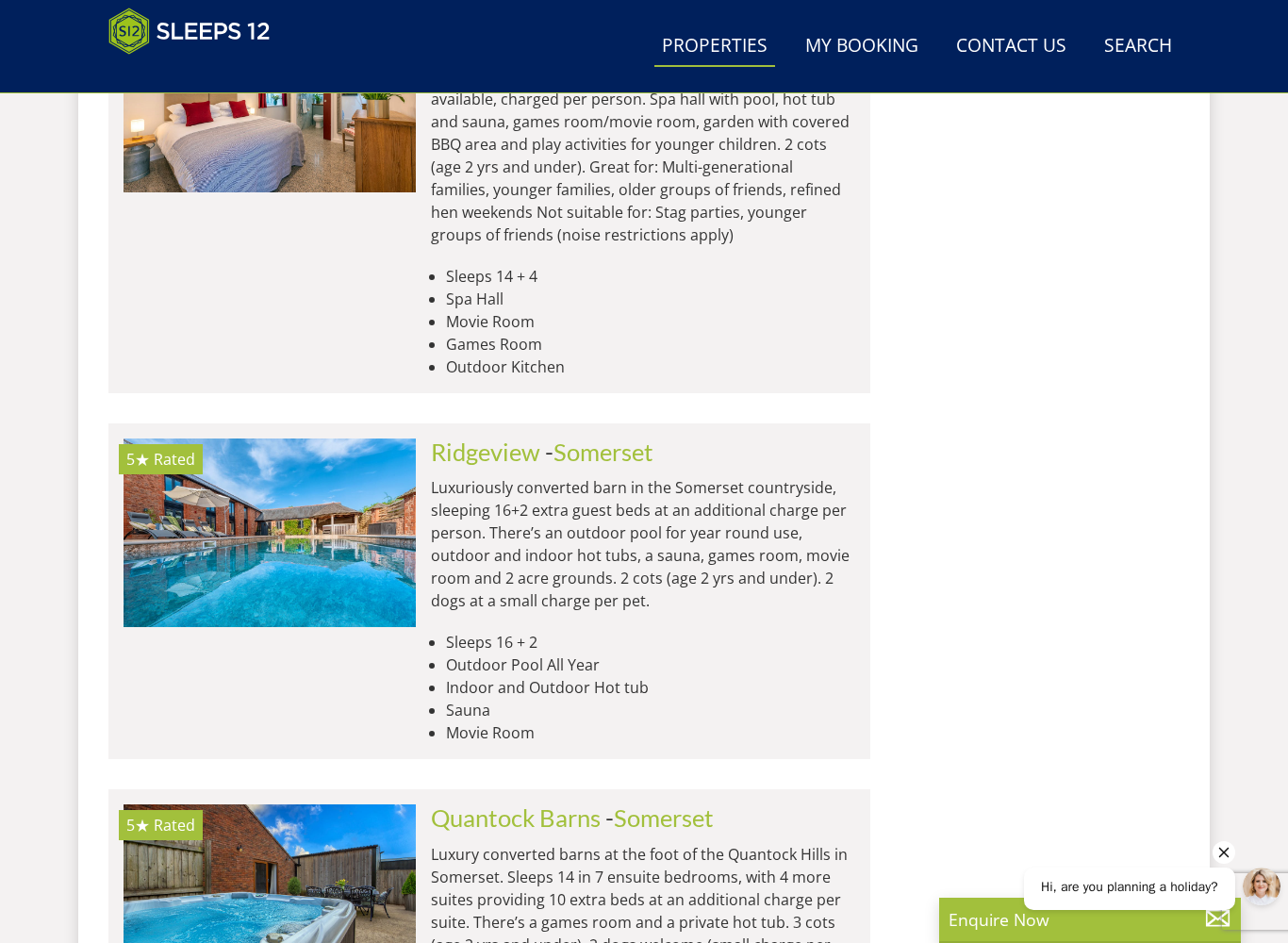 click at bounding box center (270, 533) 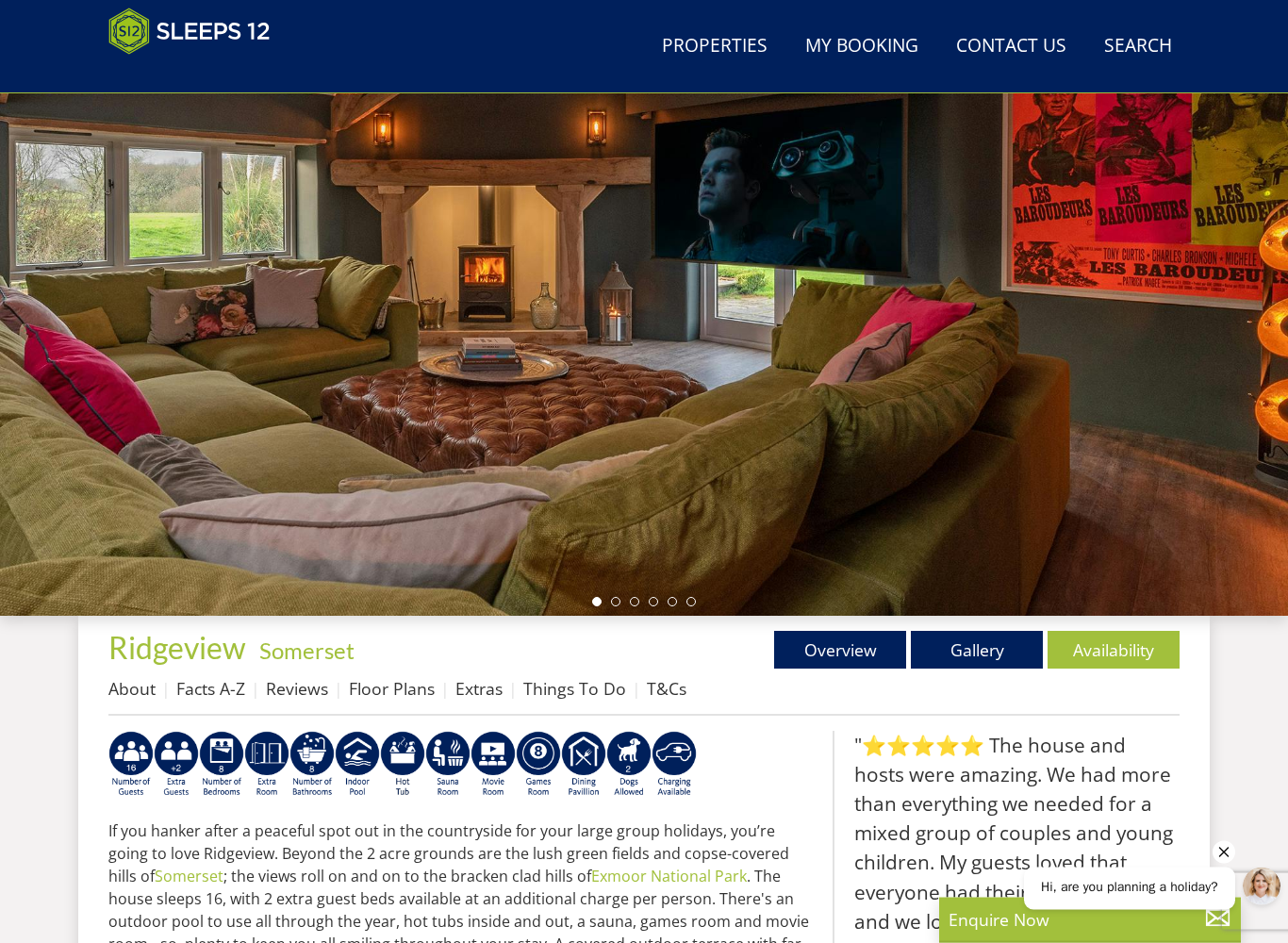 scroll, scrollTop: 179, scrollLeft: 0, axis: vertical 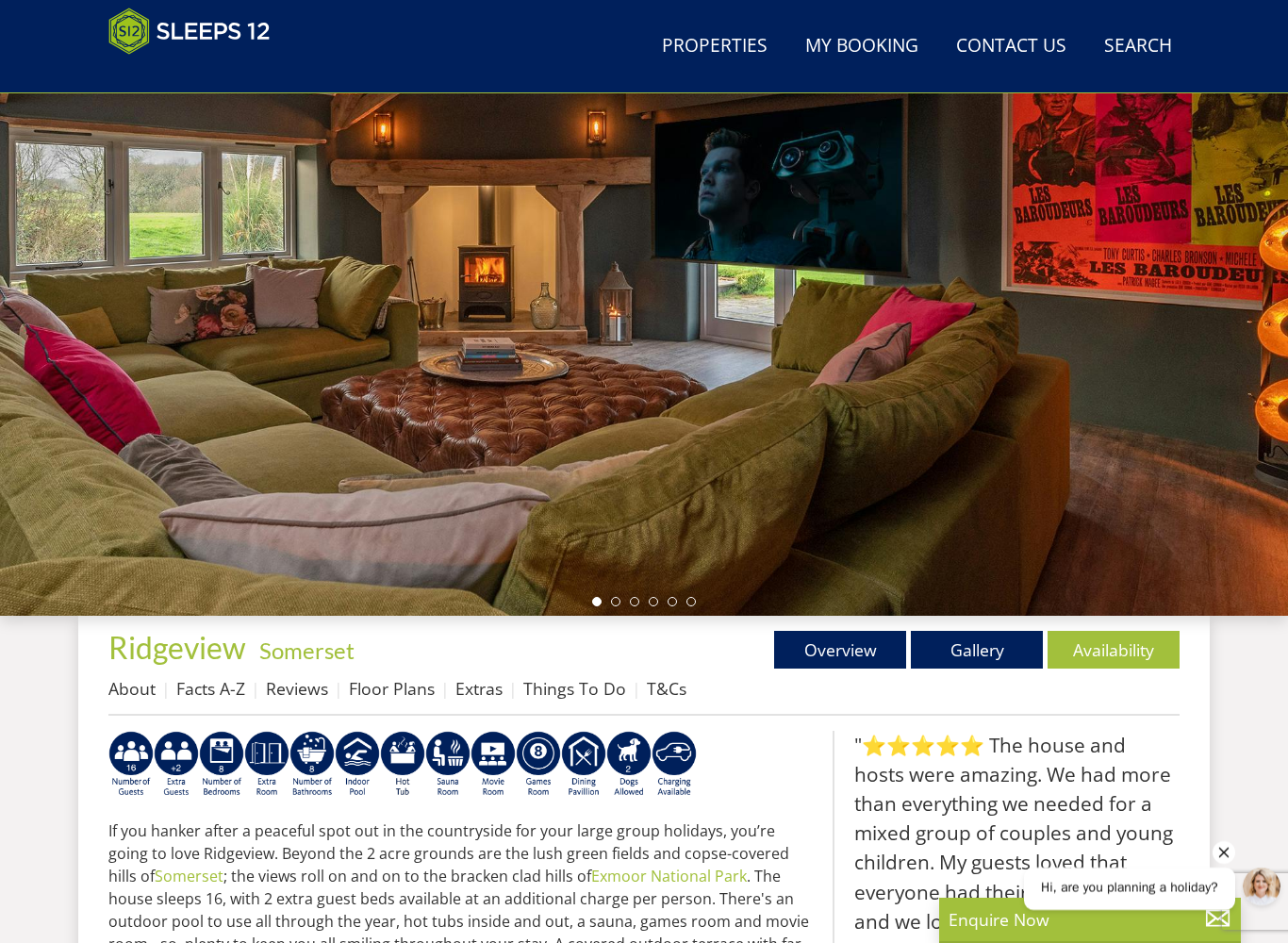 click on "Gallery" at bounding box center (977, 650) 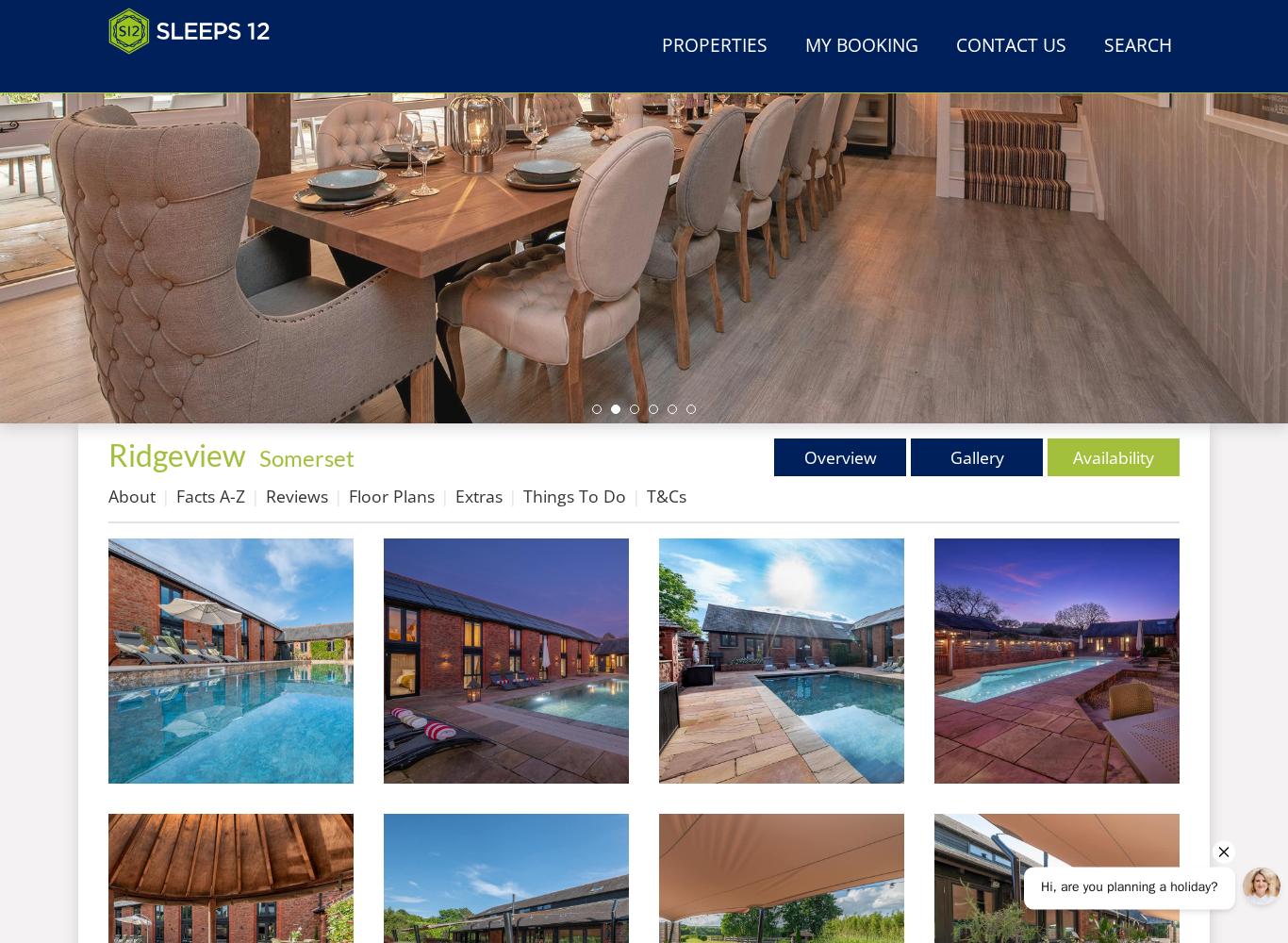 scroll, scrollTop: 372, scrollLeft: 0, axis: vertical 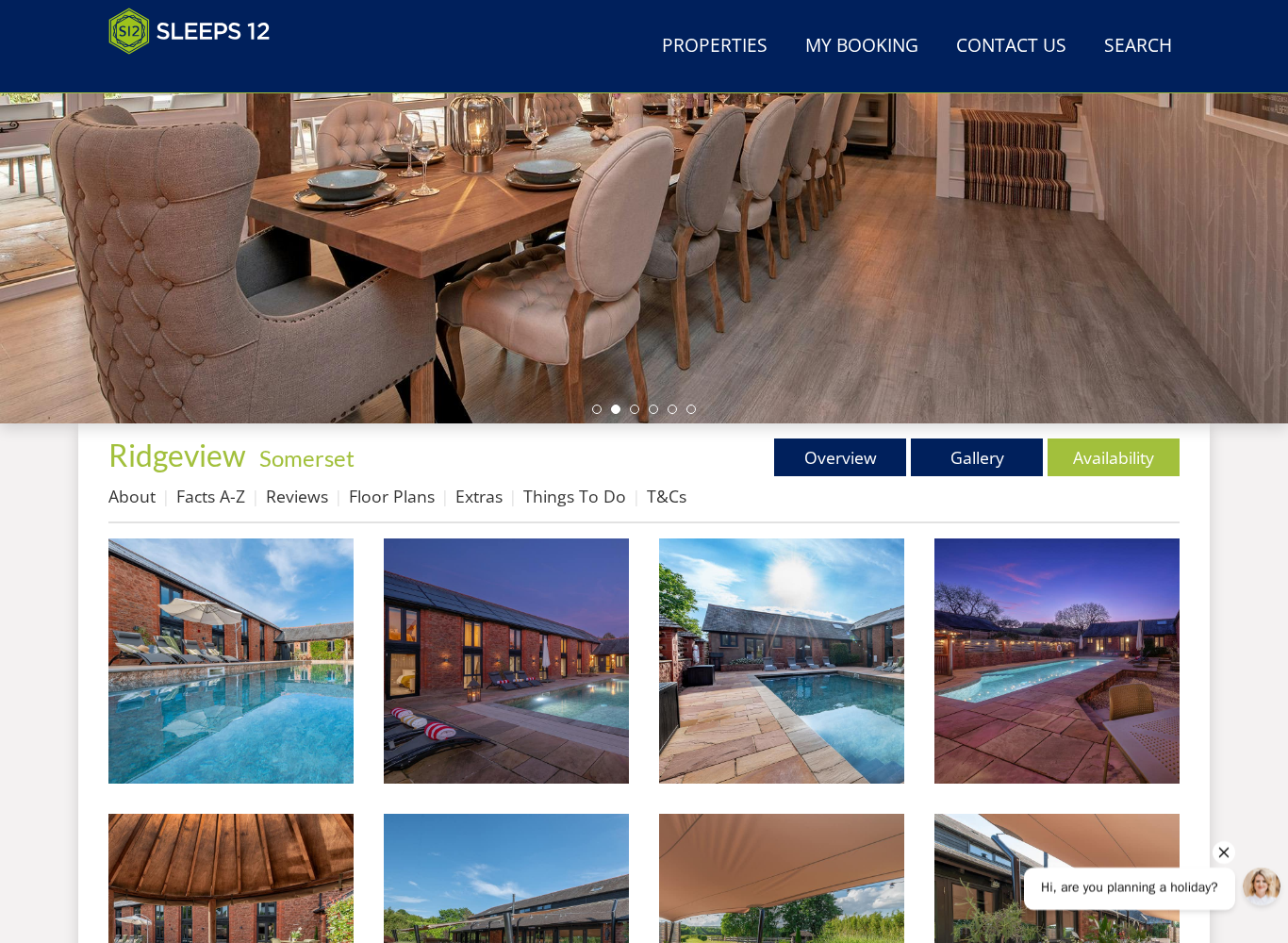 click at bounding box center [231, 661] 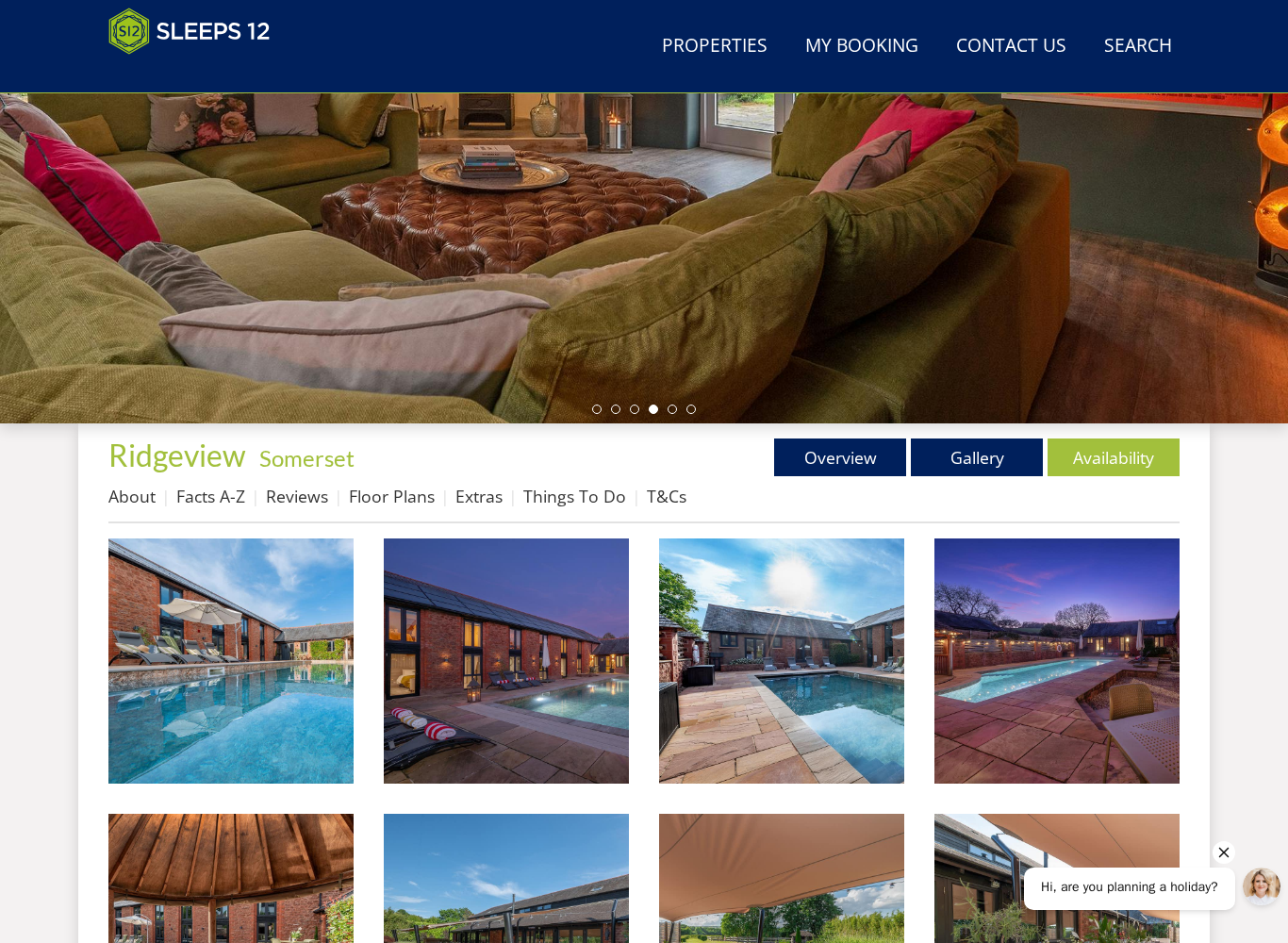 click on "Availability" at bounding box center [1114, 457] 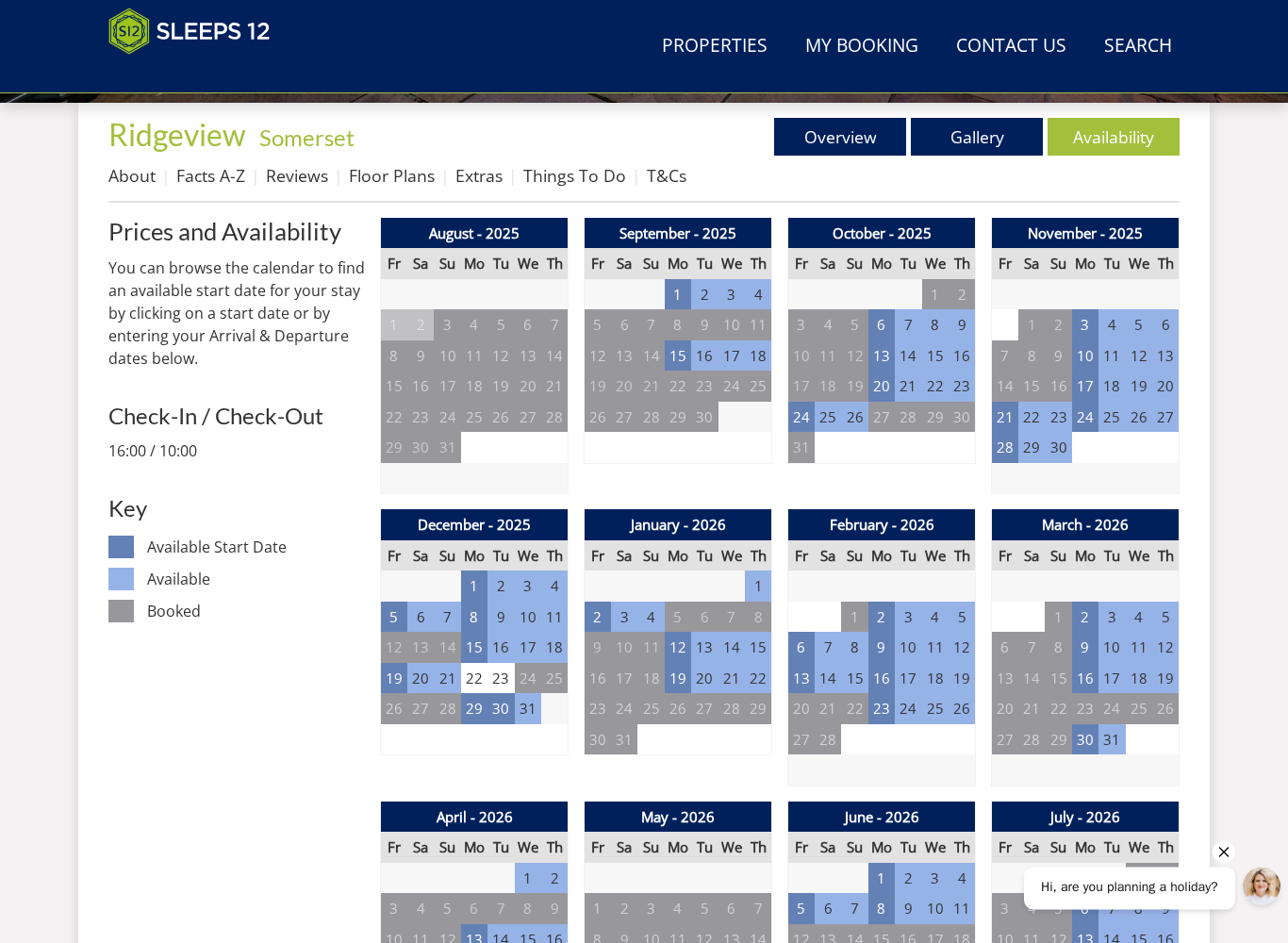 scroll, scrollTop: 692, scrollLeft: 0, axis: vertical 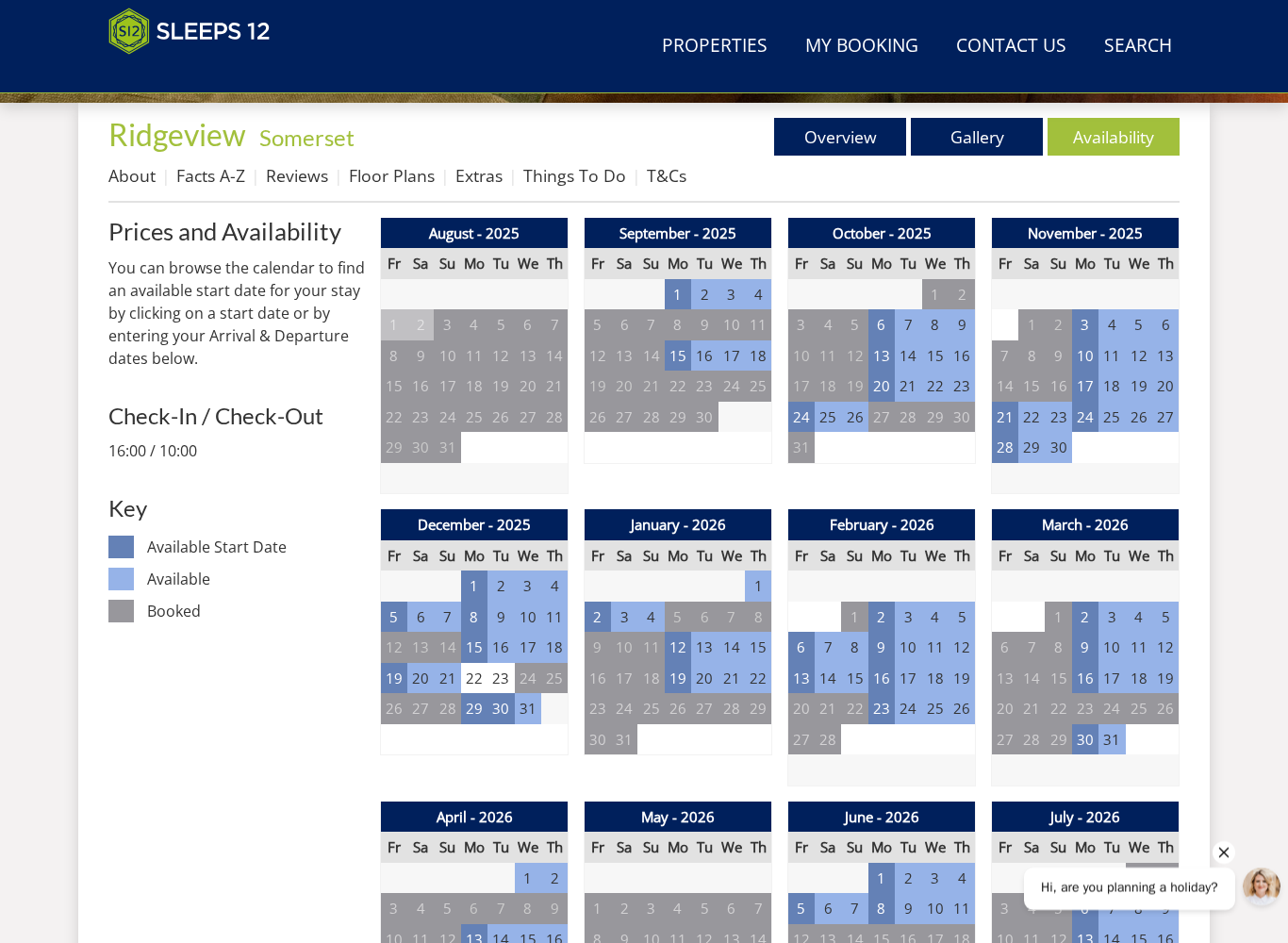 click on "23" at bounding box center [962, 386] 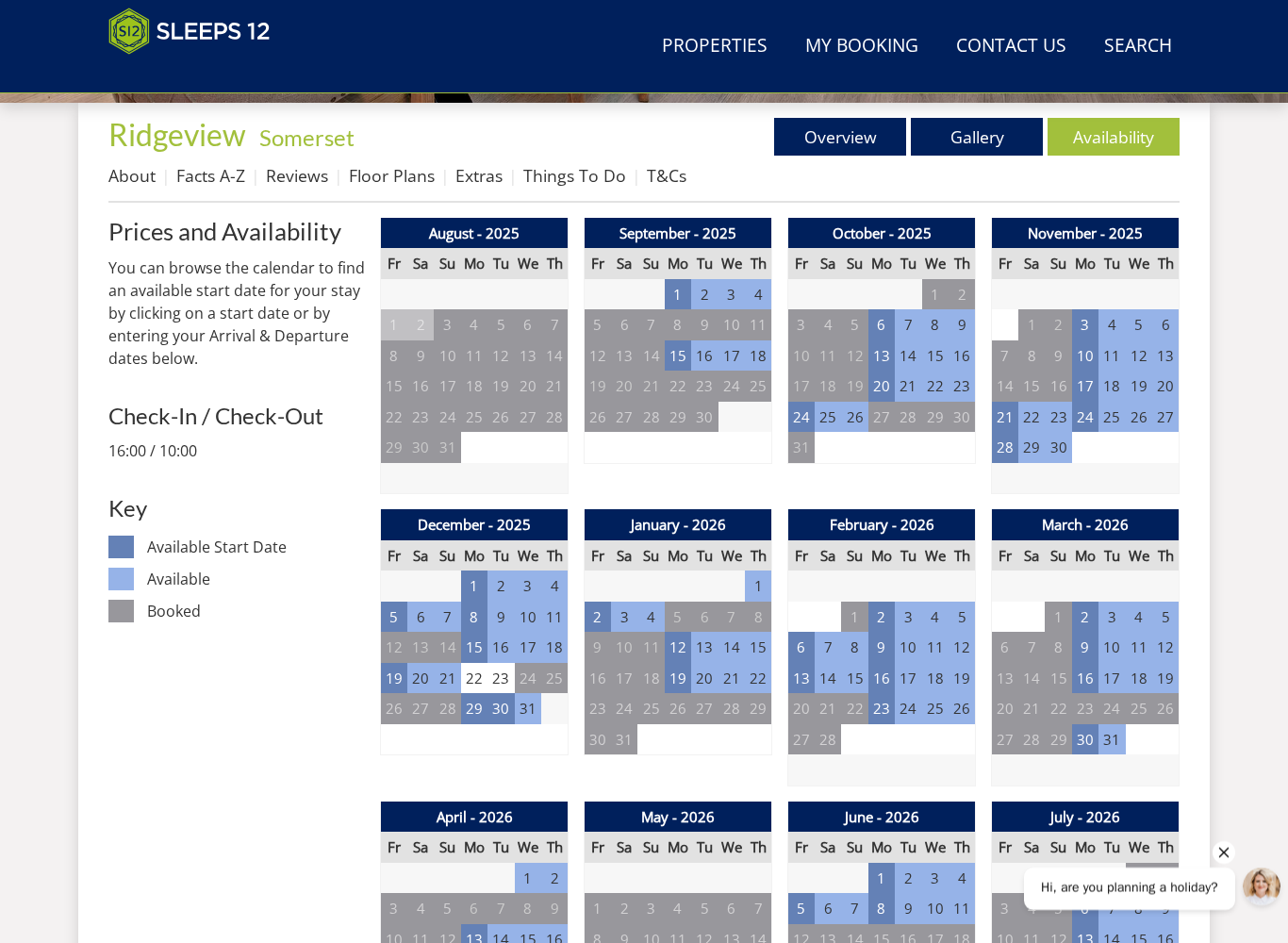 click on "23" at bounding box center [962, 386] 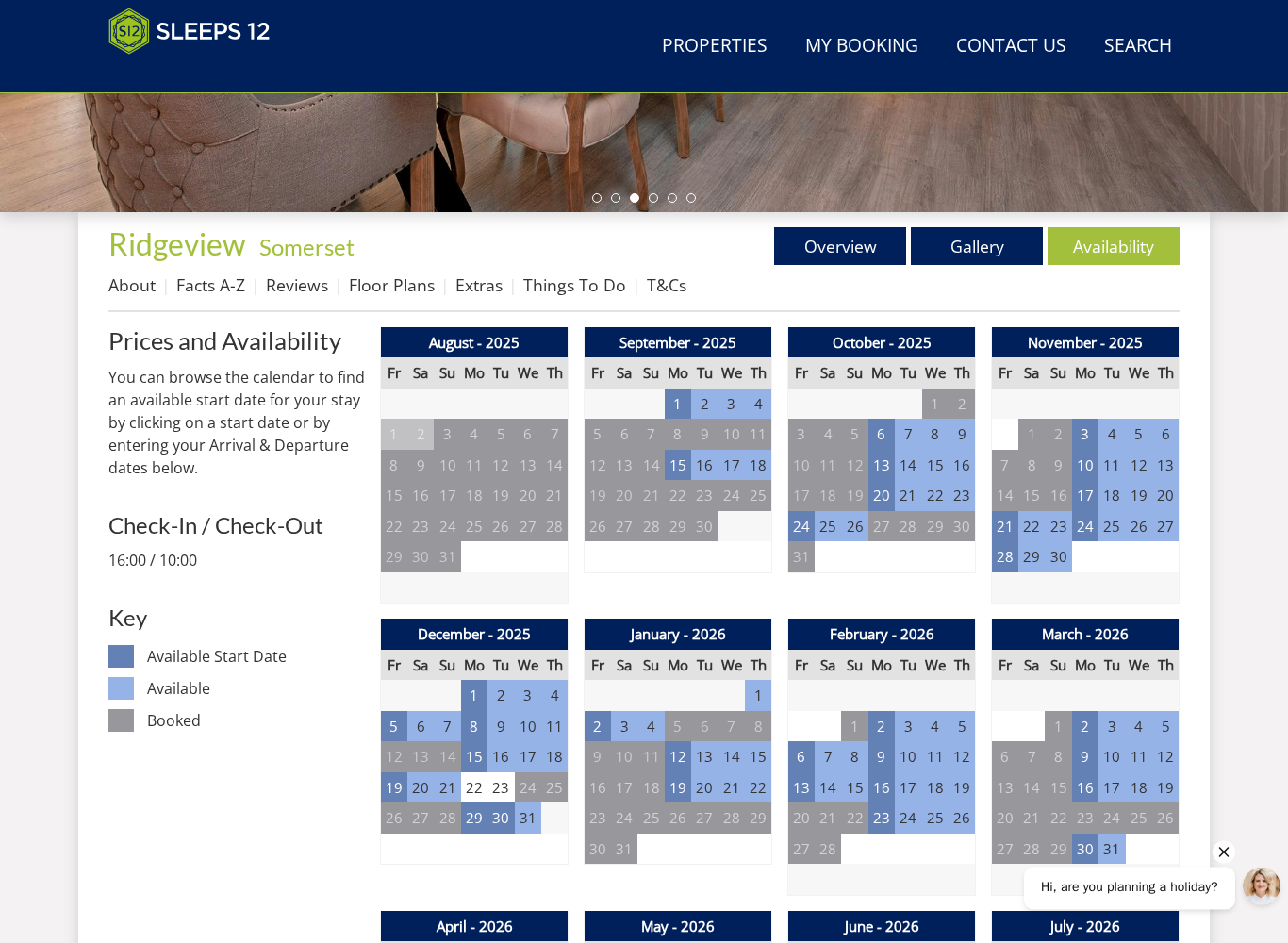 scroll, scrollTop: 583, scrollLeft: 0, axis: vertical 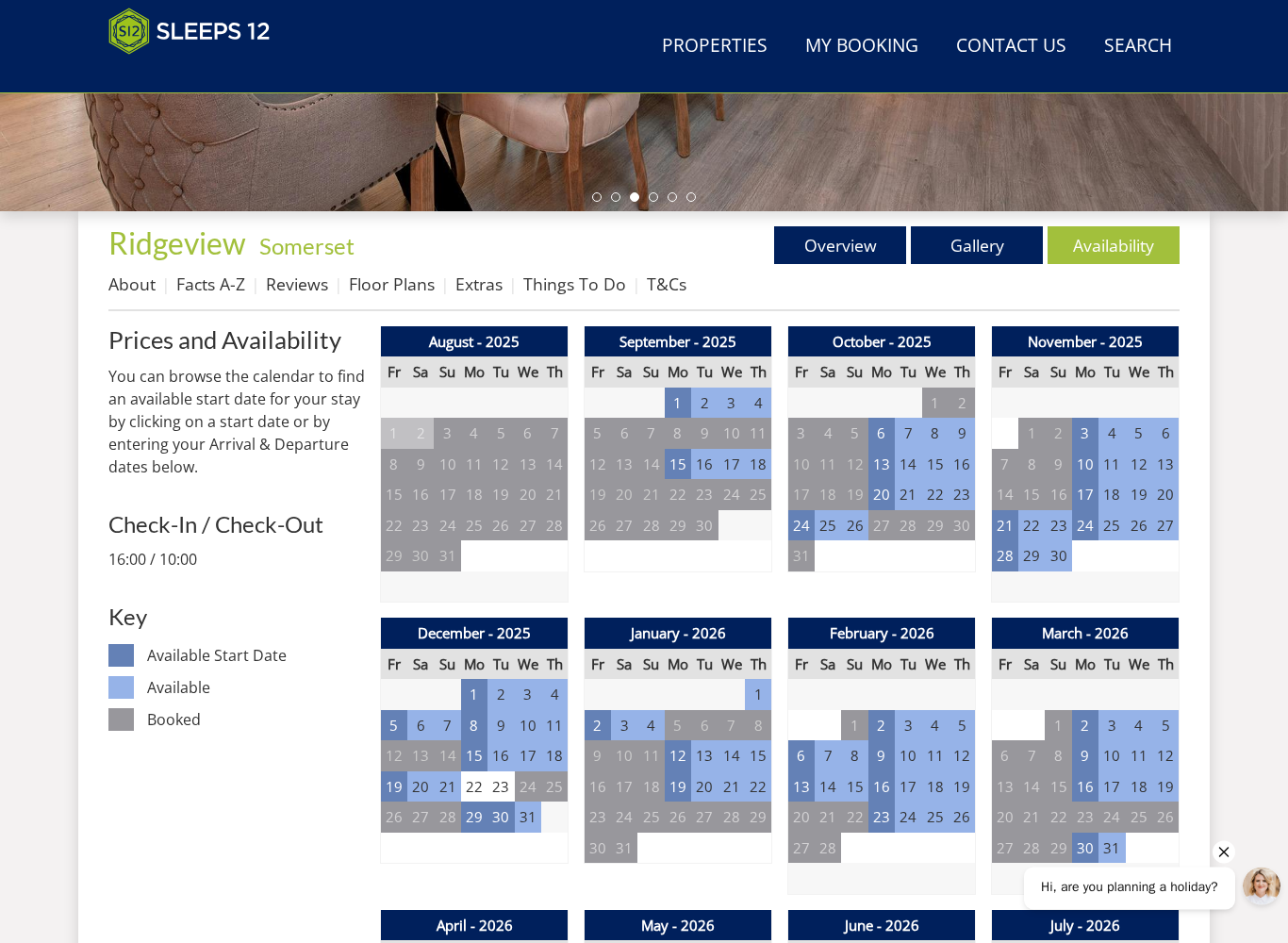 click on "23" at bounding box center (962, 495) 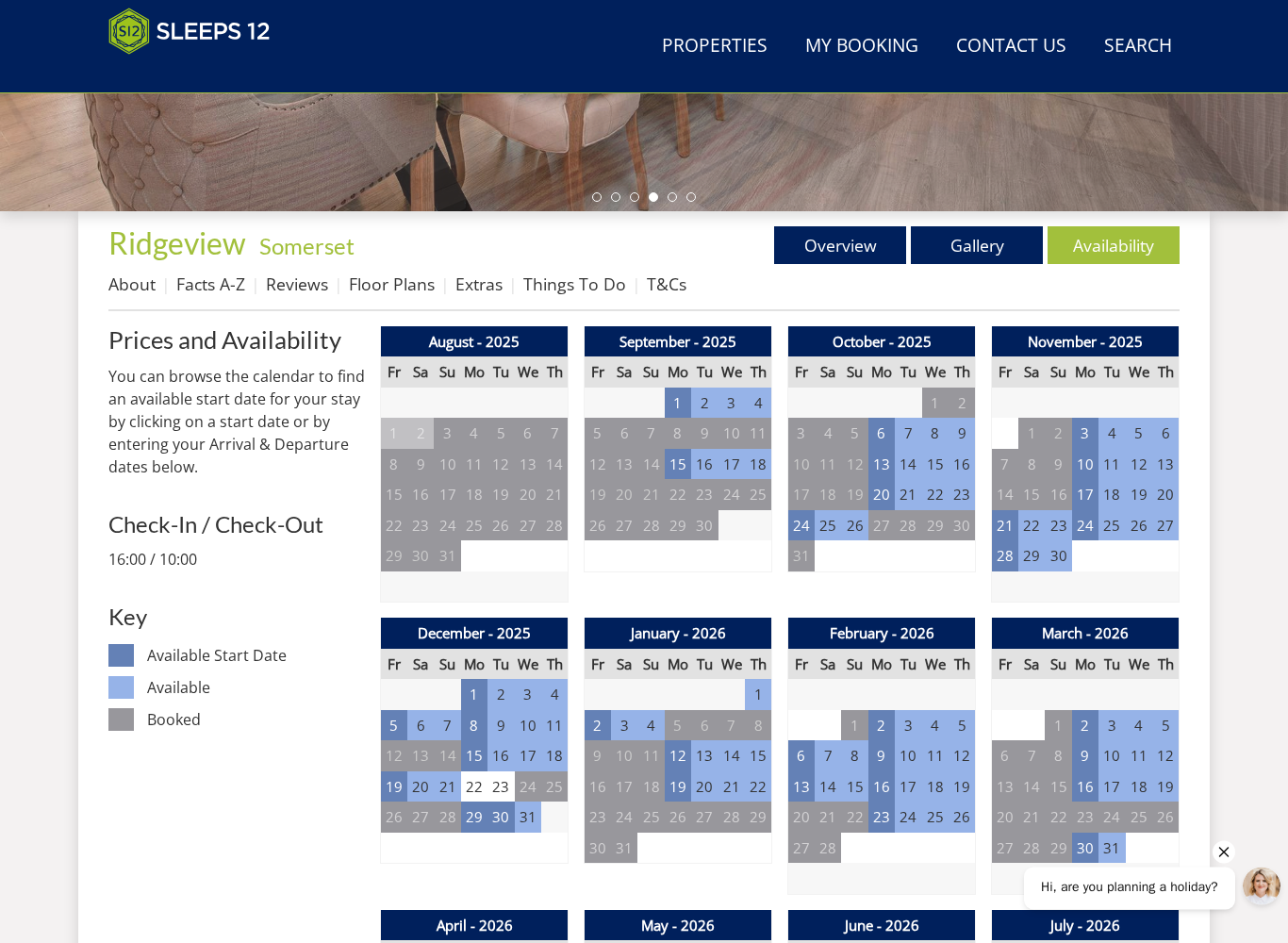 scroll, scrollTop: 584, scrollLeft: 0, axis: vertical 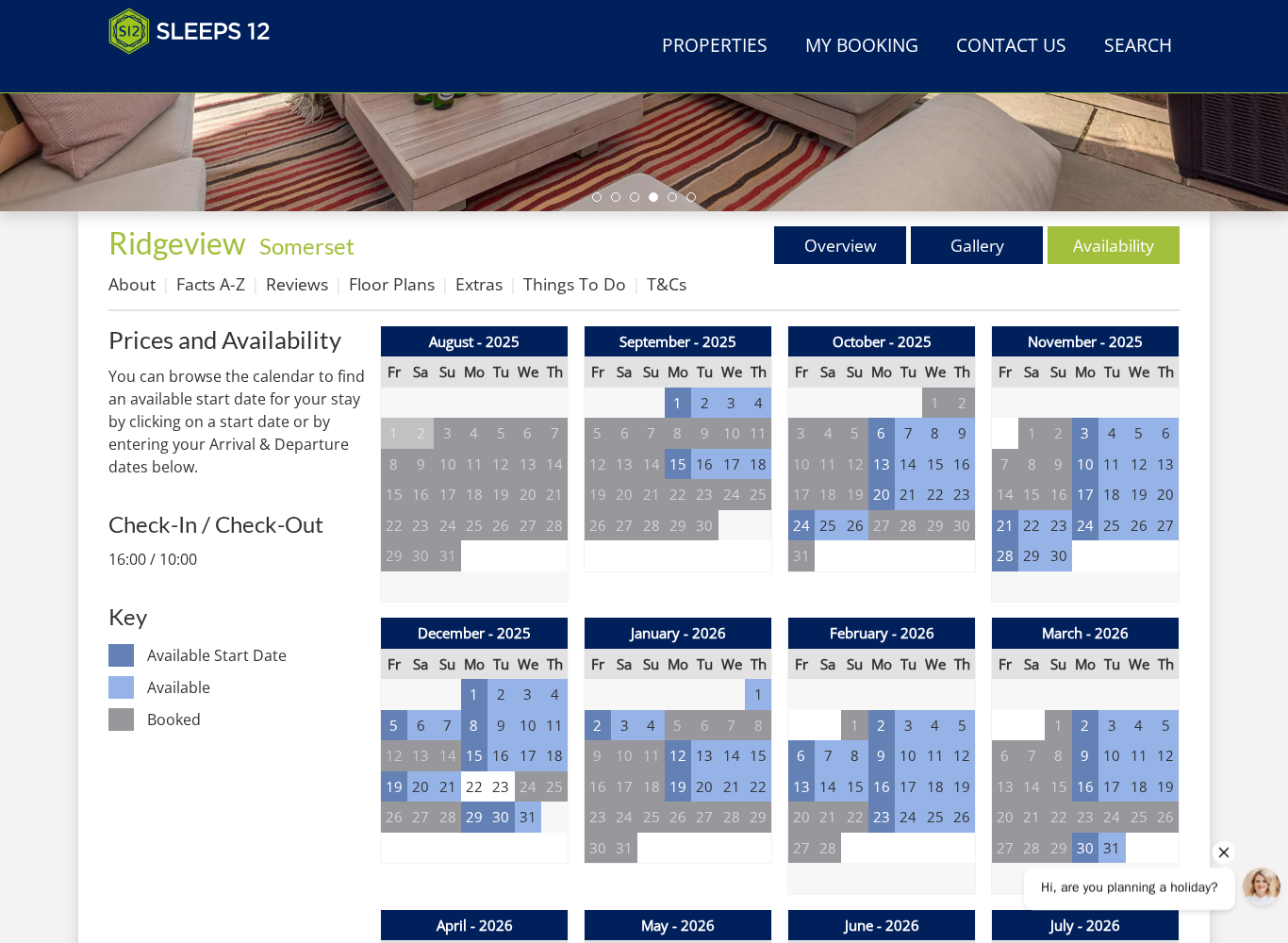click on "22" at bounding box center (935, 494) 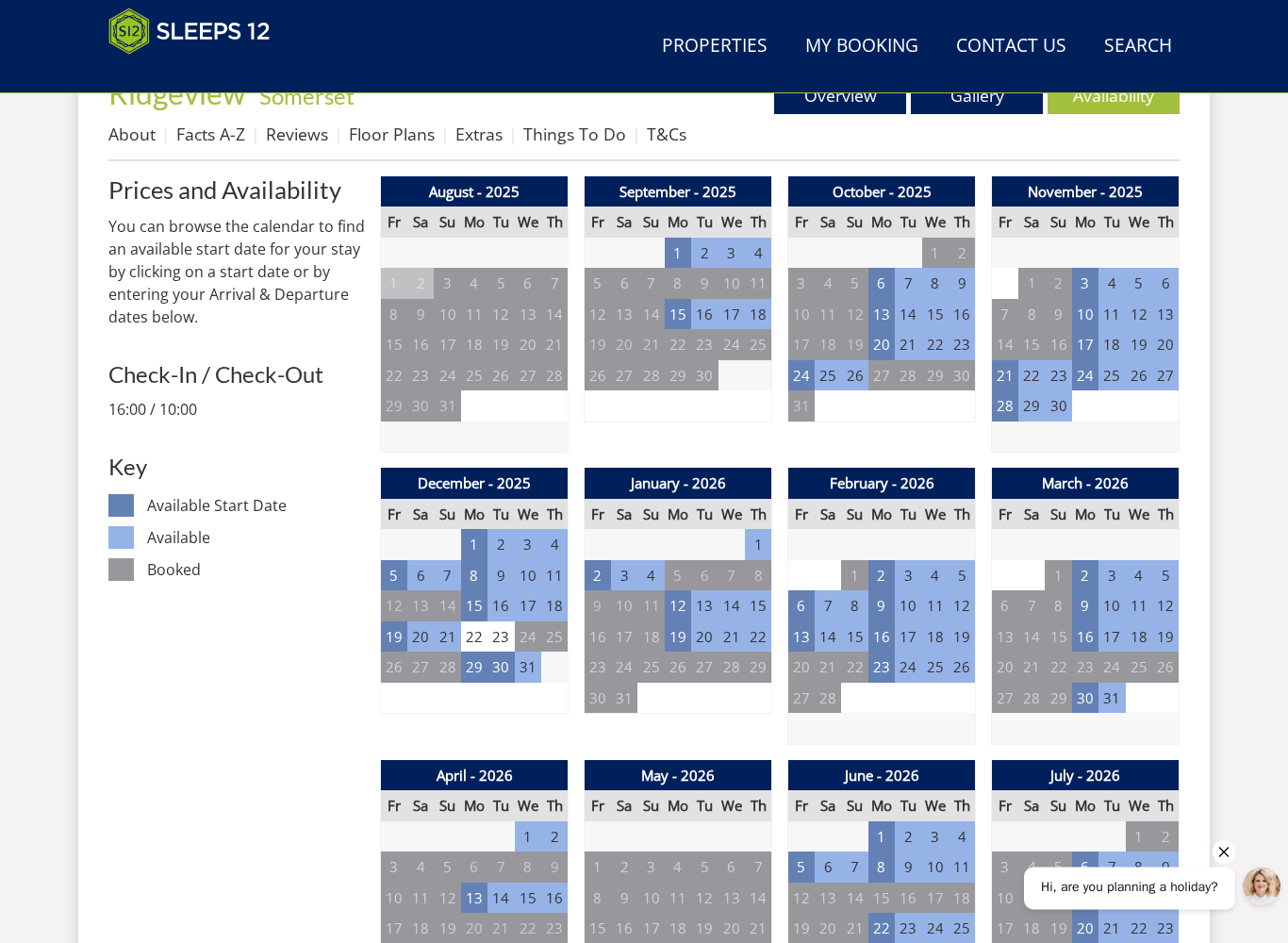 scroll, scrollTop: 734, scrollLeft: 0, axis: vertical 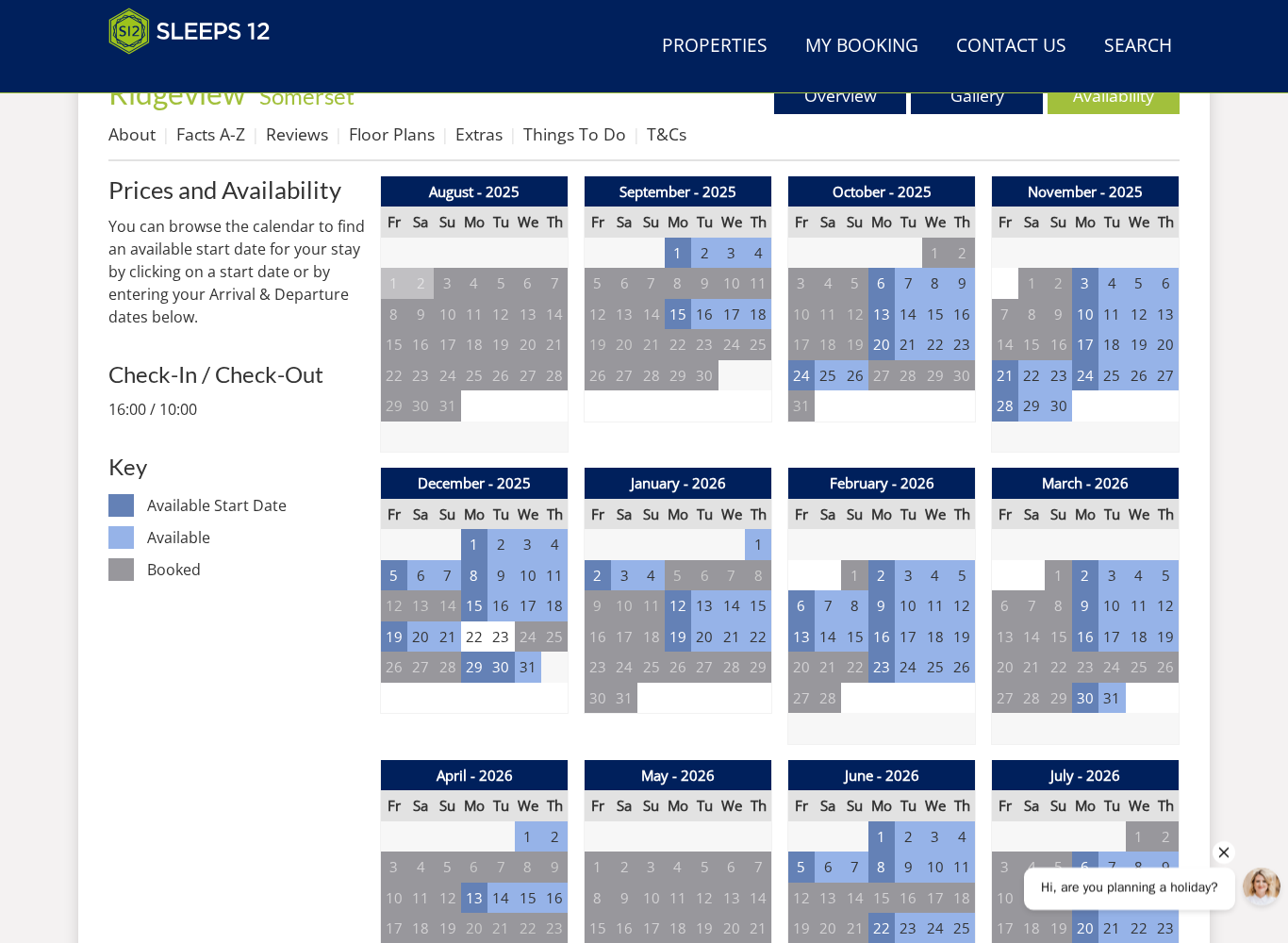 click on "20" at bounding box center (882, 344) 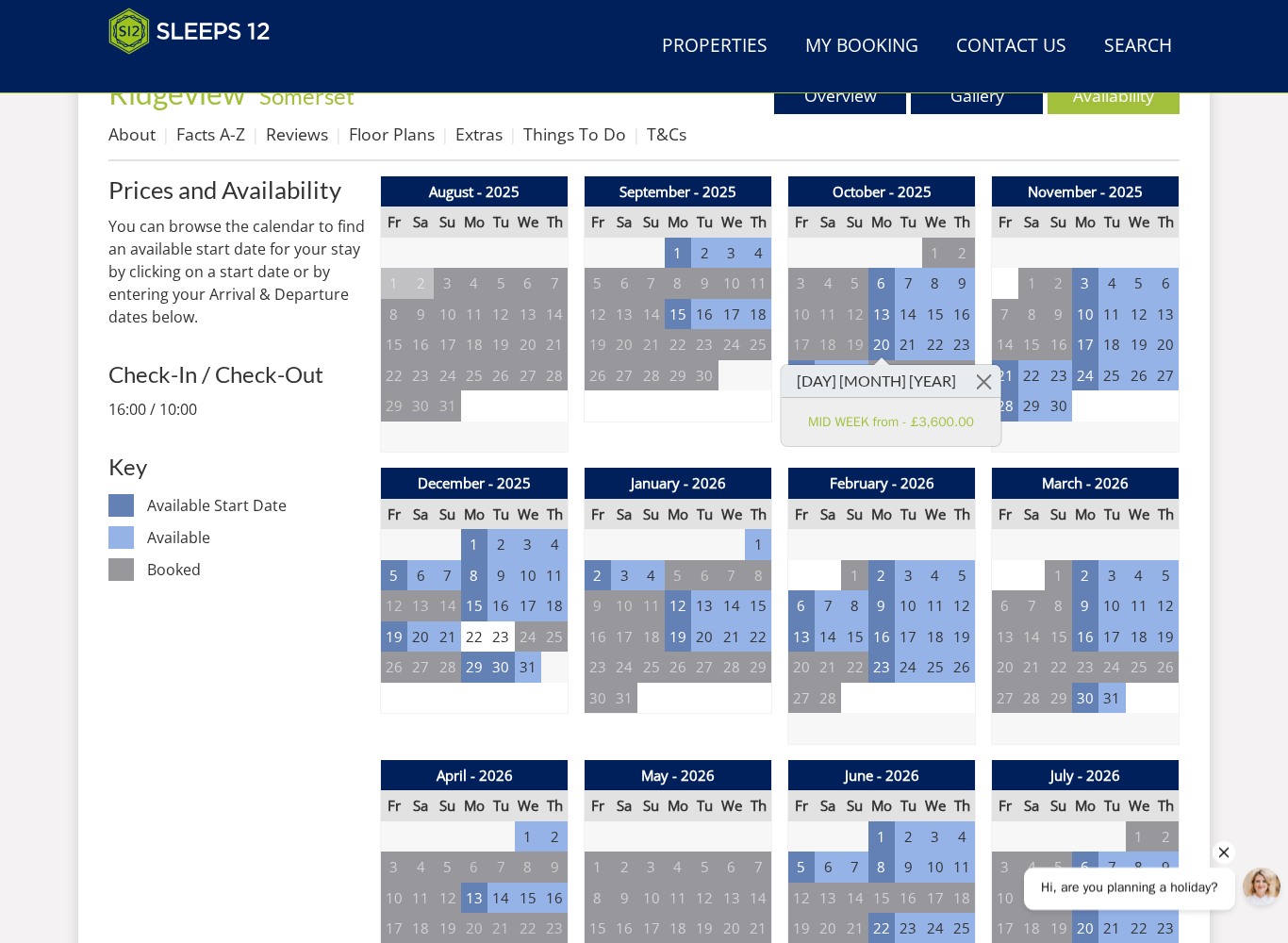 click on "21" at bounding box center [908, 344] 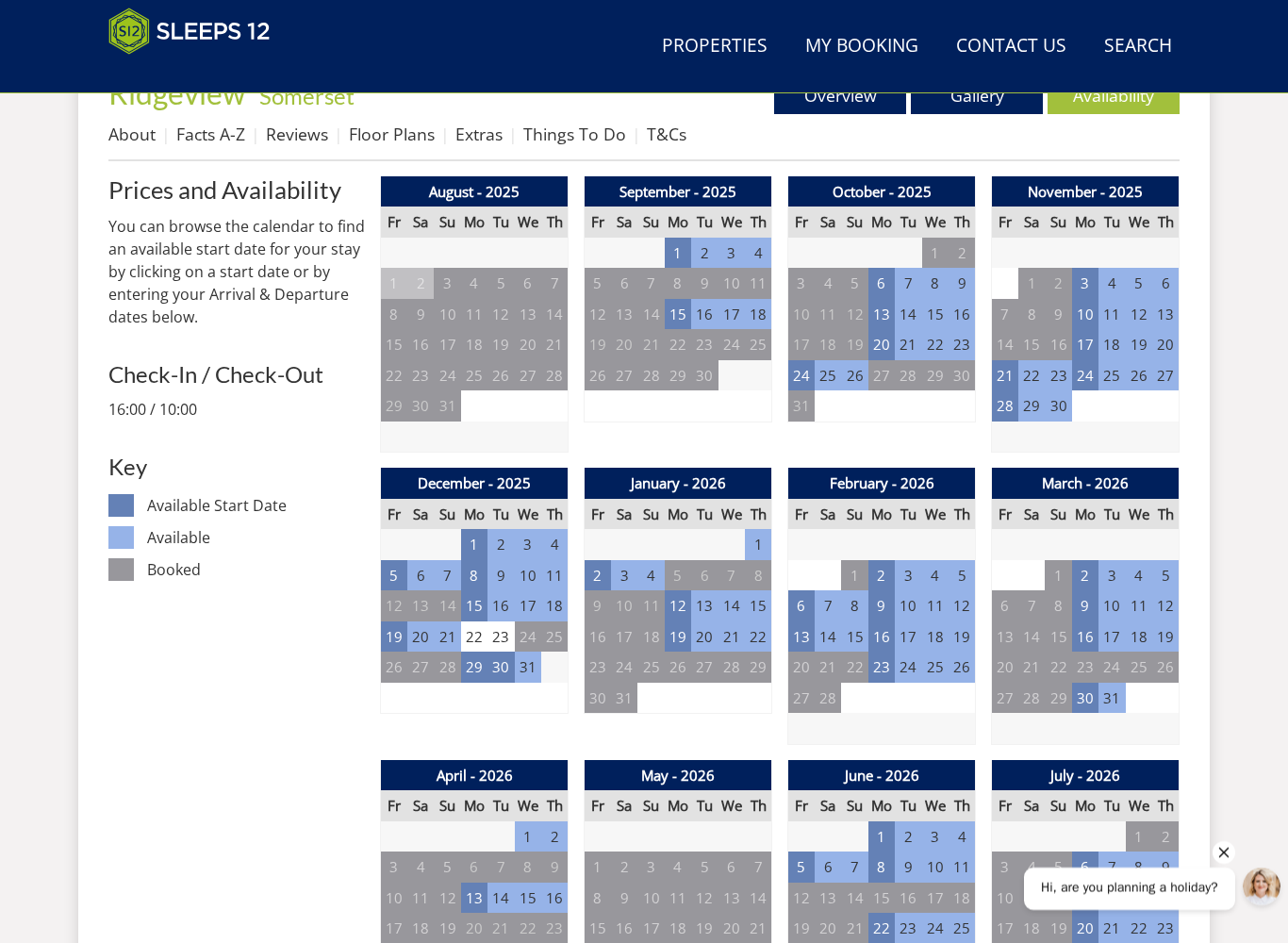 click on "21" at bounding box center [908, 344] 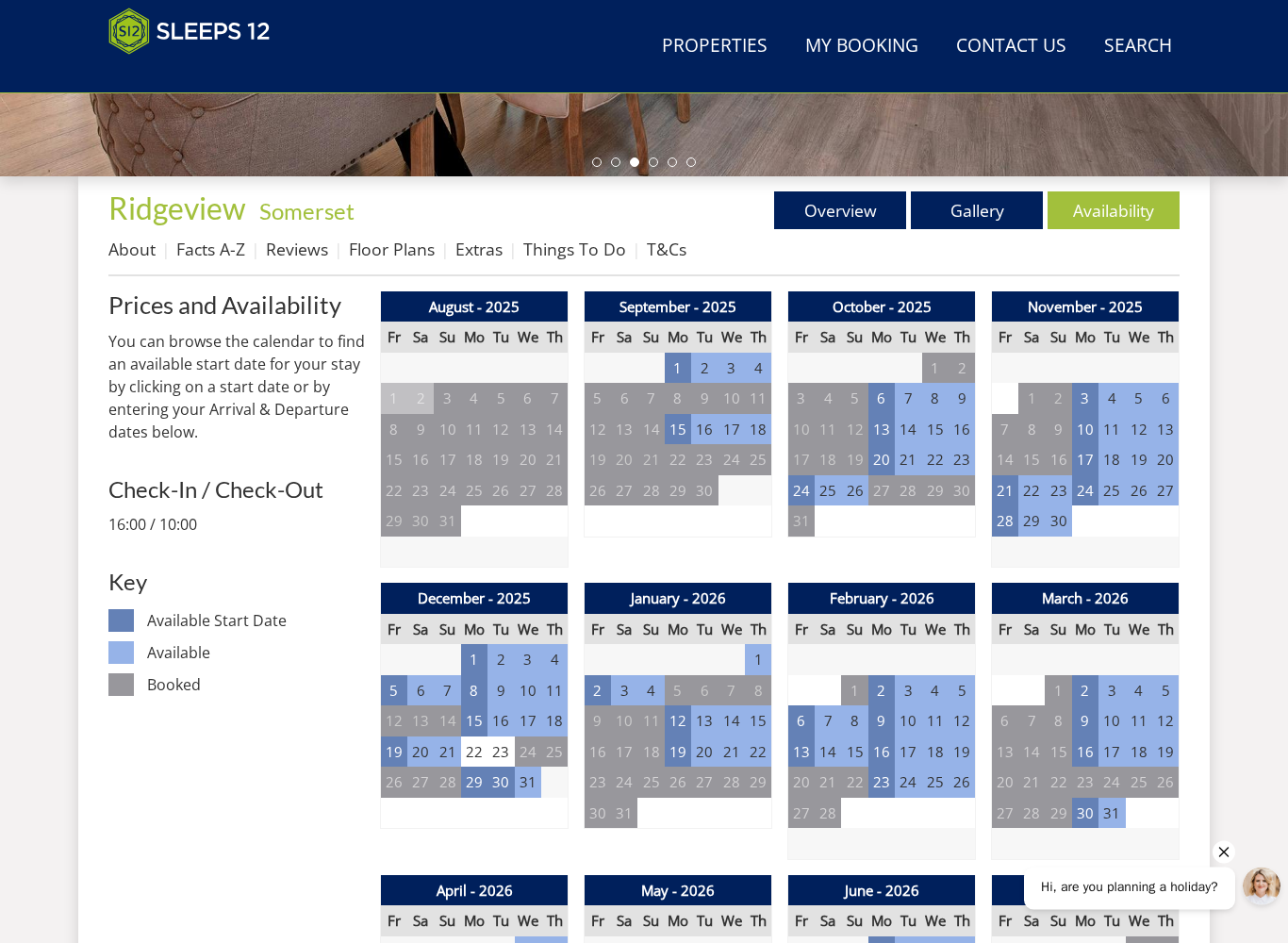 scroll, scrollTop: 619, scrollLeft: 0, axis: vertical 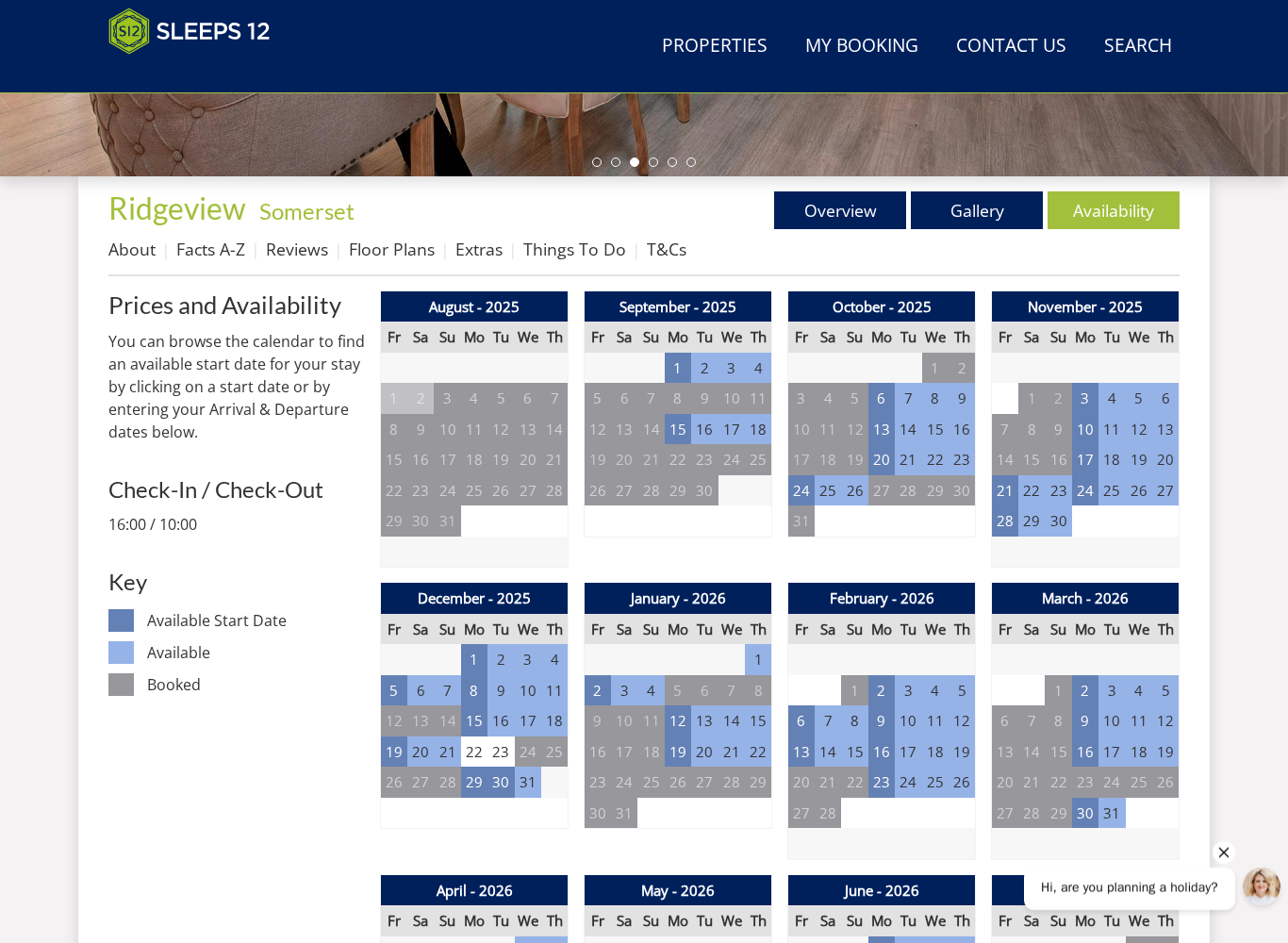 click on "20" at bounding box center [882, 459] 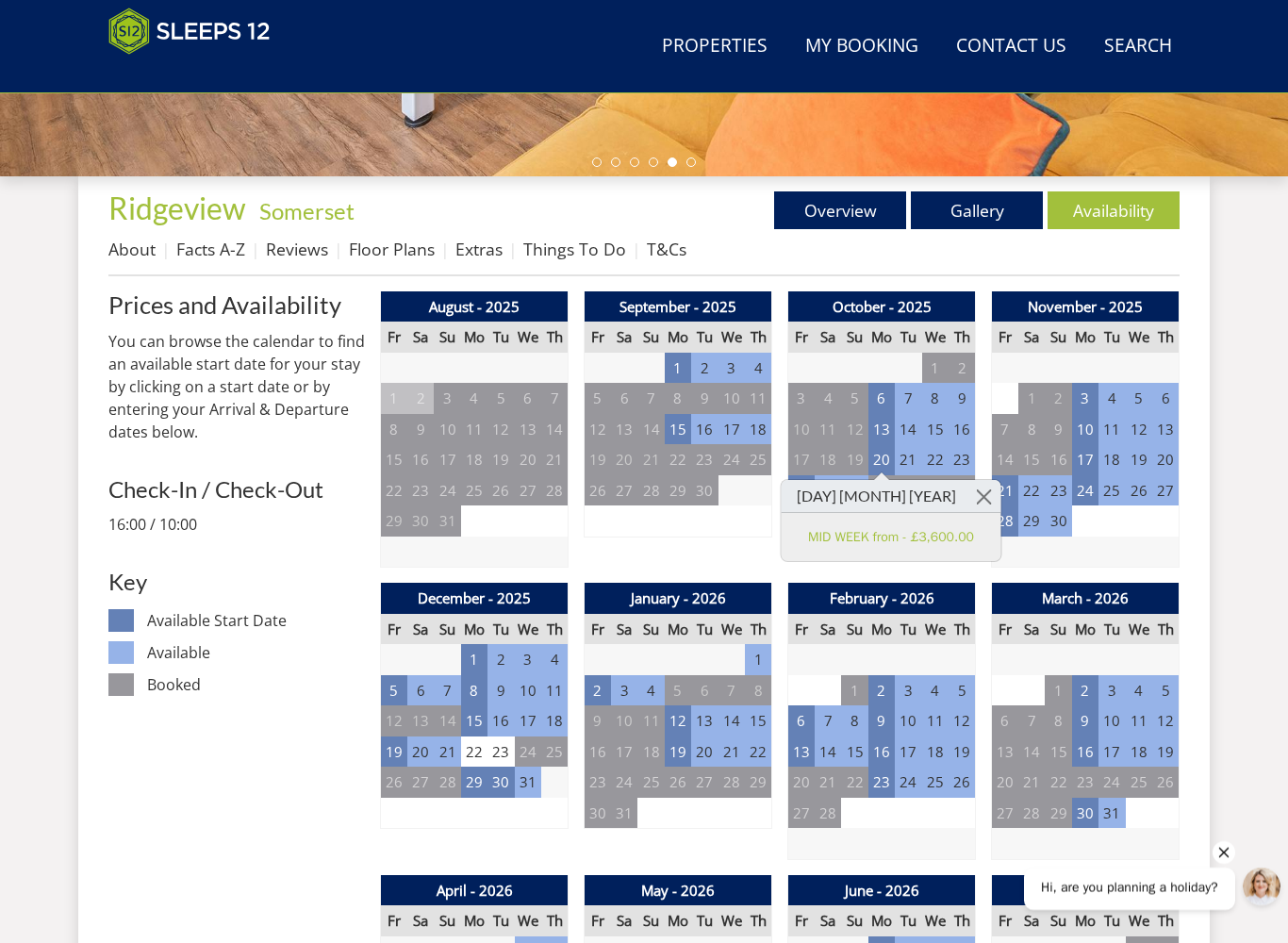click on "MID WEEK from  - £3,600.00" at bounding box center [891, 537] 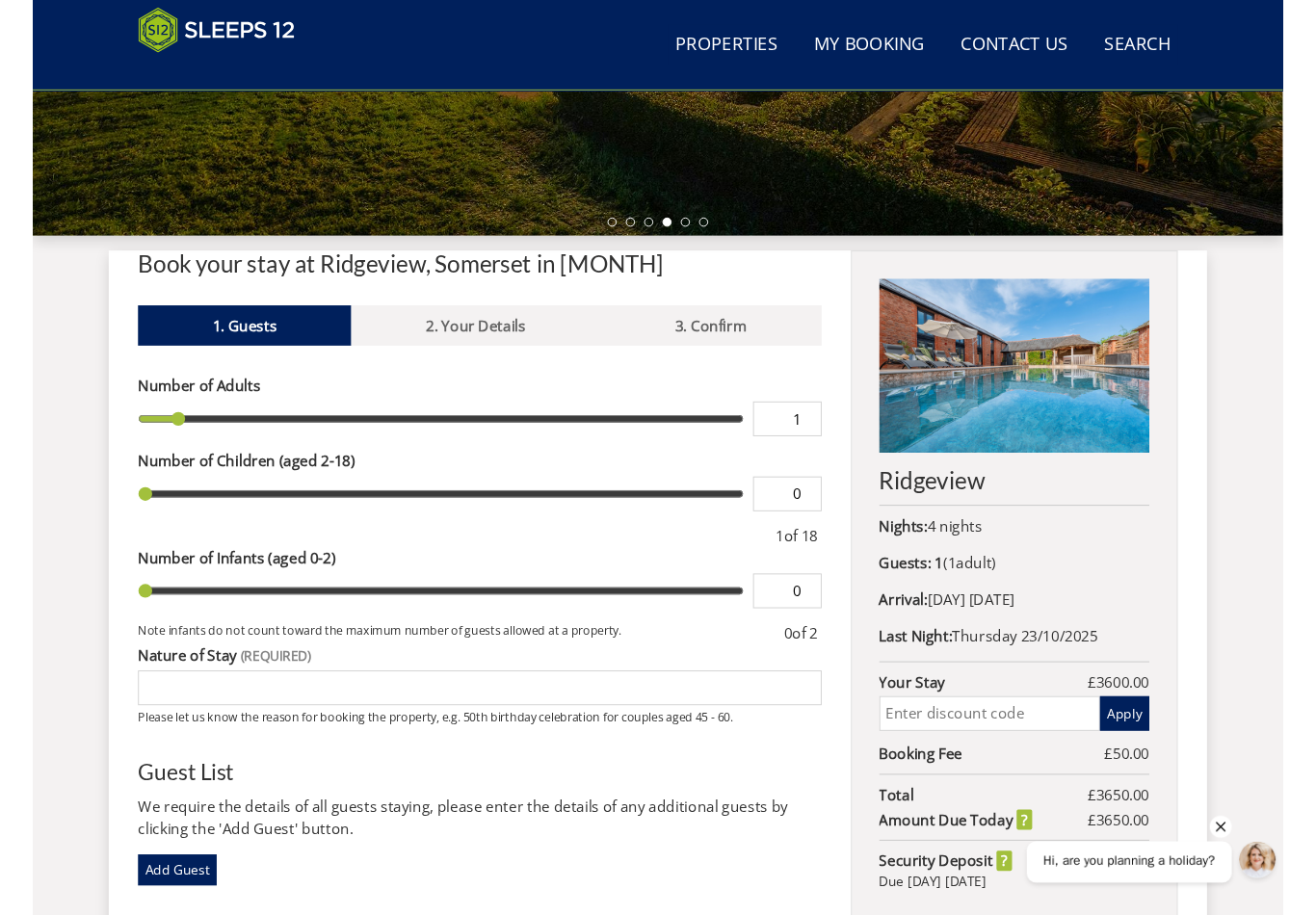 scroll, scrollTop: 568, scrollLeft: 0, axis: vertical 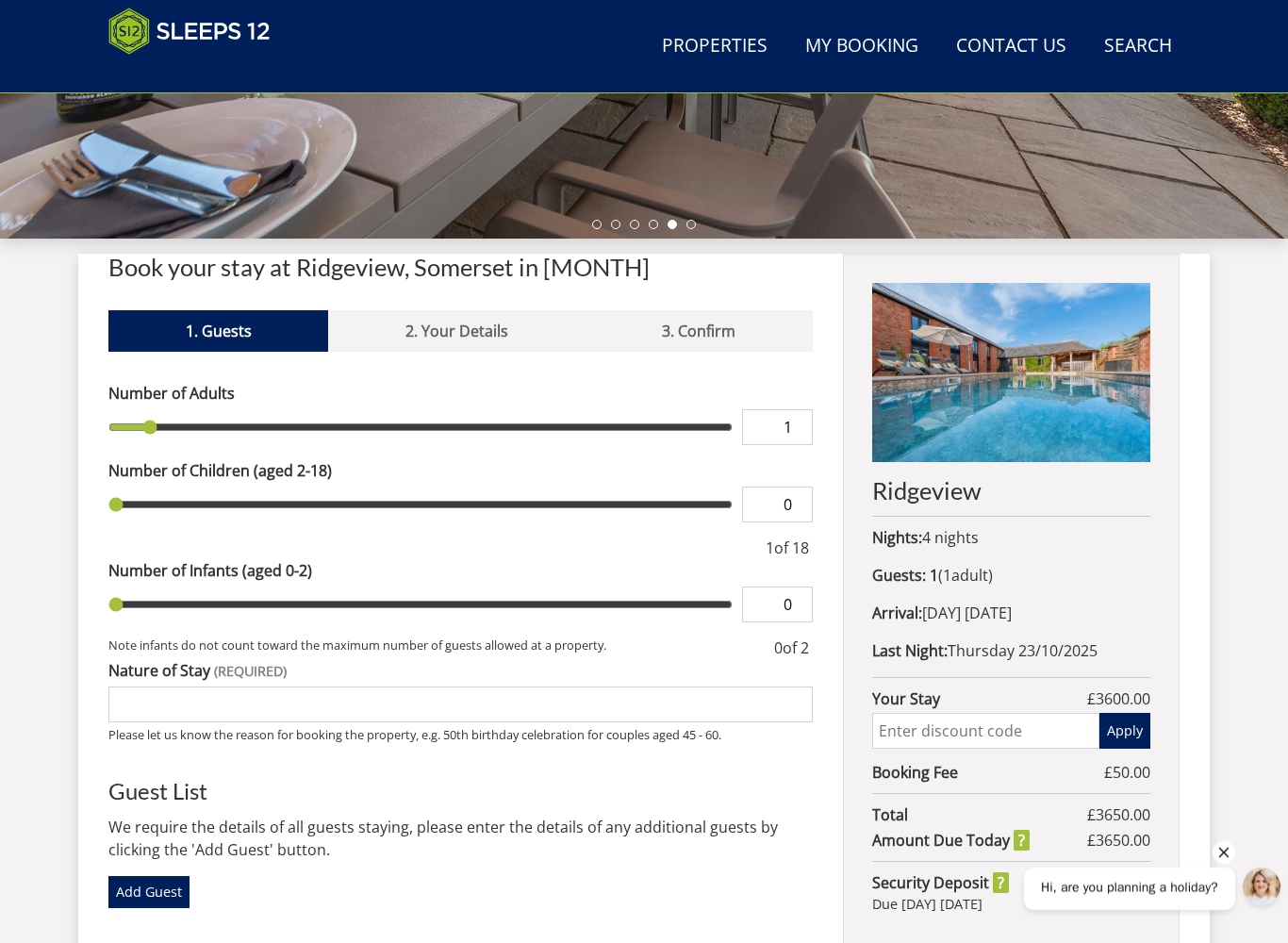 click on "Nights:  4 nights" at bounding box center [1011, 538] 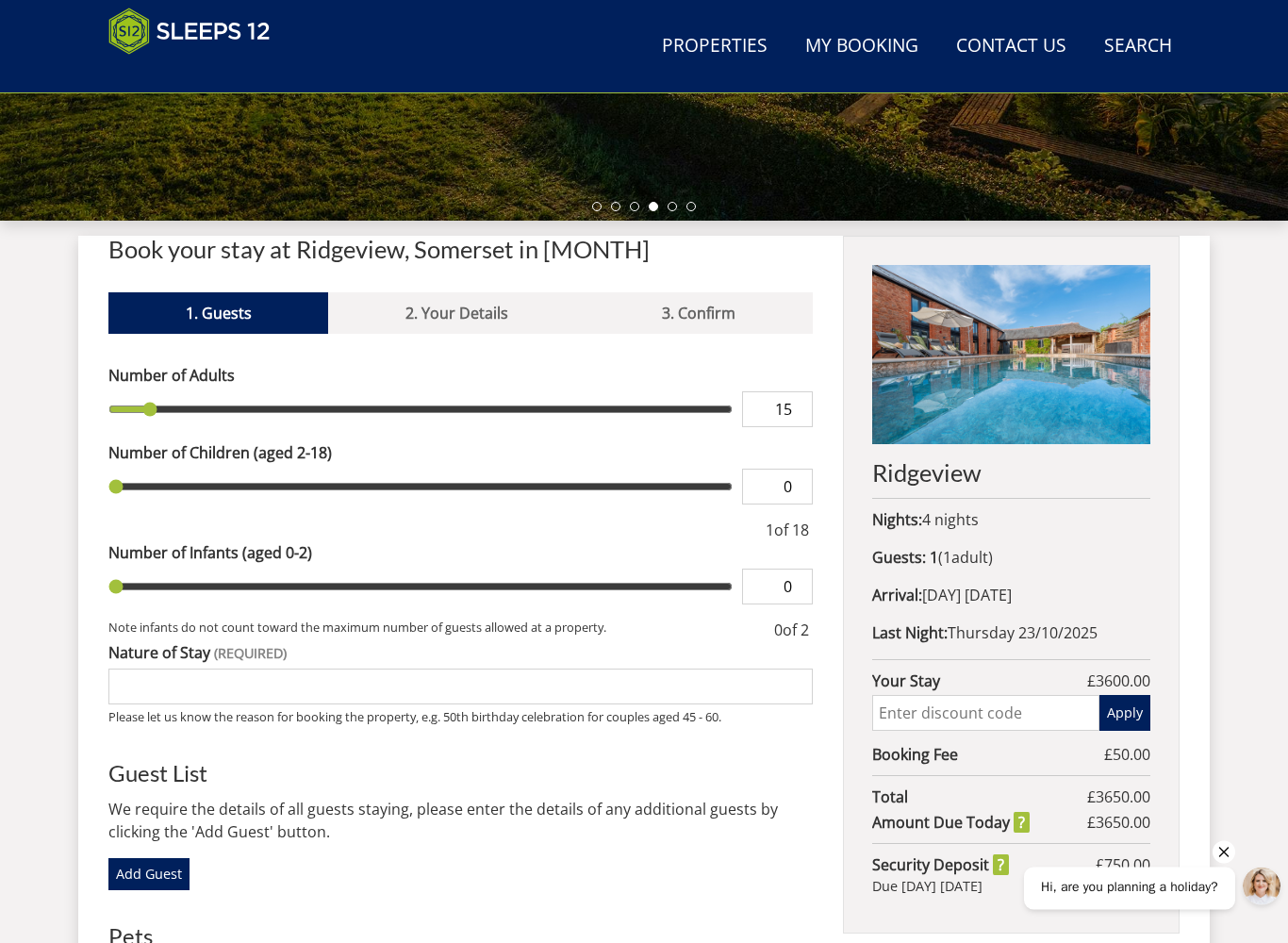 scroll, scrollTop: 575, scrollLeft: 0, axis: vertical 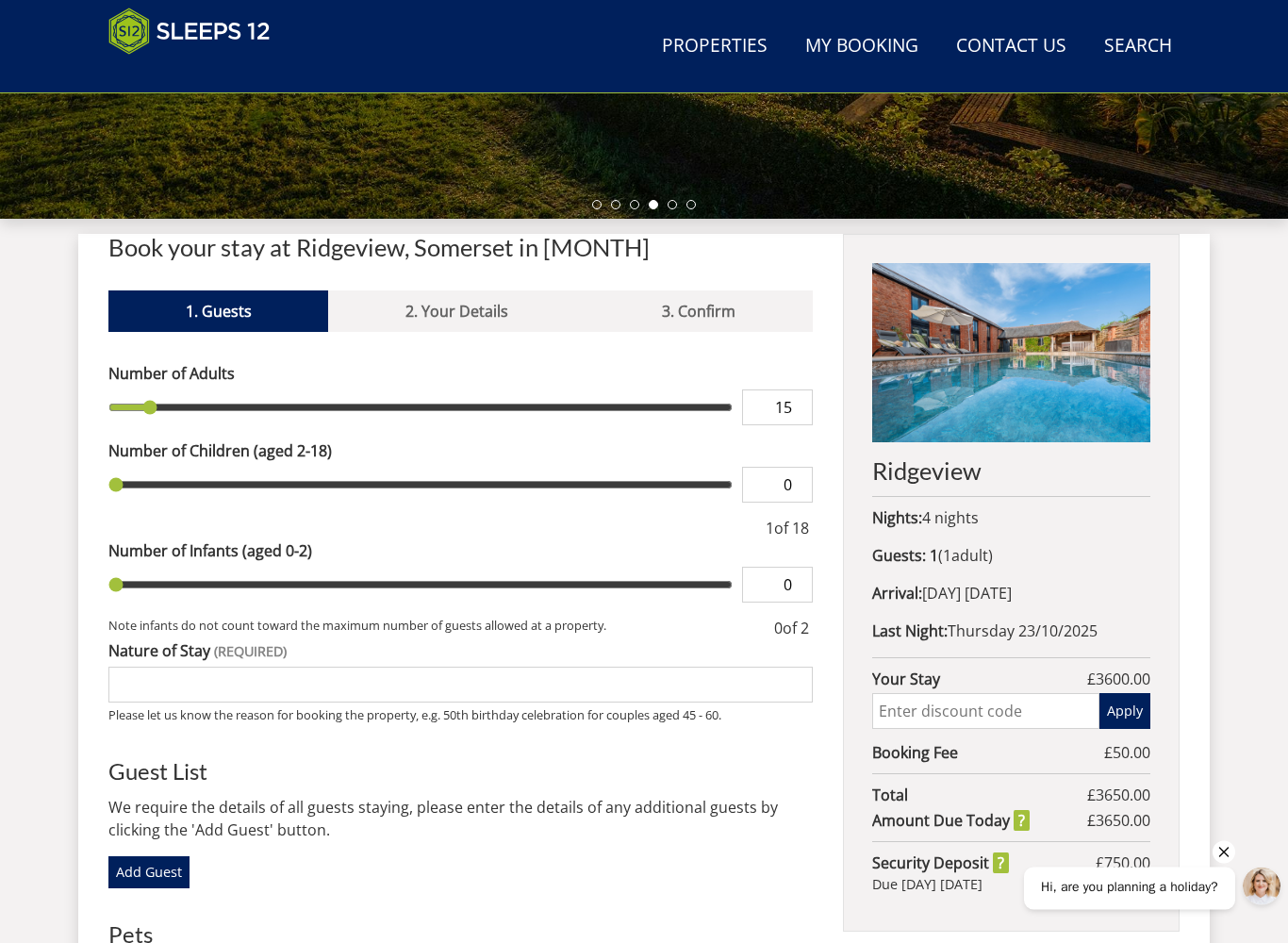 type on "15" 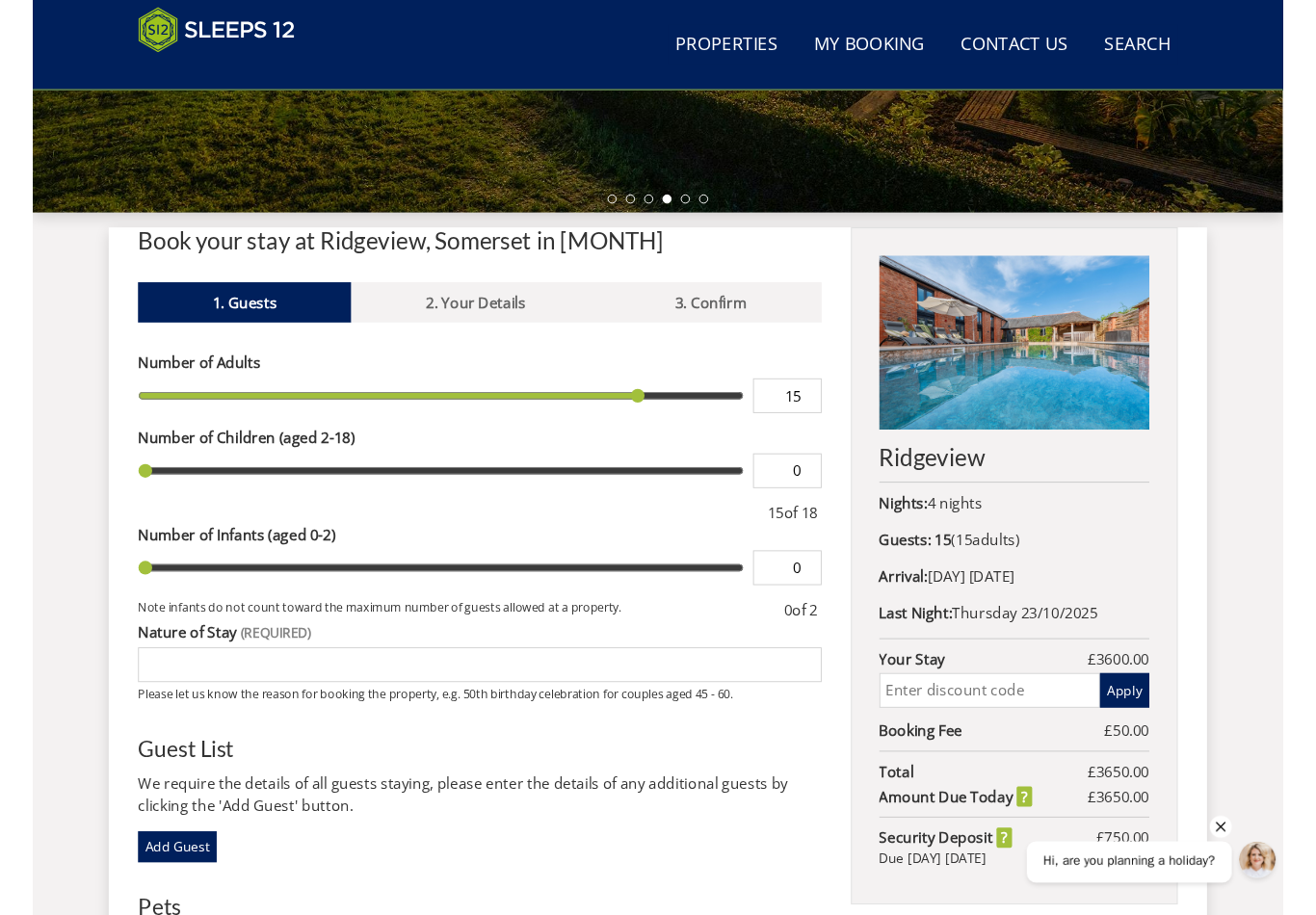 scroll, scrollTop: 614, scrollLeft: 0, axis: vertical 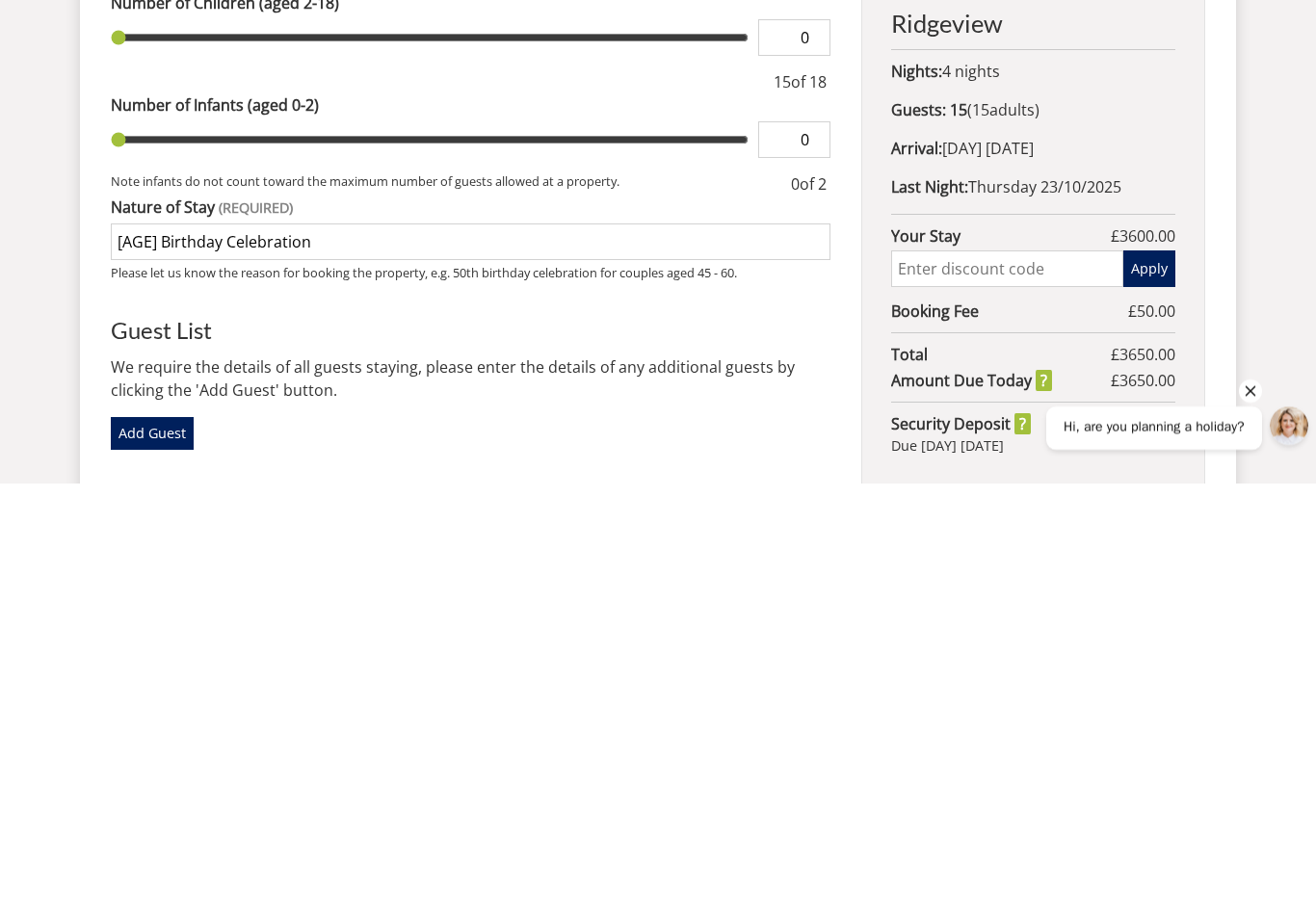 type on "50th Birthday Celebration" 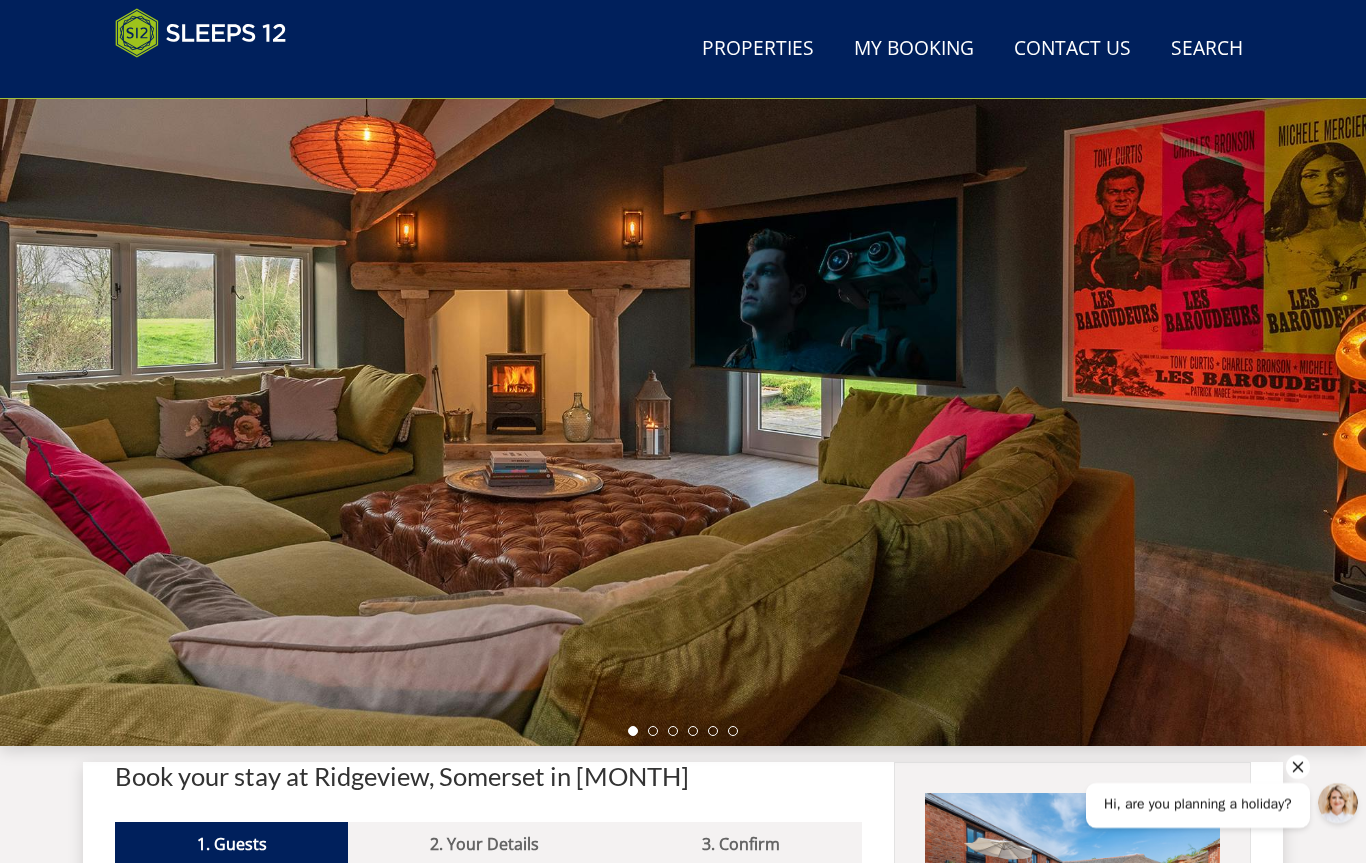 scroll, scrollTop: 0, scrollLeft: 0, axis: both 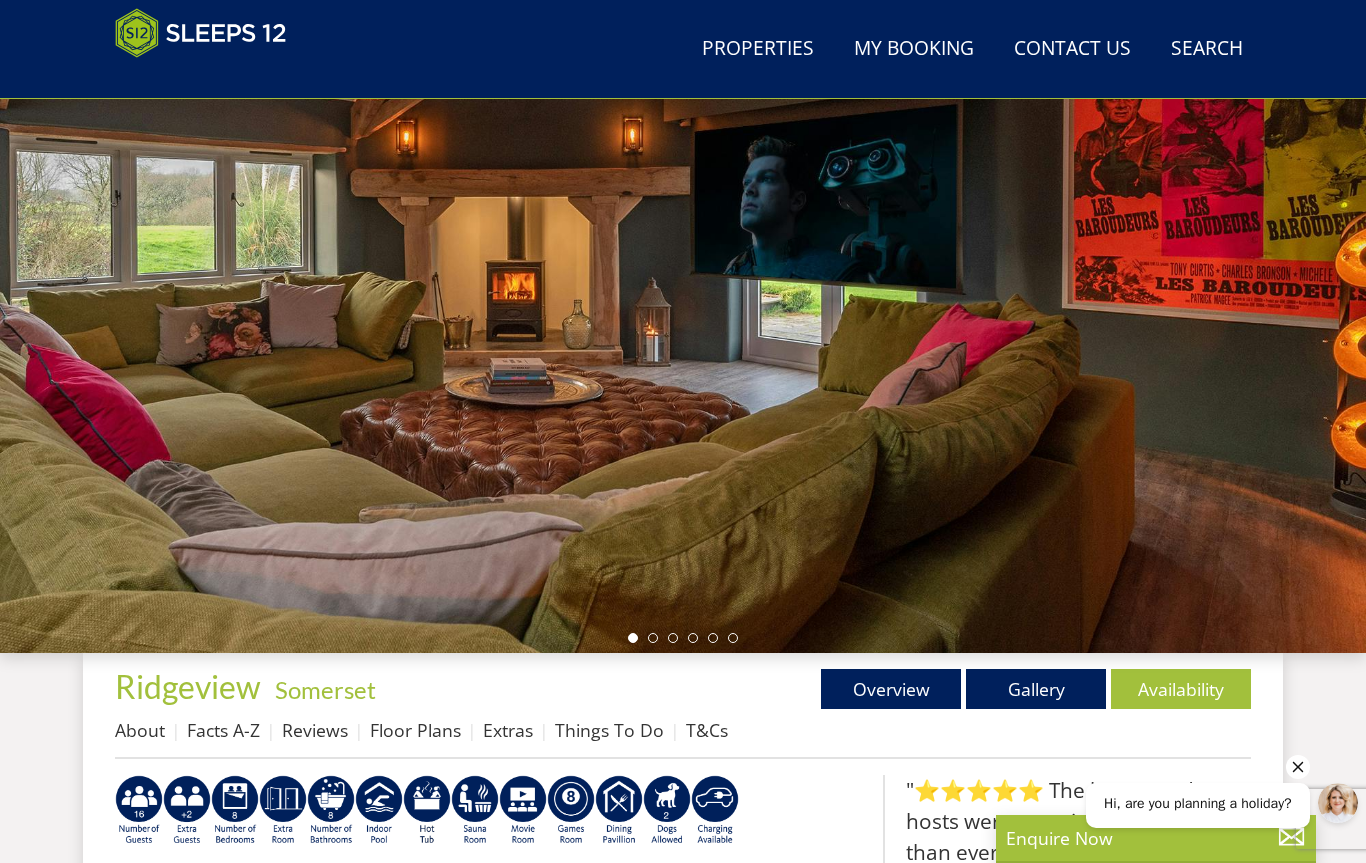 select on "15" 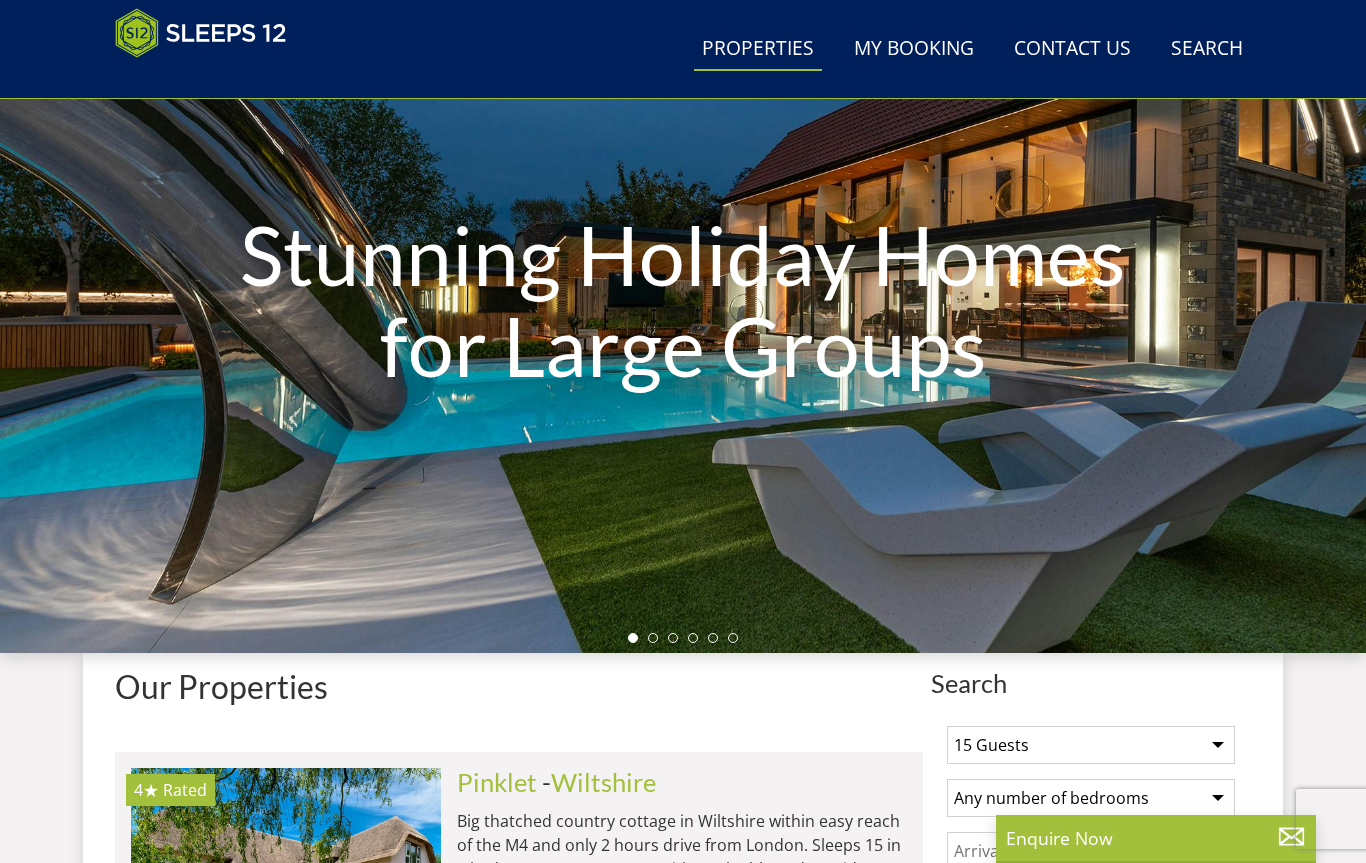 scroll, scrollTop: 5060, scrollLeft: 0, axis: vertical 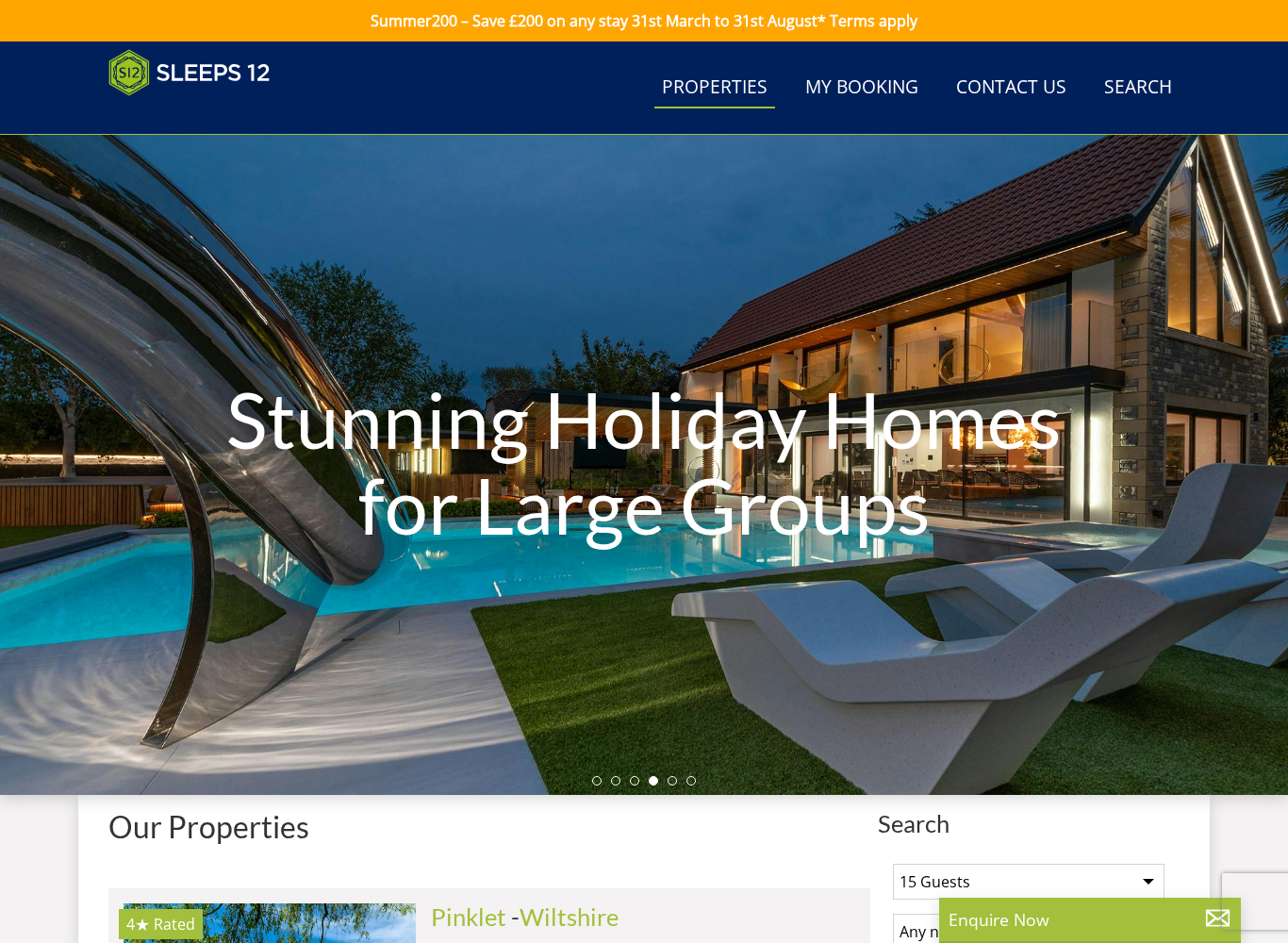 select on "15" 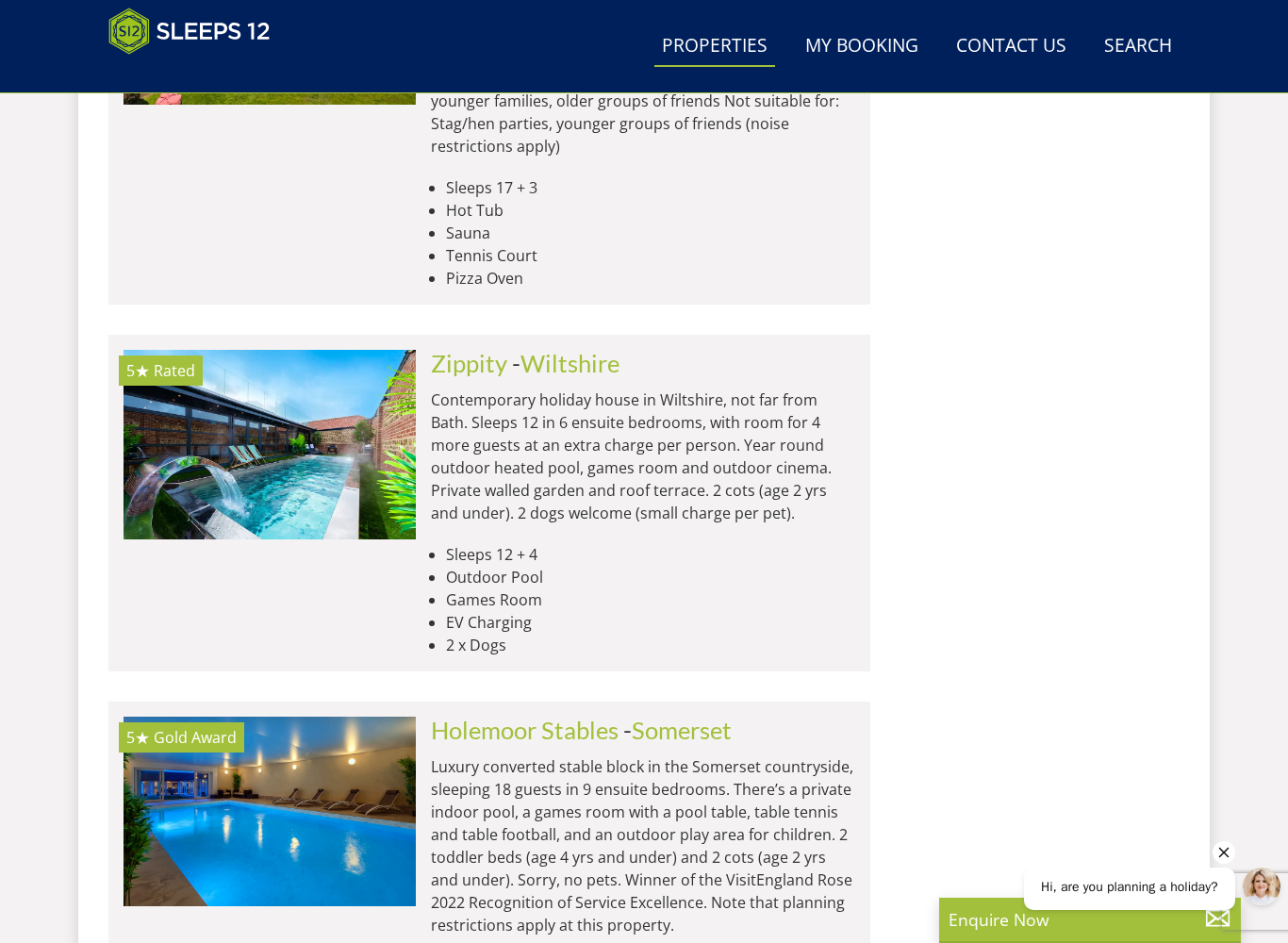 scroll, scrollTop: 0, scrollLeft: 0, axis: both 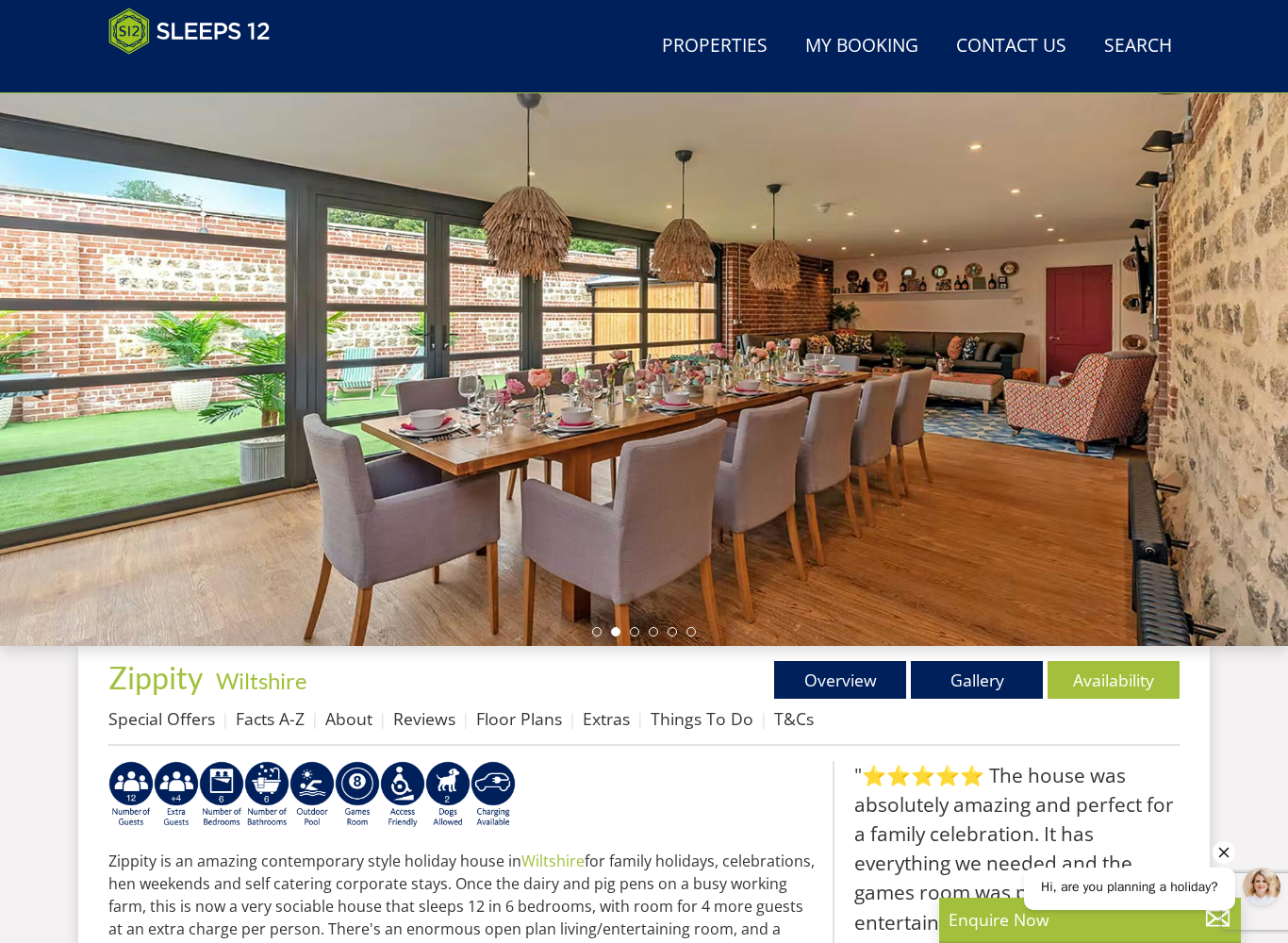 click on "Gallery" at bounding box center [977, 680] 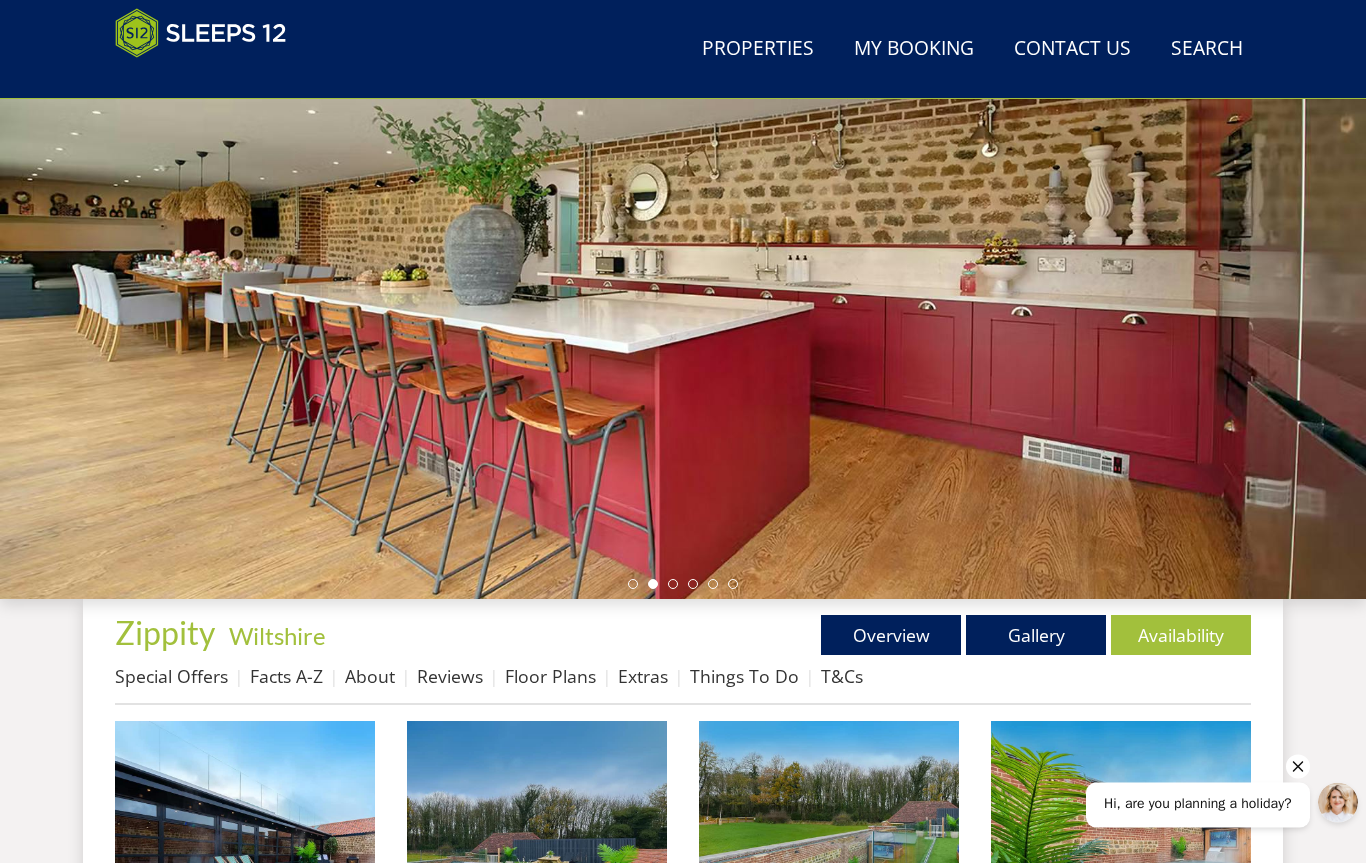 scroll, scrollTop: 0, scrollLeft: 0, axis: both 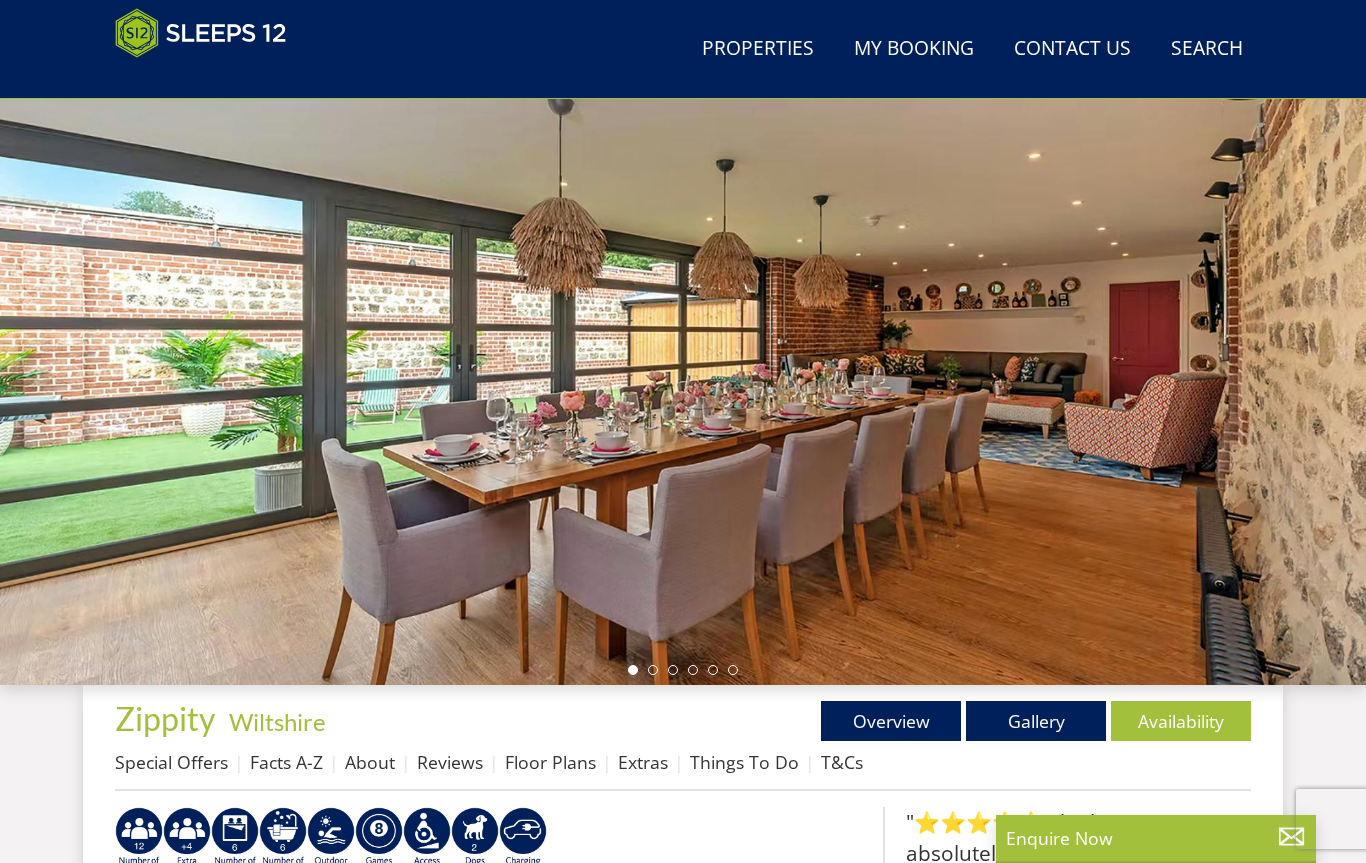 select on "15" 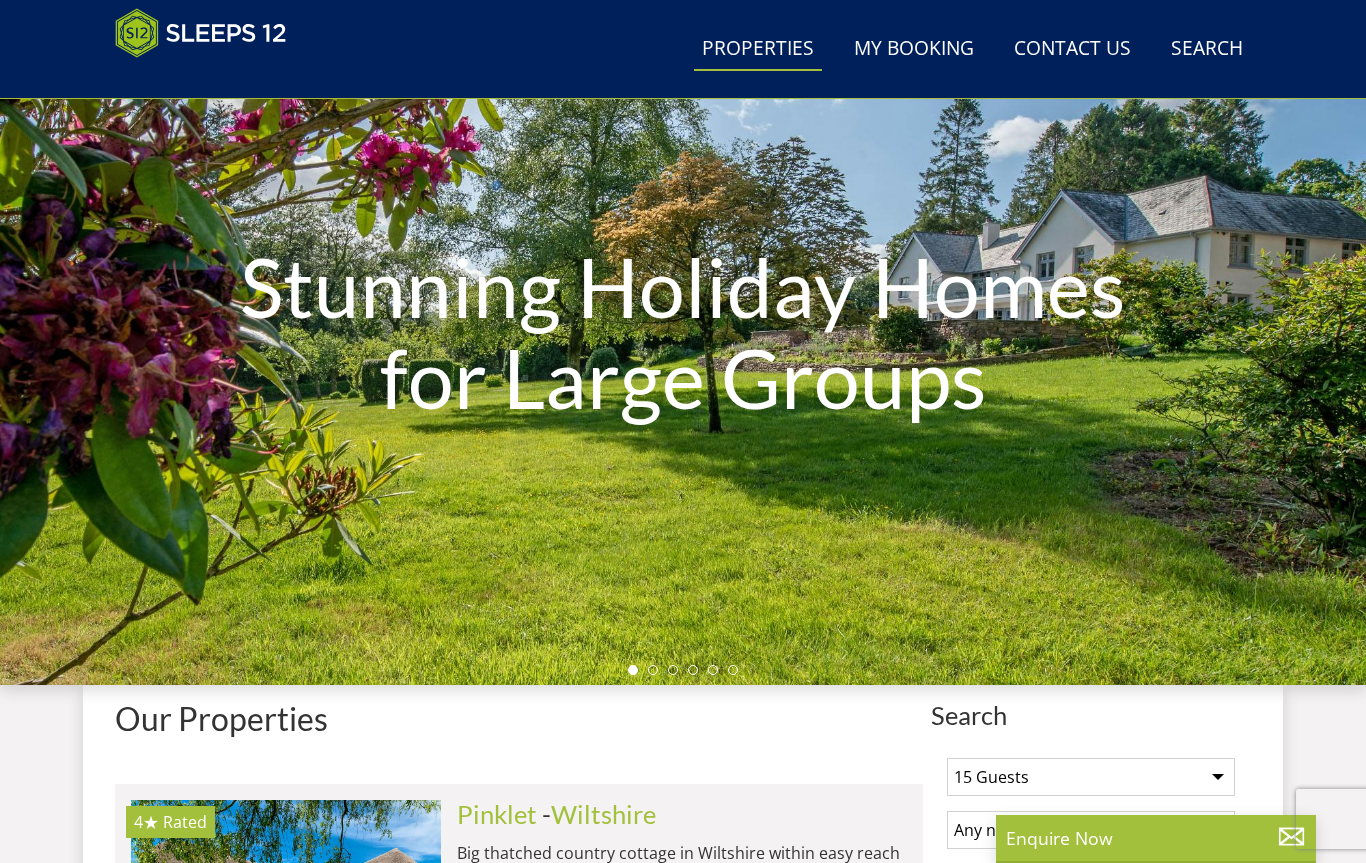 scroll, scrollTop: 6781, scrollLeft: 0, axis: vertical 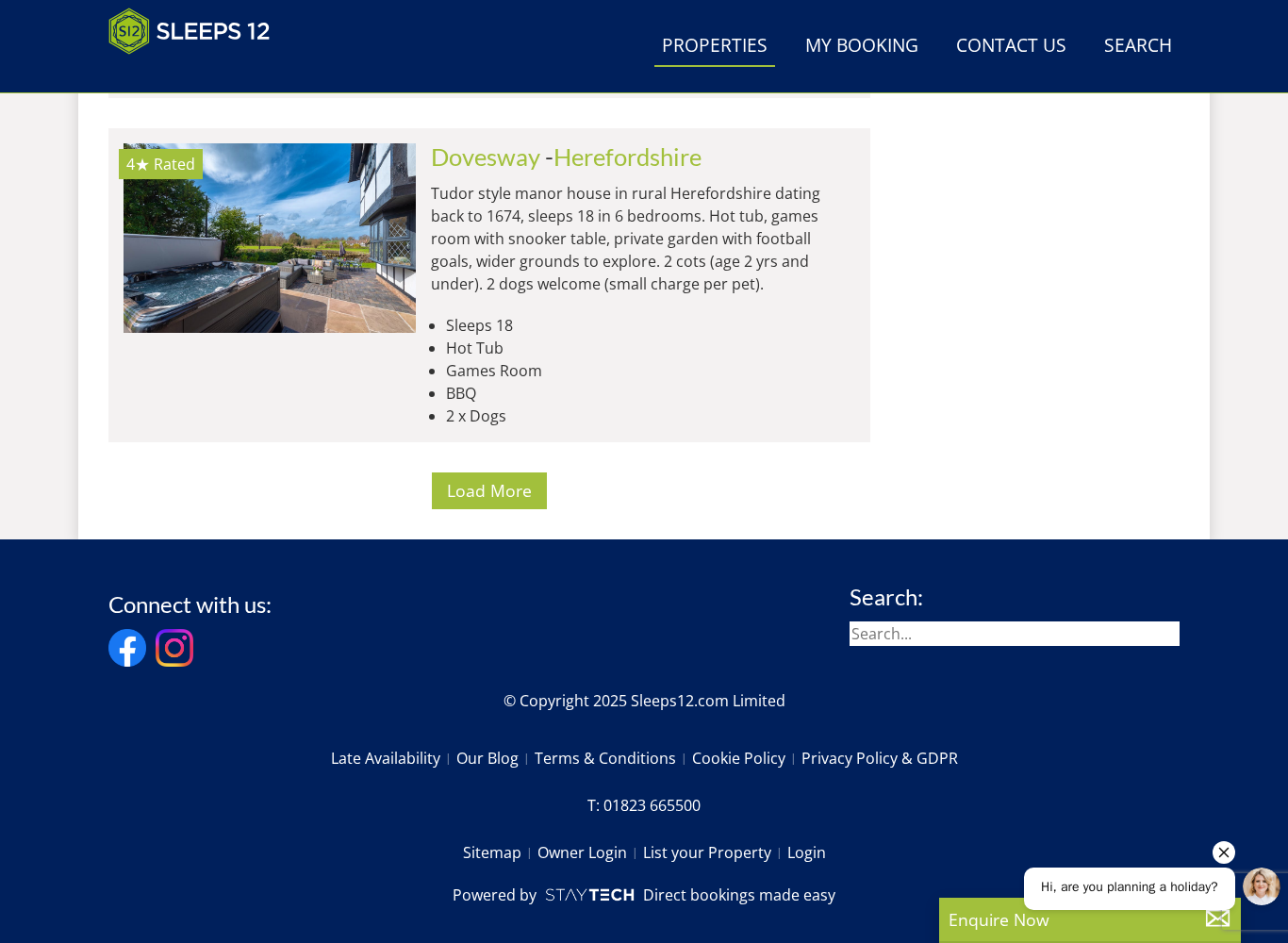 click on "Load More" at bounding box center (489, 490) 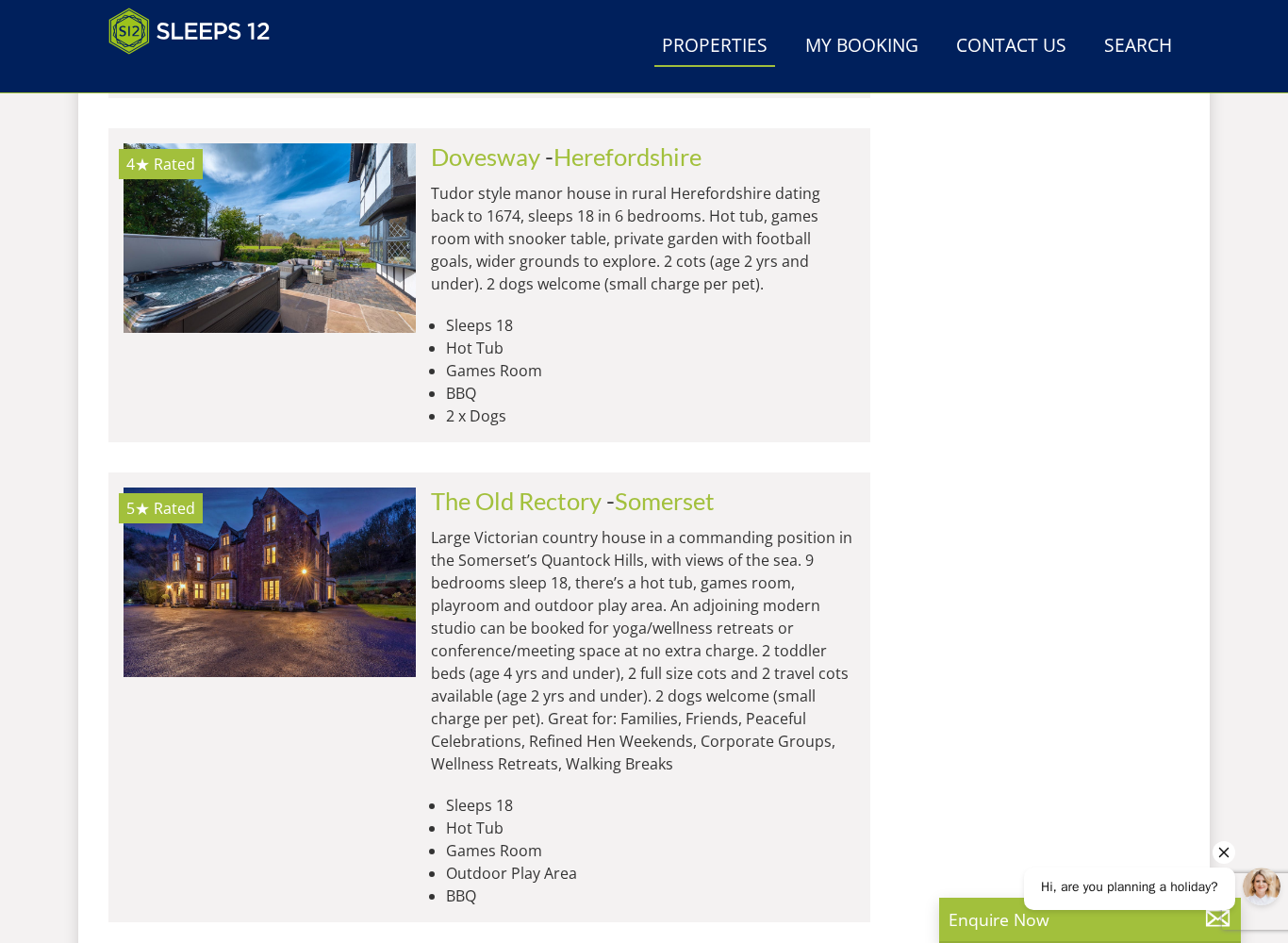 click on "The Old Rectory" at bounding box center (516, 501) 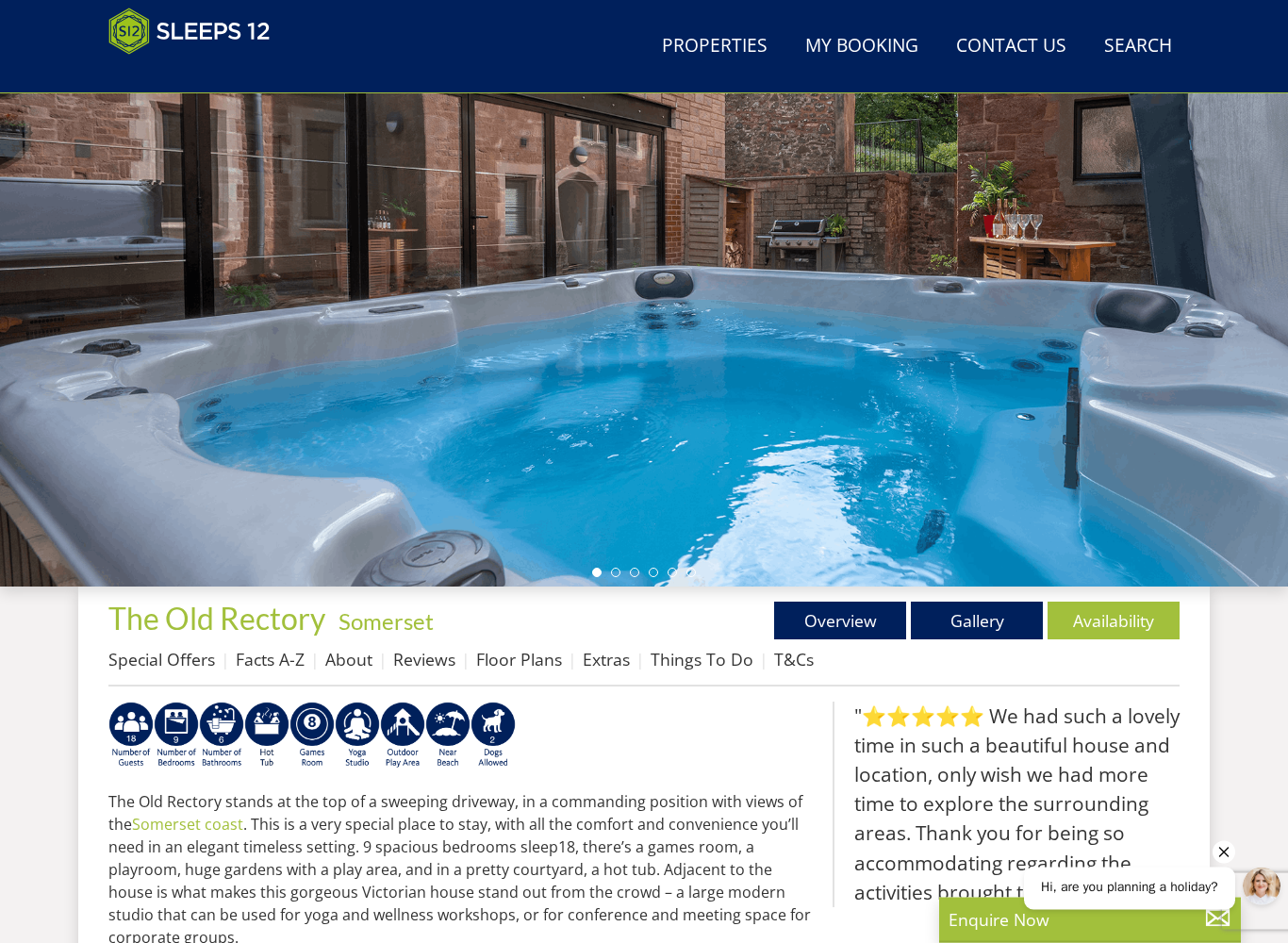 scroll, scrollTop: 208, scrollLeft: 0, axis: vertical 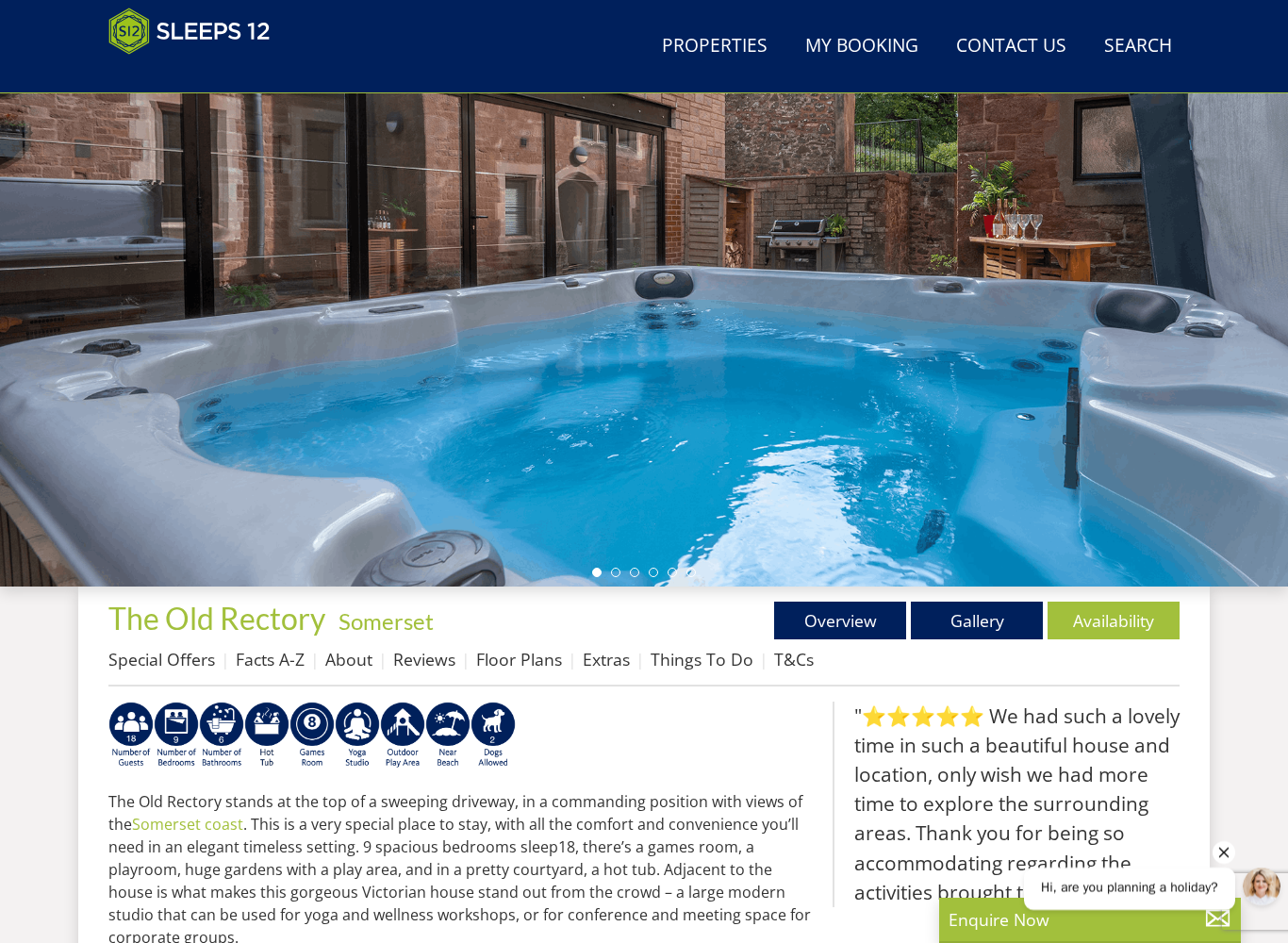 click on "Gallery" at bounding box center [977, 620] 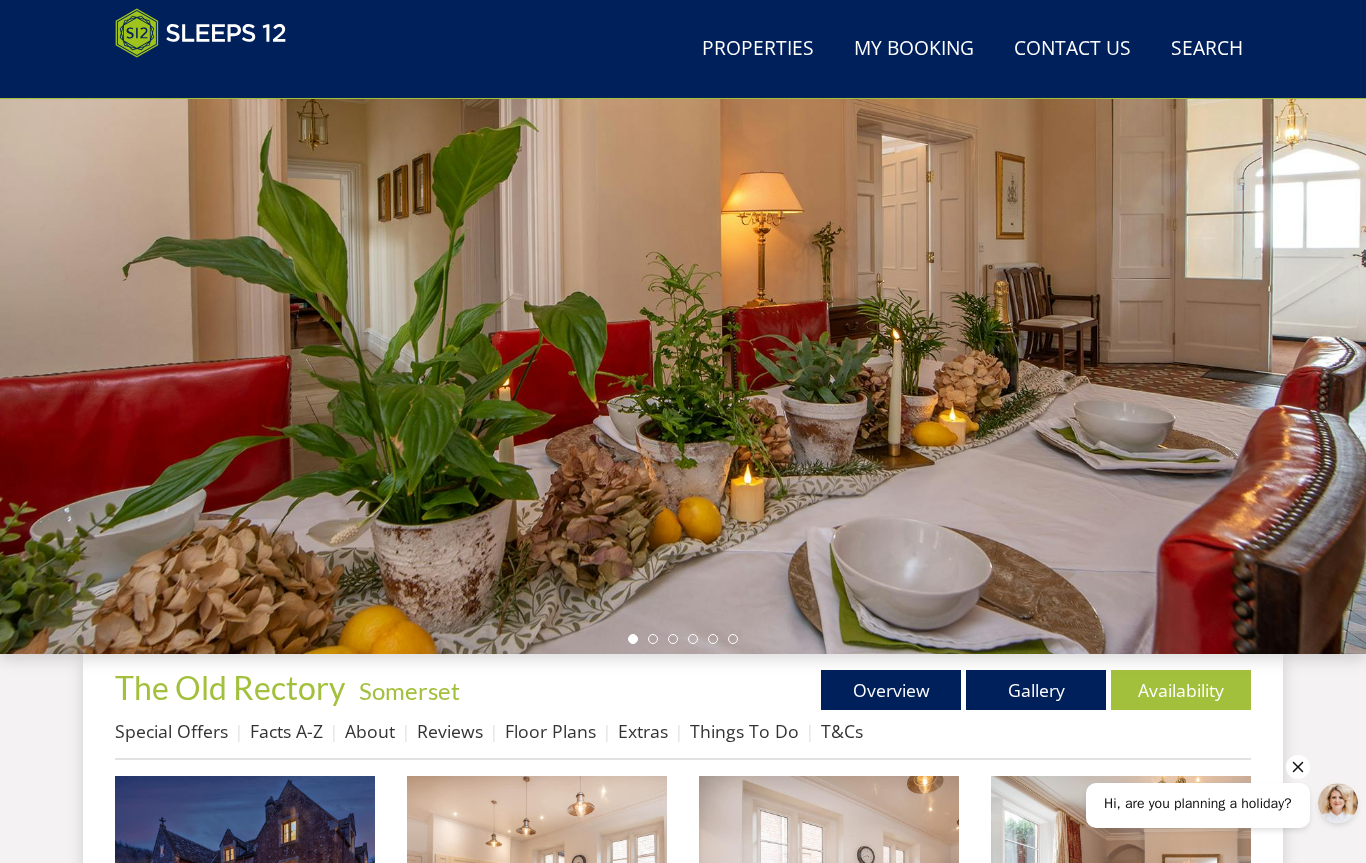 scroll, scrollTop: 0, scrollLeft: 0, axis: both 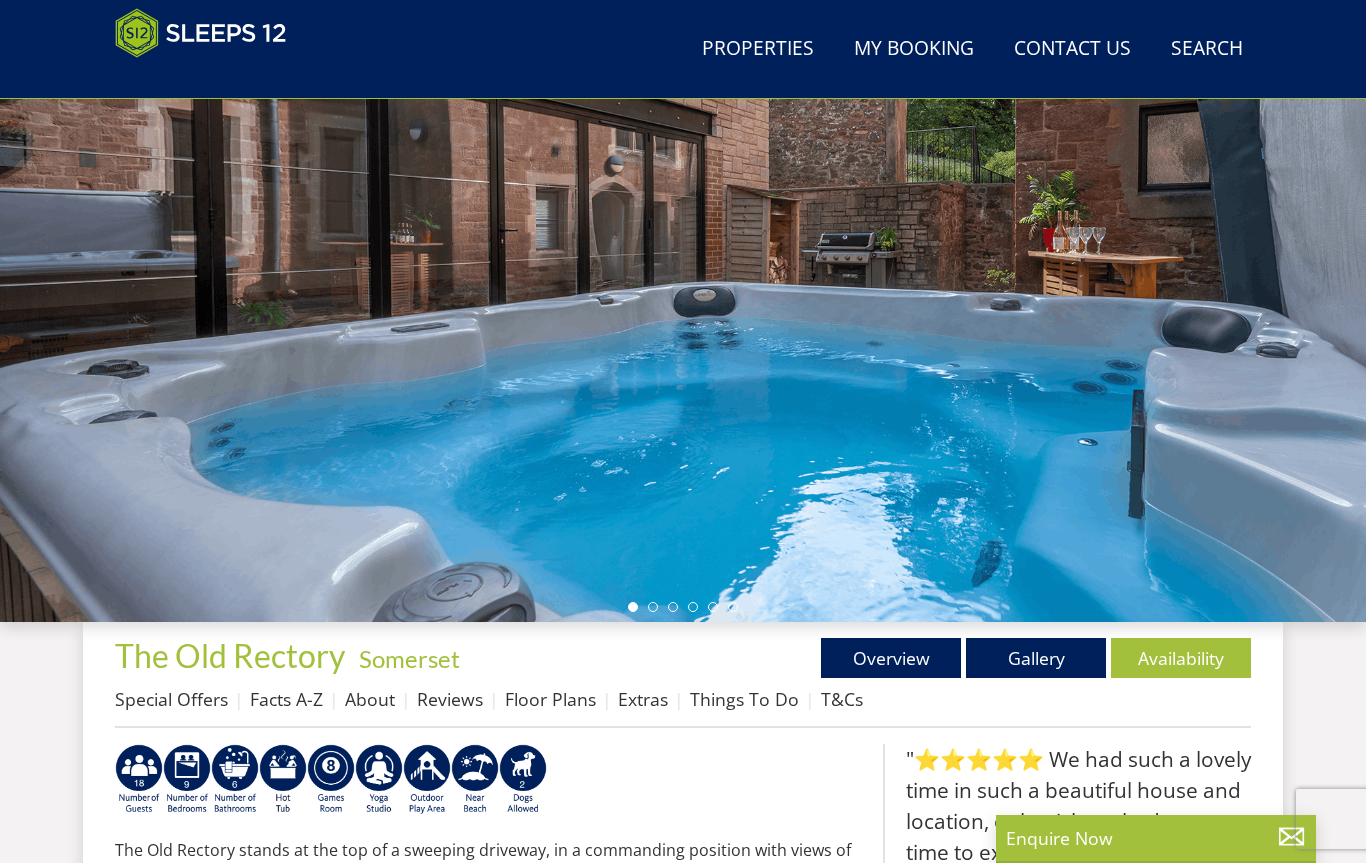 select on "15" 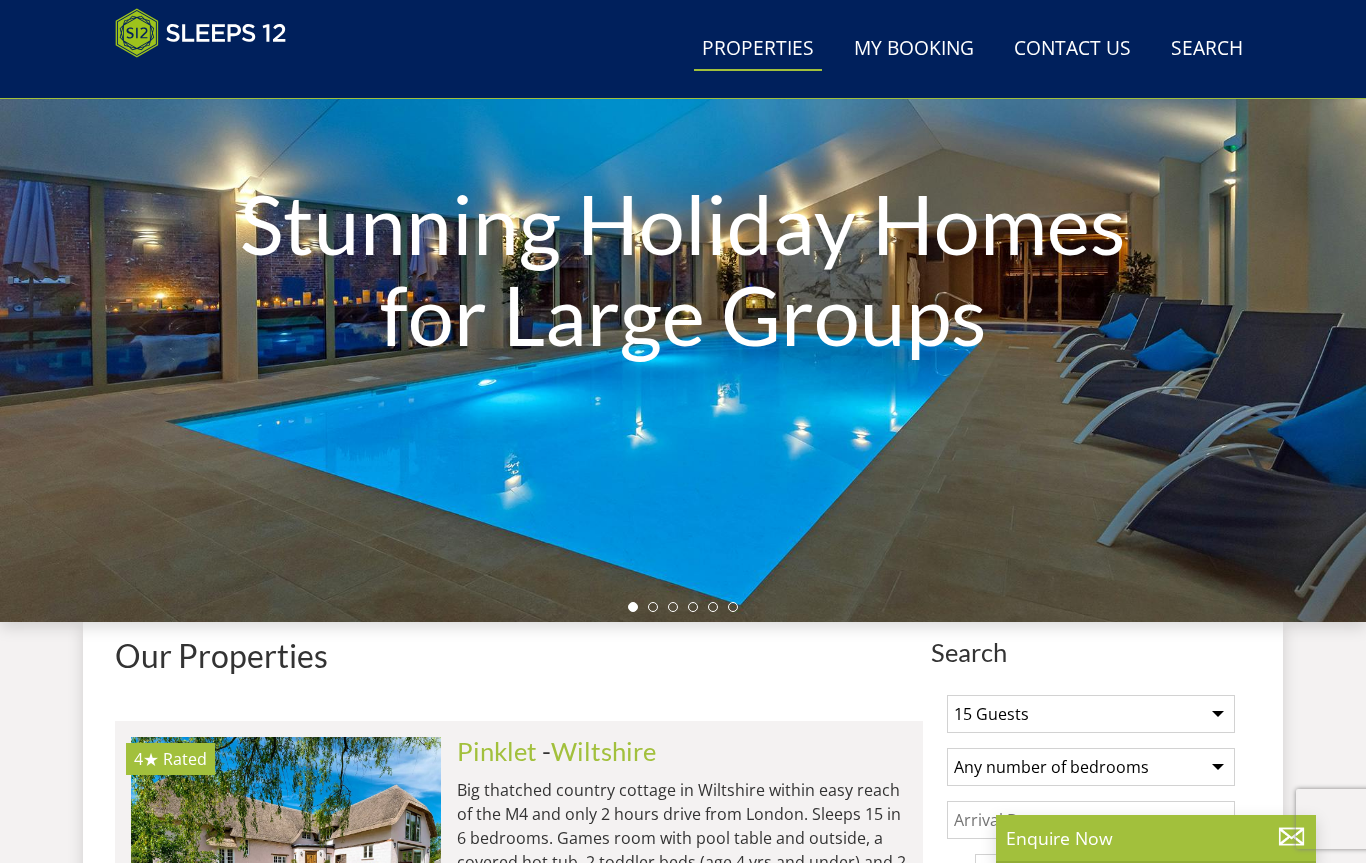 scroll, scrollTop: 8728, scrollLeft: 0, axis: vertical 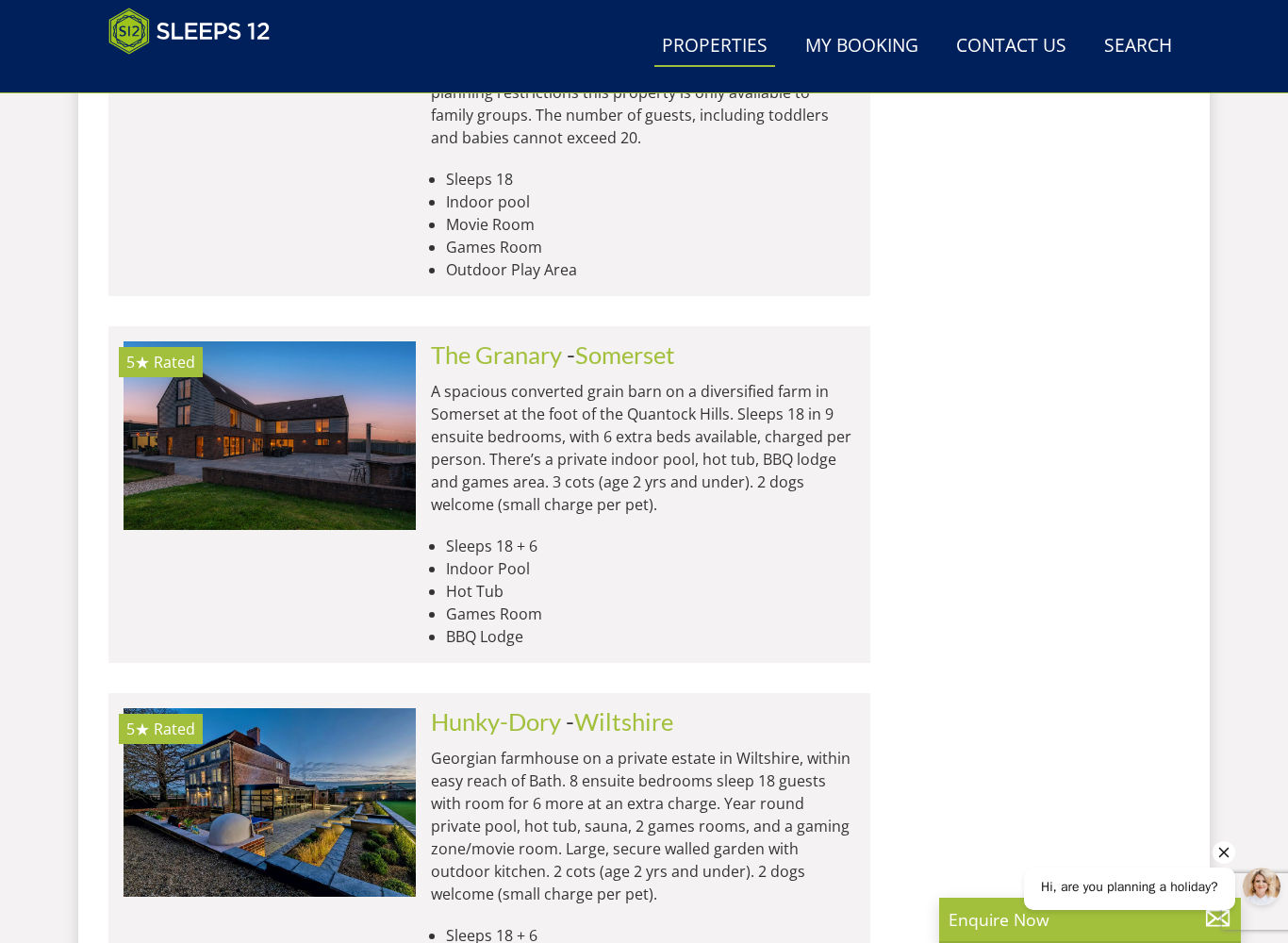 click at bounding box center (270, 436) 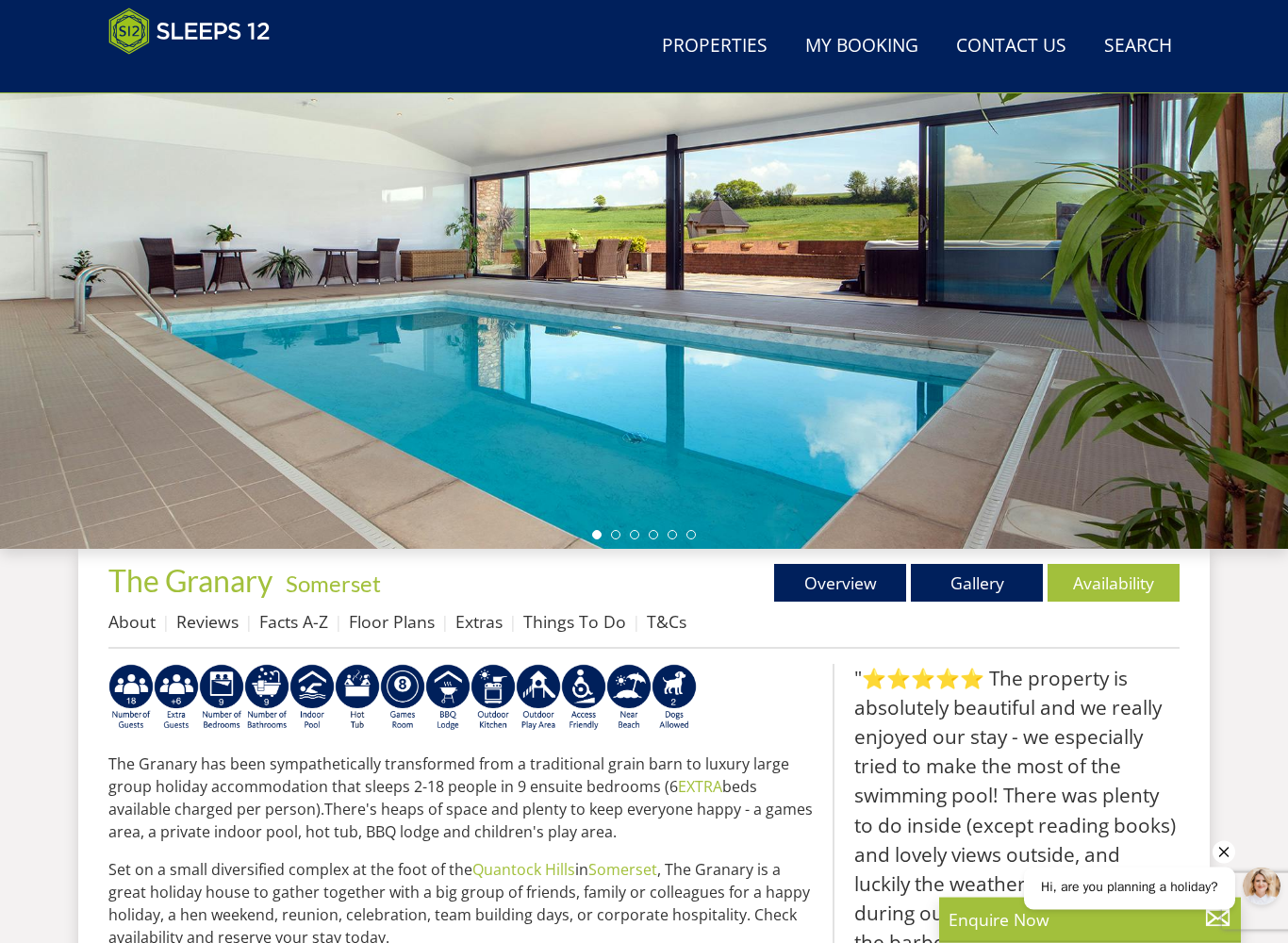 scroll, scrollTop: 246, scrollLeft: 0, axis: vertical 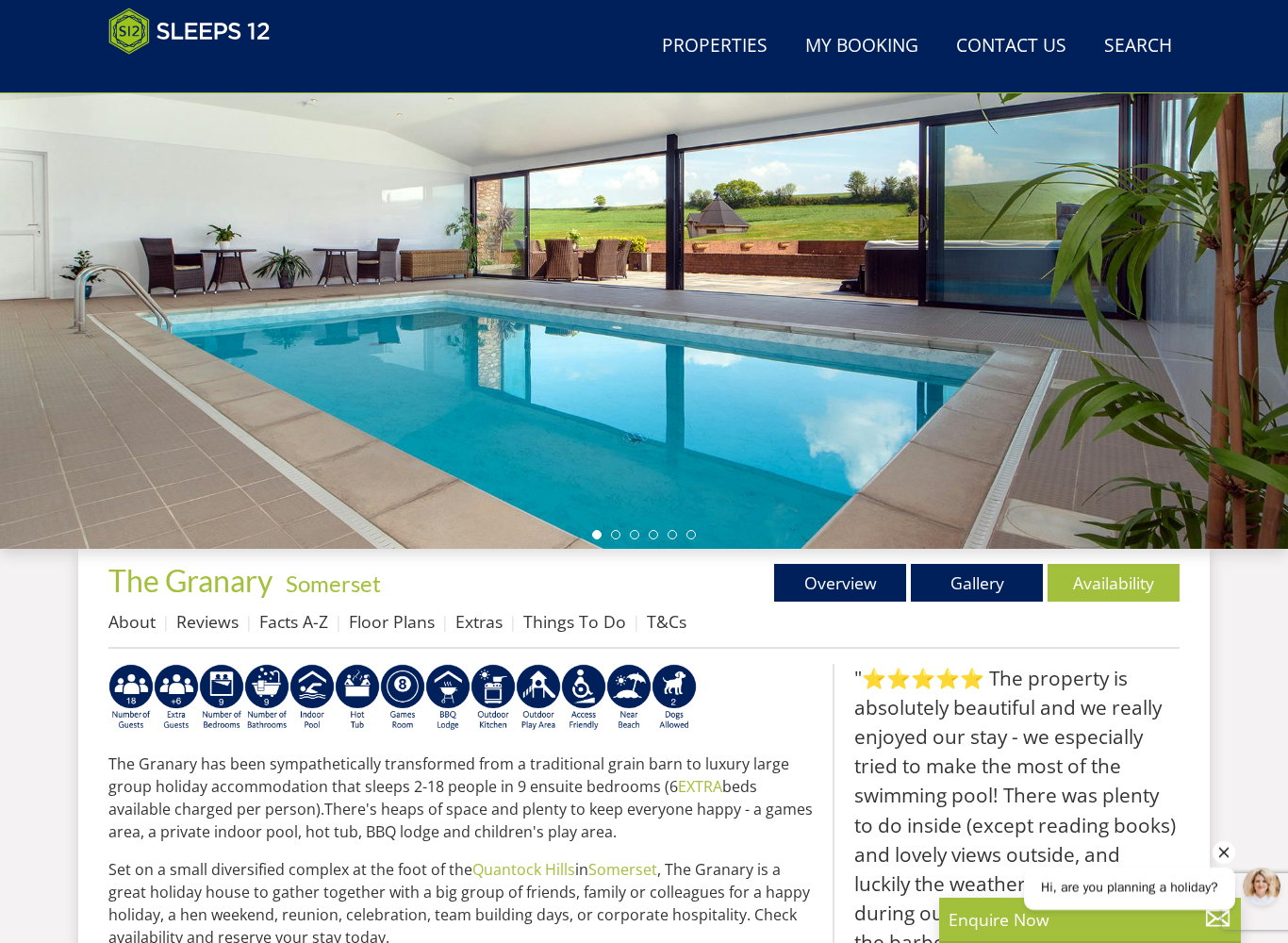 click on "Gallery" at bounding box center [977, 583] 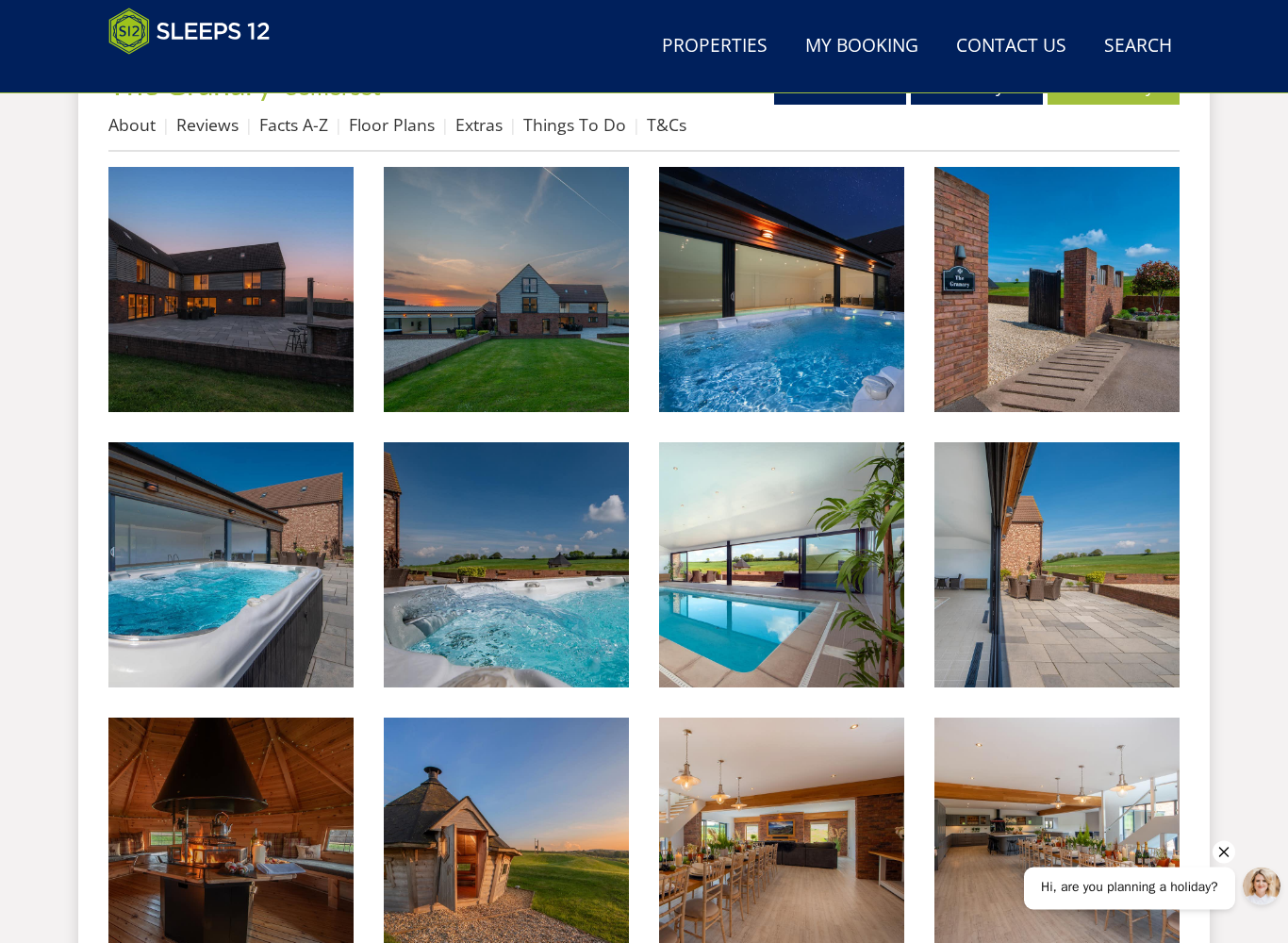 scroll, scrollTop: 744, scrollLeft: 0, axis: vertical 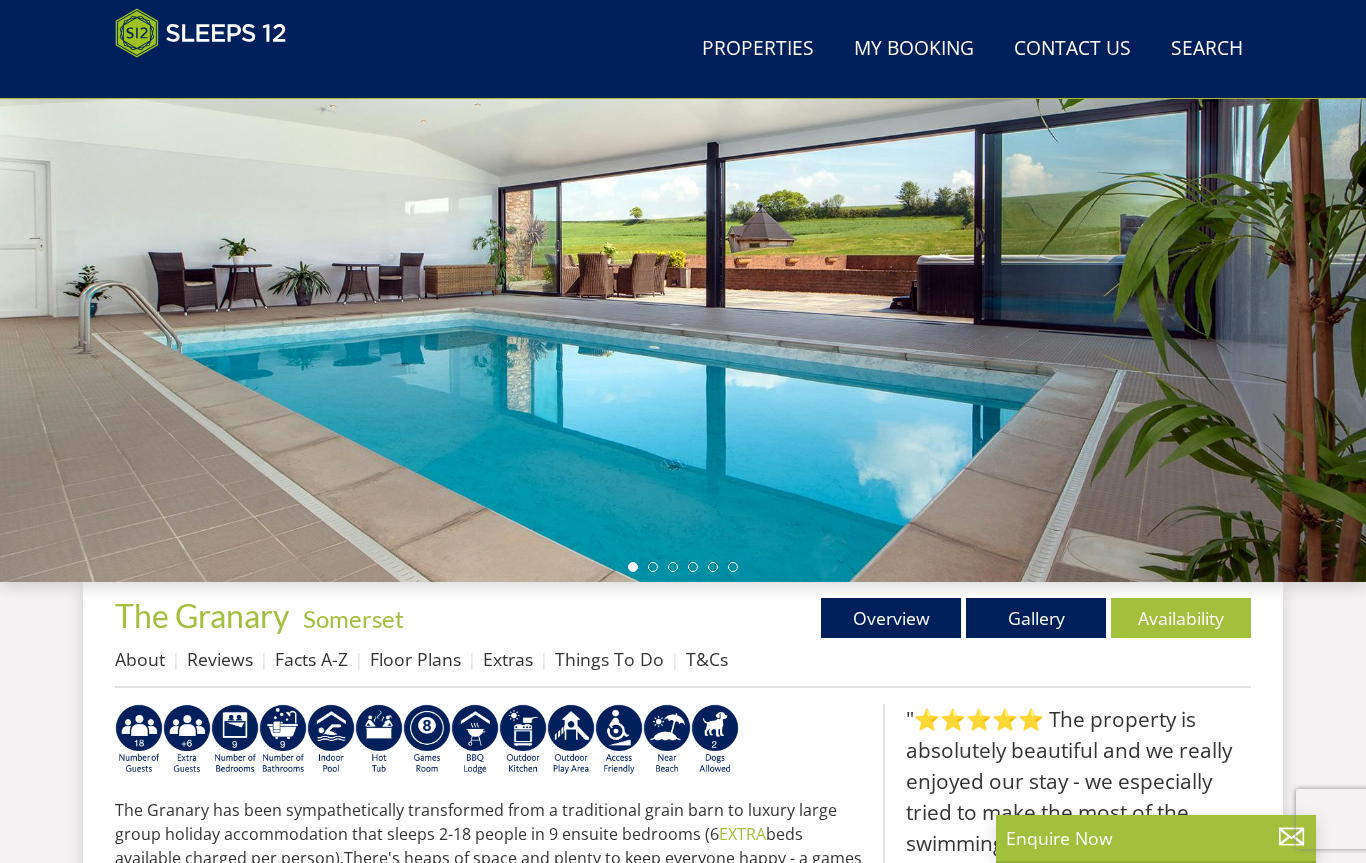 select on "15" 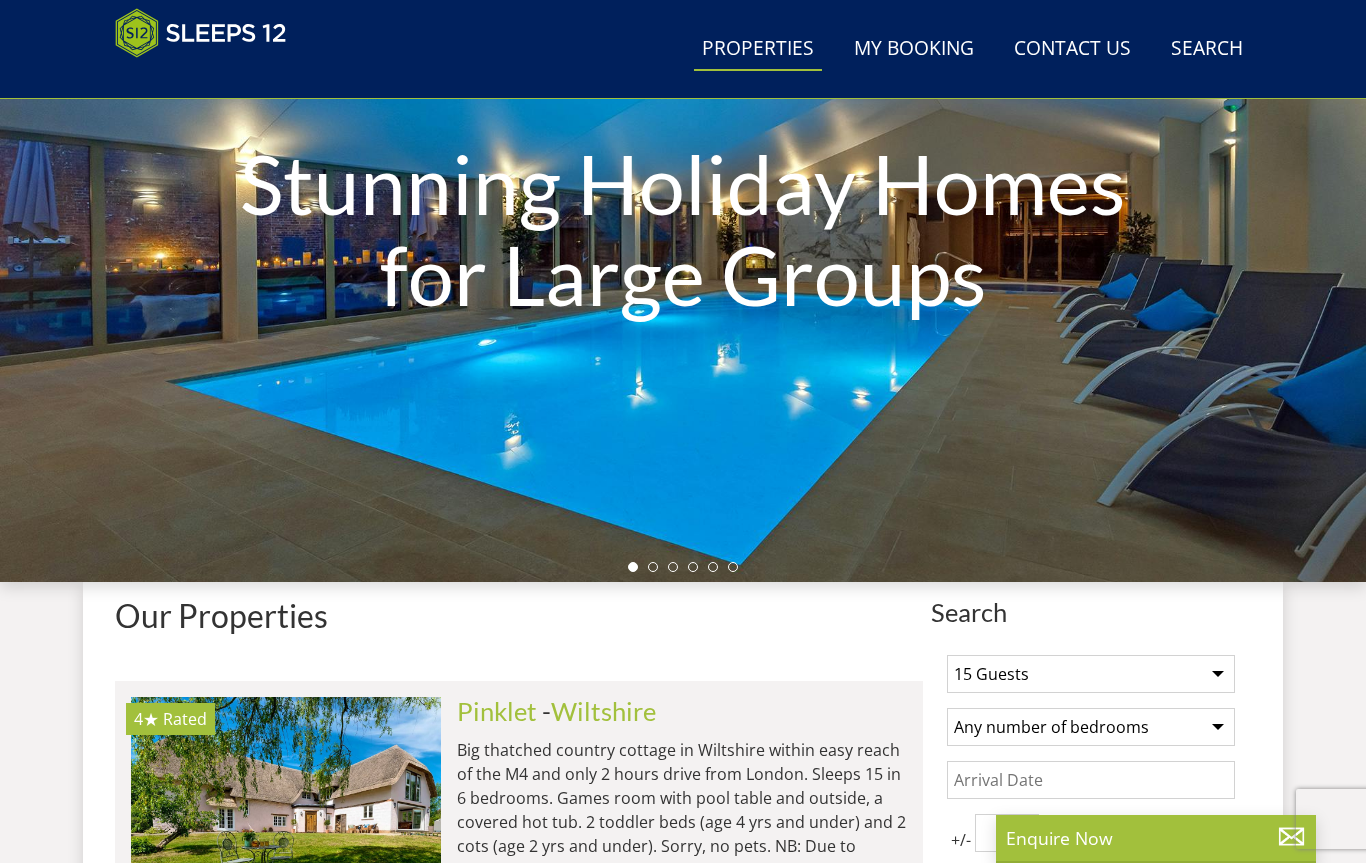 scroll, scrollTop: 9829, scrollLeft: 0, axis: vertical 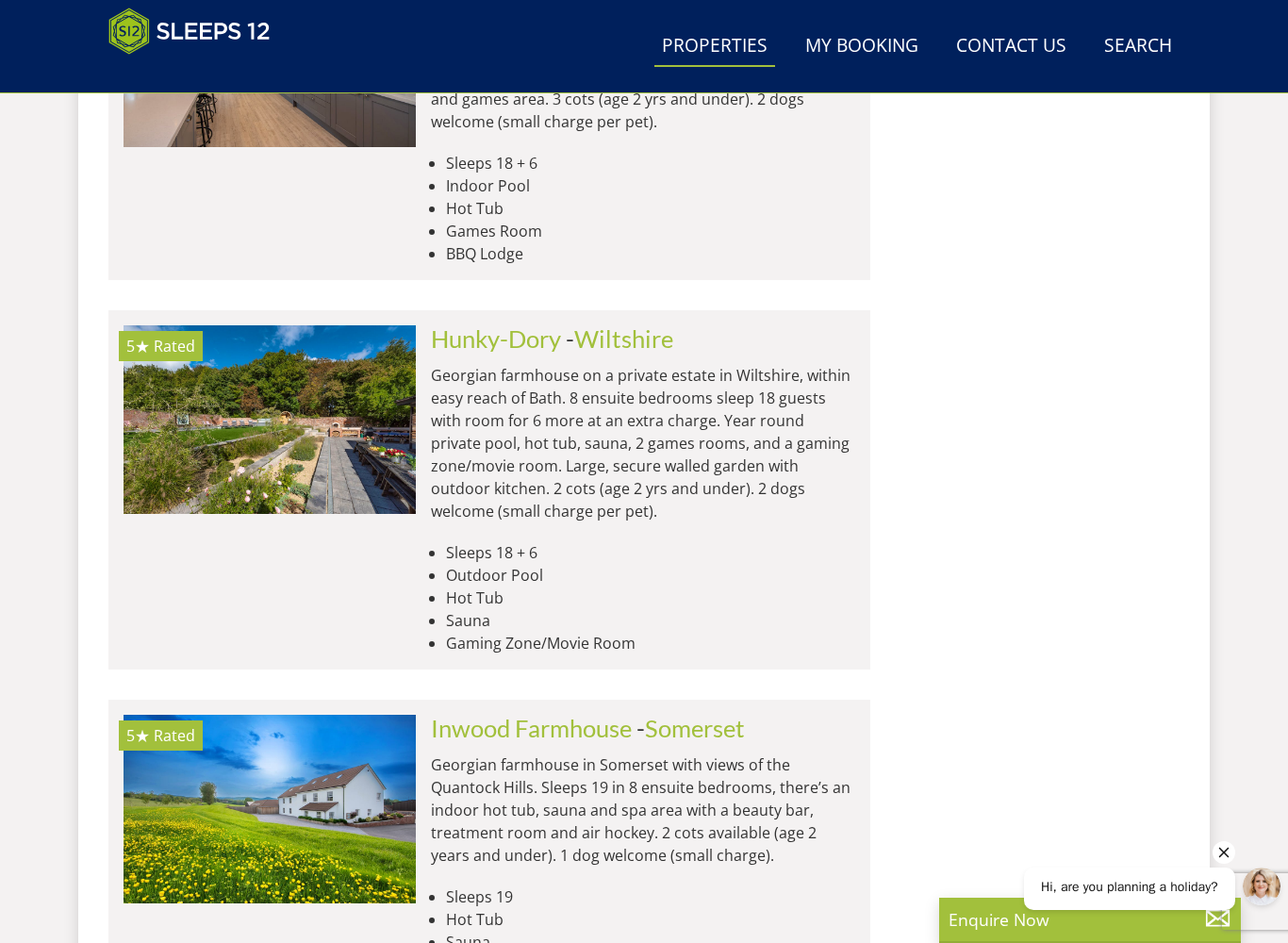 click on "Hunky-Dory" at bounding box center (496, 339) 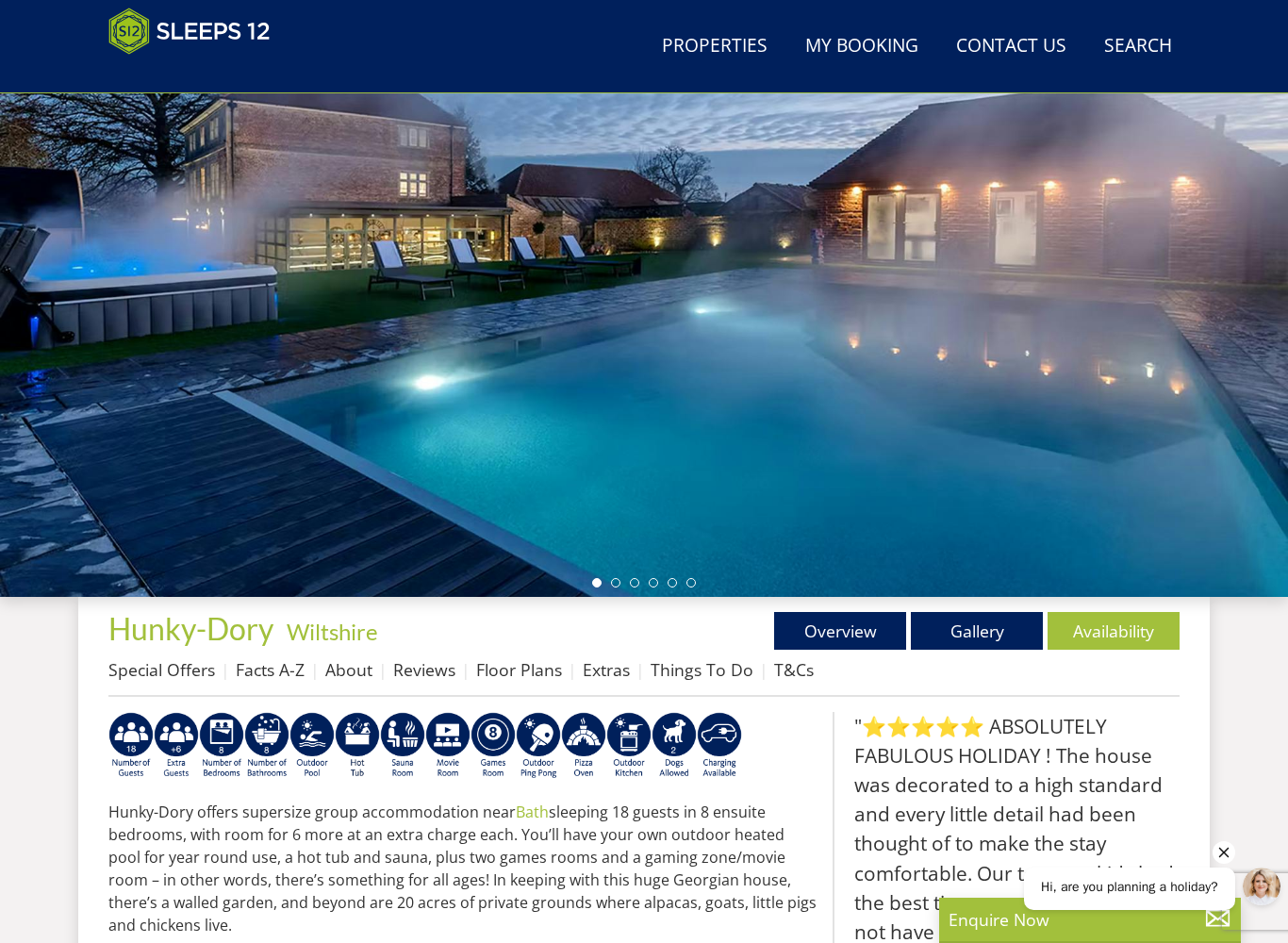 click on "Gallery" at bounding box center (977, 631) 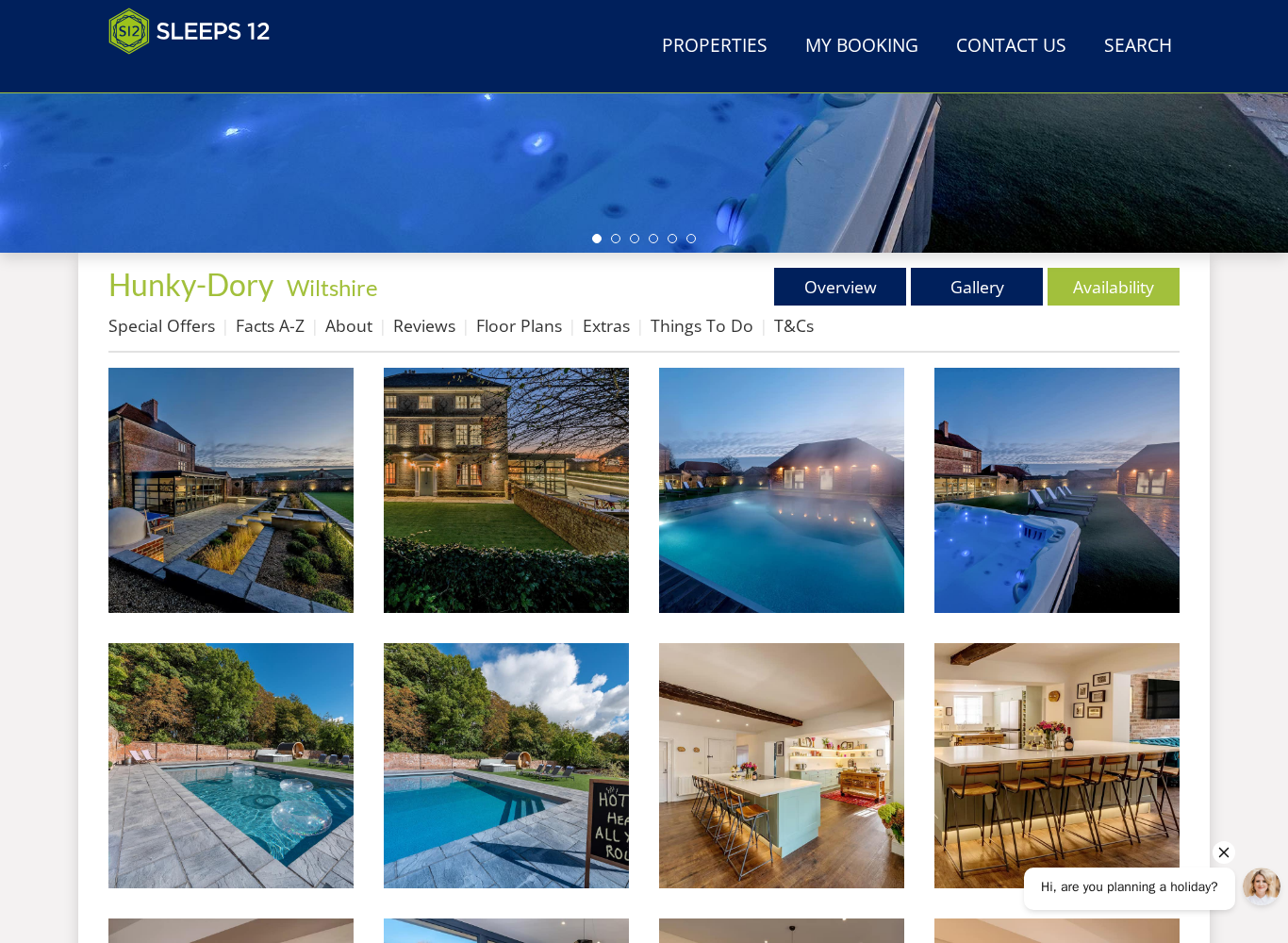 click at bounding box center [782, 490] 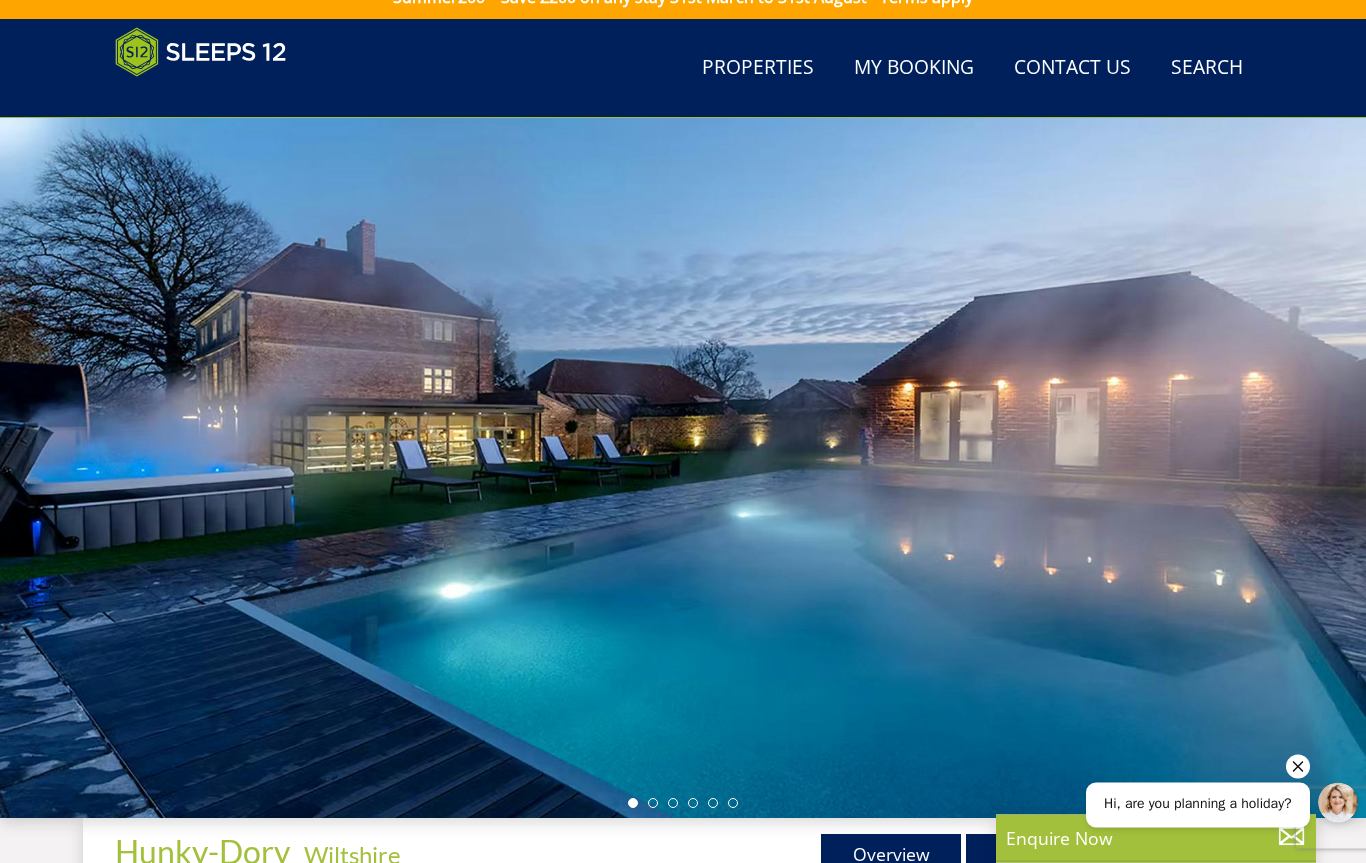 scroll, scrollTop: 0, scrollLeft: 0, axis: both 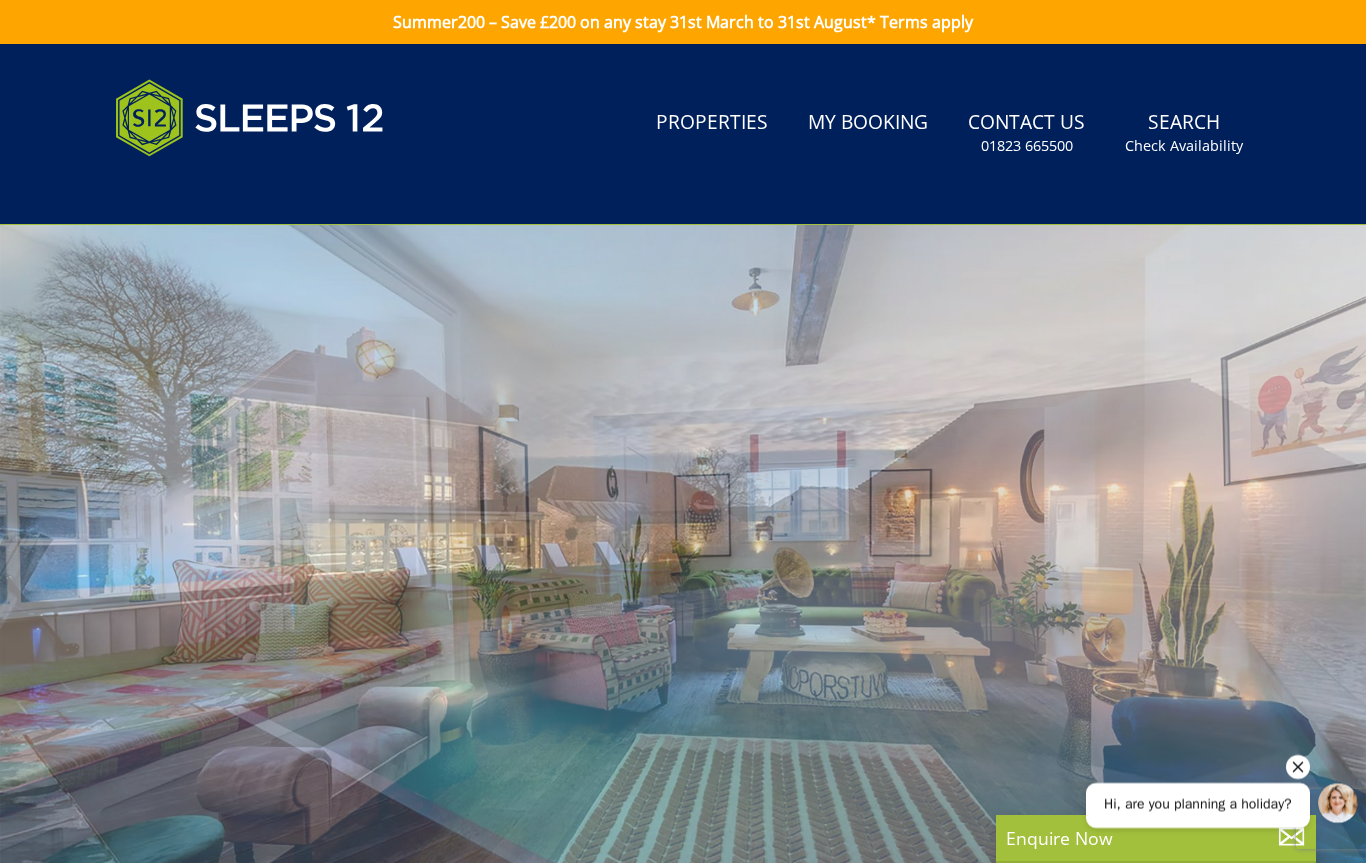 select on "15" 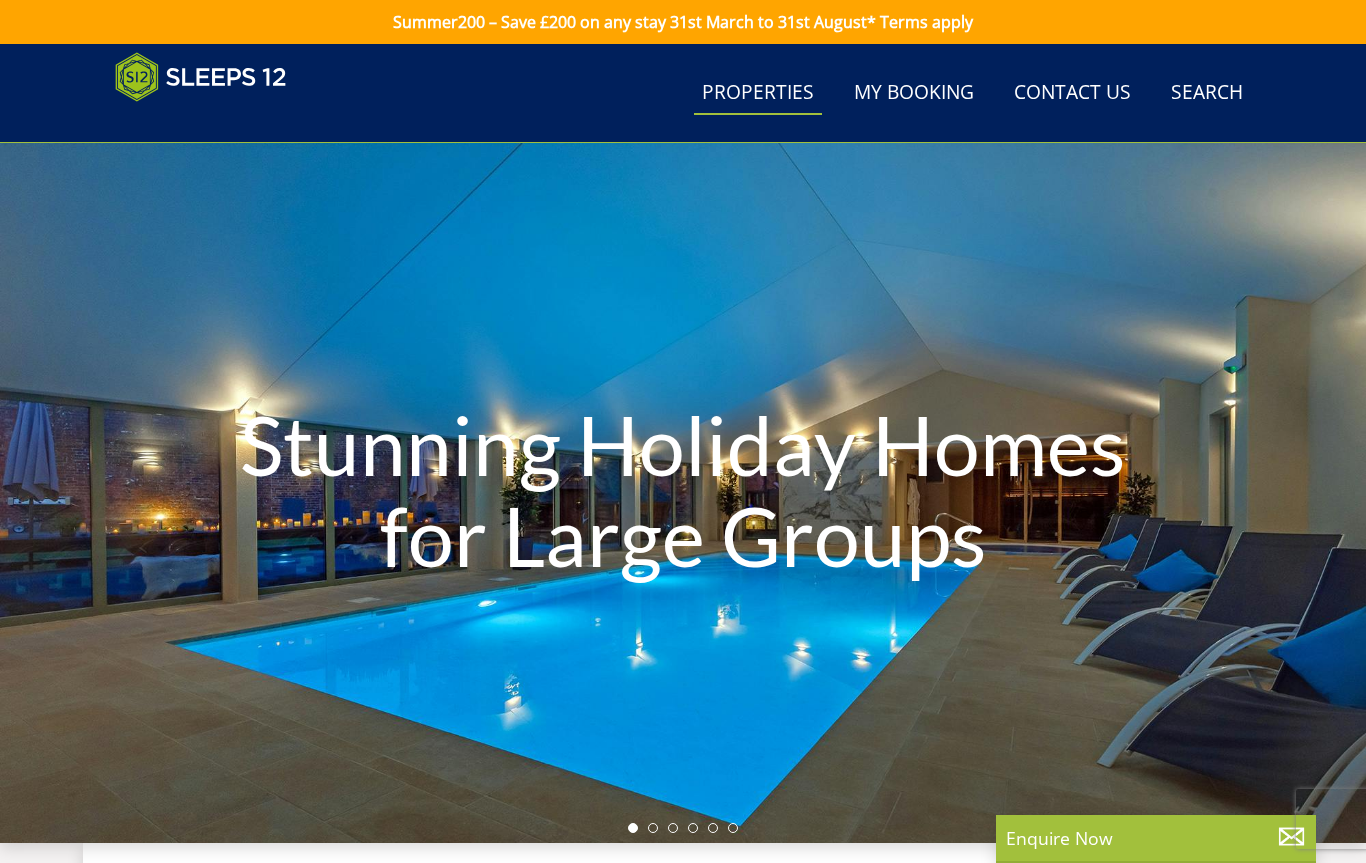 scroll, scrollTop: 10235, scrollLeft: 0, axis: vertical 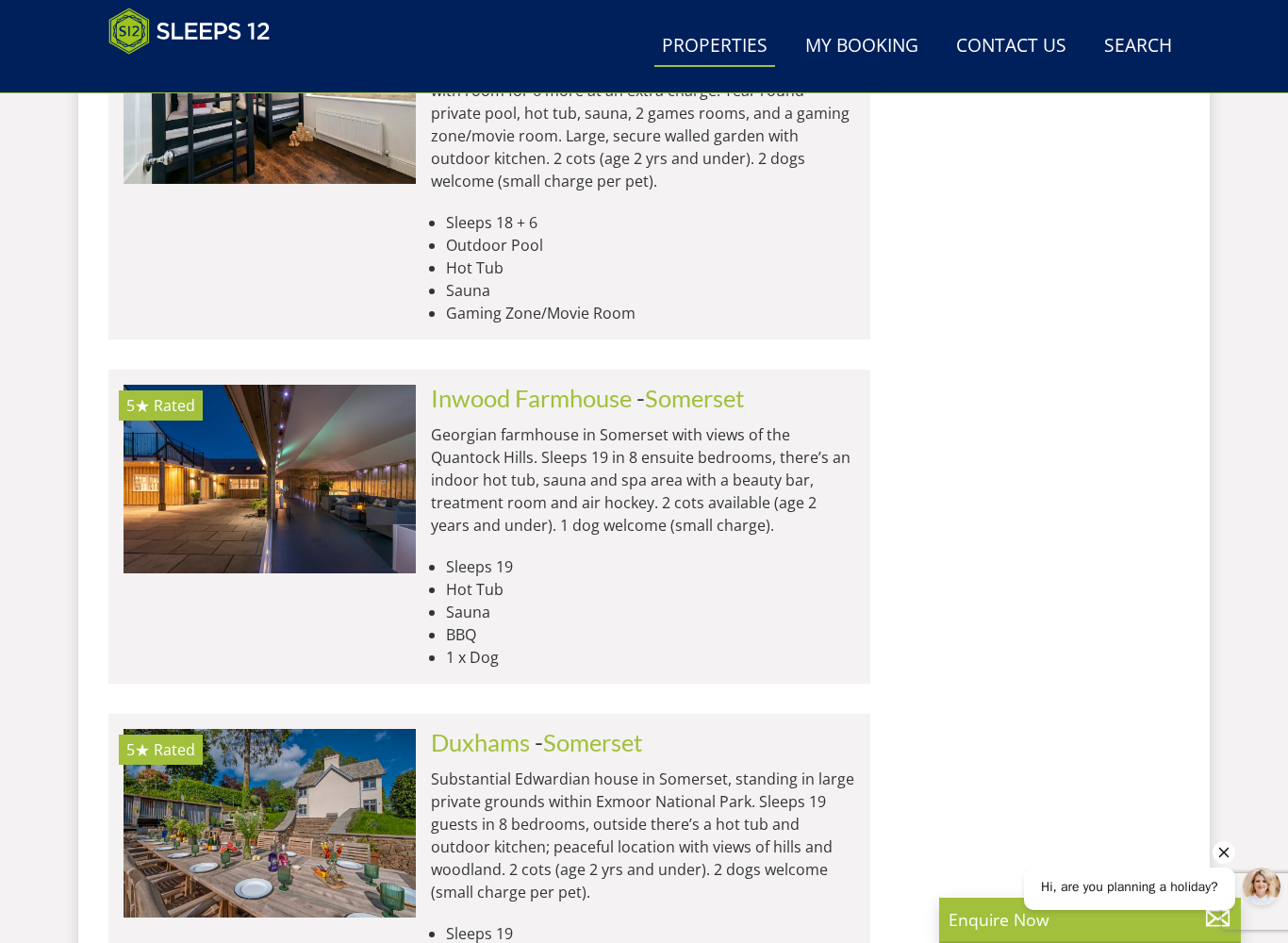 click on "Inwood Farmhouse" at bounding box center [531, 398] 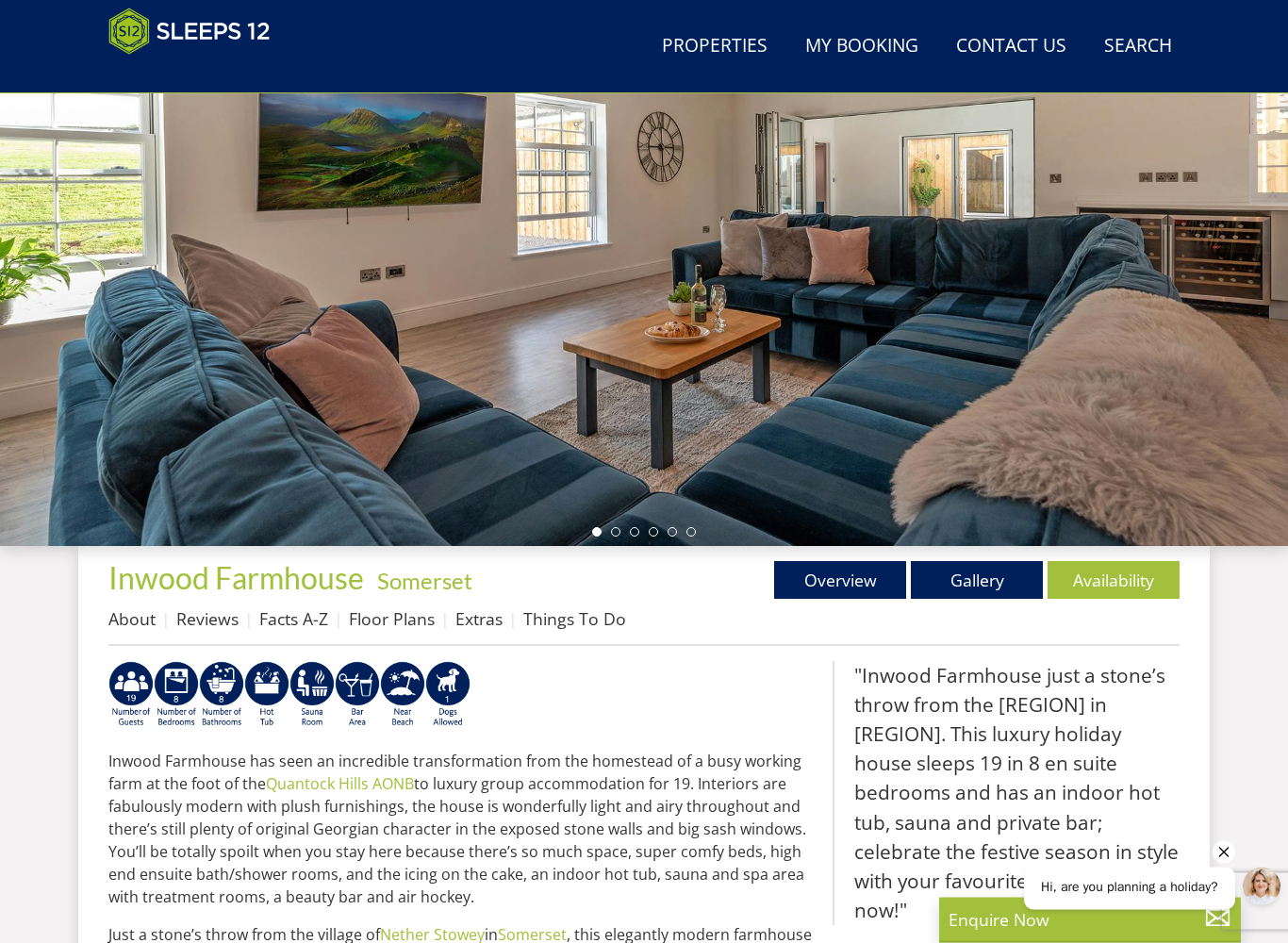 scroll, scrollTop: 249, scrollLeft: 0, axis: vertical 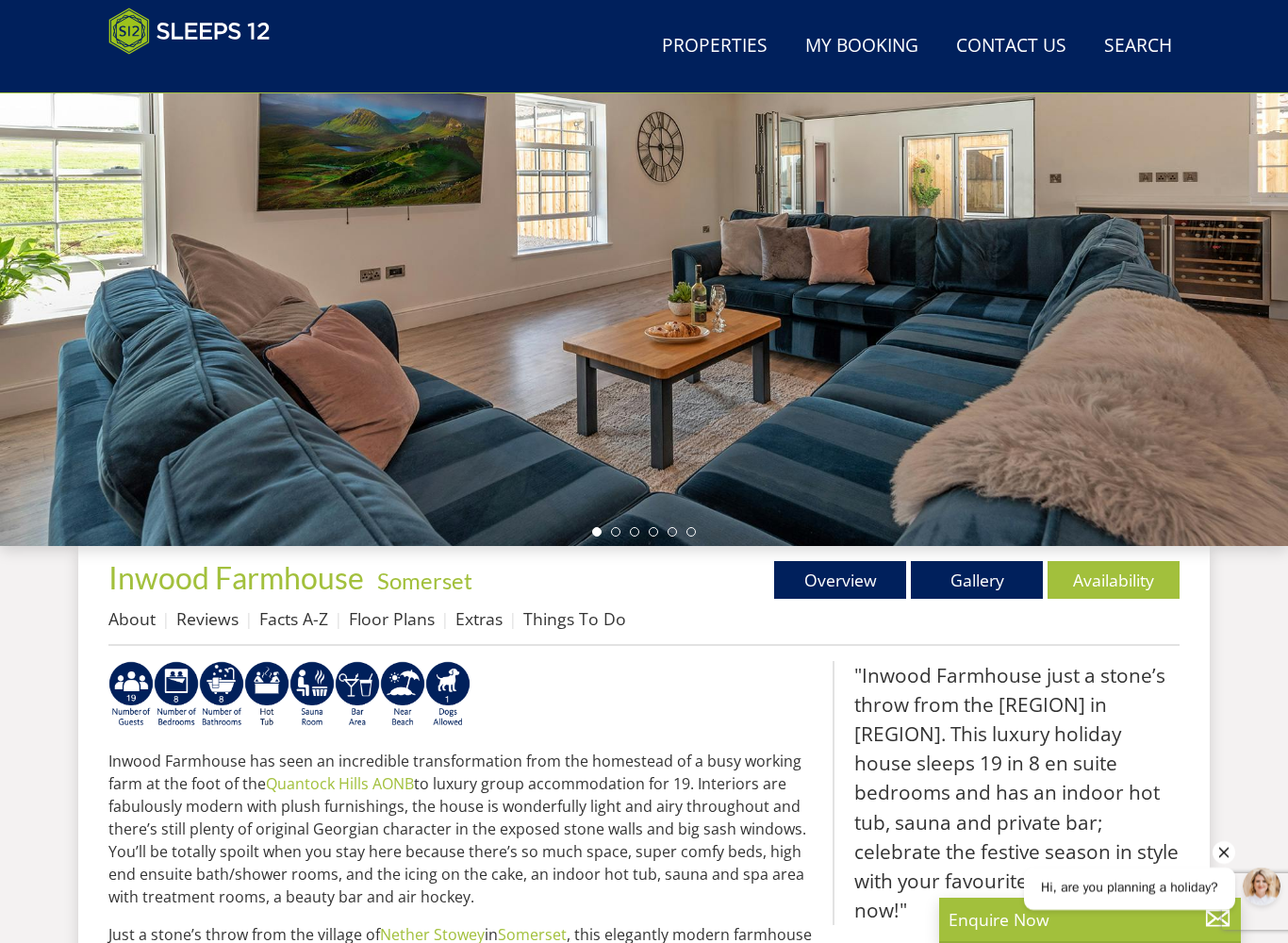 click on "Gallery" at bounding box center [977, 580] 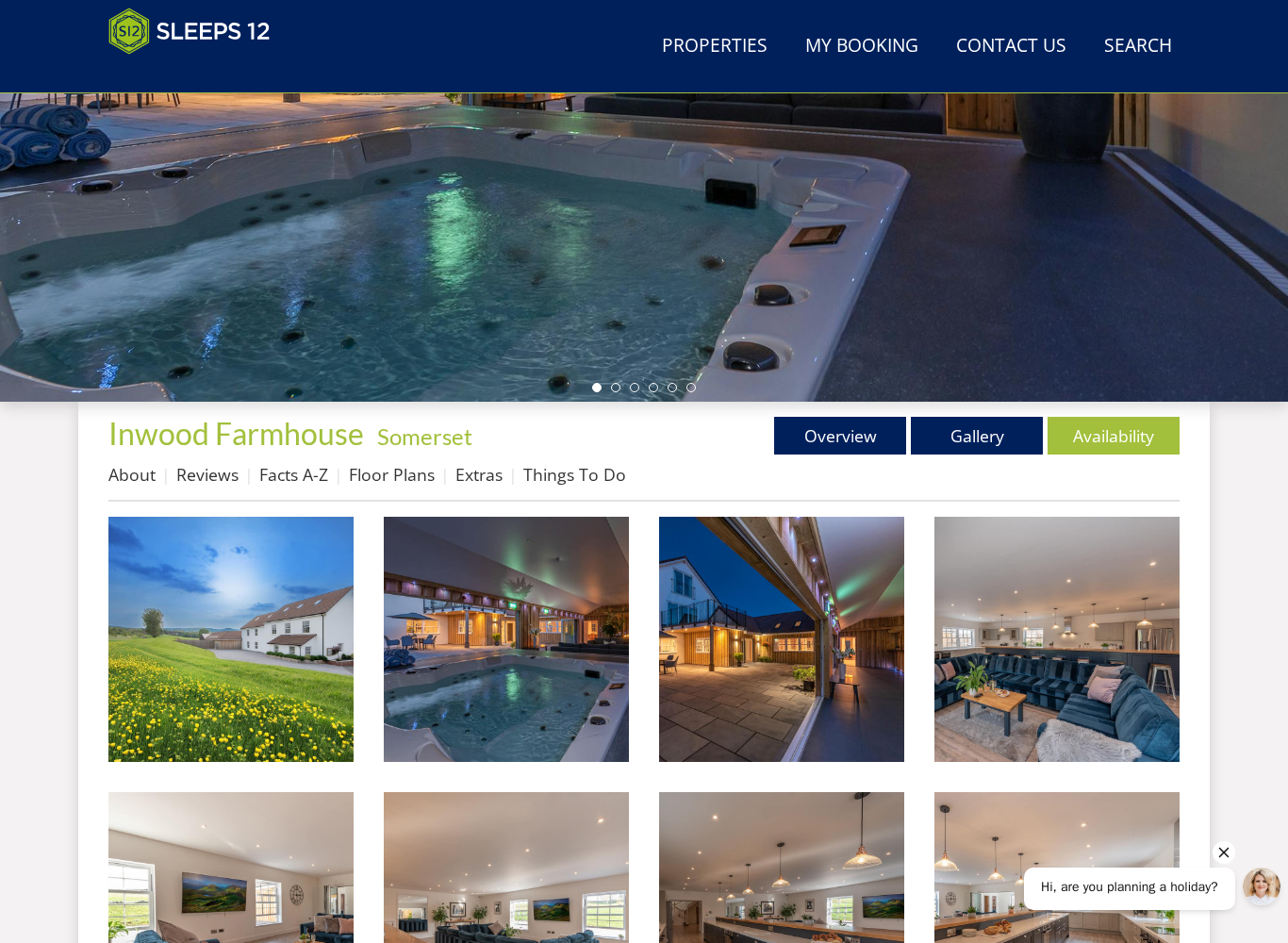 scroll, scrollTop: 405, scrollLeft: 0, axis: vertical 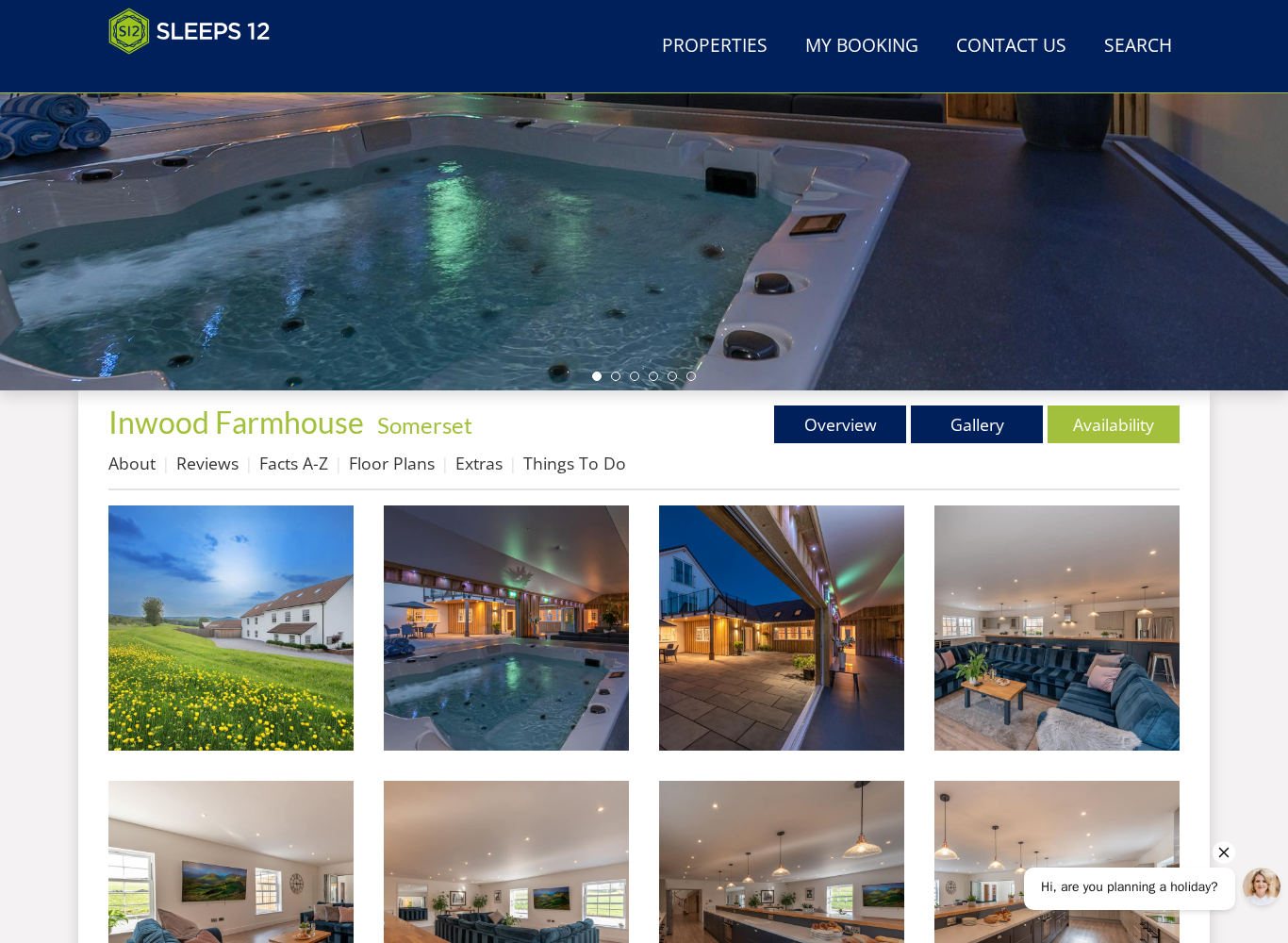 click at bounding box center [506, 628] 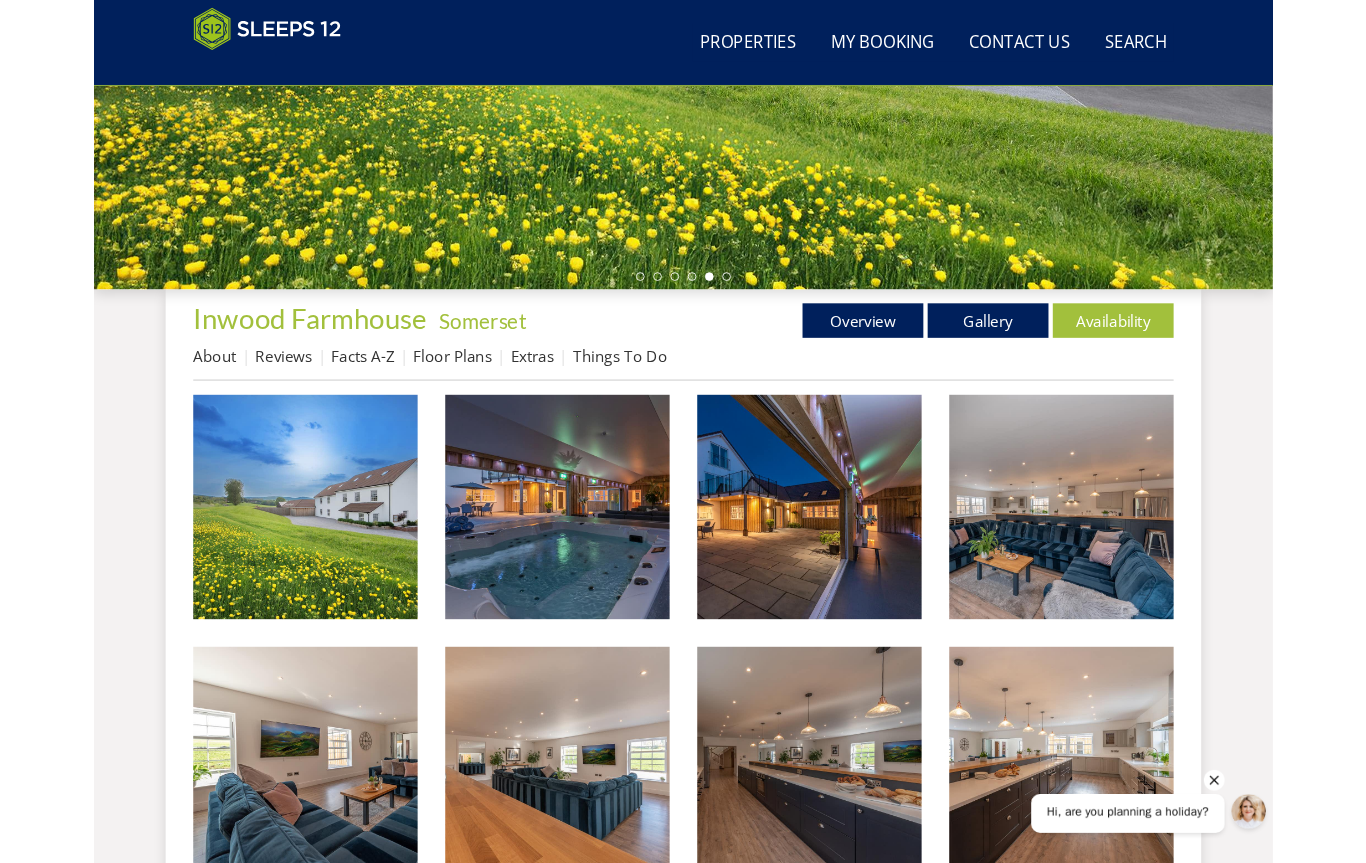 scroll, scrollTop: 0, scrollLeft: 0, axis: both 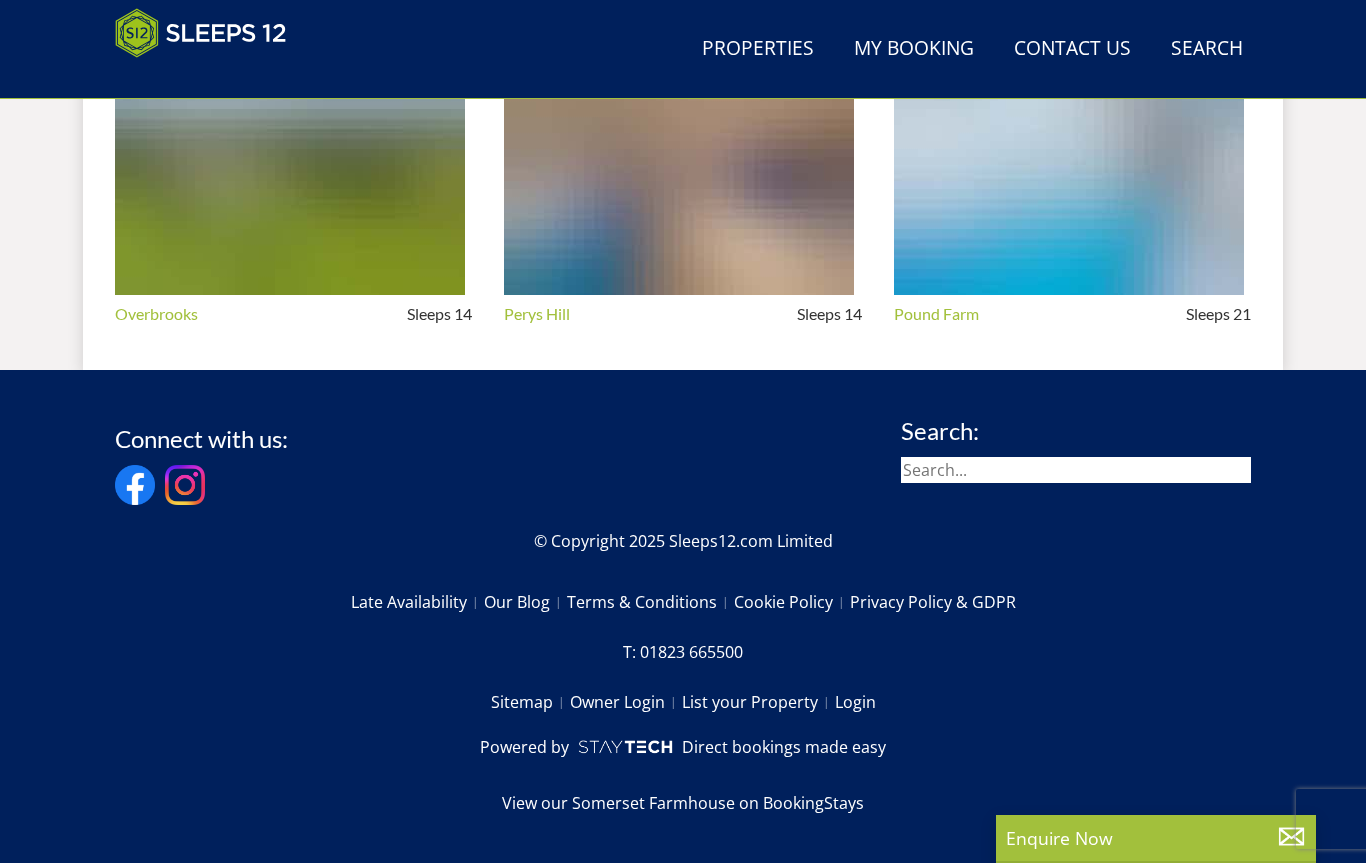 select on "15" 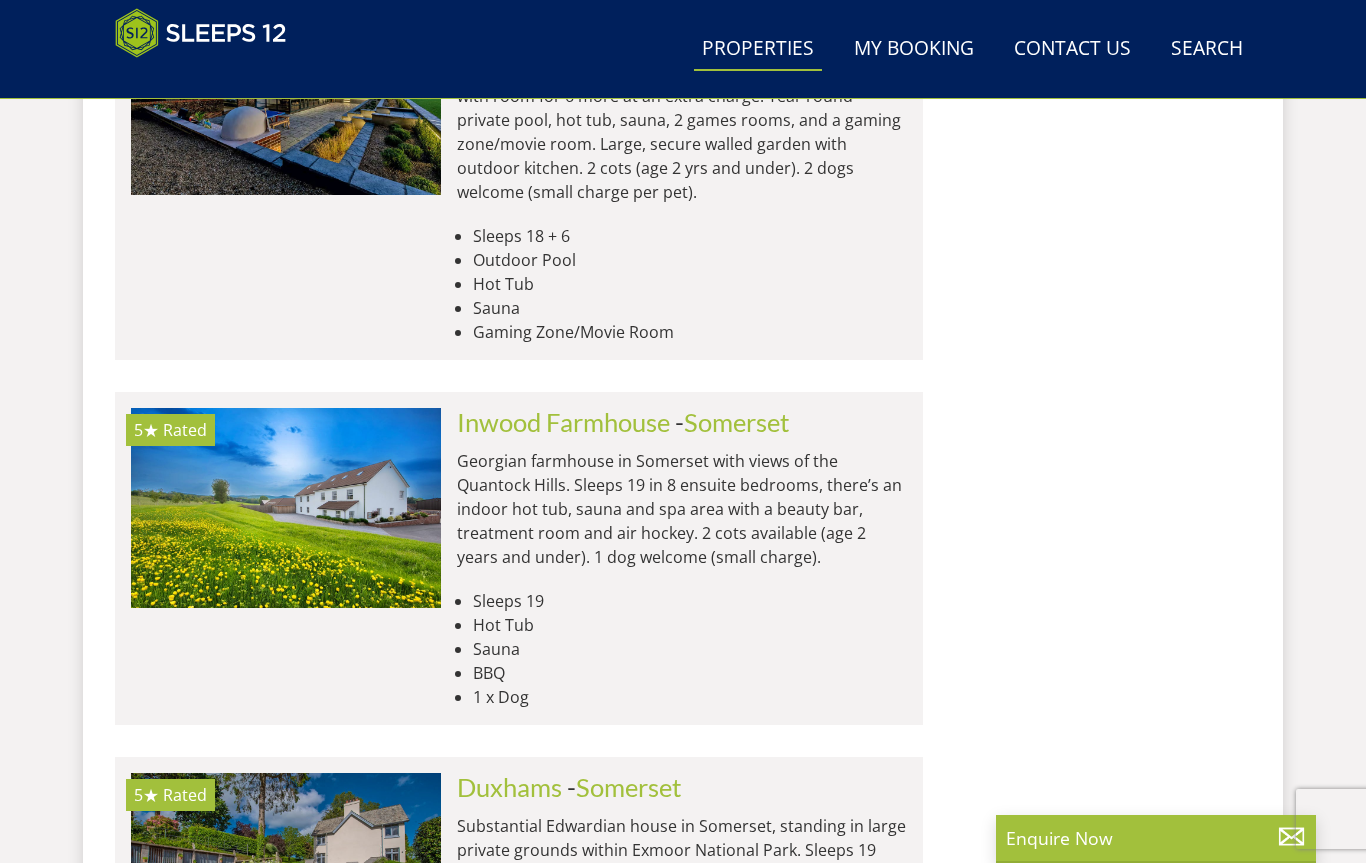 scroll, scrollTop: 0, scrollLeft: 2794, axis: horizontal 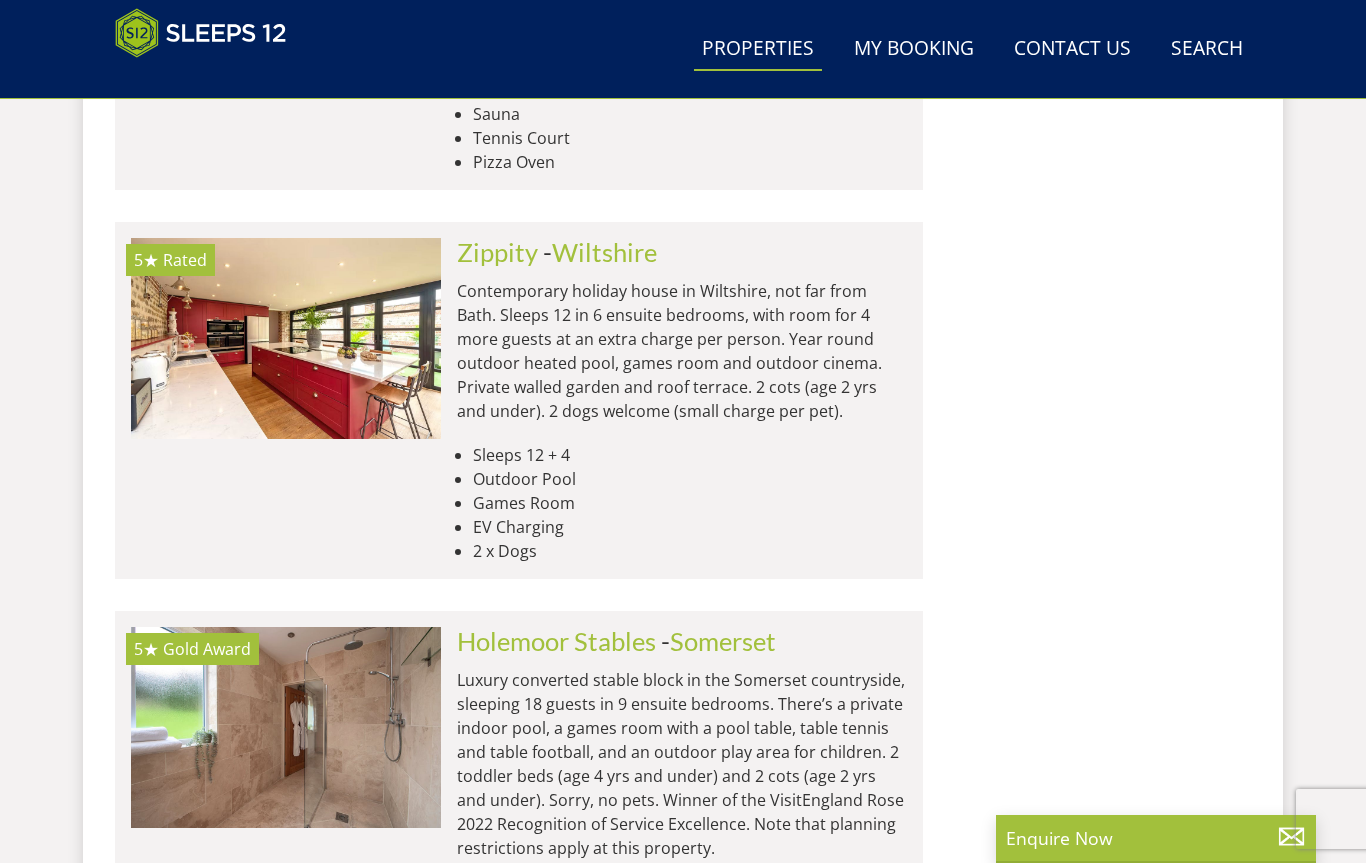 click on "Holemoor Stables" at bounding box center [556, 641] 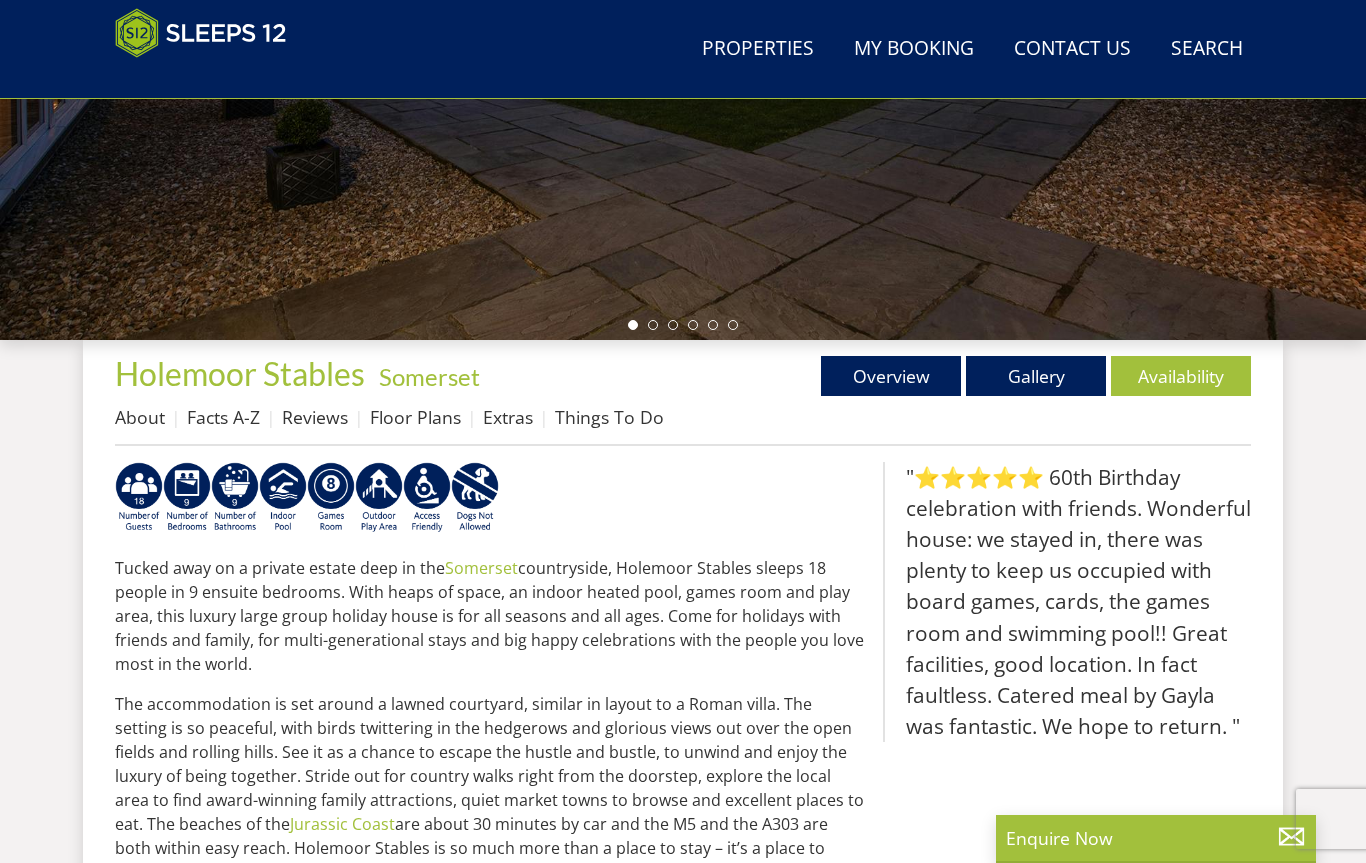 click on "Gallery" at bounding box center [1036, 376] 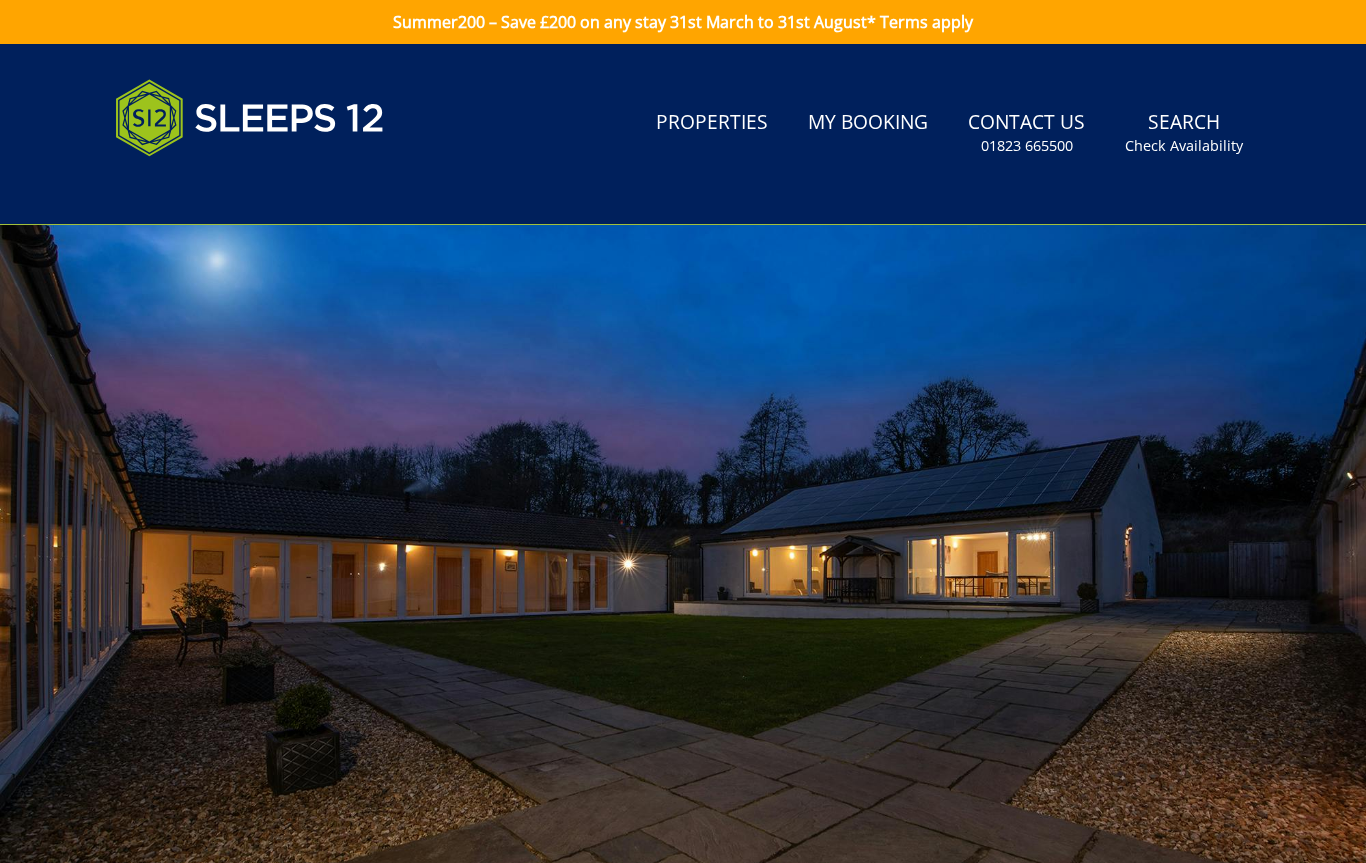 click at bounding box center (683, 575) 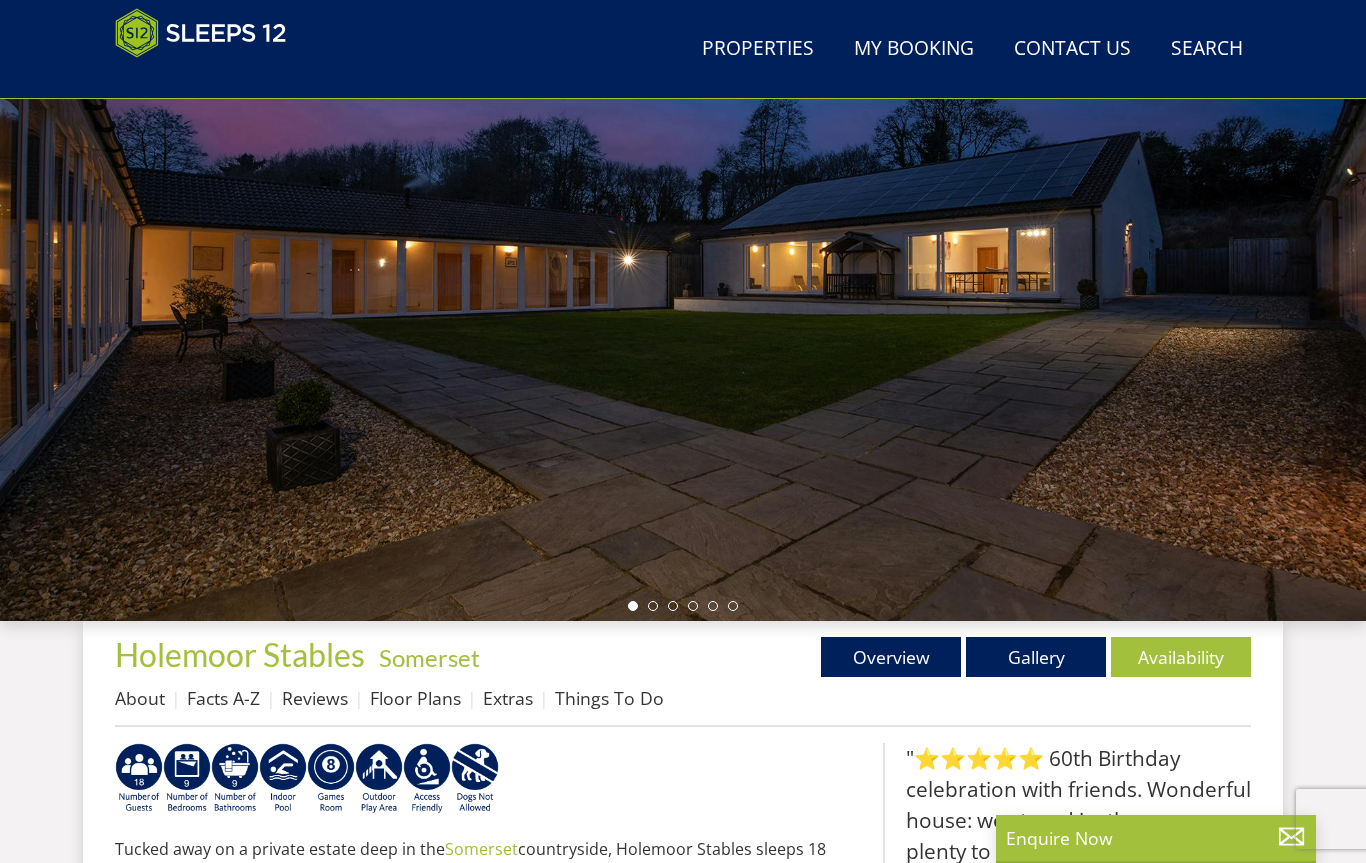 select on "15" 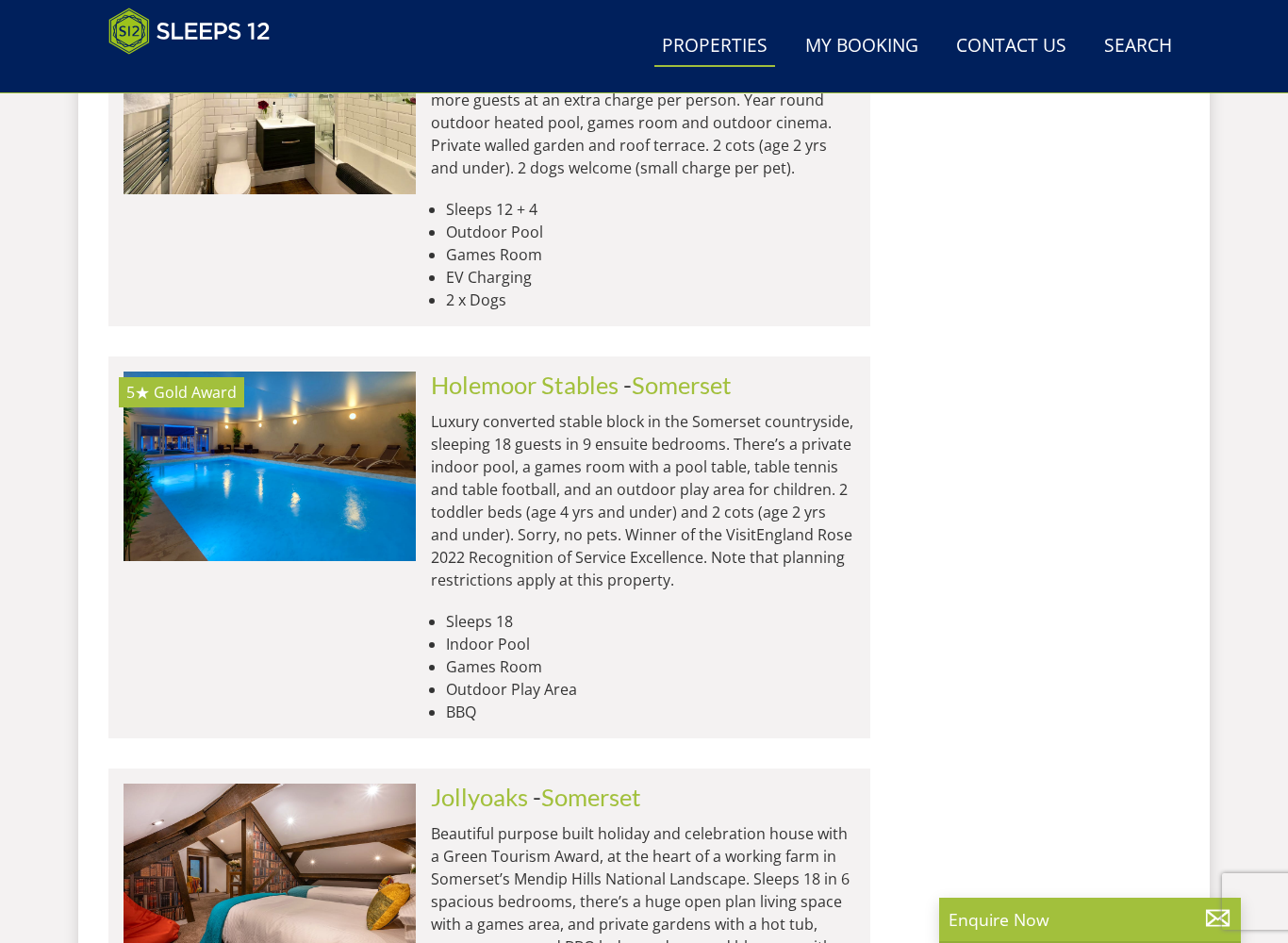 click at bounding box center [270, 466] 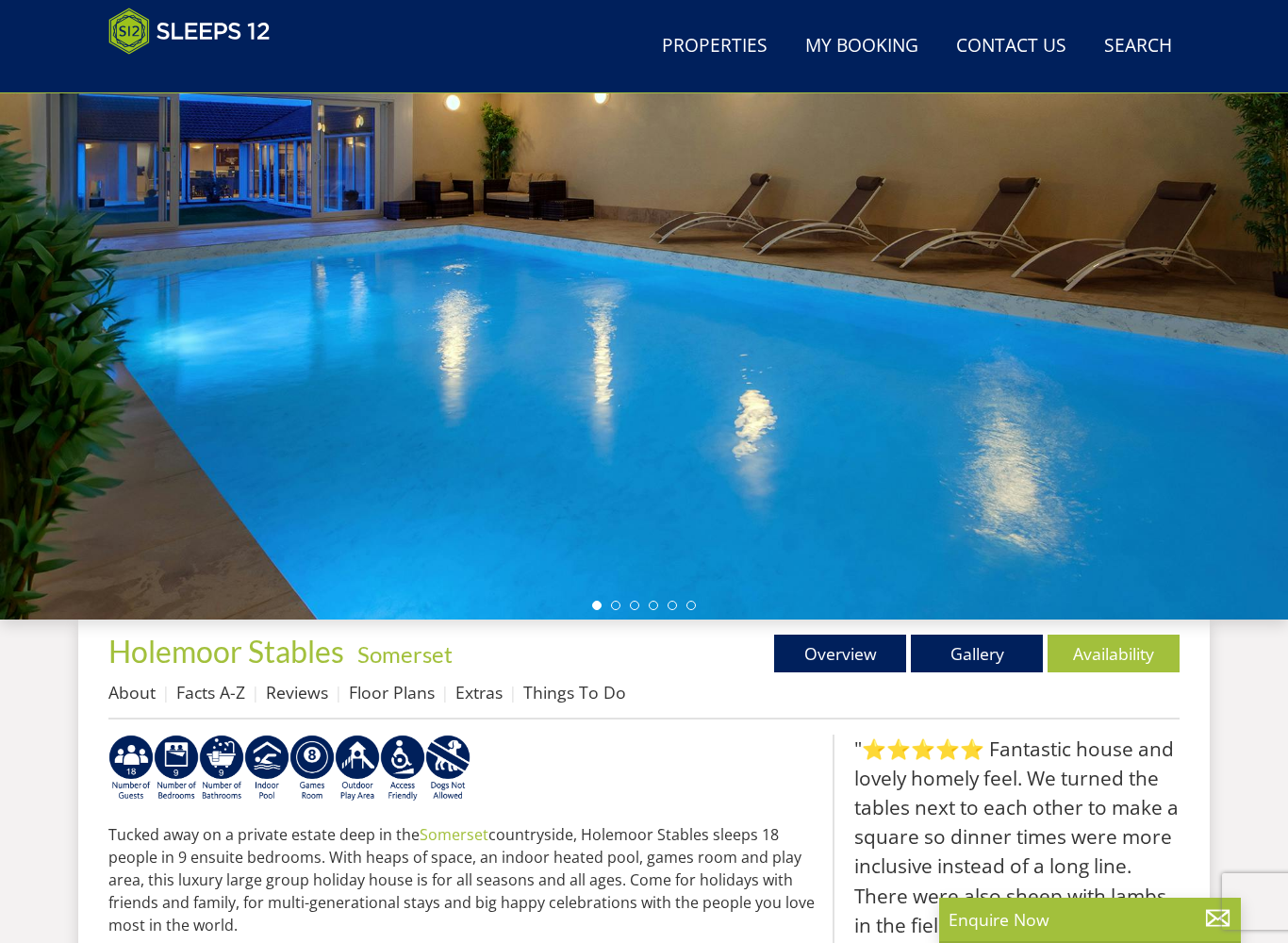 click on "Gallery" at bounding box center [977, 653] 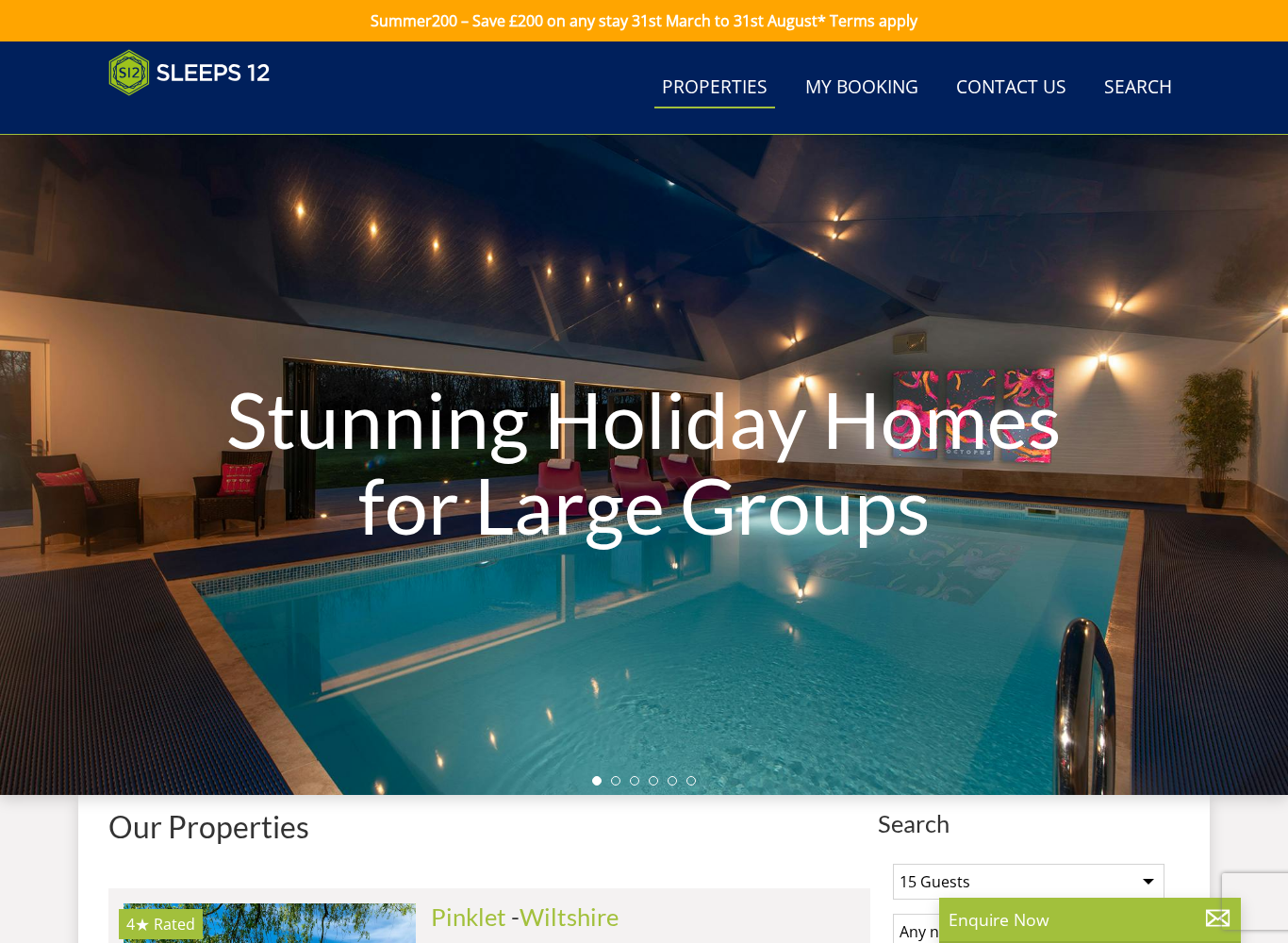 select on "15" 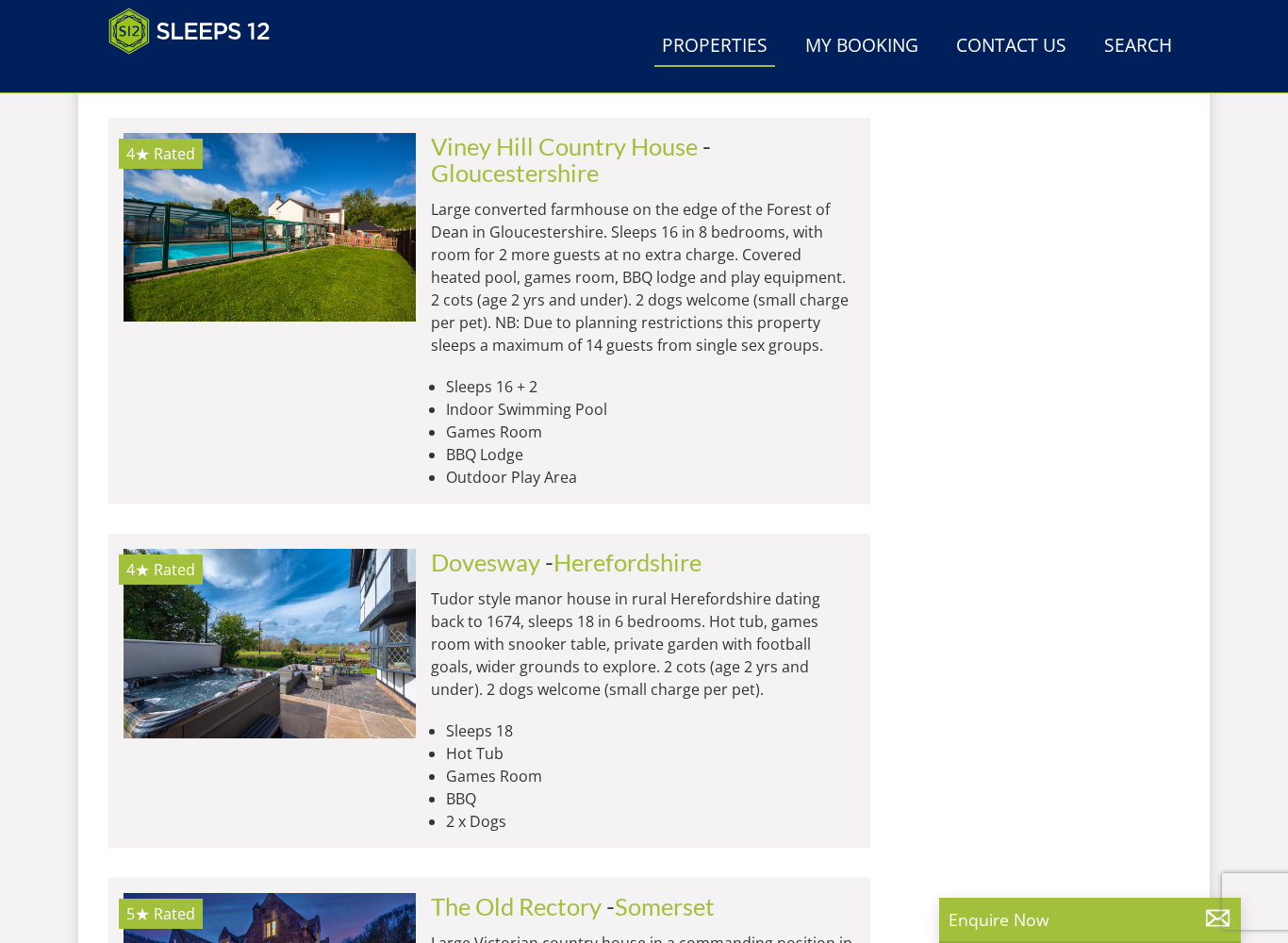 scroll, scrollTop: 7850, scrollLeft: 0, axis: vertical 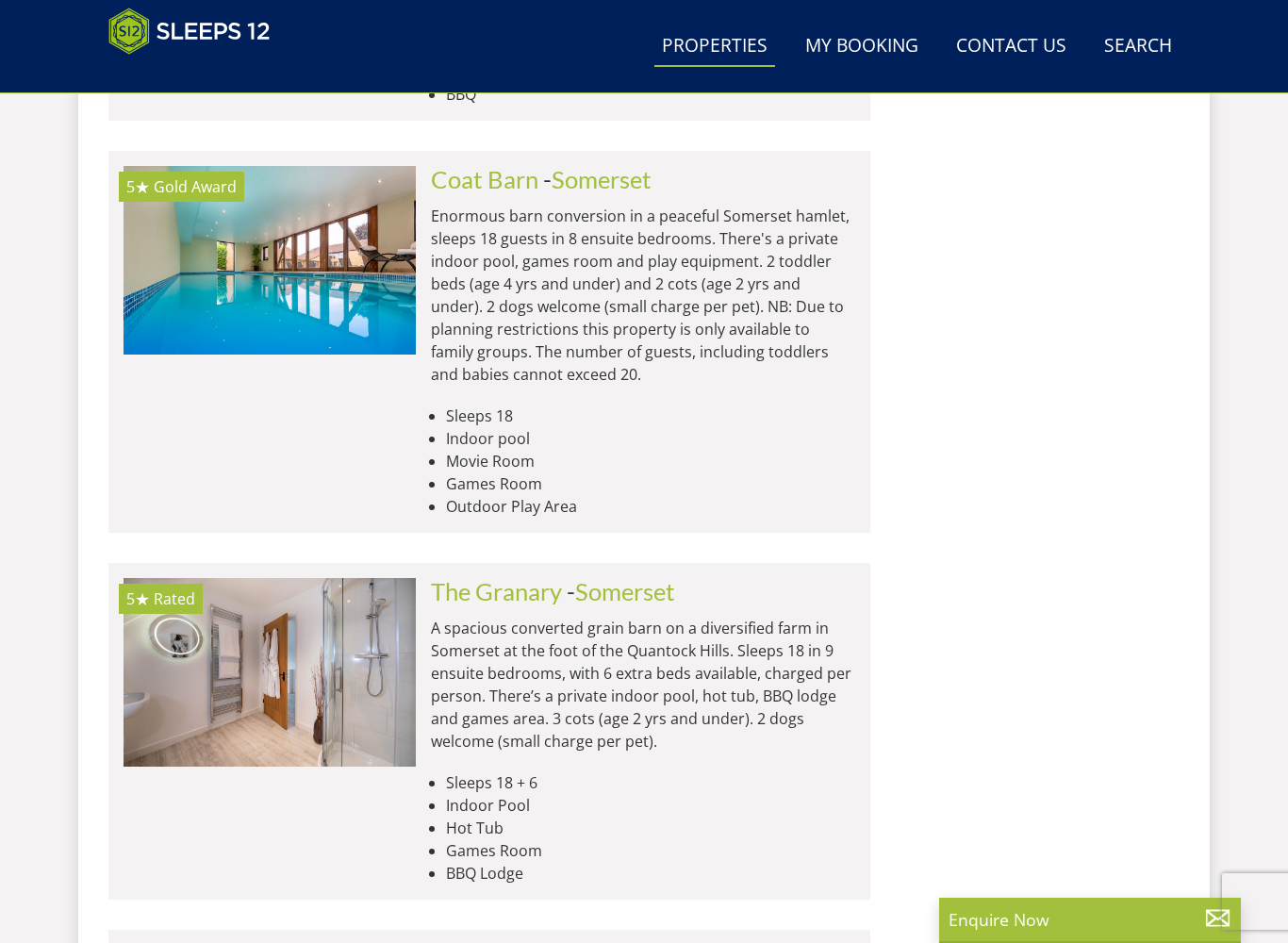 click at bounding box center [270, 260] 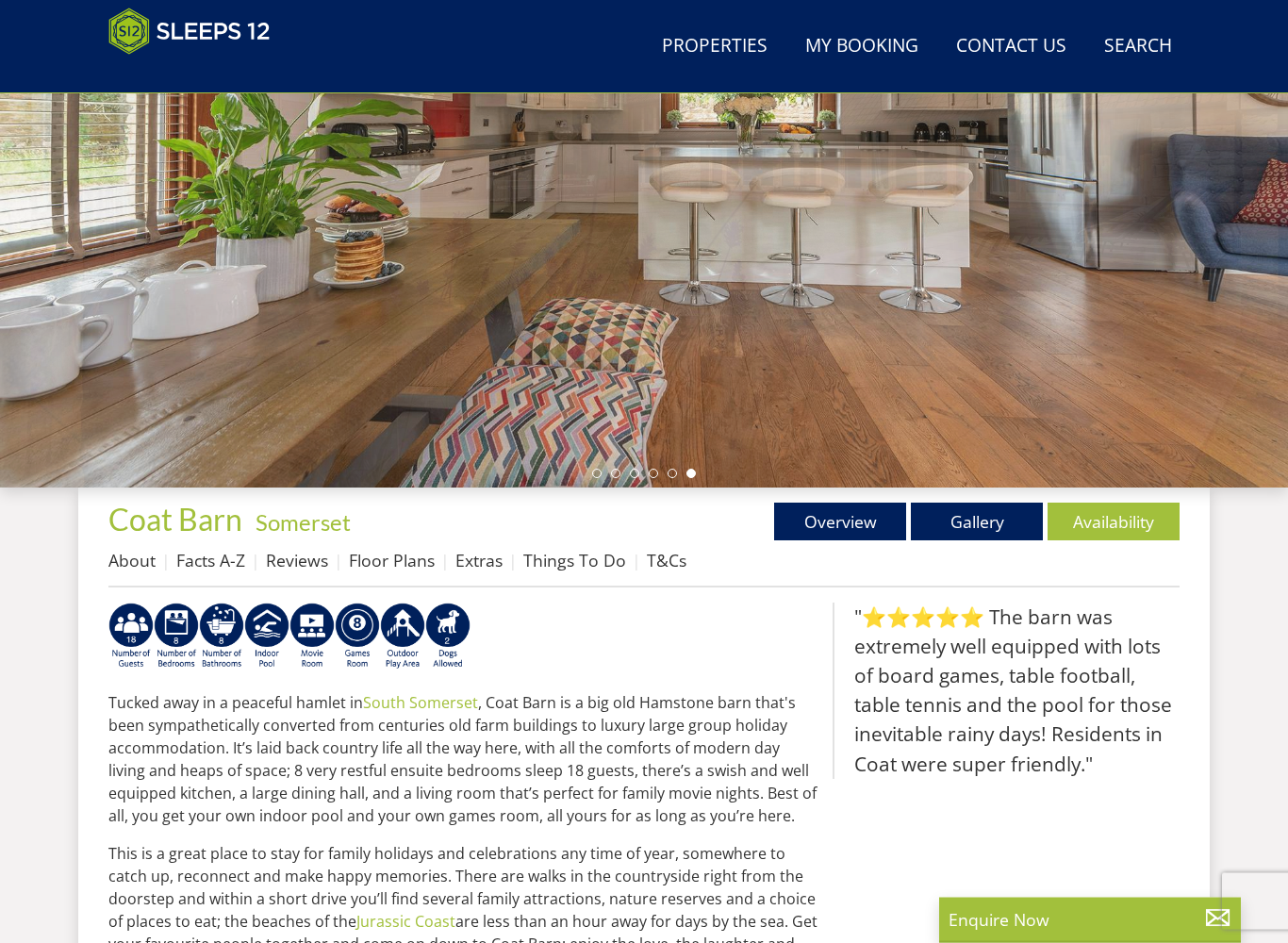 scroll, scrollTop: 307, scrollLeft: 0, axis: vertical 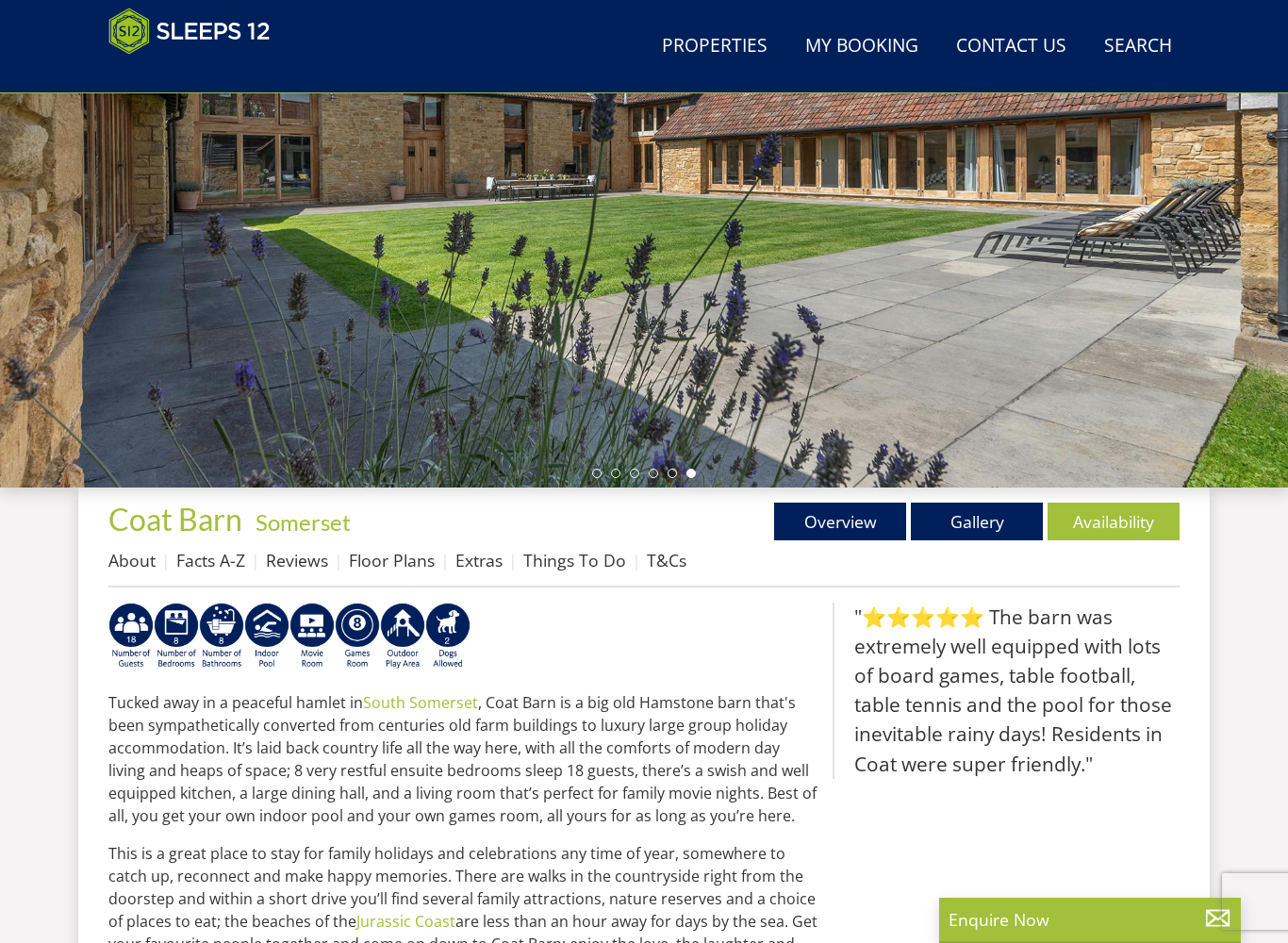 click on "Gallery" at bounding box center (977, 521) 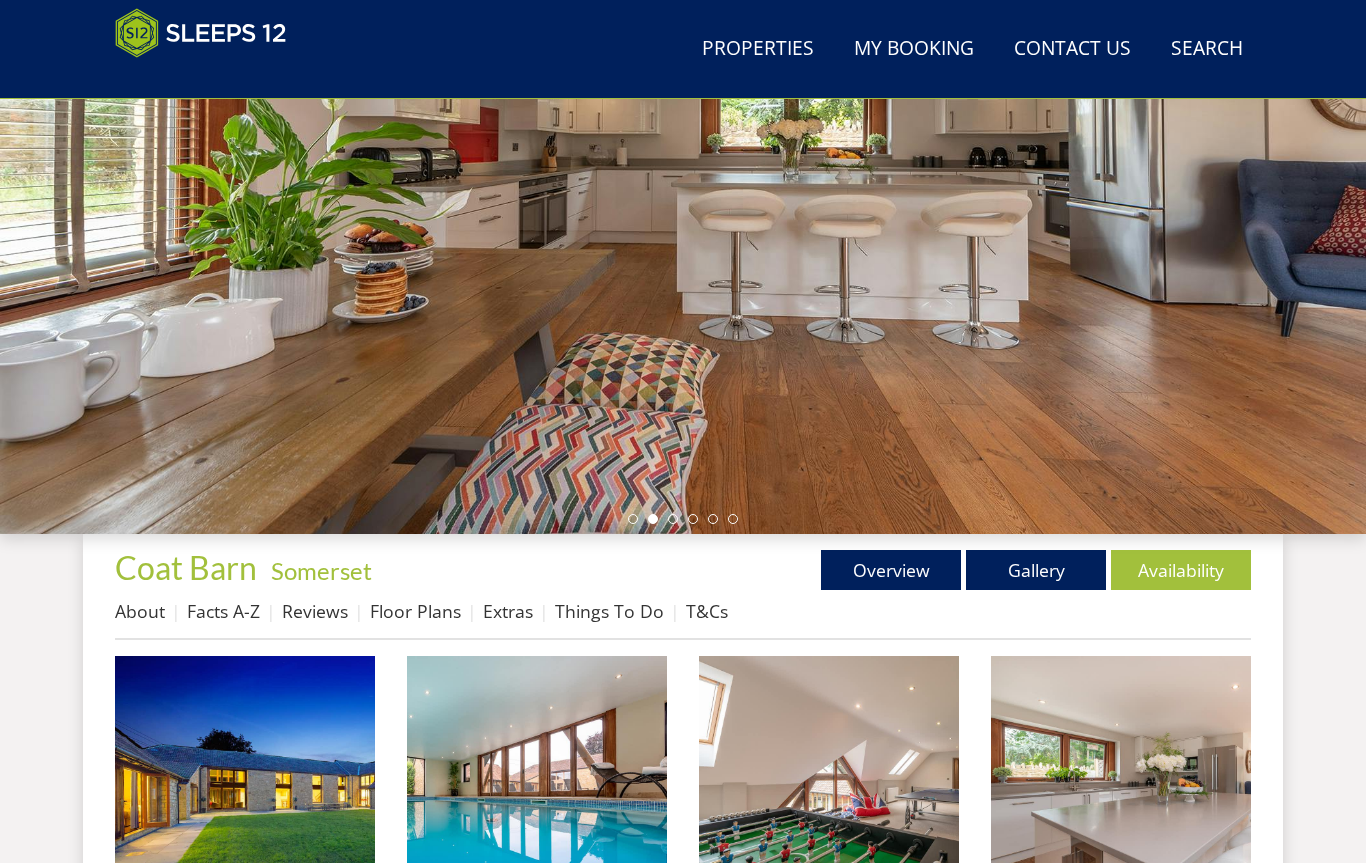 scroll, scrollTop: 308, scrollLeft: 0, axis: vertical 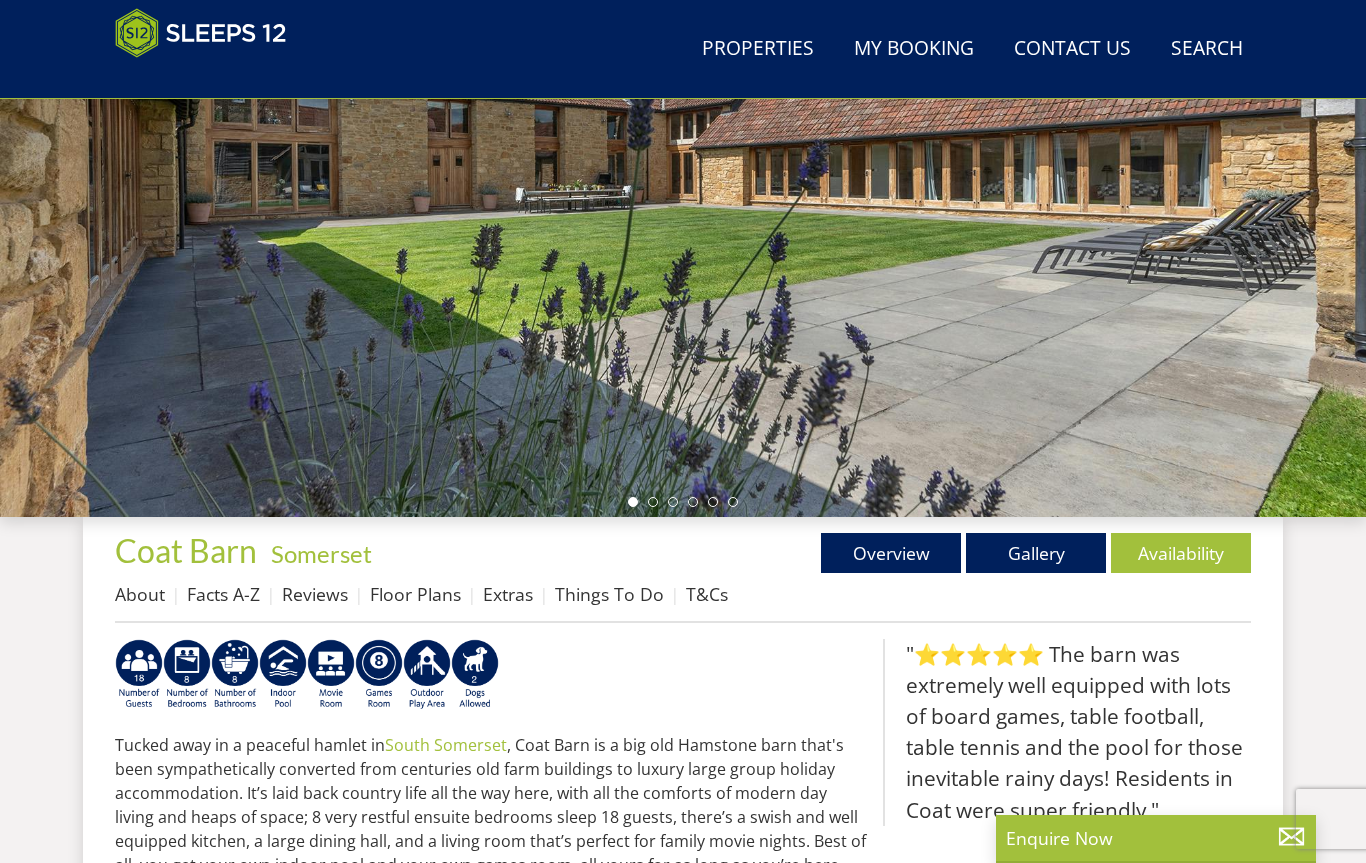 select on "15" 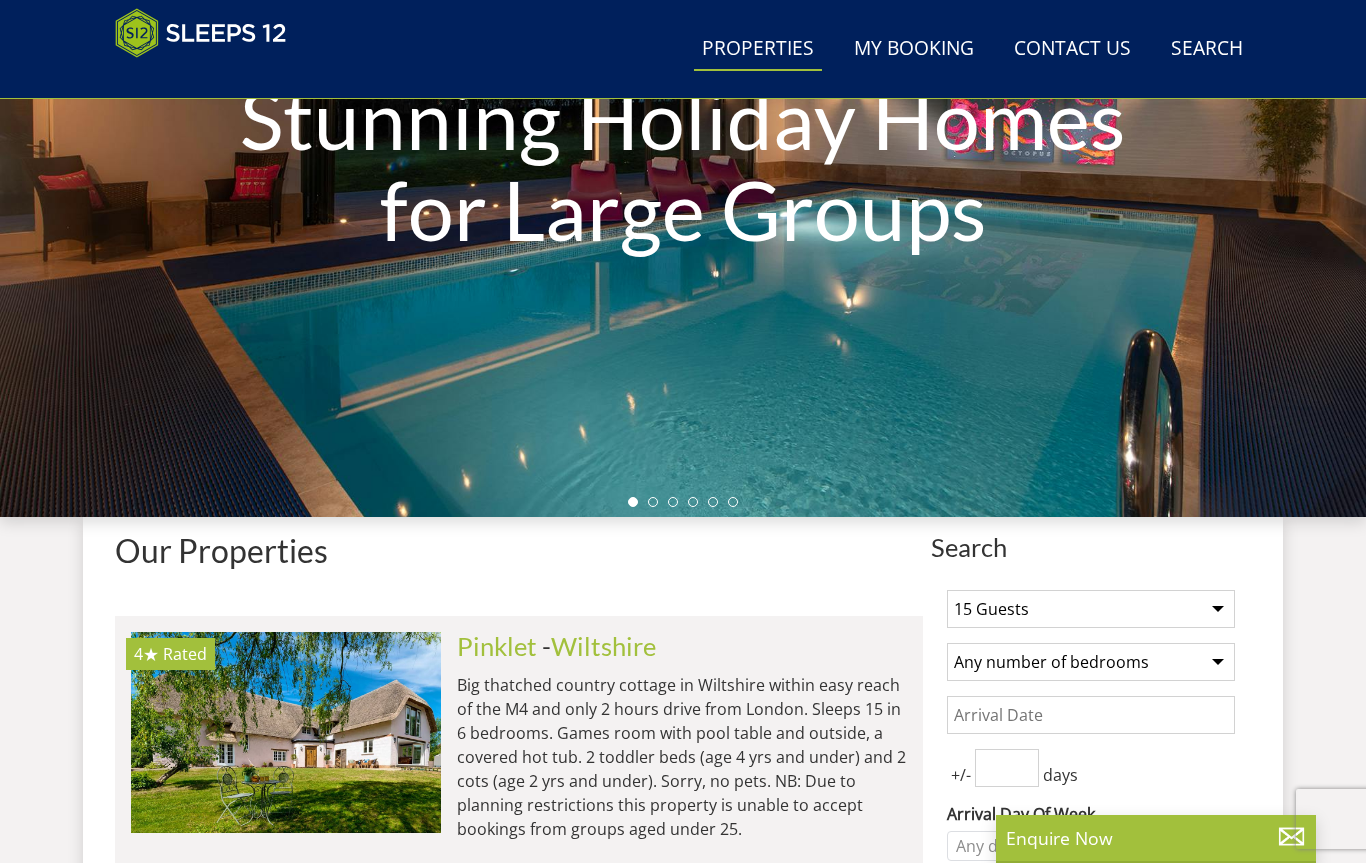 scroll, scrollTop: 9578, scrollLeft: 0, axis: vertical 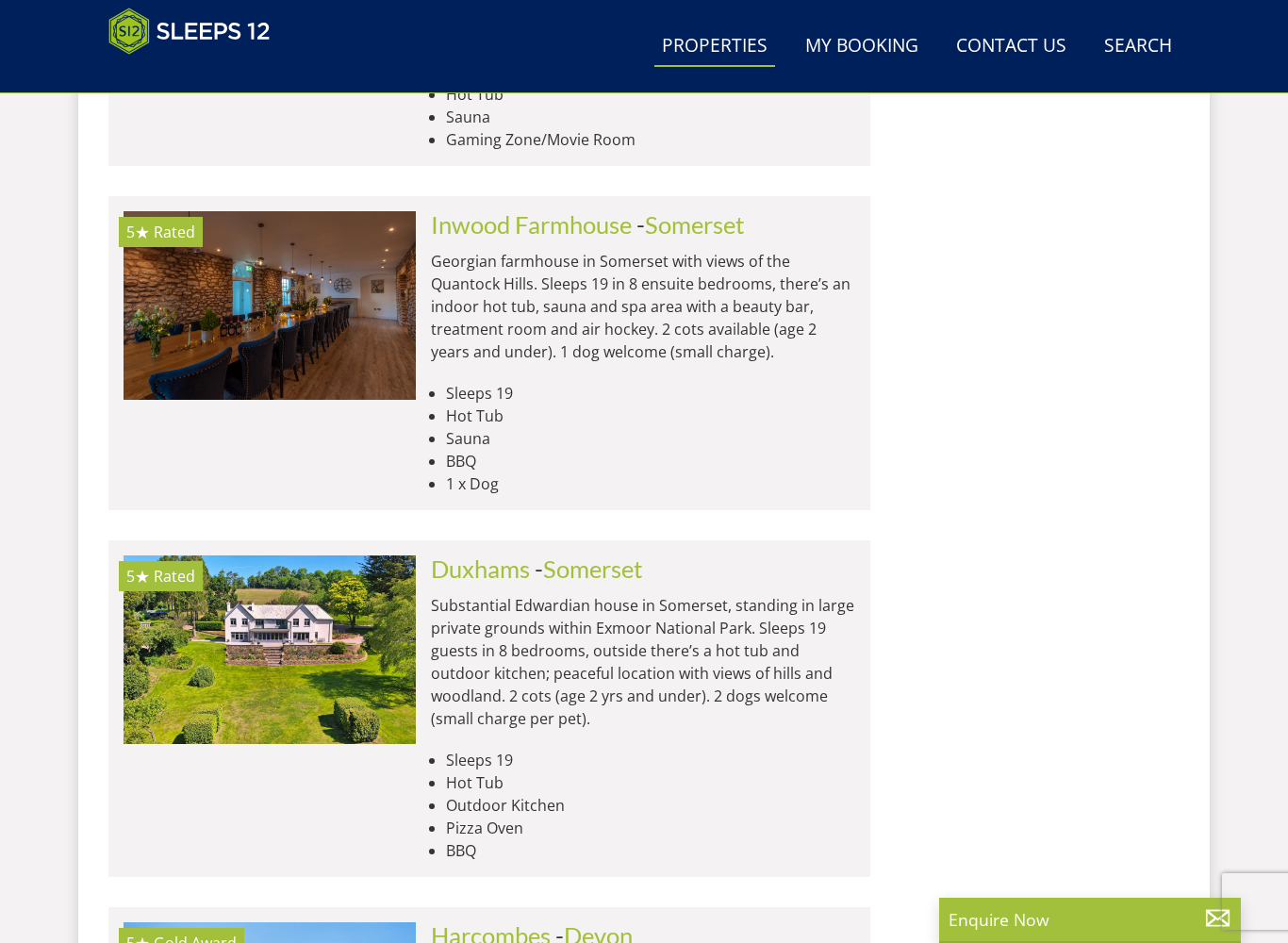 click on "Inwood Farmhouse" at bounding box center (531, 224) 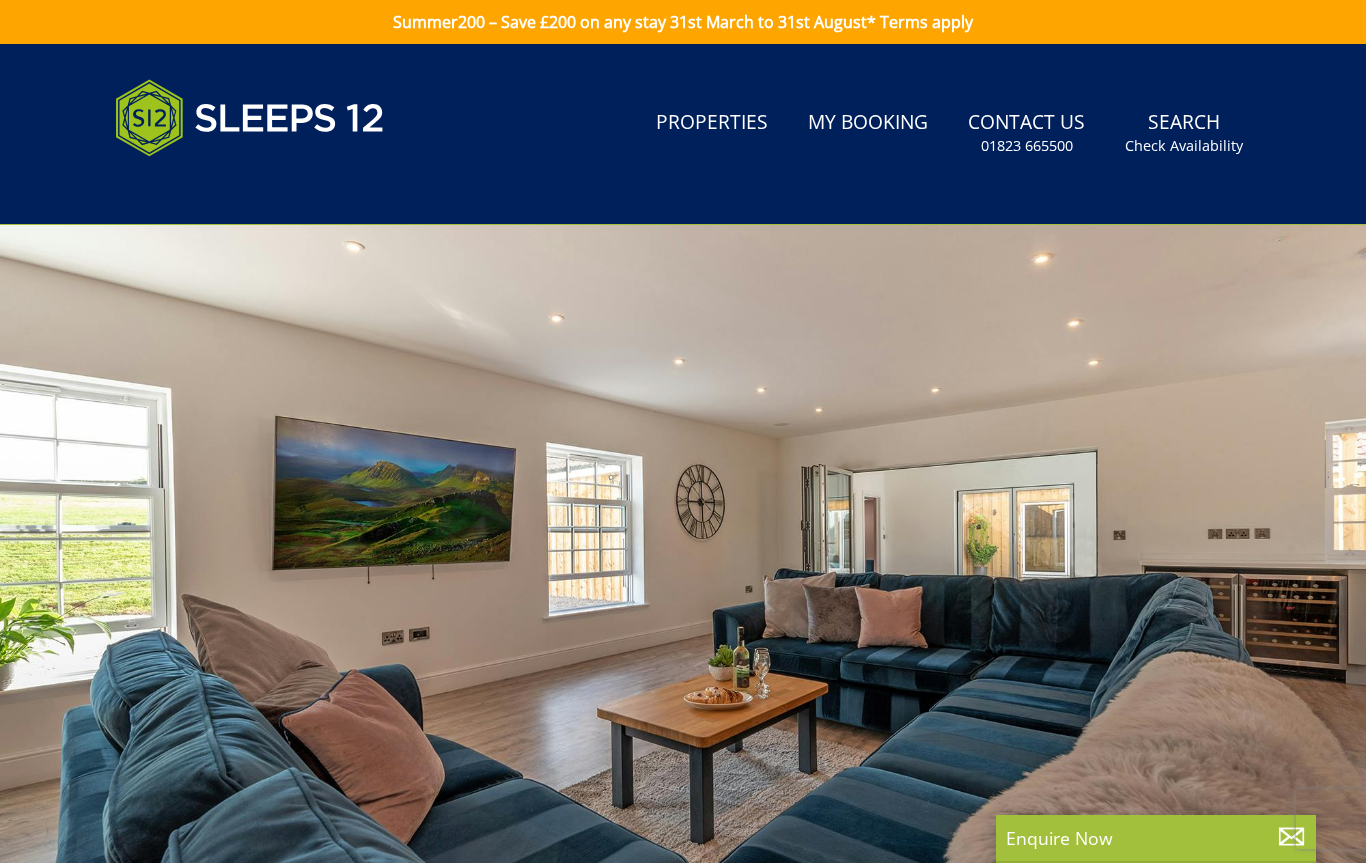 select on "15" 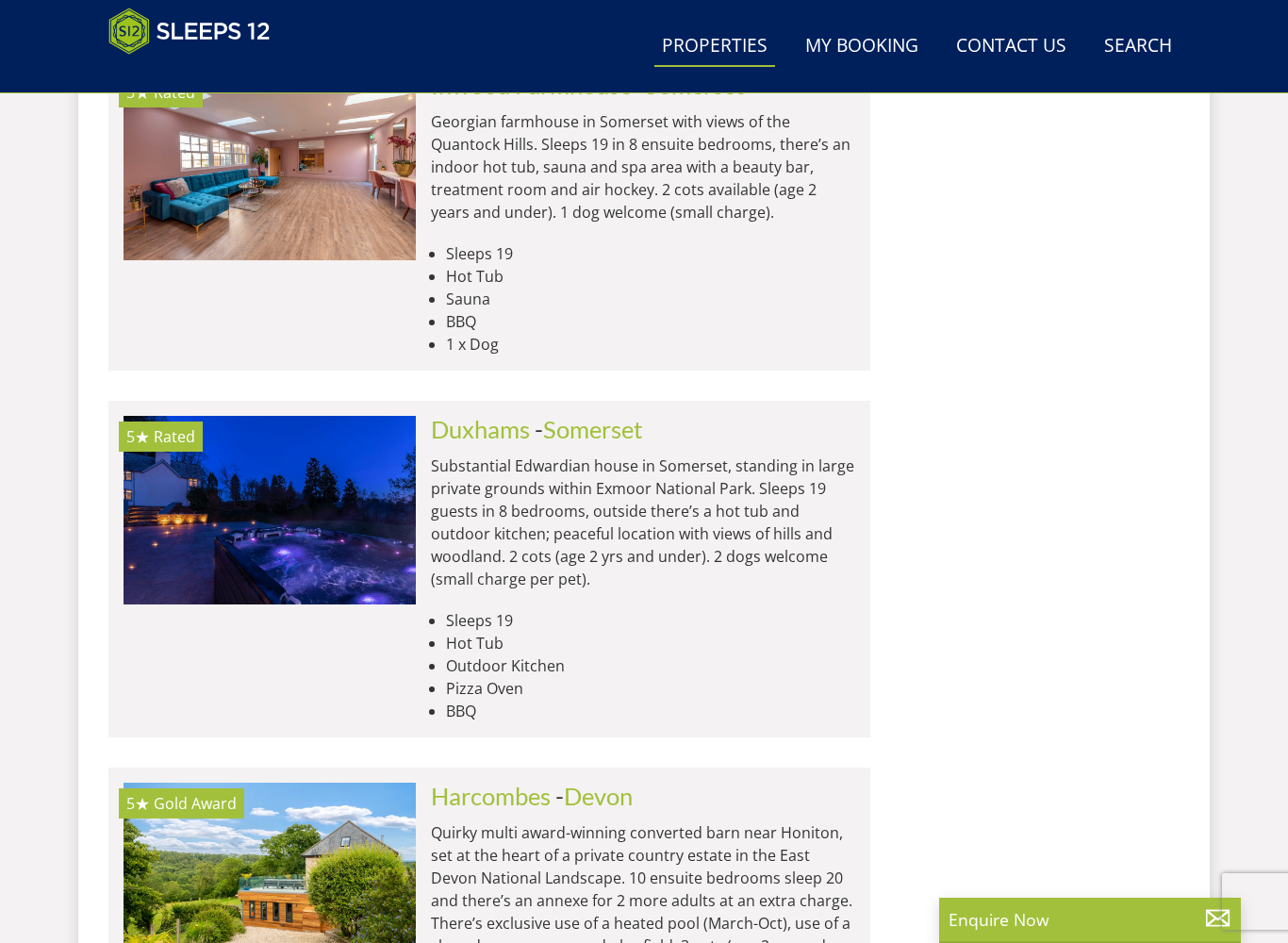 click at bounding box center (270, 510) 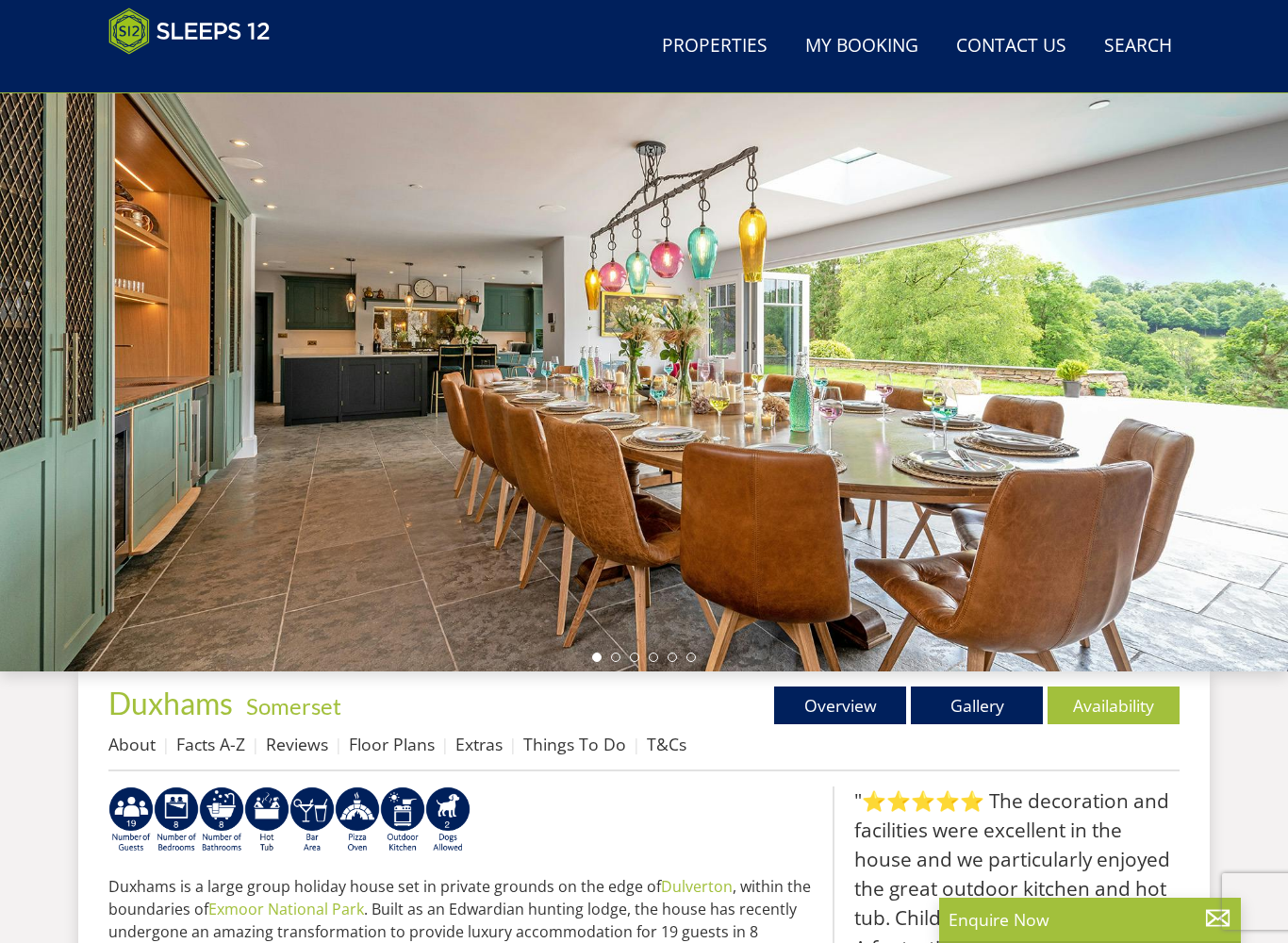 click on "Gallery" at bounding box center (977, 705) 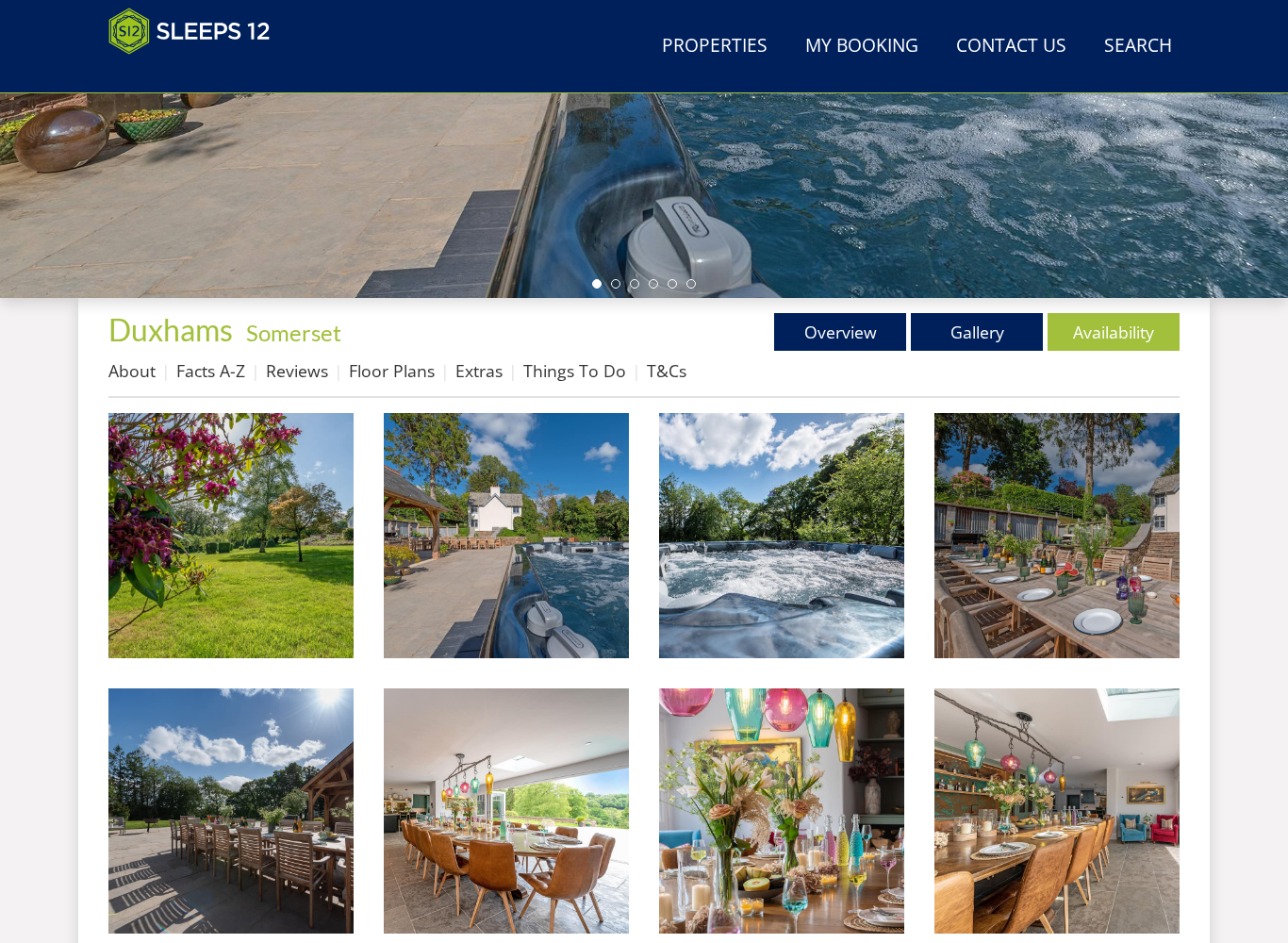 scroll, scrollTop: 498, scrollLeft: 0, axis: vertical 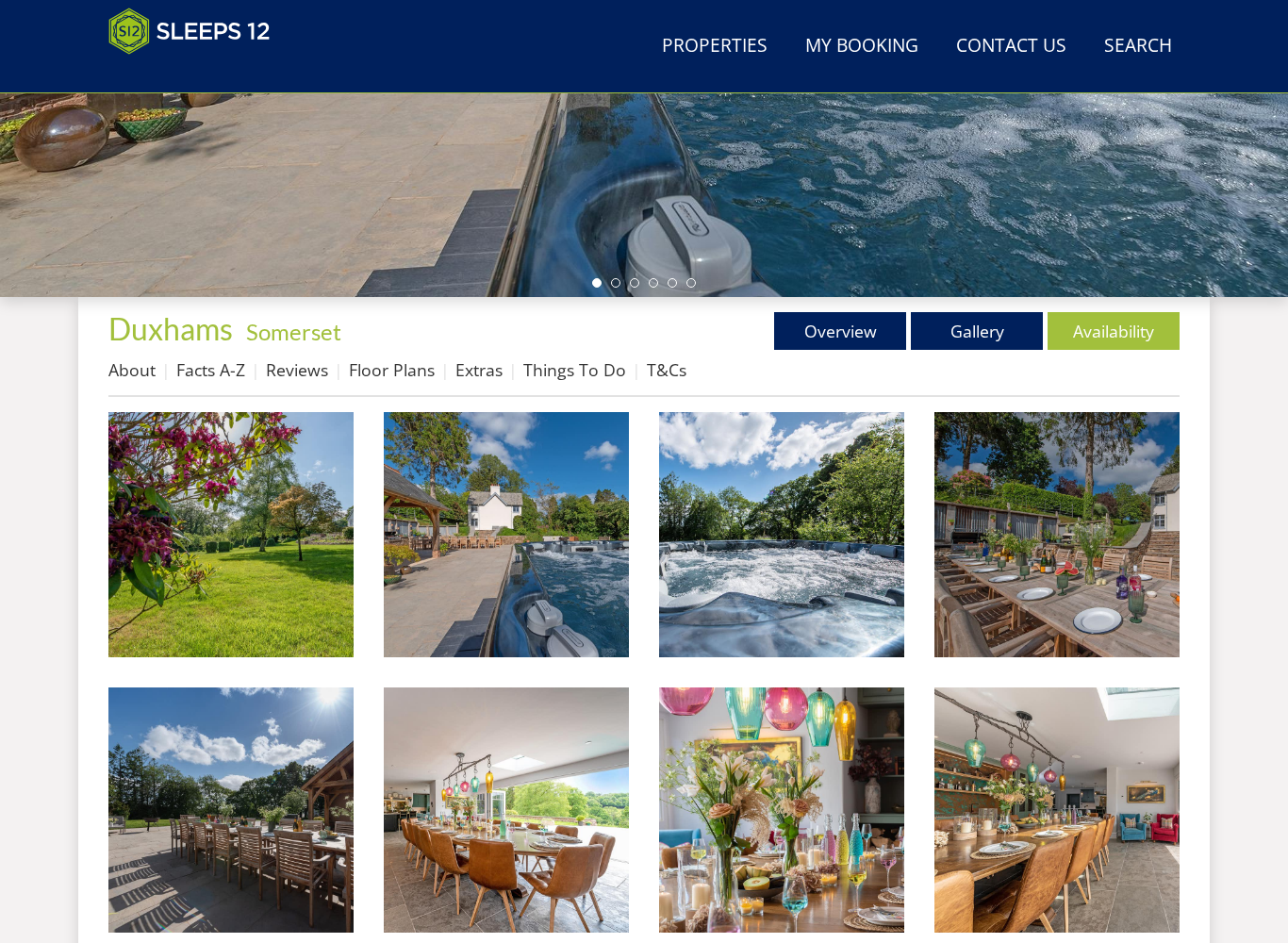 click at bounding box center [231, 535] 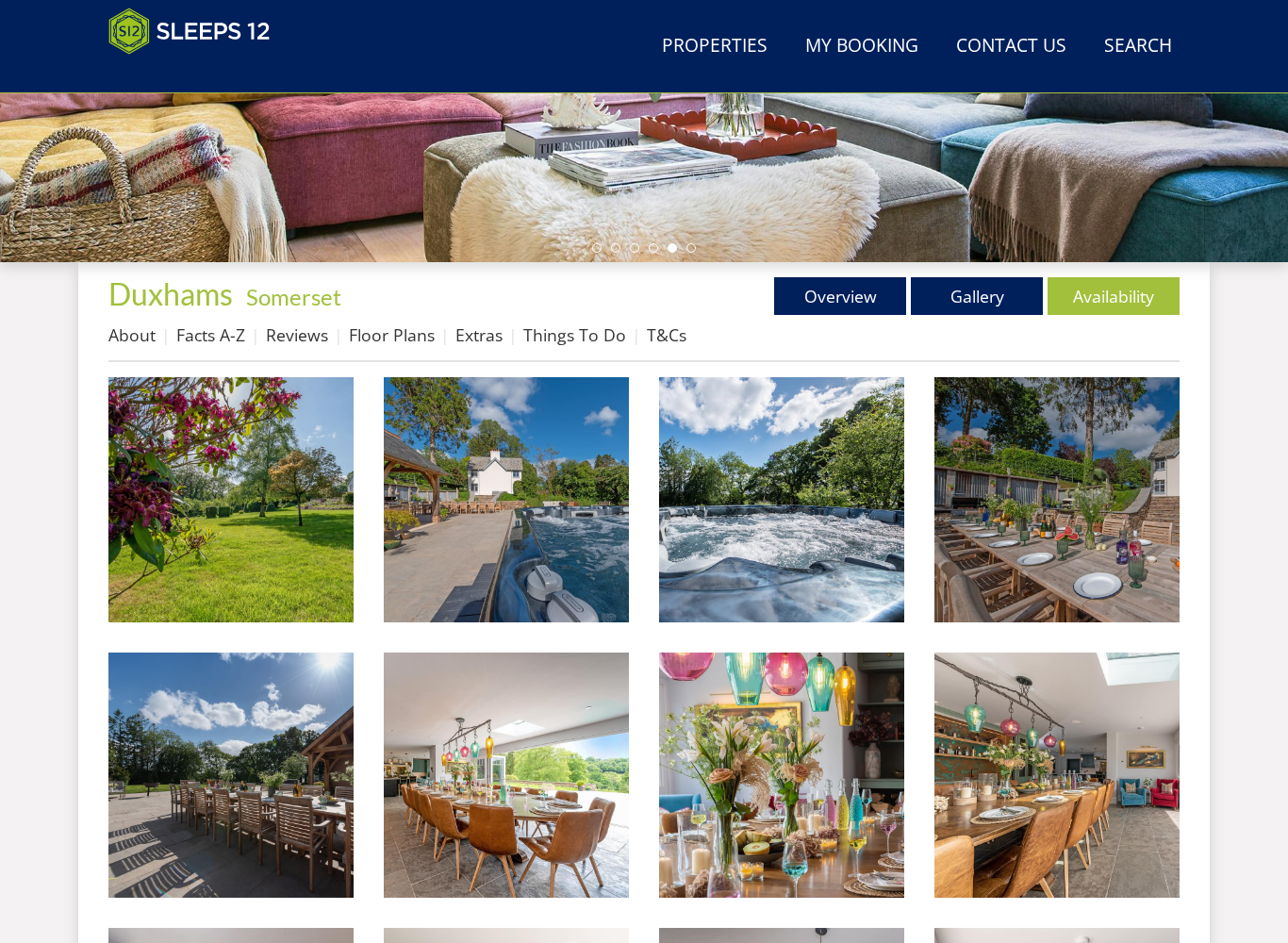 scroll, scrollTop: 532, scrollLeft: 0, axis: vertical 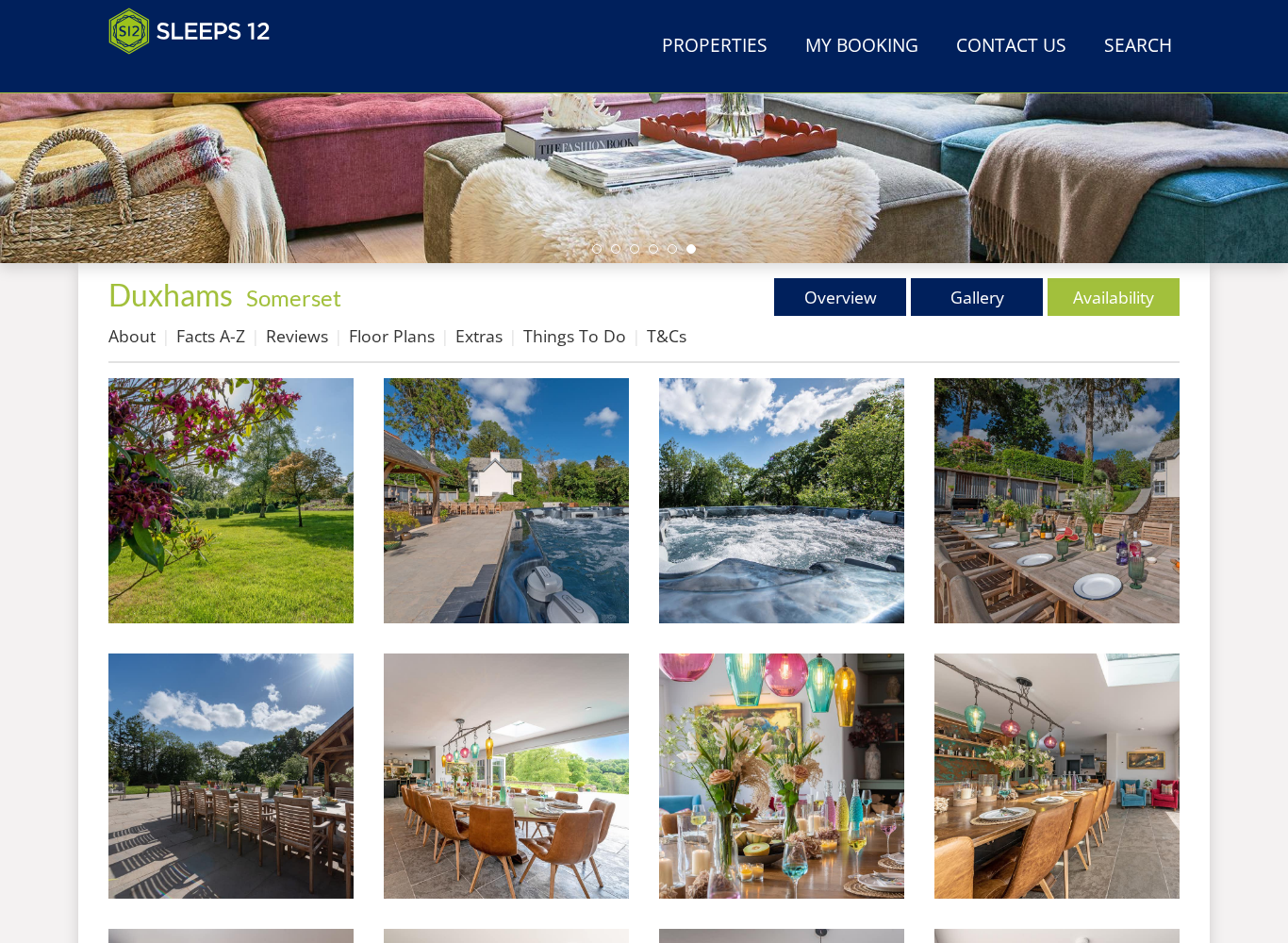 click on "Overview" at bounding box center (840, 297) 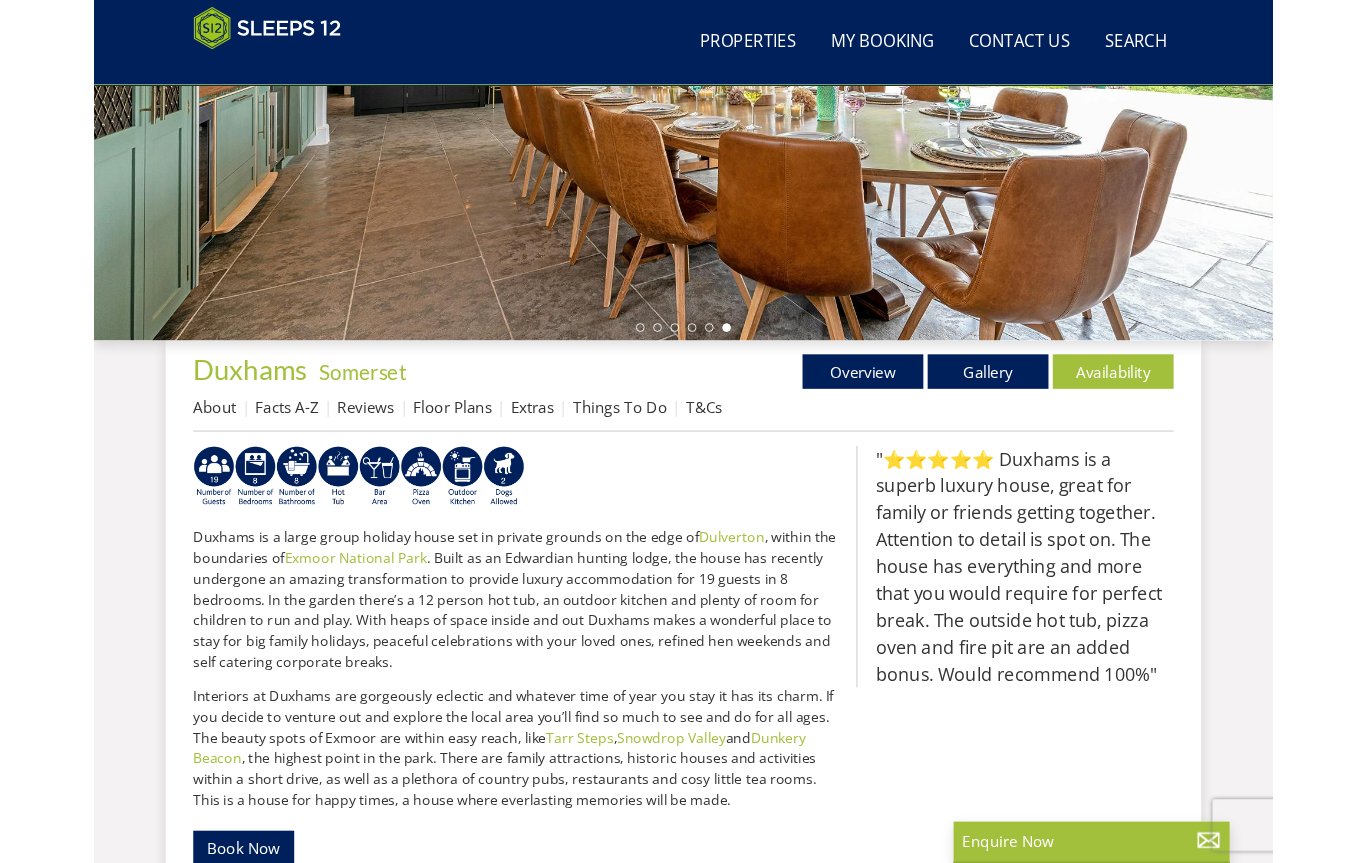 scroll, scrollTop: 0, scrollLeft: 0, axis: both 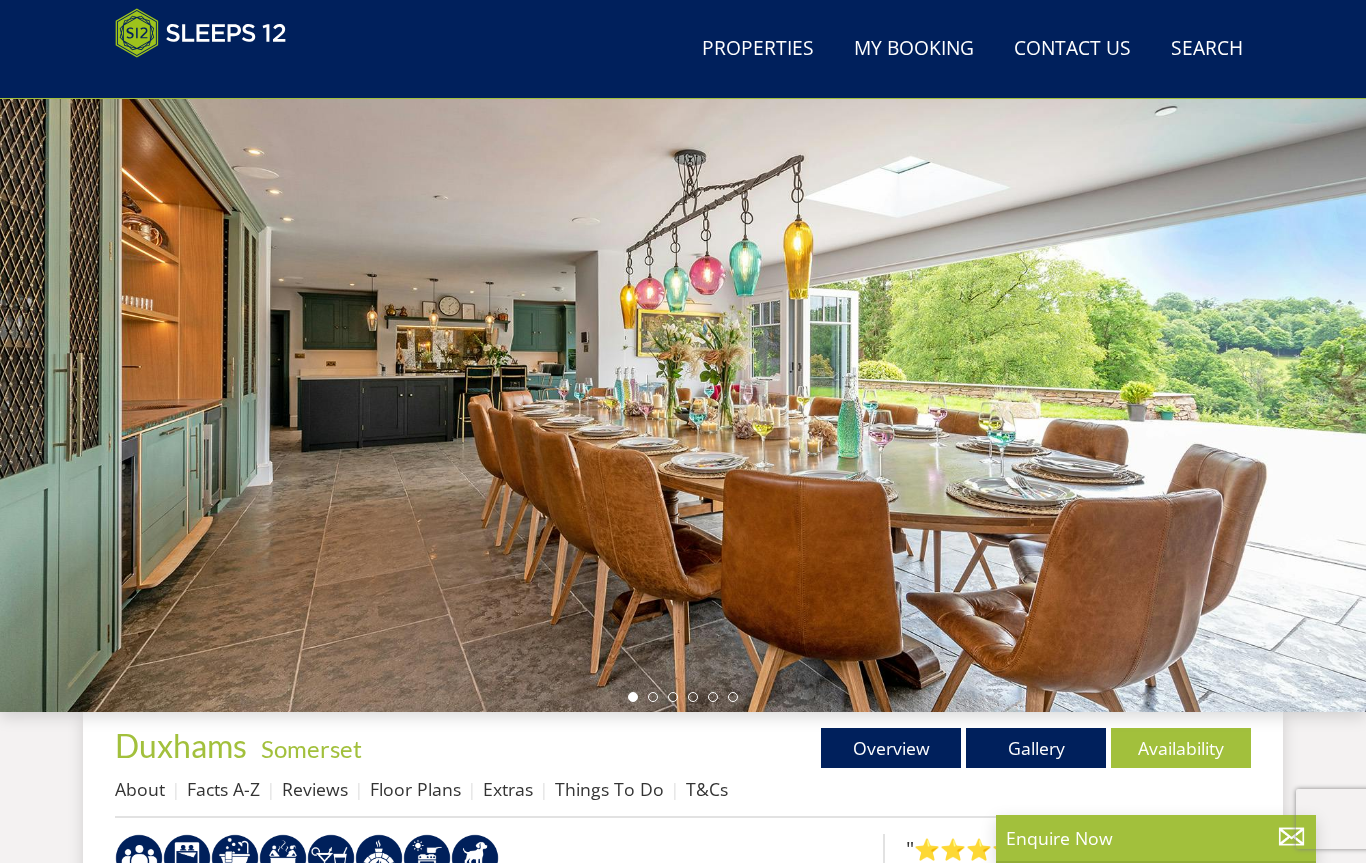 select on "15" 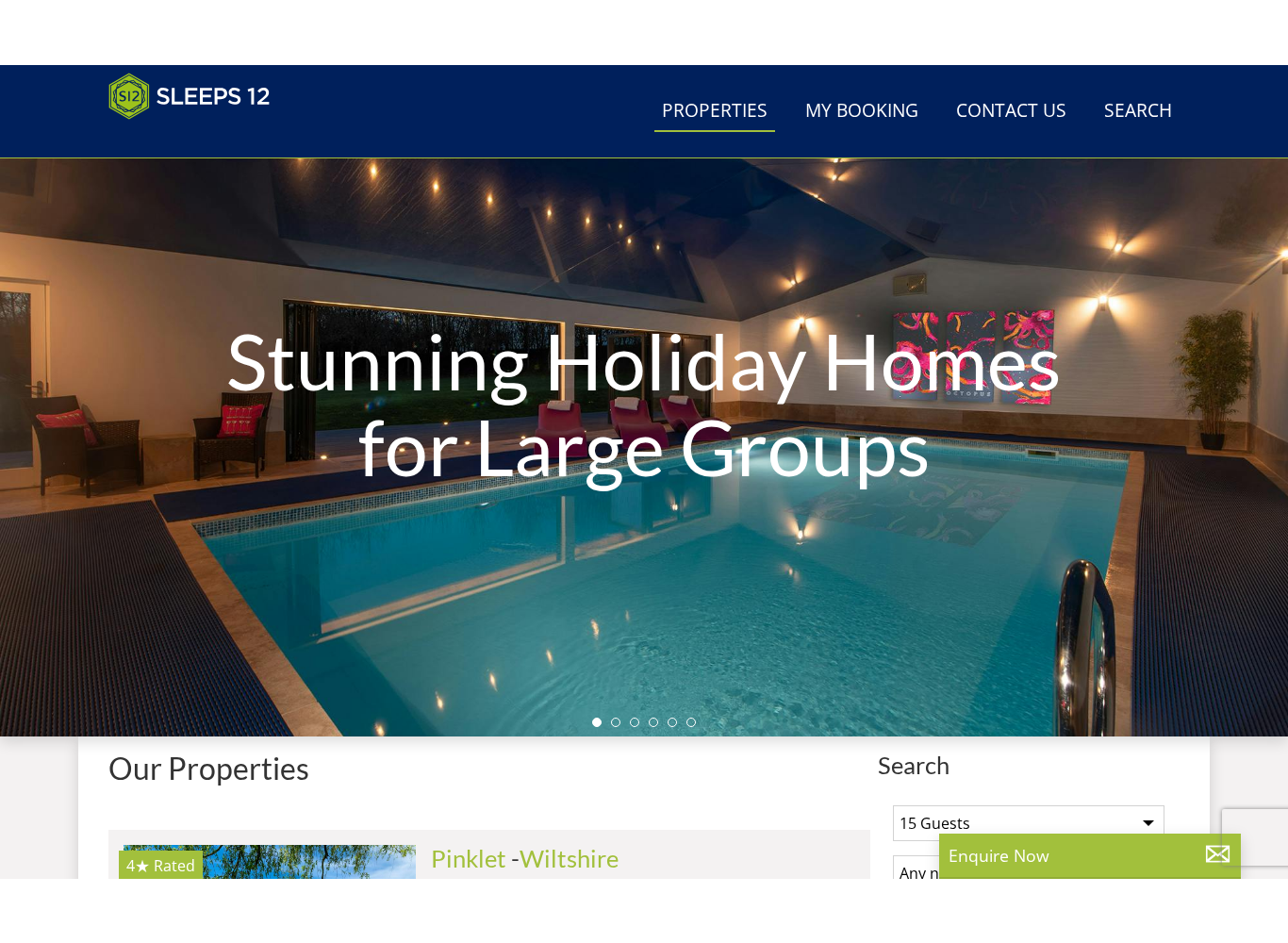 scroll, scrollTop: 10637, scrollLeft: 0, axis: vertical 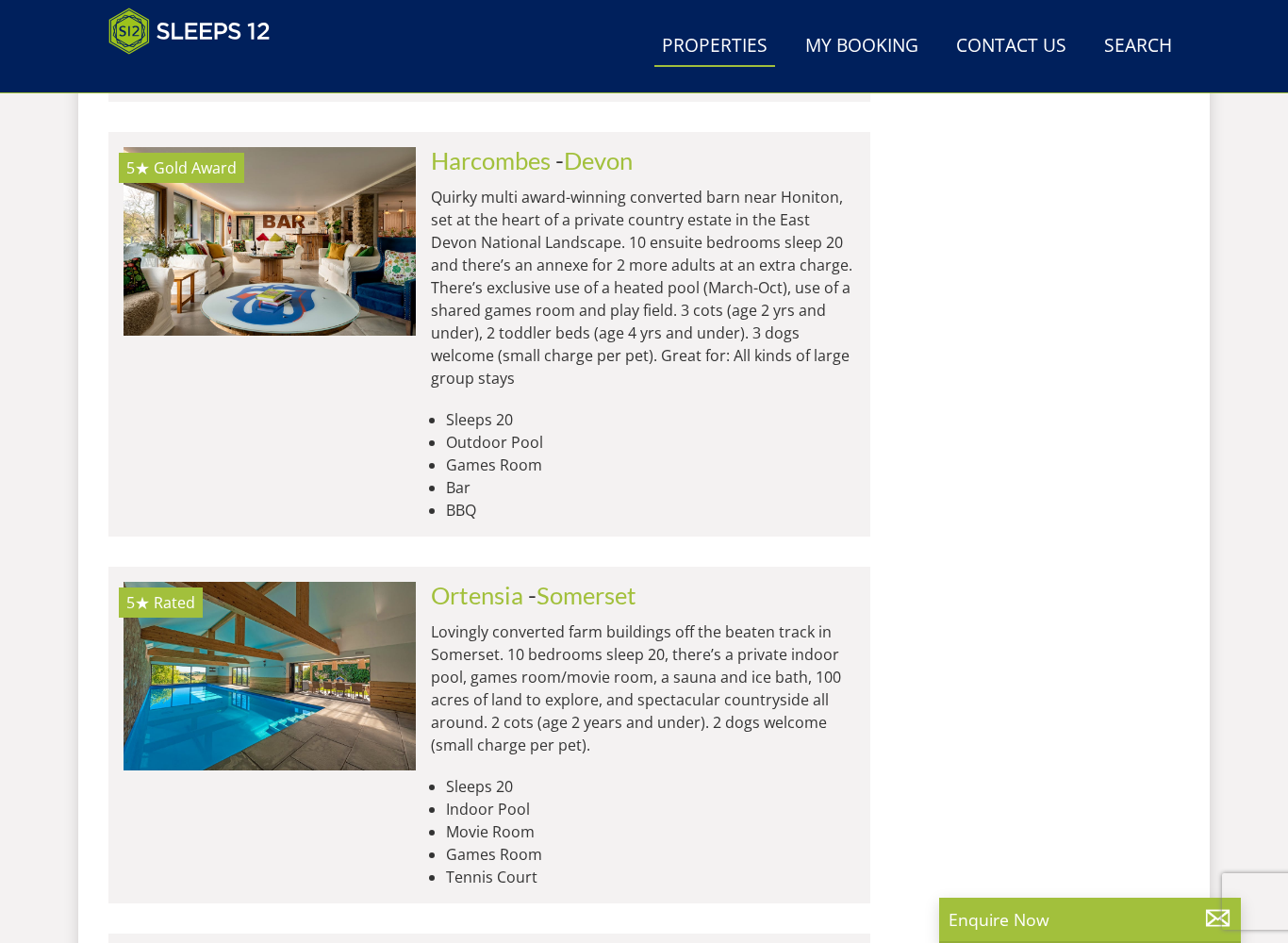 click at bounding box center (270, 241) 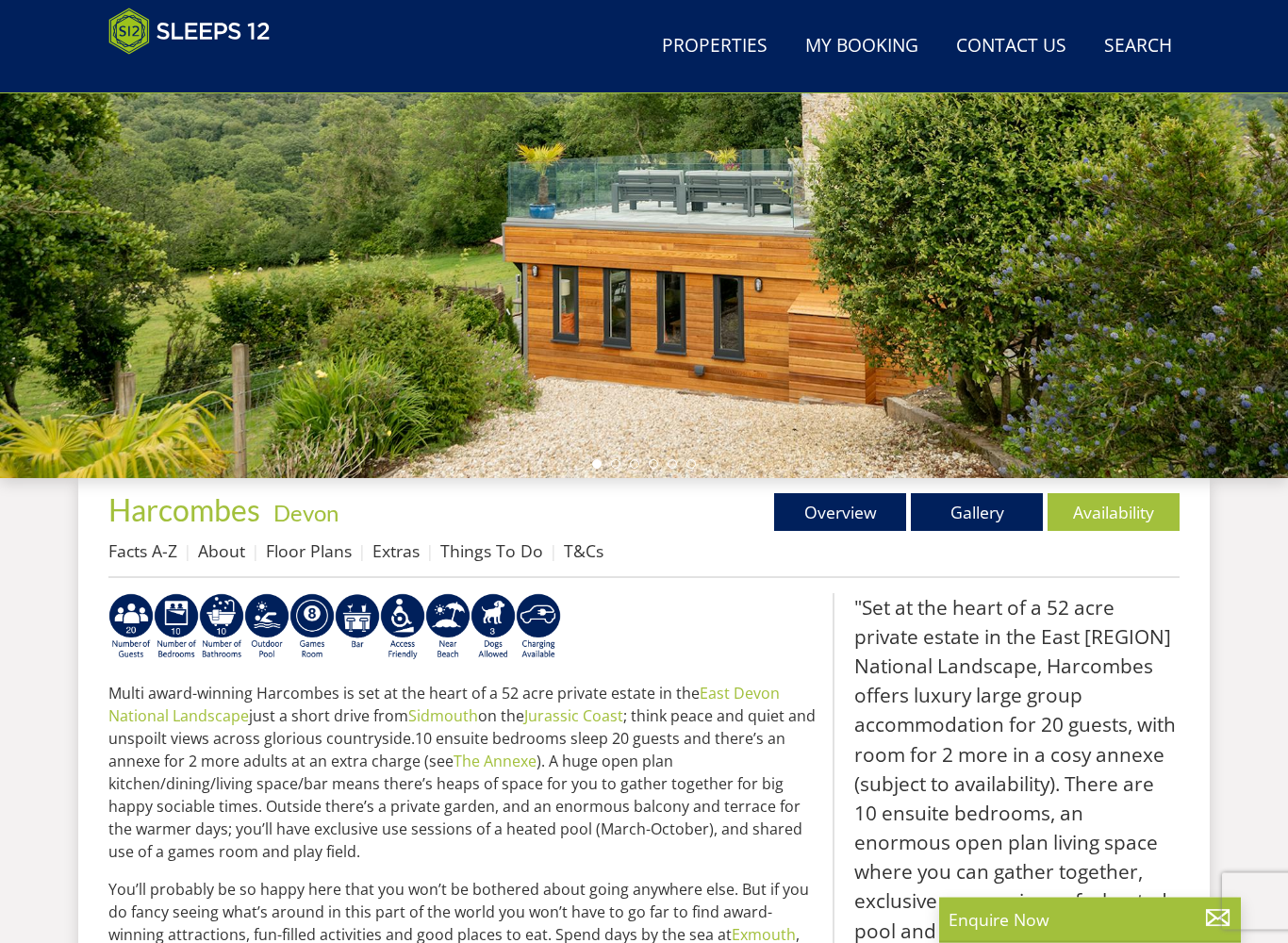 scroll, scrollTop: 317, scrollLeft: 0, axis: vertical 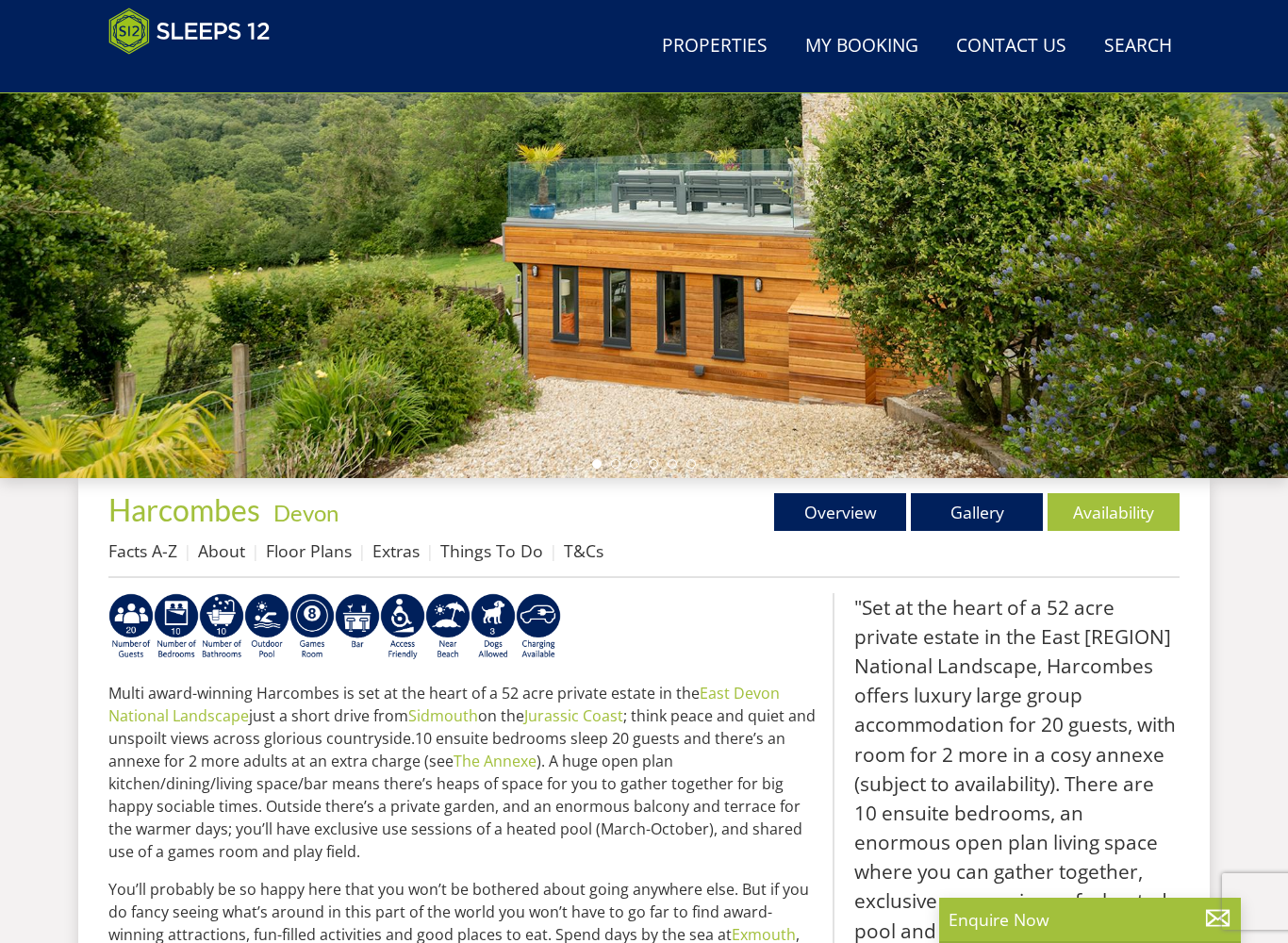 click on "Gallery" at bounding box center [977, 512] 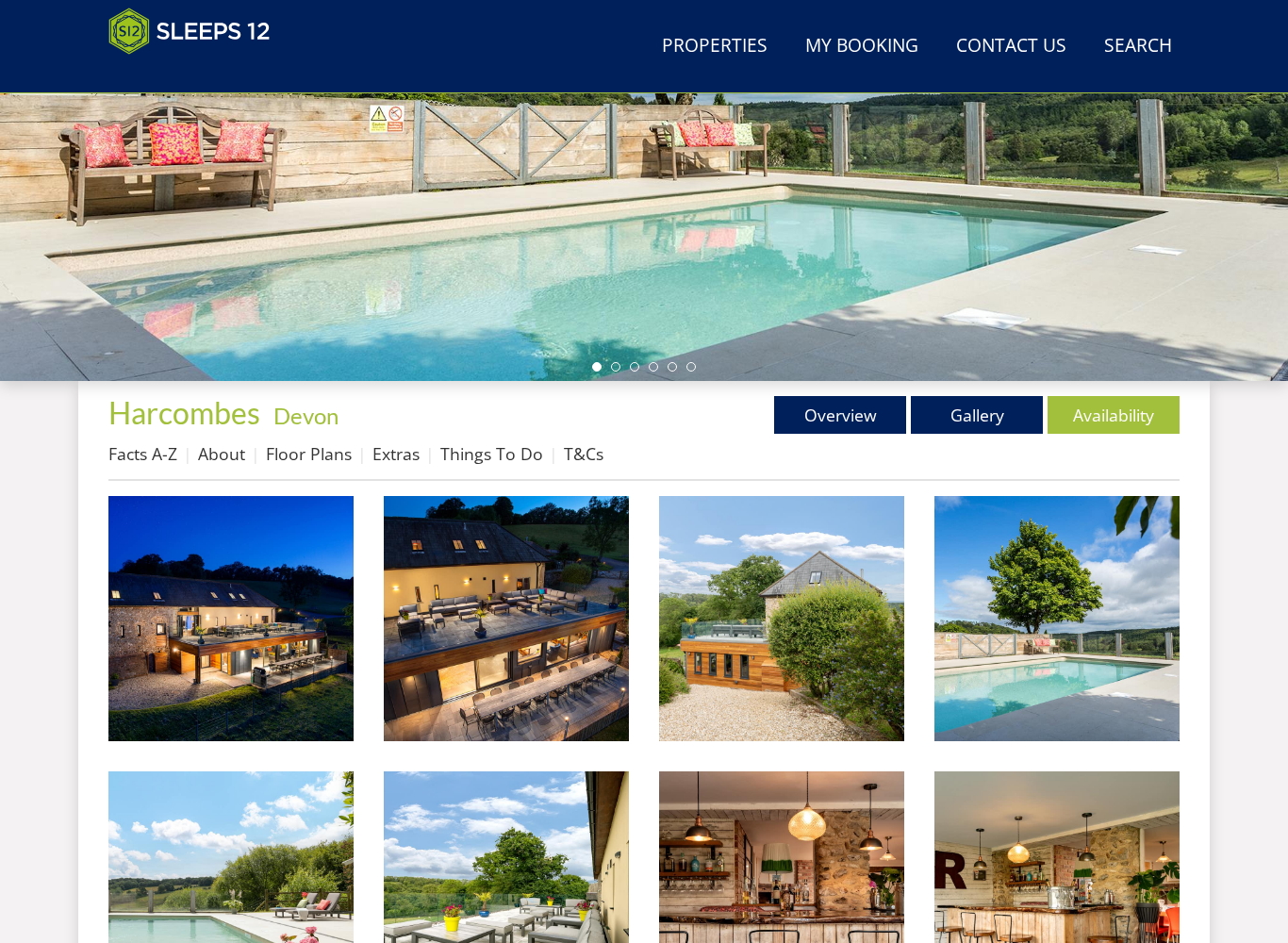 scroll, scrollTop: 414, scrollLeft: 0, axis: vertical 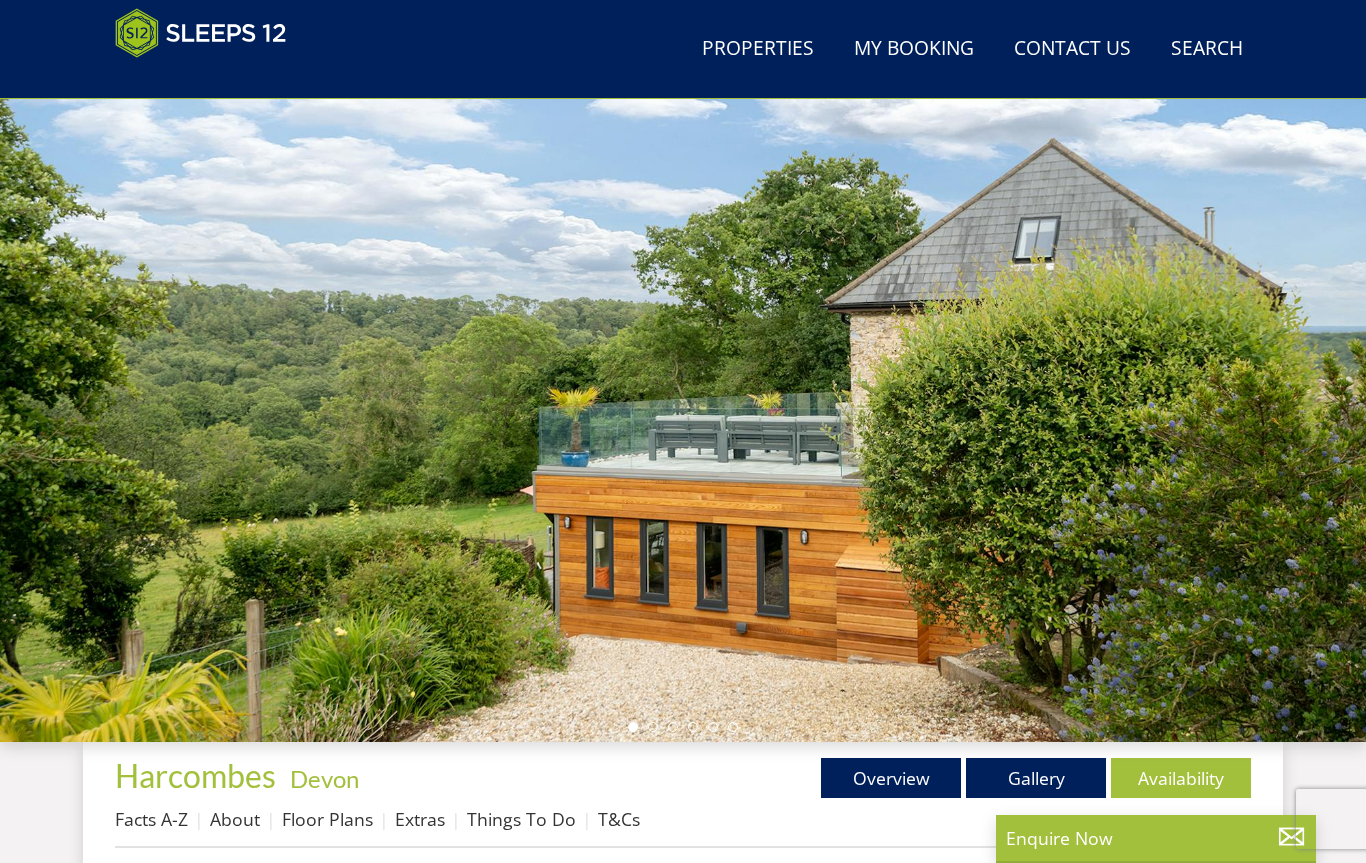 select on "15" 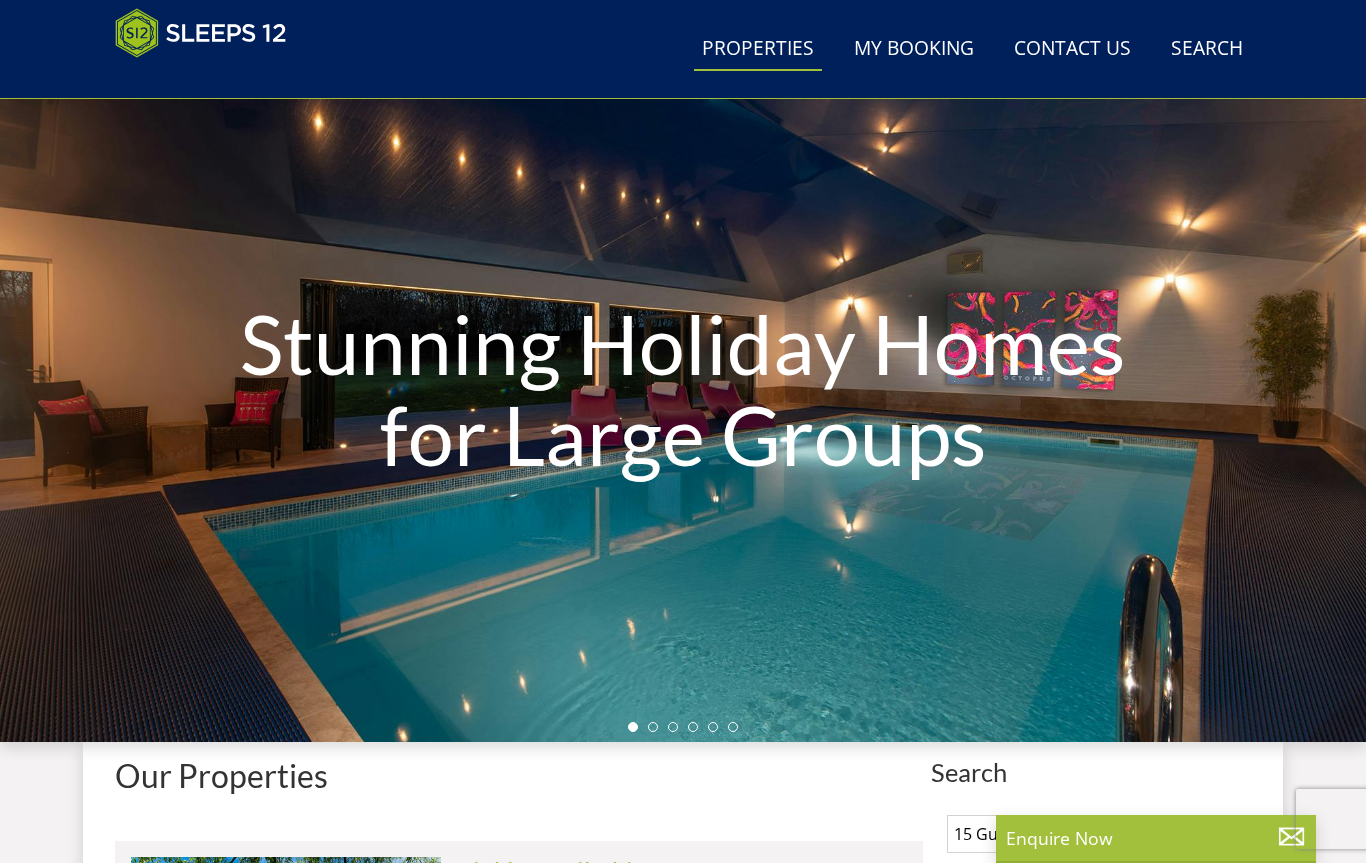 scroll, scrollTop: 11591, scrollLeft: 0, axis: vertical 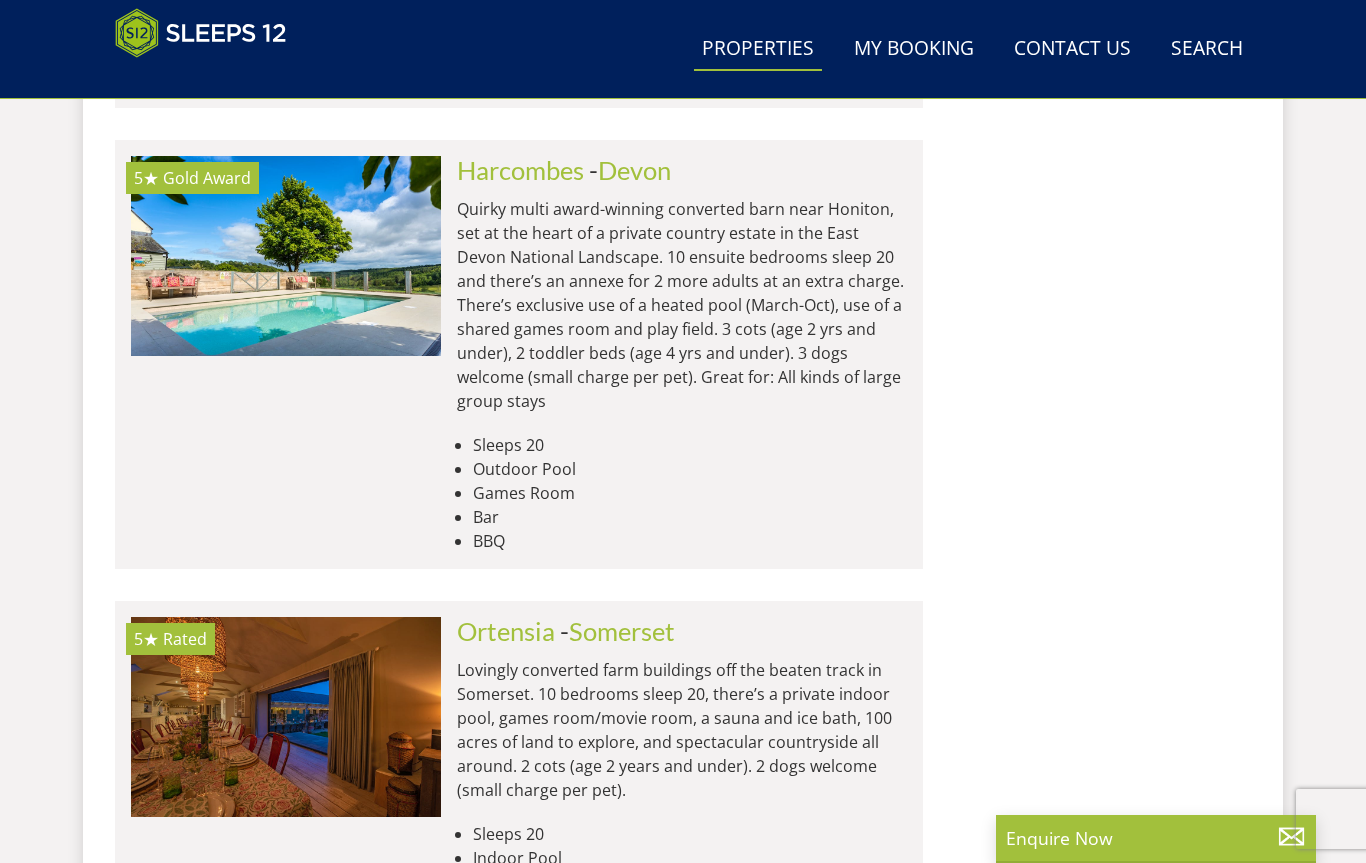click at bounding box center [286, 717] 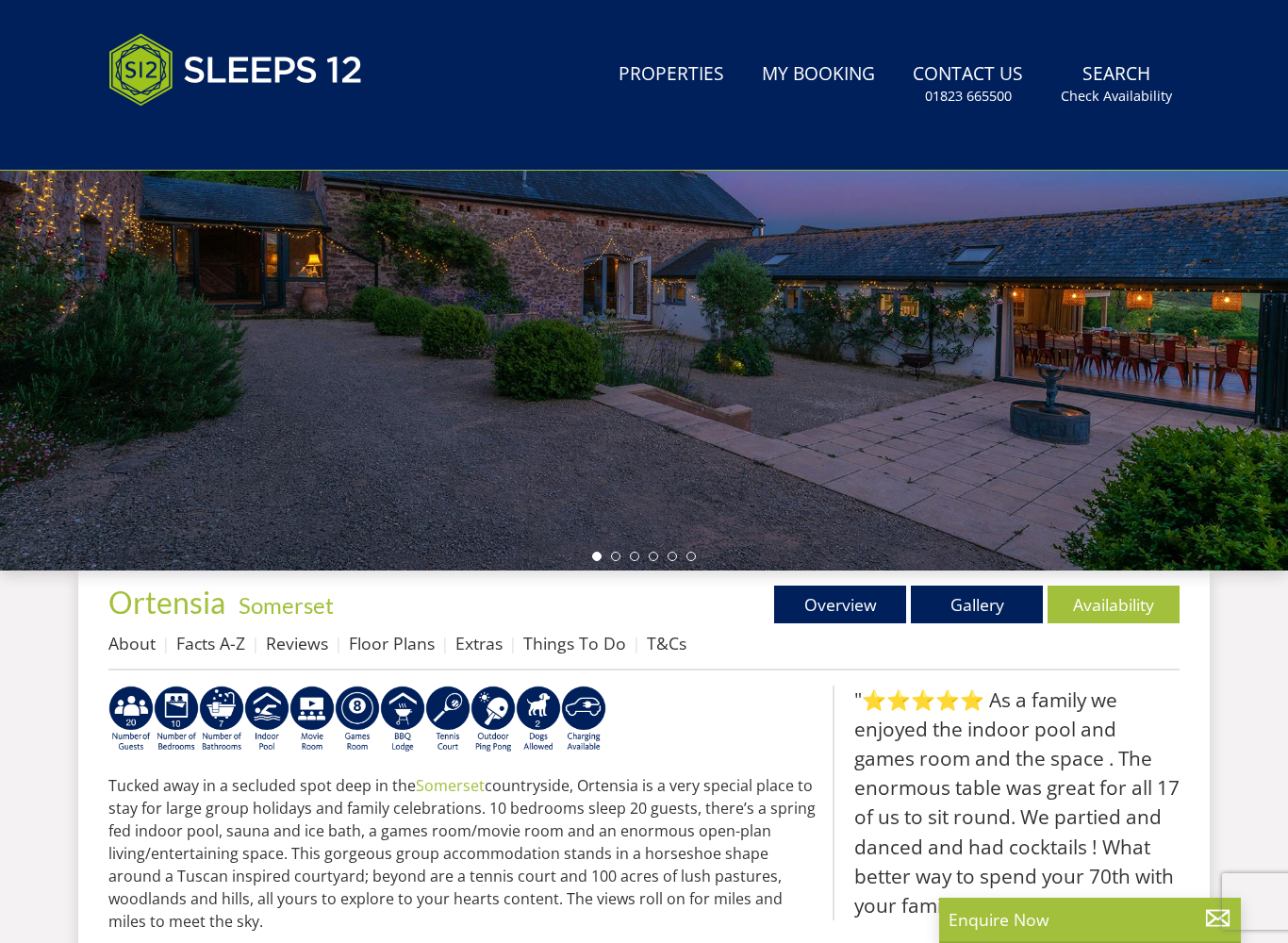 scroll, scrollTop: 340, scrollLeft: 0, axis: vertical 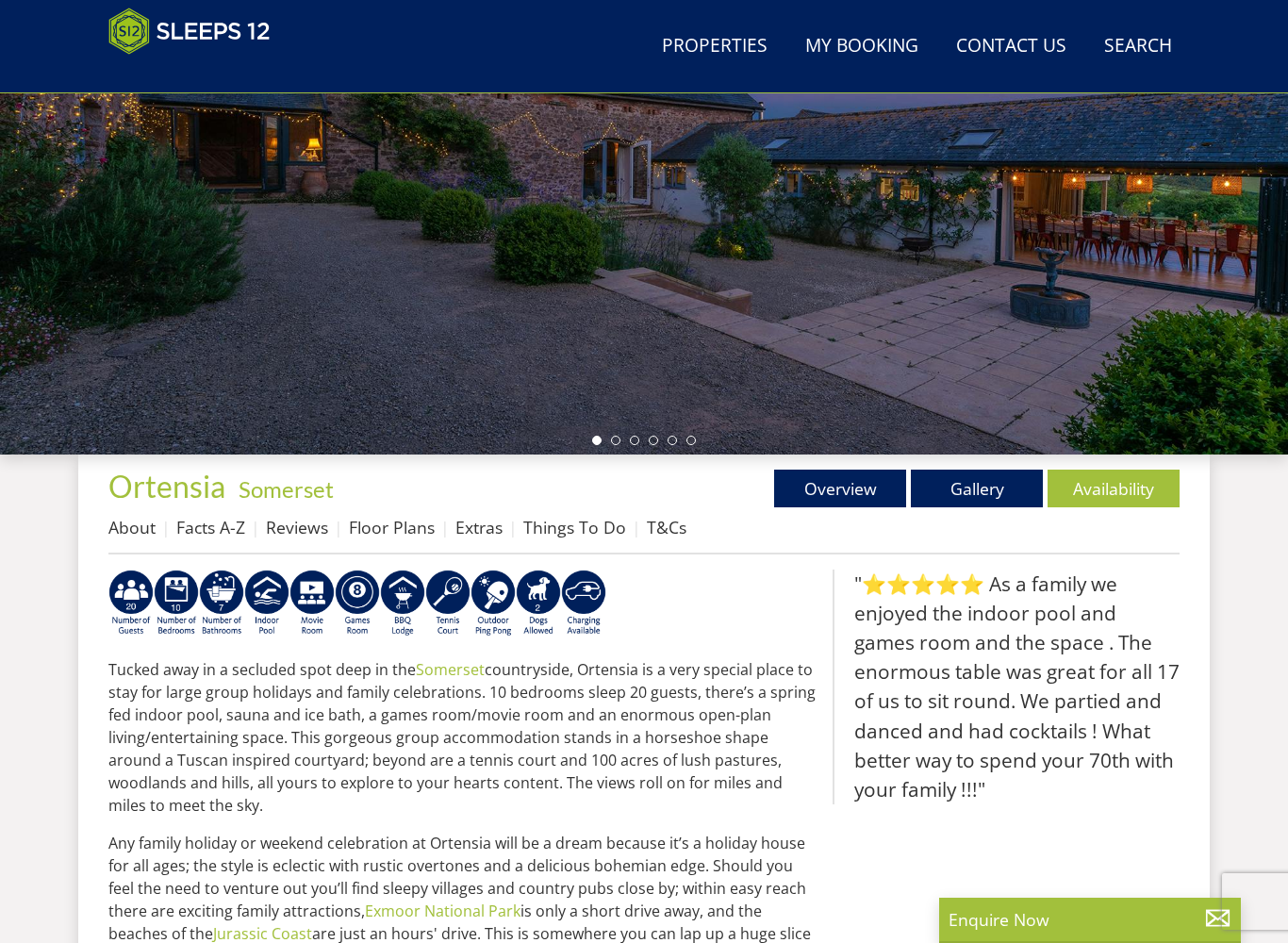 click on "Gallery" at bounding box center (977, 488) 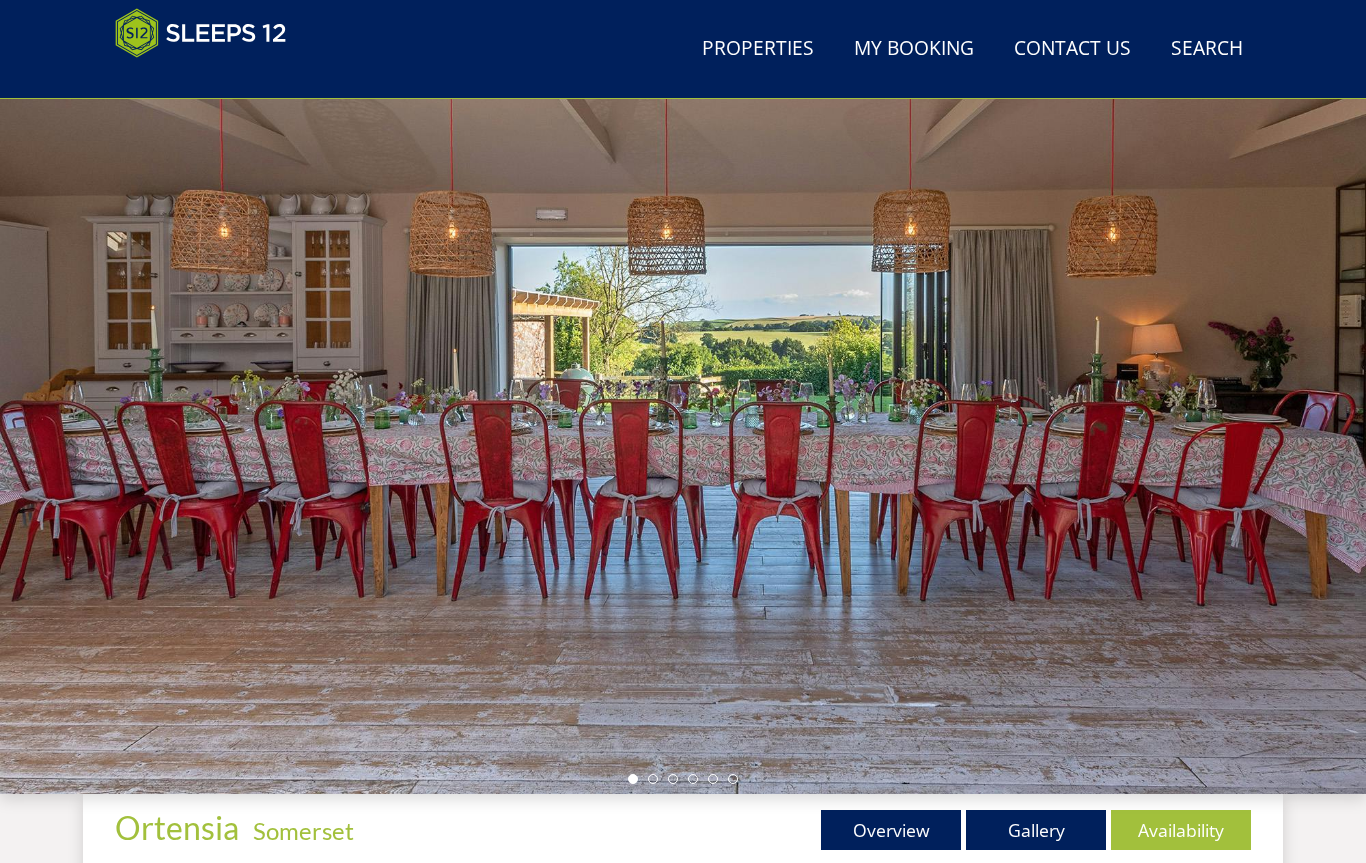 scroll, scrollTop: 0, scrollLeft: 0, axis: both 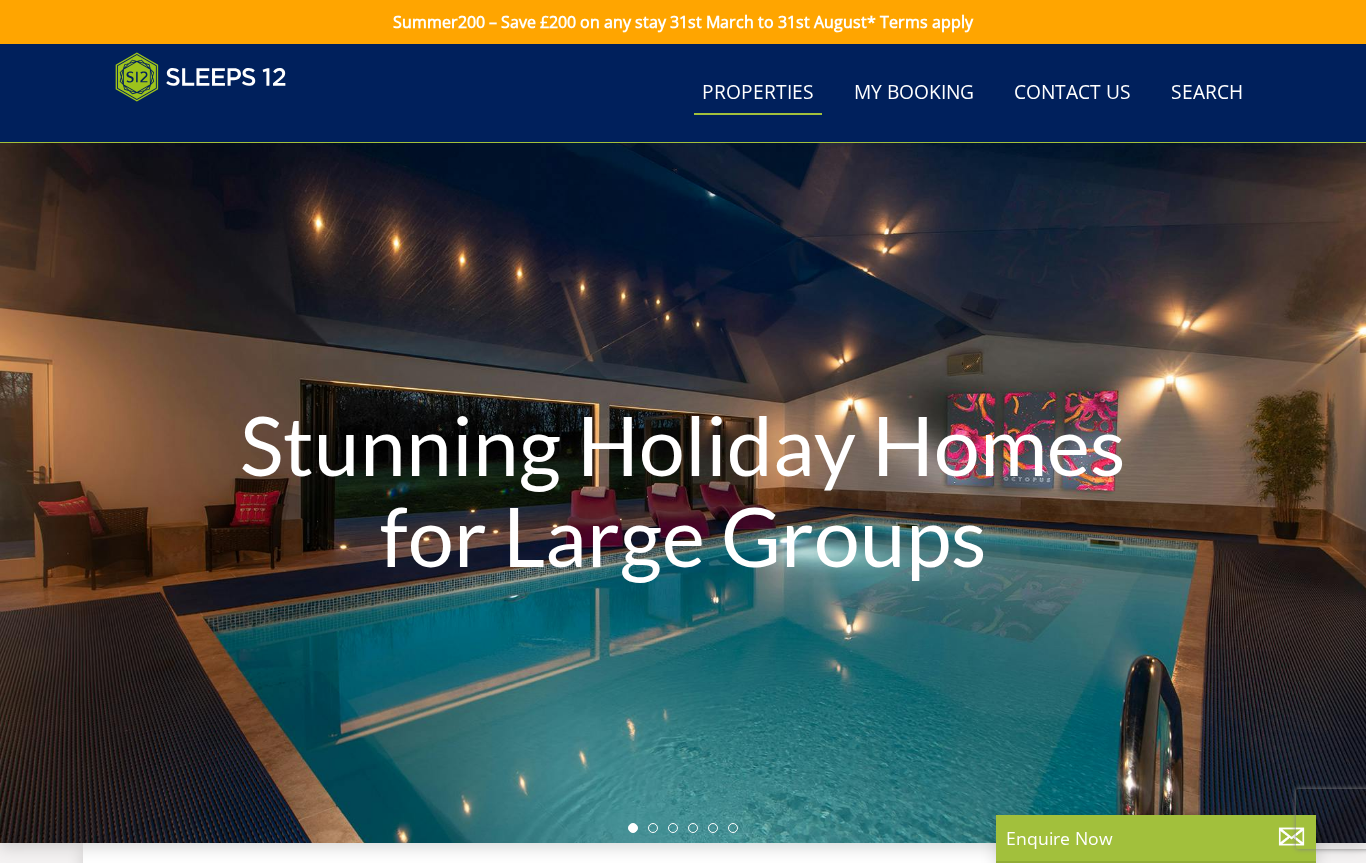 select on "15" 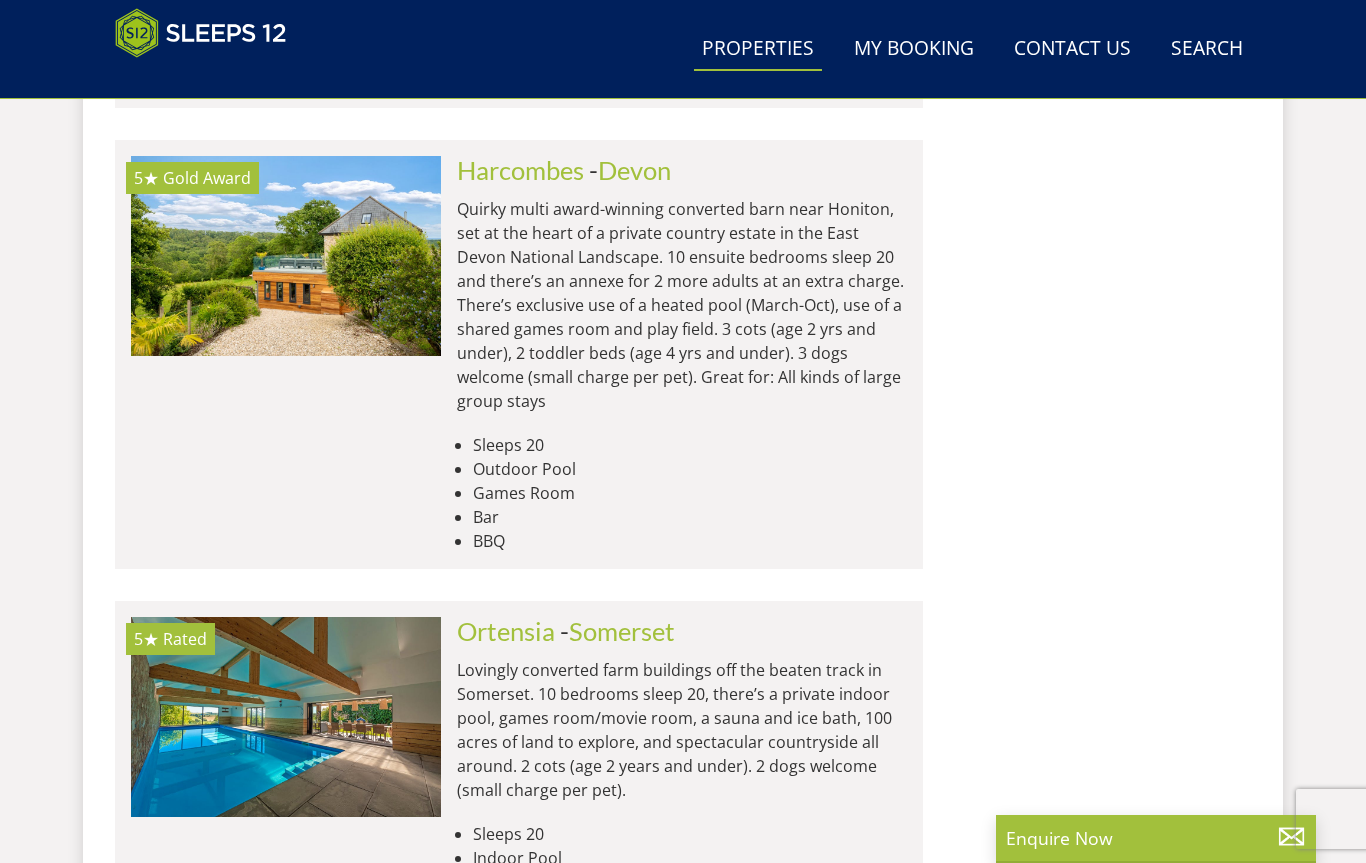 scroll, scrollTop: 11591, scrollLeft: 0, axis: vertical 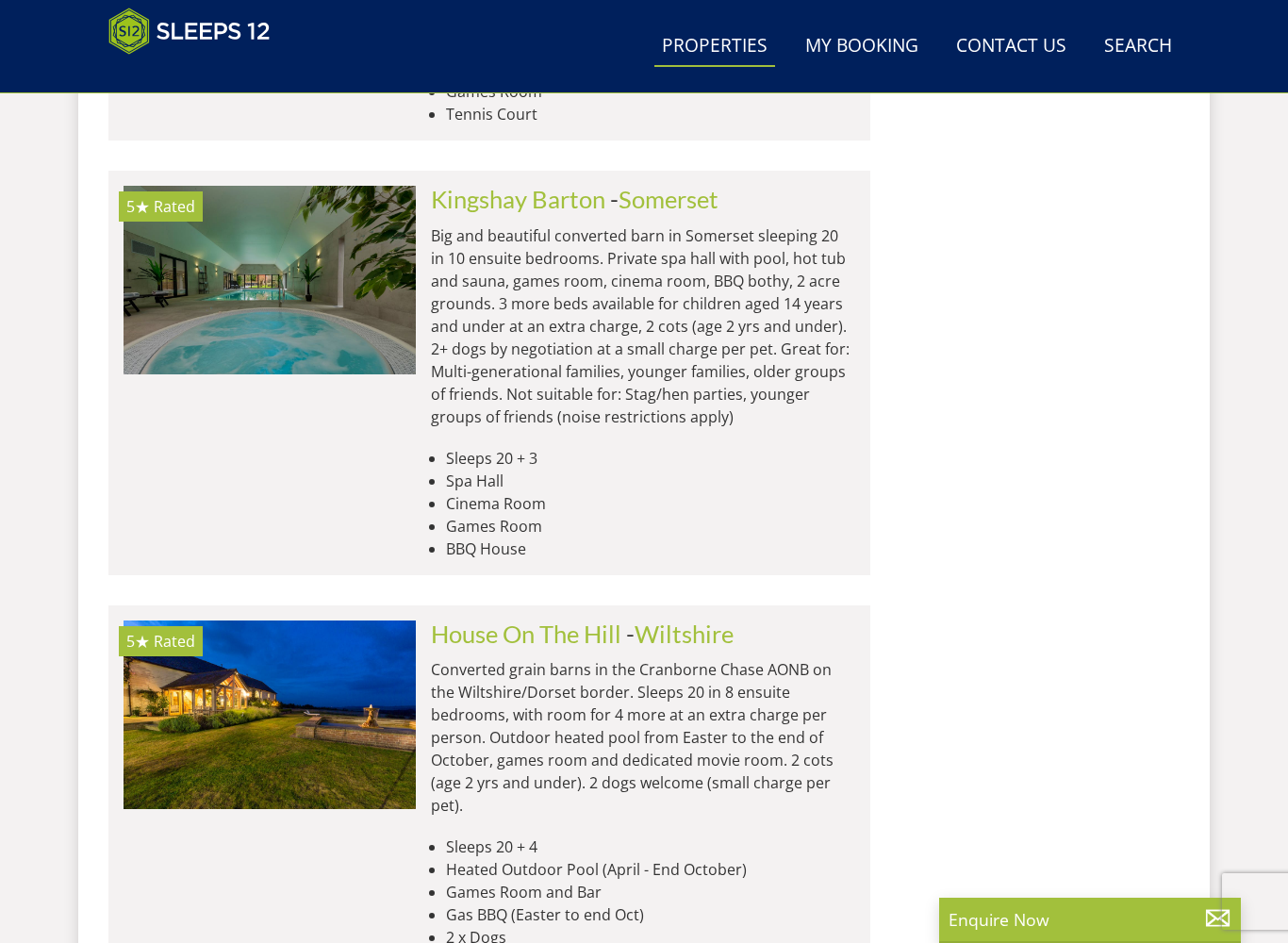 click at bounding box center (270, 280) 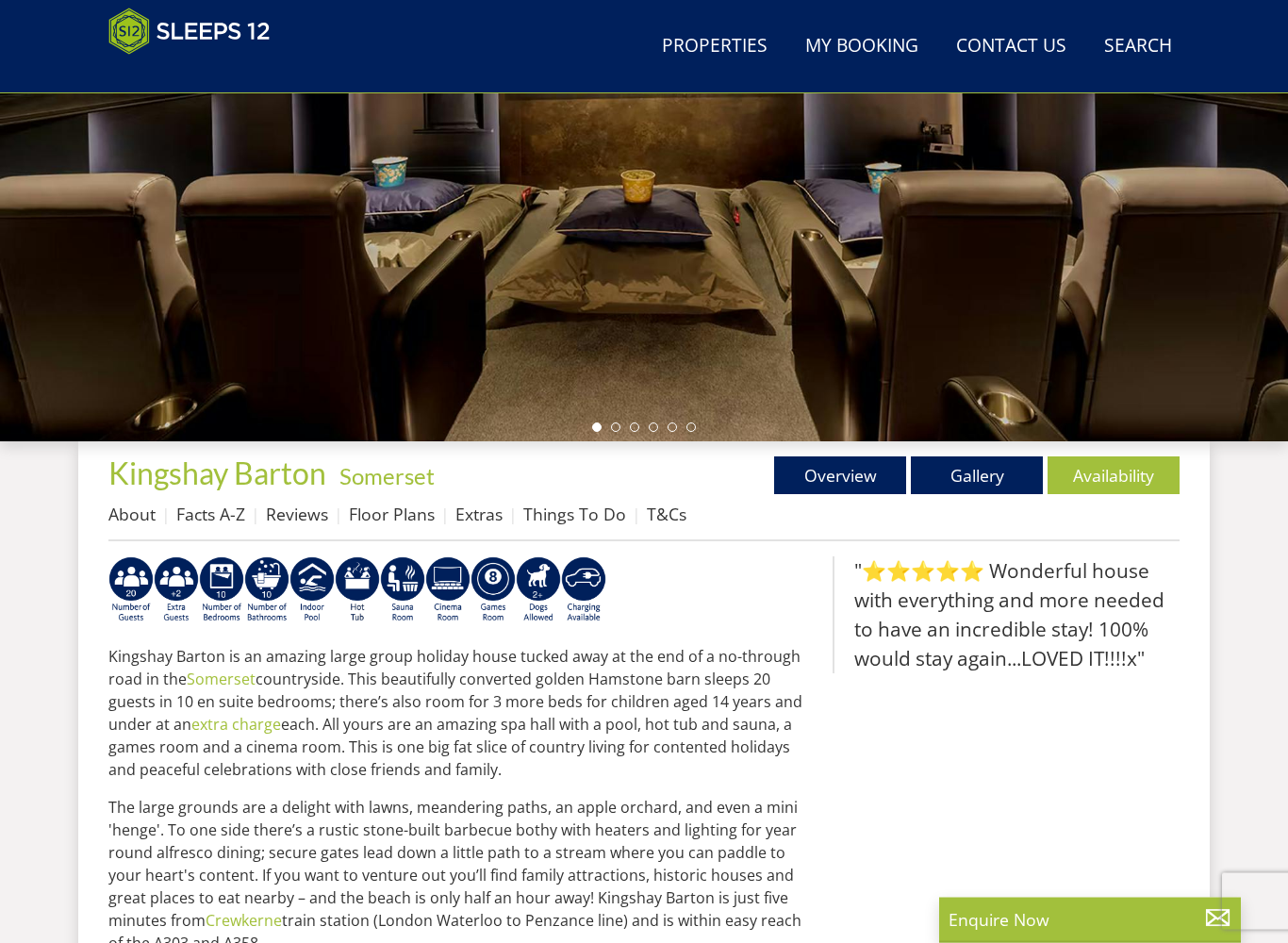 scroll, scrollTop: 354, scrollLeft: 0, axis: vertical 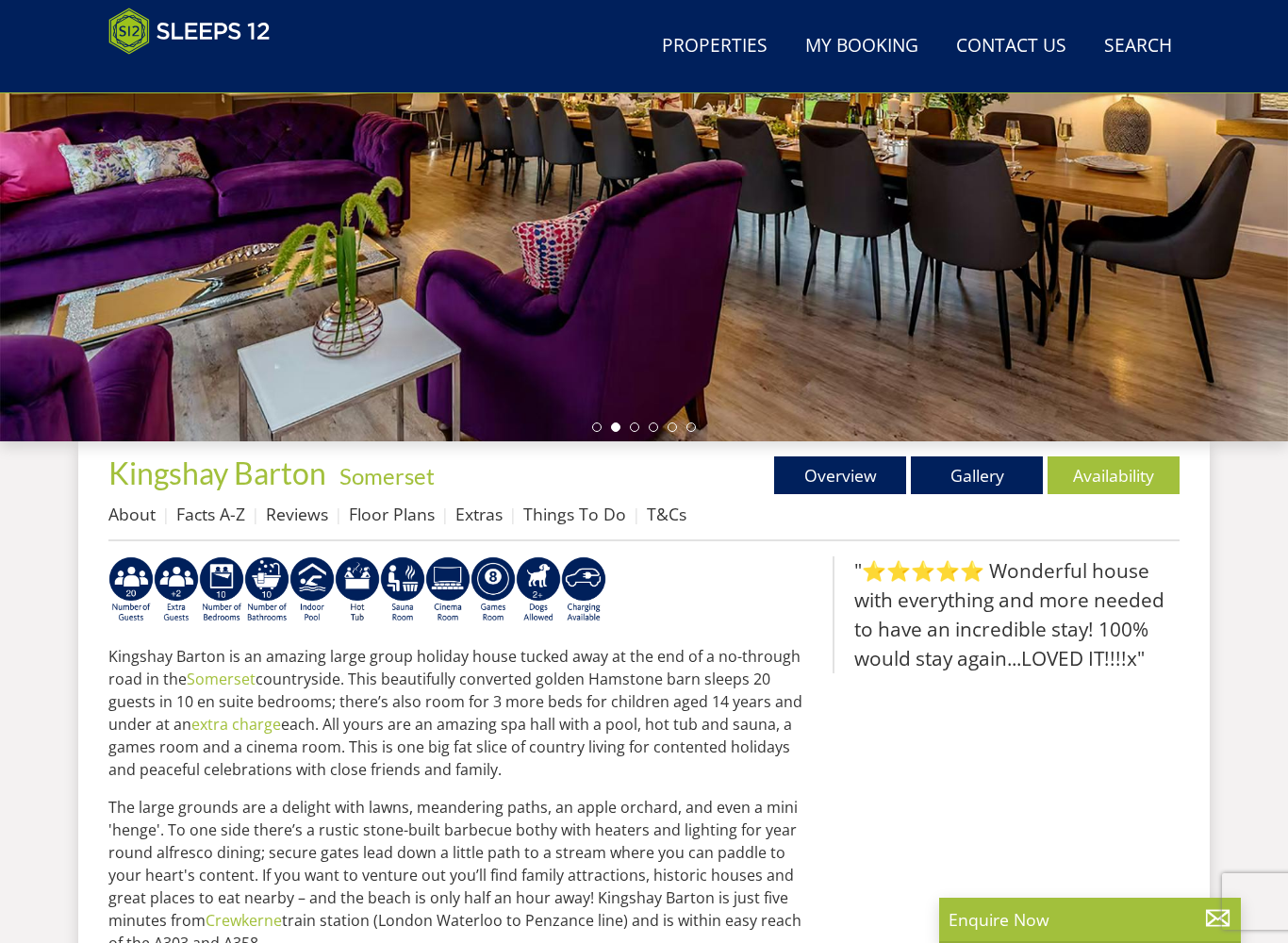 click on "Gallery" at bounding box center [977, 475] 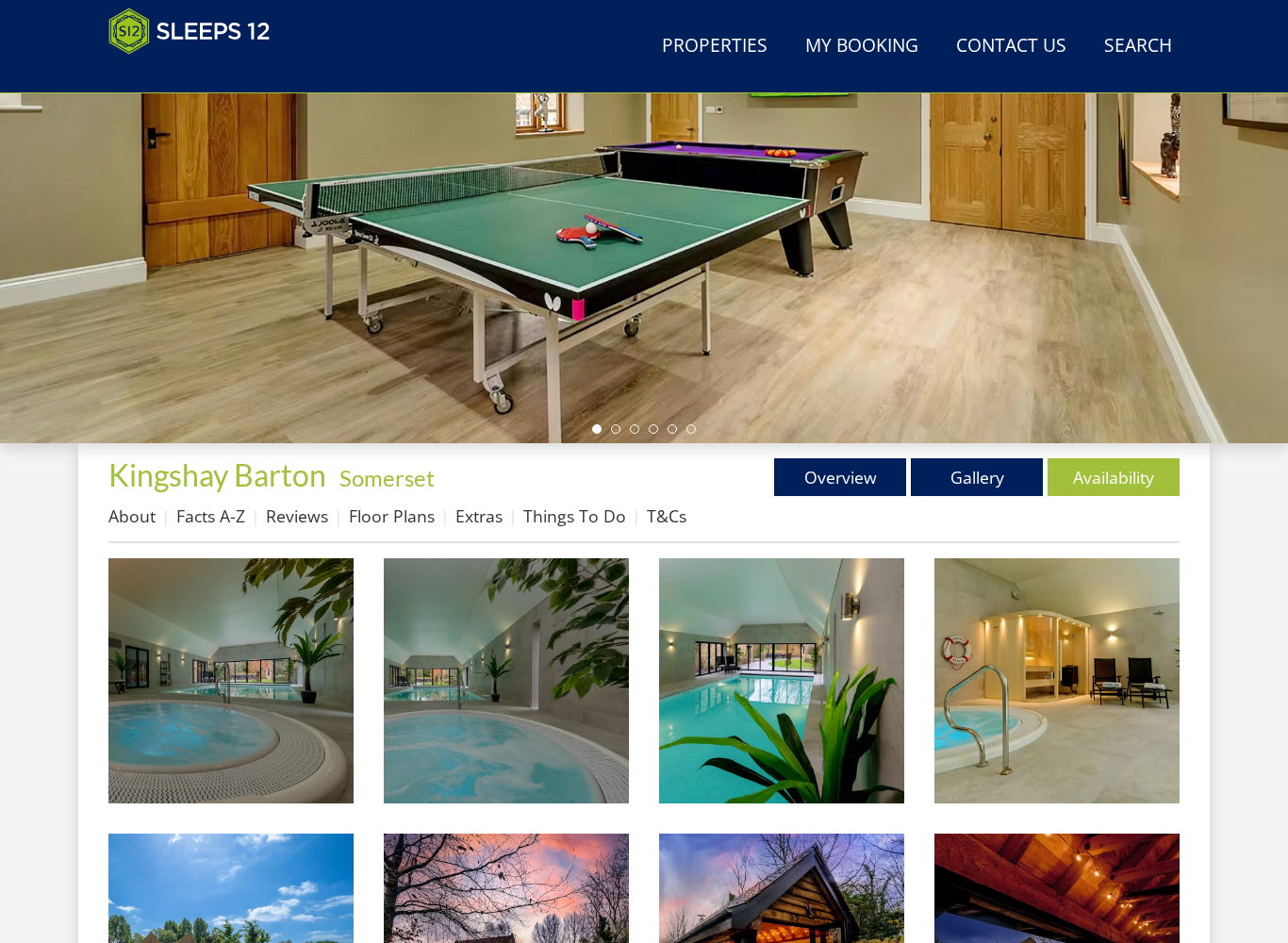 scroll, scrollTop: 352, scrollLeft: 0, axis: vertical 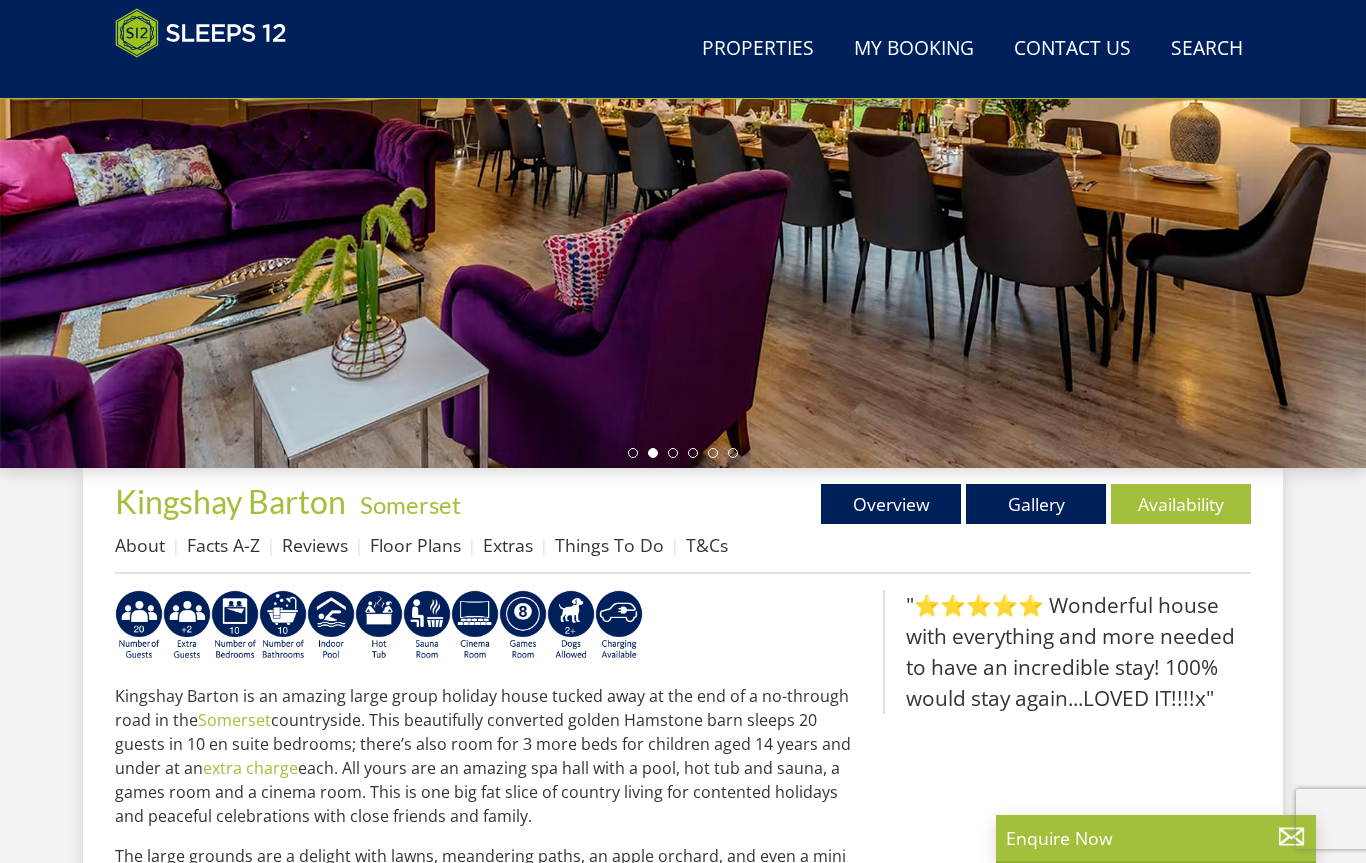select on "15" 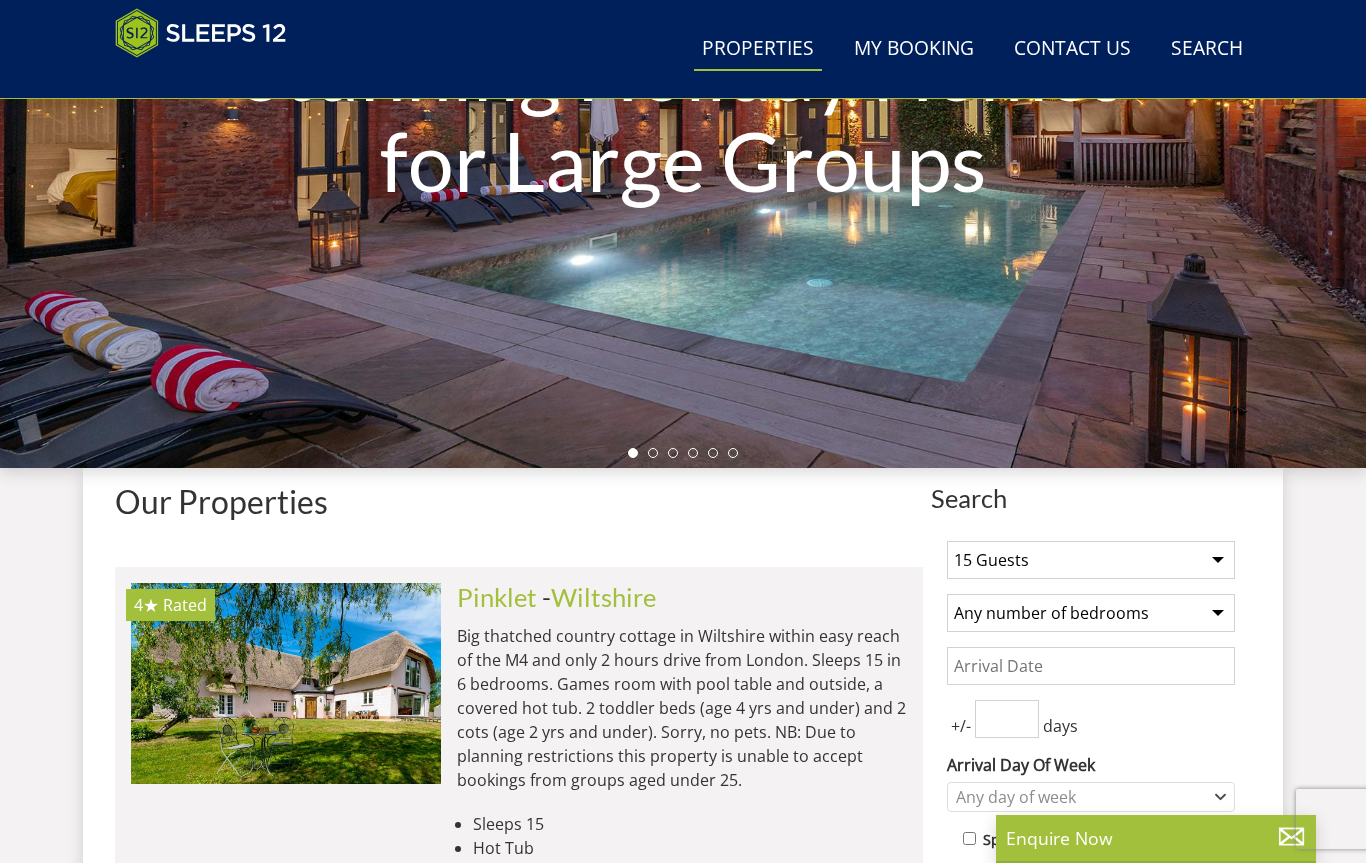 scroll, scrollTop: 12400, scrollLeft: 0, axis: vertical 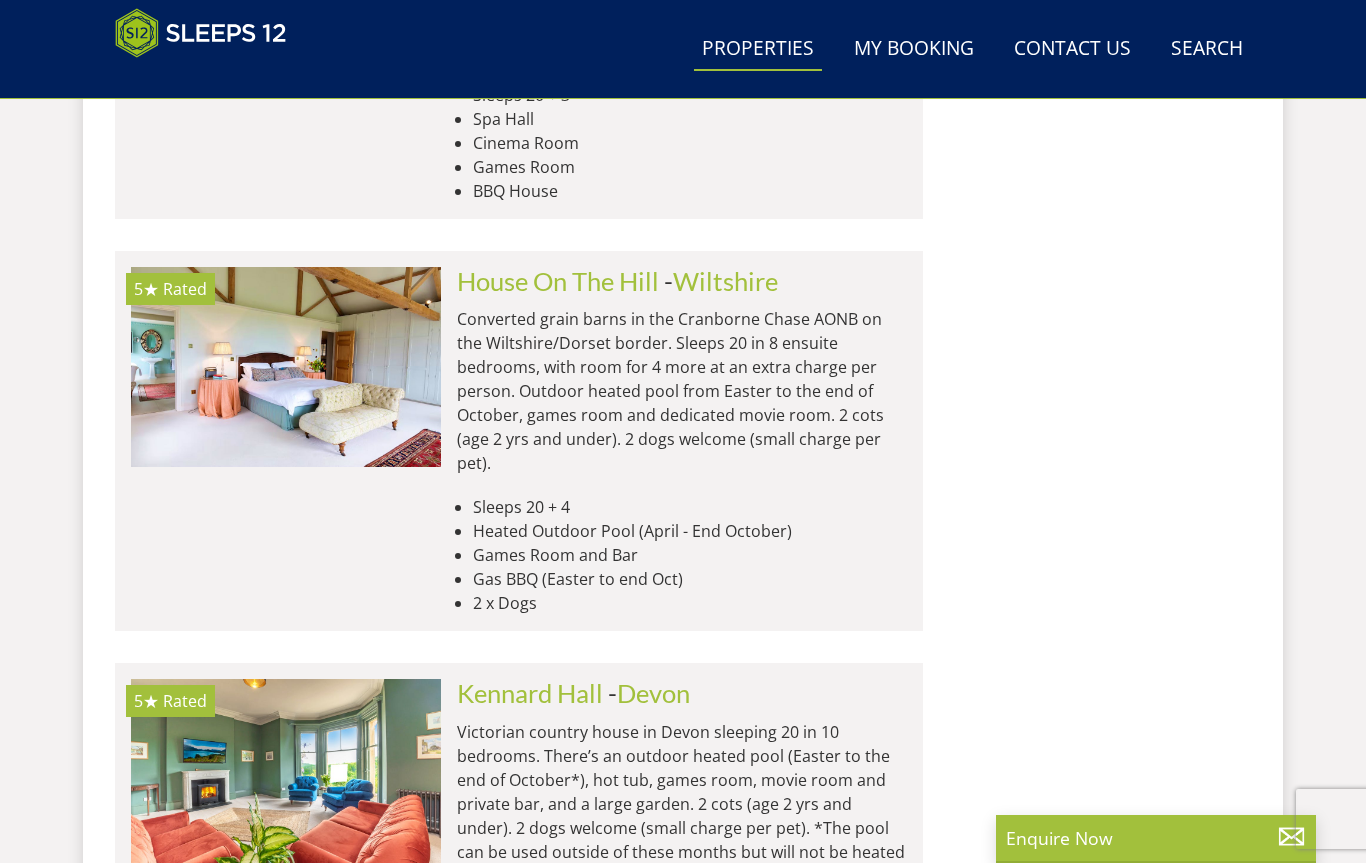 click at bounding box center [286, 367] 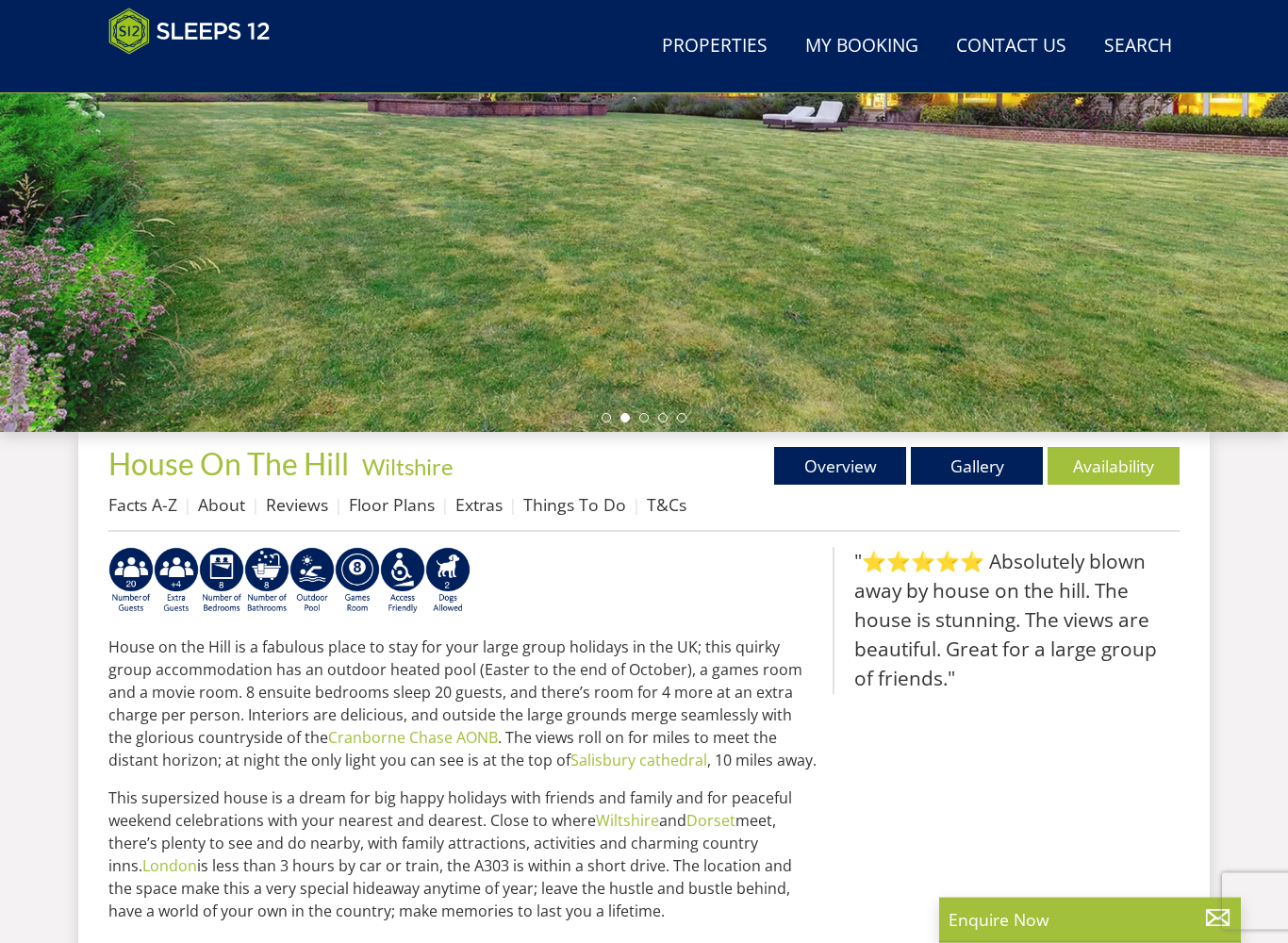 scroll, scrollTop: 363, scrollLeft: 0, axis: vertical 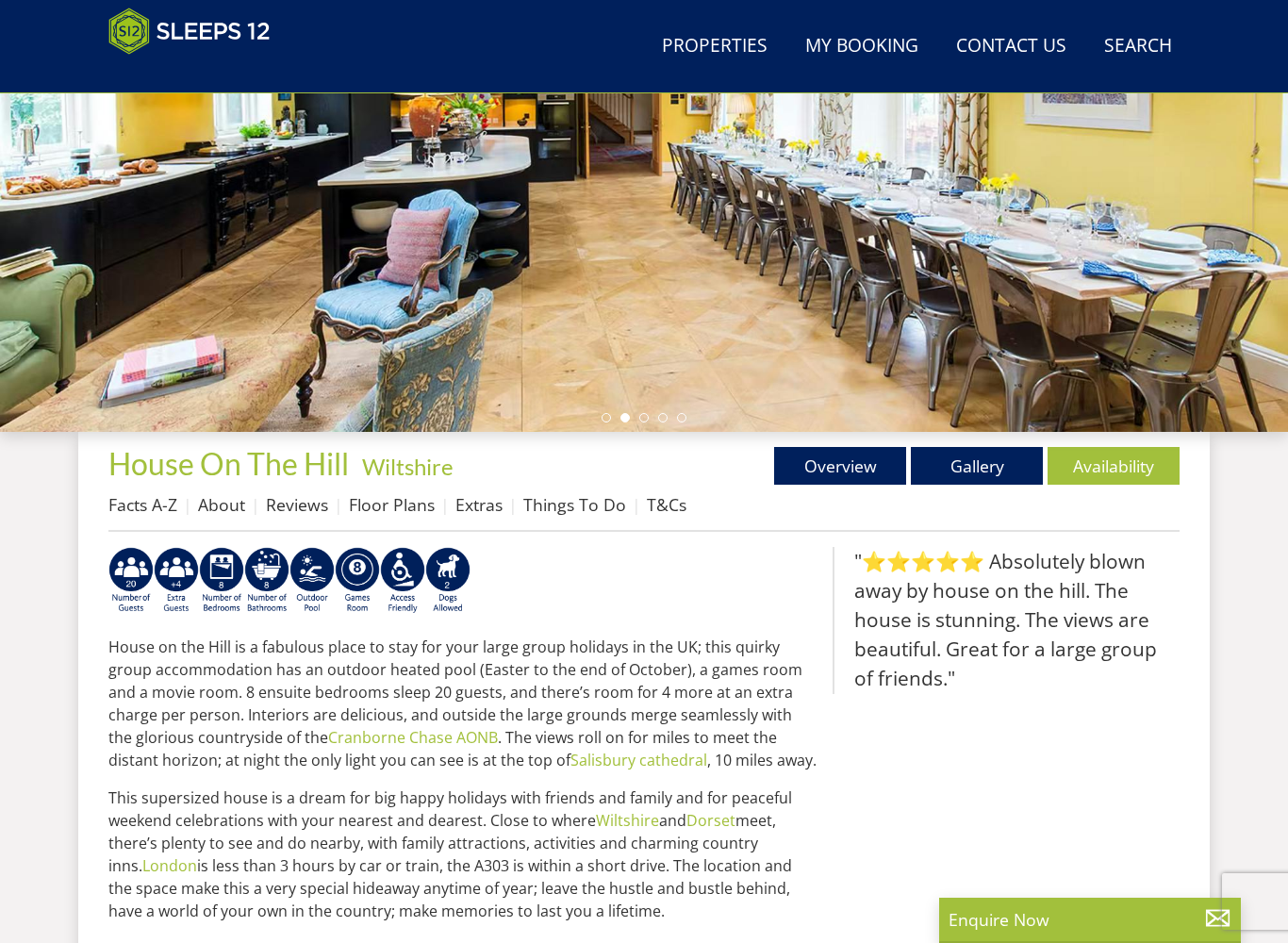 click on "Gallery" at bounding box center [977, 466] 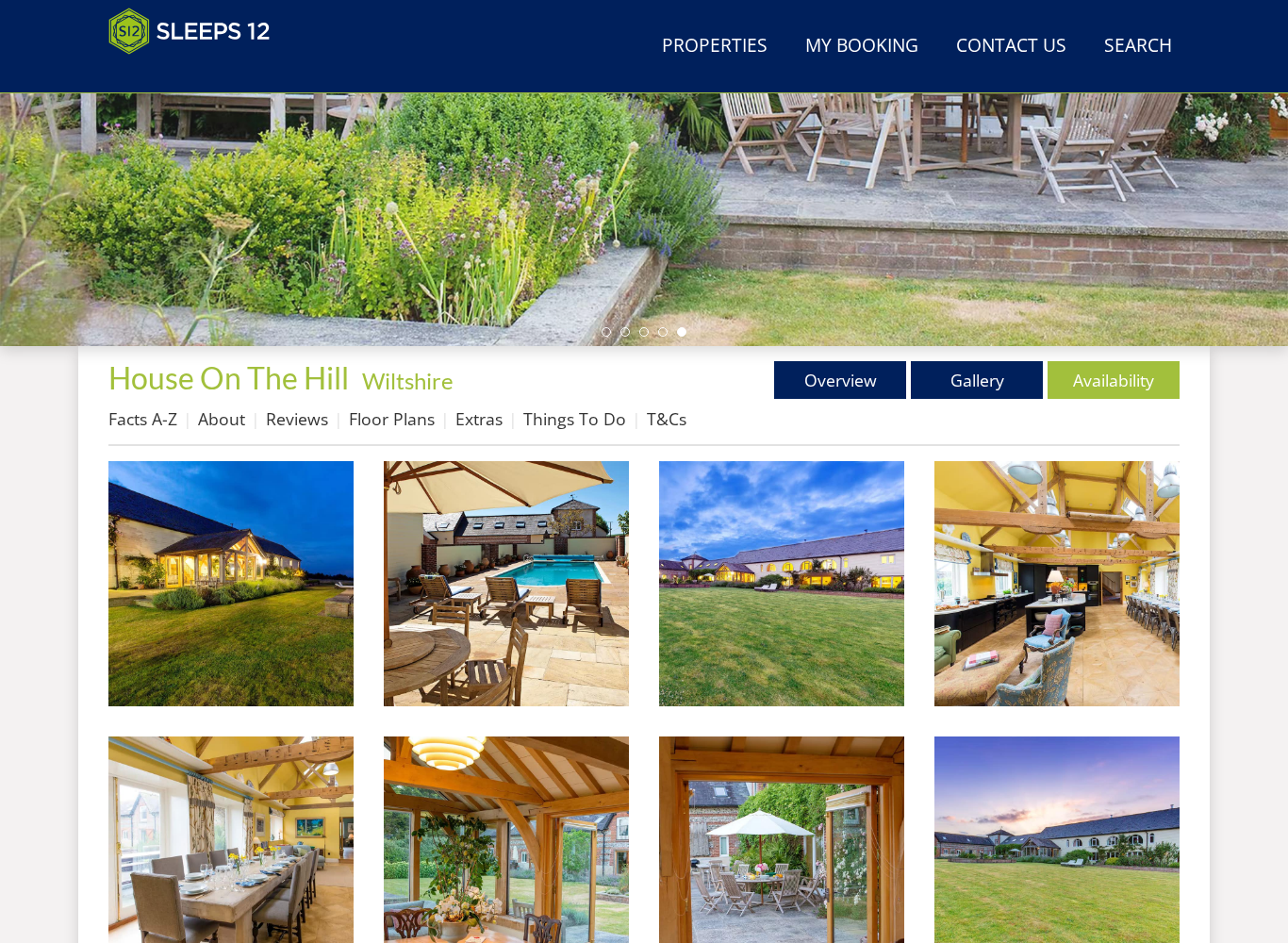 scroll, scrollTop: 530, scrollLeft: 0, axis: vertical 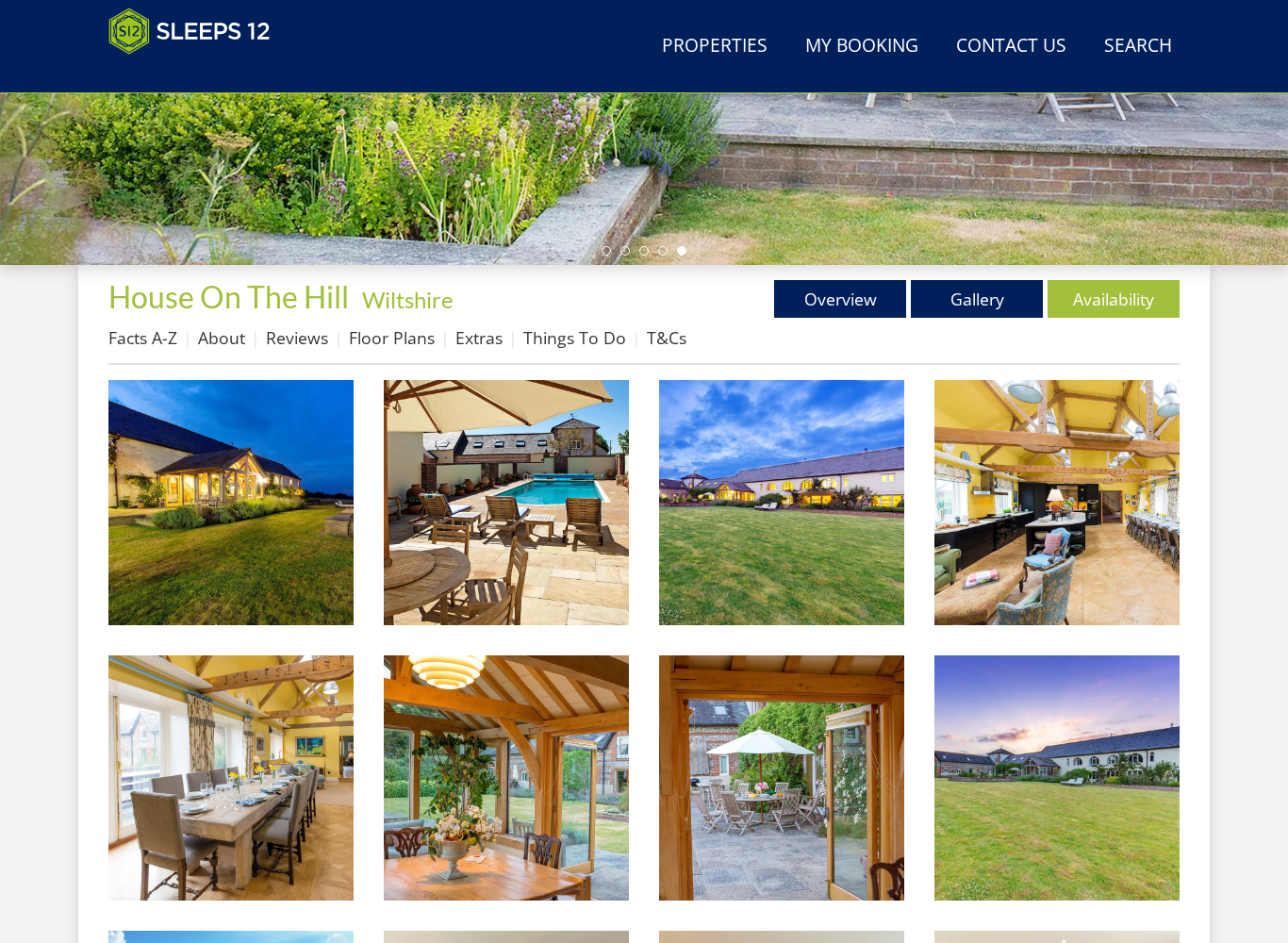 click at bounding box center [231, 503] 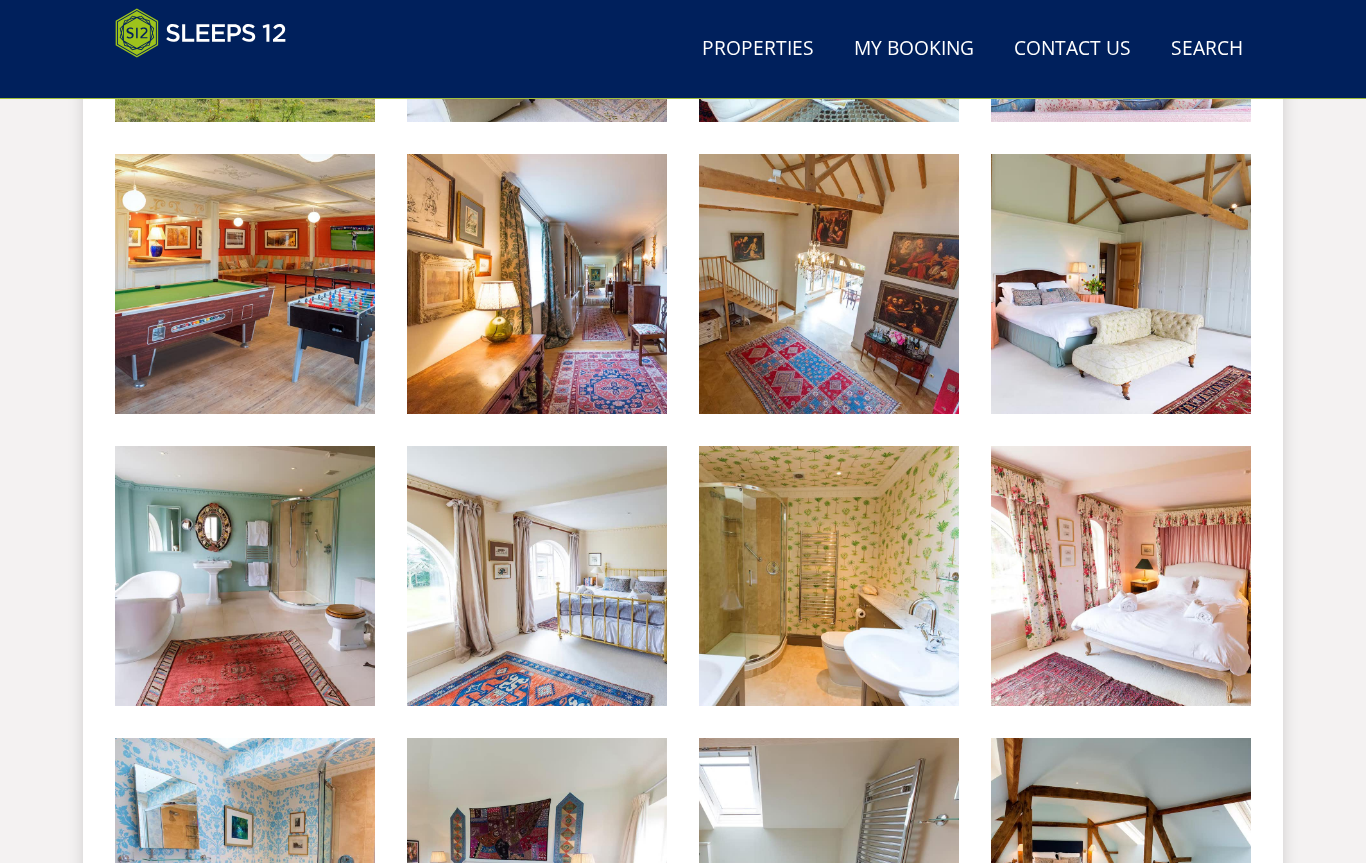 scroll, scrollTop: 385, scrollLeft: 0, axis: vertical 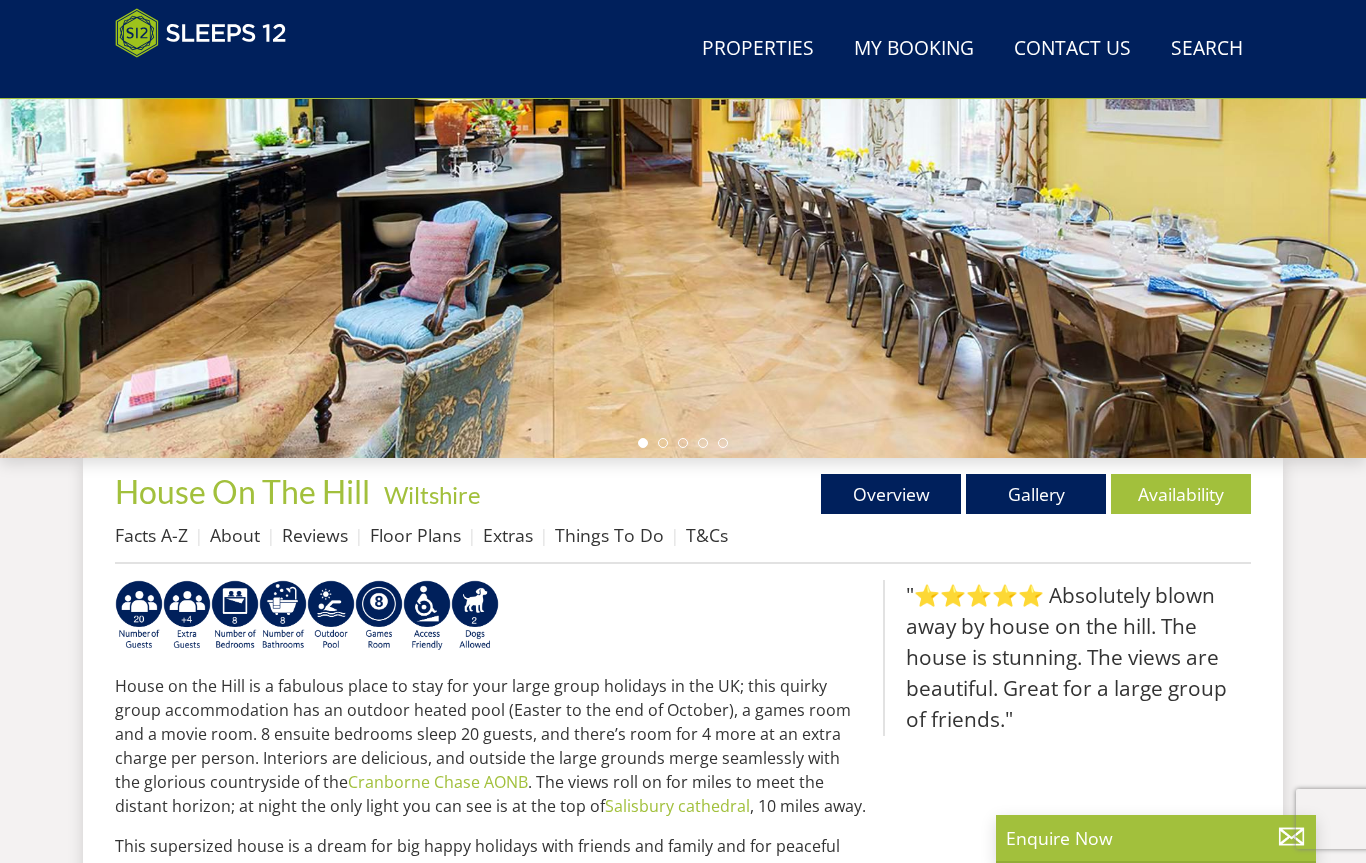 select on "15" 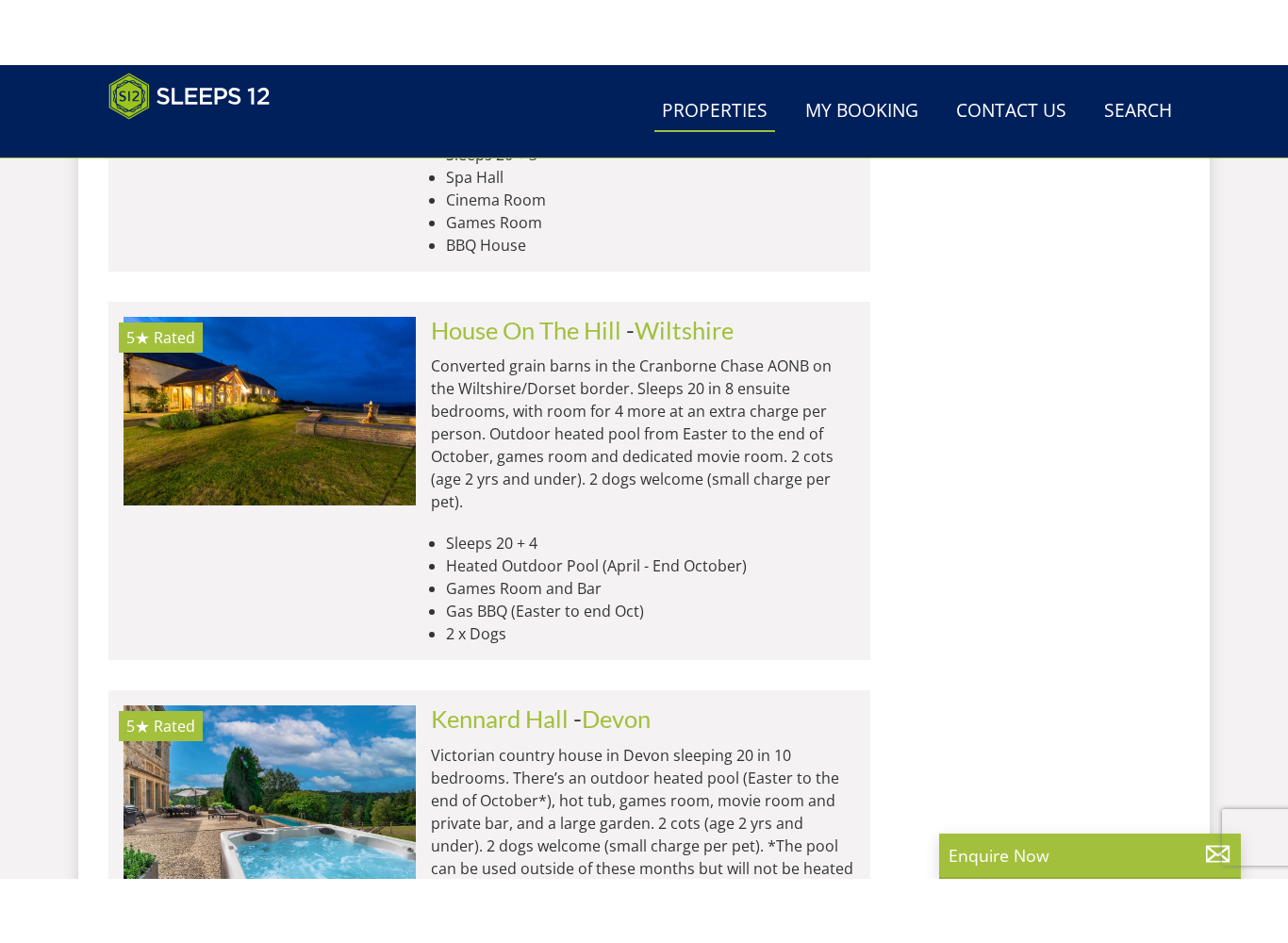 scroll, scrollTop: 12247, scrollLeft: 0, axis: vertical 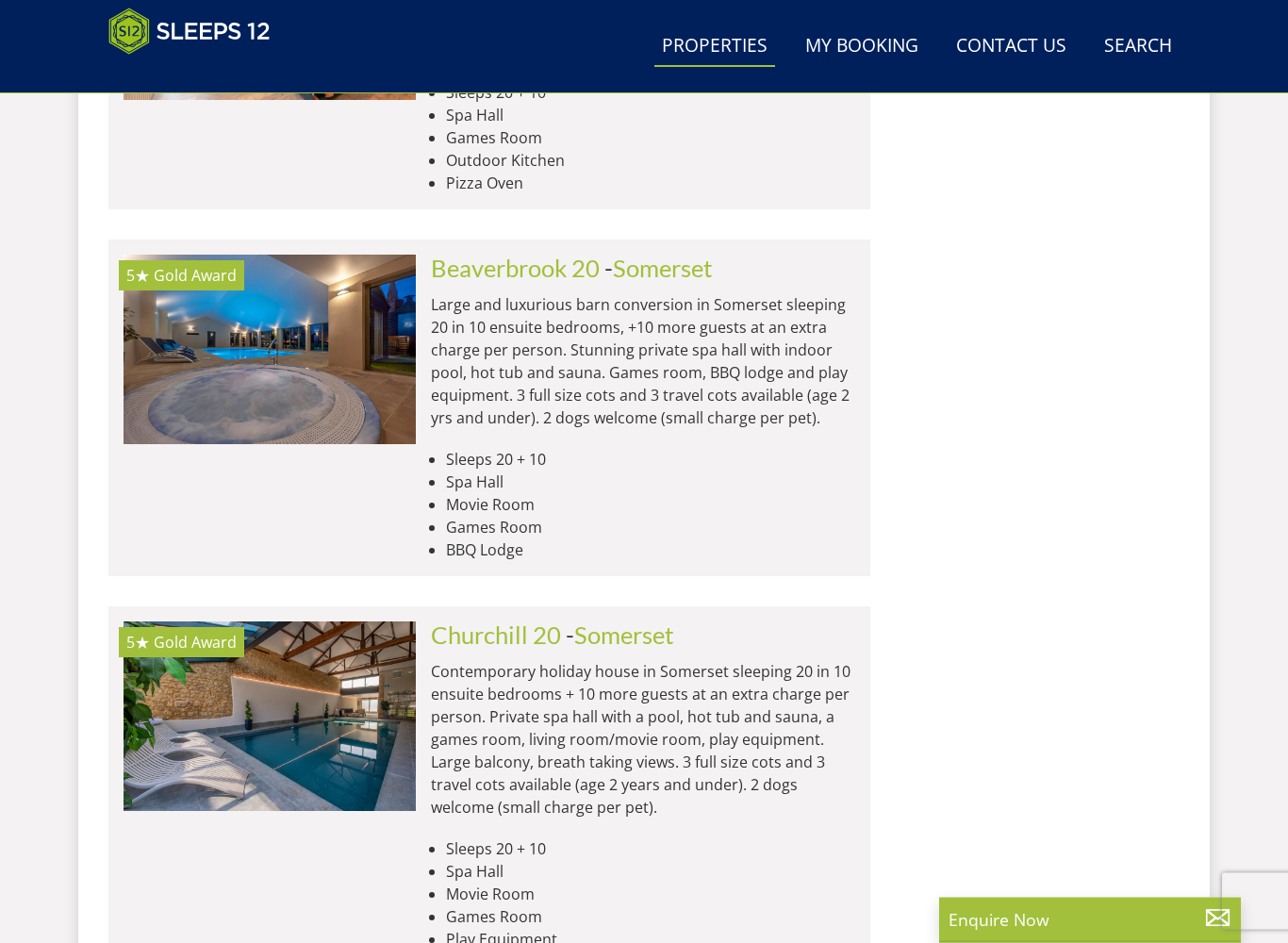 click on "Large and luxurious barn conversion in Somerset sleeping 20 in 10 ensuite bedrooms, +10 more guests at an extra charge per person. Stunning private spa hall with indoor pool, hot tub and sauna. Games room, BBQ lodge and play equipment. 3 full size cots and 3 travel cots available (age 2 yrs and under). 2 dogs welcome (small charge per pet)." at bounding box center [643, 362] 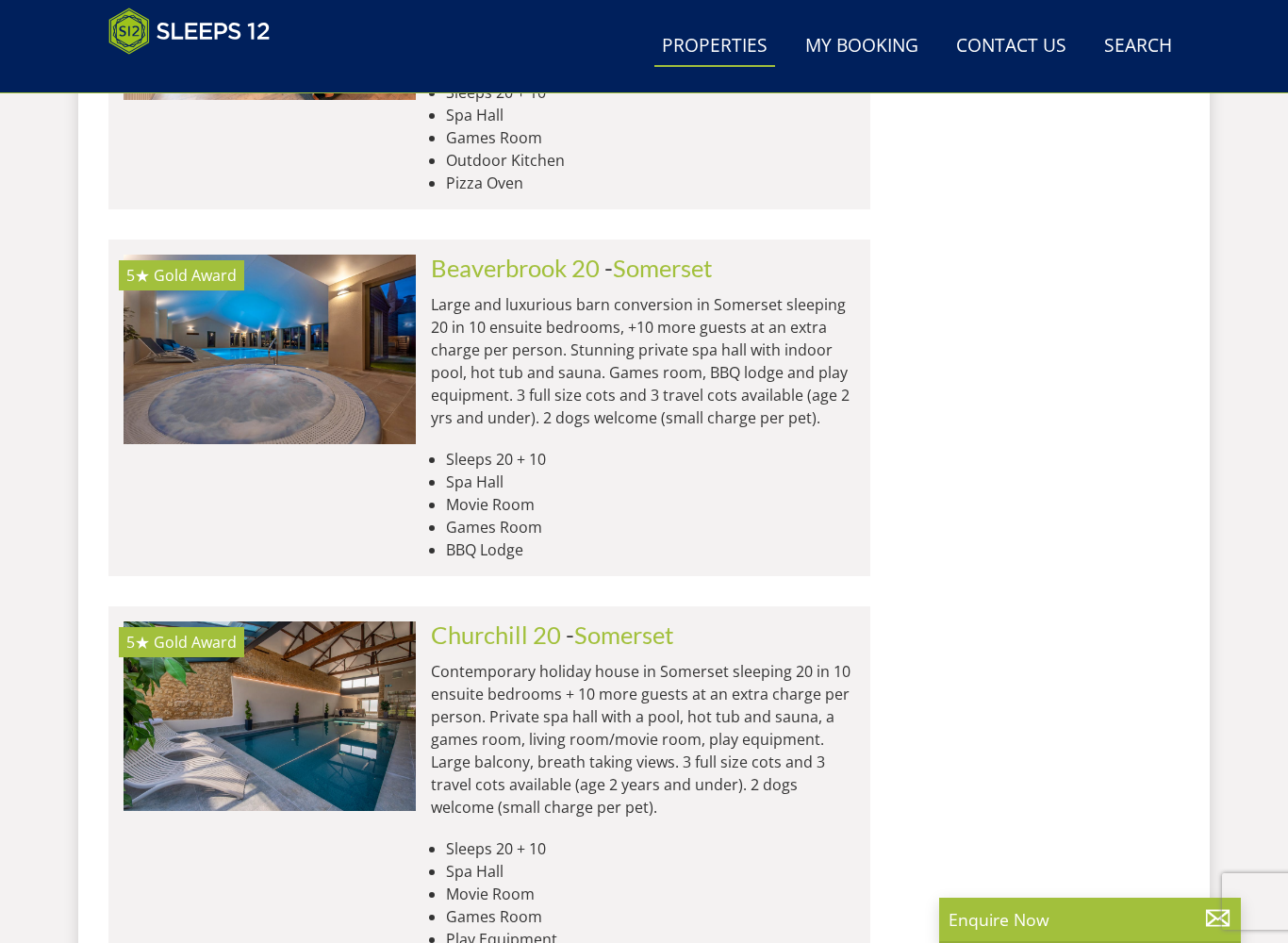 click on "Large and luxurious barn conversion in Somerset sleeping 20 in 10 ensuite bedrooms, +10 more guests at an extra charge per person. Stunning private spa hall with indoor pool, hot tub and sauna. Games room, BBQ lodge and play equipment. 3 full size cots and 3 travel cots available (age 2 yrs and under). 2 dogs welcome (small charge per pet)." at bounding box center (643, 361) 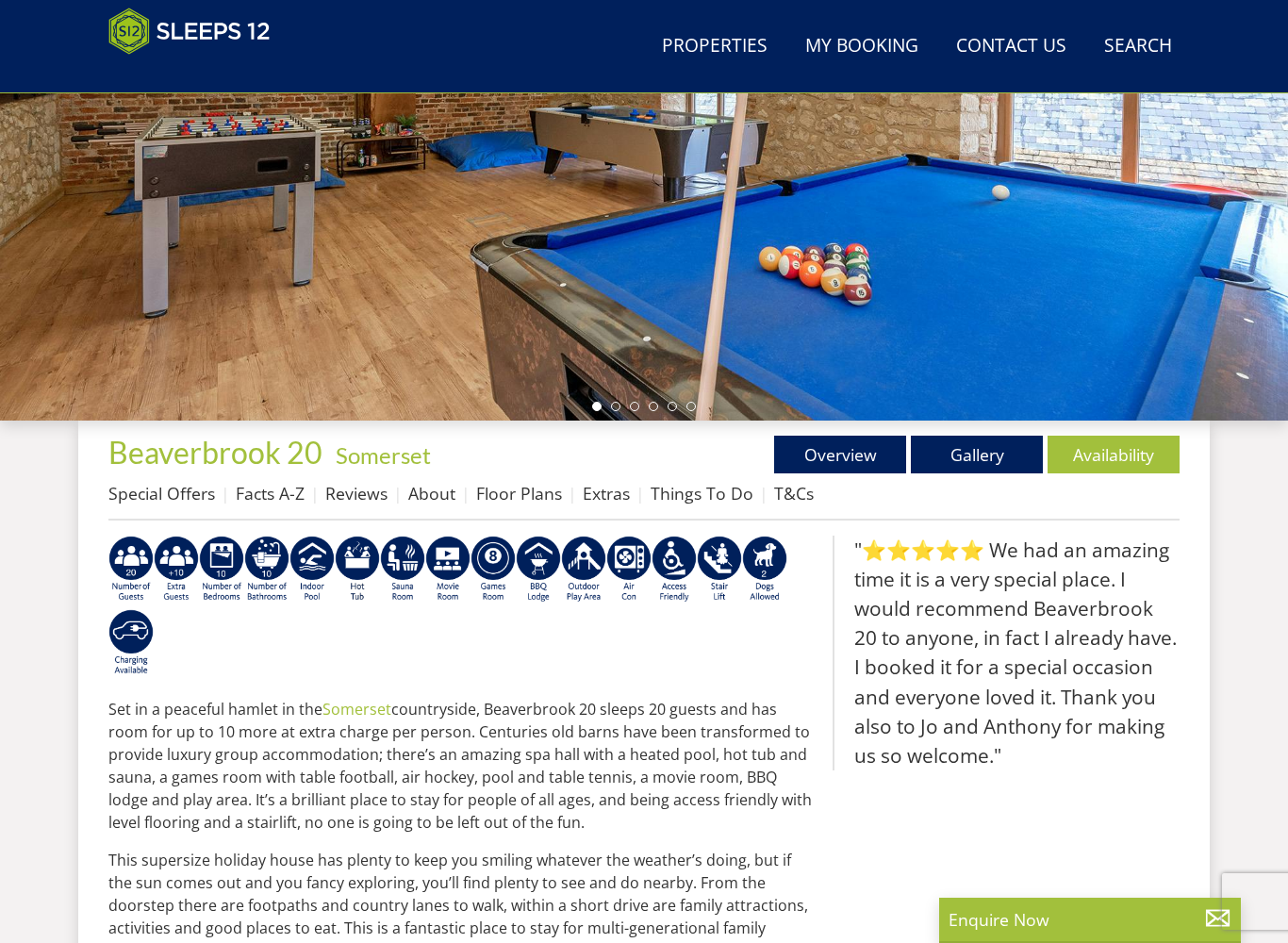 scroll, scrollTop: 375, scrollLeft: 0, axis: vertical 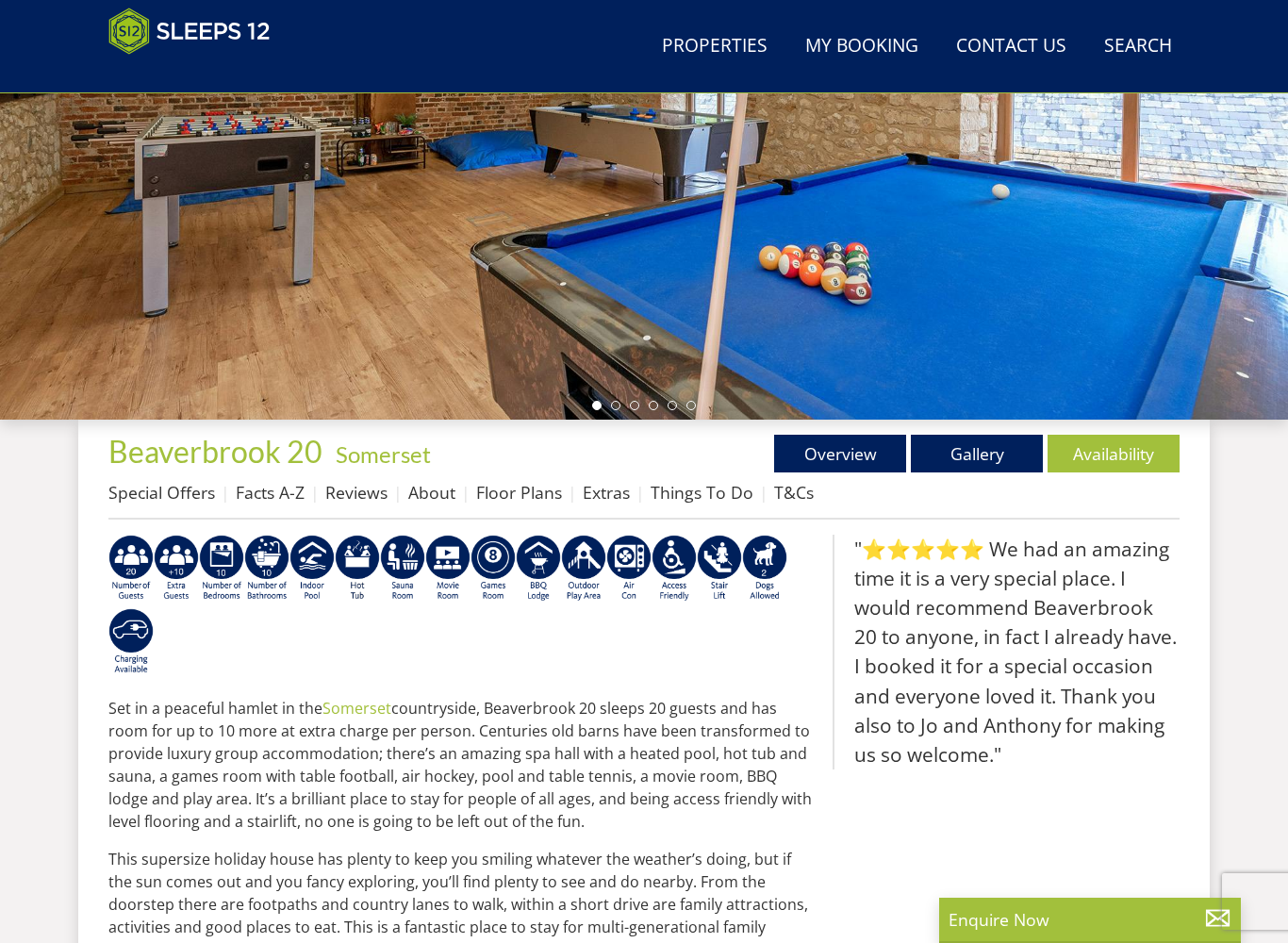 click on "Gallery" at bounding box center [977, 454] 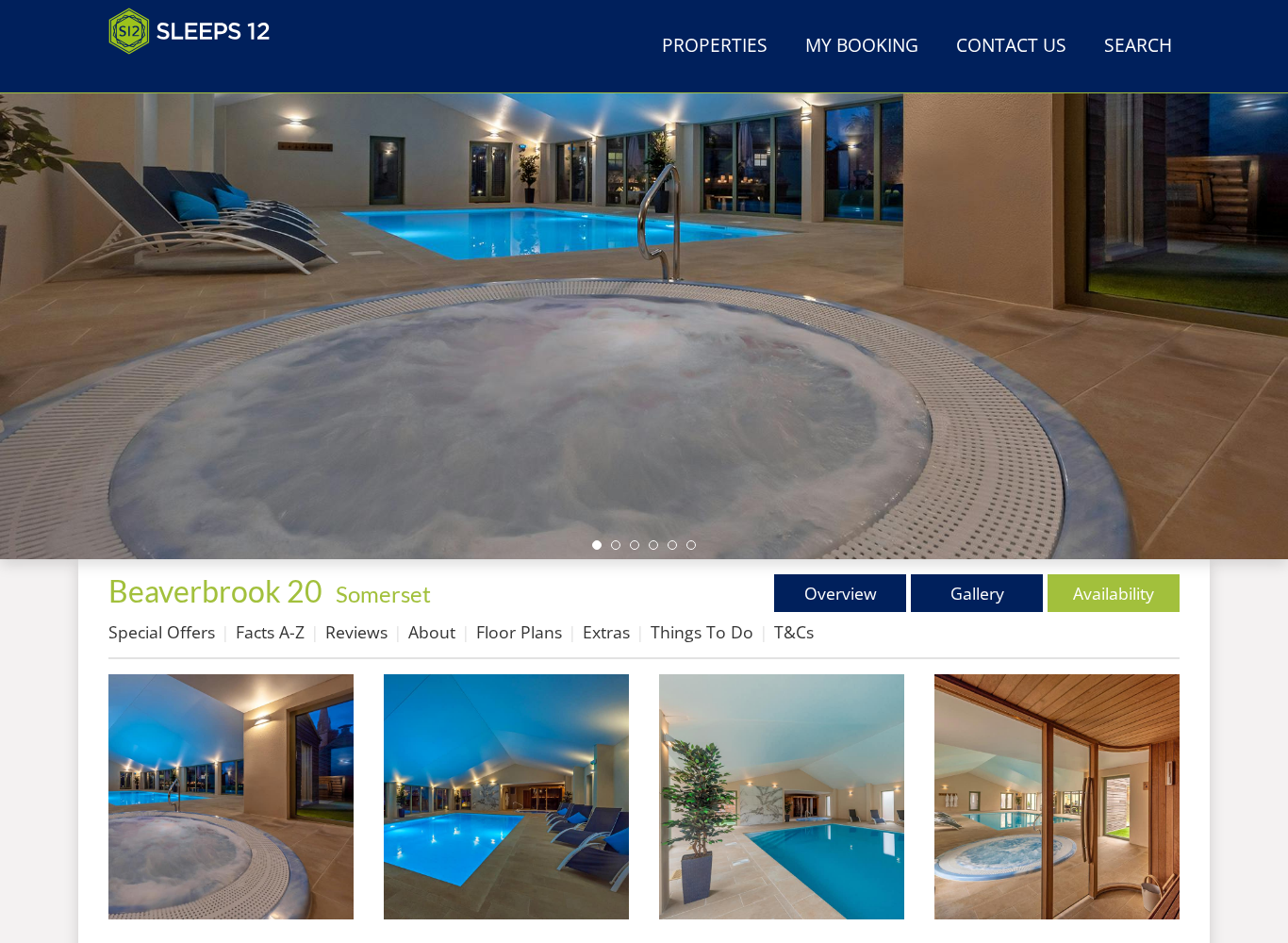 scroll, scrollTop: 236, scrollLeft: 0, axis: vertical 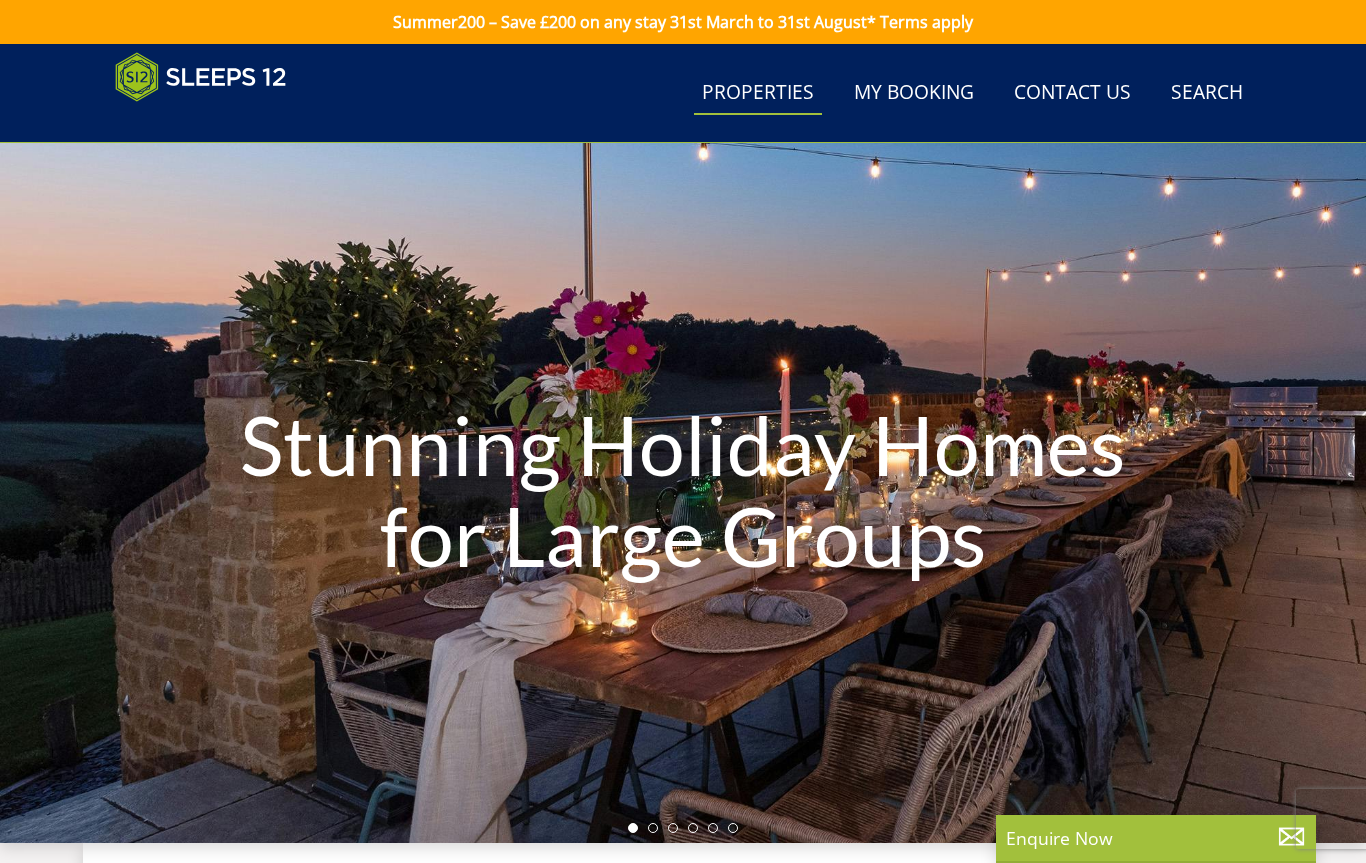 select on "15" 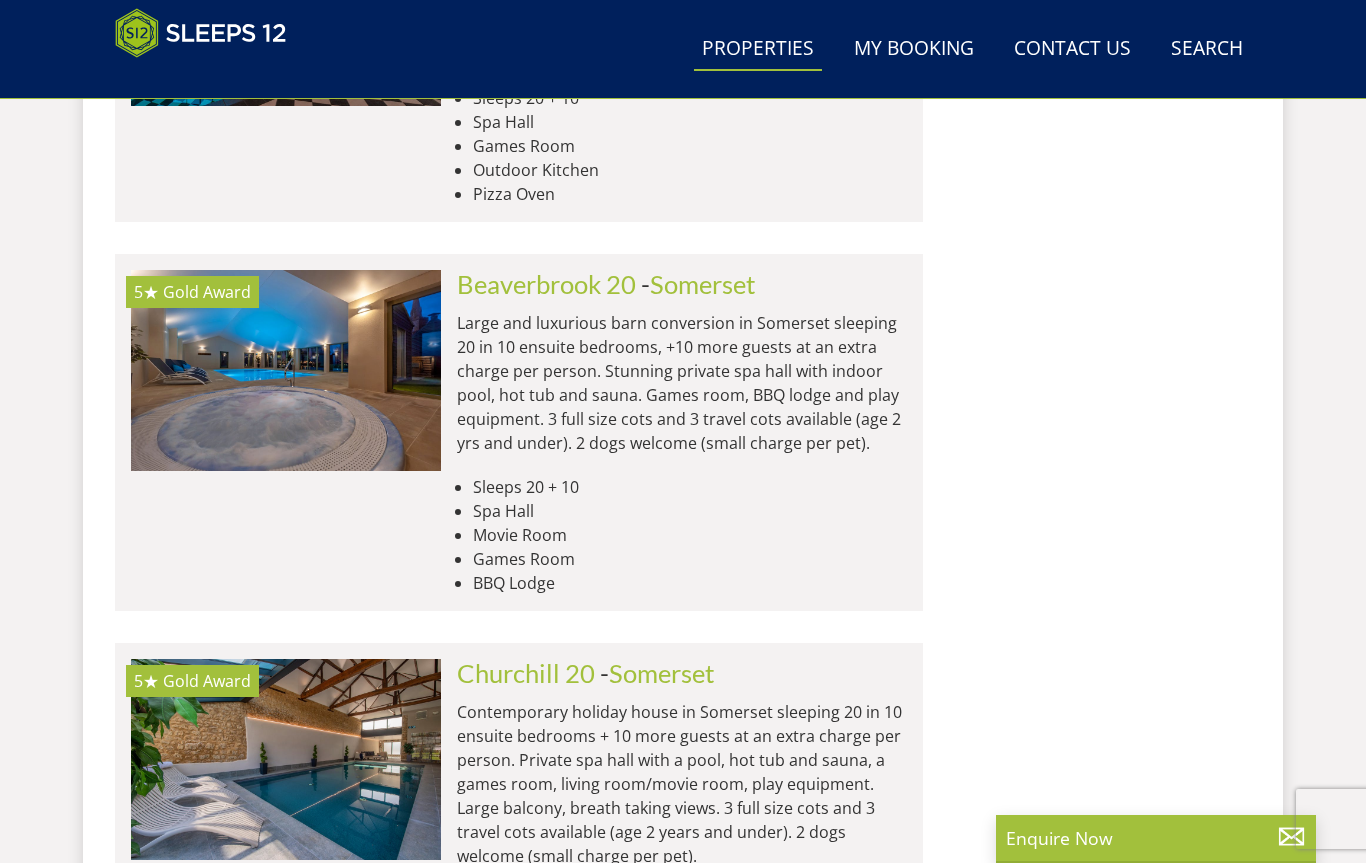 scroll, scrollTop: 13978, scrollLeft: 0, axis: vertical 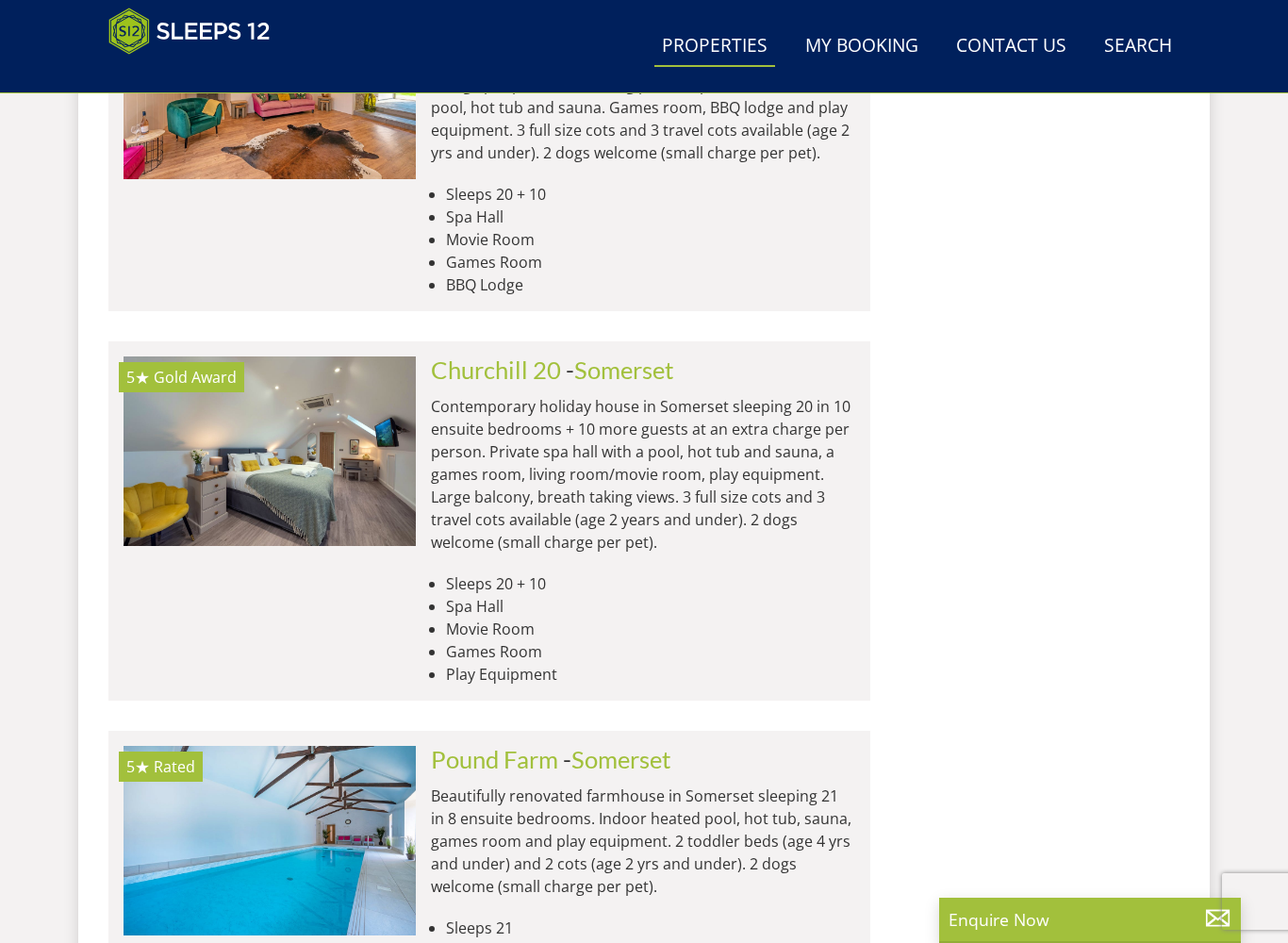 click at bounding box center [270, 451] 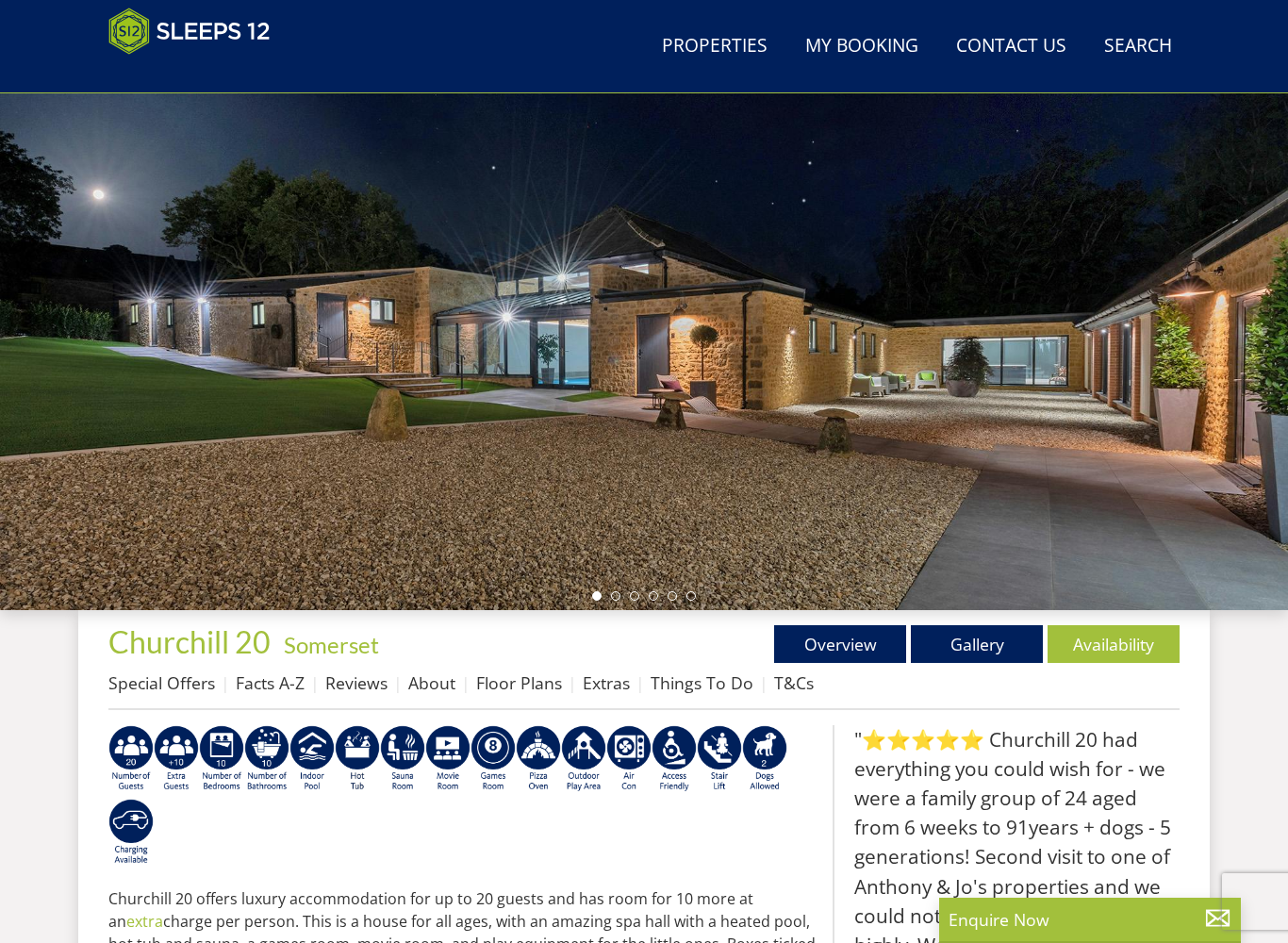 scroll, scrollTop: 219, scrollLeft: 0, axis: vertical 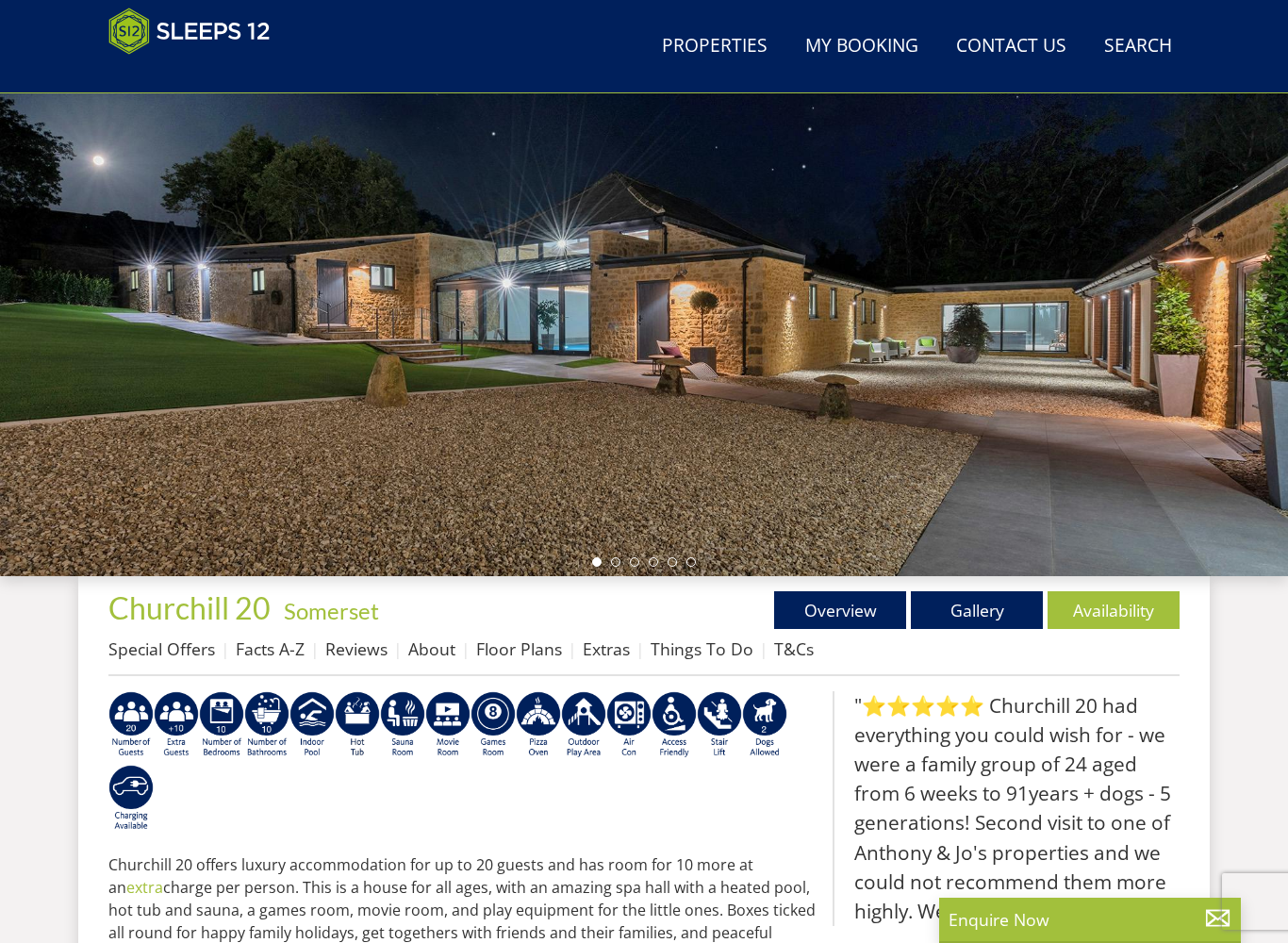 click on "Gallery" at bounding box center [977, 610] 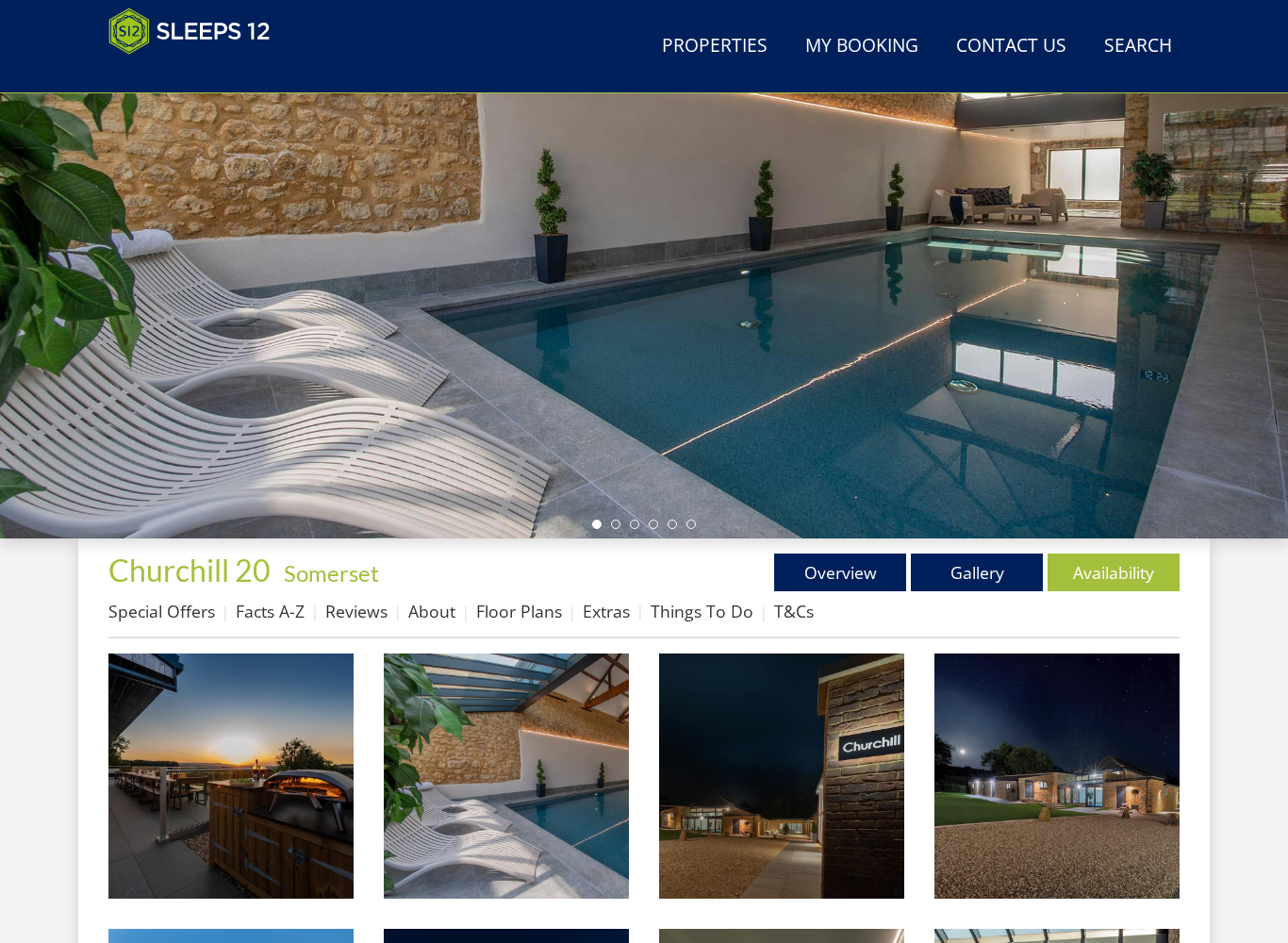 scroll, scrollTop: 260, scrollLeft: 0, axis: vertical 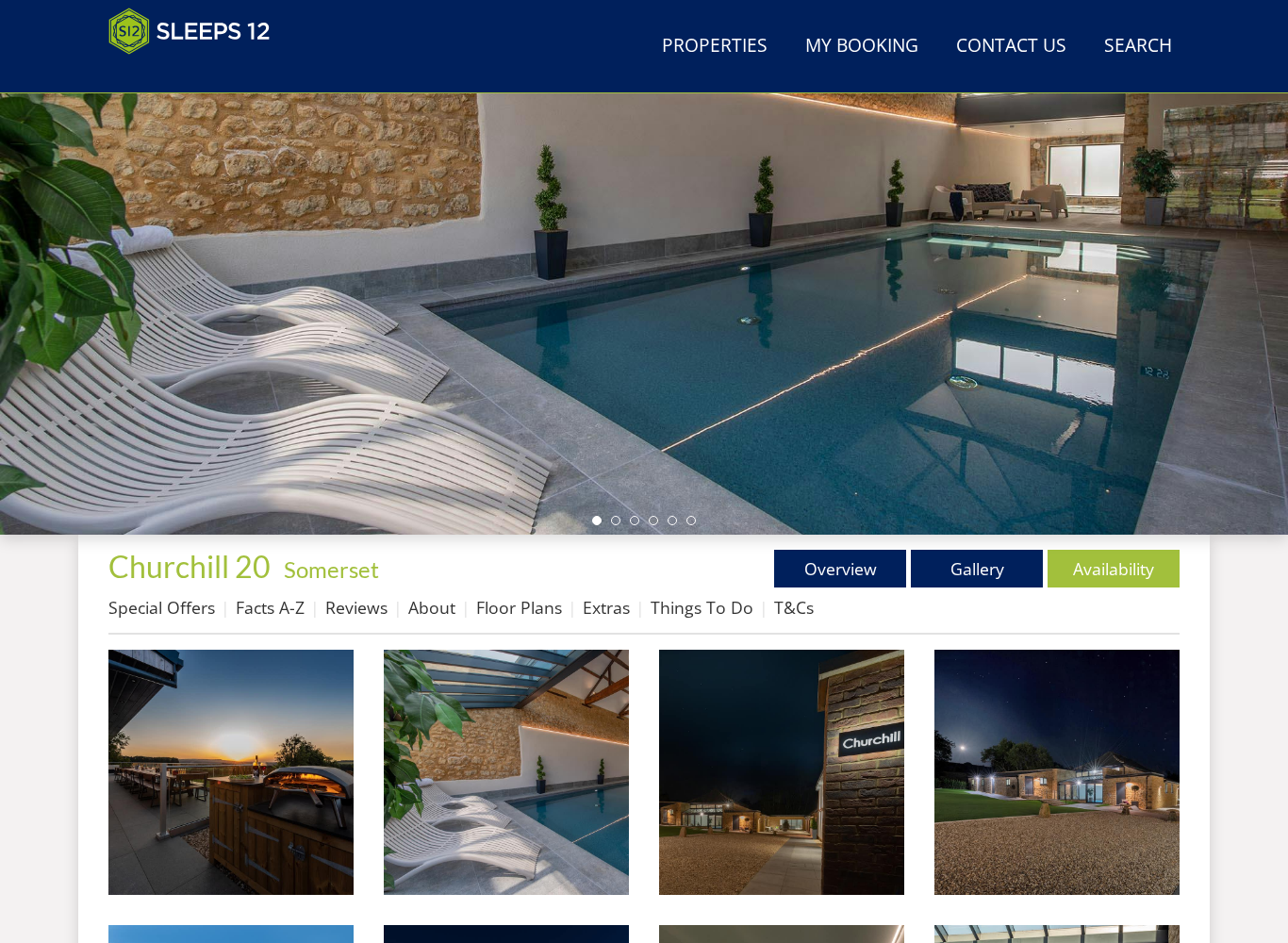 click at bounding box center [231, 772] 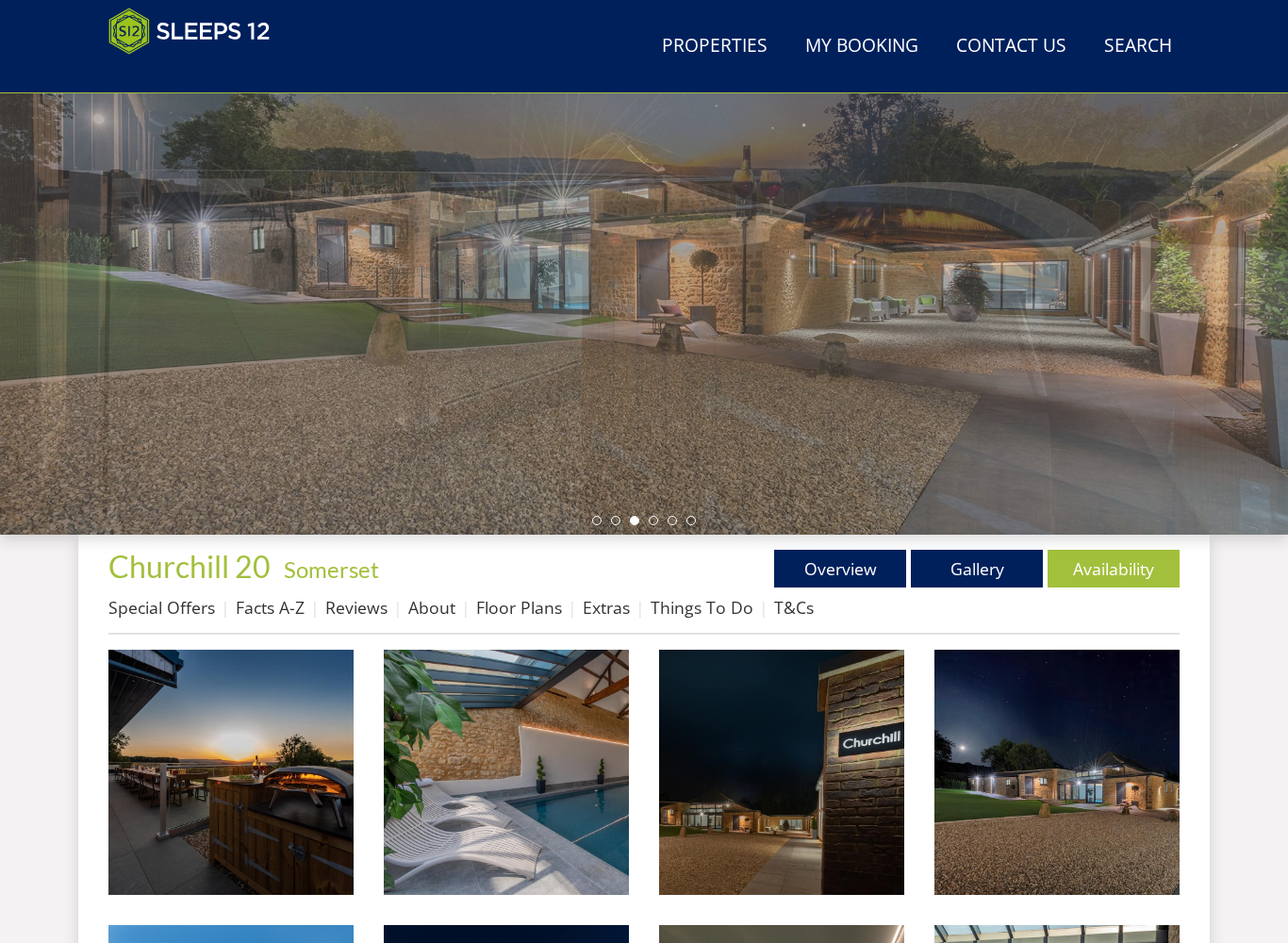 click on "Availability" at bounding box center (1114, 569) 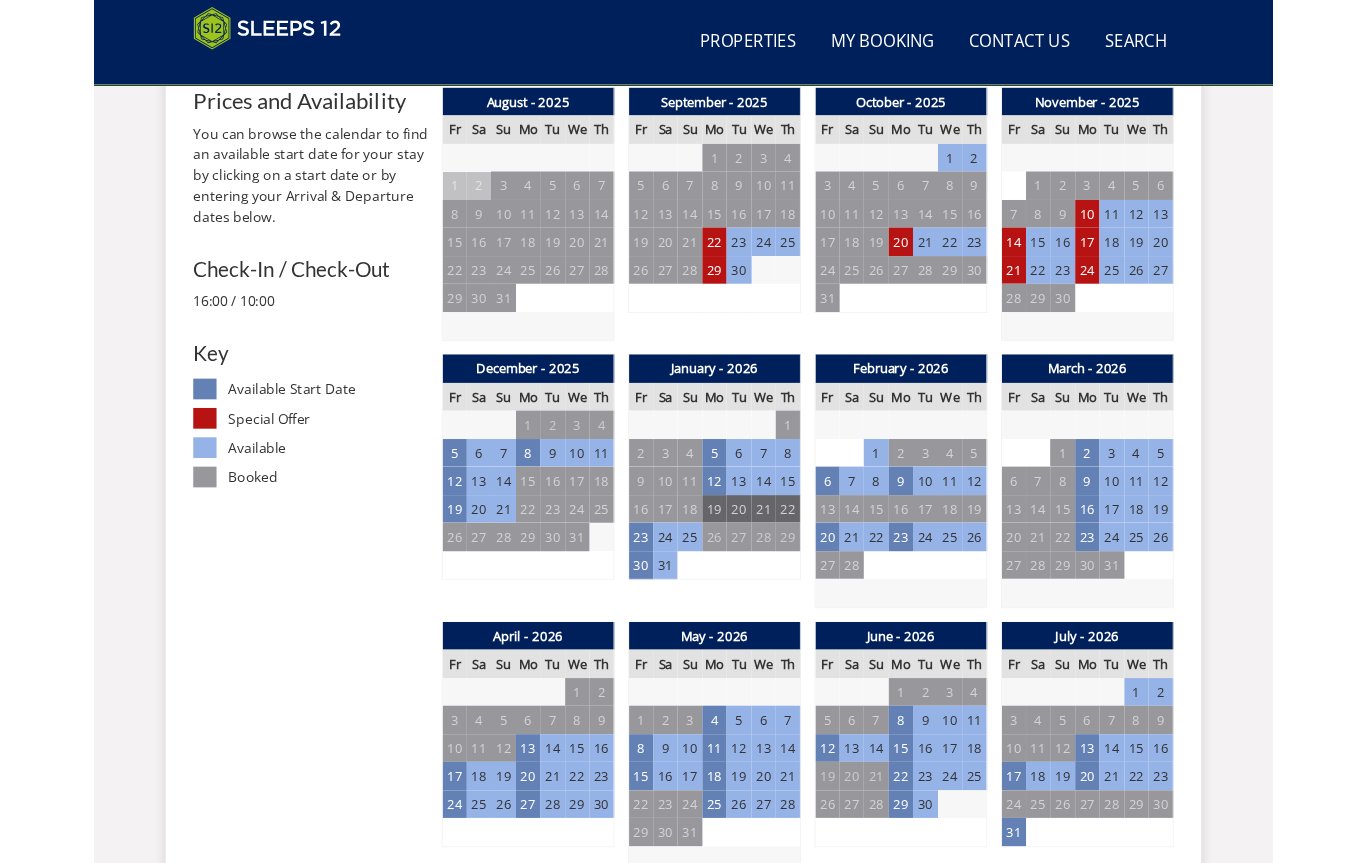 scroll, scrollTop: 856, scrollLeft: 0, axis: vertical 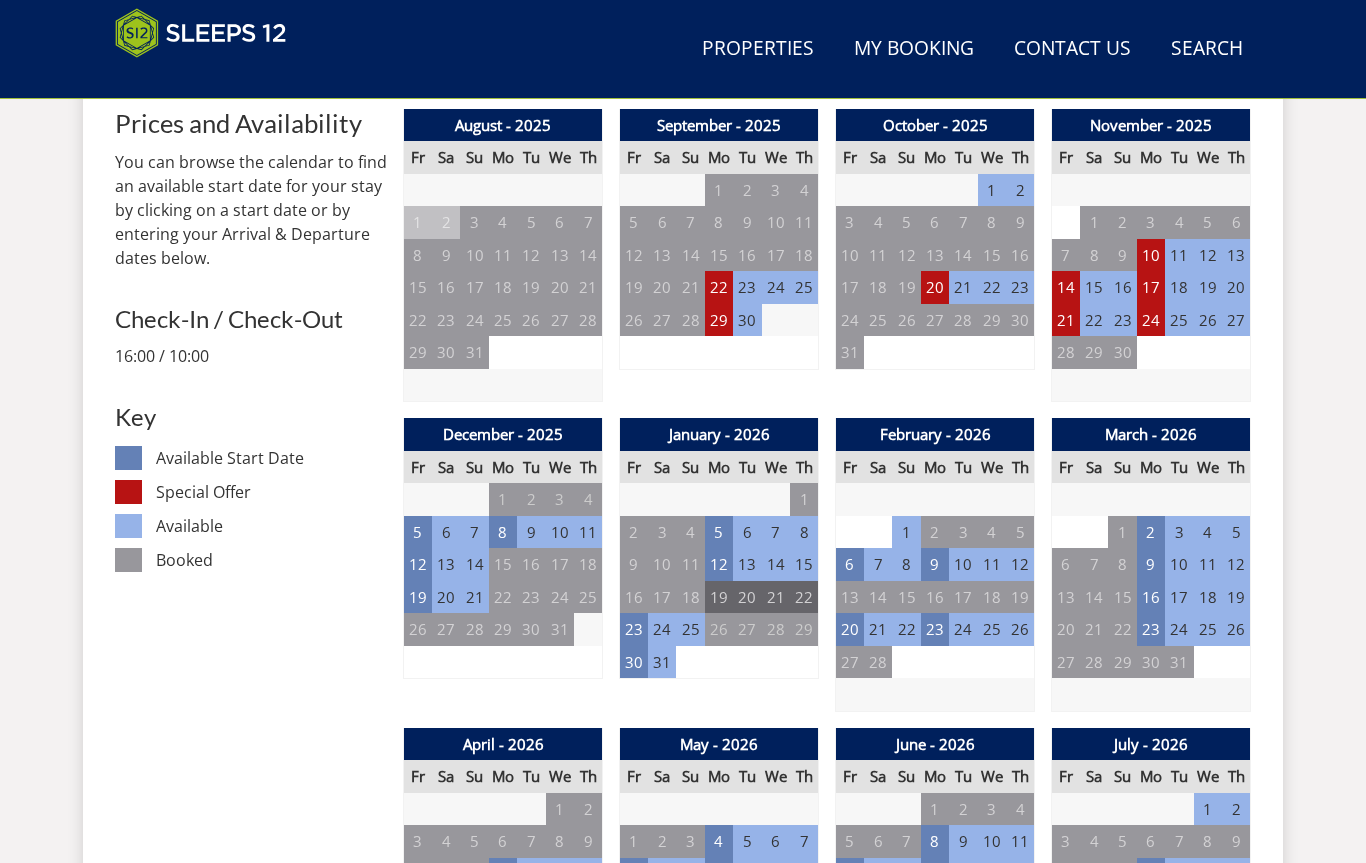click on "20" at bounding box center (935, 287) 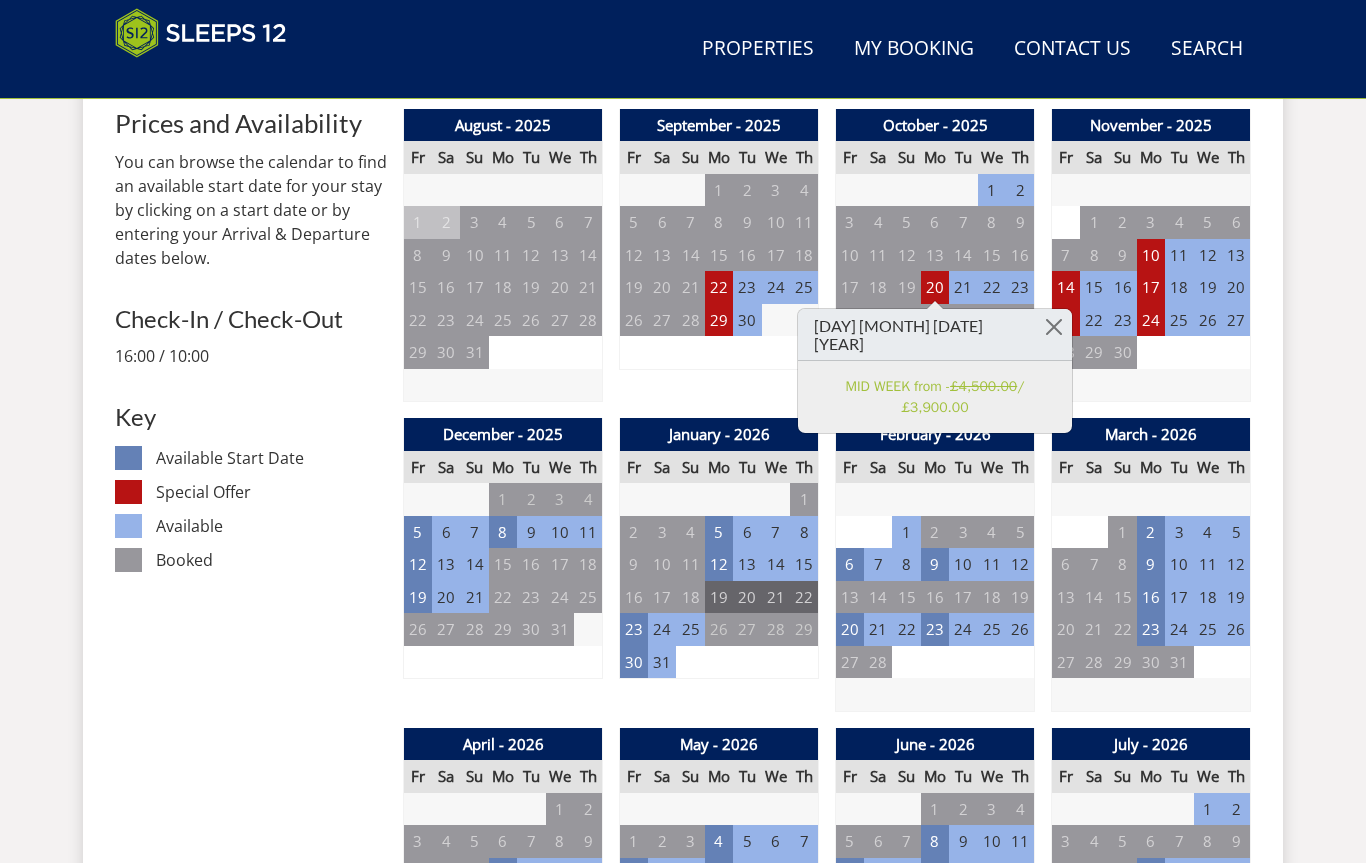 click on "[PHONE]" at bounding box center [683, 1187] 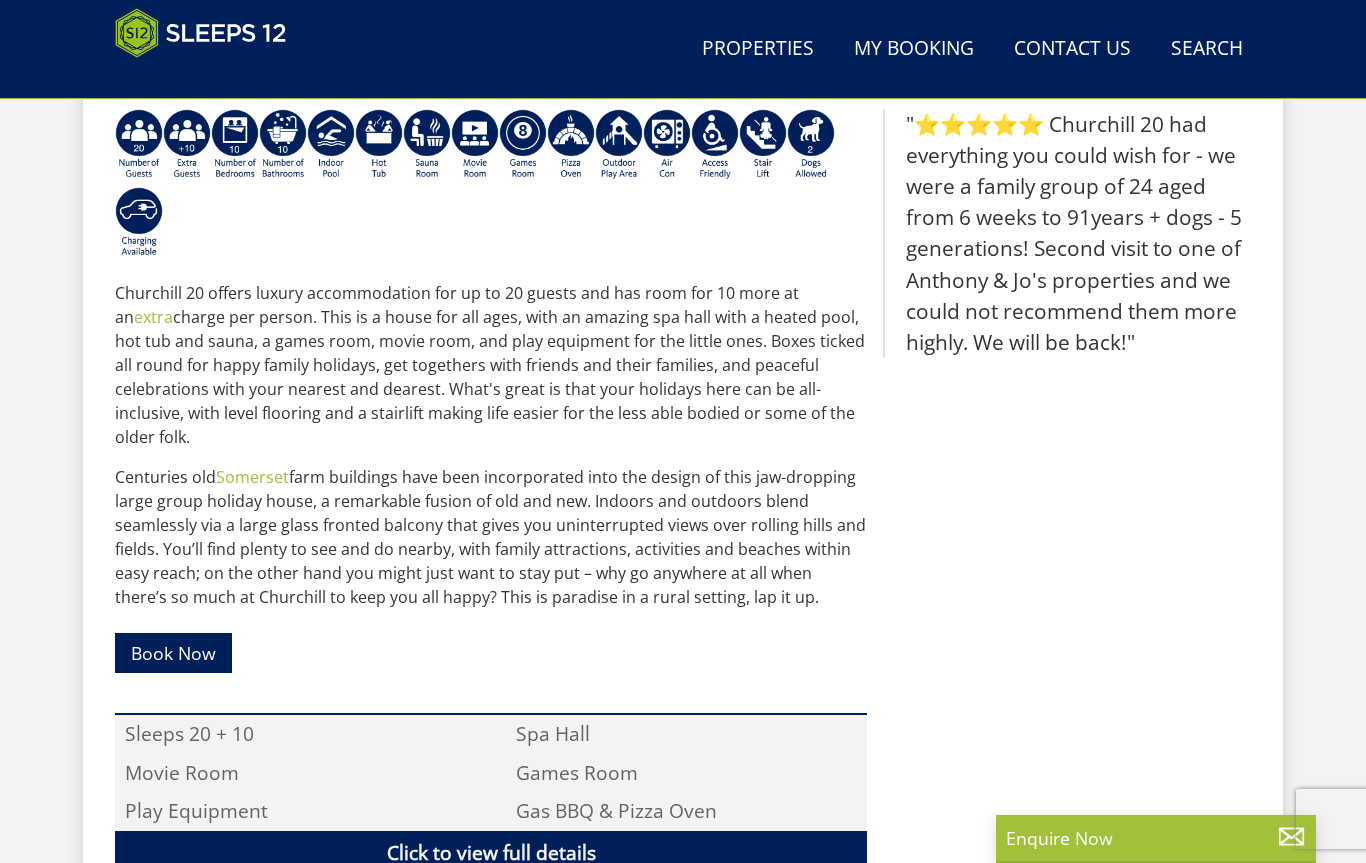 scroll, scrollTop: 232, scrollLeft: 0, axis: vertical 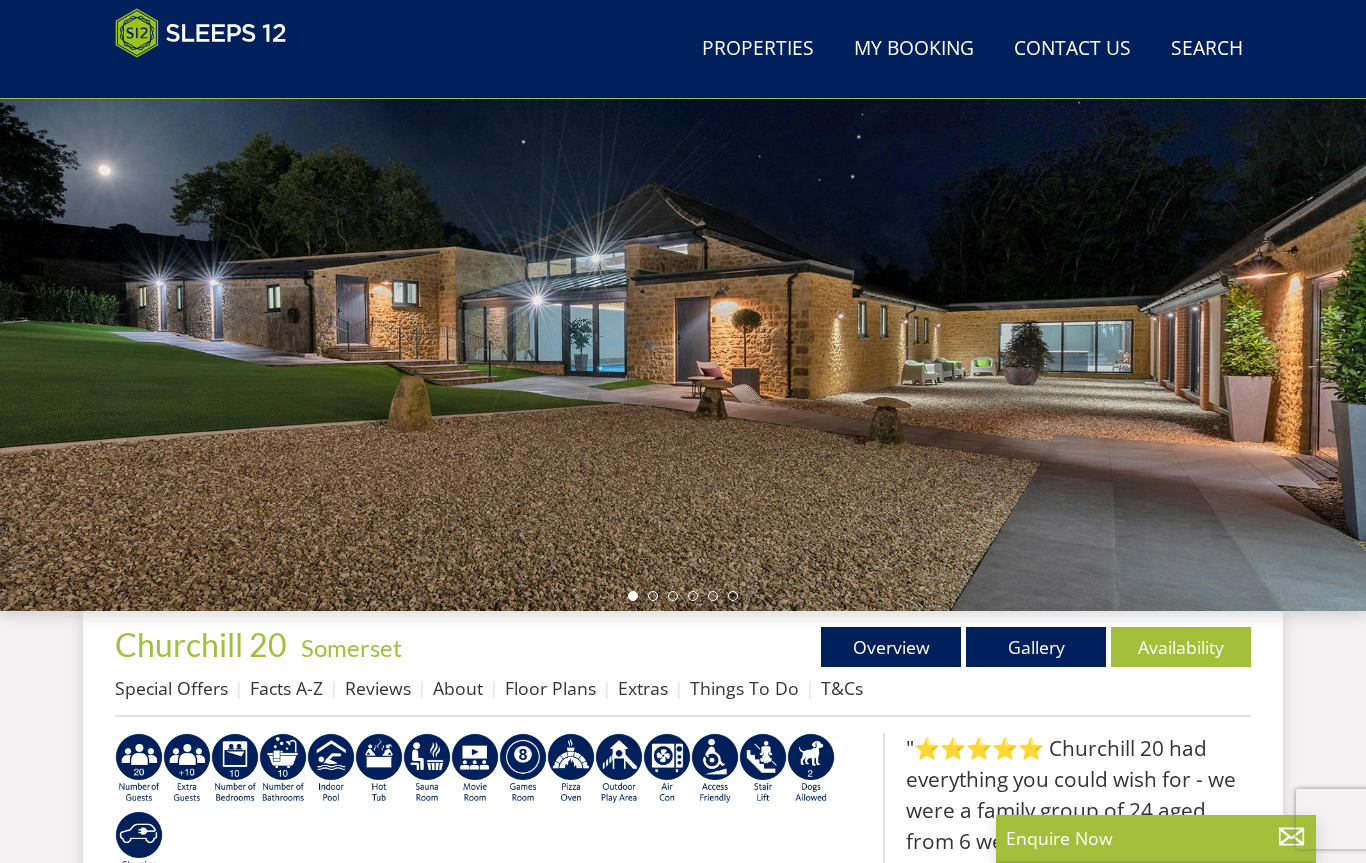 select on "15" 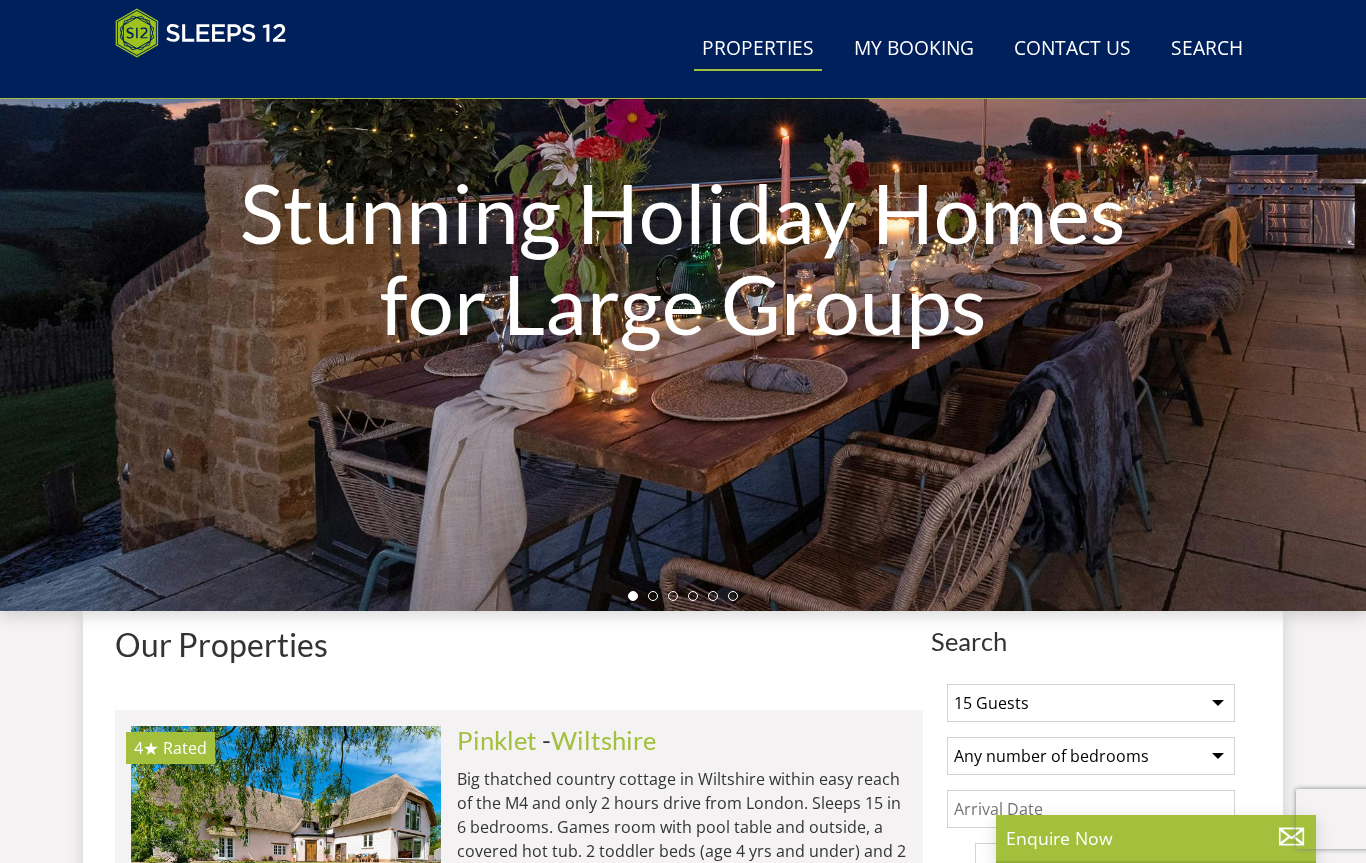 scroll, scrollTop: 14259, scrollLeft: 0, axis: vertical 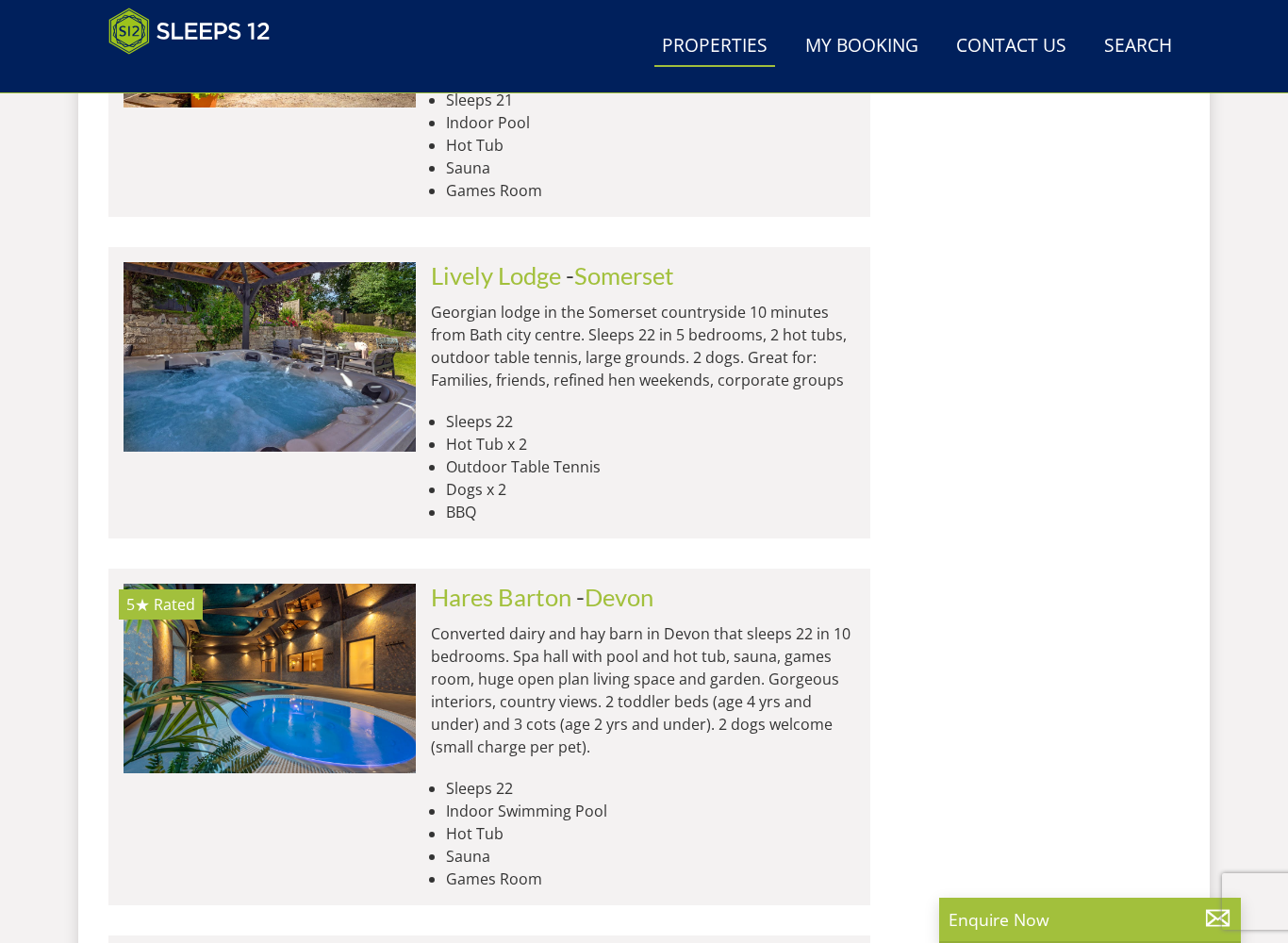click on "Georgian lodge in the Somerset countryside 10 minutes from Bath city centre. Sleeps 22 in 5 bedrooms, 2 hot tubs, outdoor table tennis, large grounds. 2 dogs.
Great for: Families, friends, refined hen weekends, corporate groups" at bounding box center (643, 346) 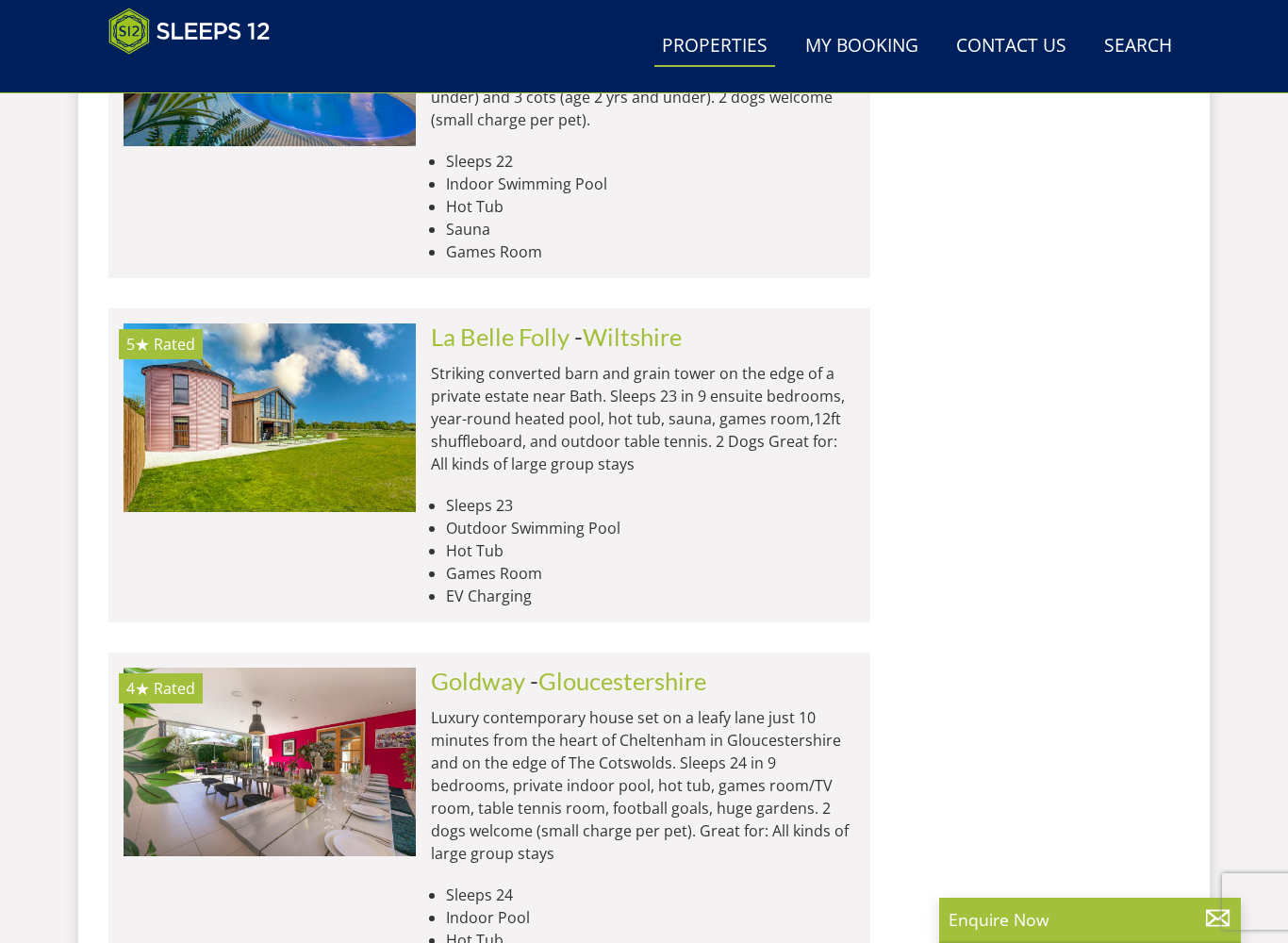scroll, scrollTop: 14927, scrollLeft: 0, axis: vertical 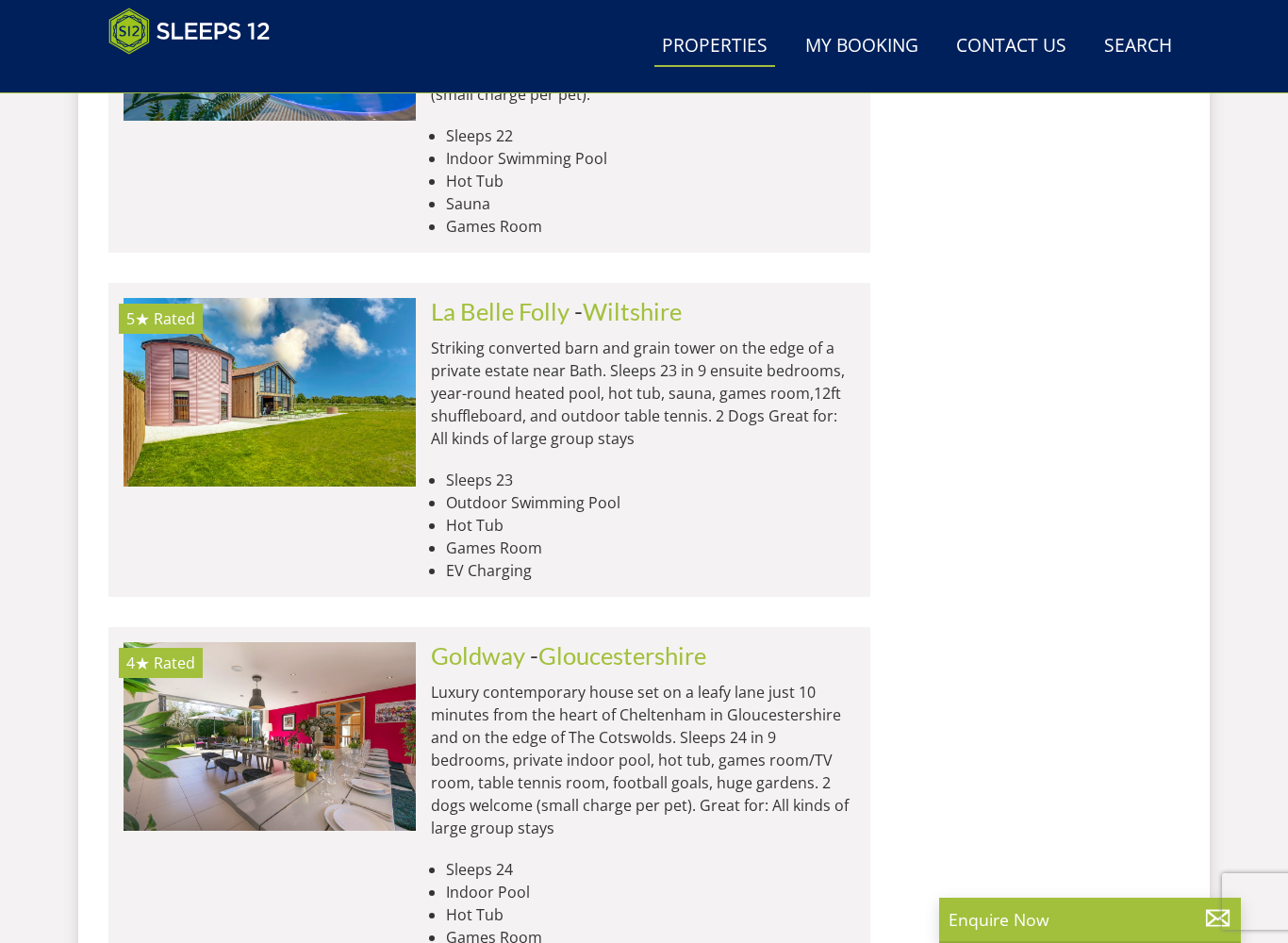 click at bounding box center [270, 392] 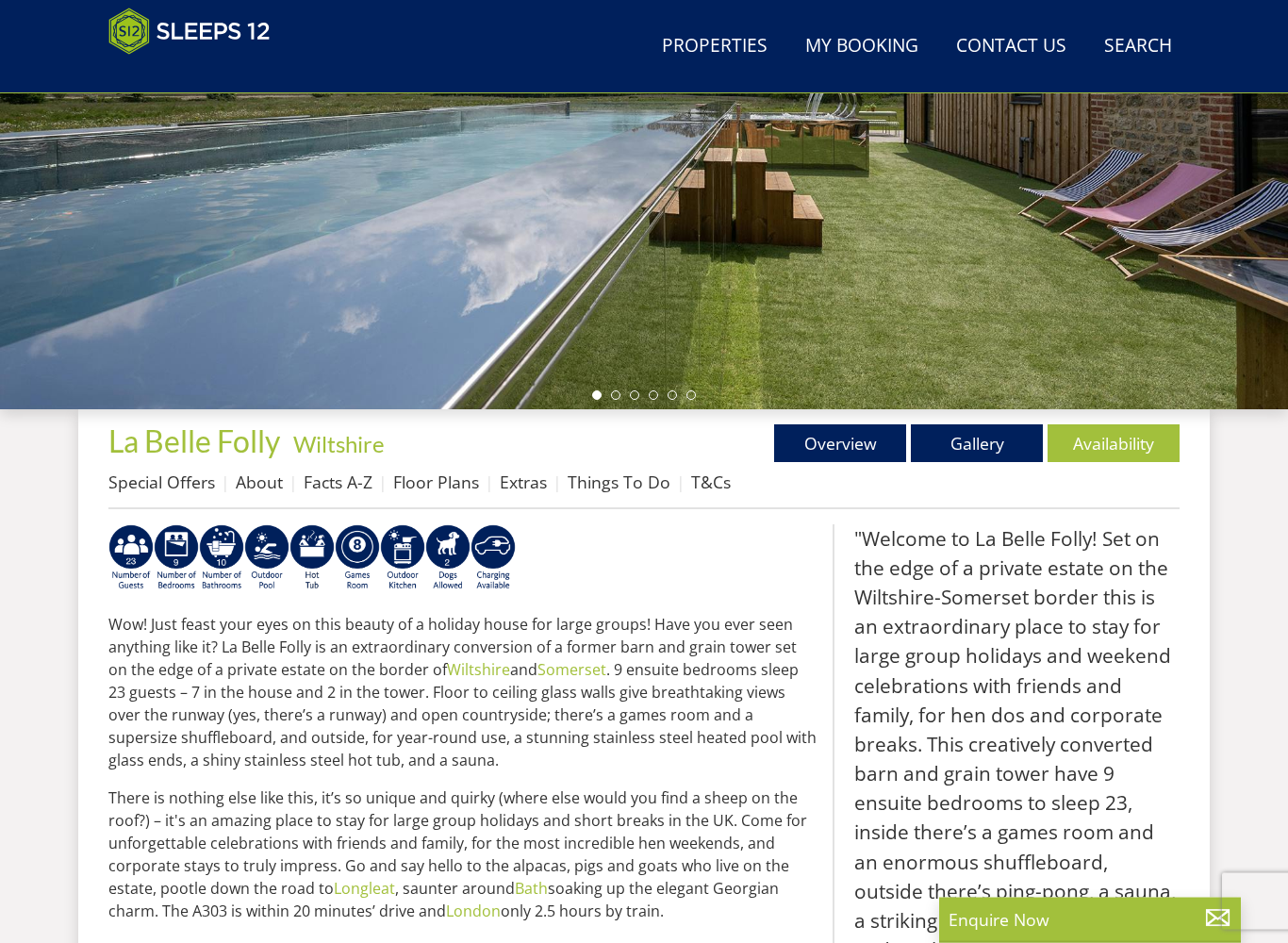 scroll, scrollTop: 386, scrollLeft: 0, axis: vertical 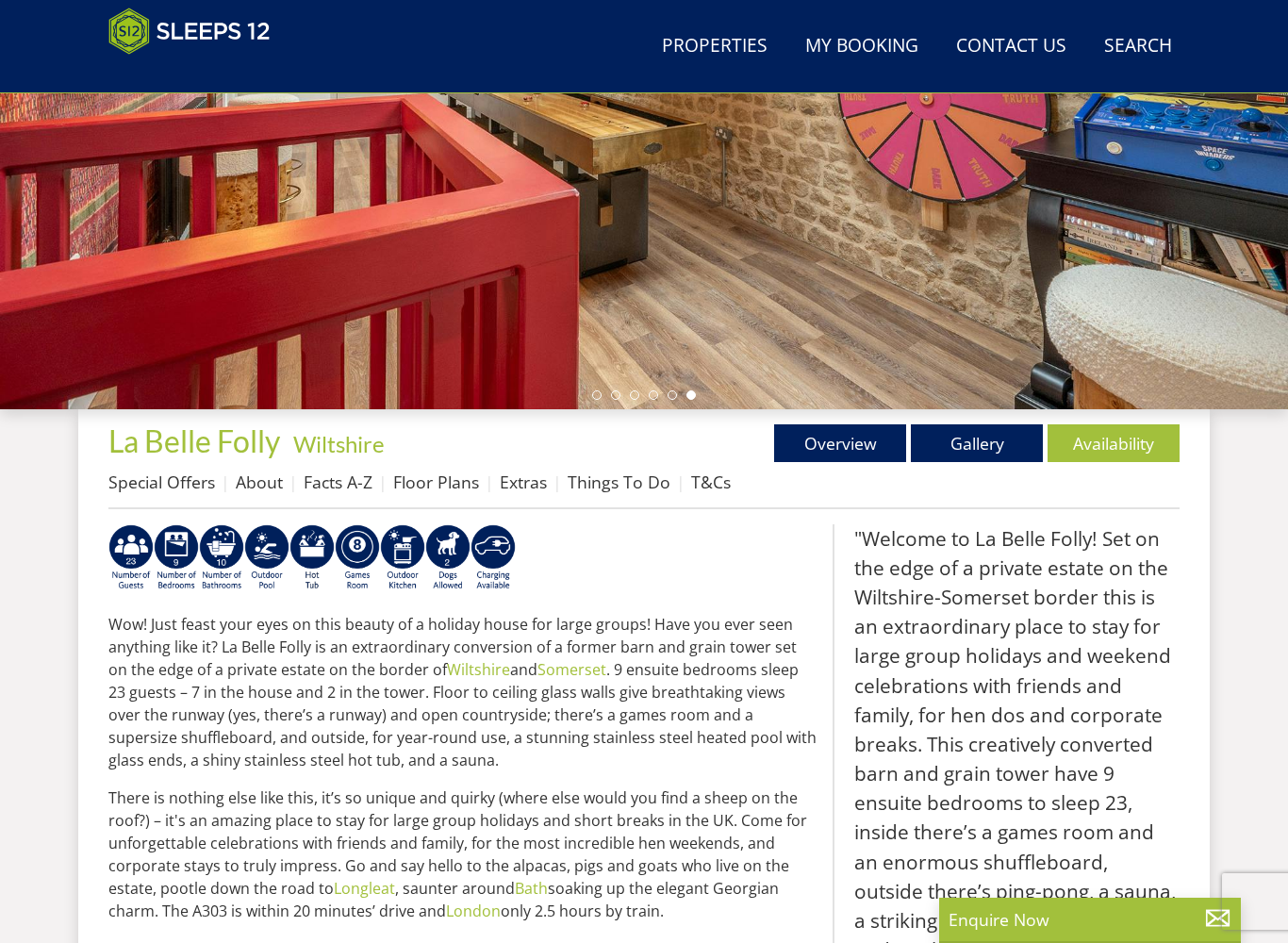 click on "Gallery" at bounding box center (977, 443) 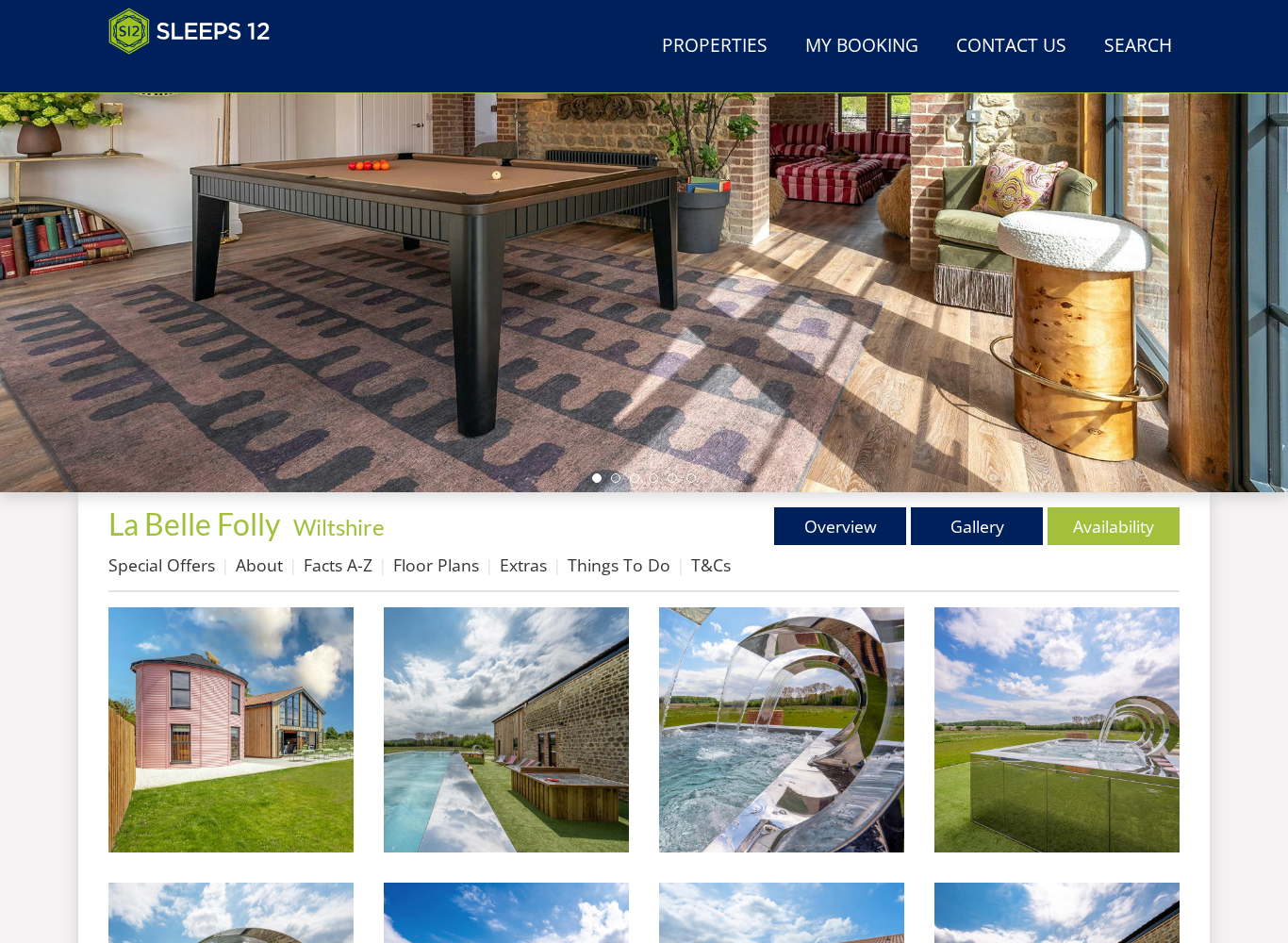 scroll, scrollTop: 303, scrollLeft: 0, axis: vertical 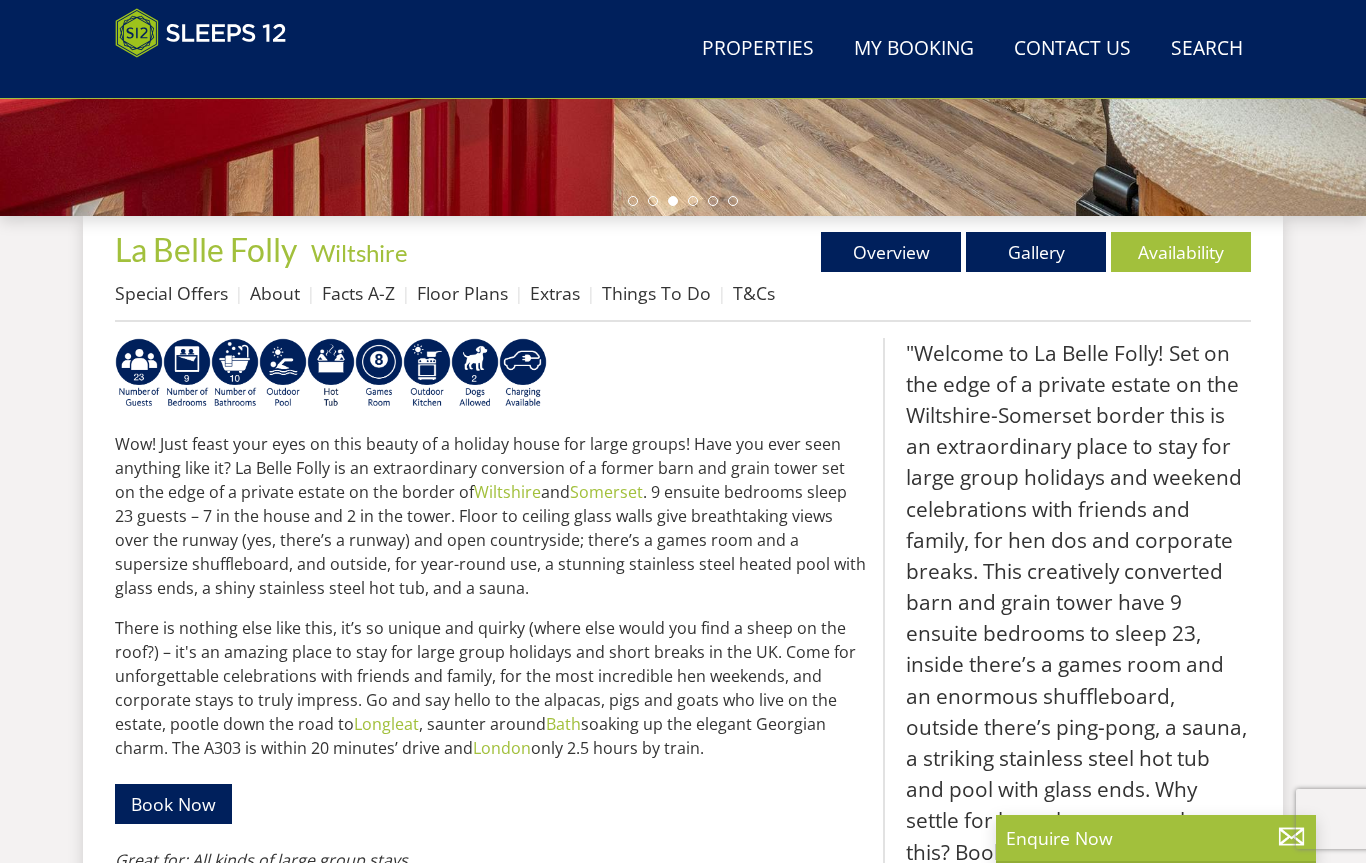 click on "Availability" at bounding box center [1181, 252] 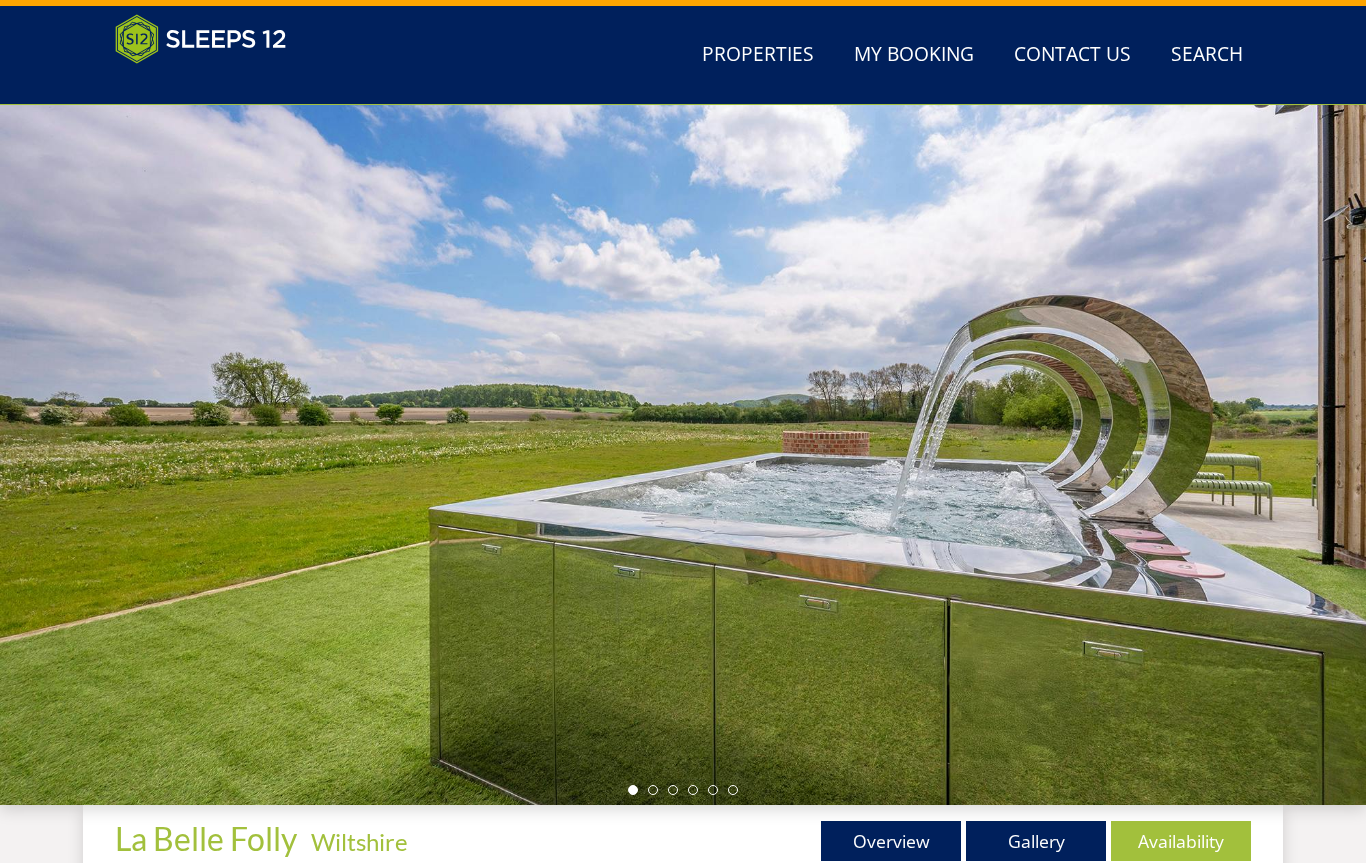 scroll, scrollTop: 0, scrollLeft: 0, axis: both 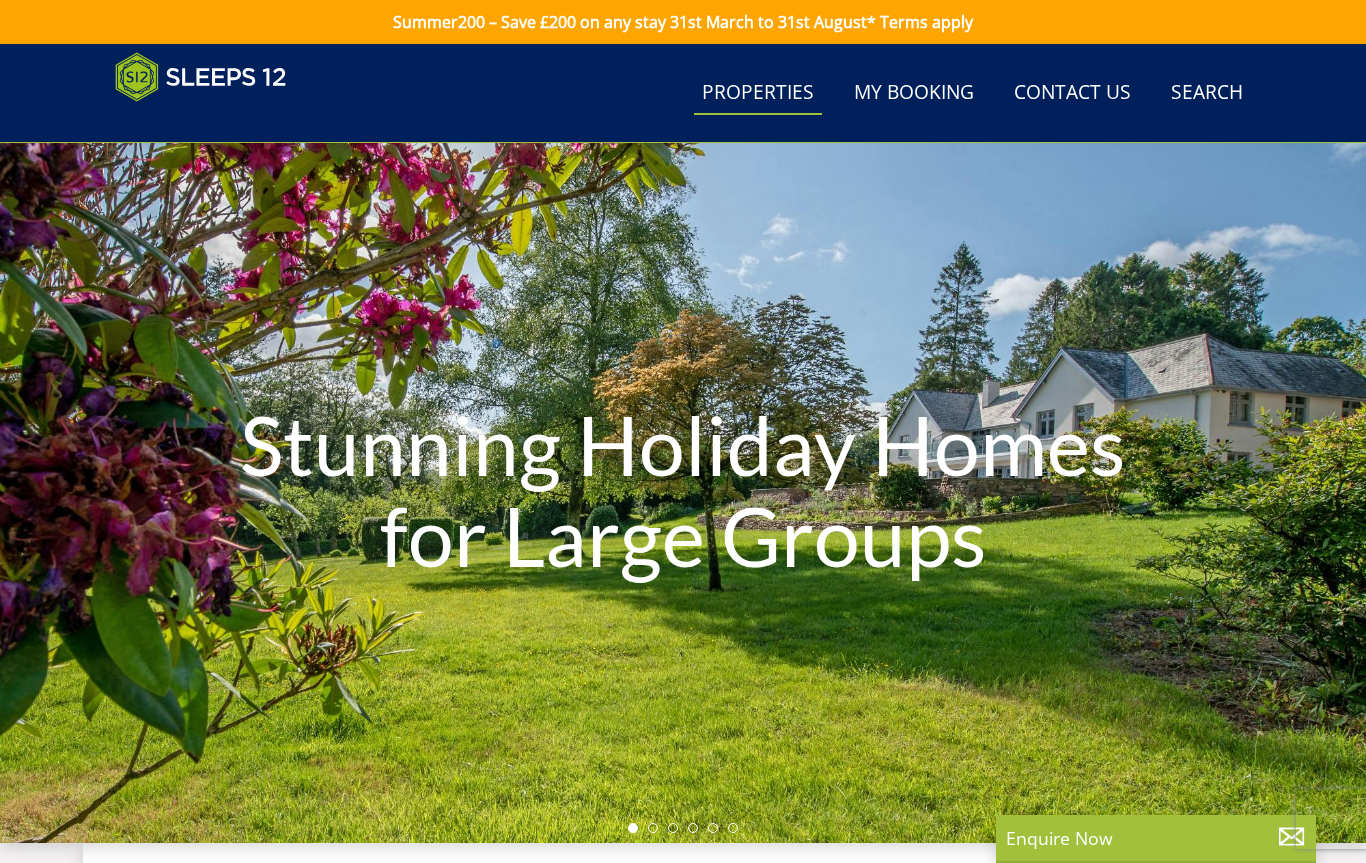 select on "15" 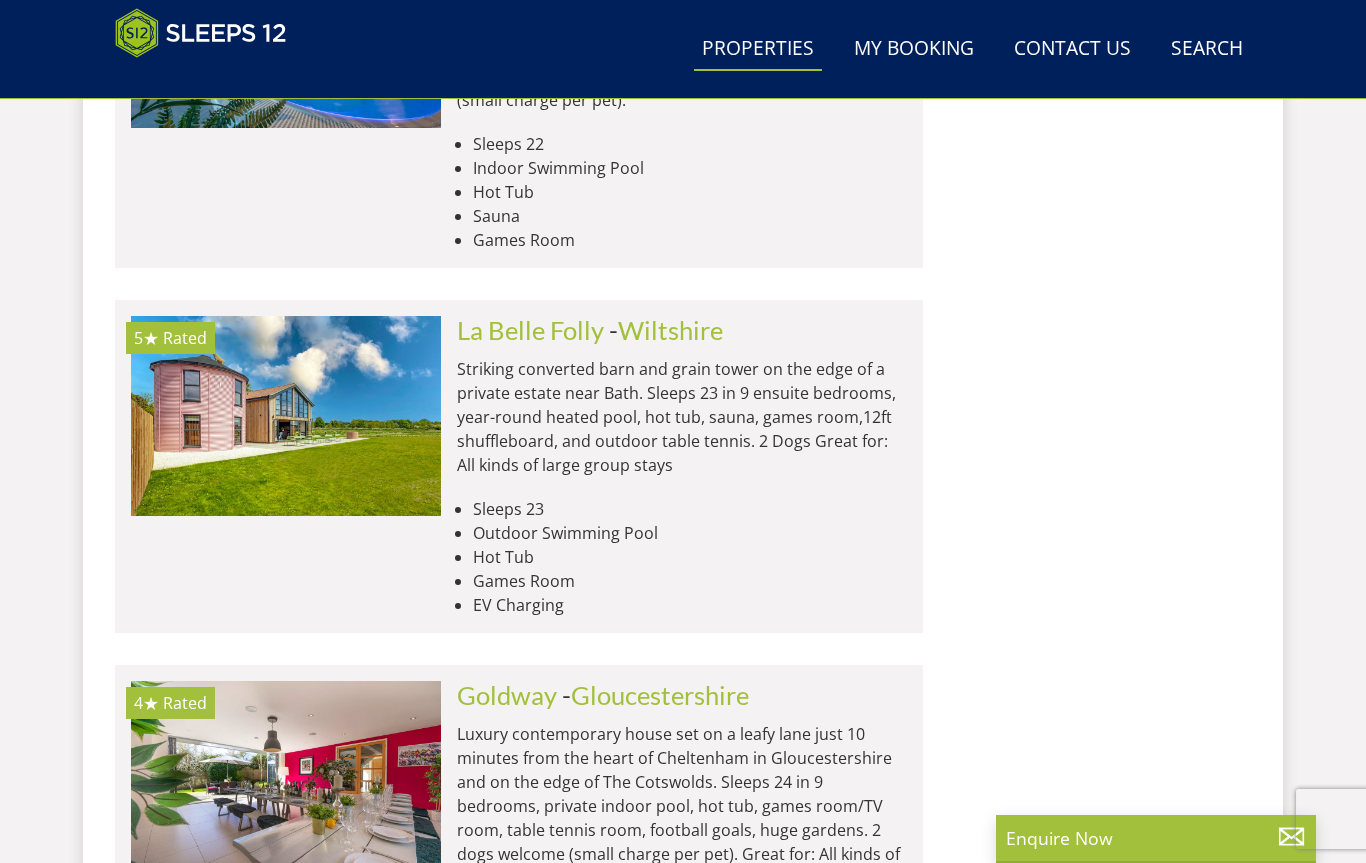 scroll, scrollTop: 15829, scrollLeft: 0, axis: vertical 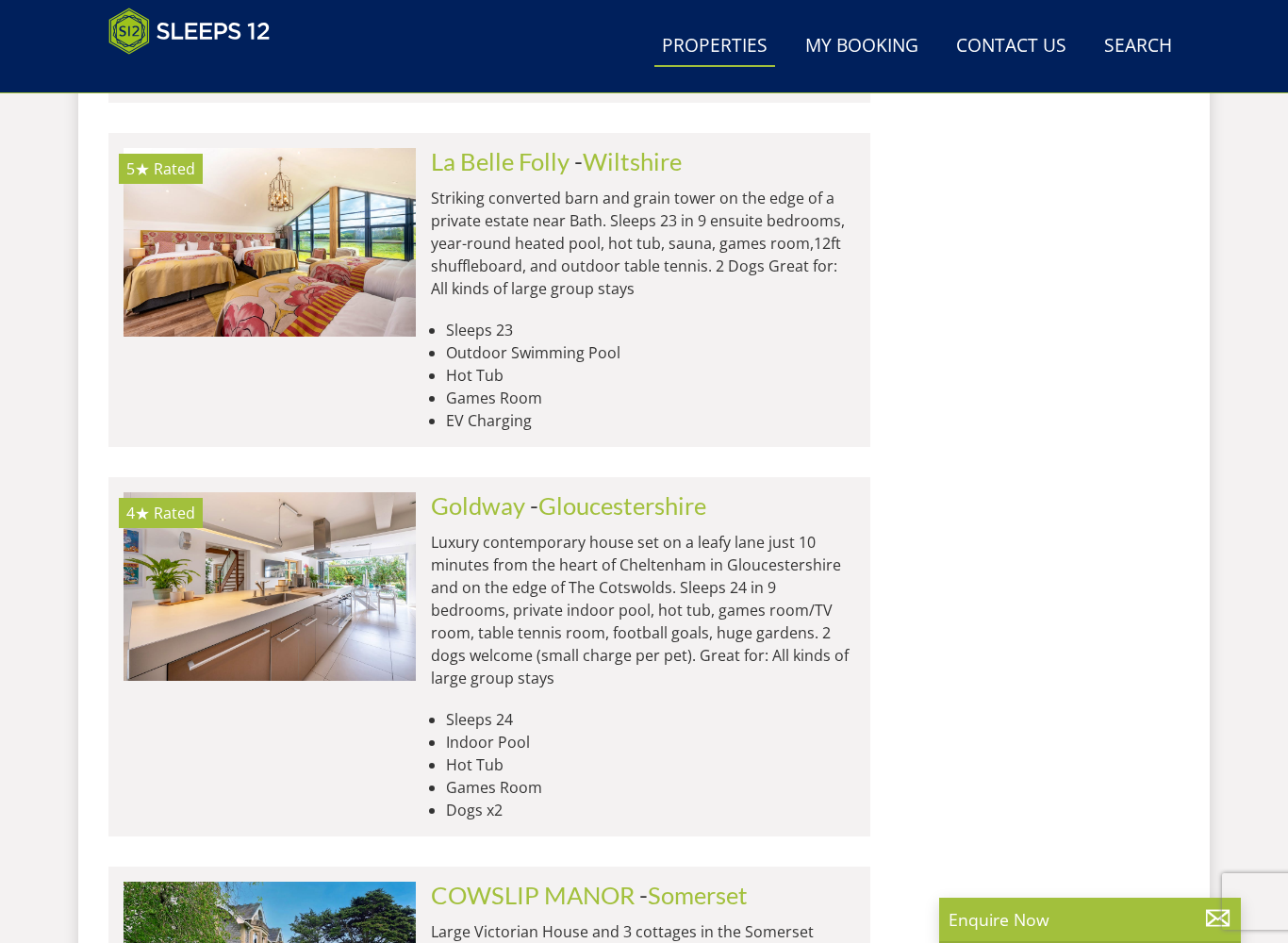 click at bounding box center [270, 587] 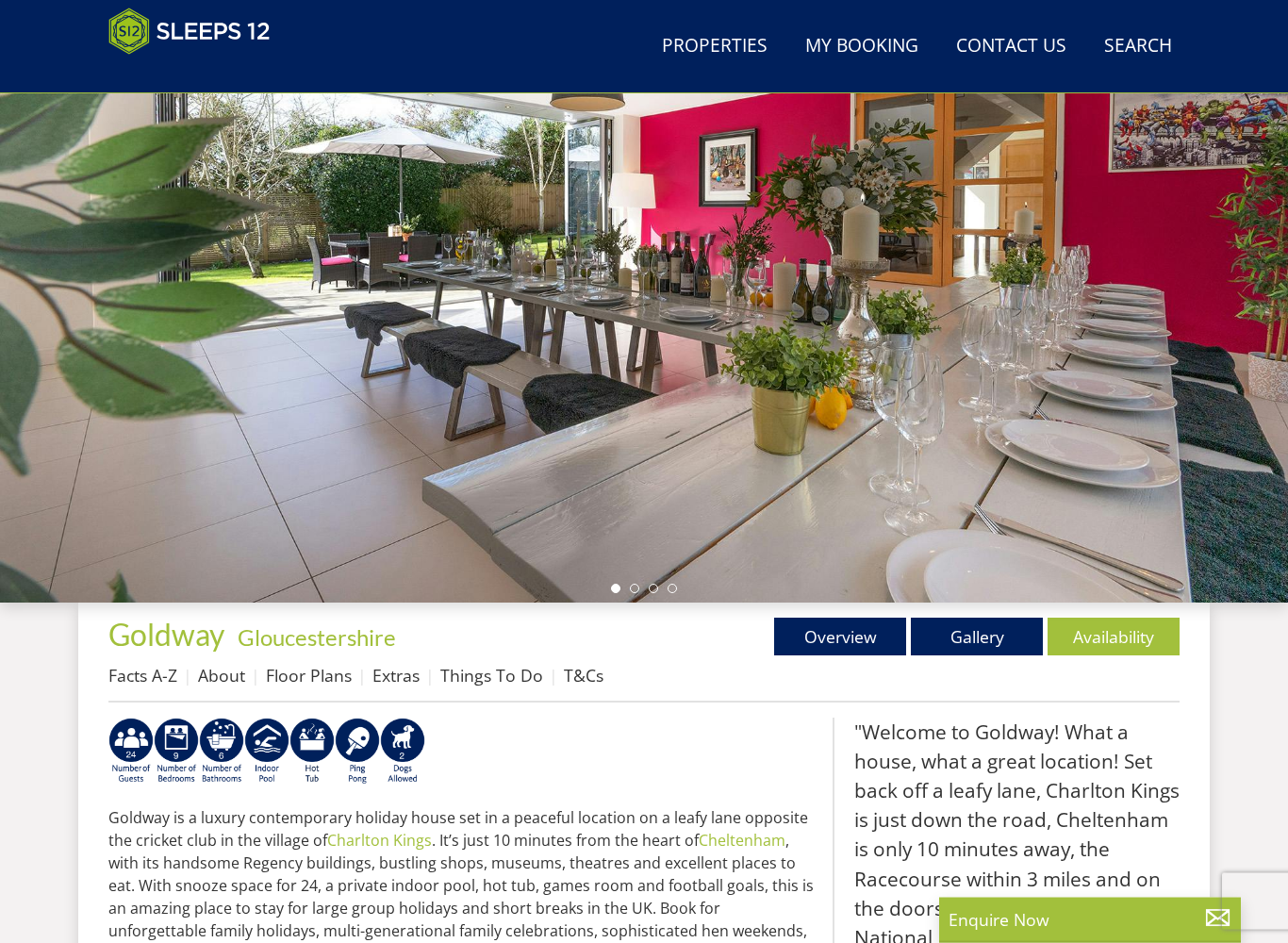 scroll, scrollTop: 192, scrollLeft: 0, axis: vertical 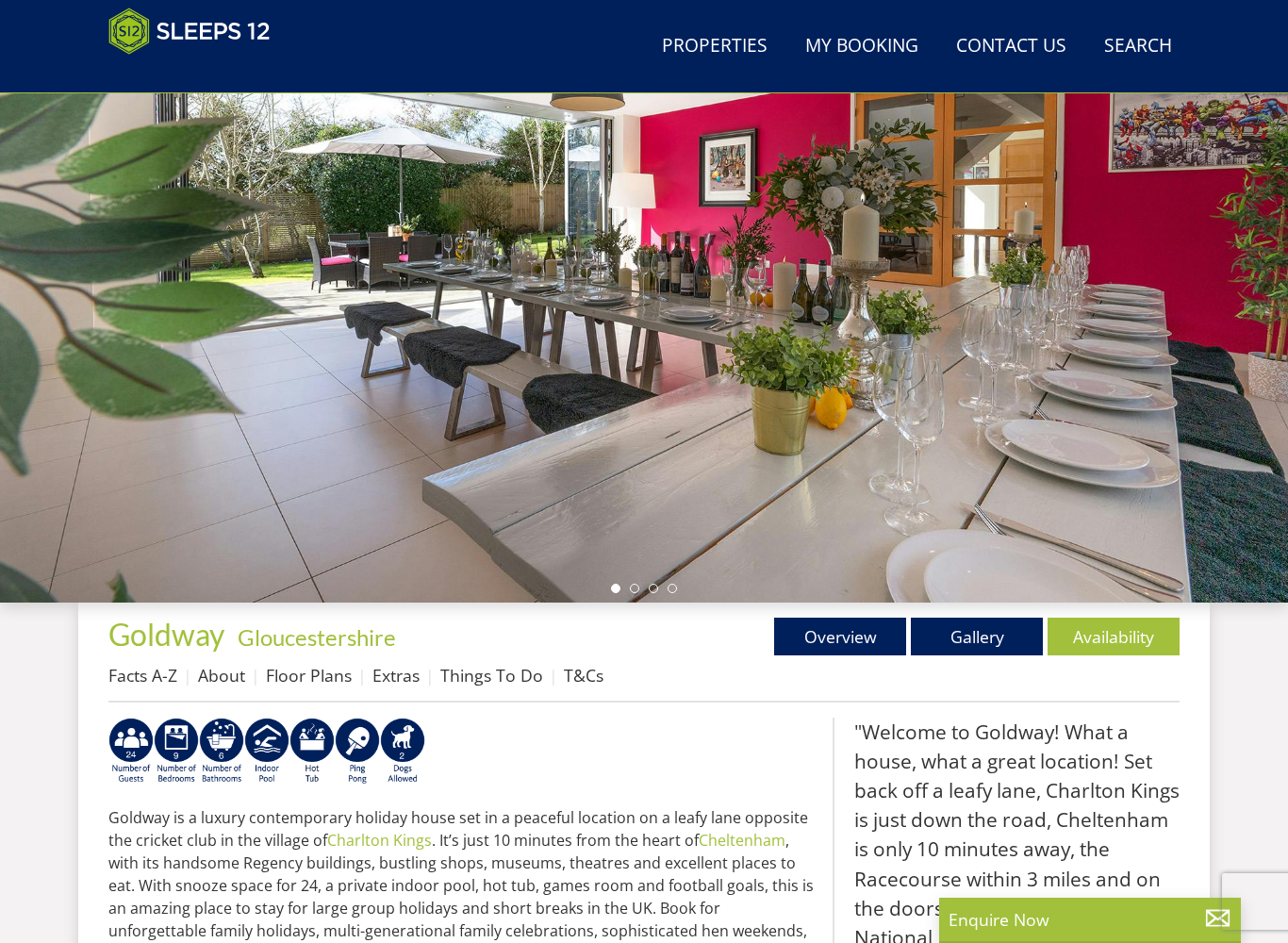click on "Gallery" at bounding box center (977, 637) 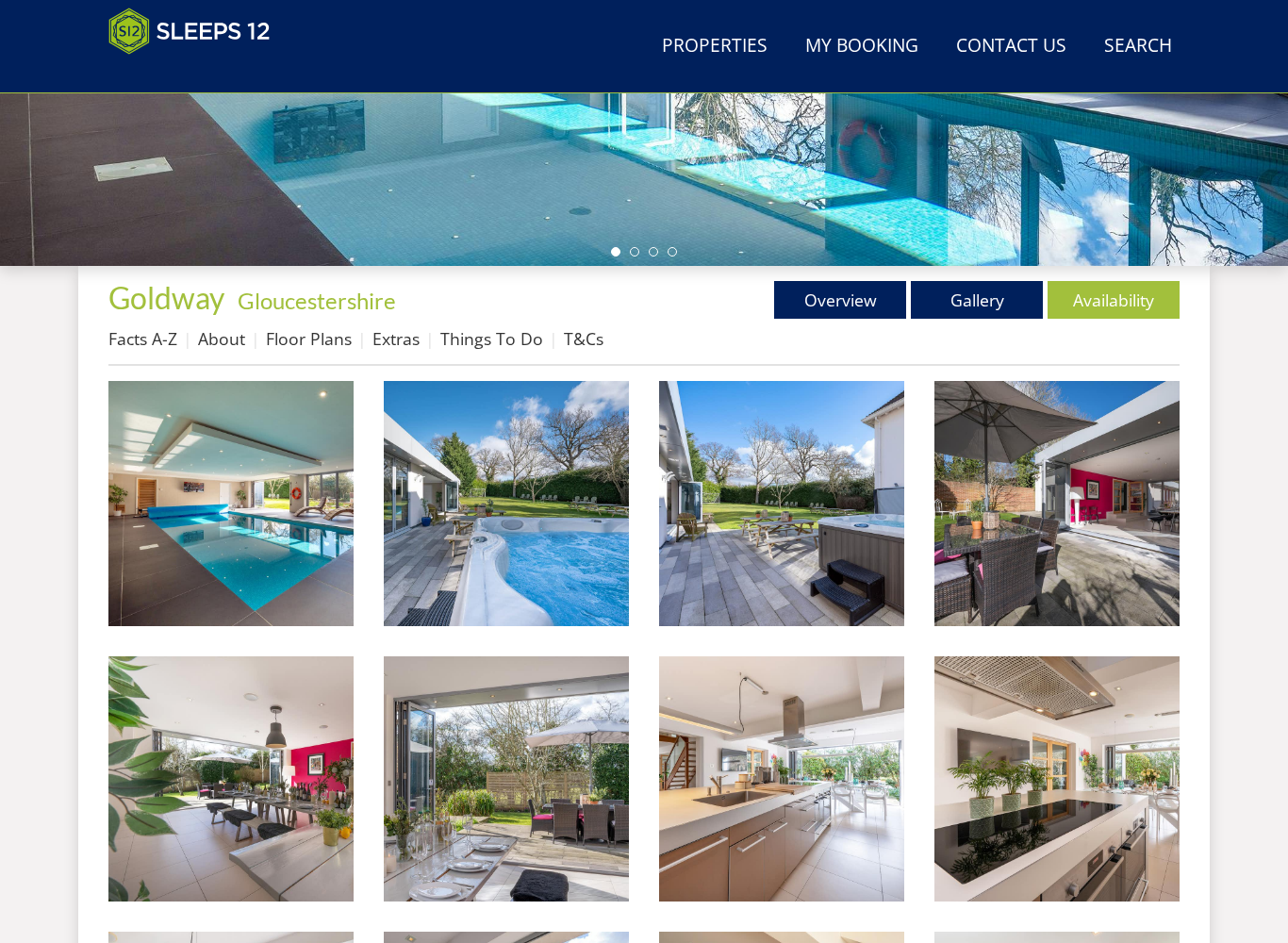 scroll, scrollTop: 529, scrollLeft: 0, axis: vertical 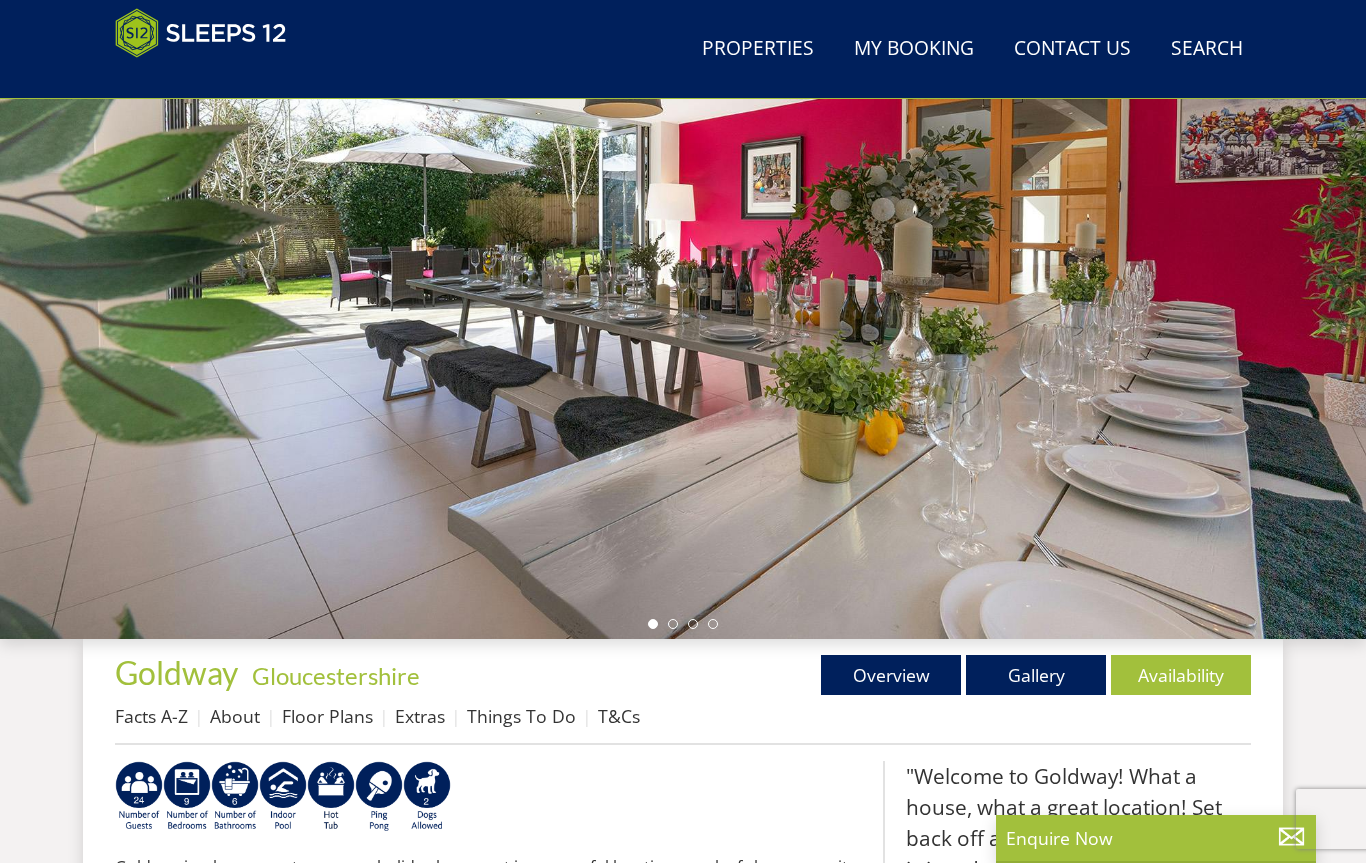 select on "15" 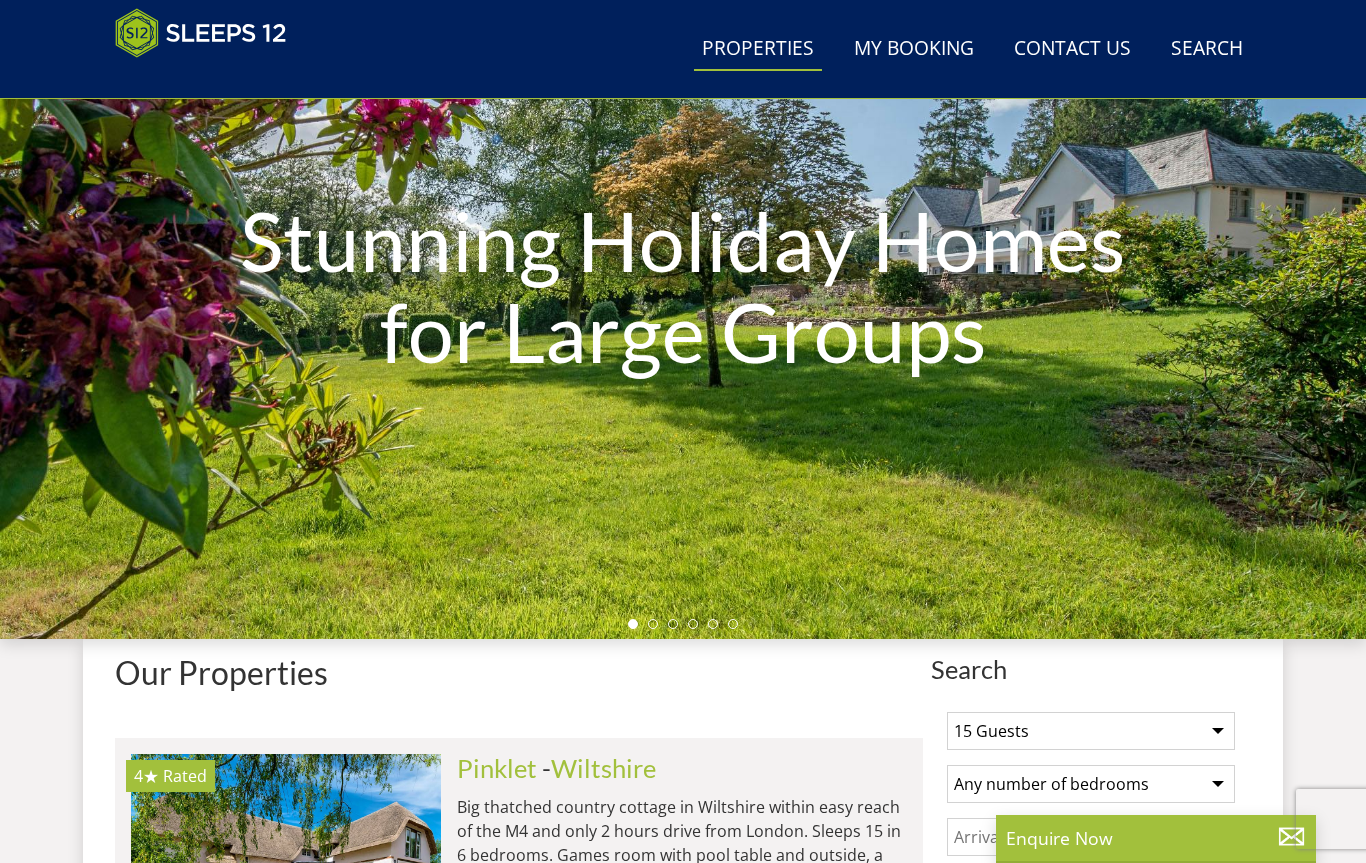 scroll, scrollTop: 15988, scrollLeft: 0, axis: vertical 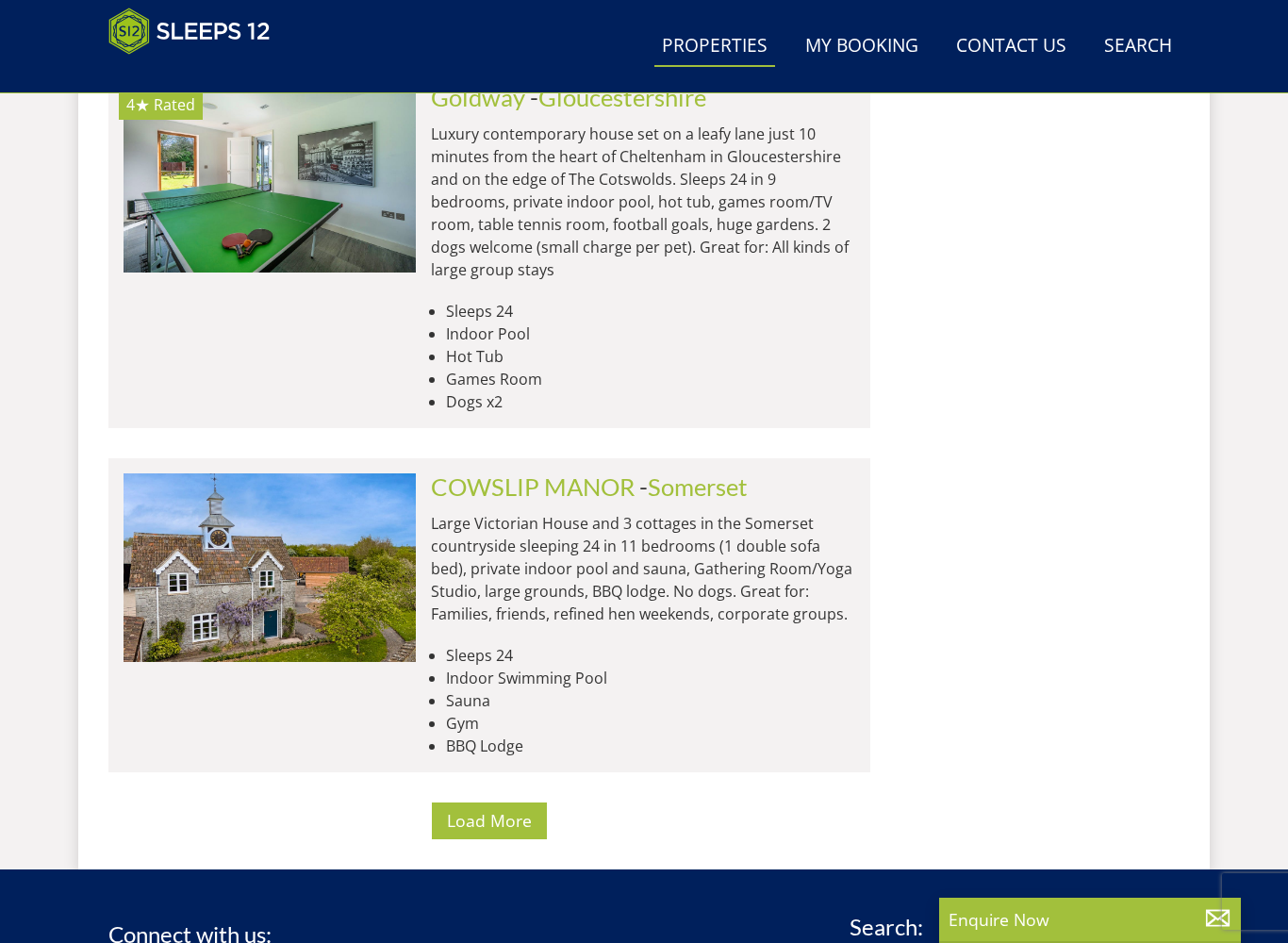 click on "Load More" at bounding box center (489, 820) 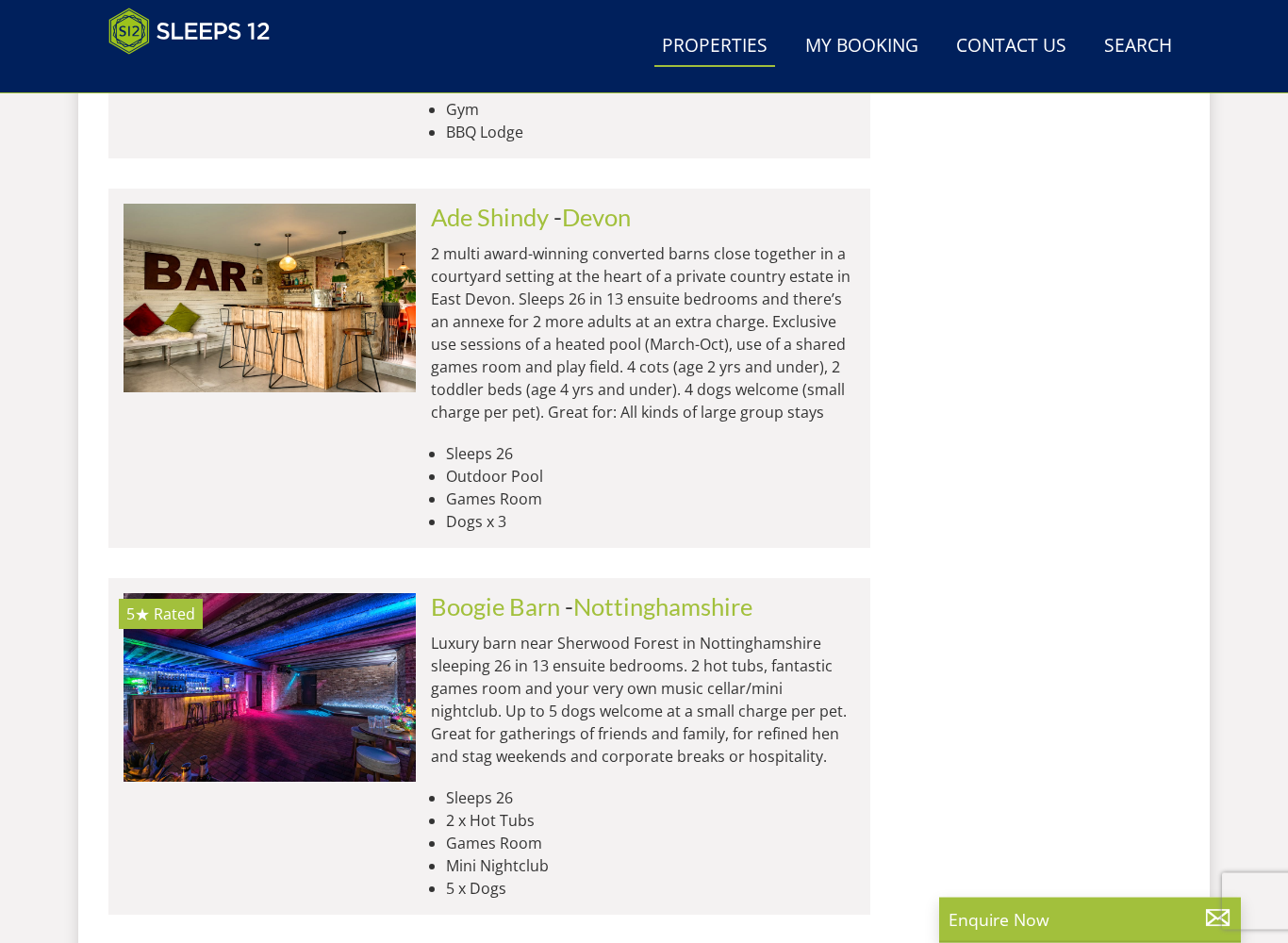 scroll, scrollTop: 16099, scrollLeft: 0, axis: vertical 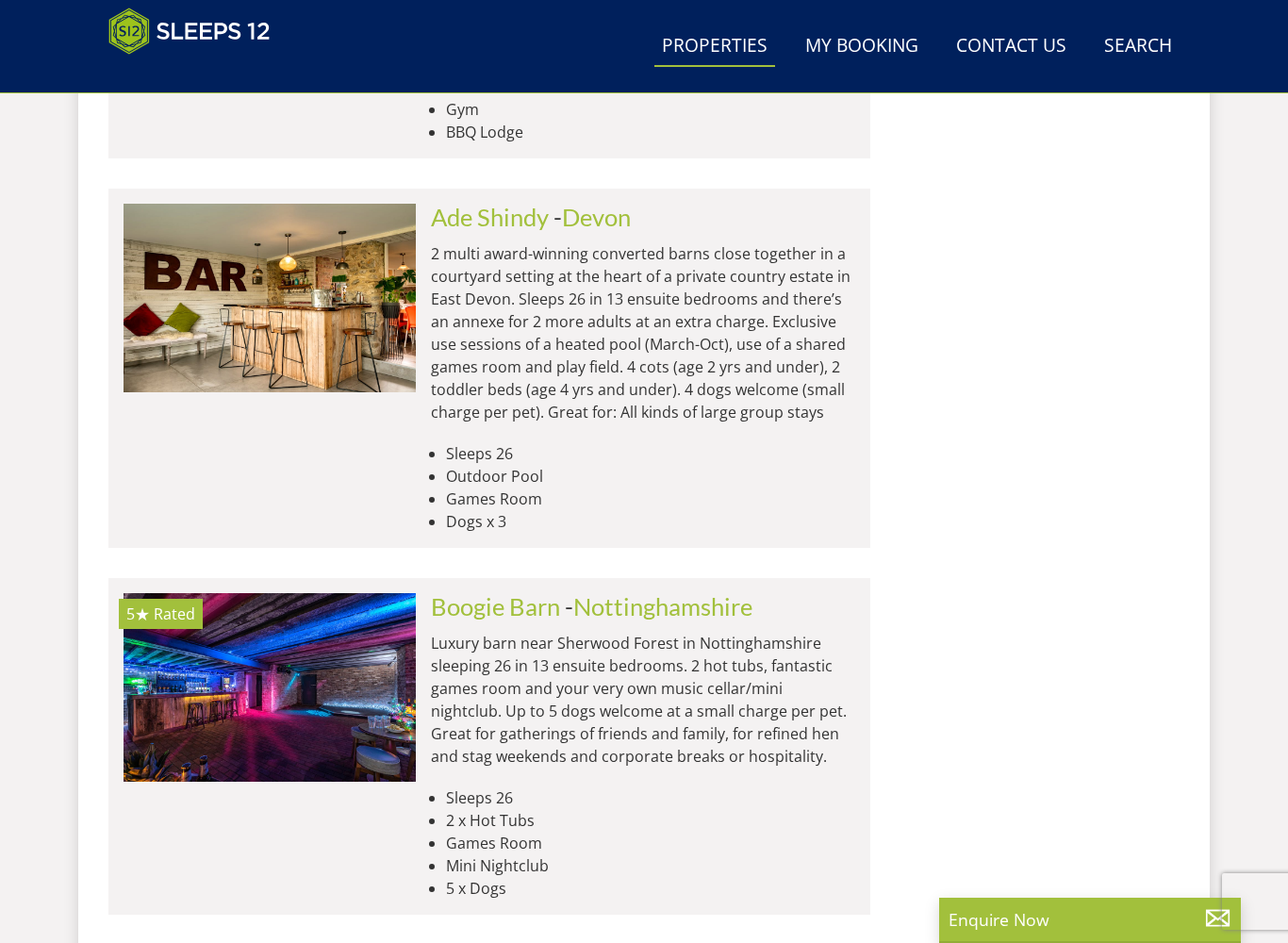 click at bounding box center (270, 687) 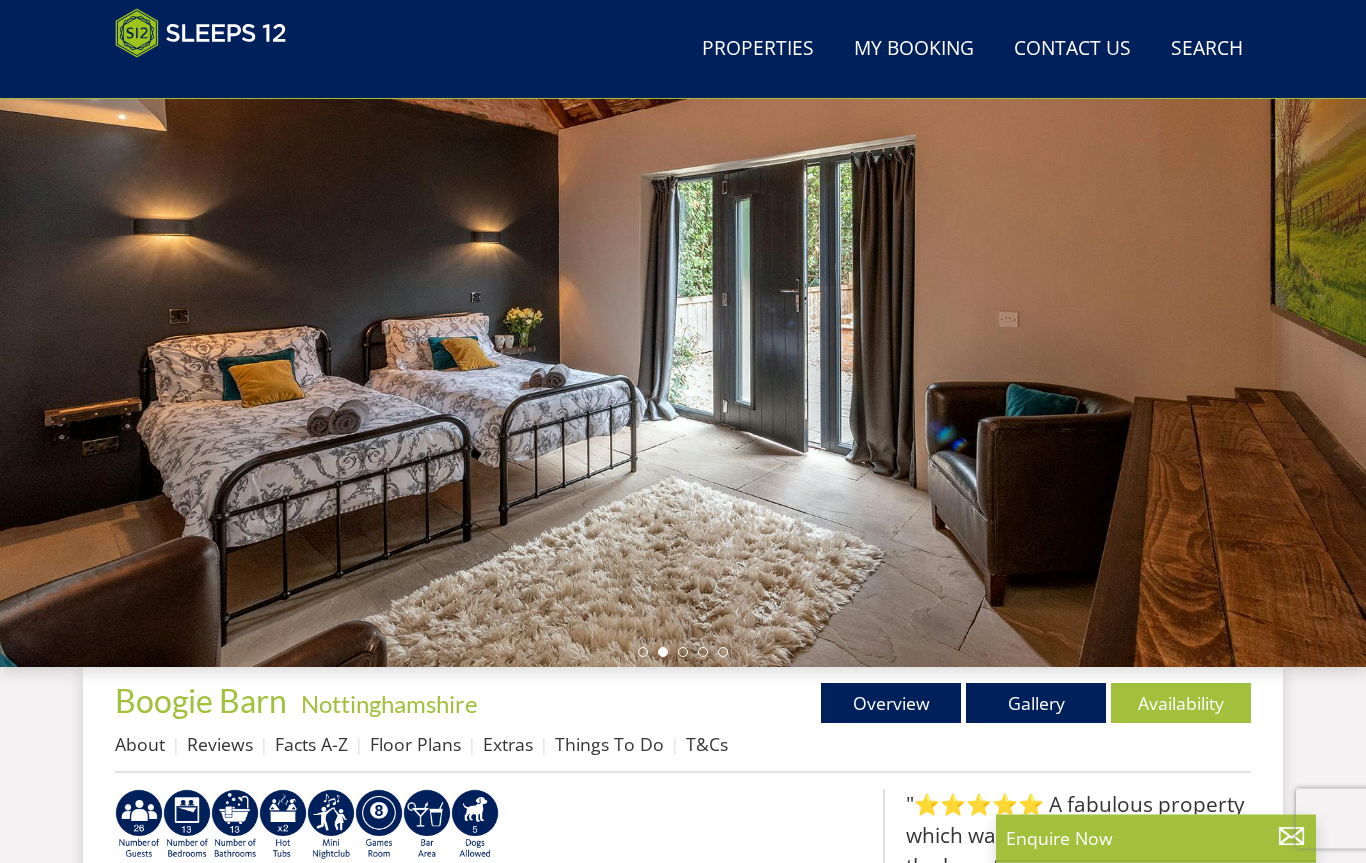 scroll, scrollTop: 172, scrollLeft: 0, axis: vertical 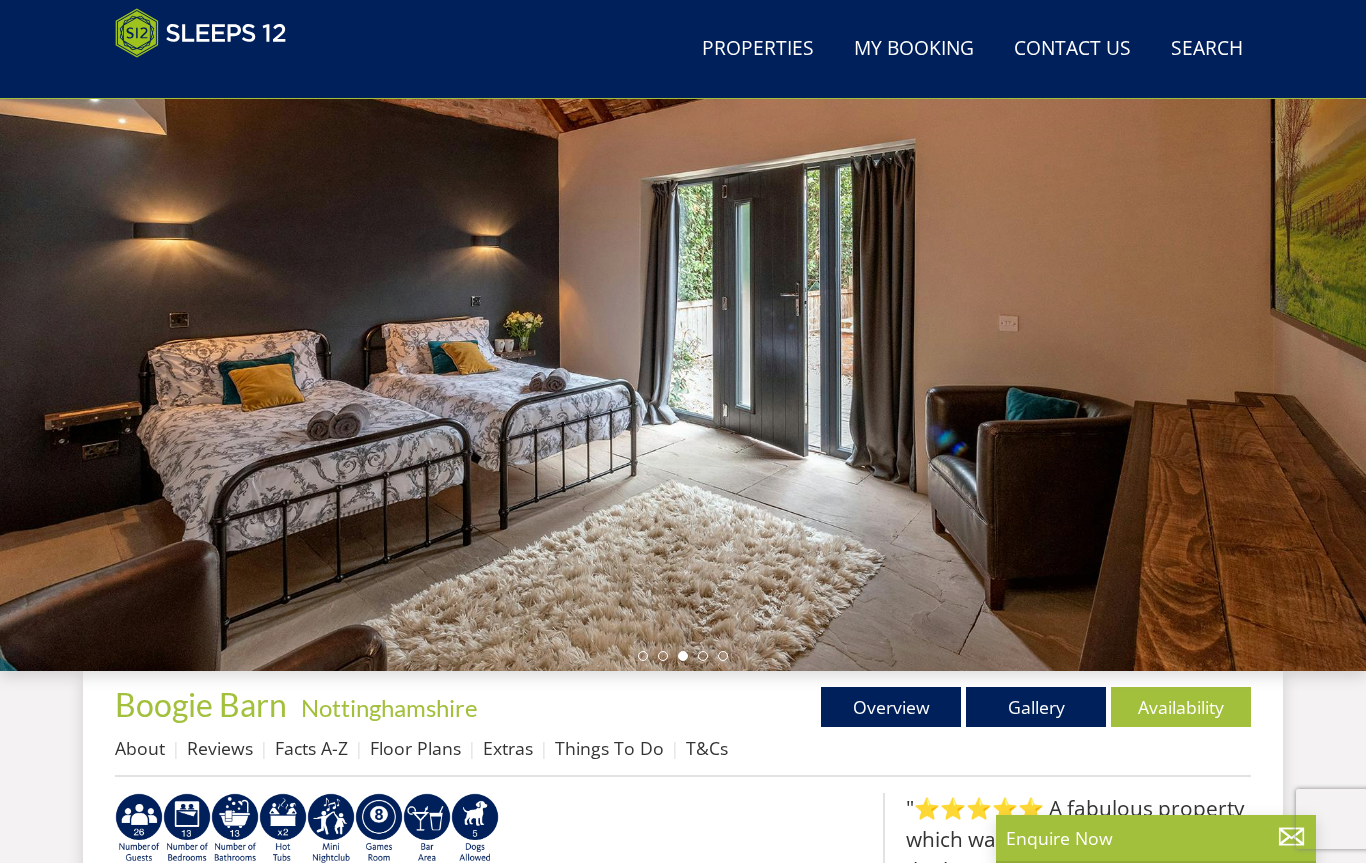click on "Gallery" at bounding box center [1036, 707] 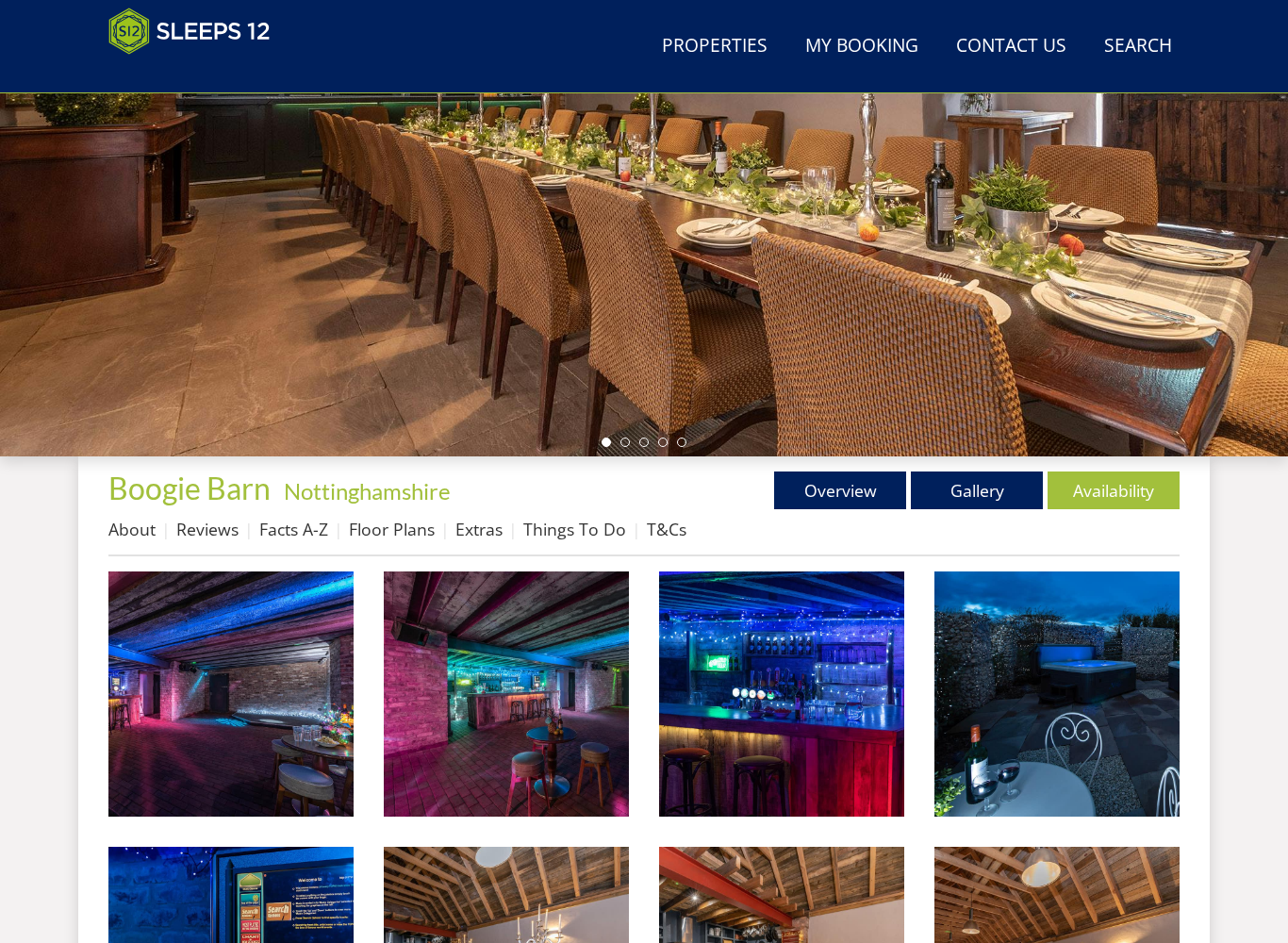 scroll, scrollTop: 373, scrollLeft: 0, axis: vertical 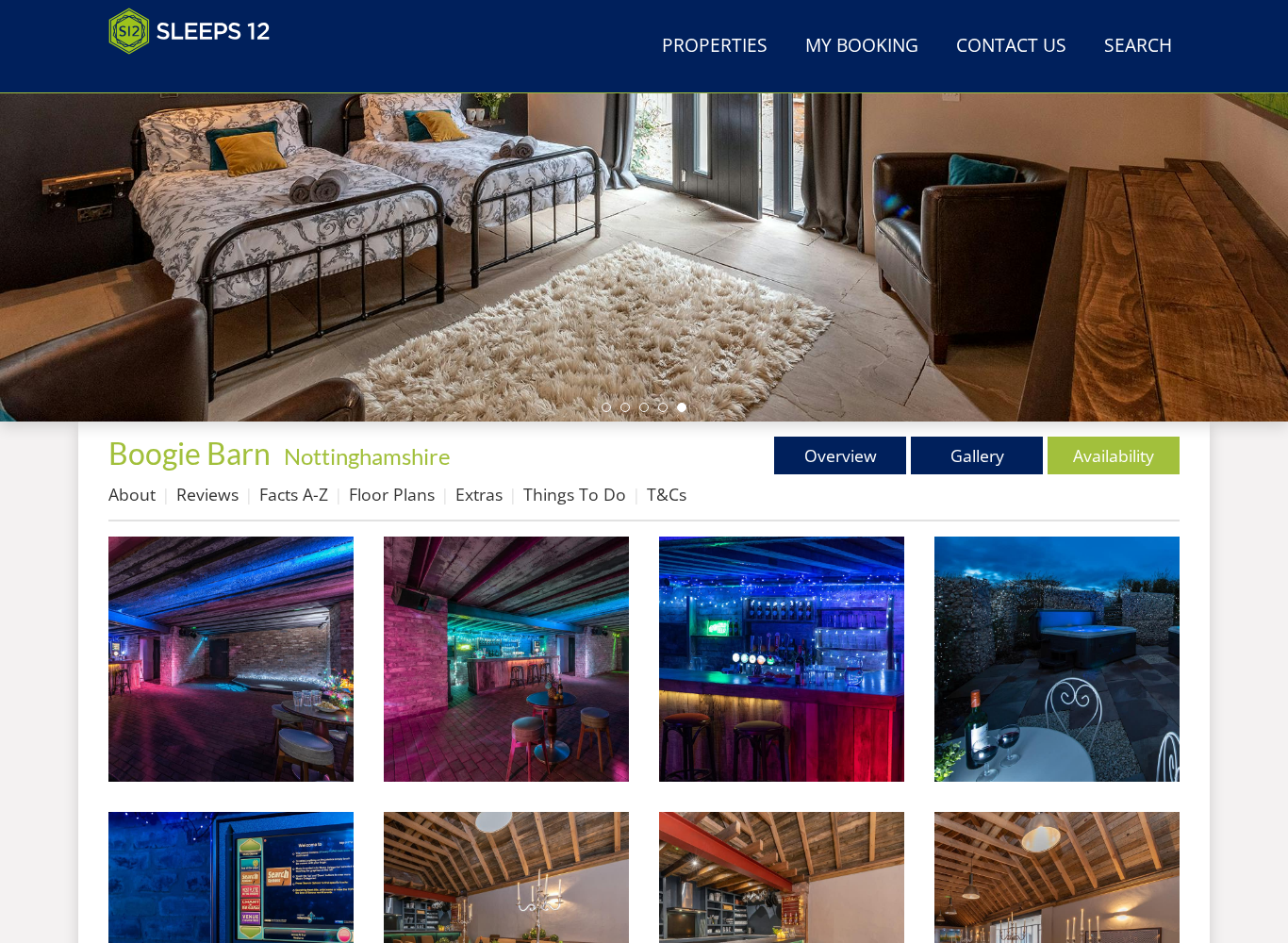 click at bounding box center [231, 659] 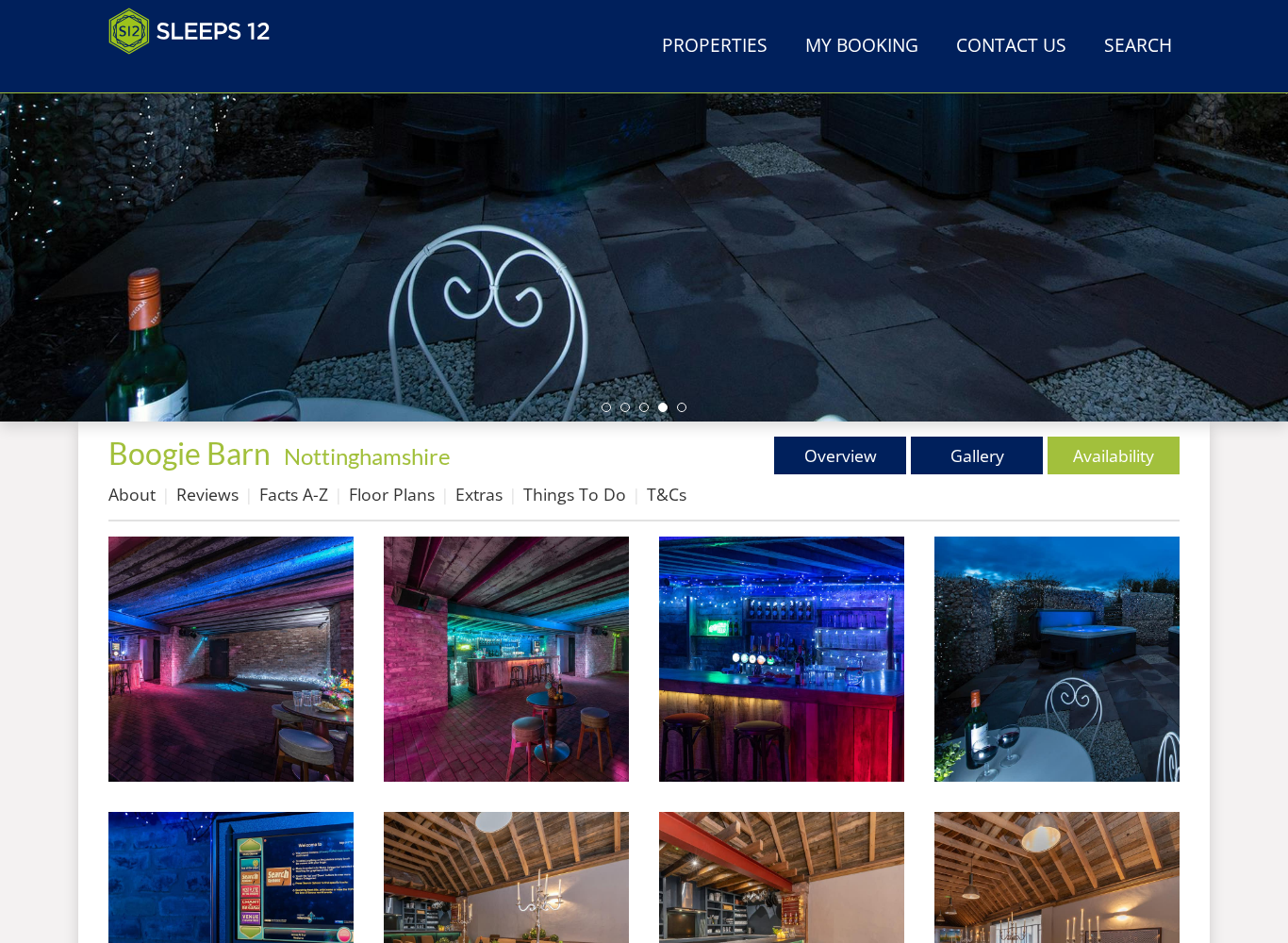 click on "Availability" at bounding box center (1114, 455) 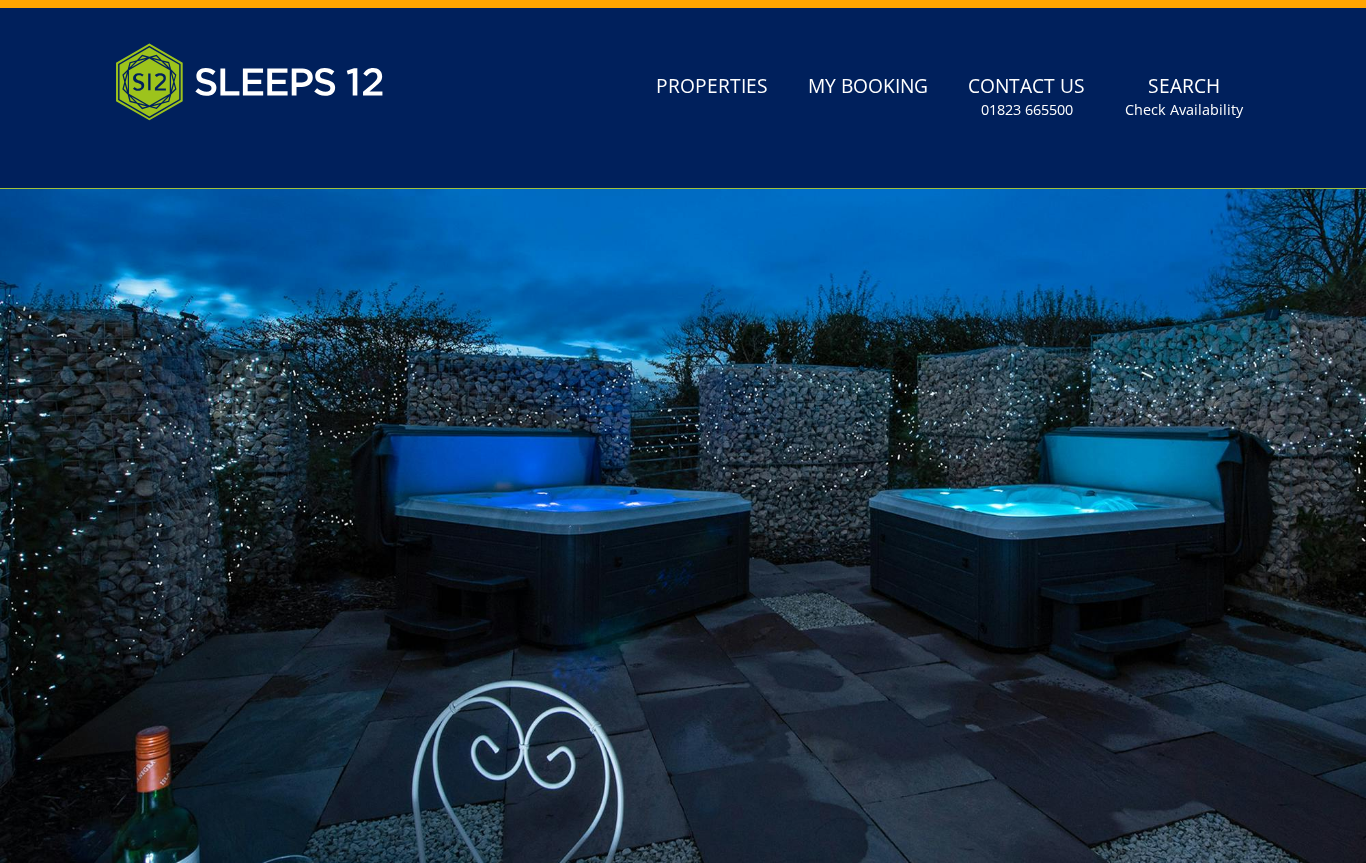 scroll, scrollTop: 0, scrollLeft: 0, axis: both 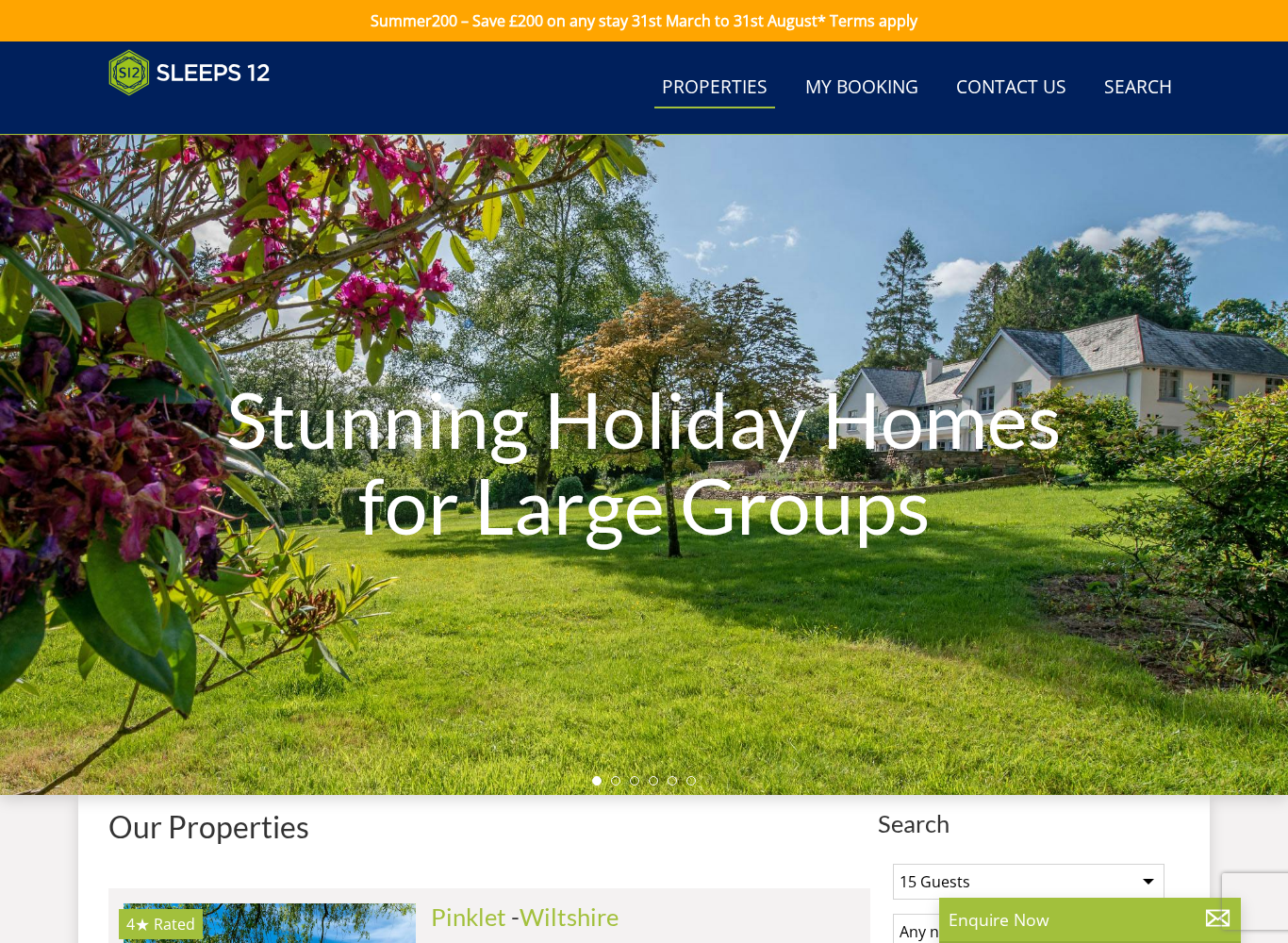 select on "15" 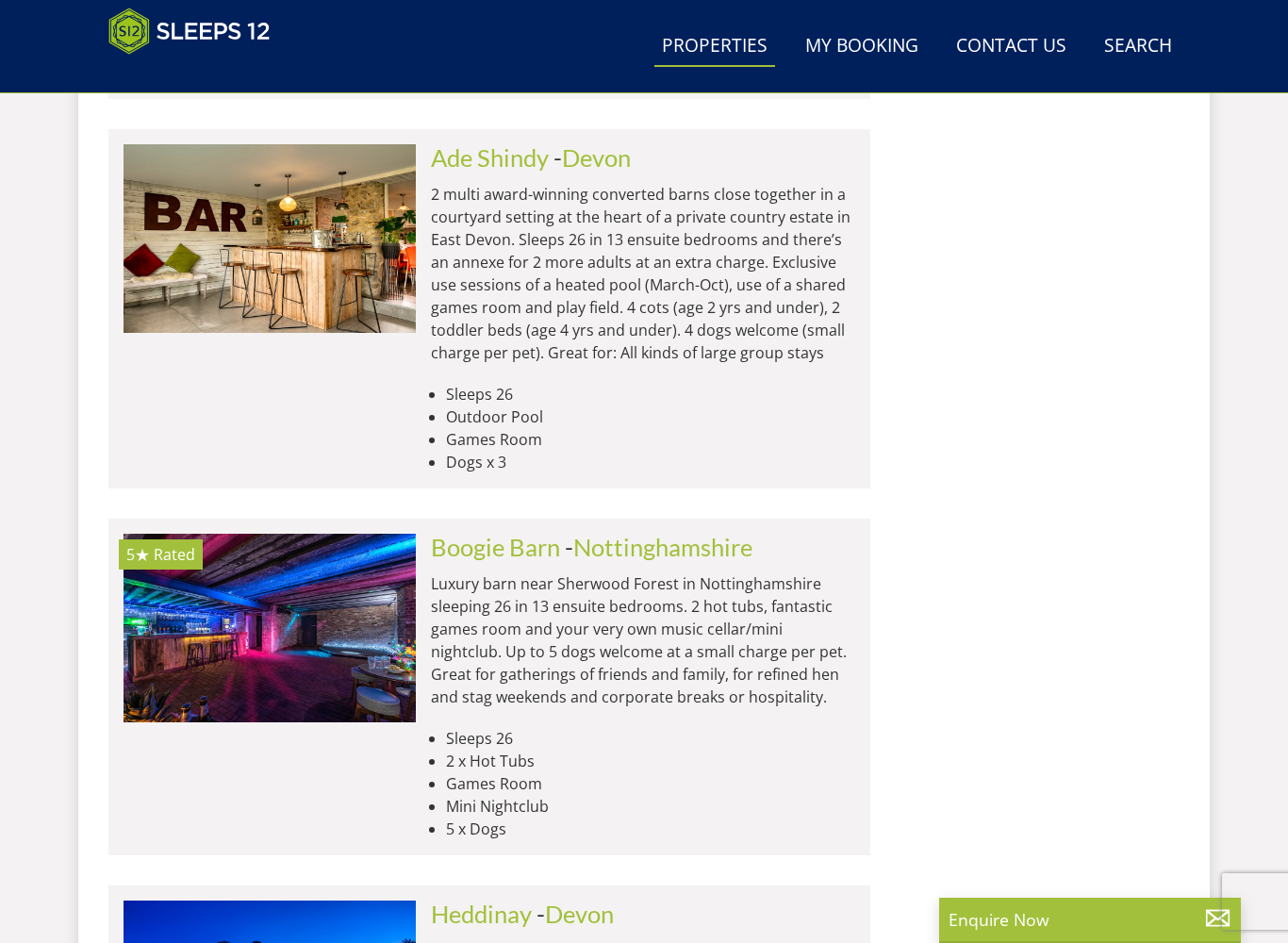 scroll, scrollTop: 16158, scrollLeft: 0, axis: vertical 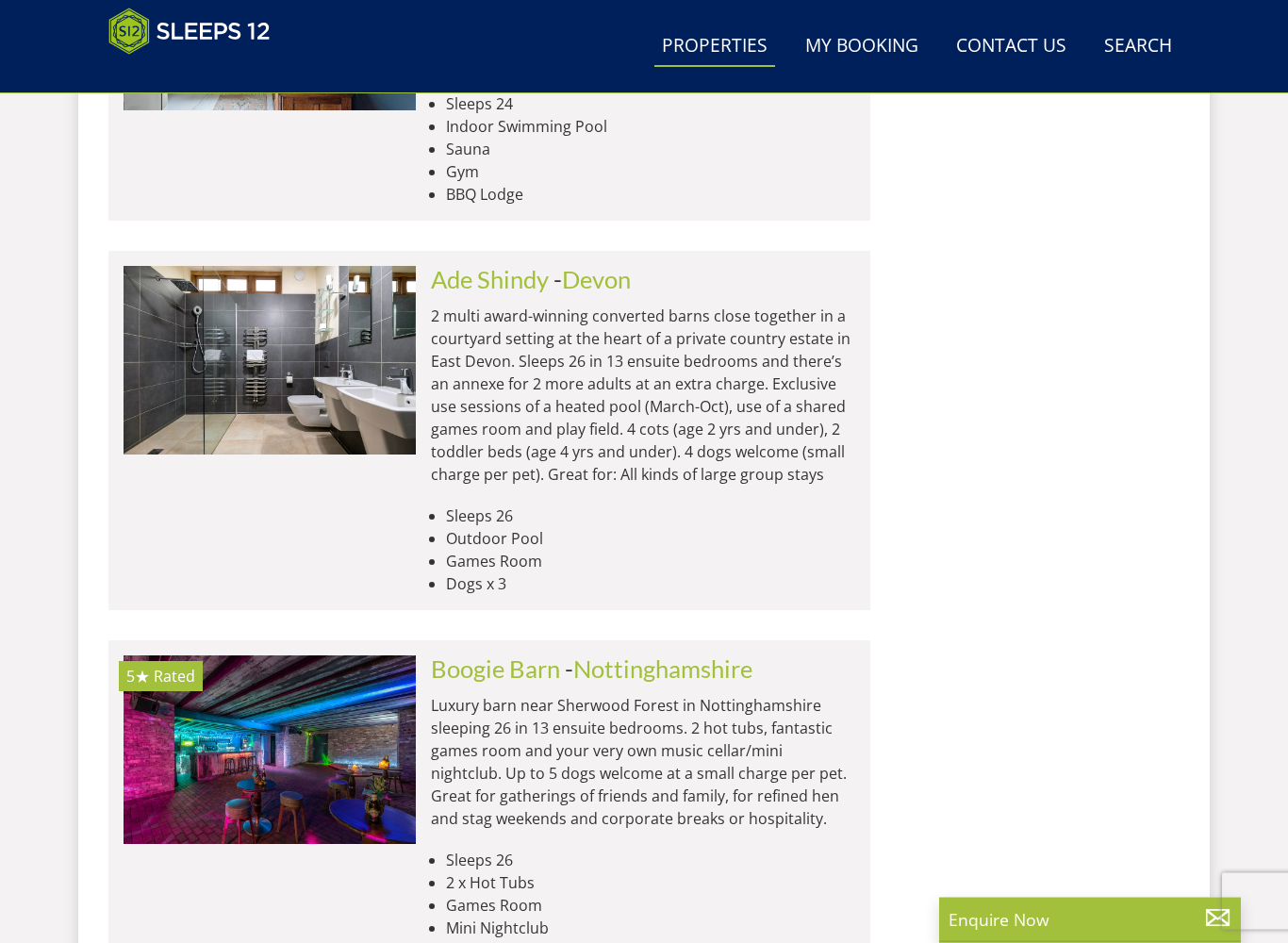 click on "Luxury barn near Sherwood Forest in Nottinghamshire sleeping 26 in 13 ensuite bedrooms. 2 hot tubs, fantastic games room and your very own music cellar/mini nightclub. Up to 5 dogs welcome at a small charge per pet. Great for gatherings of friends and family, for refined hen and stag weekends and corporate breaks or hospitality." at bounding box center [643, 763] 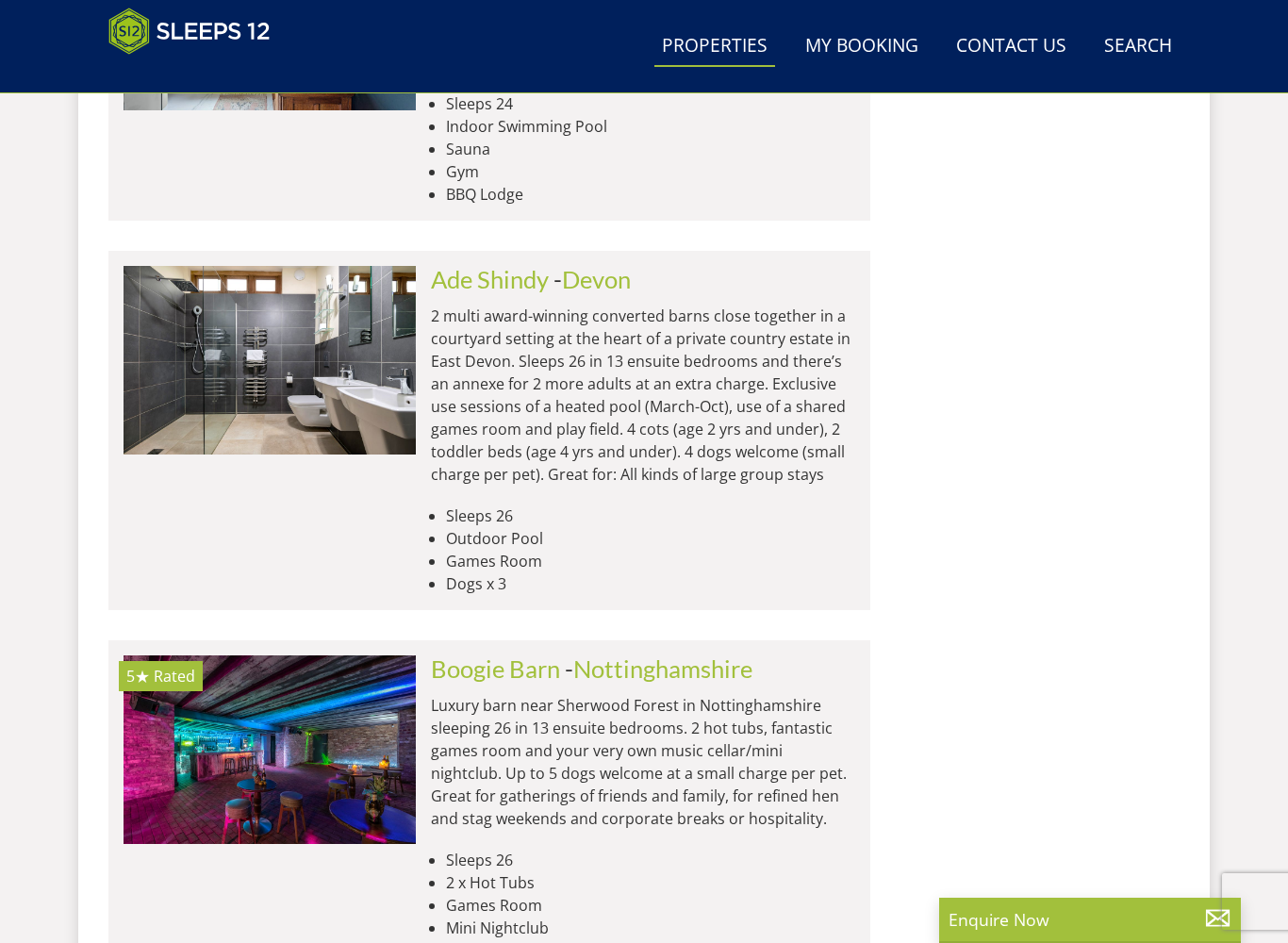 click at bounding box center (270, 750) 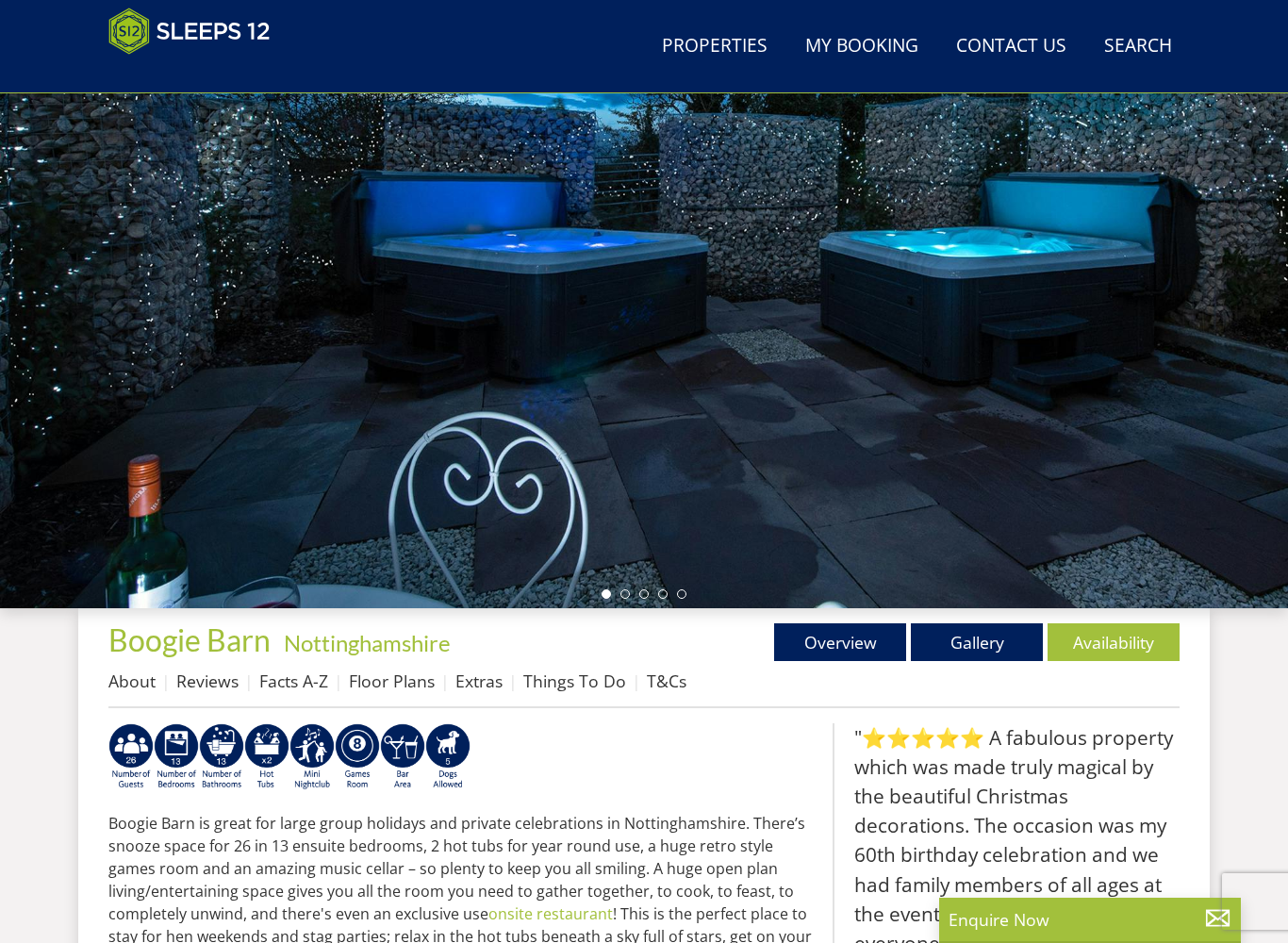 scroll, scrollTop: 207, scrollLeft: 0, axis: vertical 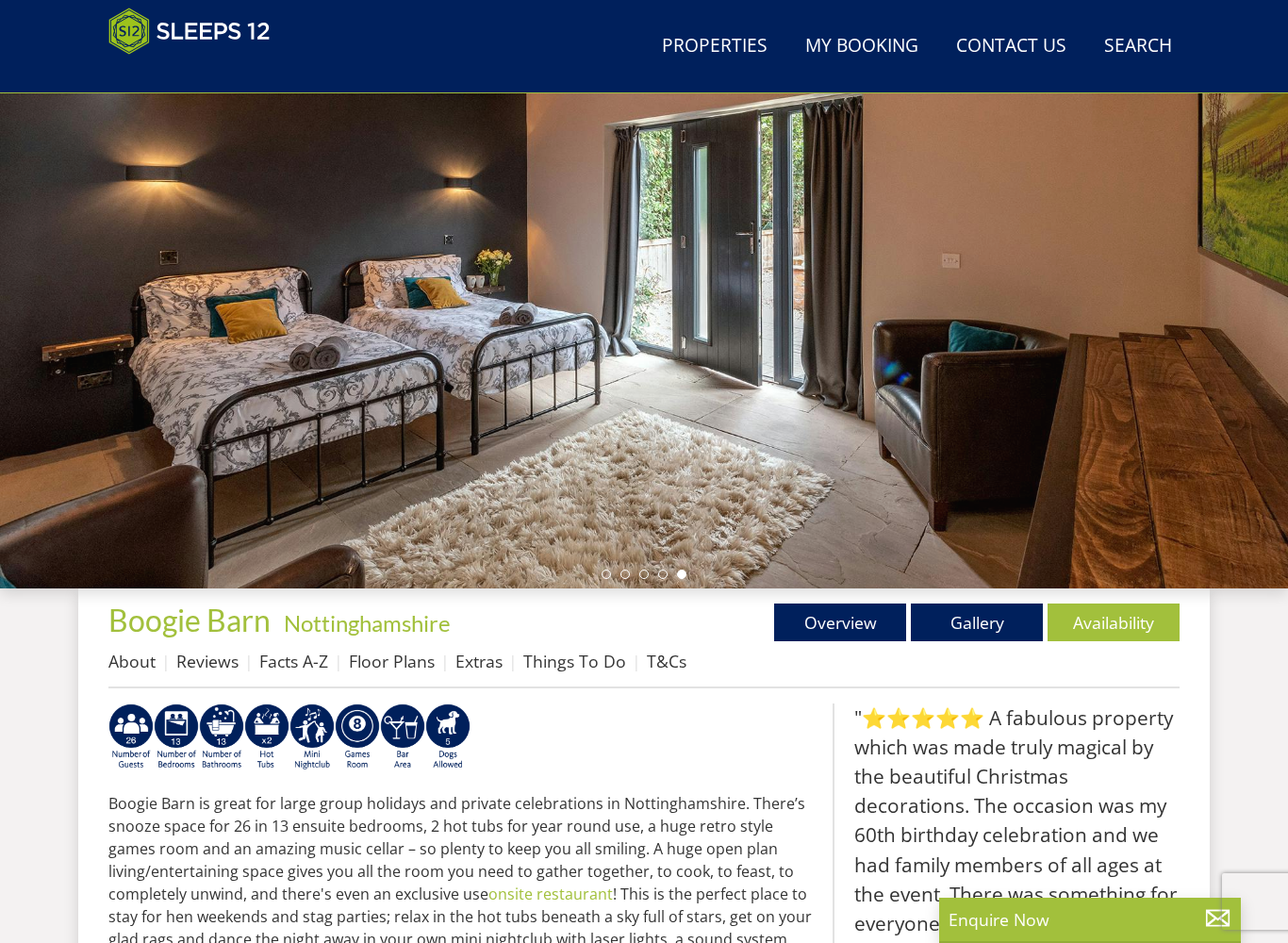 click on "Availability" at bounding box center [1114, 622] 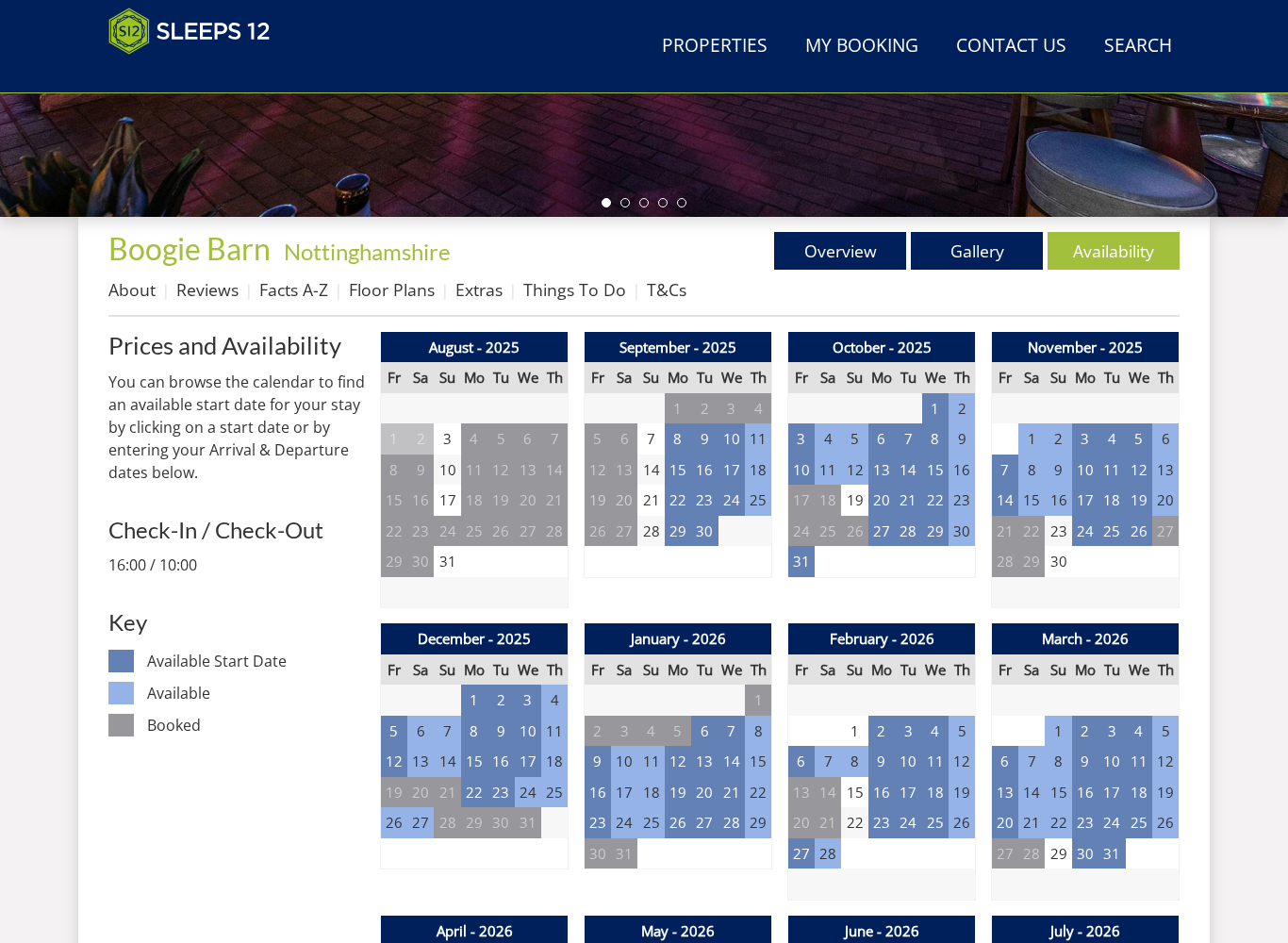 scroll, scrollTop: 577, scrollLeft: 0, axis: vertical 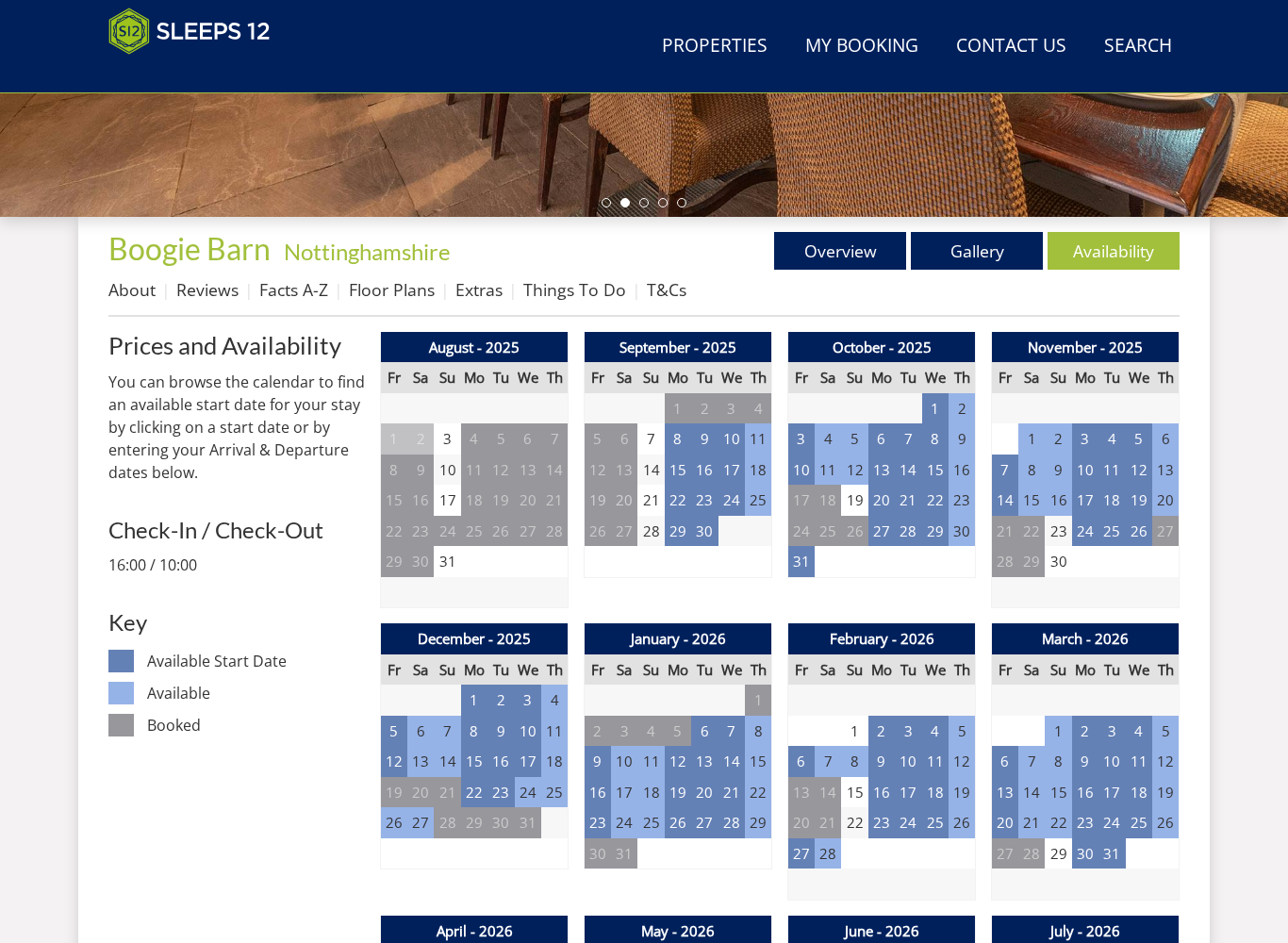 click on "29" at bounding box center (935, 531) 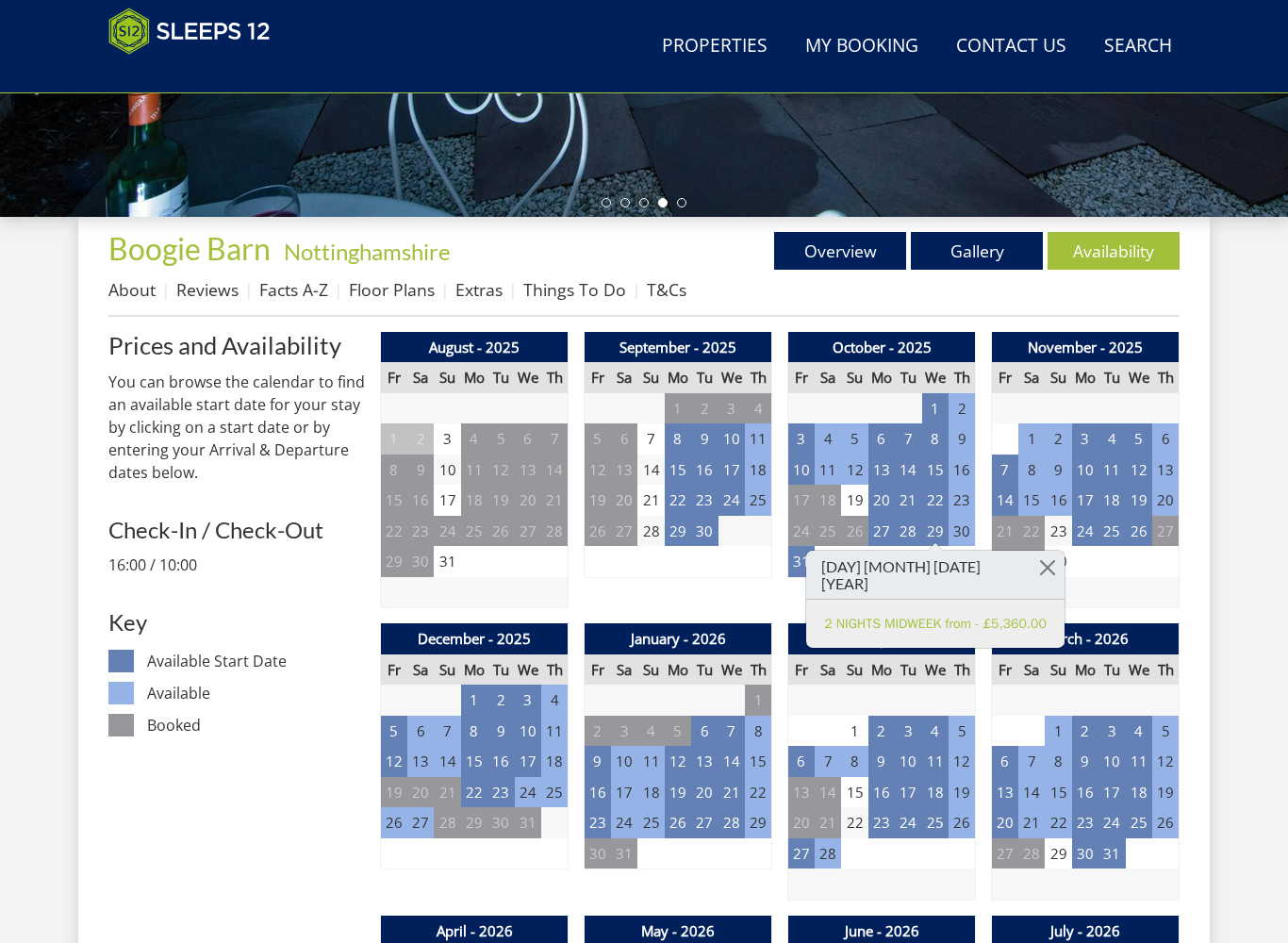 click on "Search
Menu
Properties
My Booking
Contact Us  01823 665500
Search  Check Availability
Guests
1
2
3
4
5
6
7
8
9
10
11
12
13
14
15
16
17
18
19
20
21
22
23
24
25
26
27
28
29
30
31
32
Date
02/08/2025
Search
Properties
Boogie Barn" at bounding box center (644, 1348) 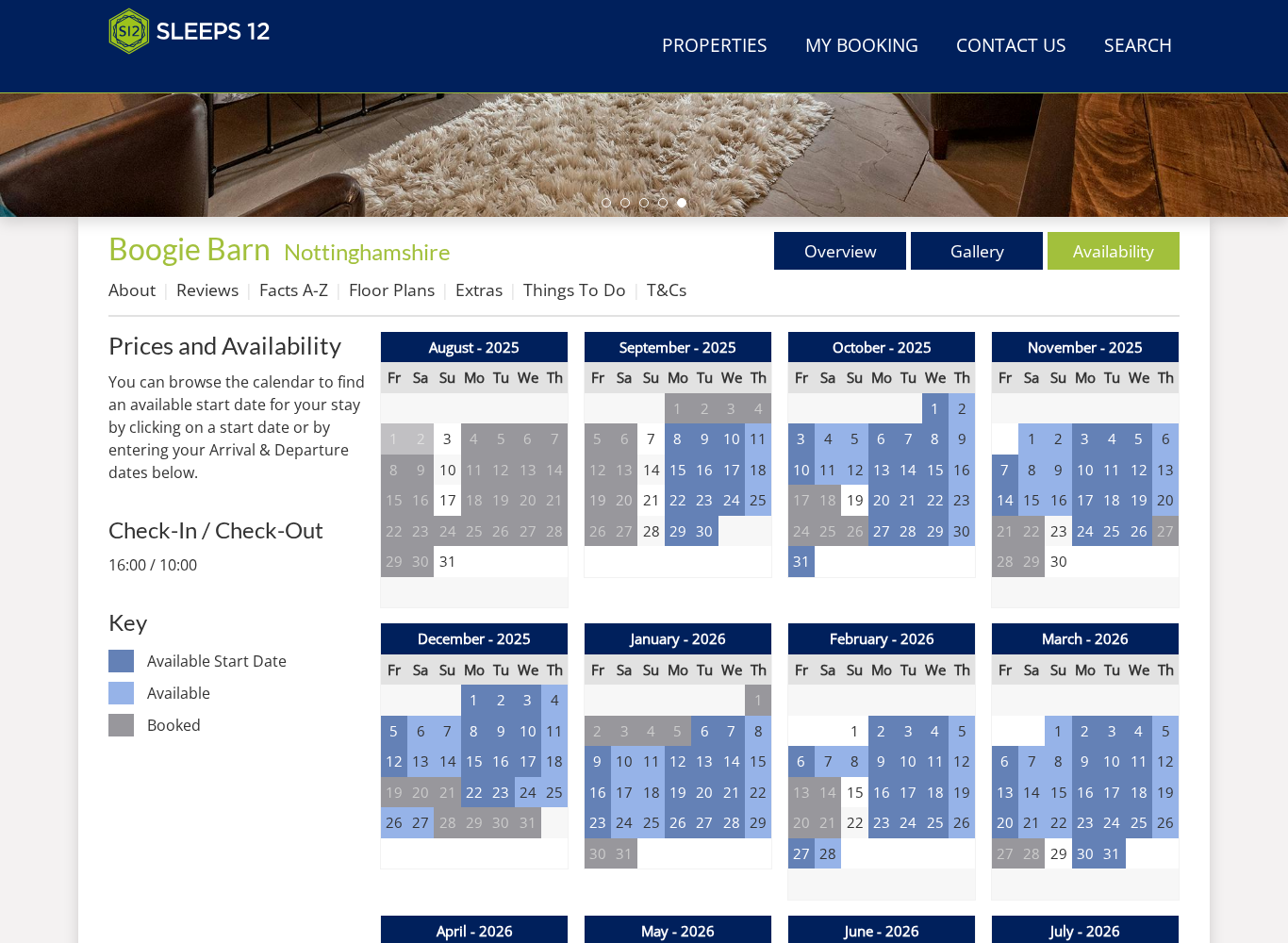 click on "29" at bounding box center [935, 531] 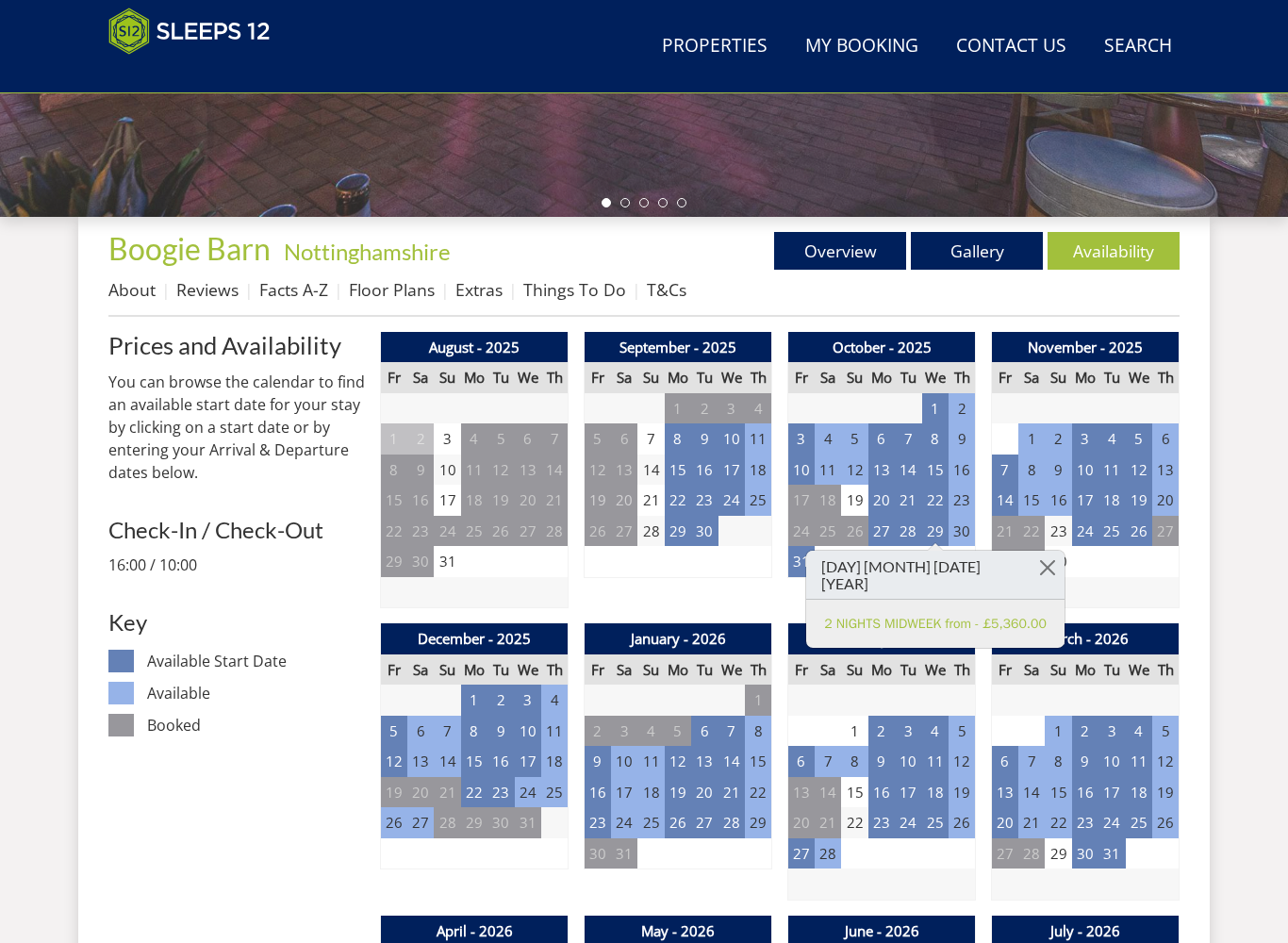 click on "2 NIGHTS MIDWEEK from  - £5,360.00" at bounding box center (935, 623) 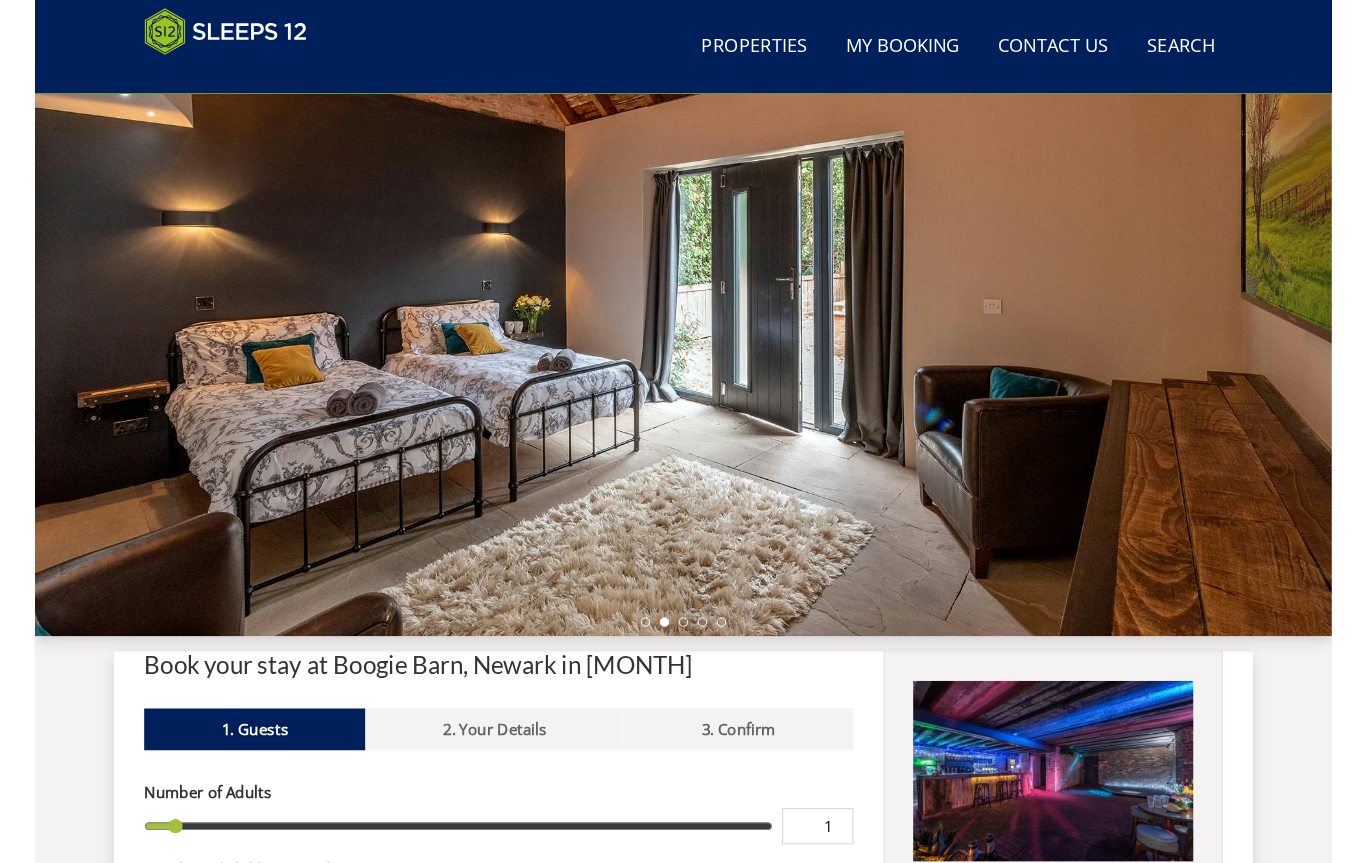 scroll, scrollTop: 244, scrollLeft: 0, axis: vertical 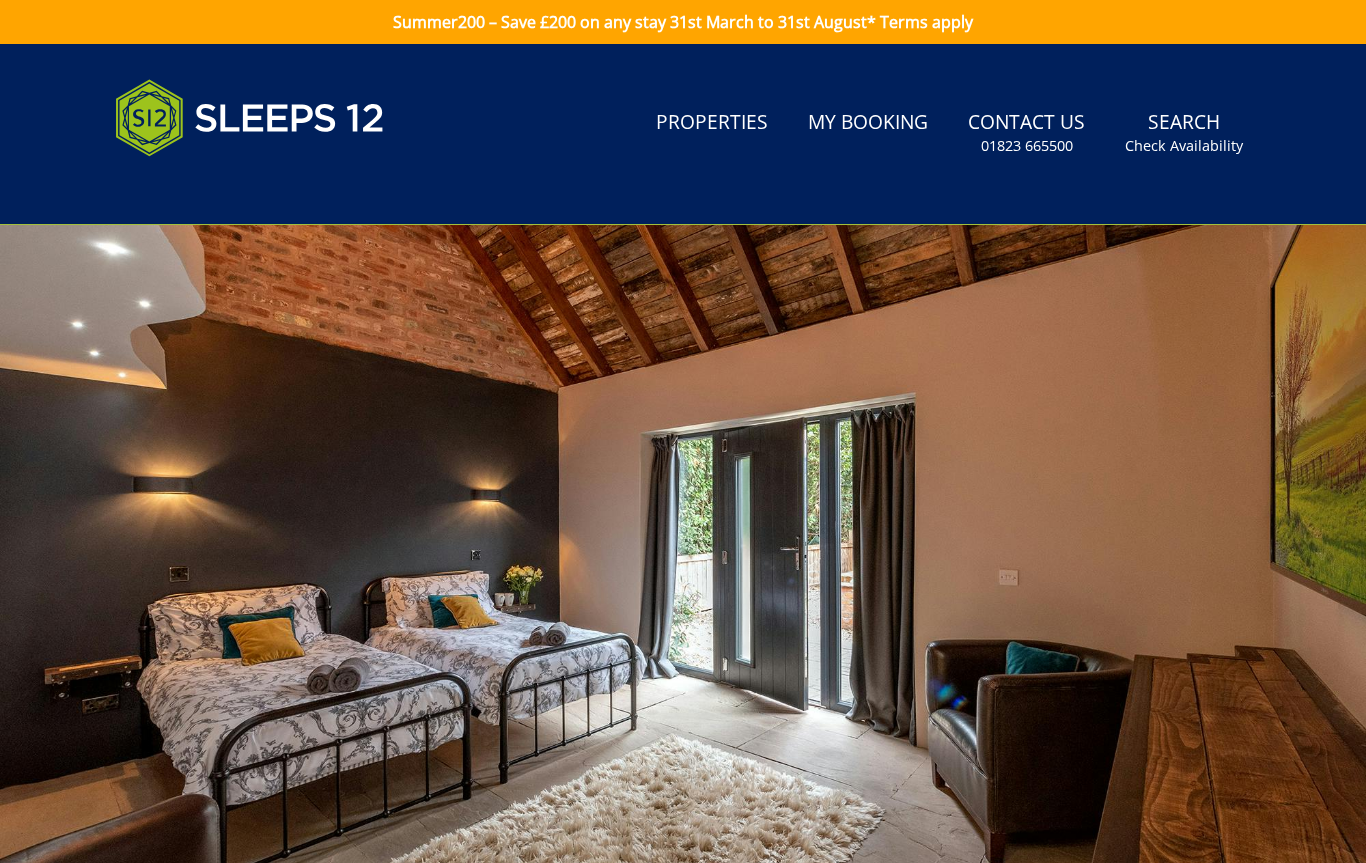 click on "My Booking" at bounding box center [868, 123] 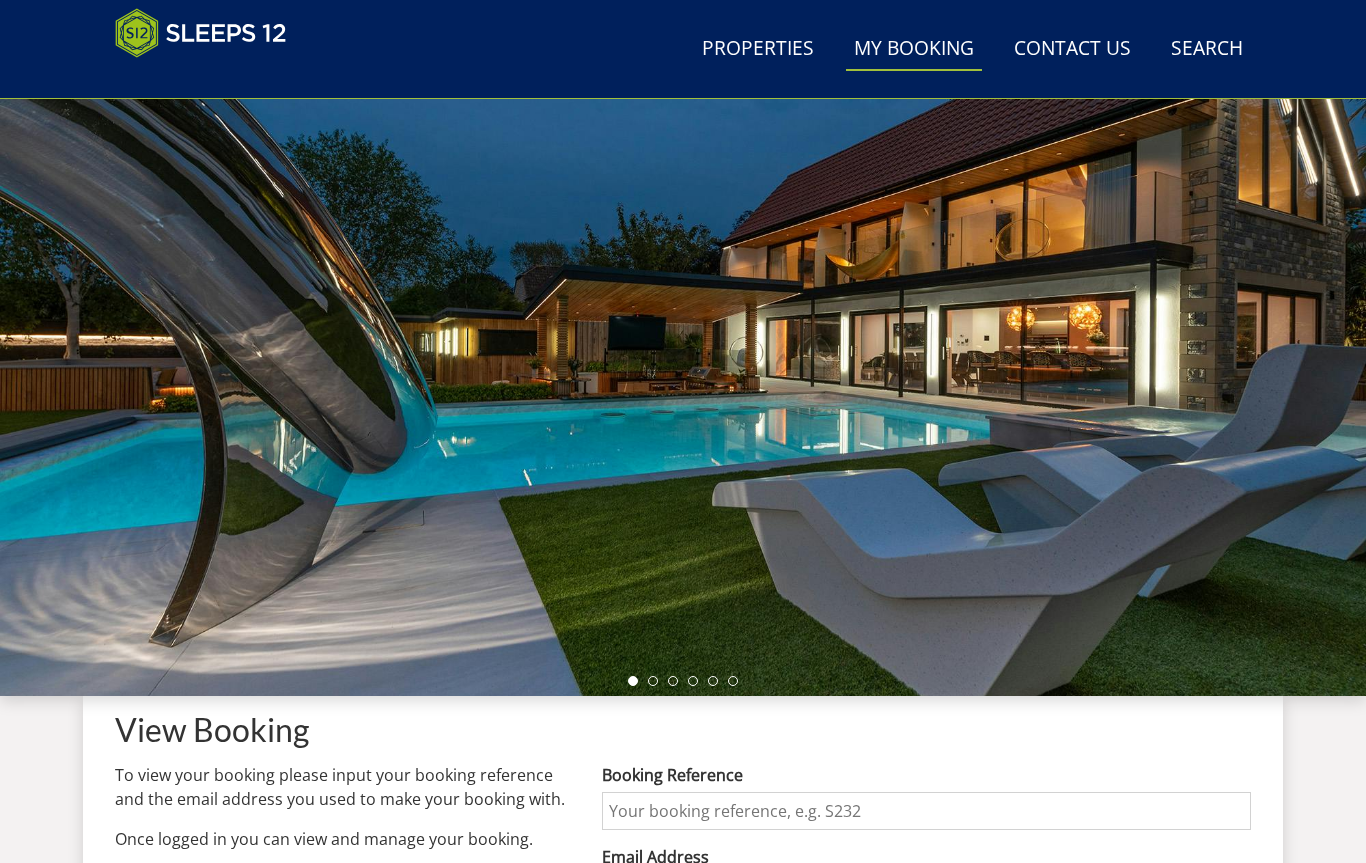 scroll, scrollTop: 146, scrollLeft: 0, axis: vertical 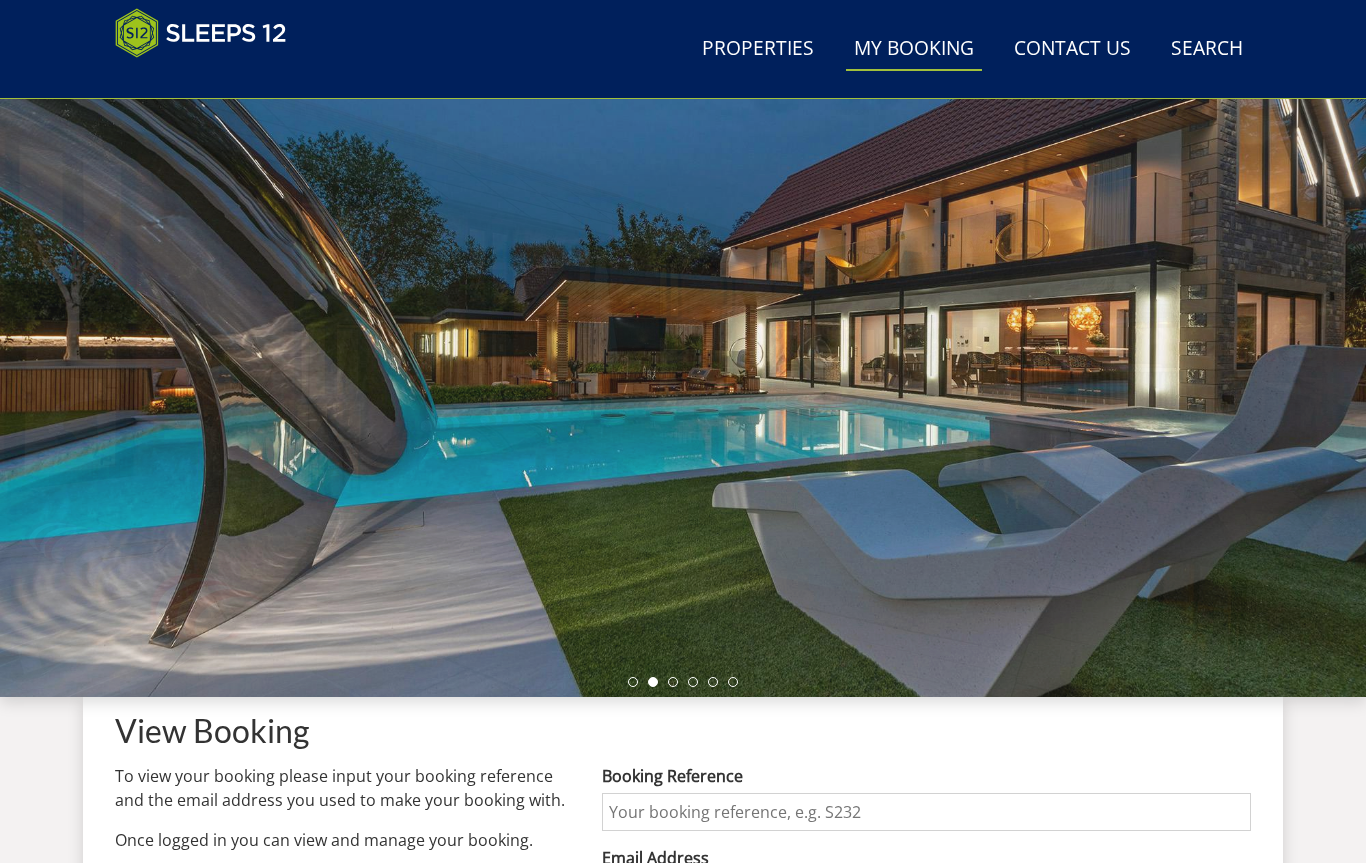 click at bounding box center [683, 347] 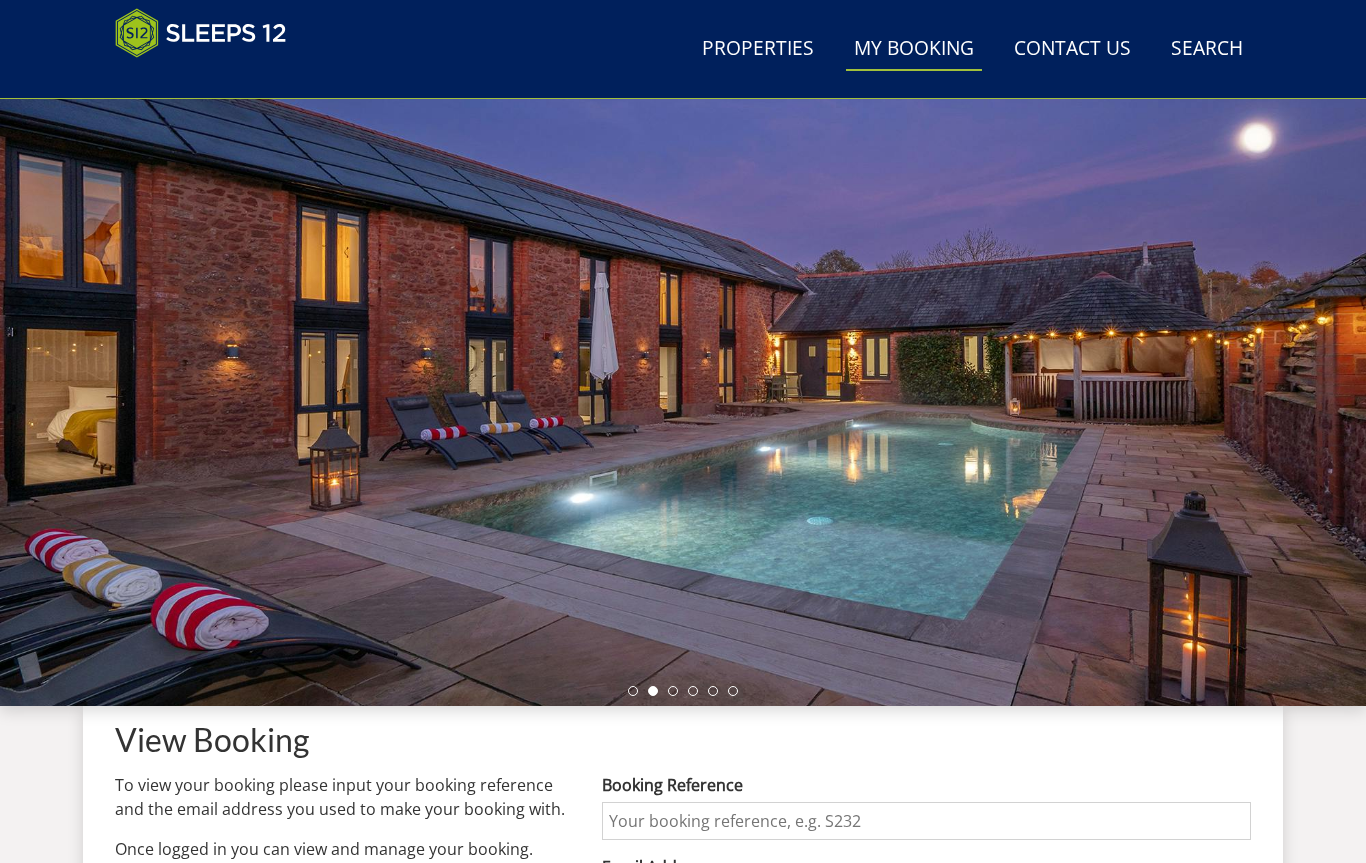scroll, scrollTop: 0, scrollLeft: 0, axis: both 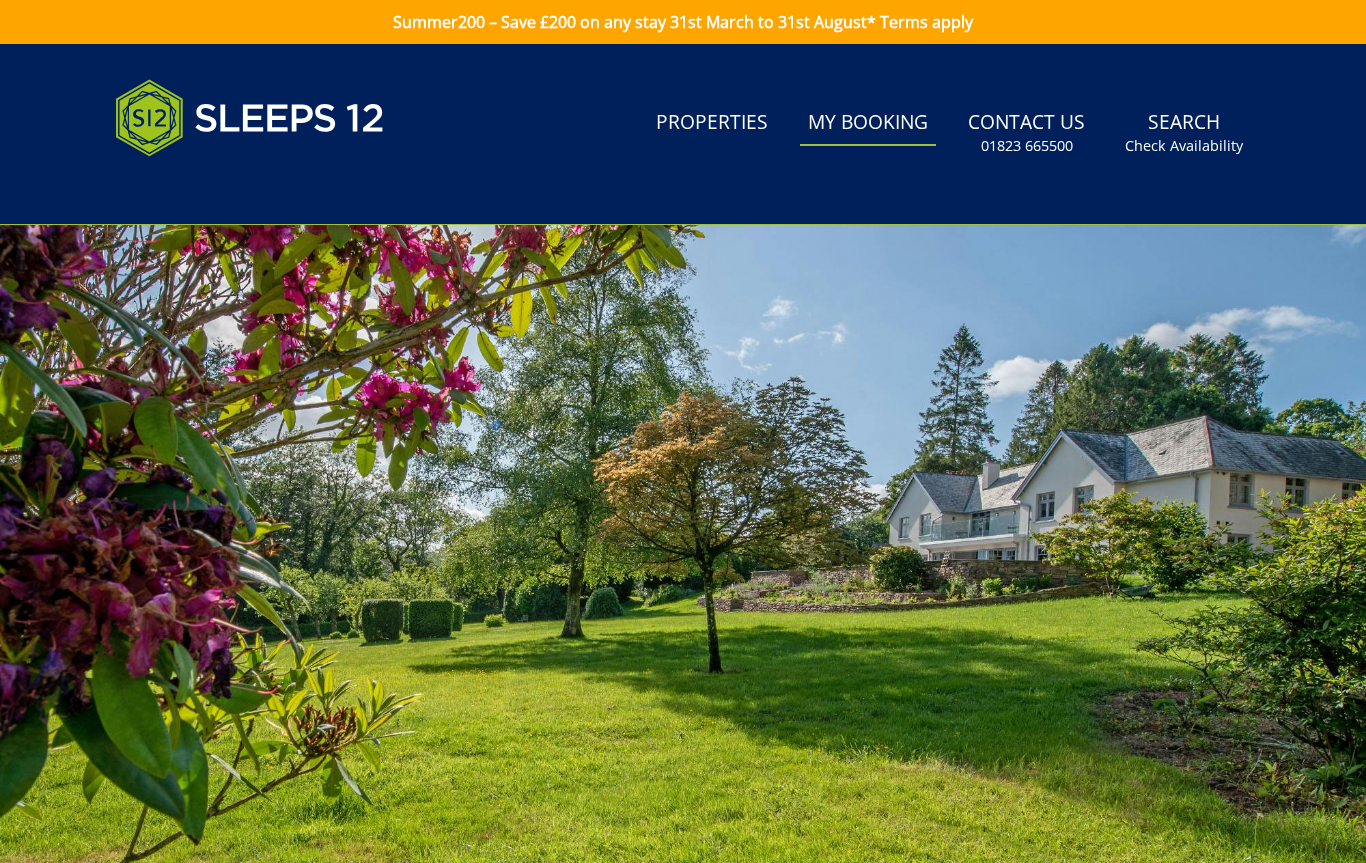 click on "Properties" at bounding box center (712, 123) 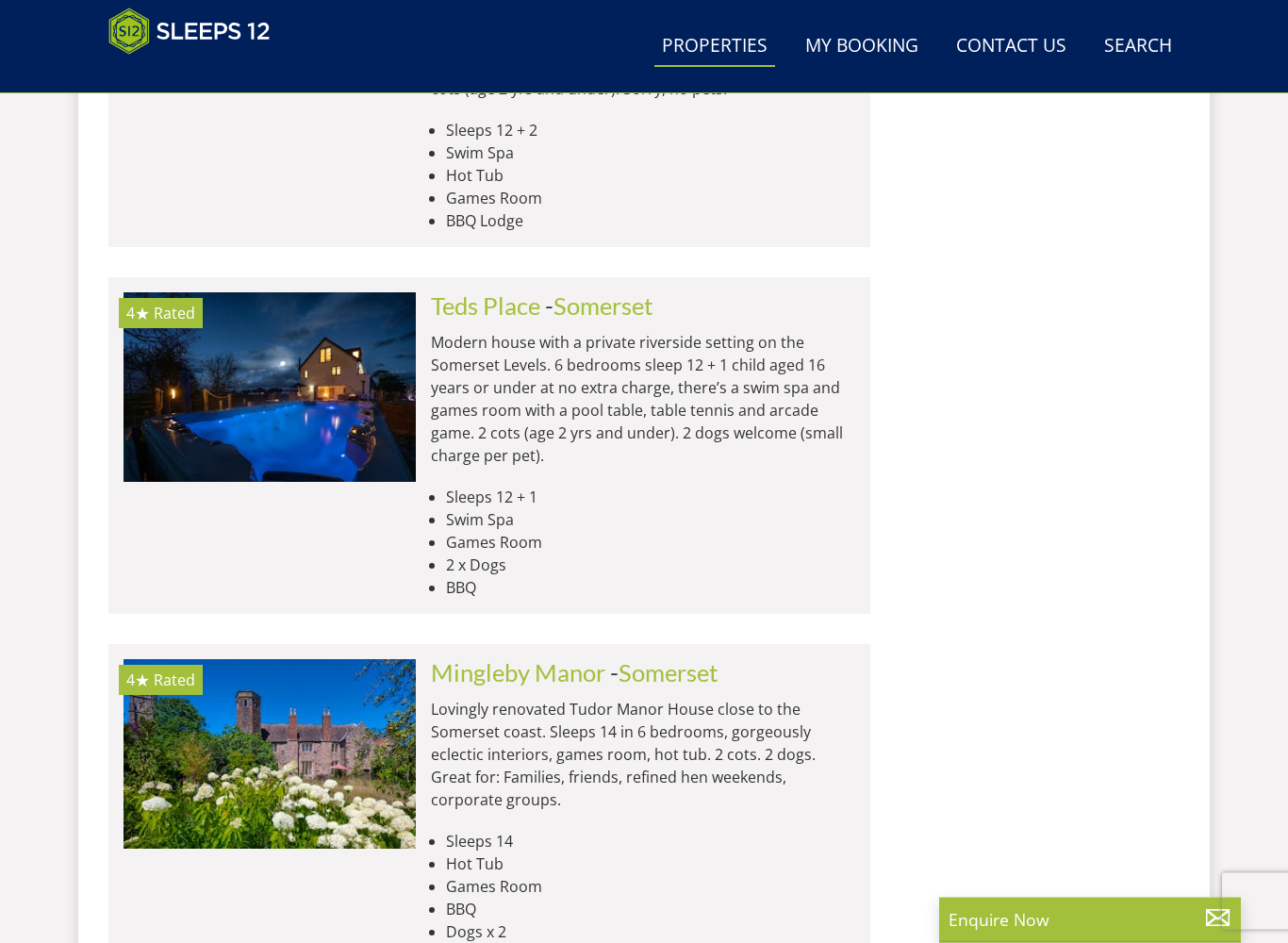 scroll, scrollTop: 6593, scrollLeft: 0, axis: vertical 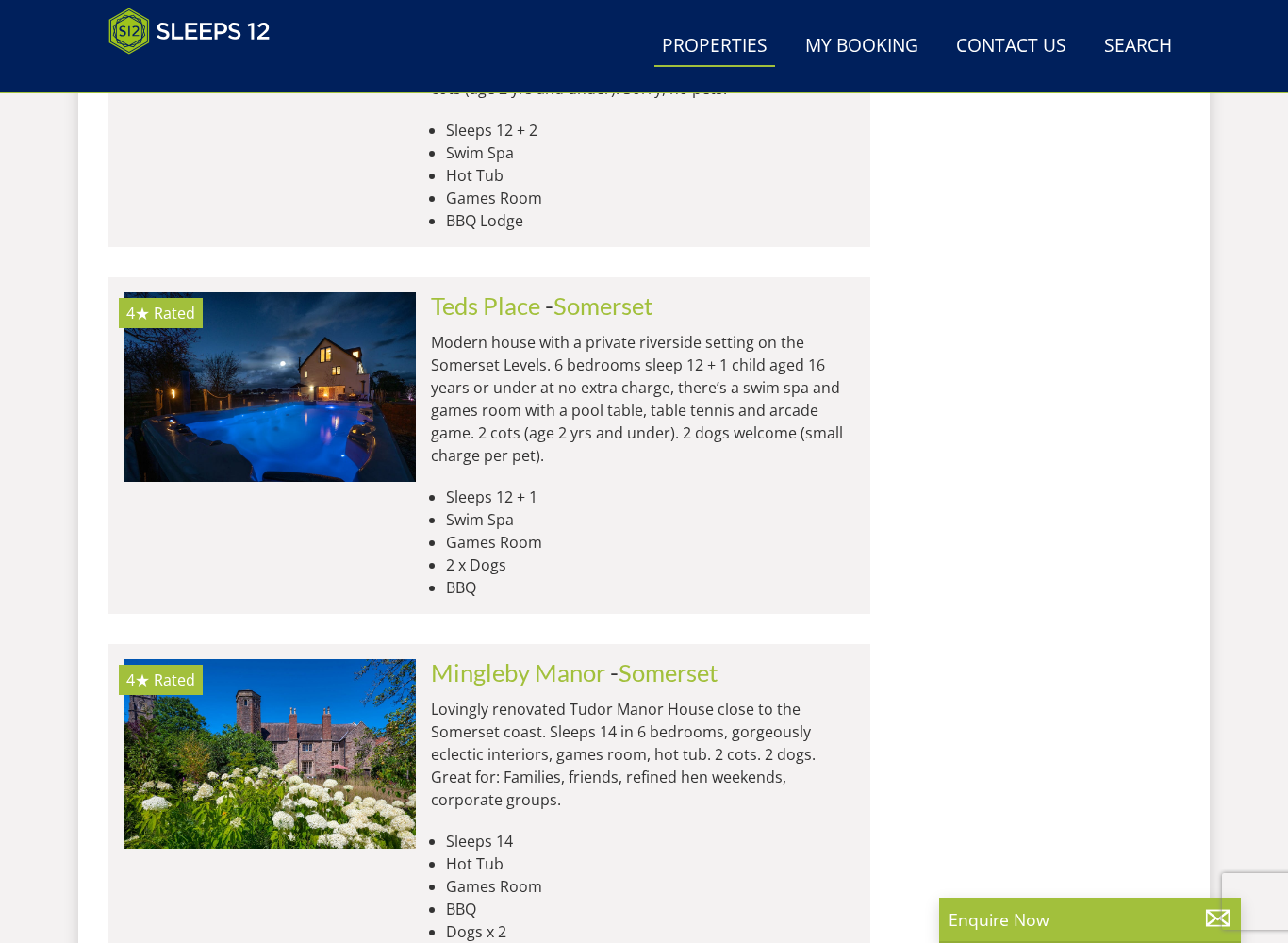 click at bounding box center [270, 387] 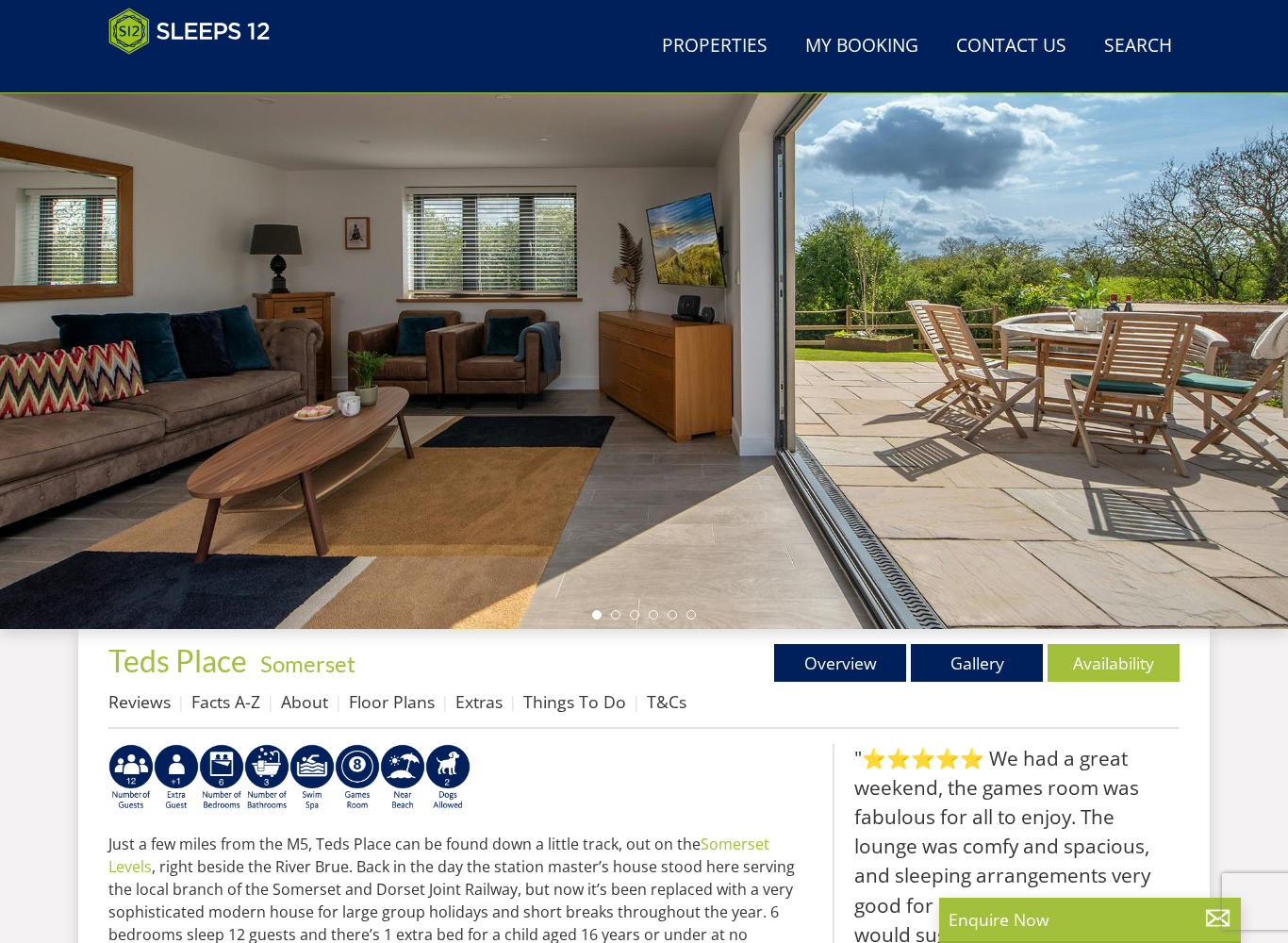 scroll, scrollTop: 168, scrollLeft: 0, axis: vertical 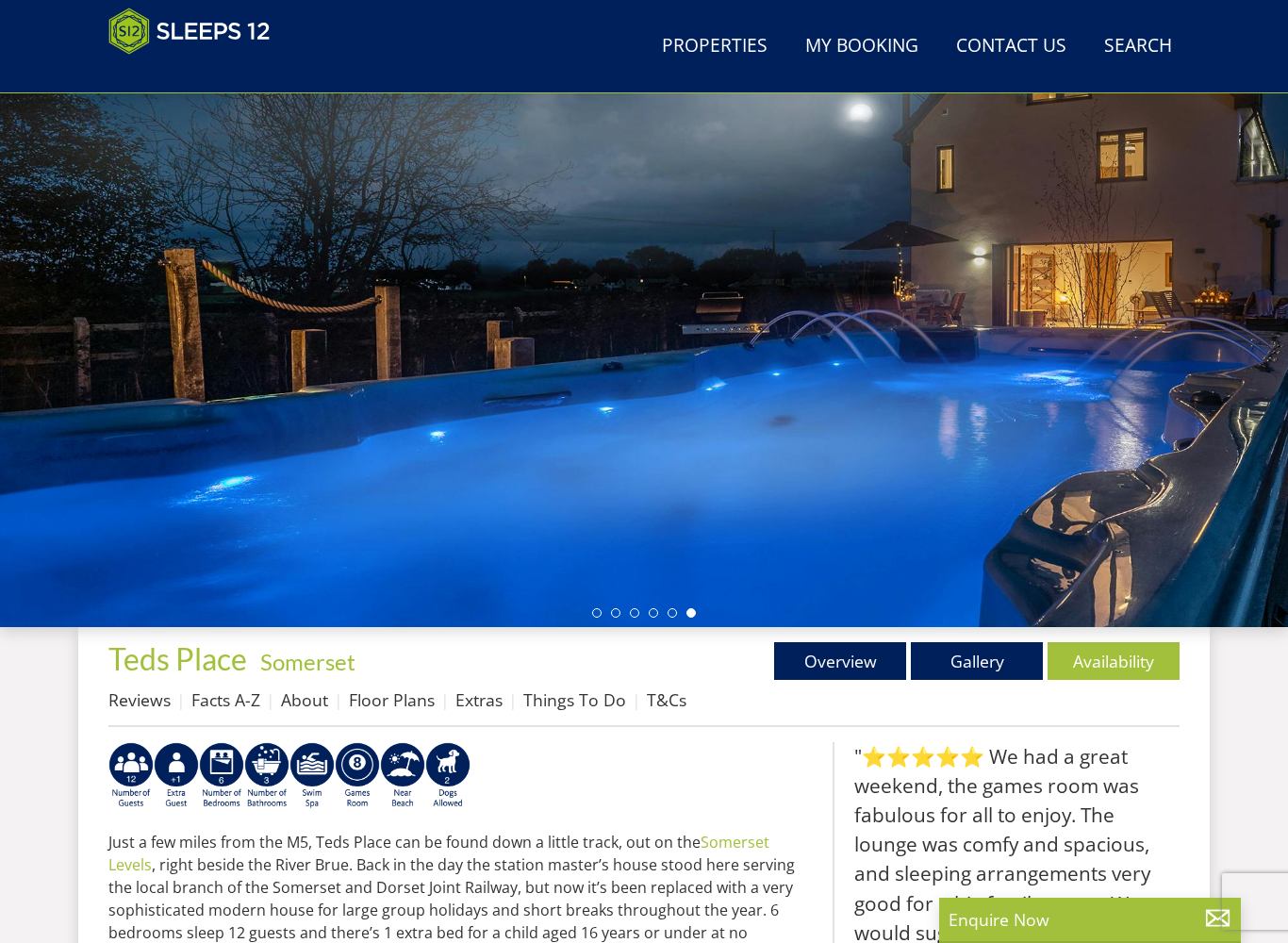 click on "Gallery" at bounding box center [977, 661] 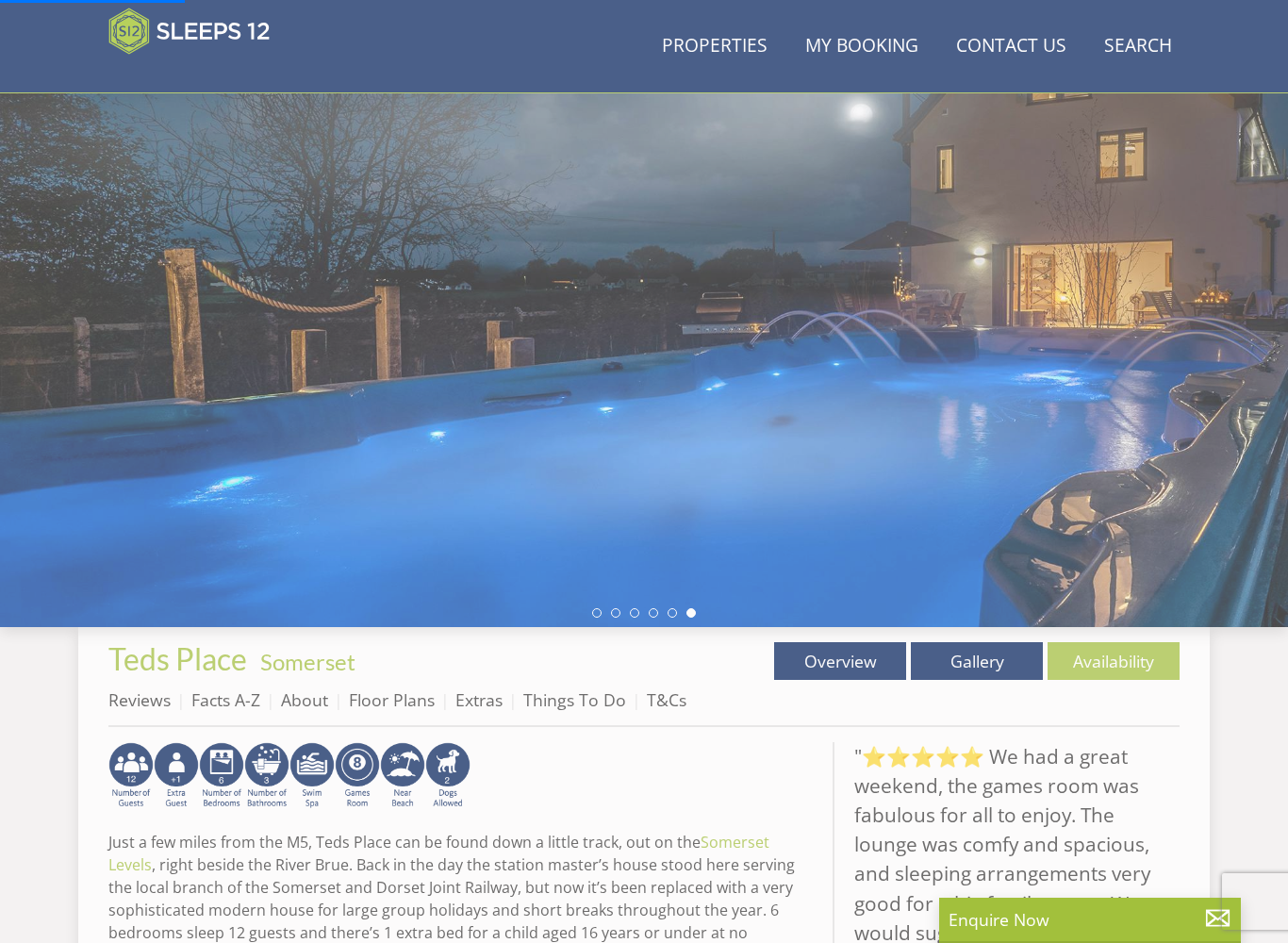 click on "Gallery" at bounding box center (977, 661) 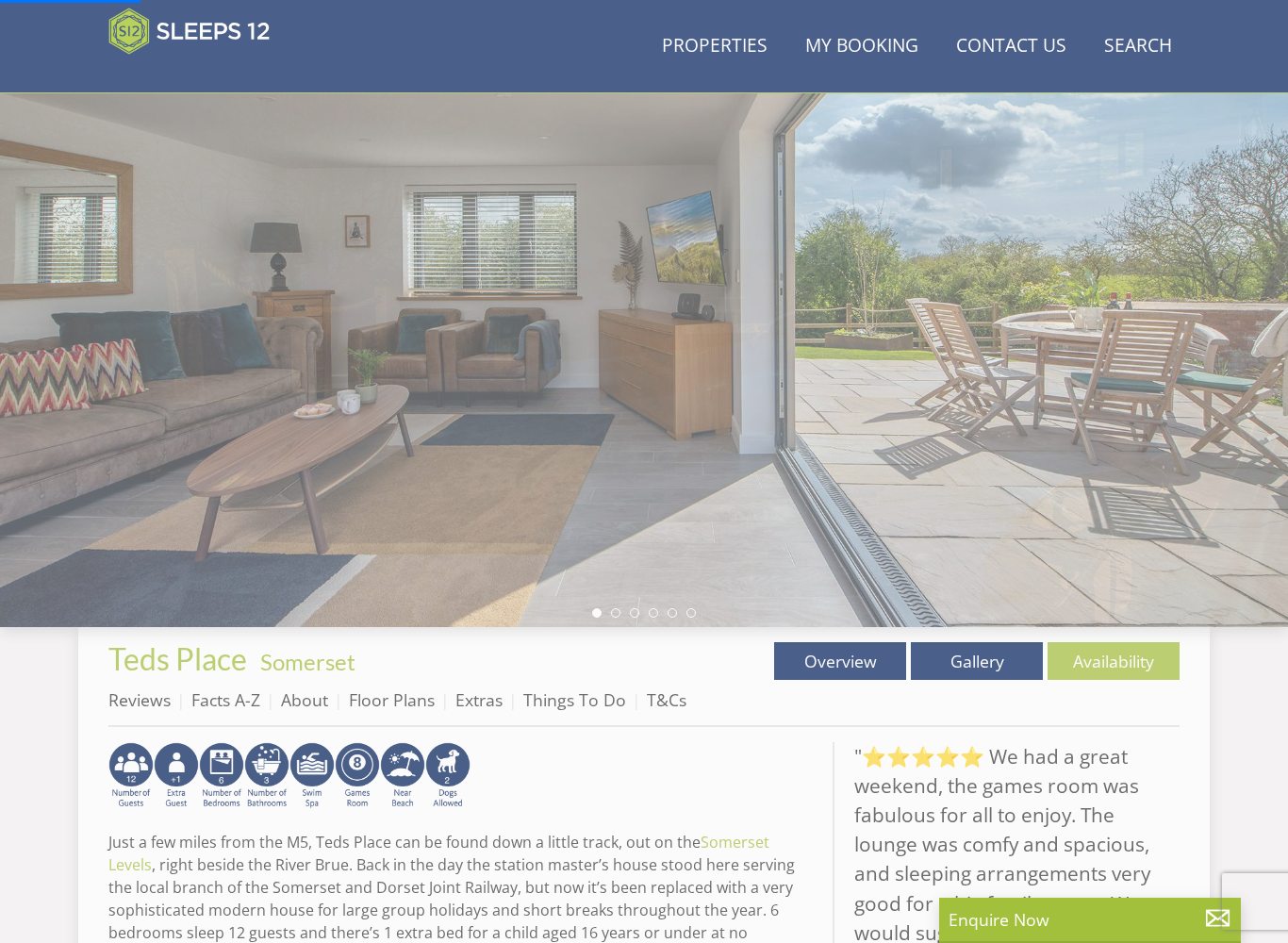click on "Gallery" at bounding box center (977, 661) 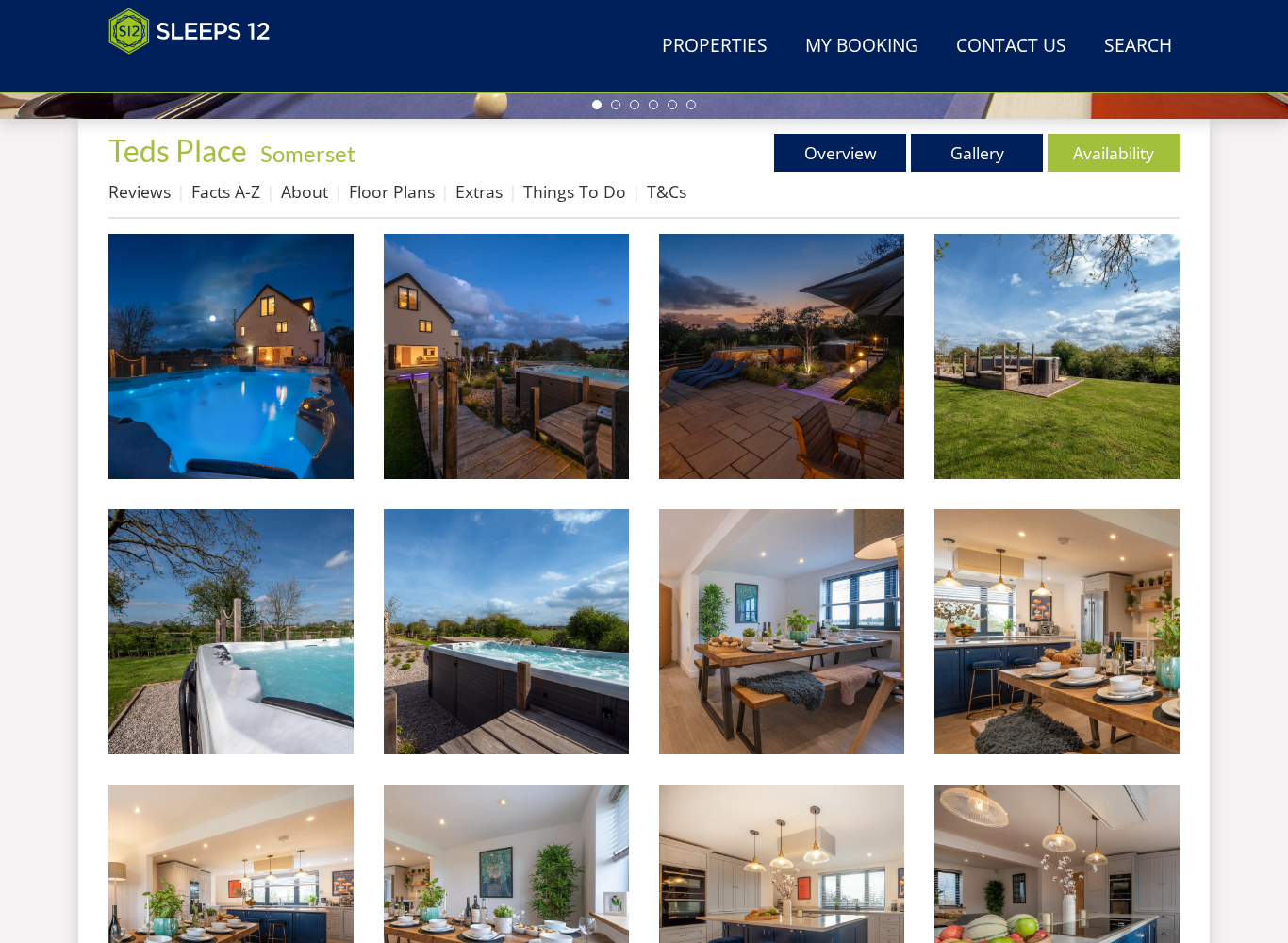 scroll, scrollTop: 676, scrollLeft: 0, axis: vertical 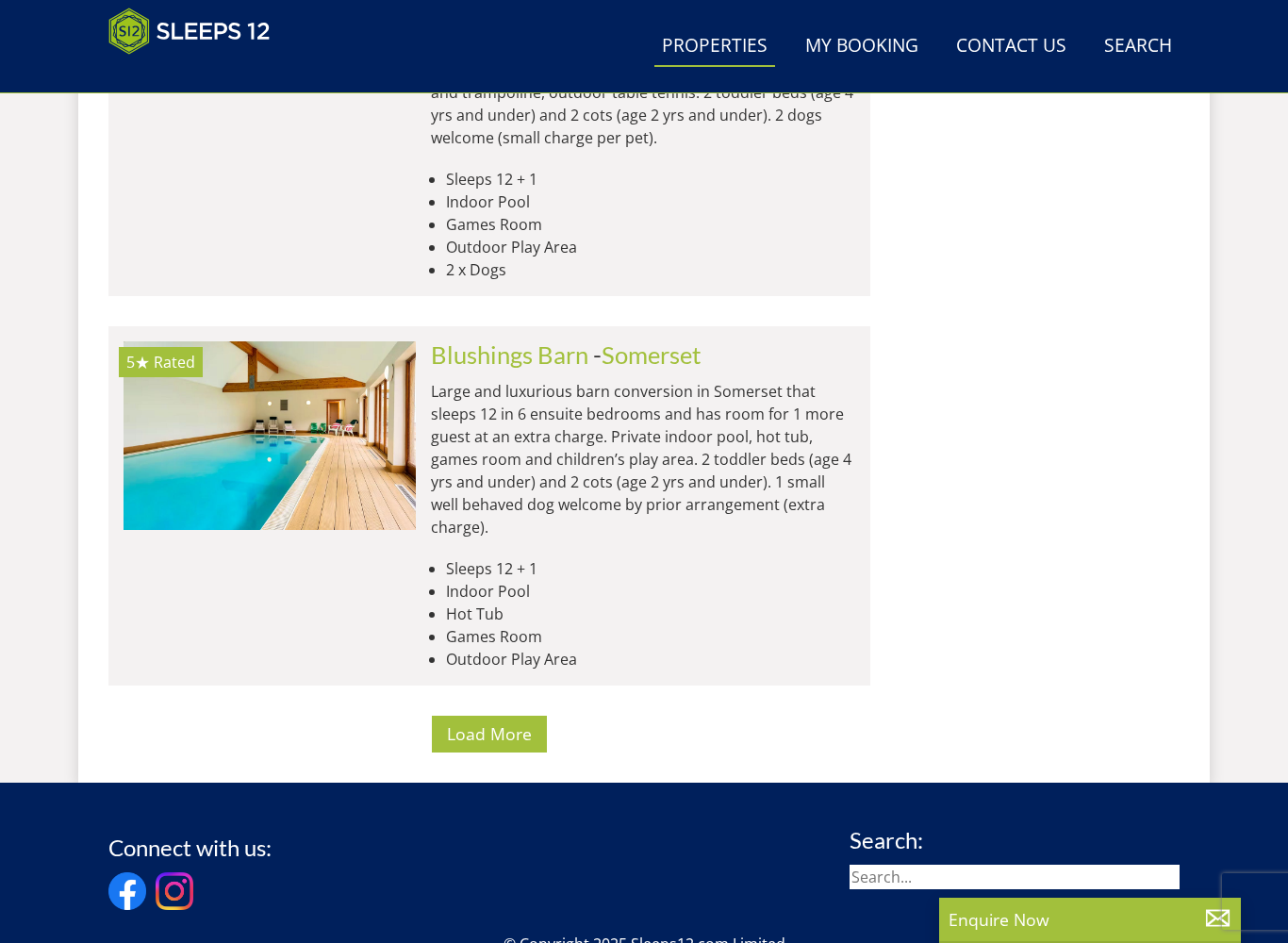 click on "Load More" at bounding box center [489, 734] 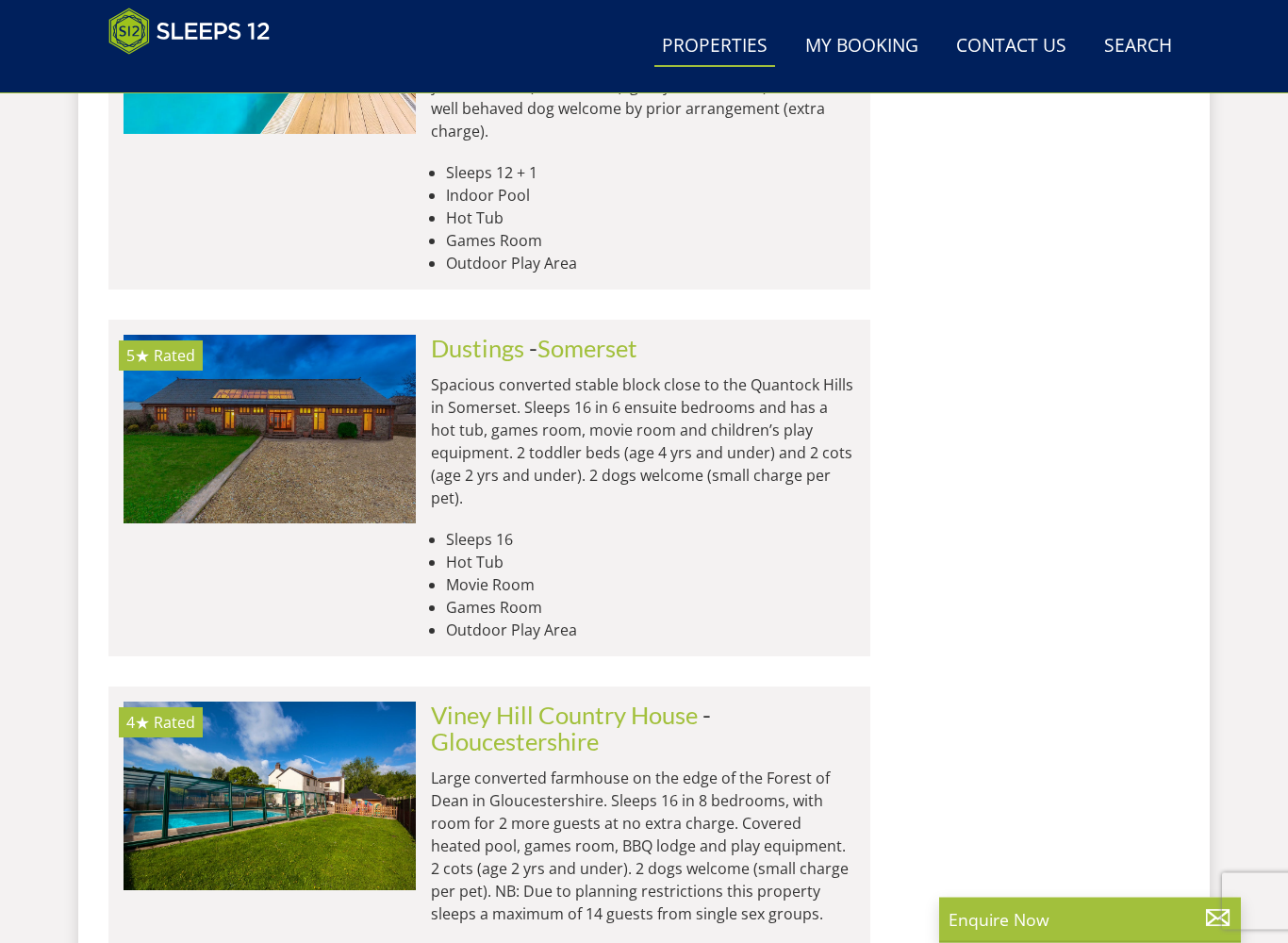 scroll, scrollTop: 8040, scrollLeft: 0, axis: vertical 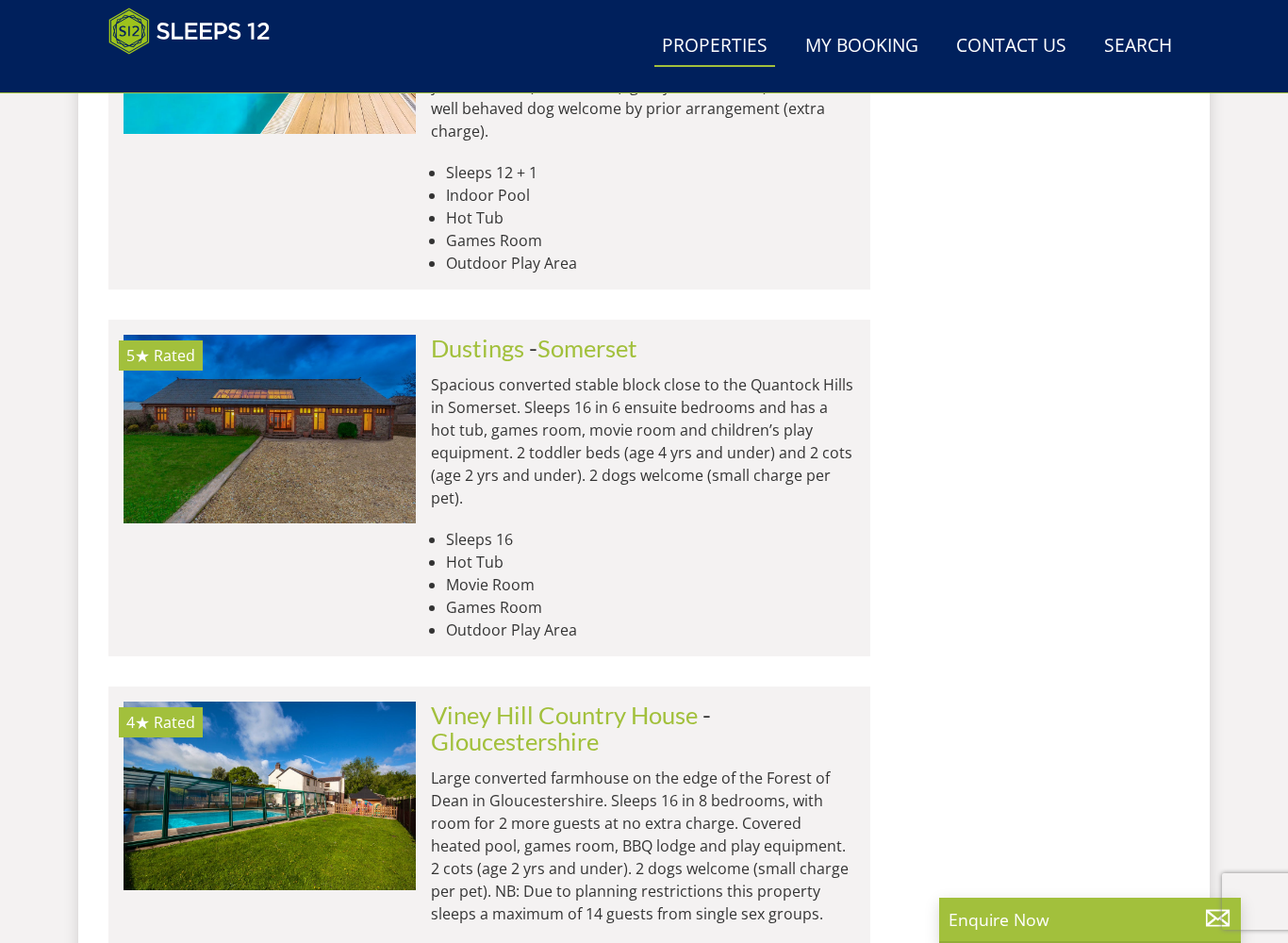 click at bounding box center (270, 429) 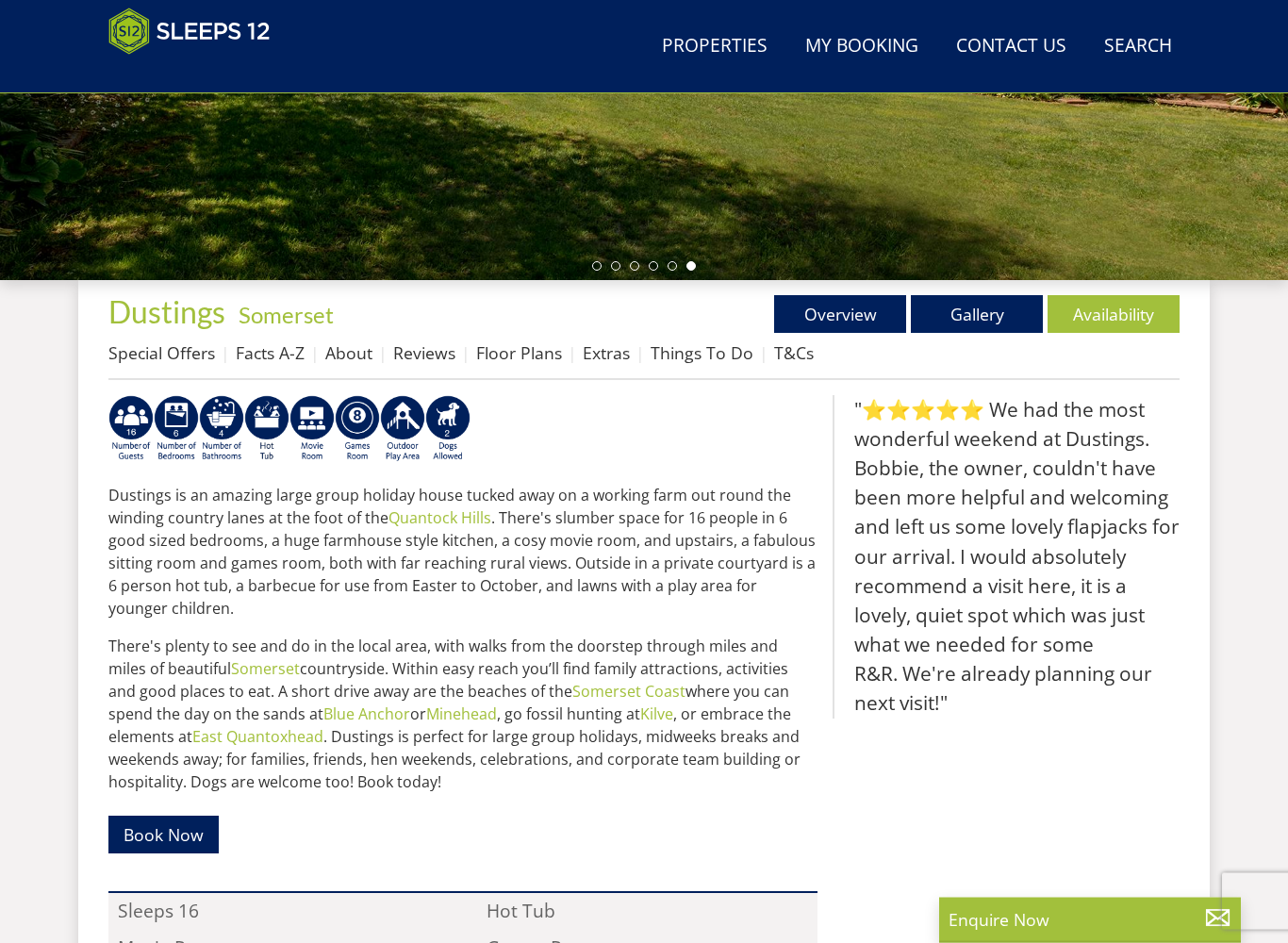 scroll, scrollTop: 515, scrollLeft: 0, axis: vertical 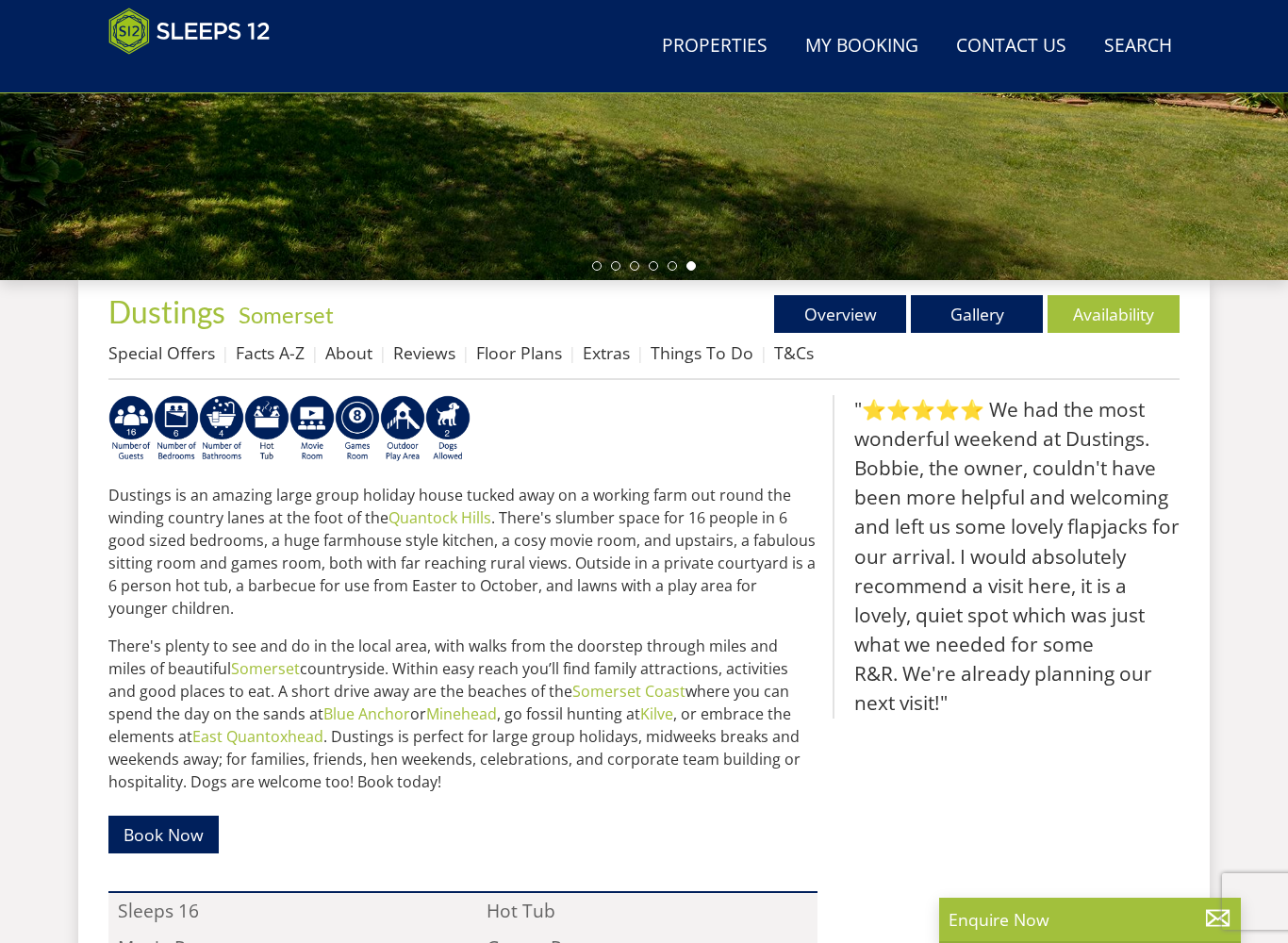 click on "Gallery" at bounding box center [977, 314] 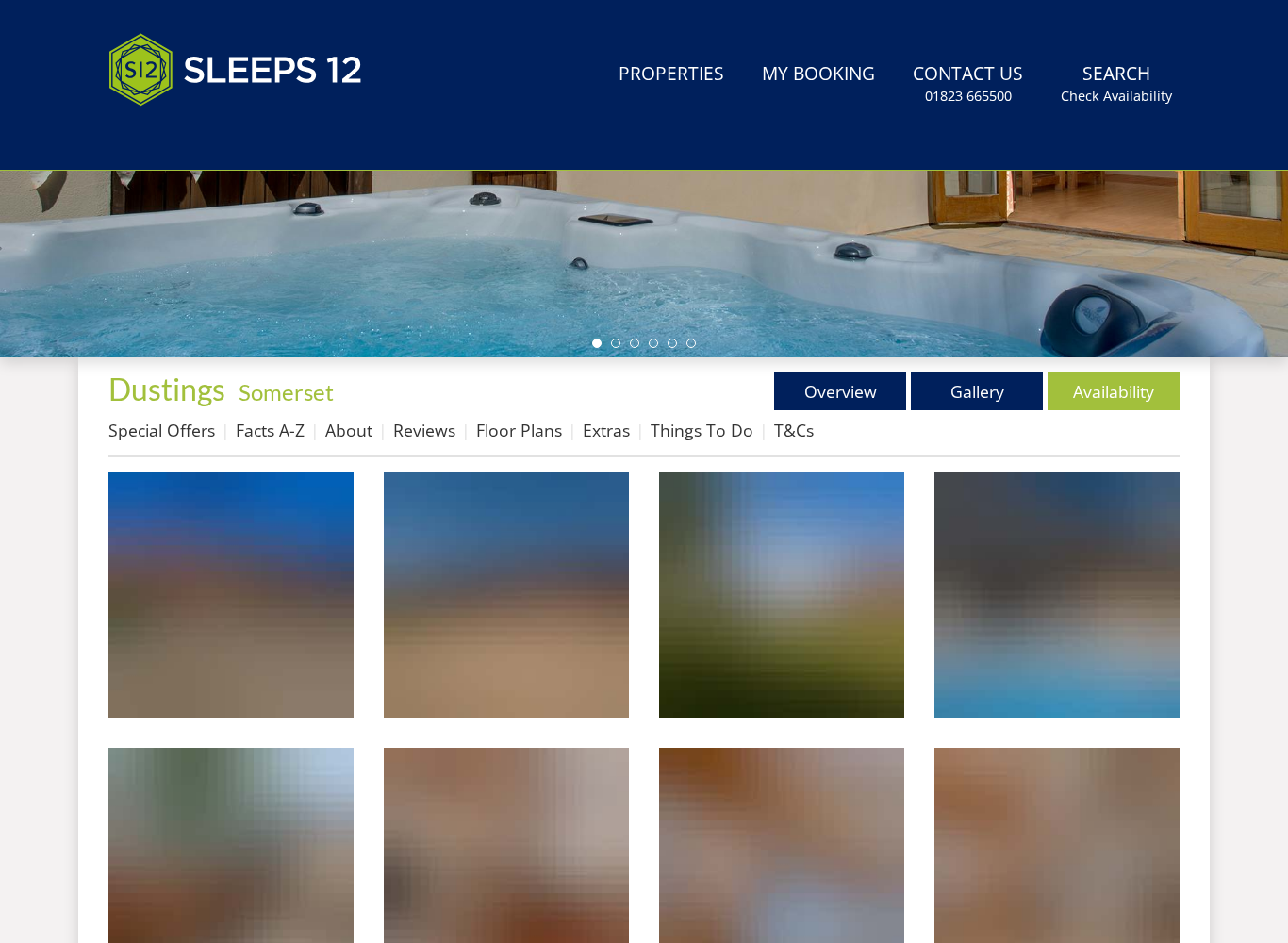 scroll, scrollTop: 0, scrollLeft: 0, axis: both 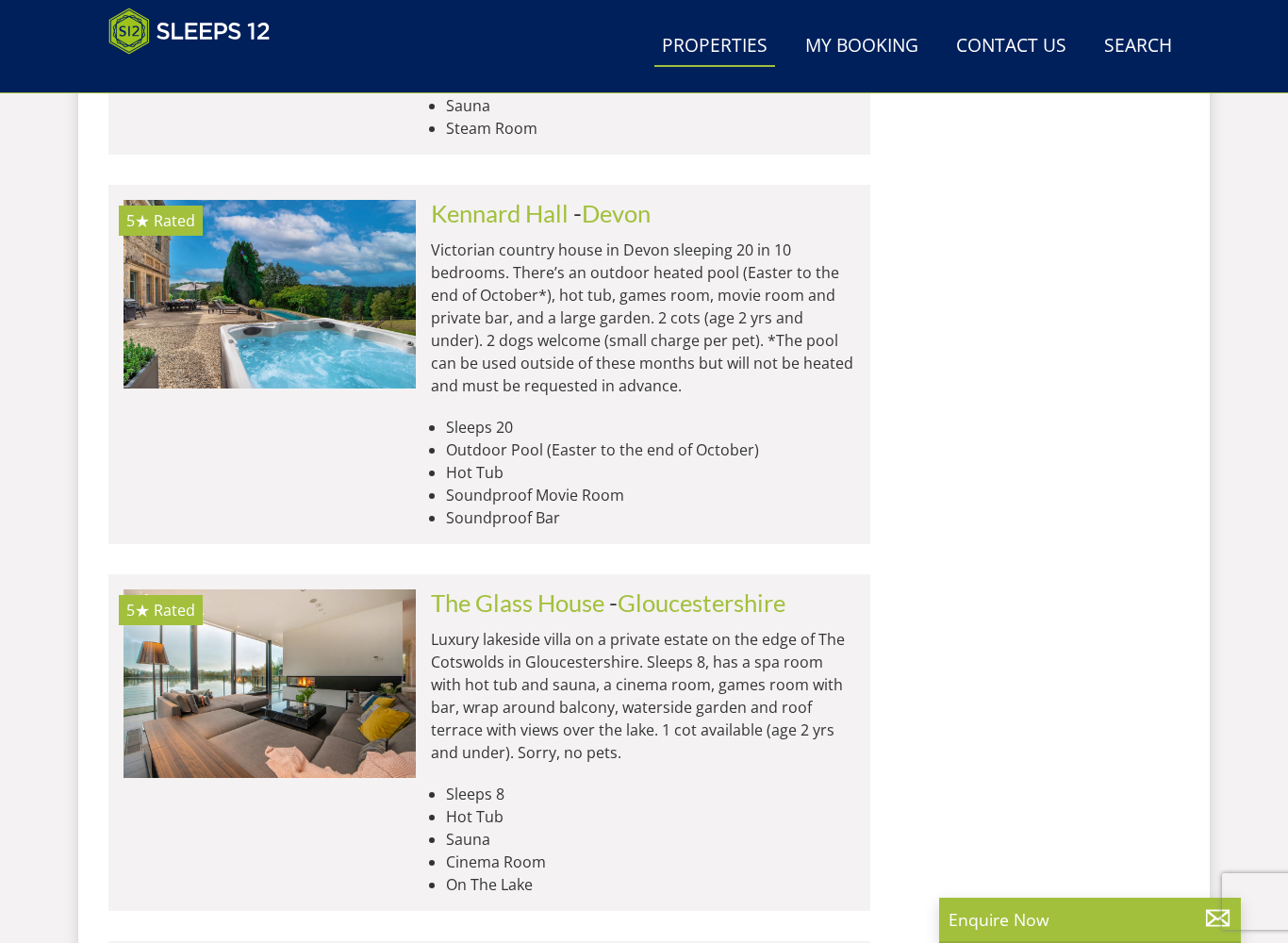 click at bounding box center [270, 294] 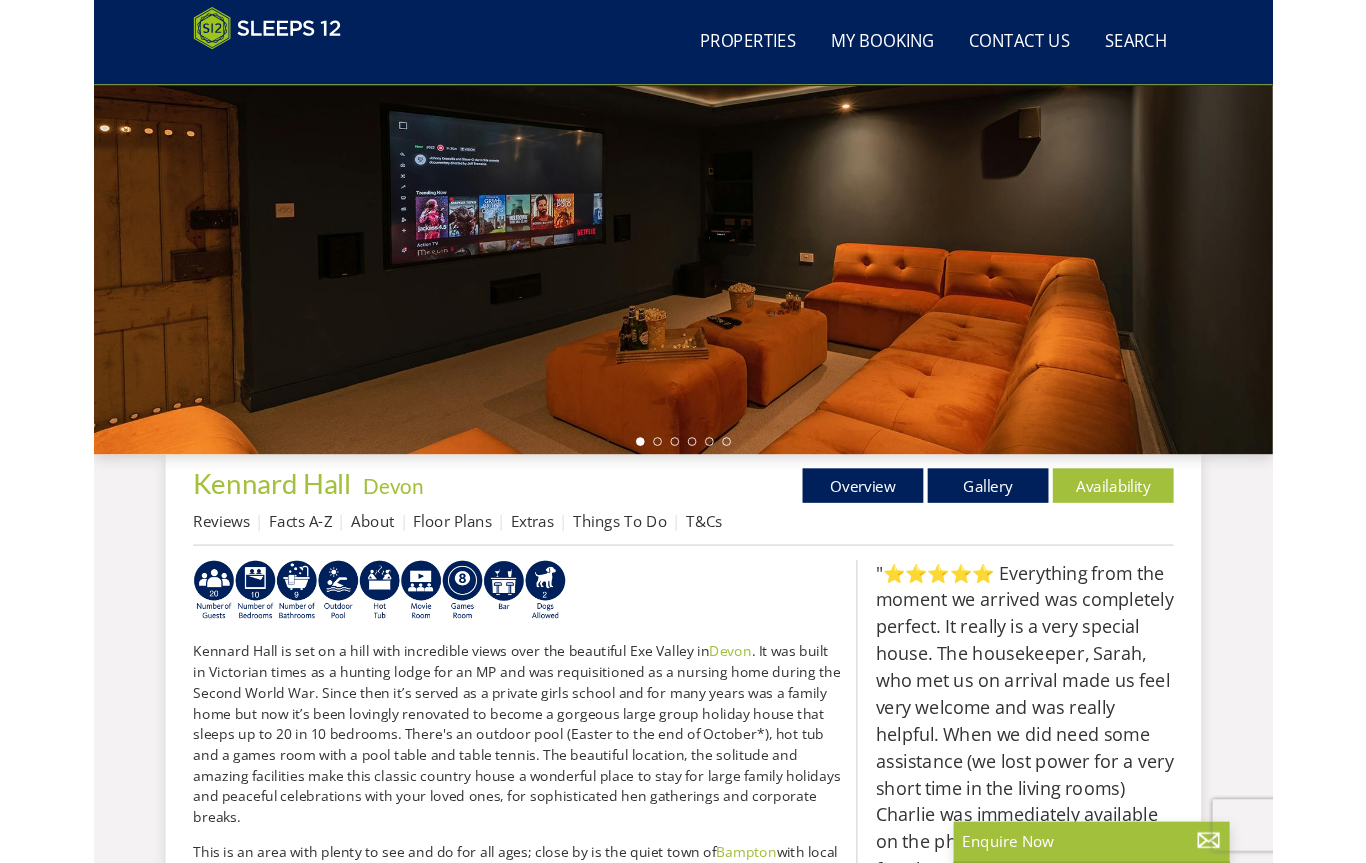 scroll, scrollTop: 315, scrollLeft: 0, axis: vertical 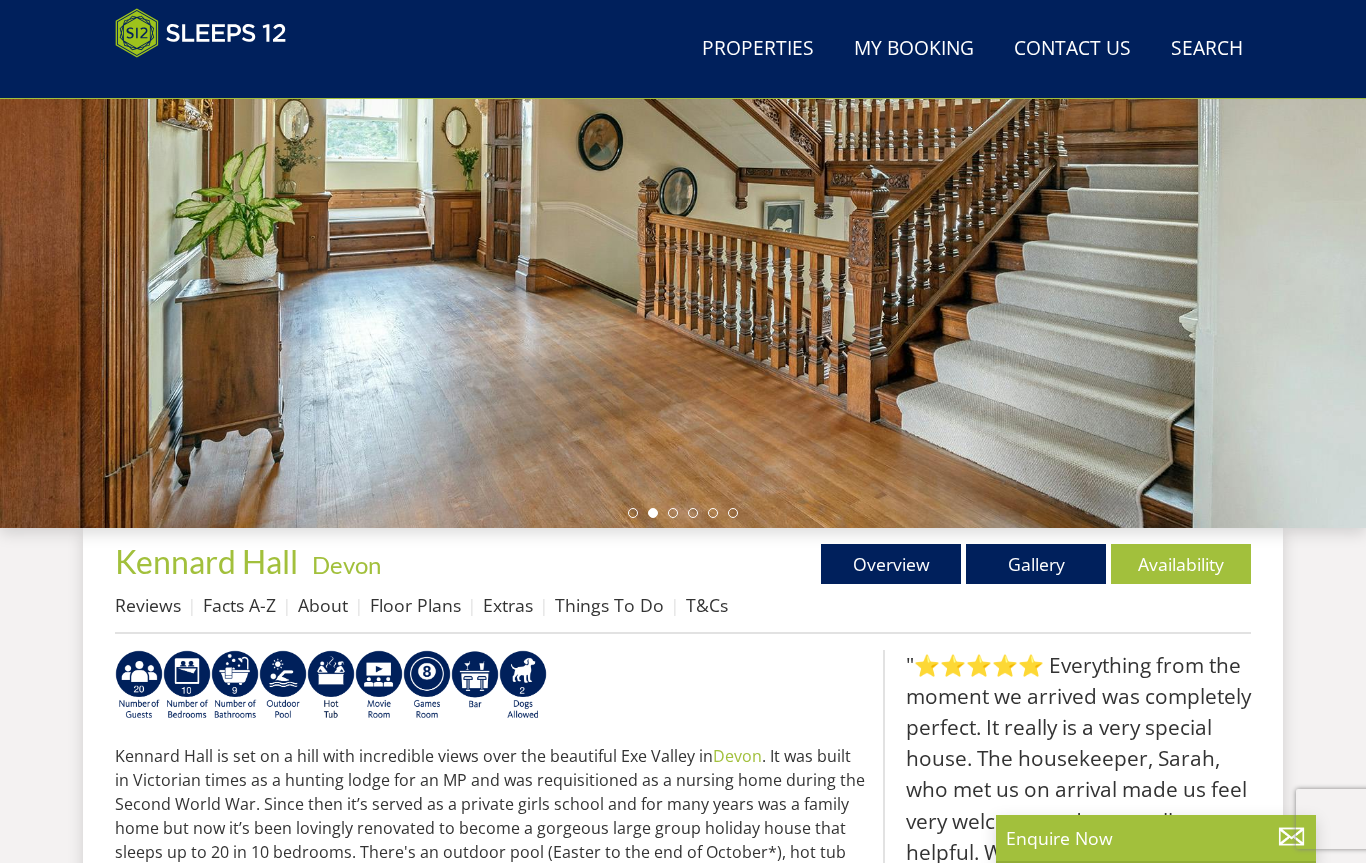 click on "Gallery" at bounding box center [1036, 564] 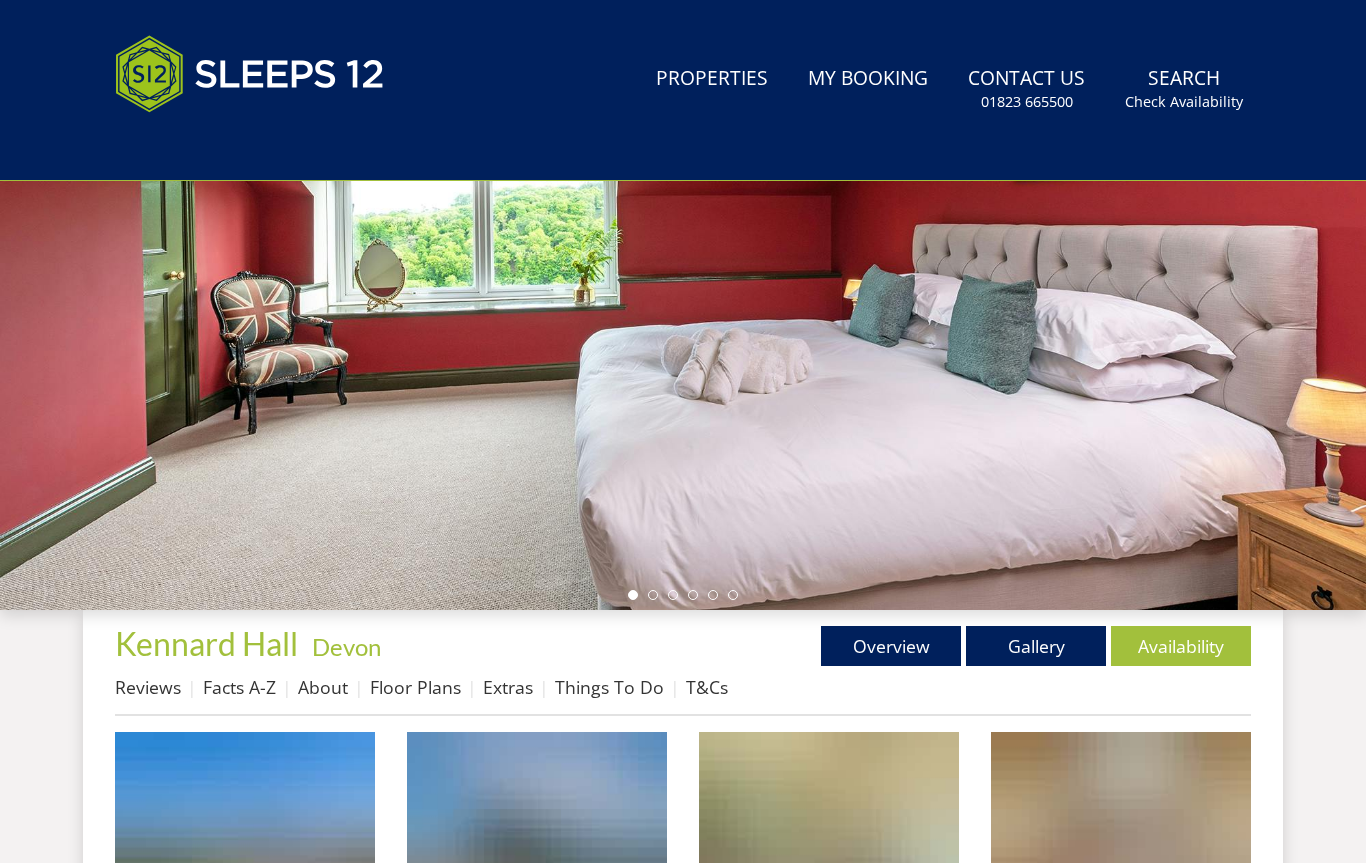 scroll, scrollTop: 0, scrollLeft: 0, axis: both 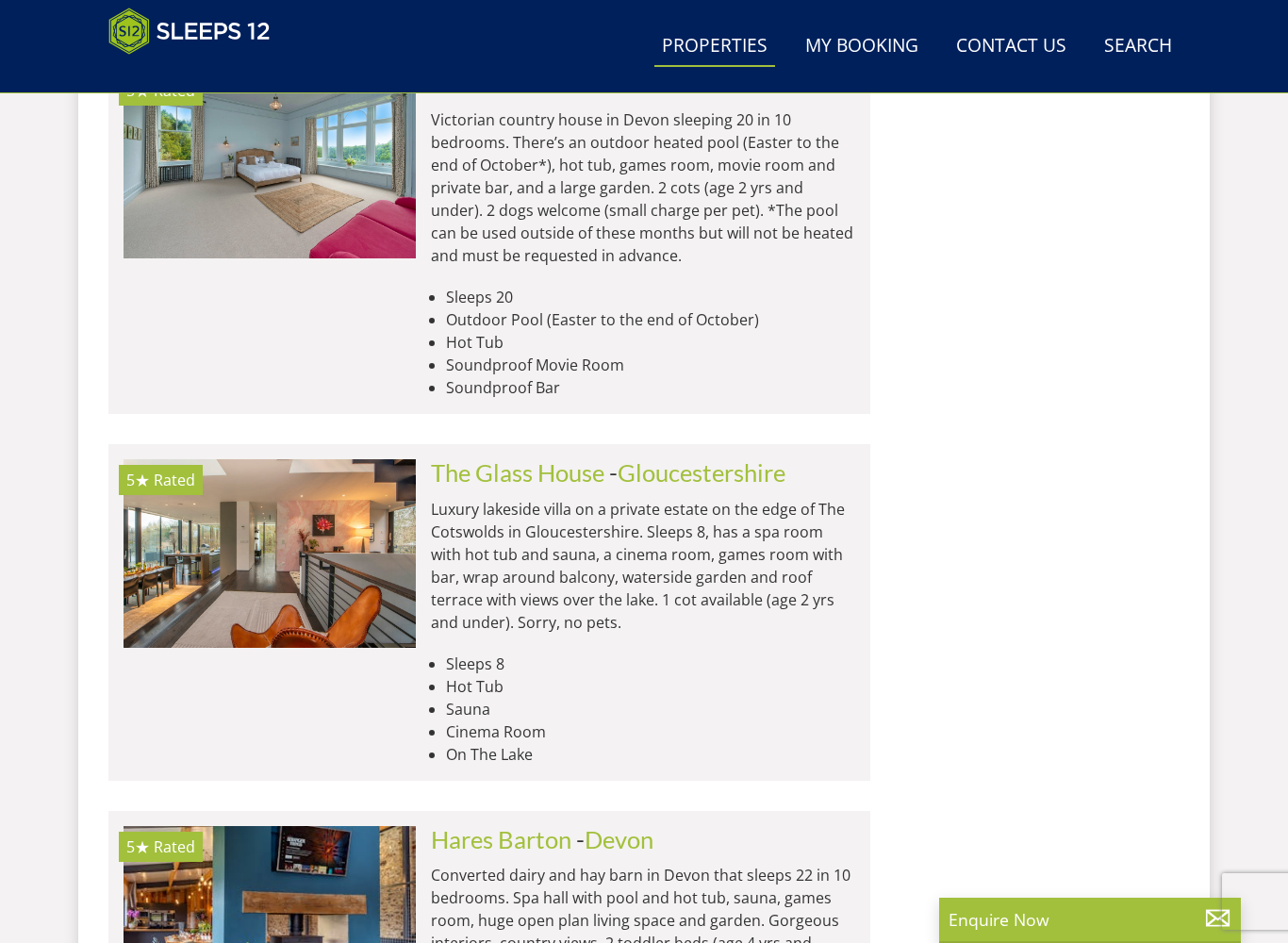 click at bounding box center [270, 554] 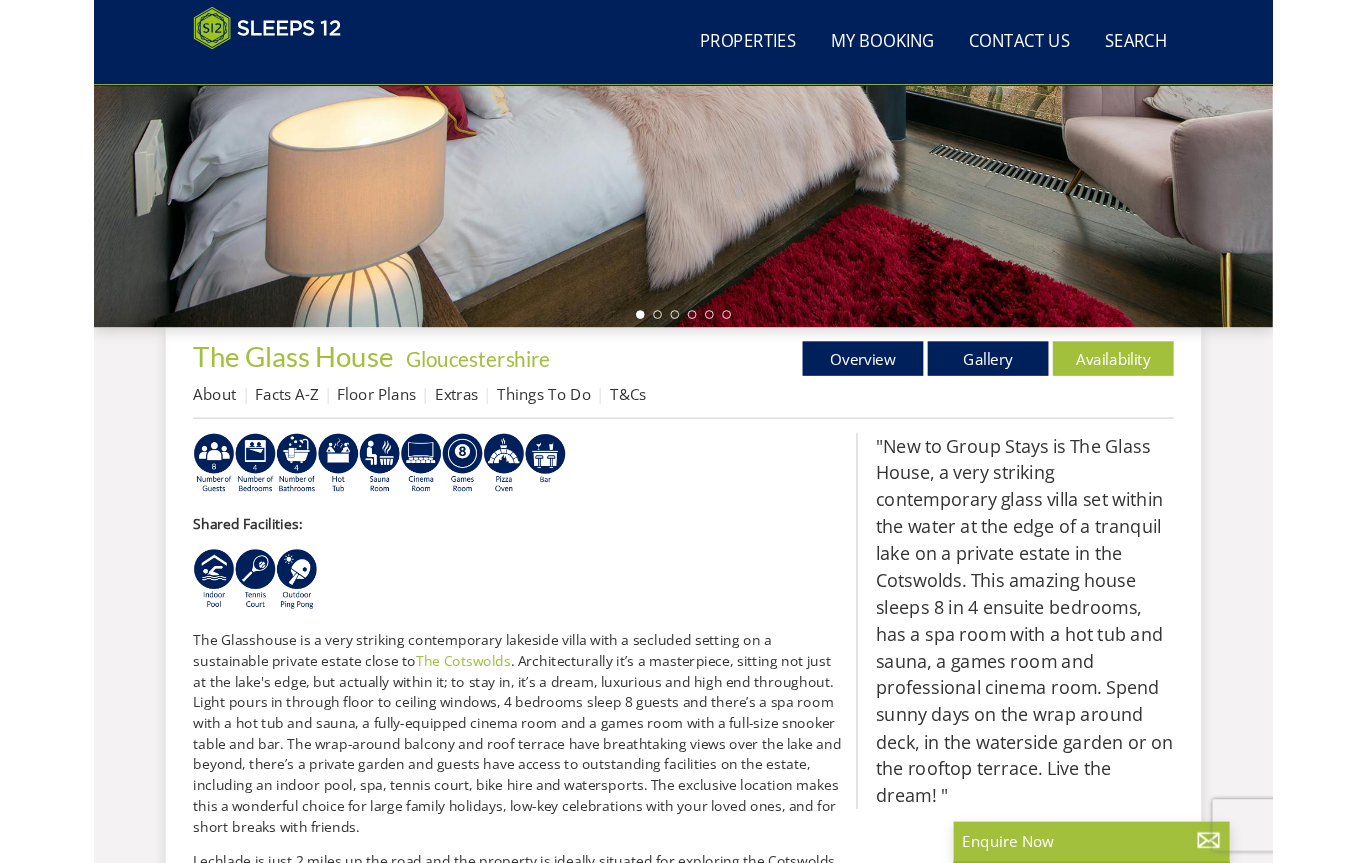 scroll, scrollTop: 463, scrollLeft: 0, axis: vertical 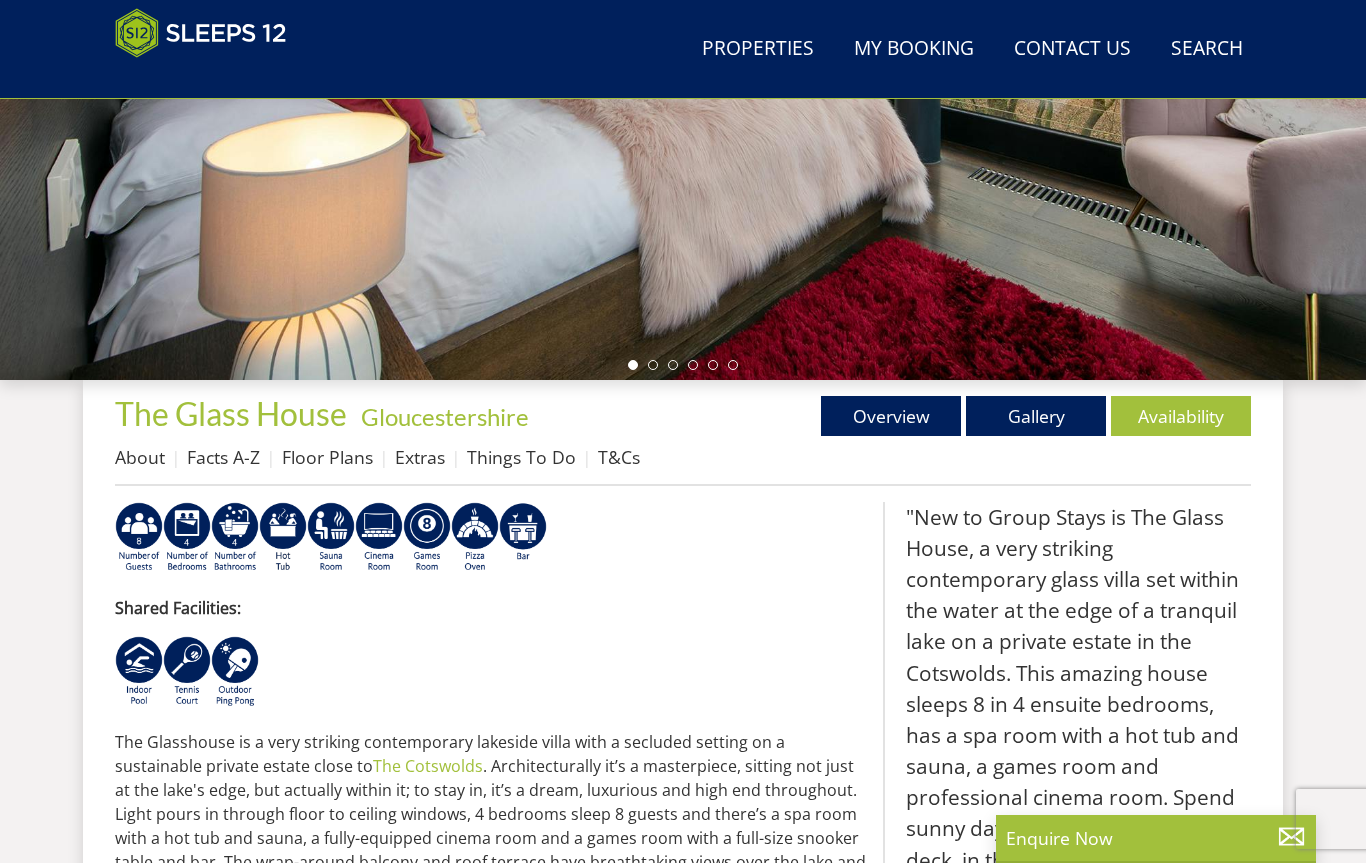click on "Gallery" at bounding box center [1036, 416] 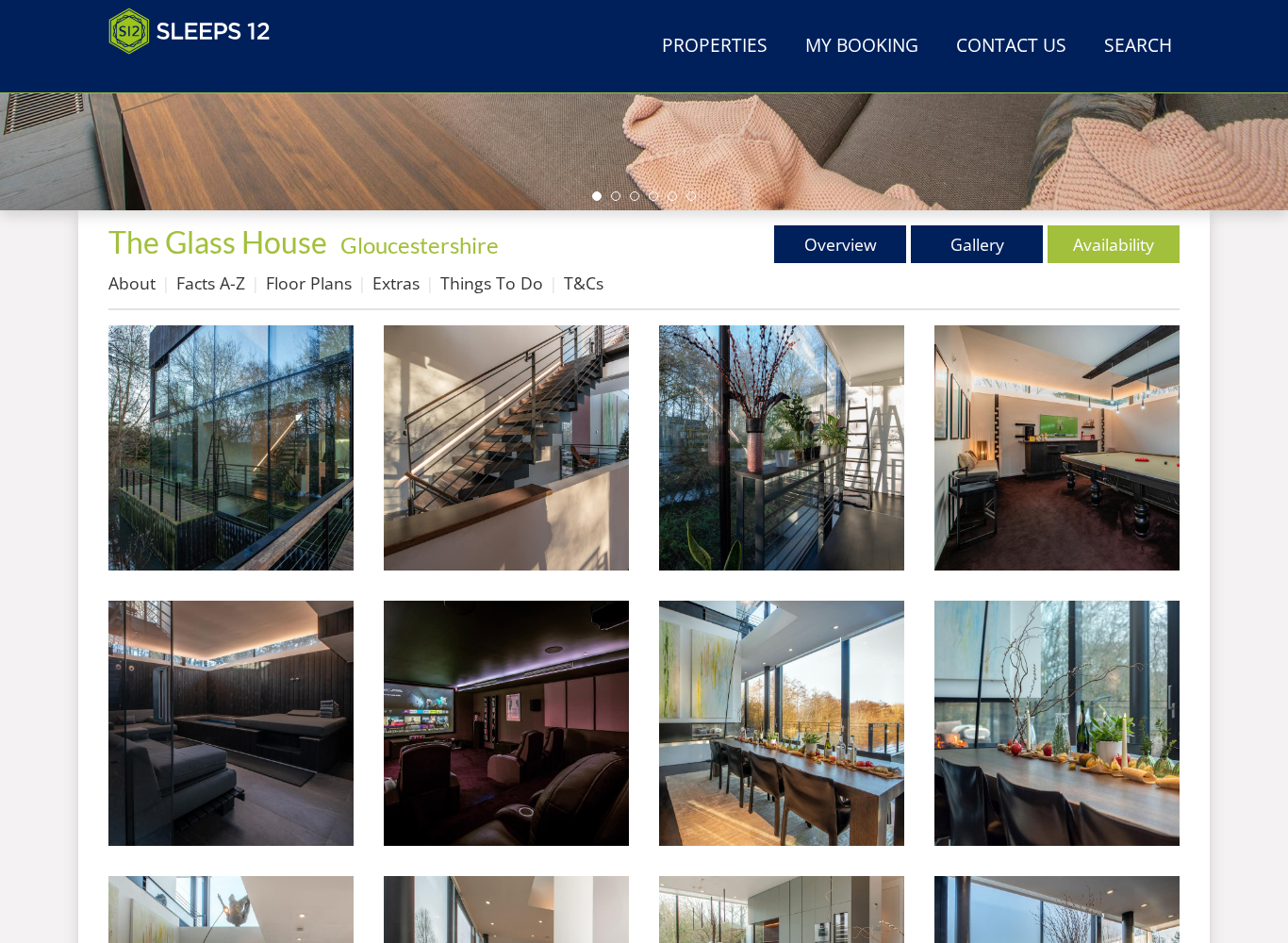 scroll, scrollTop: 600, scrollLeft: 0, axis: vertical 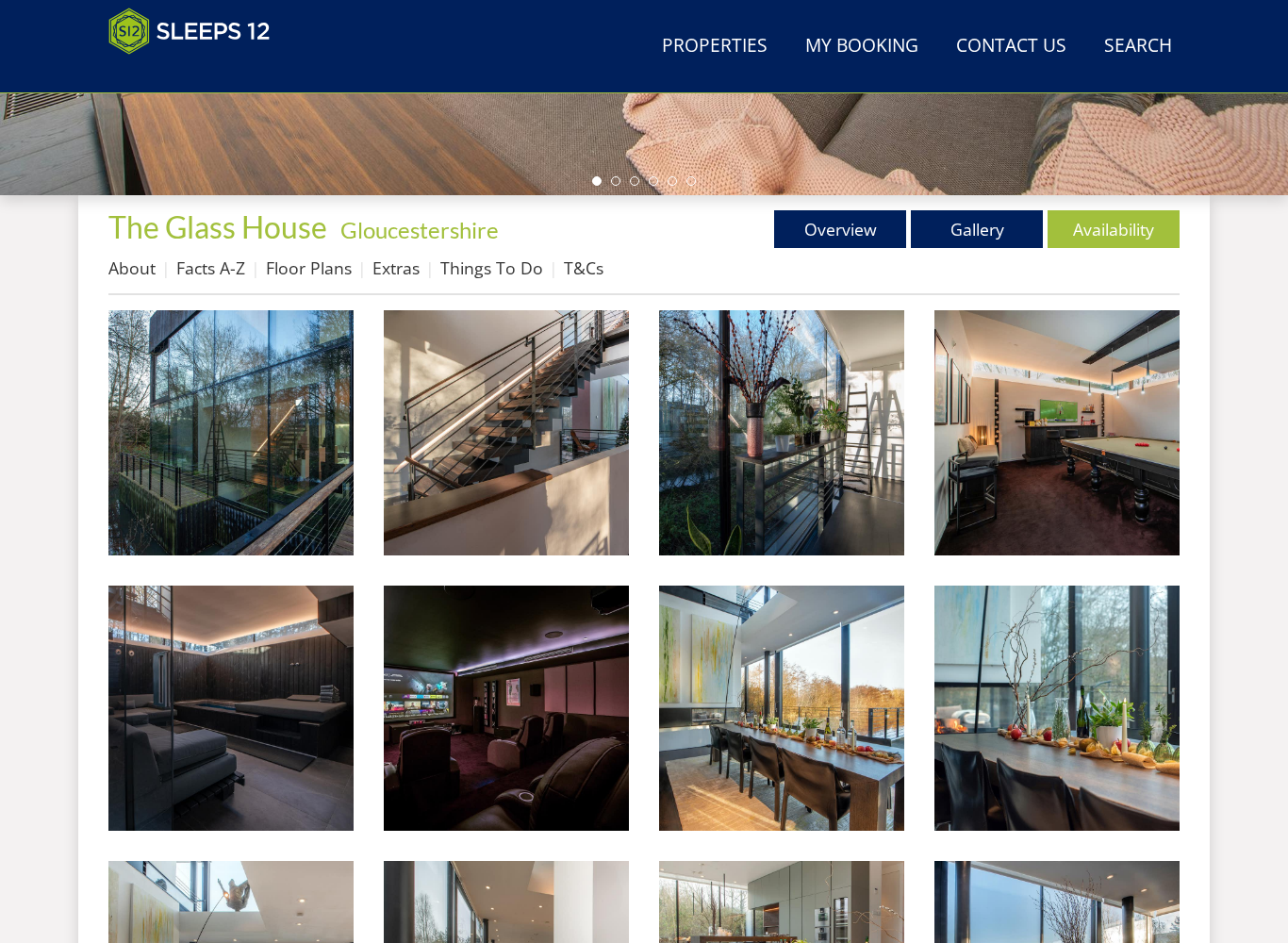 click at bounding box center [231, 433] 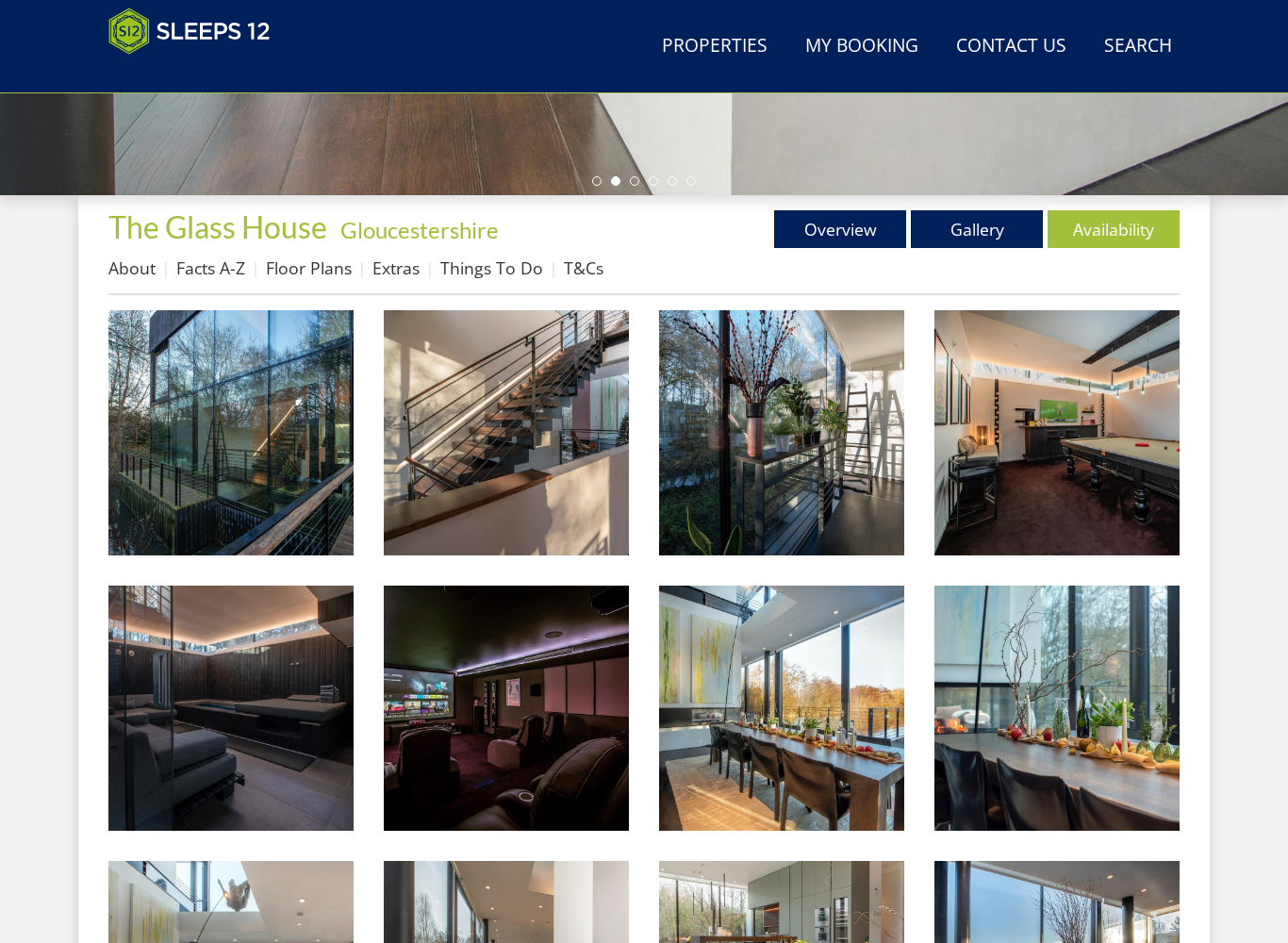 click on "Availability" at bounding box center [1114, 229] 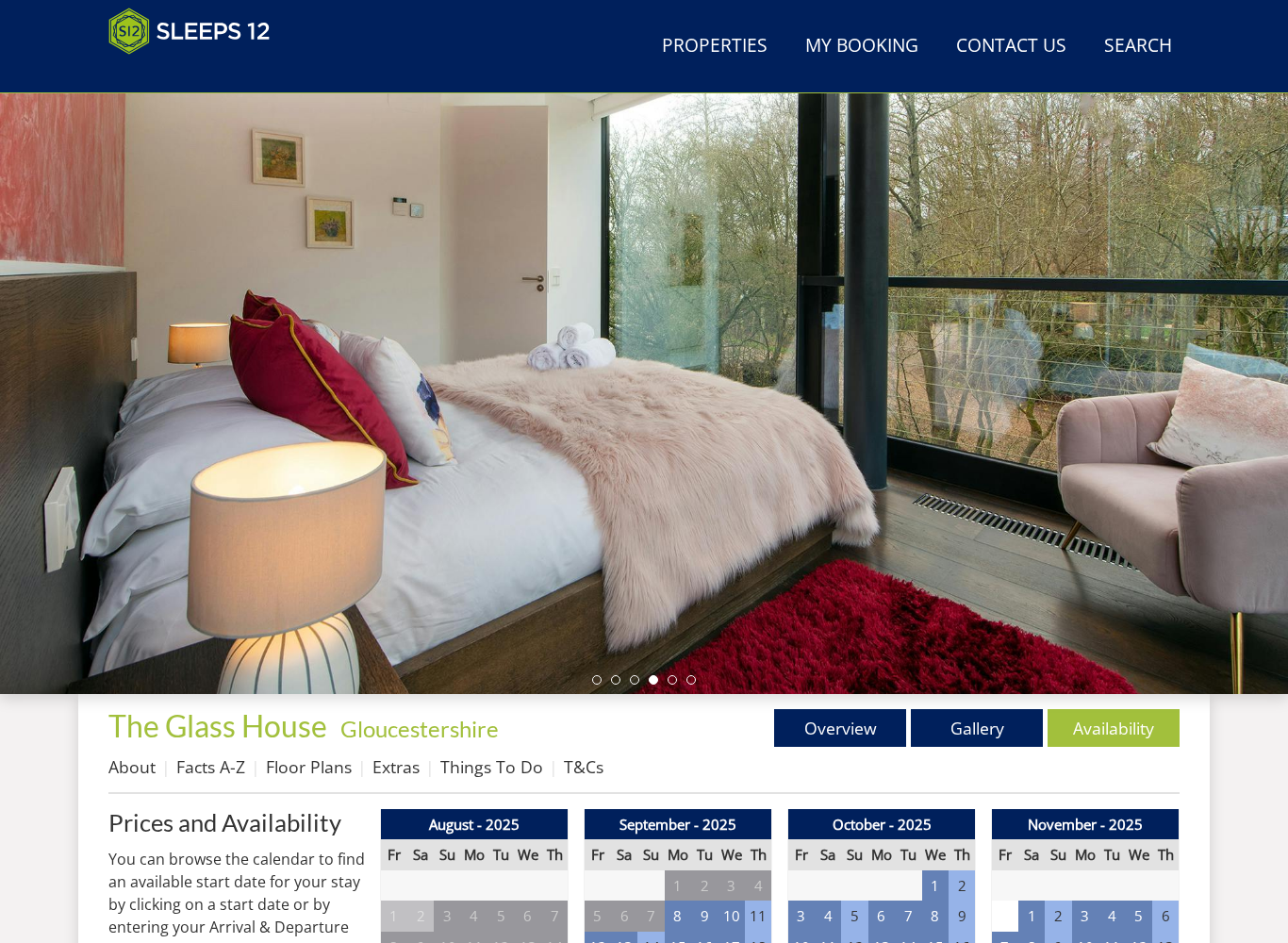 scroll, scrollTop: 100, scrollLeft: 0, axis: vertical 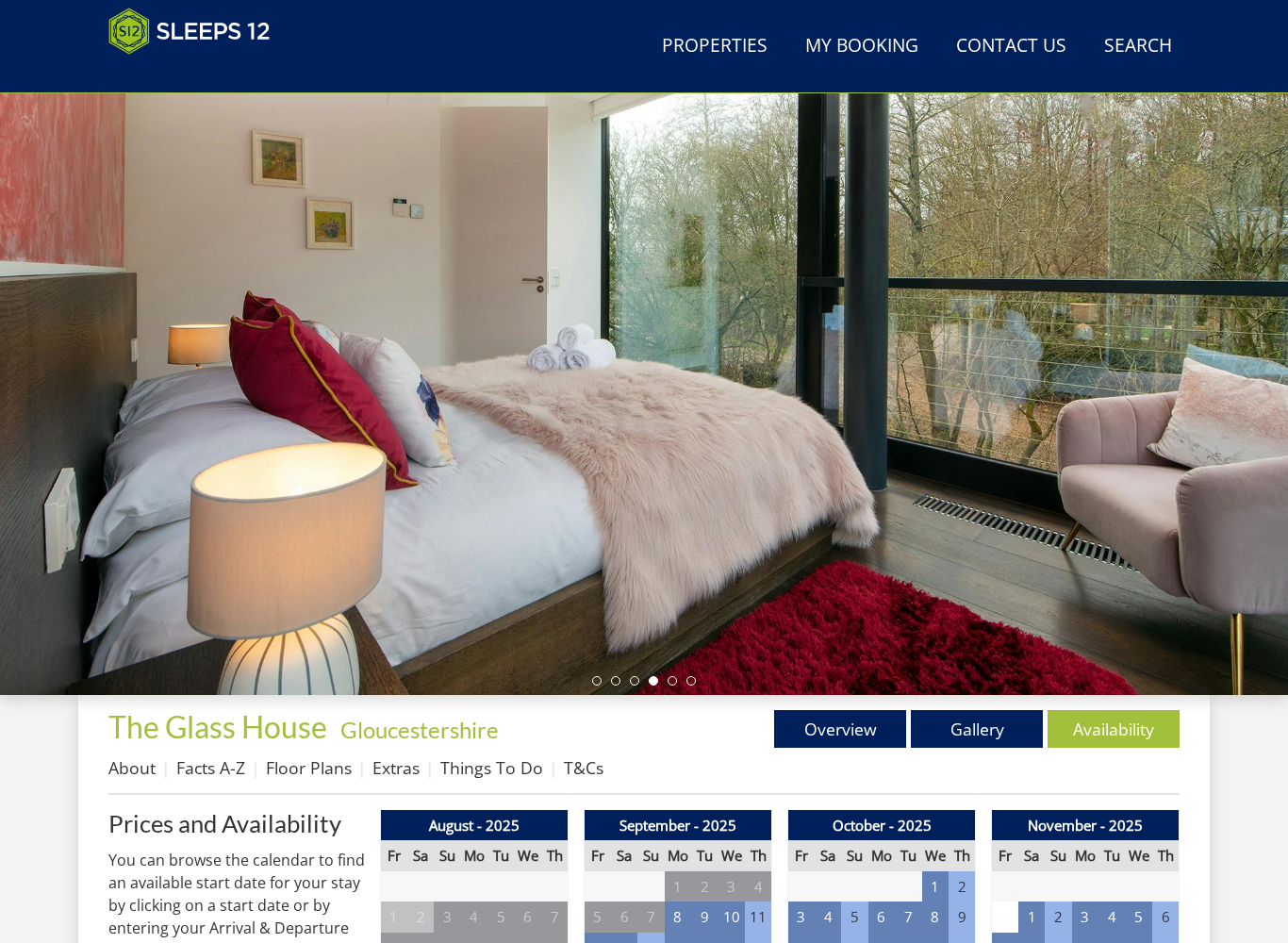 click on "Overview" at bounding box center (840, 729) 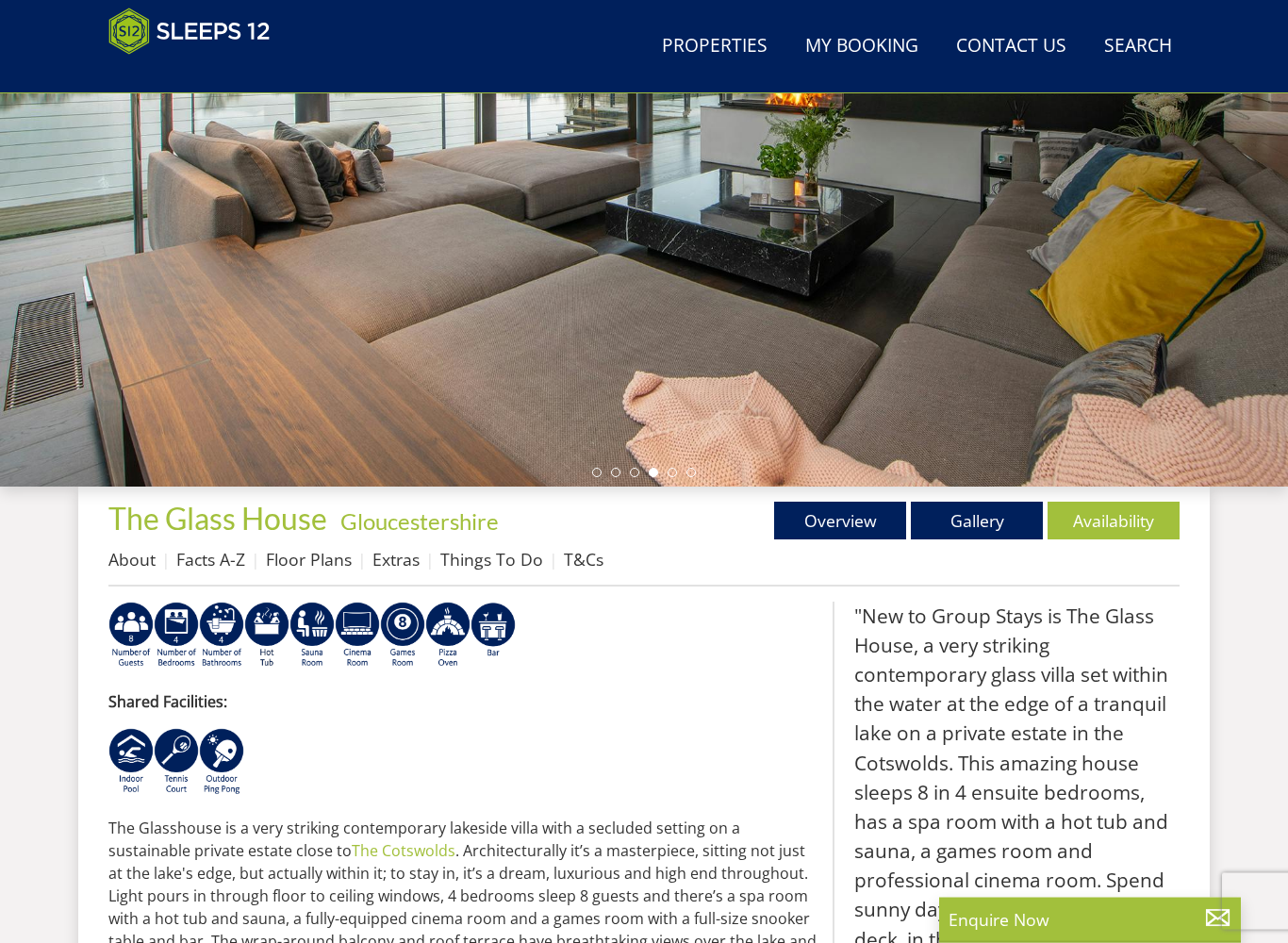 scroll, scrollTop: 308, scrollLeft: 0, axis: vertical 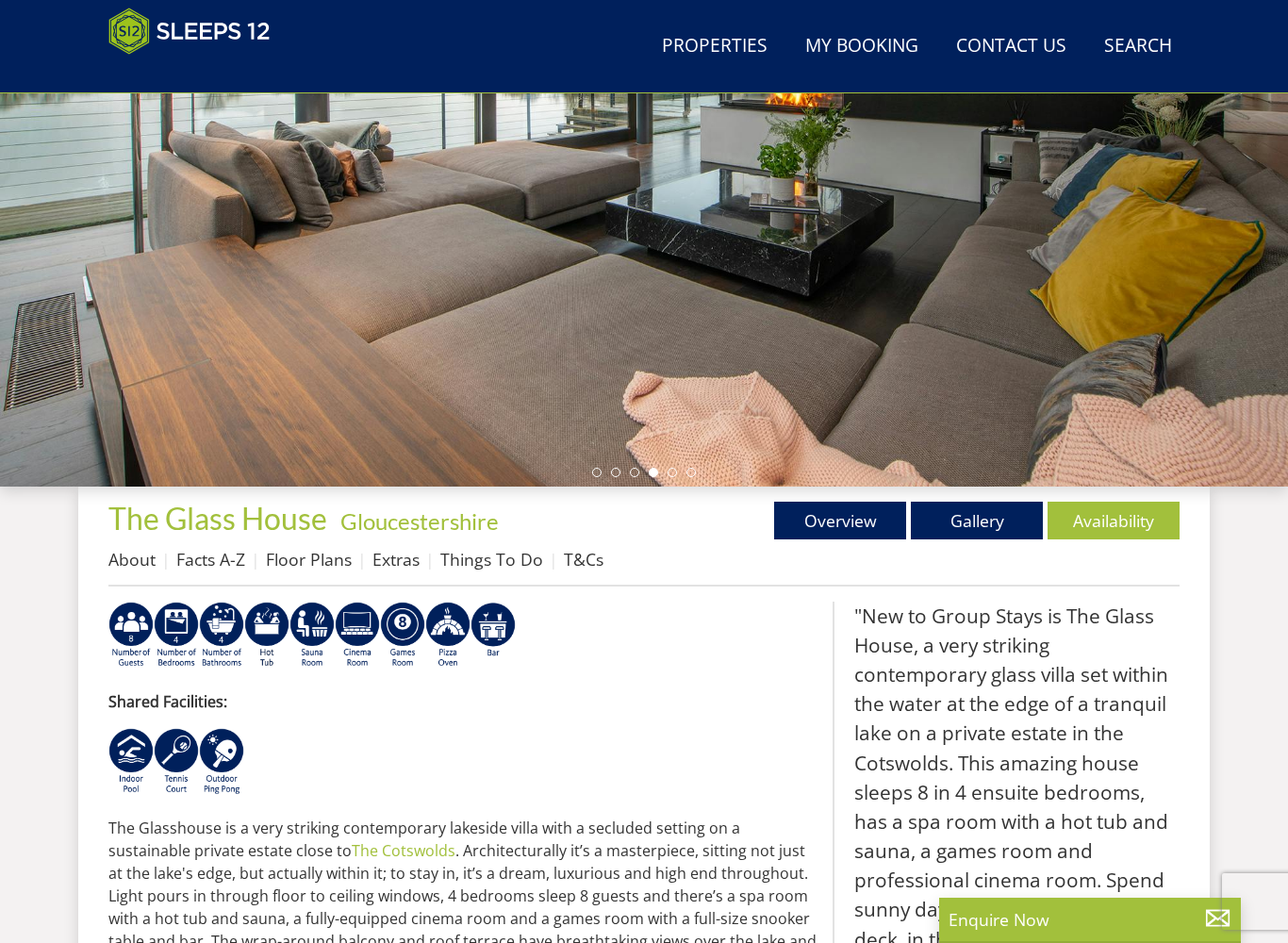 click on "Availability" at bounding box center (1114, 521) 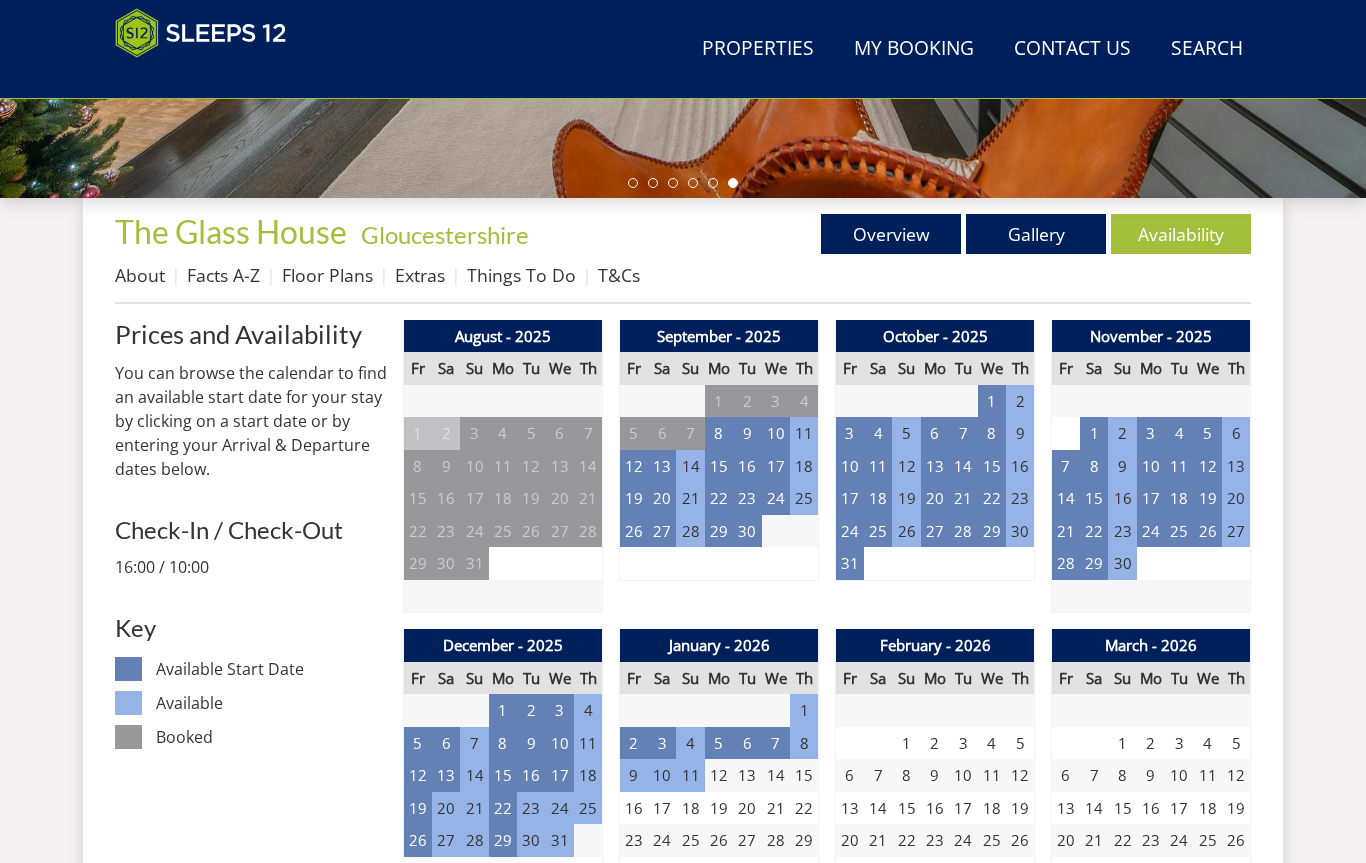 scroll, scrollTop: 644, scrollLeft: 0, axis: vertical 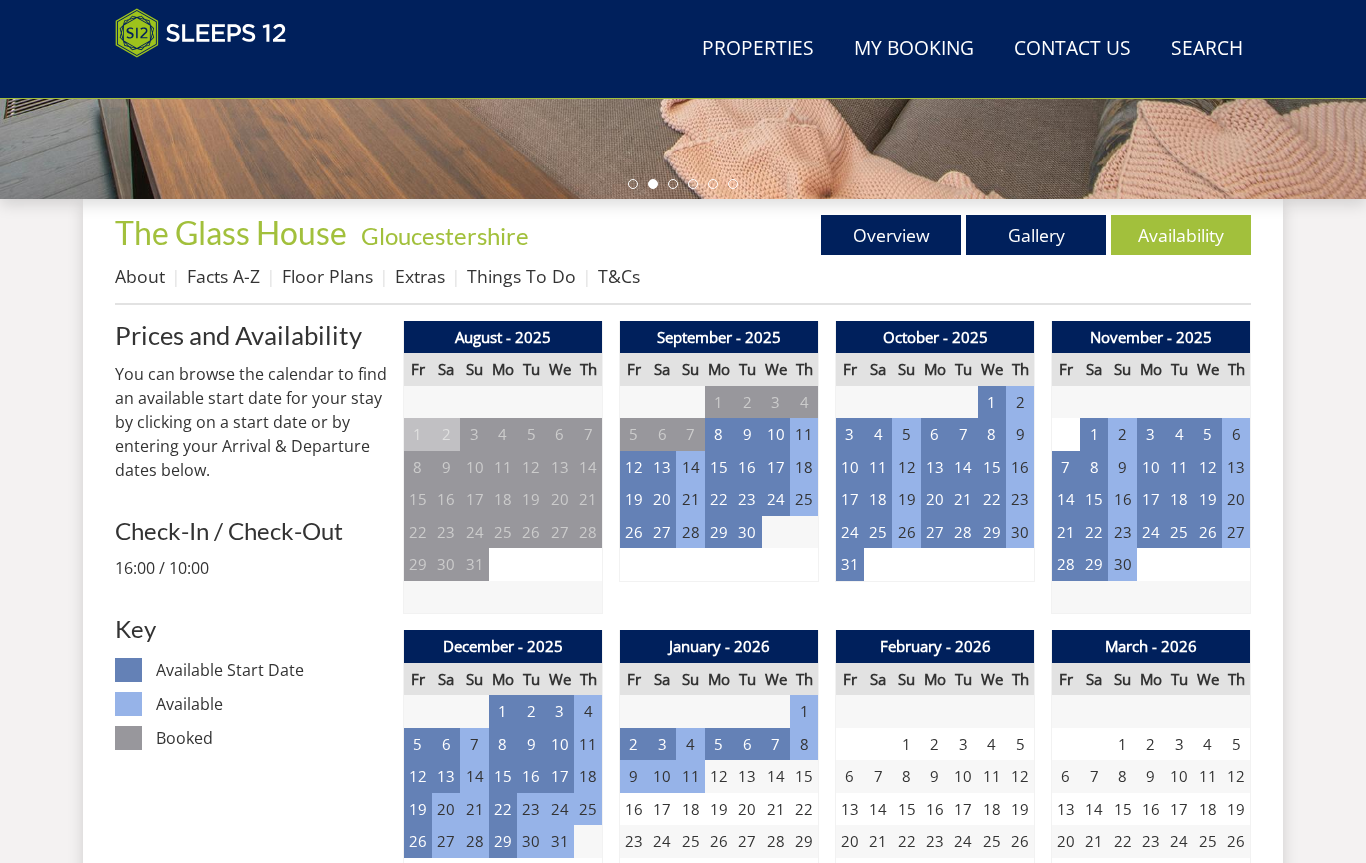 click on "22" at bounding box center (992, 499) 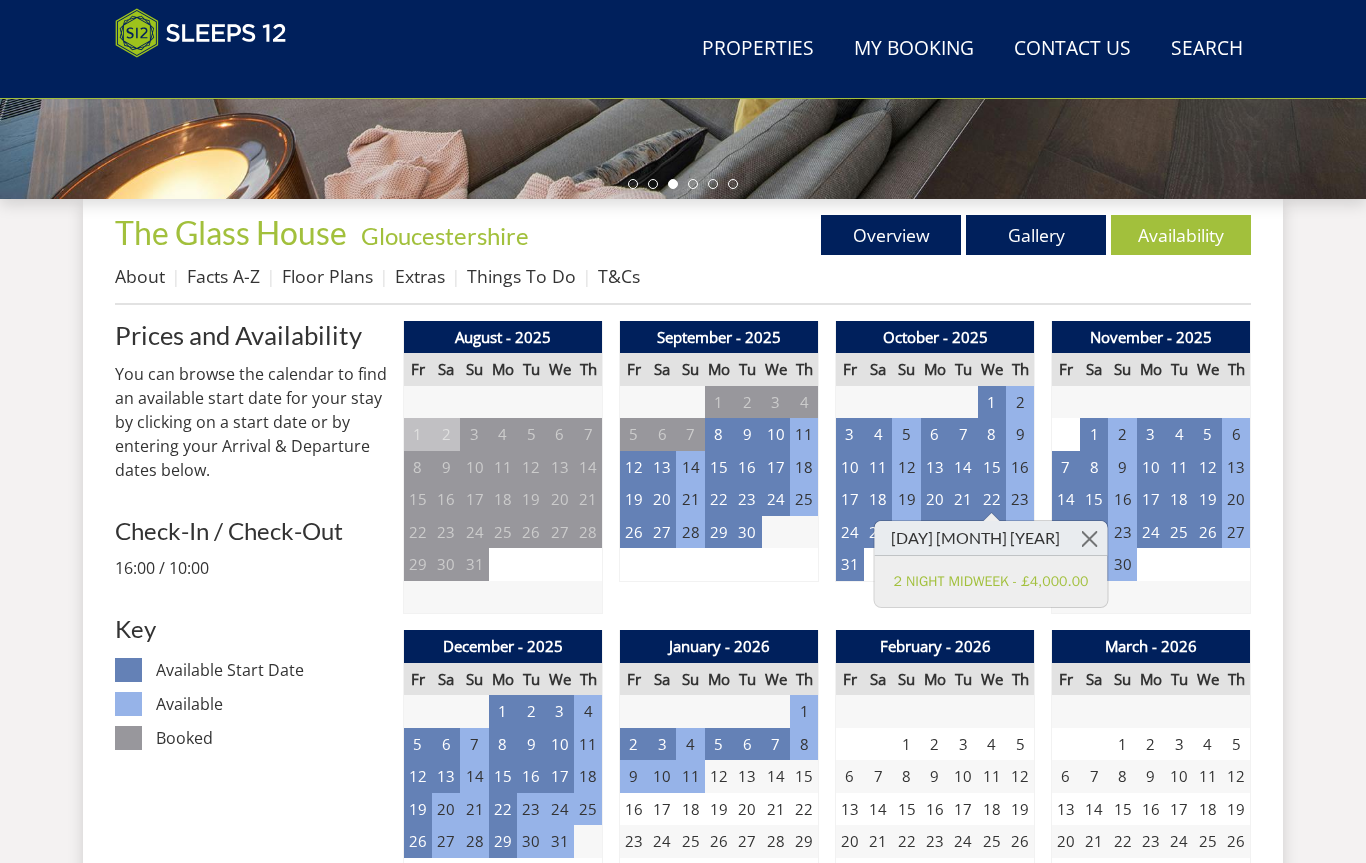 click on "23" at bounding box center (1020, 499) 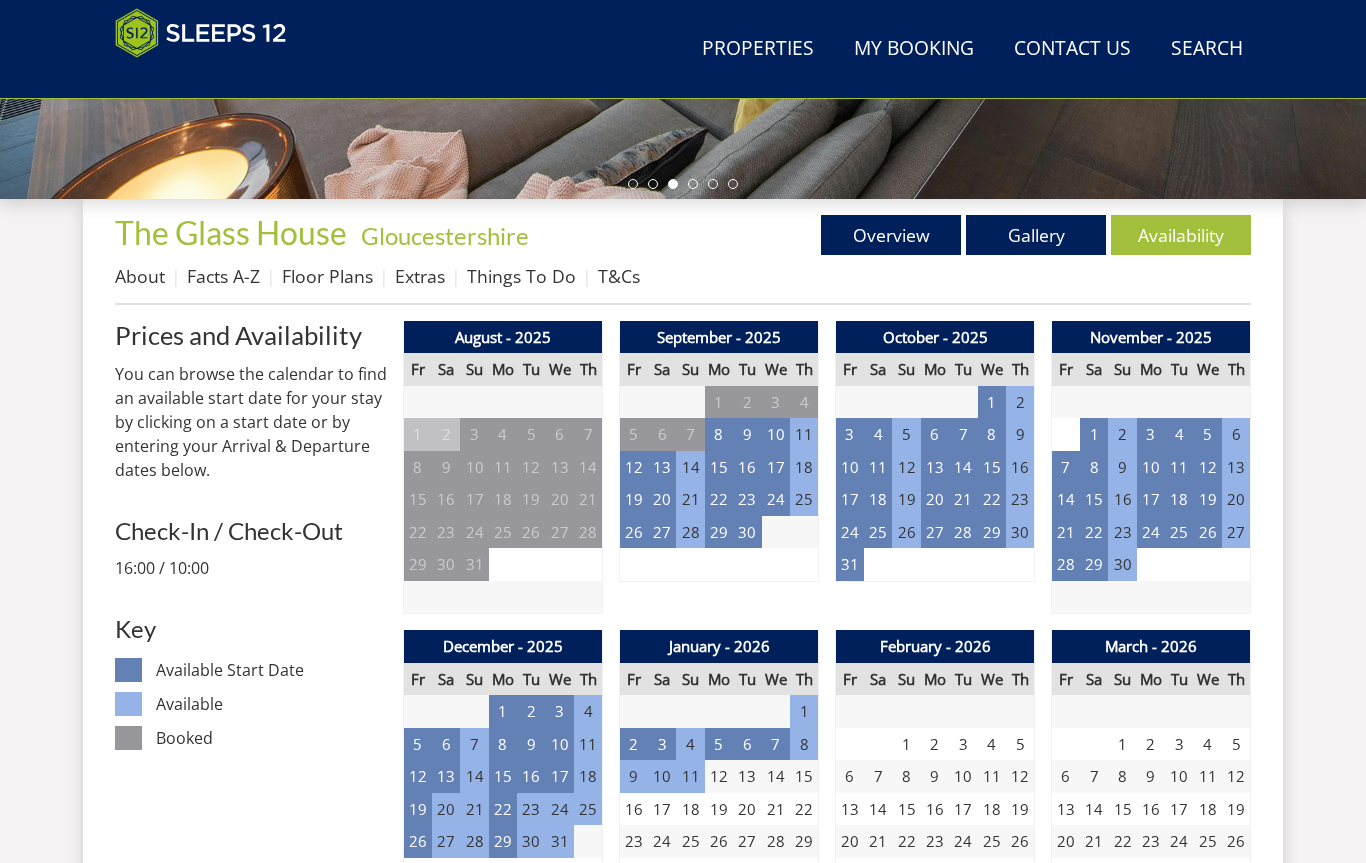 click on "23" at bounding box center [1020, 499] 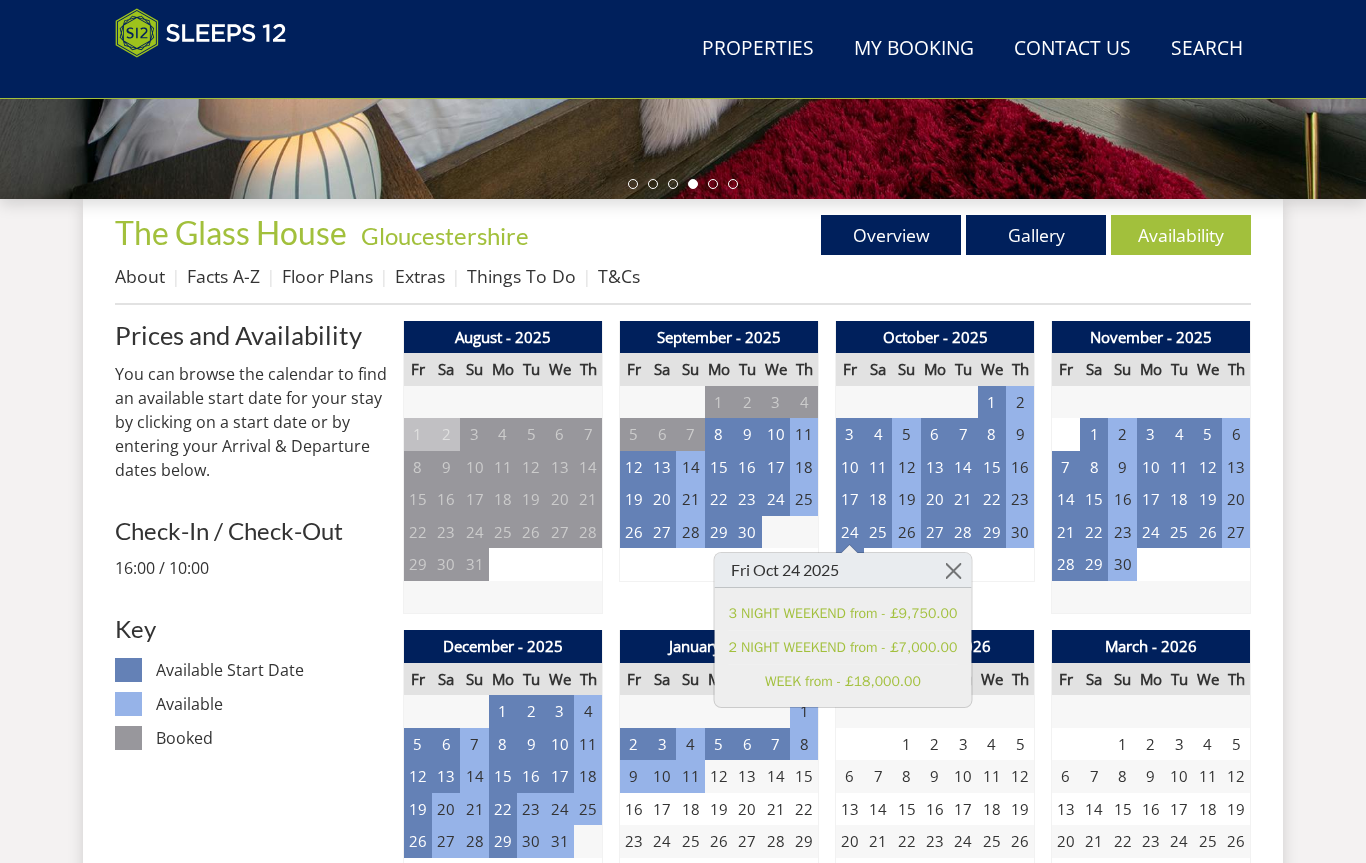 click on "Search
Menu
Properties
My Booking
Contact Us  [PHONE]
Search  Check Availability
Guests
1
2
3
4
5
6
7
8
9
10
11
12
13
14
15
16
17
18
19
20
21
22
23
24
25
26
27
28
29
30
31
32
Date
02/08/2025
Search
Properties" at bounding box center (683, 1399) 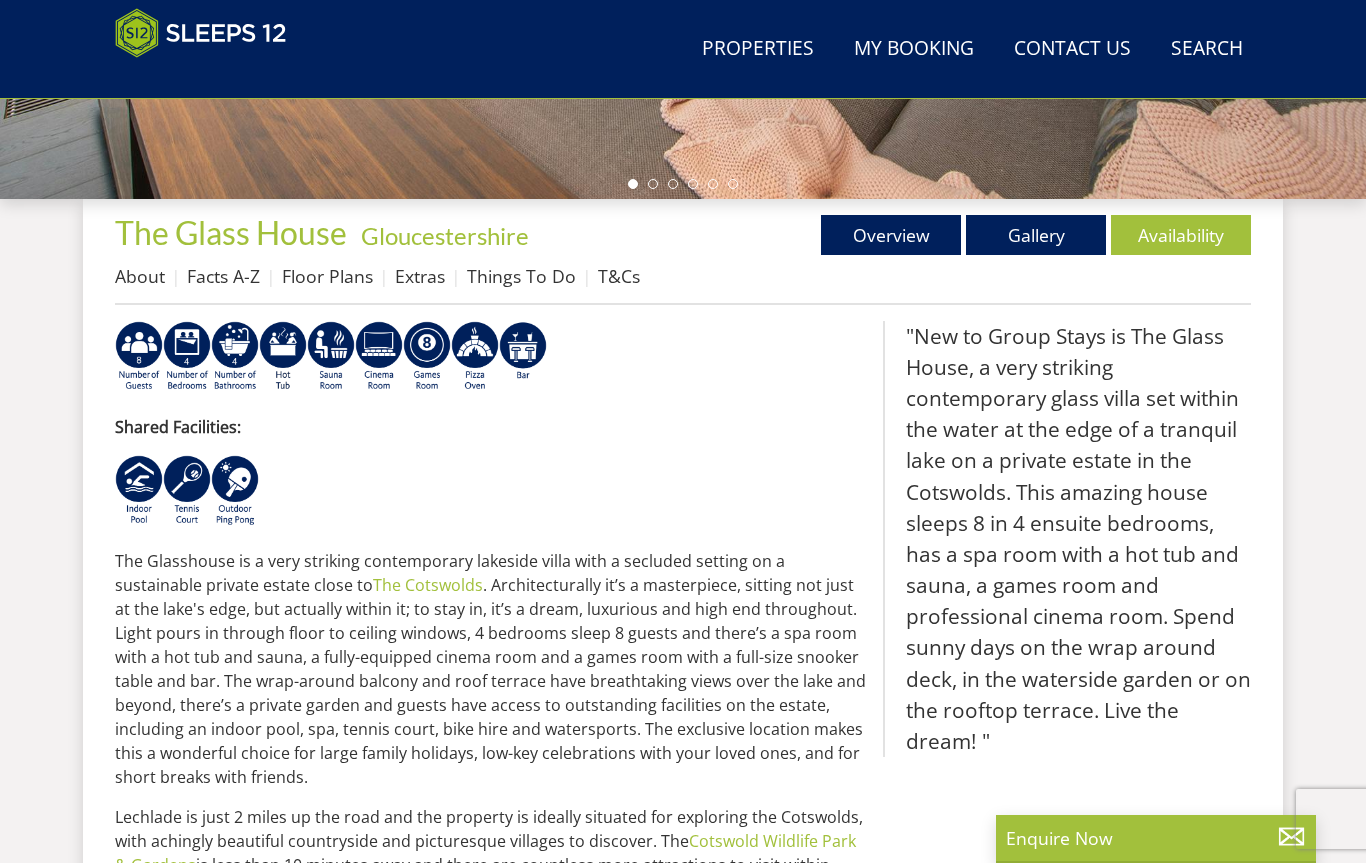 scroll, scrollTop: 327, scrollLeft: 0, axis: vertical 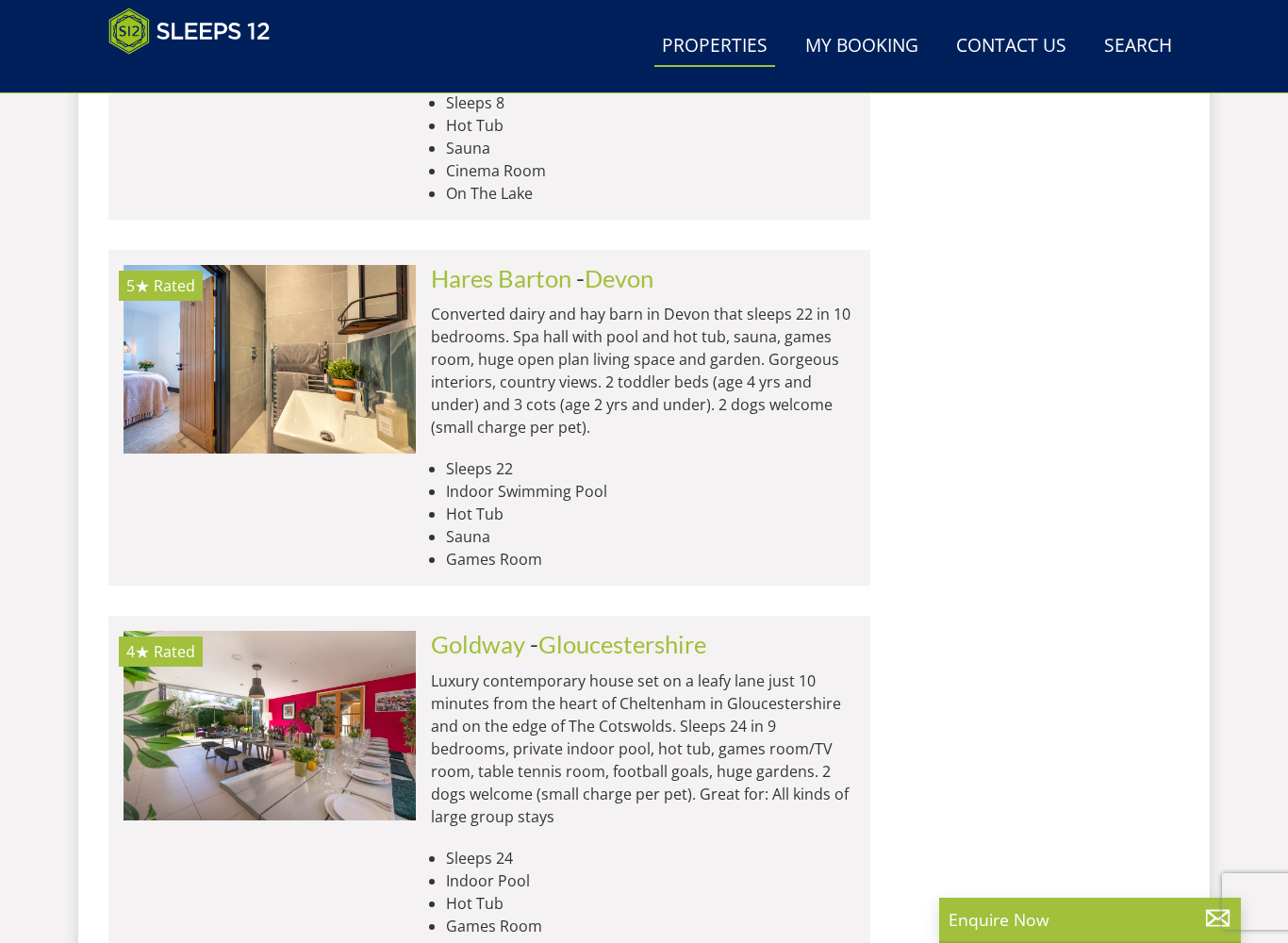 click at bounding box center [270, 359] 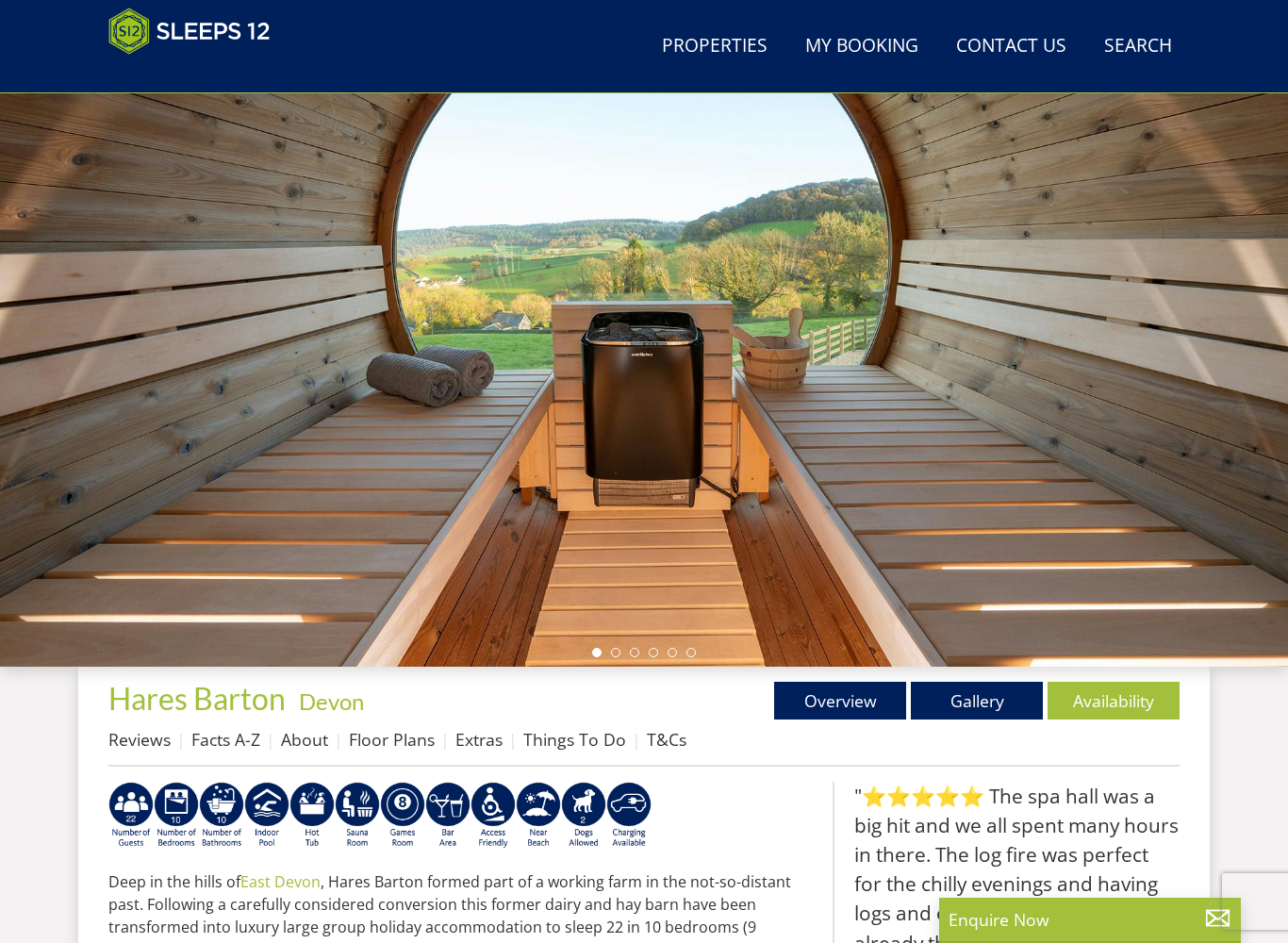 scroll, scrollTop: 127, scrollLeft: 0, axis: vertical 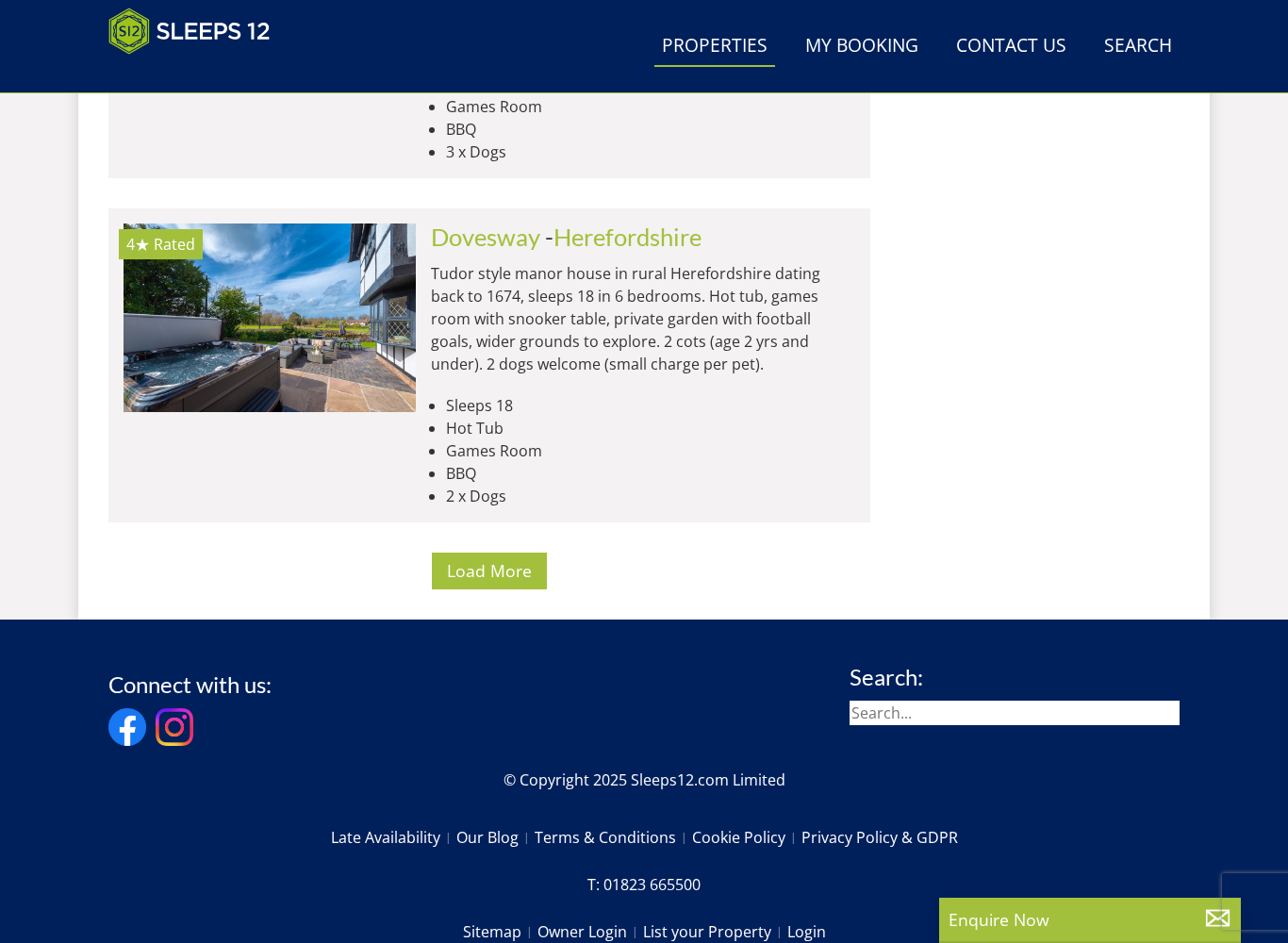 click on "Load More" at bounding box center [489, 571] 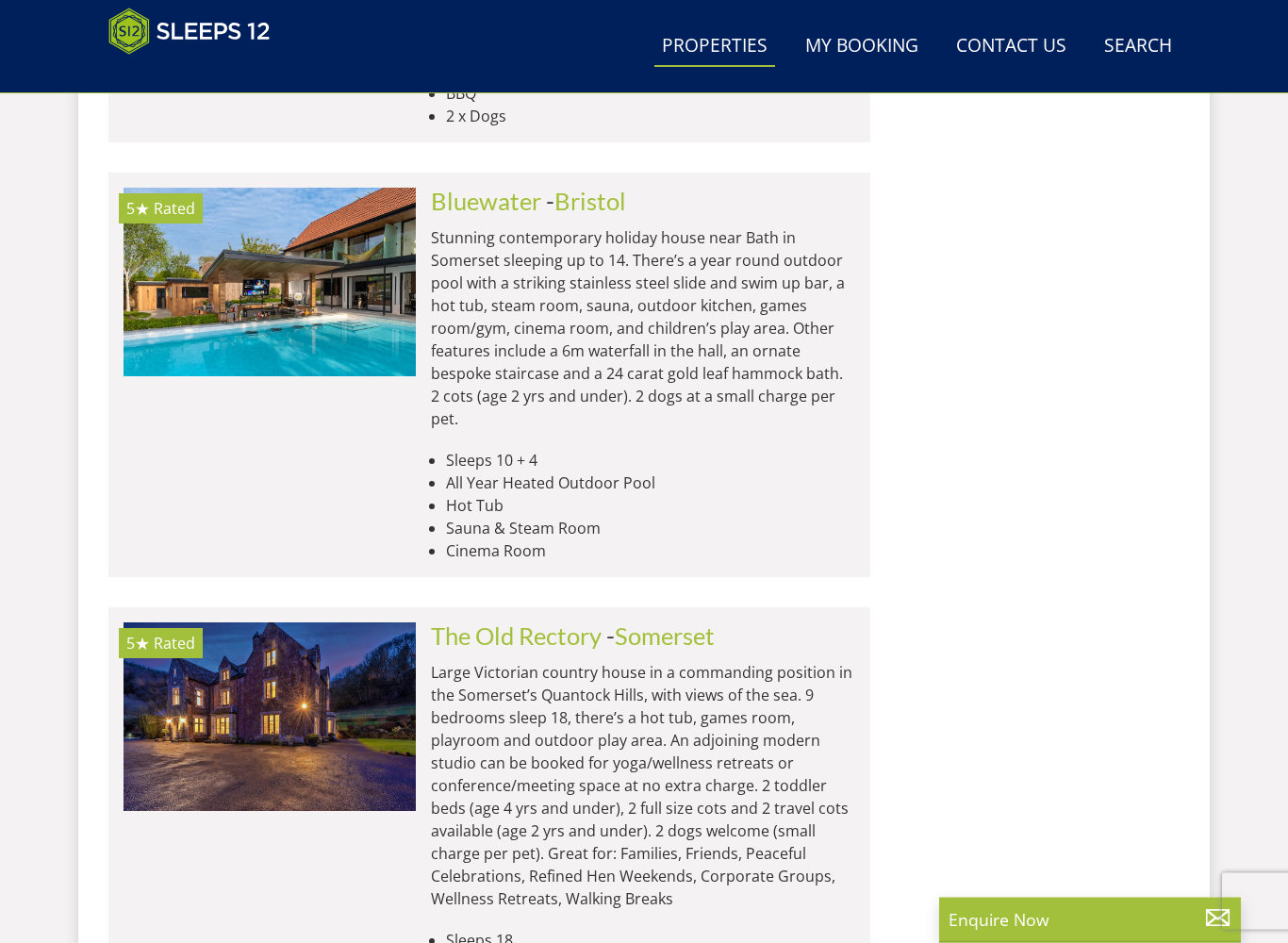 scroll, scrollTop: 16142, scrollLeft: 0, axis: vertical 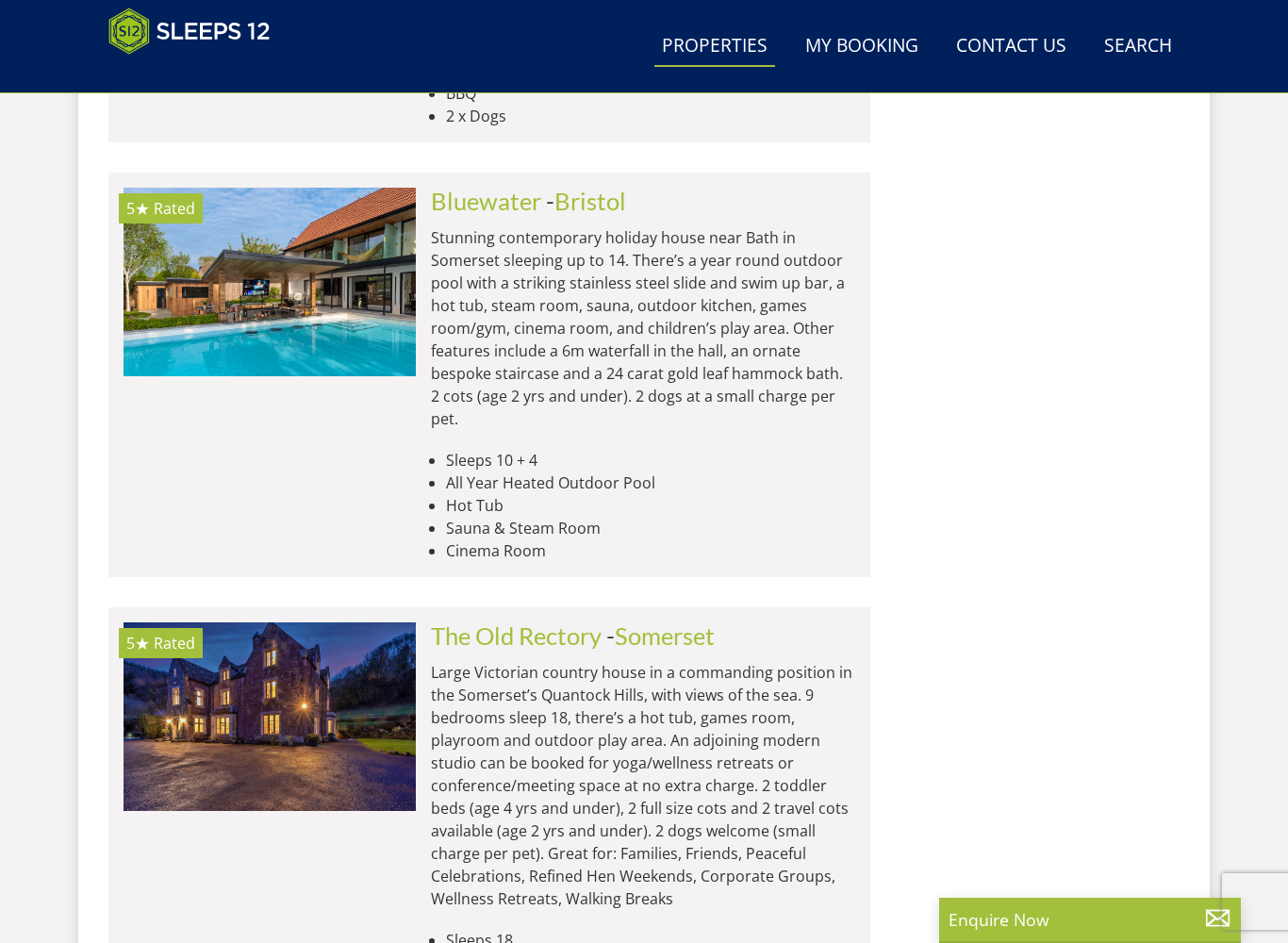 click at bounding box center (270, 282) 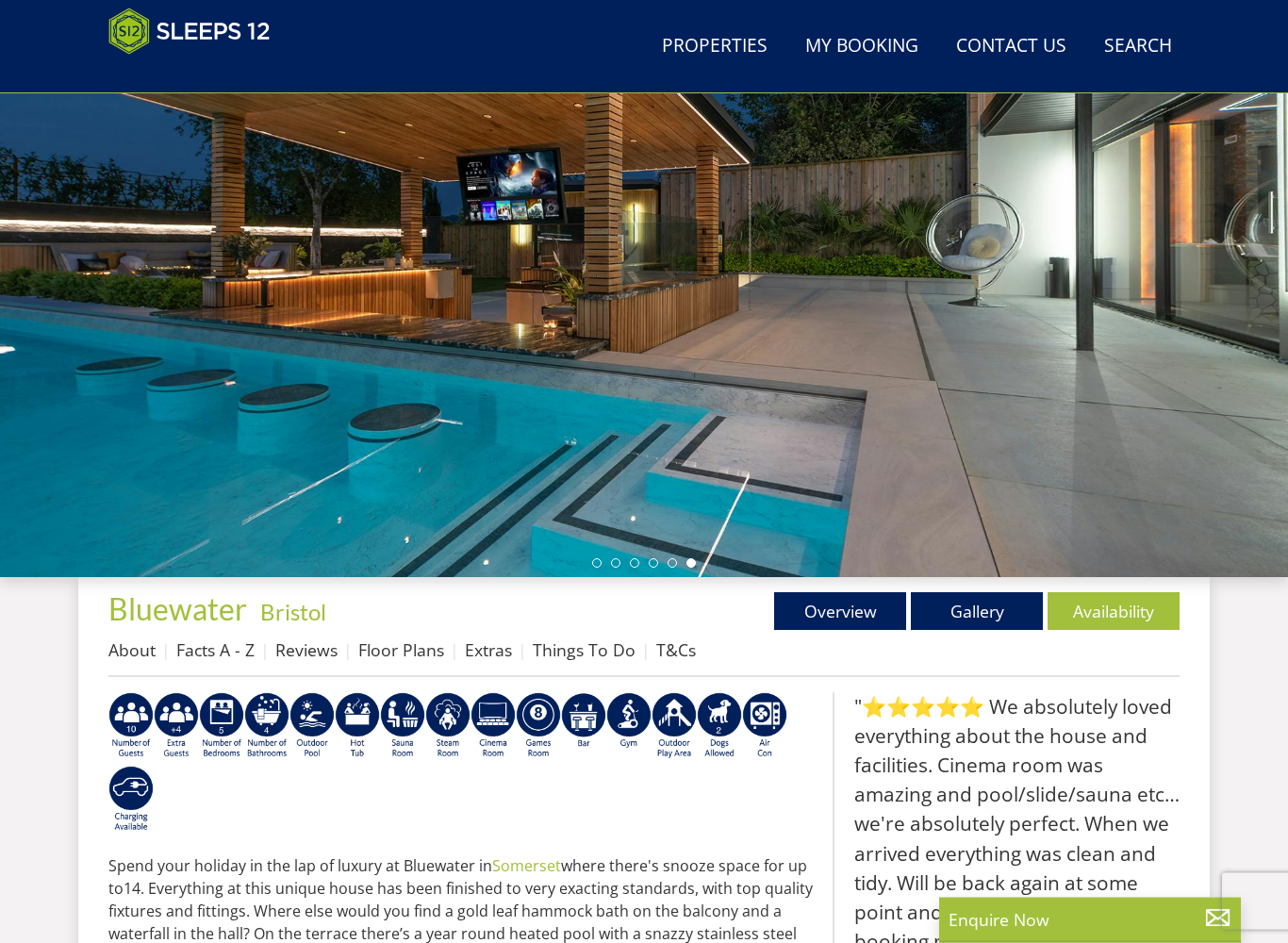scroll, scrollTop: 218, scrollLeft: 0, axis: vertical 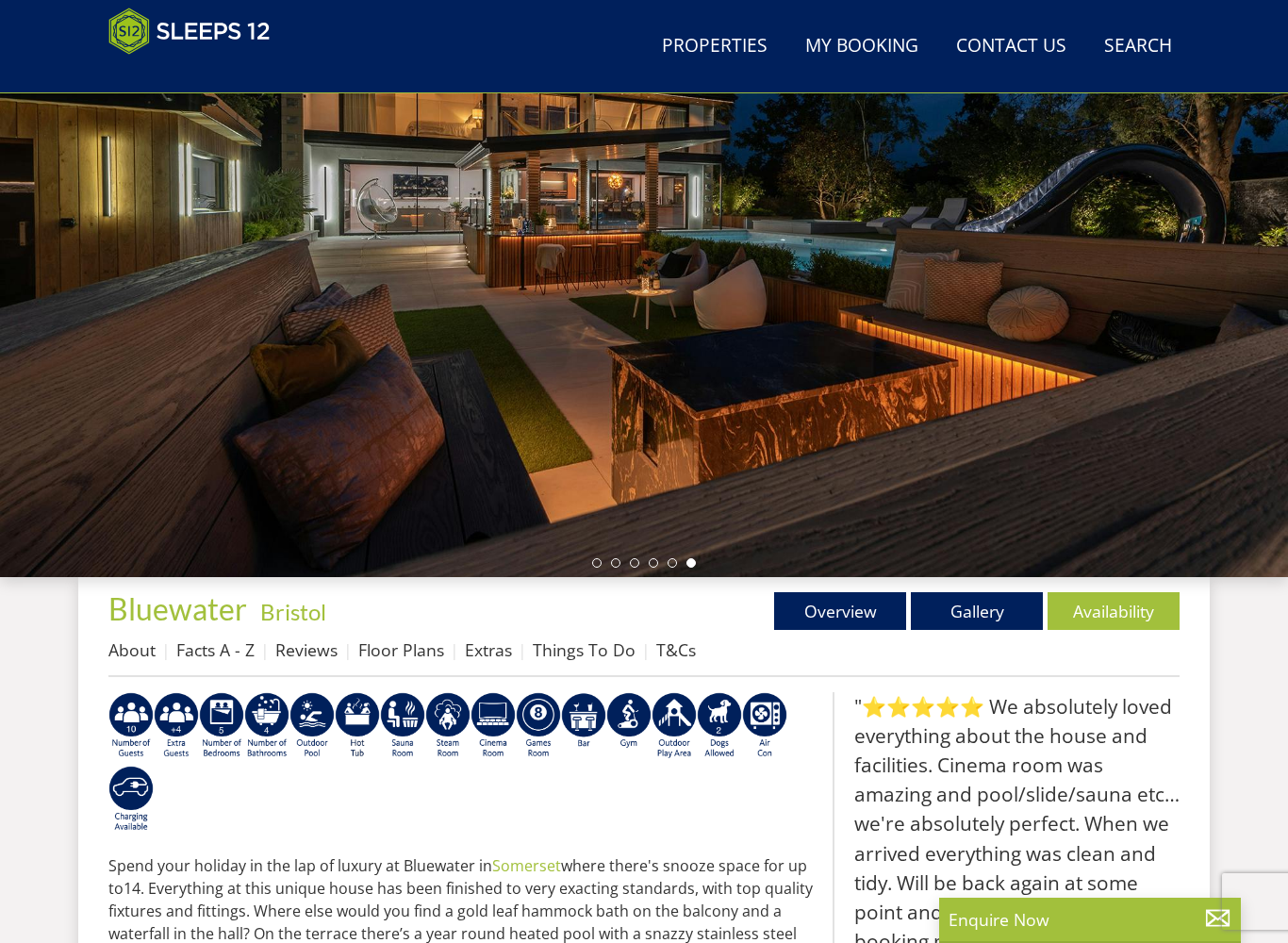 click on "Gallery" at bounding box center [977, 611] 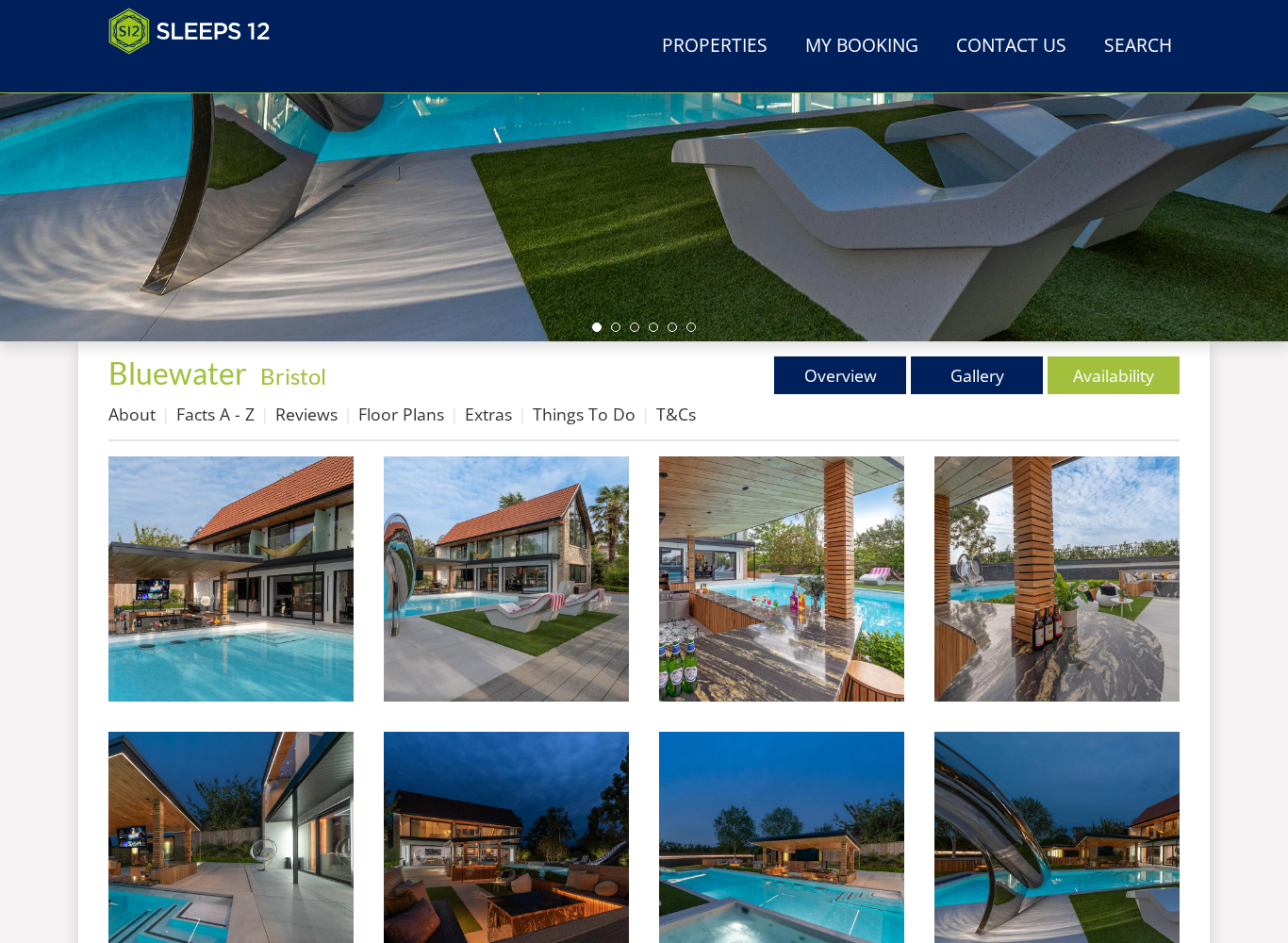 scroll, scrollTop: 458, scrollLeft: 0, axis: vertical 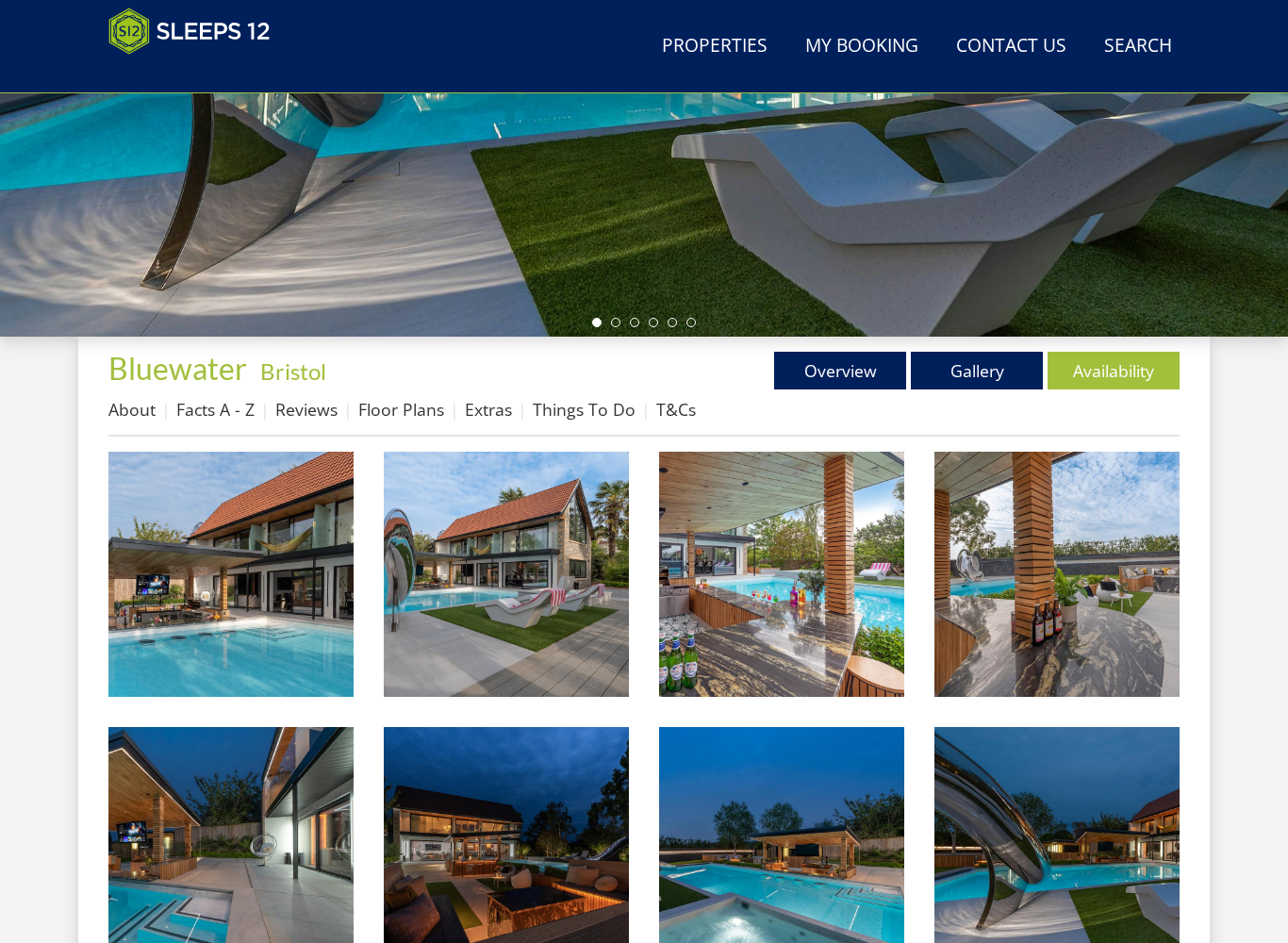 click at bounding box center (231, 574) 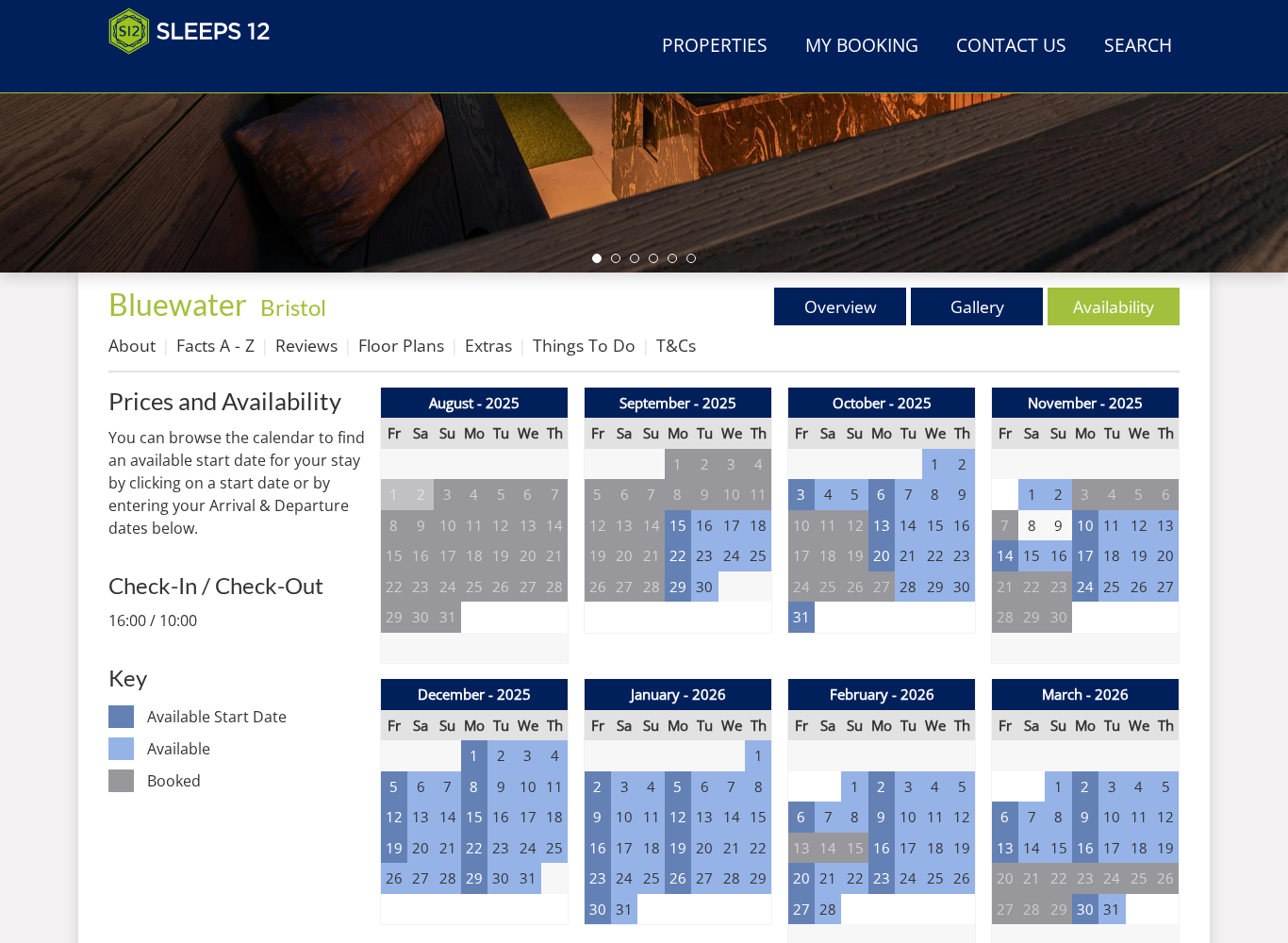 scroll, scrollTop: 524, scrollLeft: 0, axis: vertical 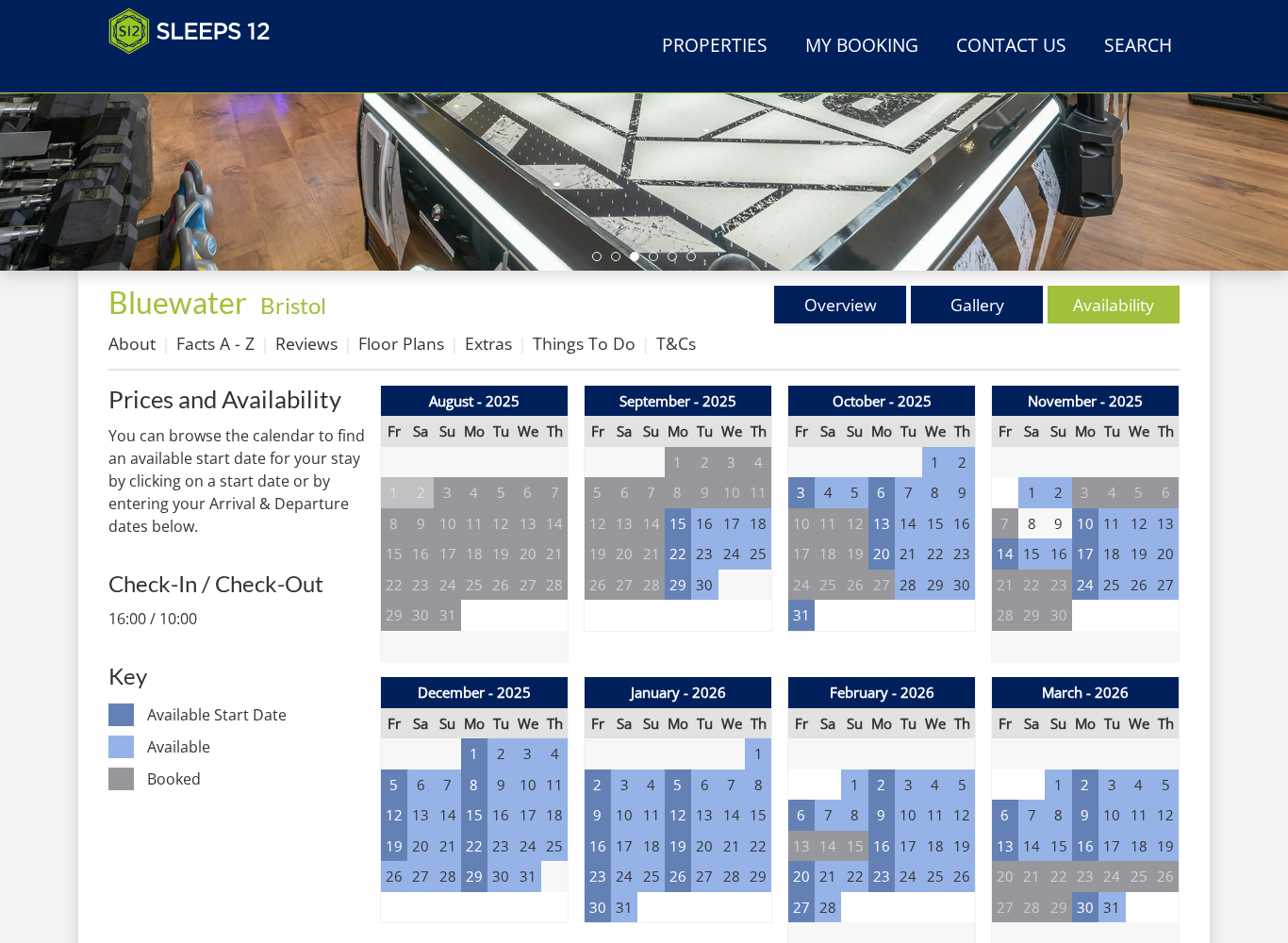 click on "31" at bounding box center (801, 615) 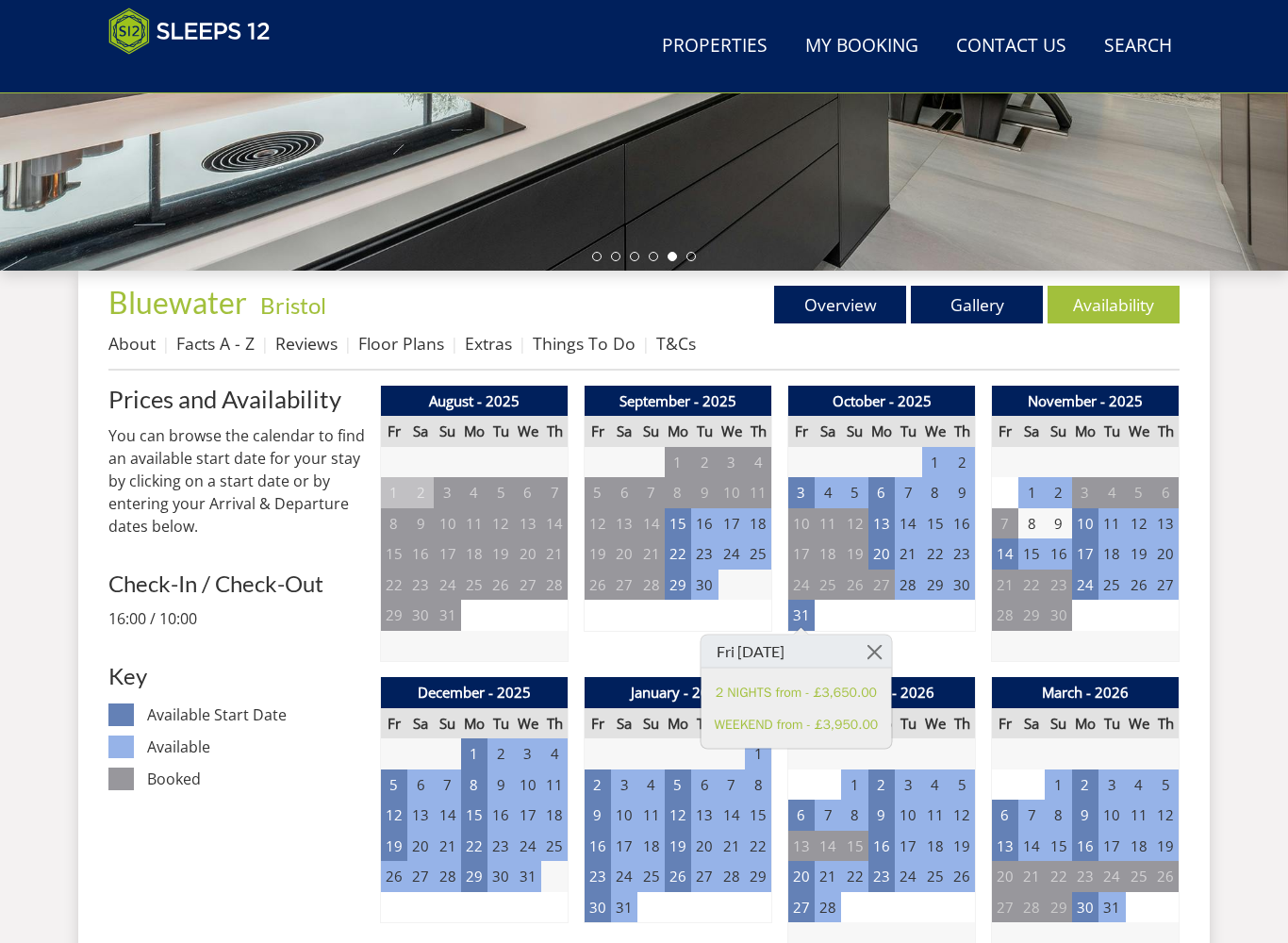 click on "2" at bounding box center (1058, 492) 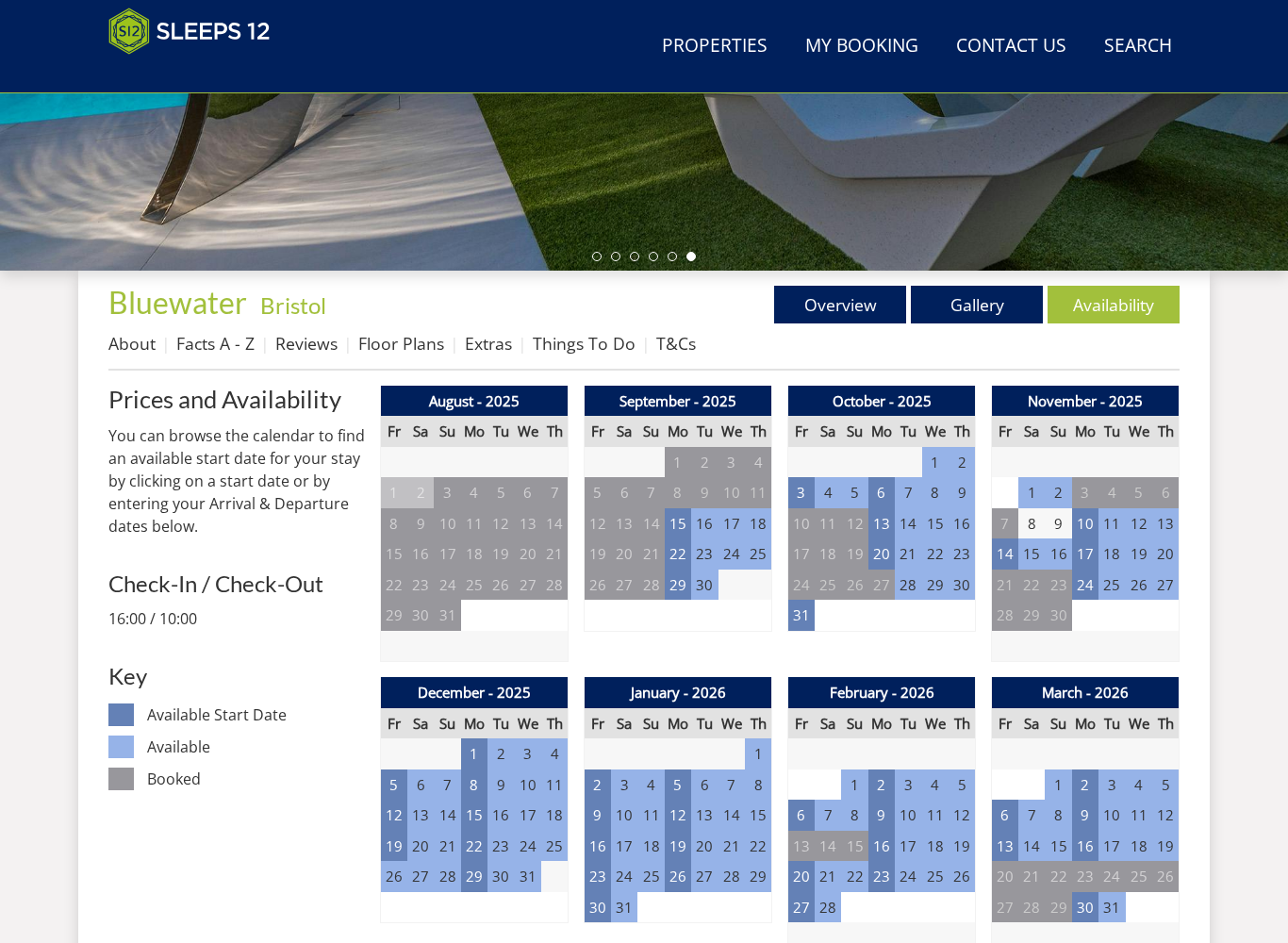 click on "31" at bounding box center [801, 615] 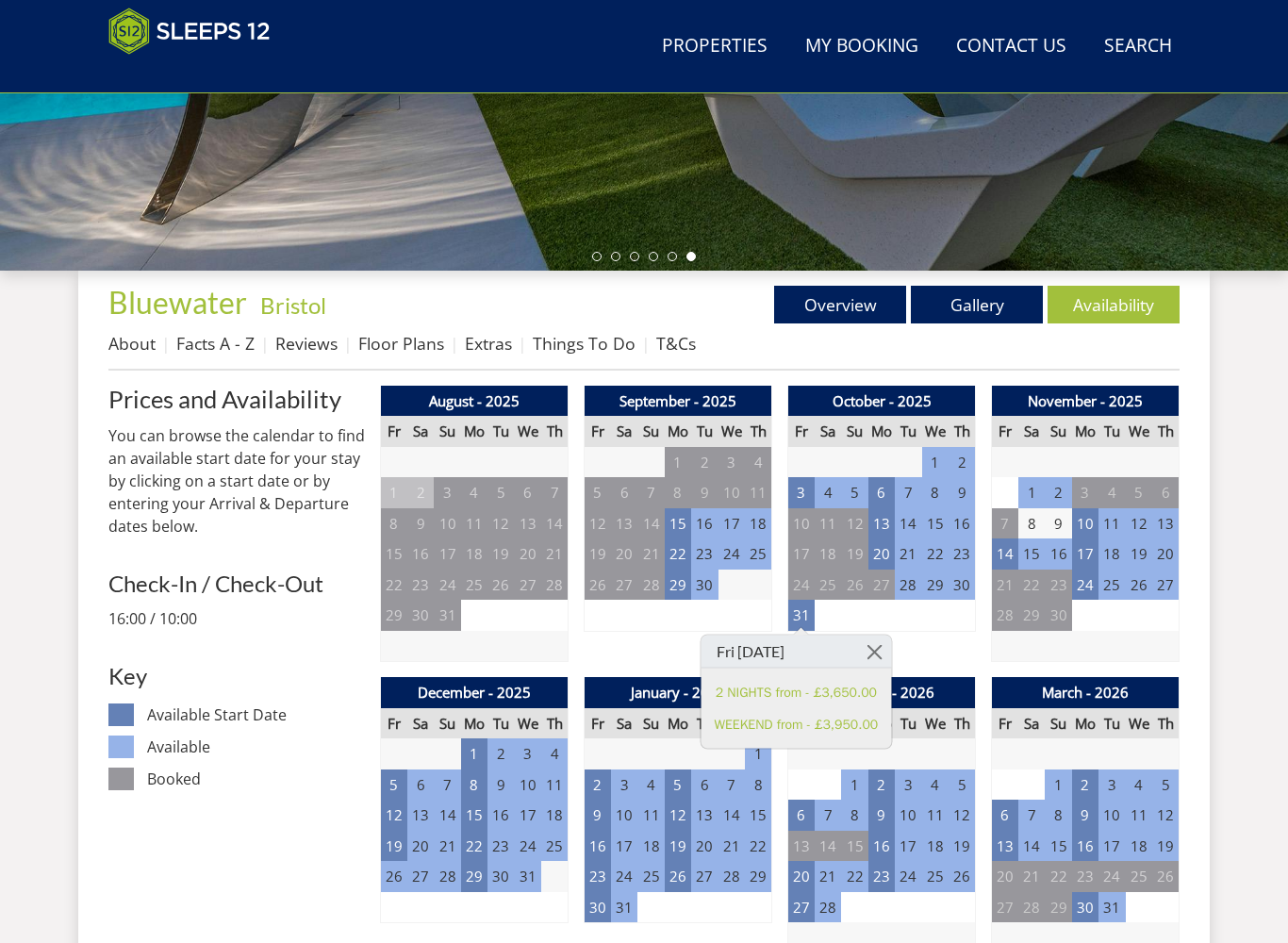 click on "2 NIGHTS from  - £3,650.00" at bounding box center [797, 691] 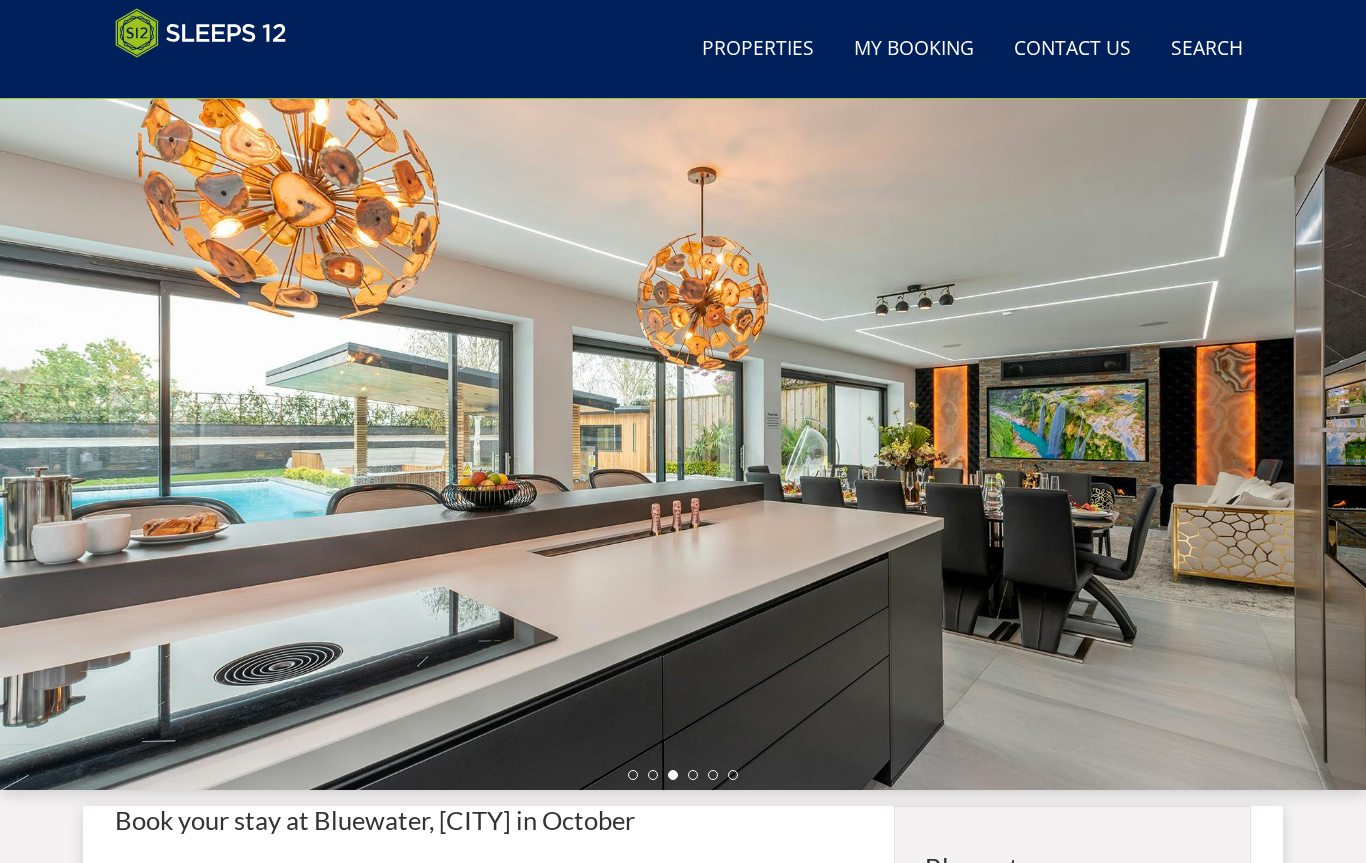 scroll, scrollTop: 52, scrollLeft: 0, axis: vertical 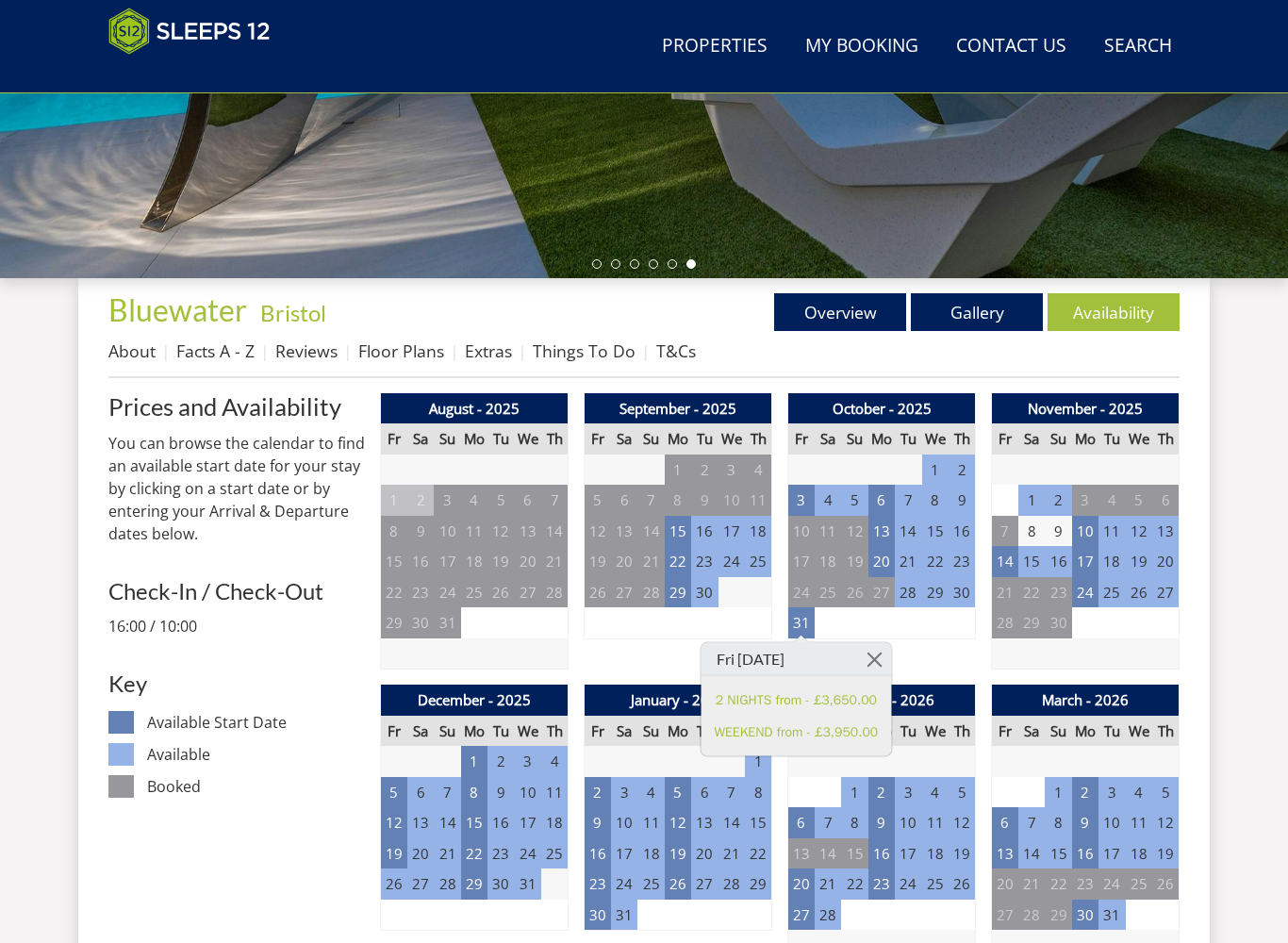 click on "2 NIGHTS from  - £3,650.00" at bounding box center (797, 700) 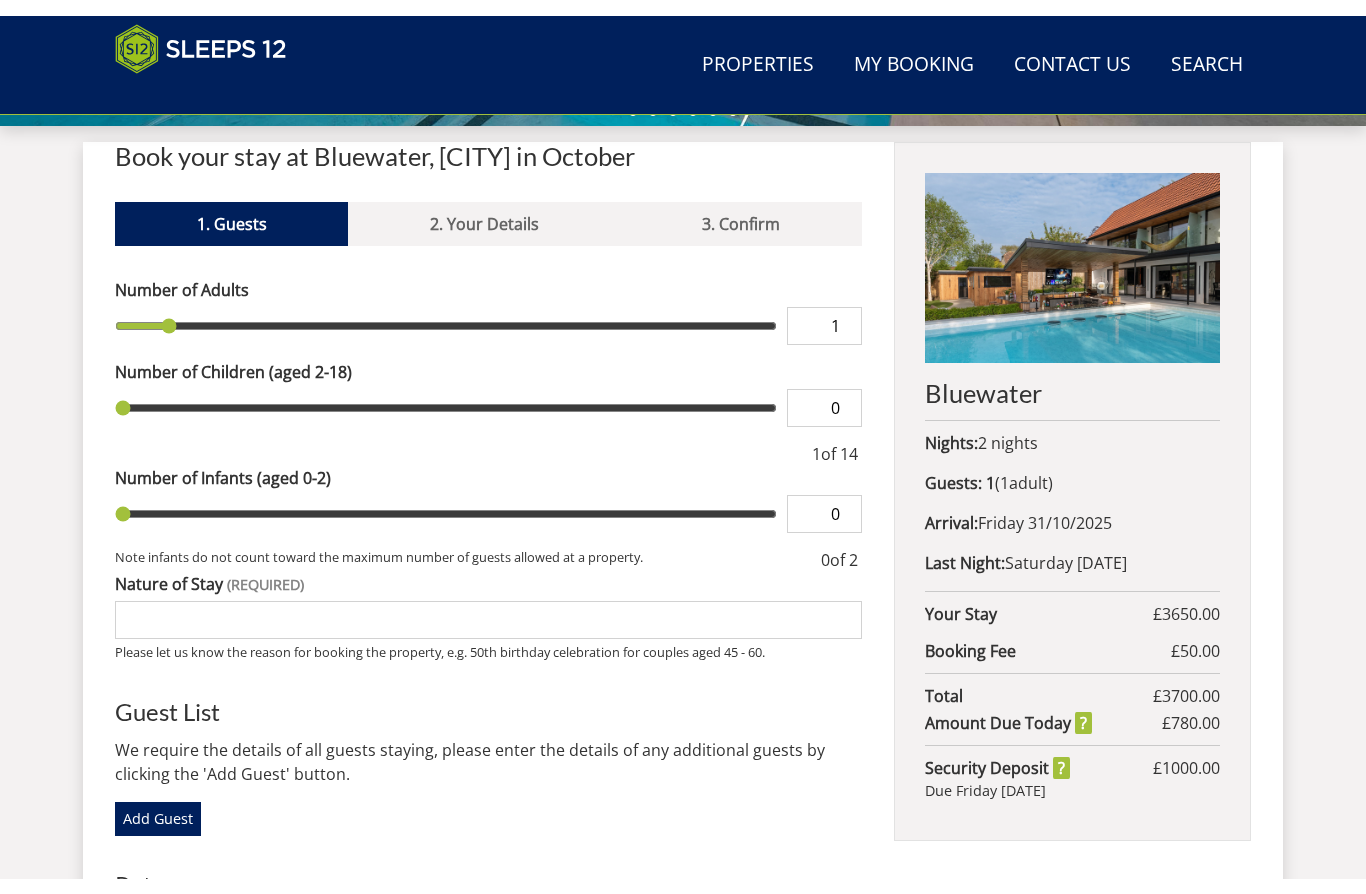 scroll, scrollTop: 700, scrollLeft: 0, axis: vertical 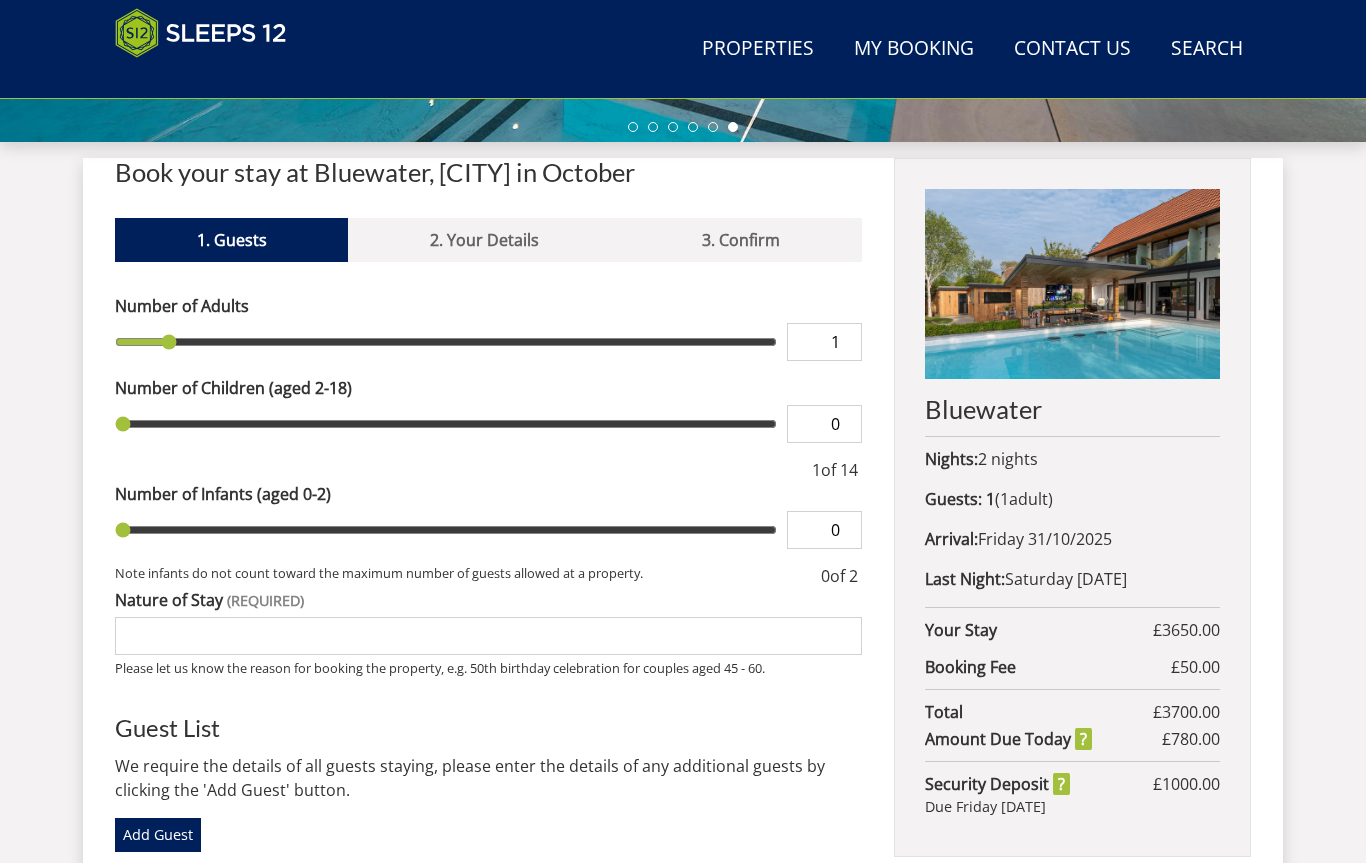 click on "1" at bounding box center [824, 343] 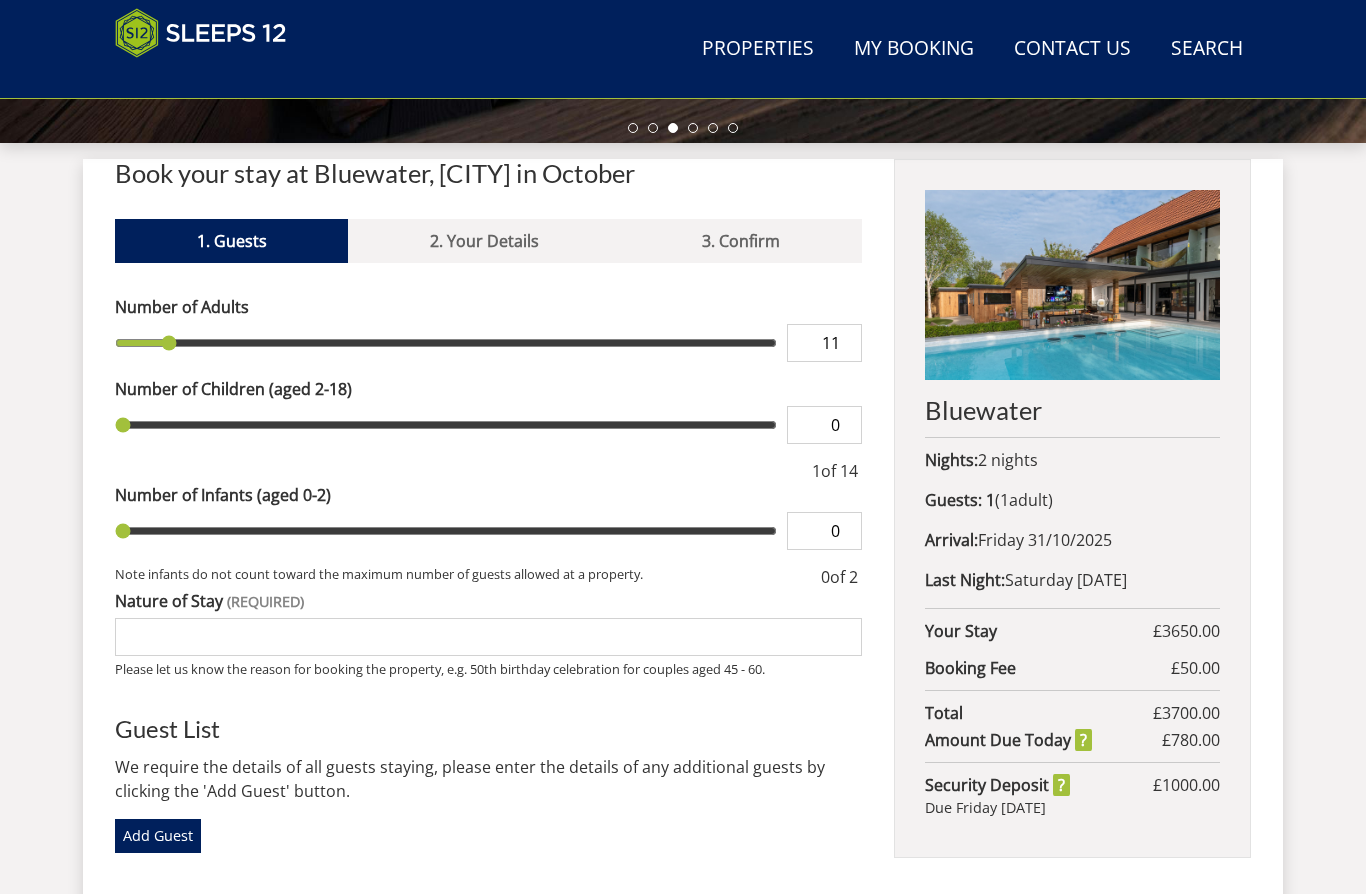 type on "1" 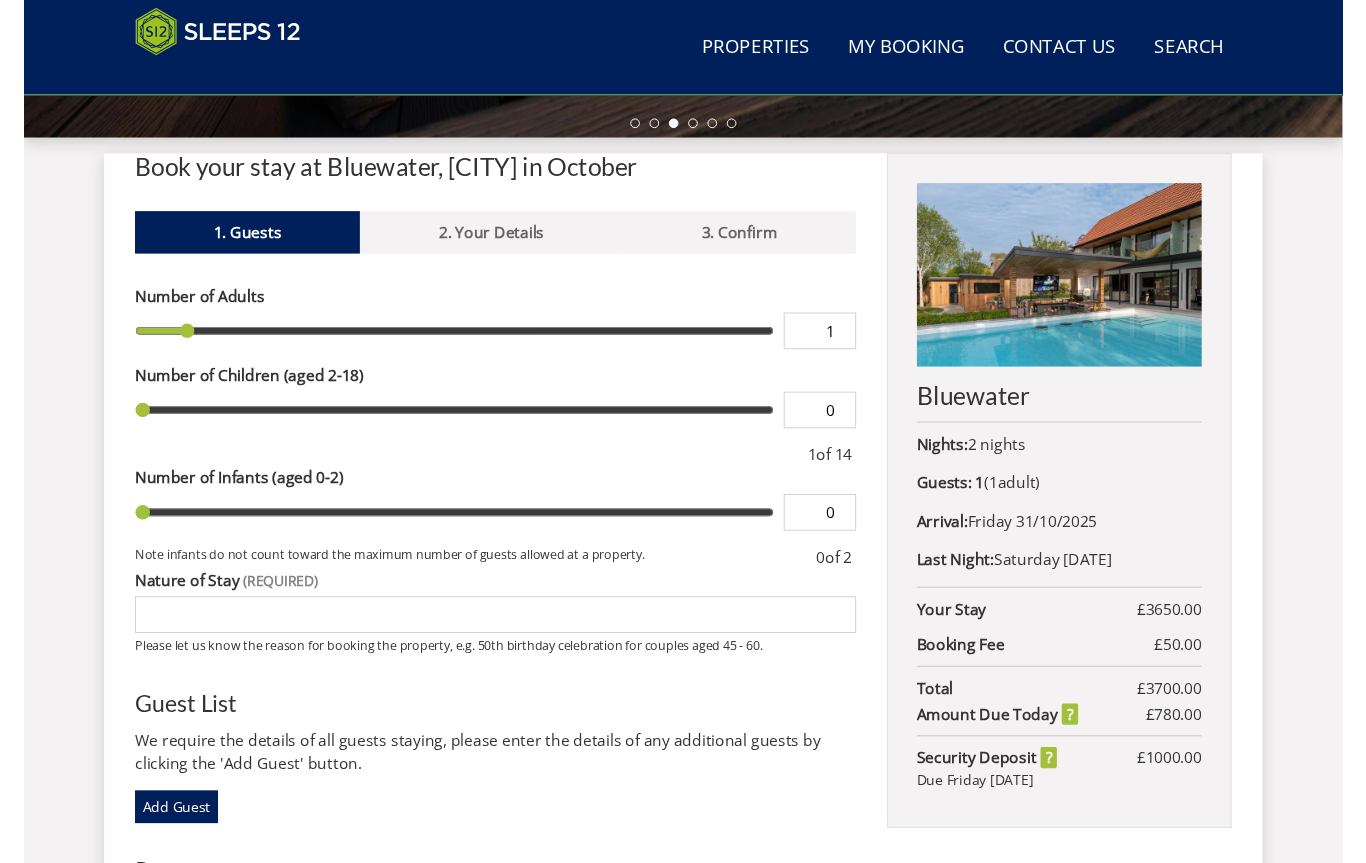 scroll, scrollTop: 701, scrollLeft: 0, axis: vertical 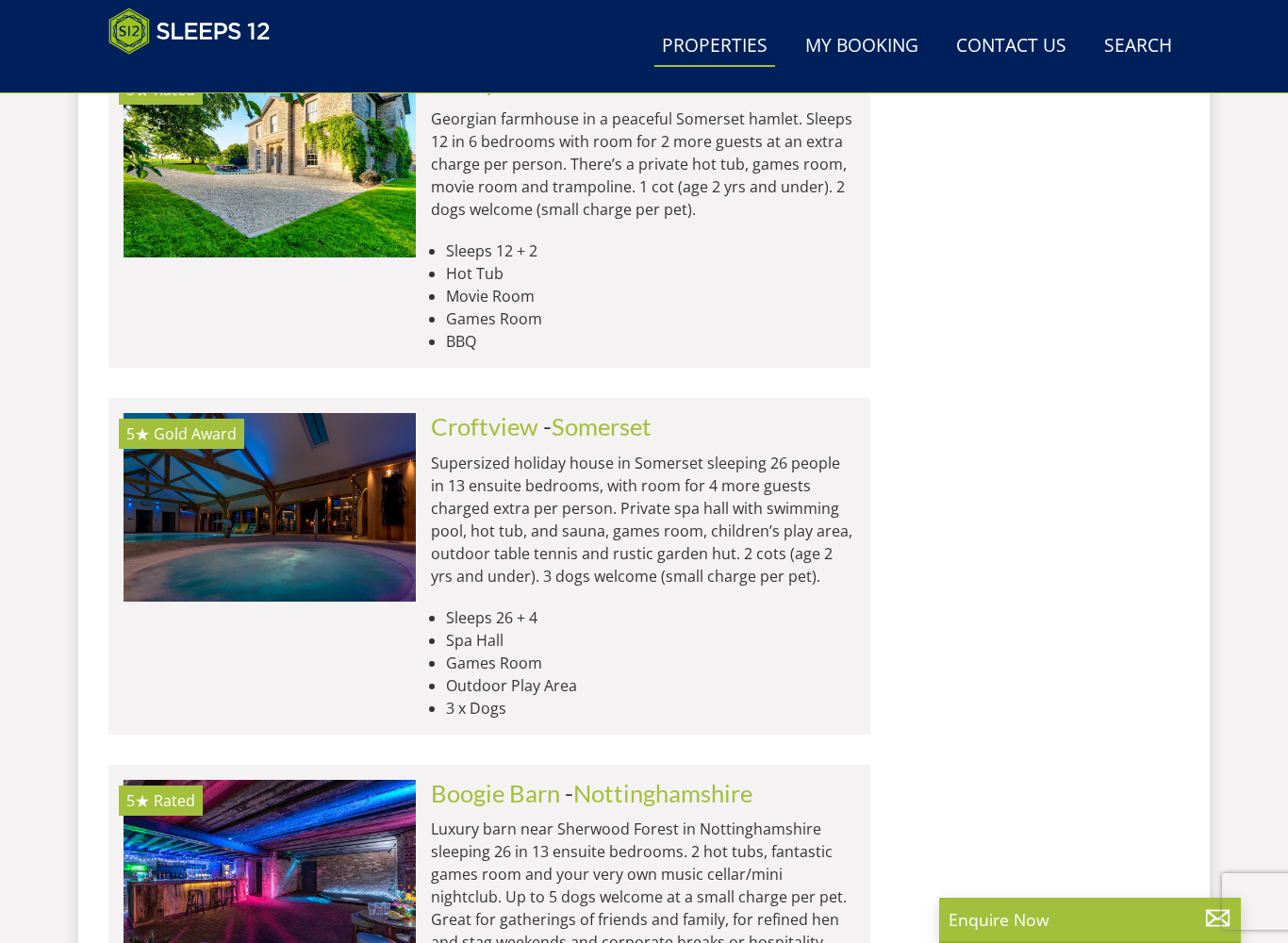 click at bounding box center (270, 507) 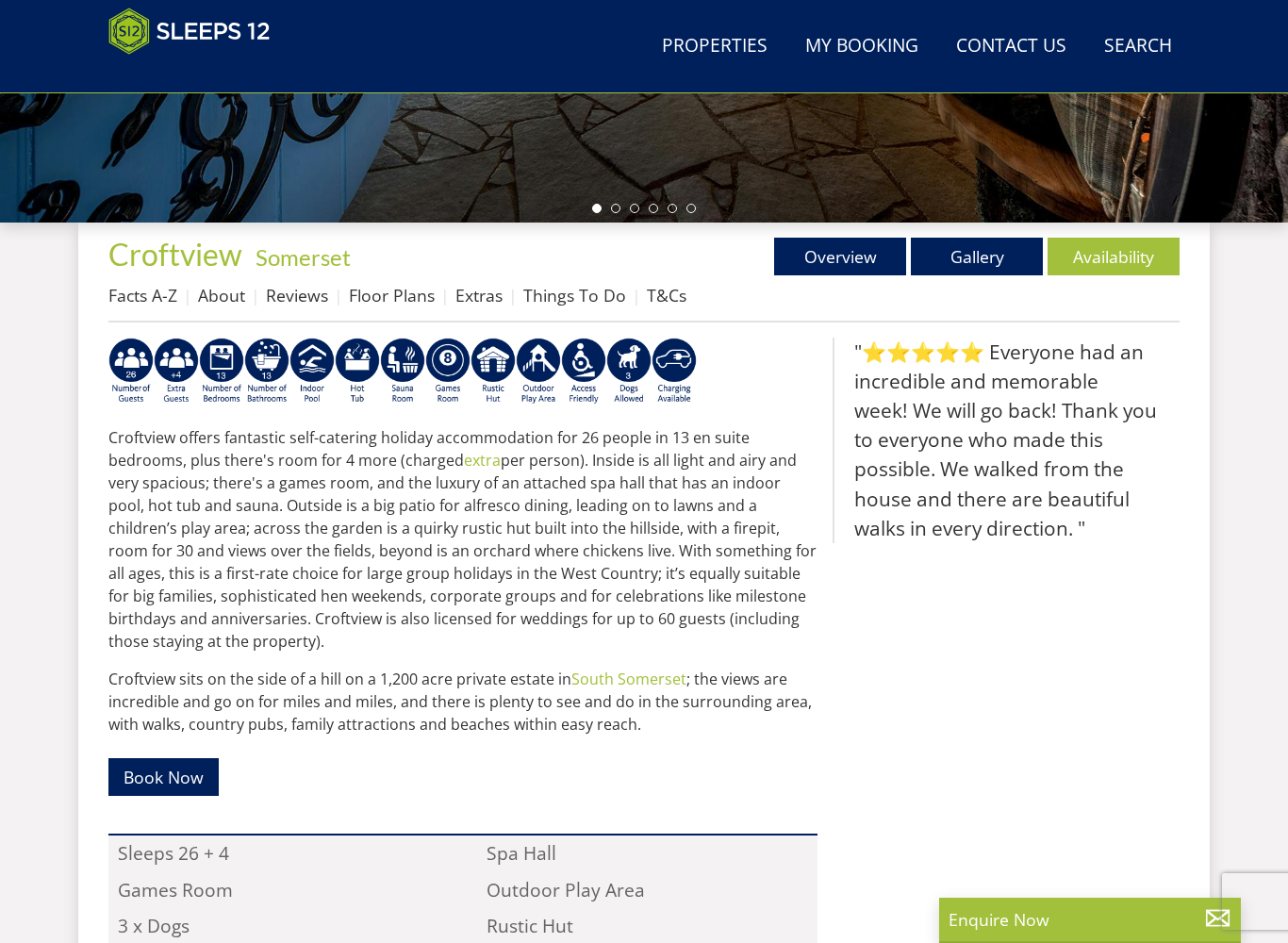 scroll, scrollTop: 573, scrollLeft: 0, axis: vertical 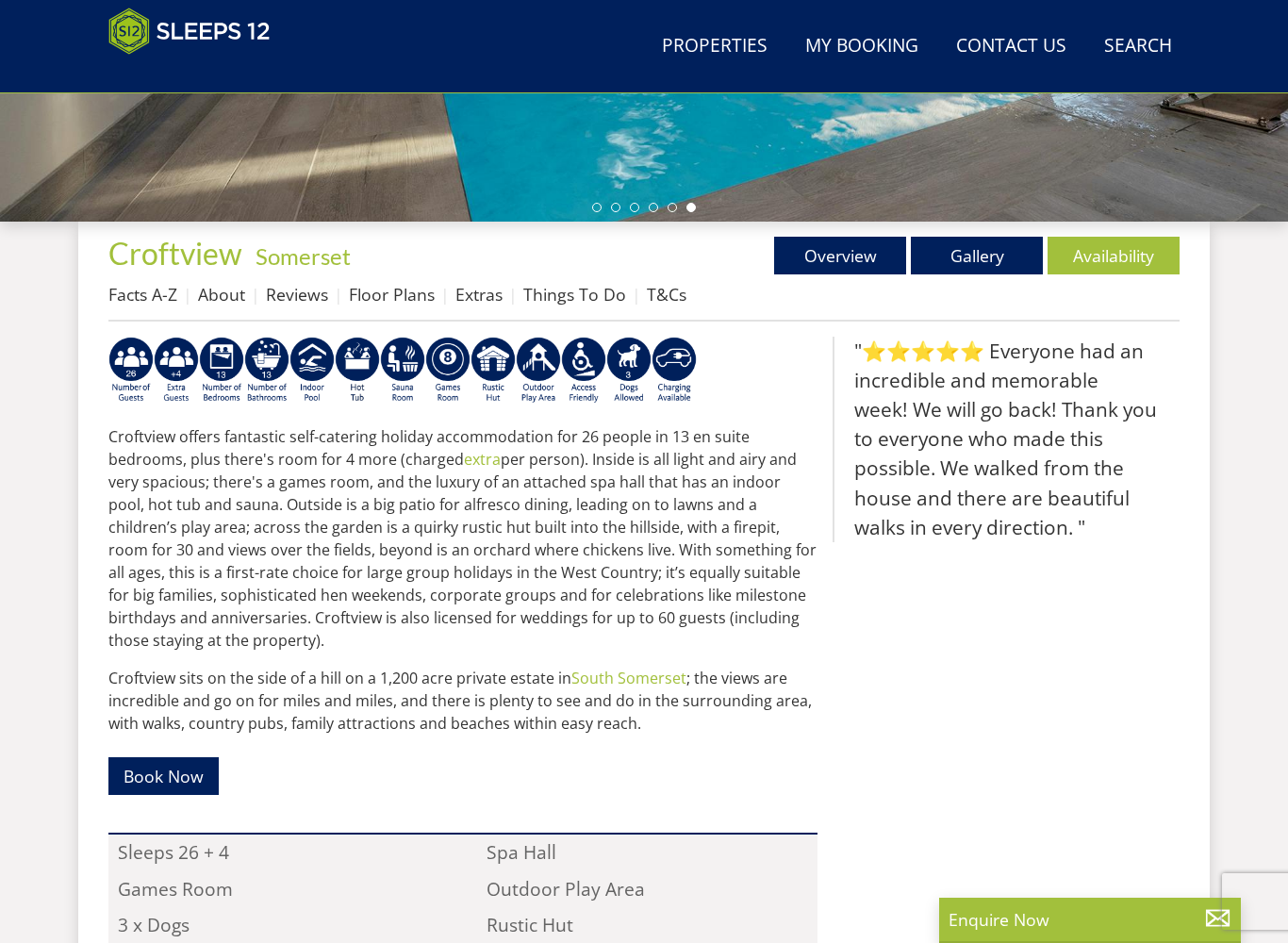 click on "Gallery" at bounding box center [977, 256] 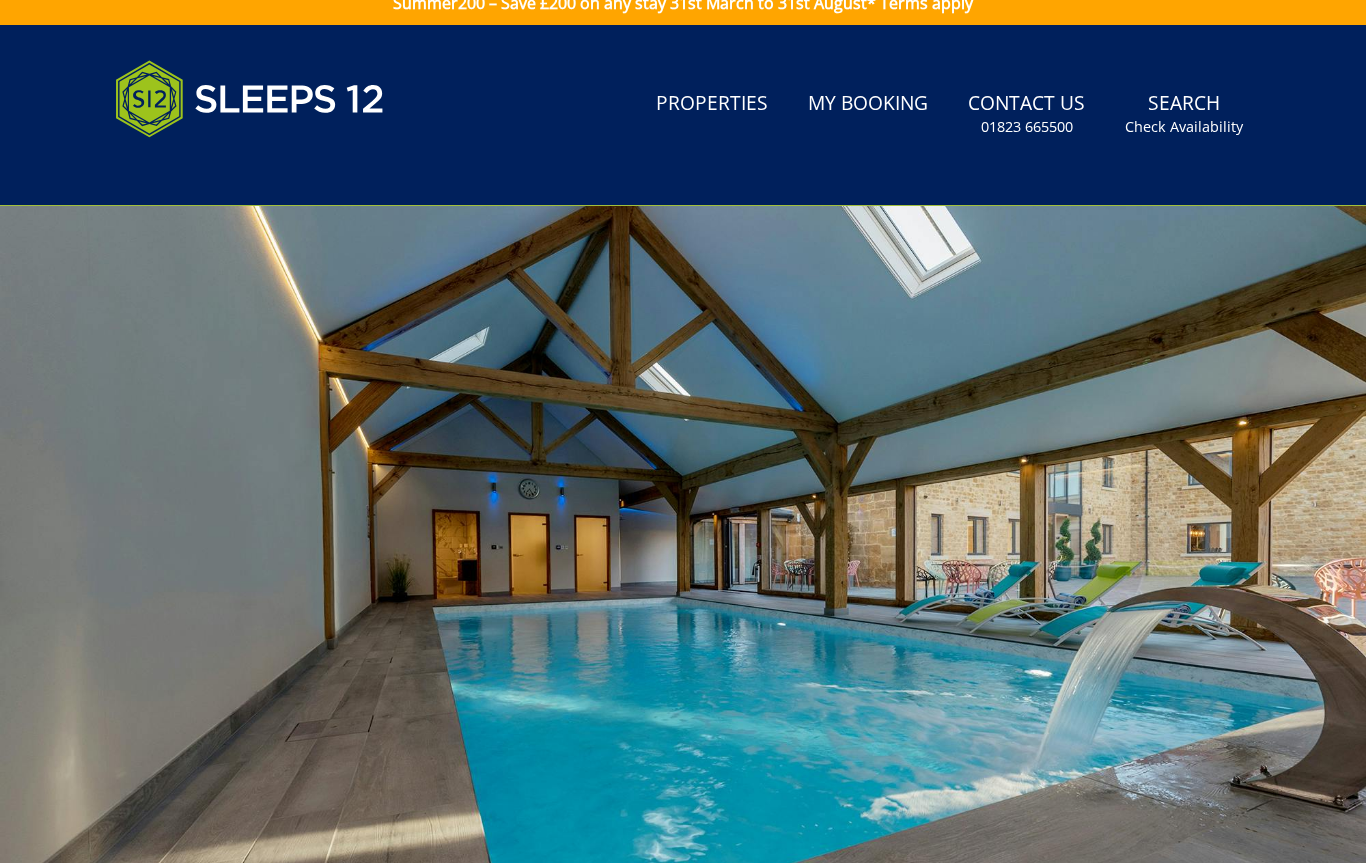 scroll, scrollTop: 0, scrollLeft: 0, axis: both 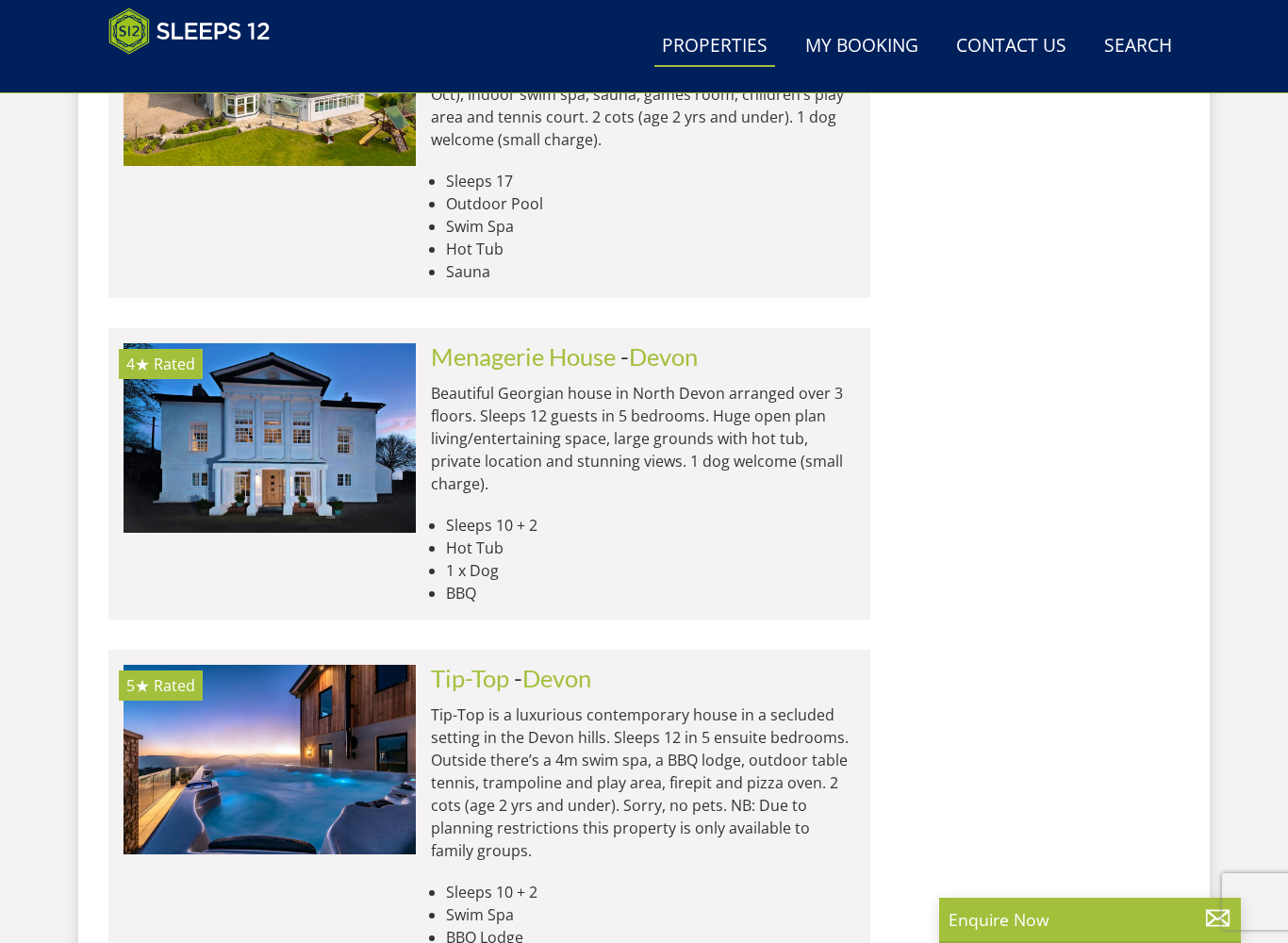 click at bounding box center [270, 759] 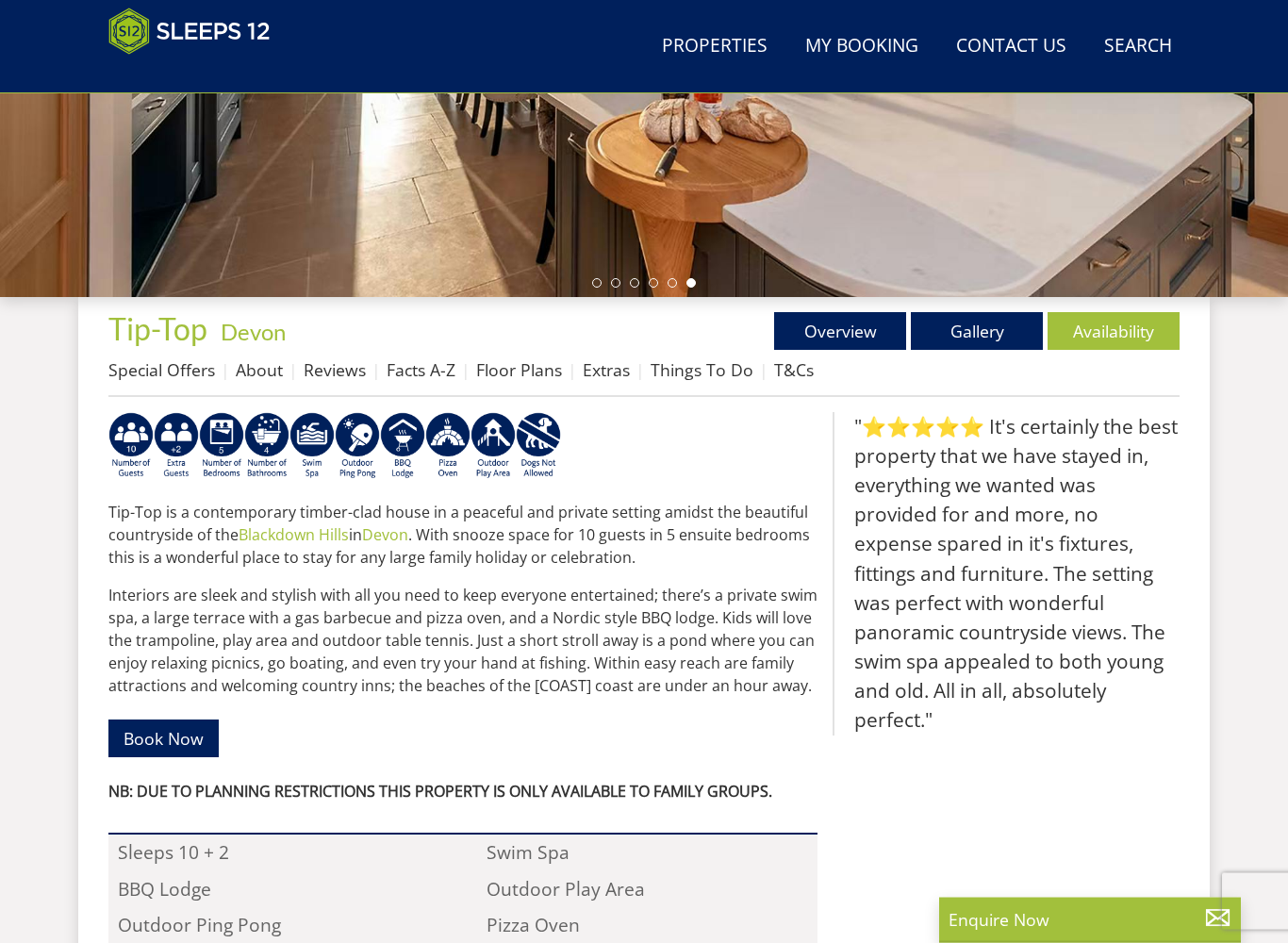 scroll, scrollTop: 498, scrollLeft: 0, axis: vertical 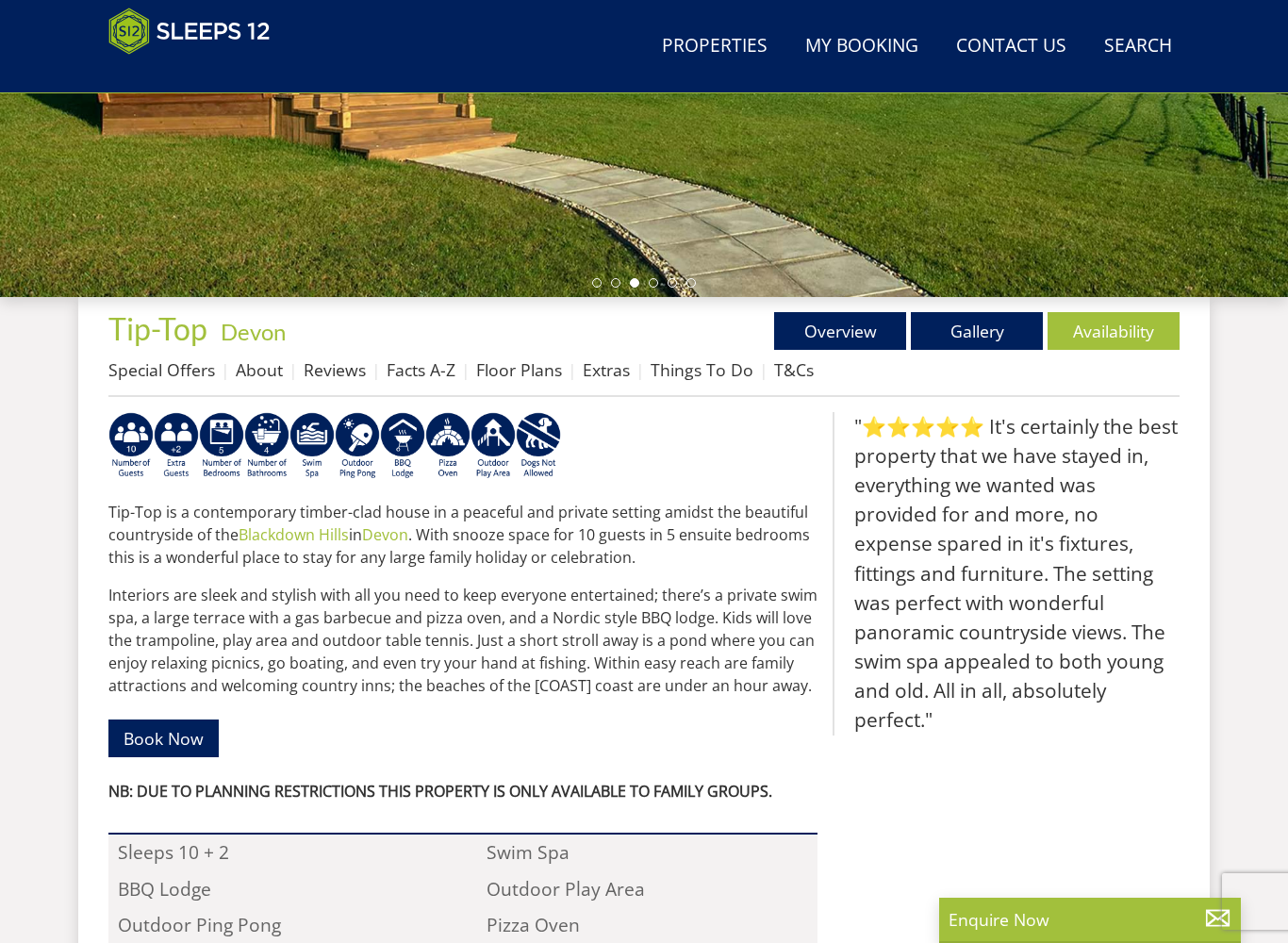click on "Gallery" at bounding box center [977, 331] 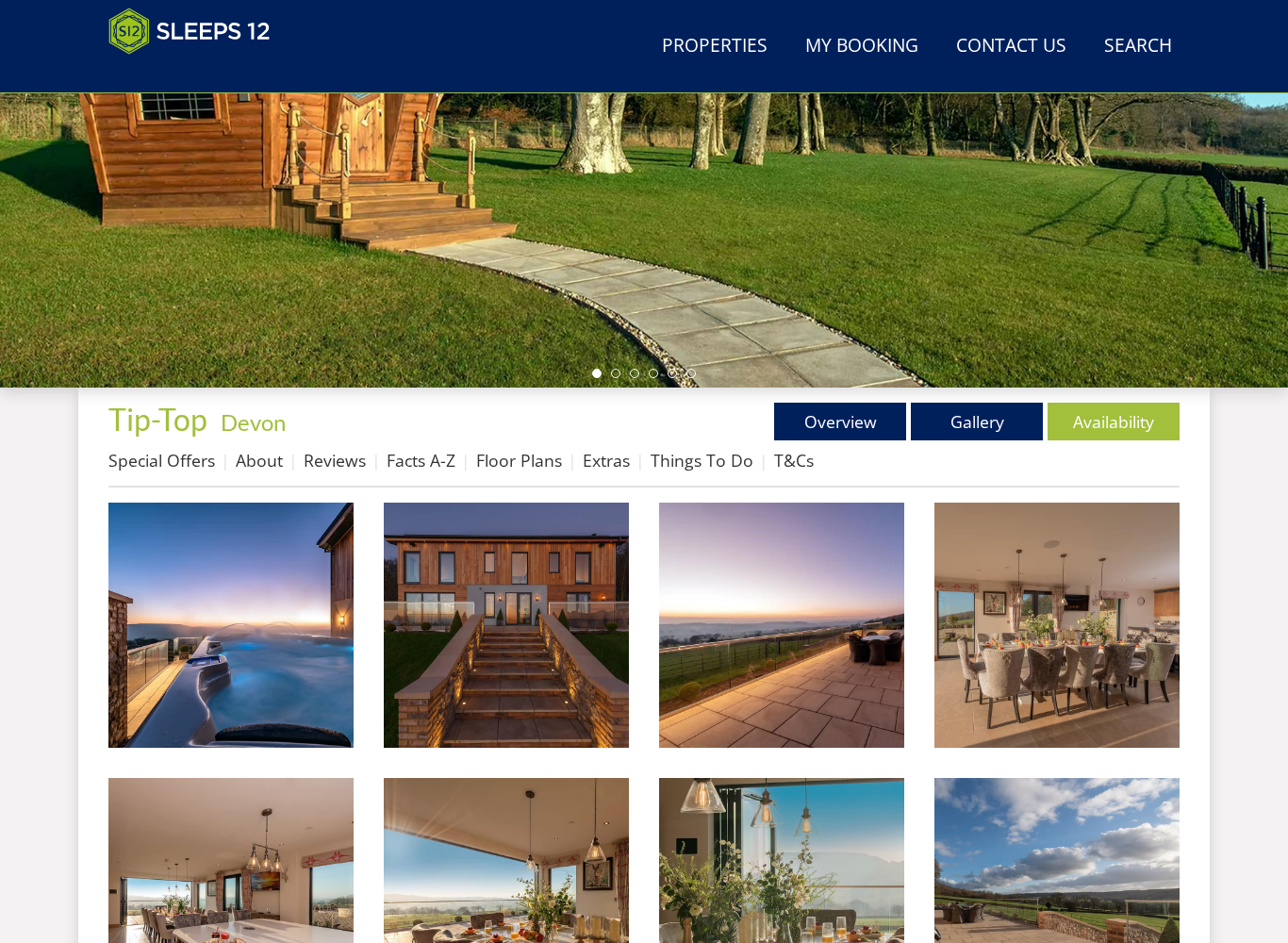scroll, scrollTop: 407, scrollLeft: 0, axis: vertical 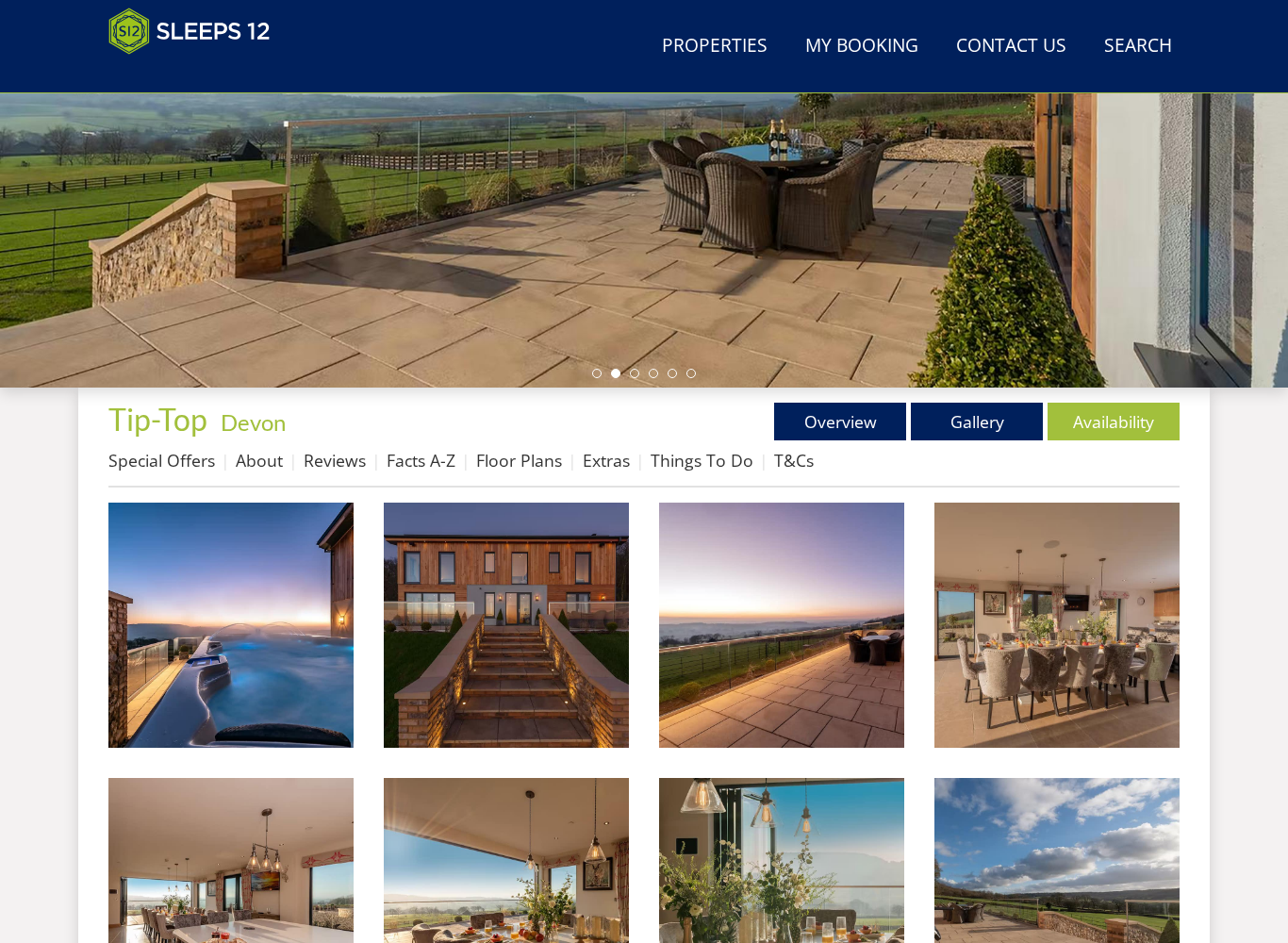 click at bounding box center [231, 625] 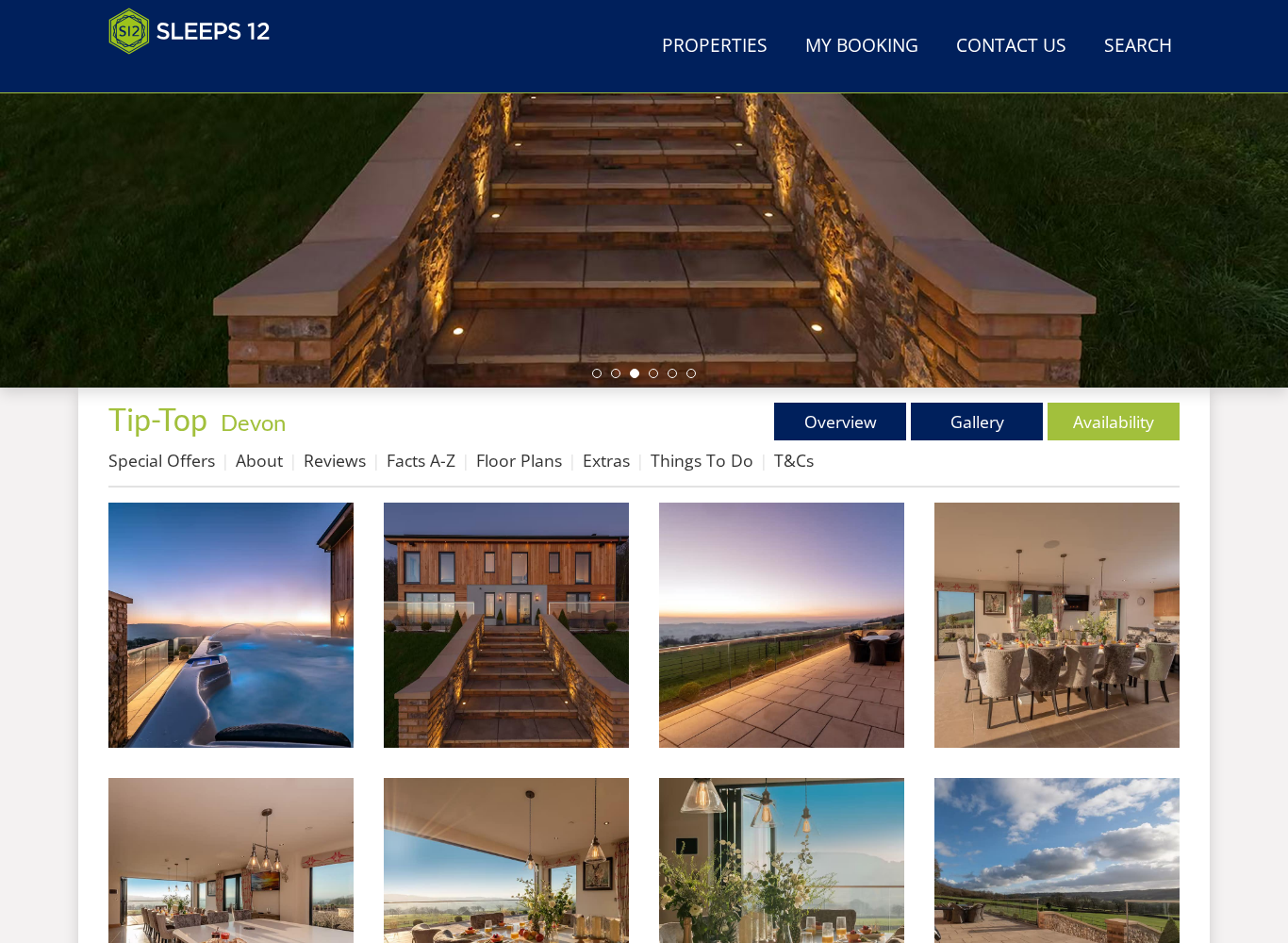 click on "Availability" at bounding box center [1114, 422] 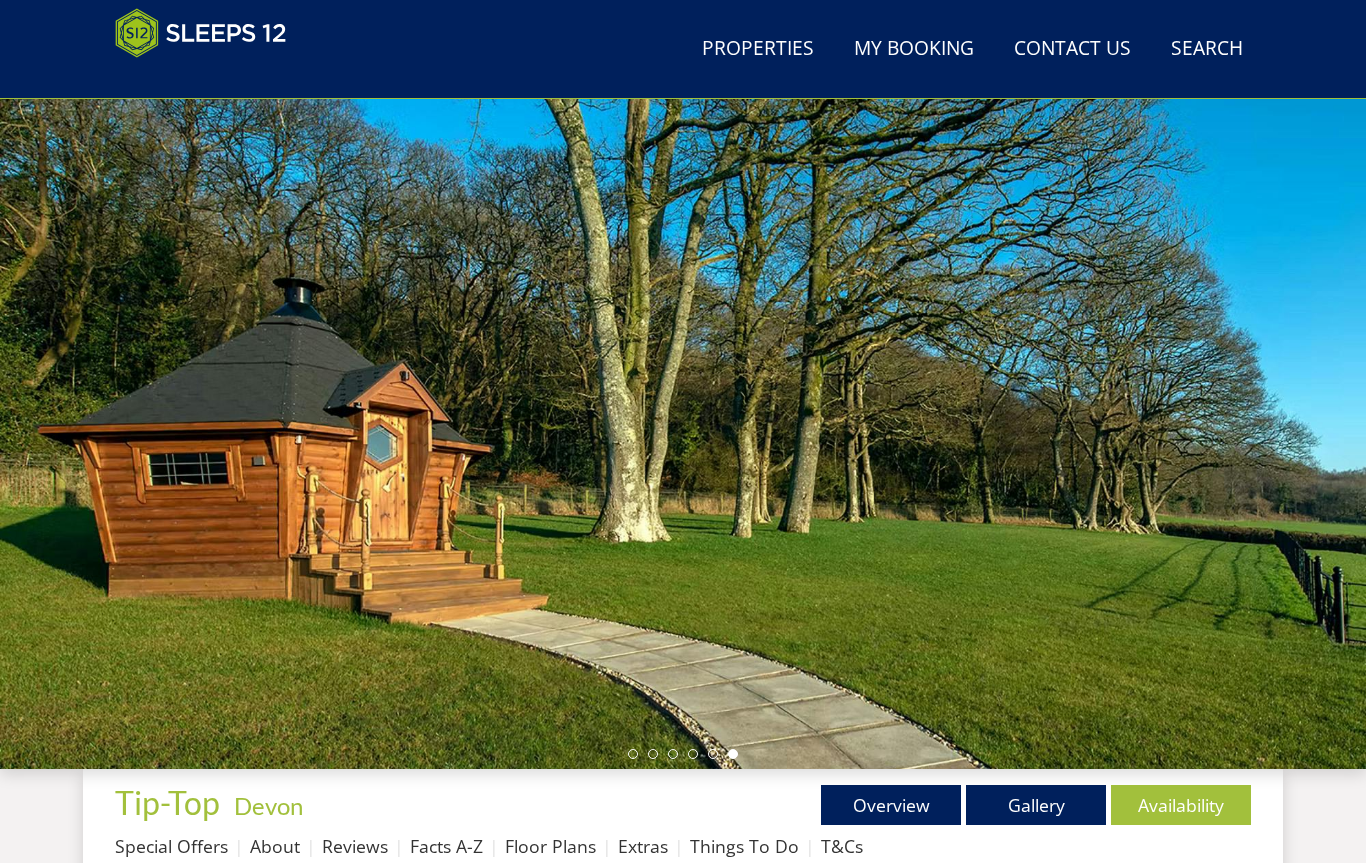 scroll, scrollTop: 0, scrollLeft: 0, axis: both 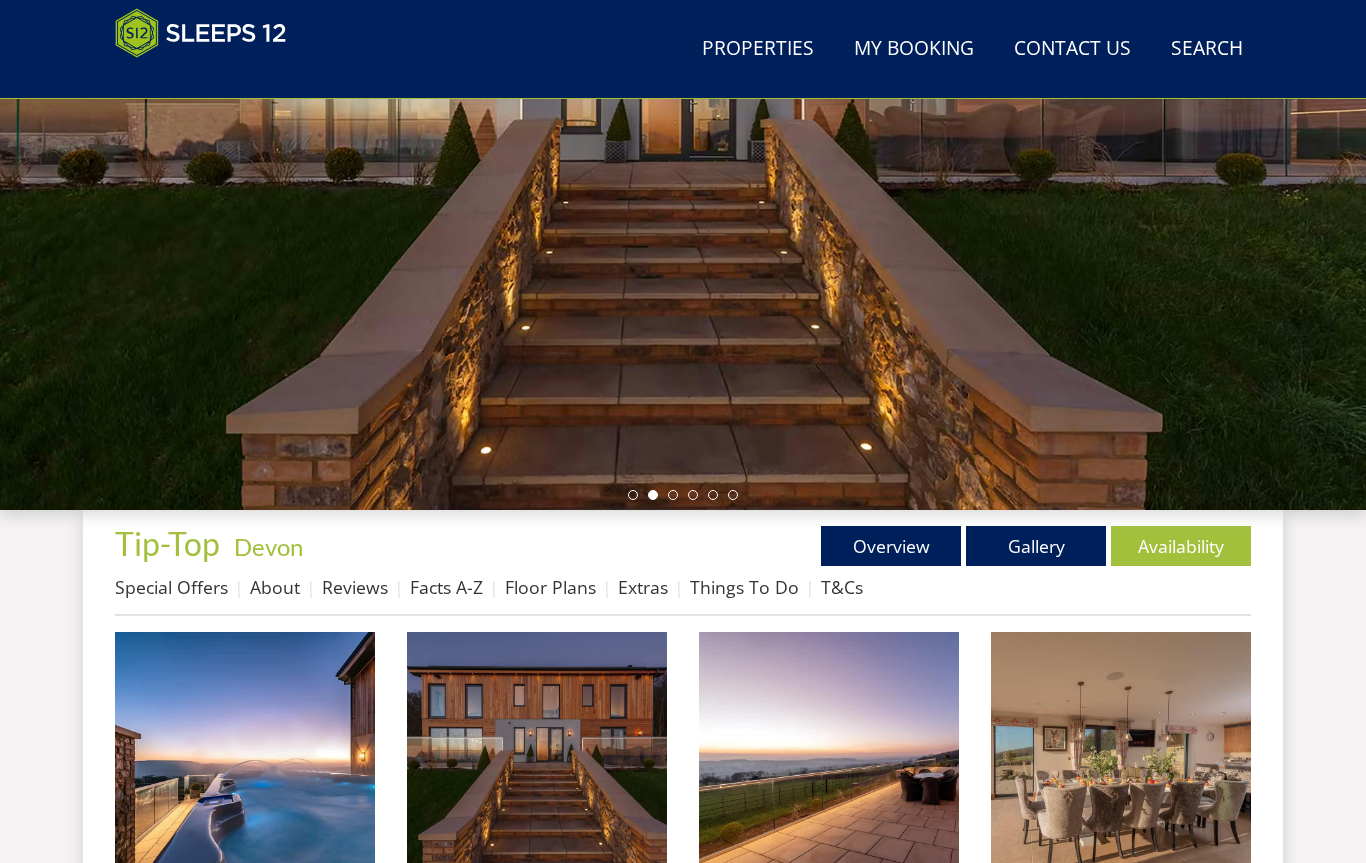 click on "Availability" at bounding box center [1181, 546] 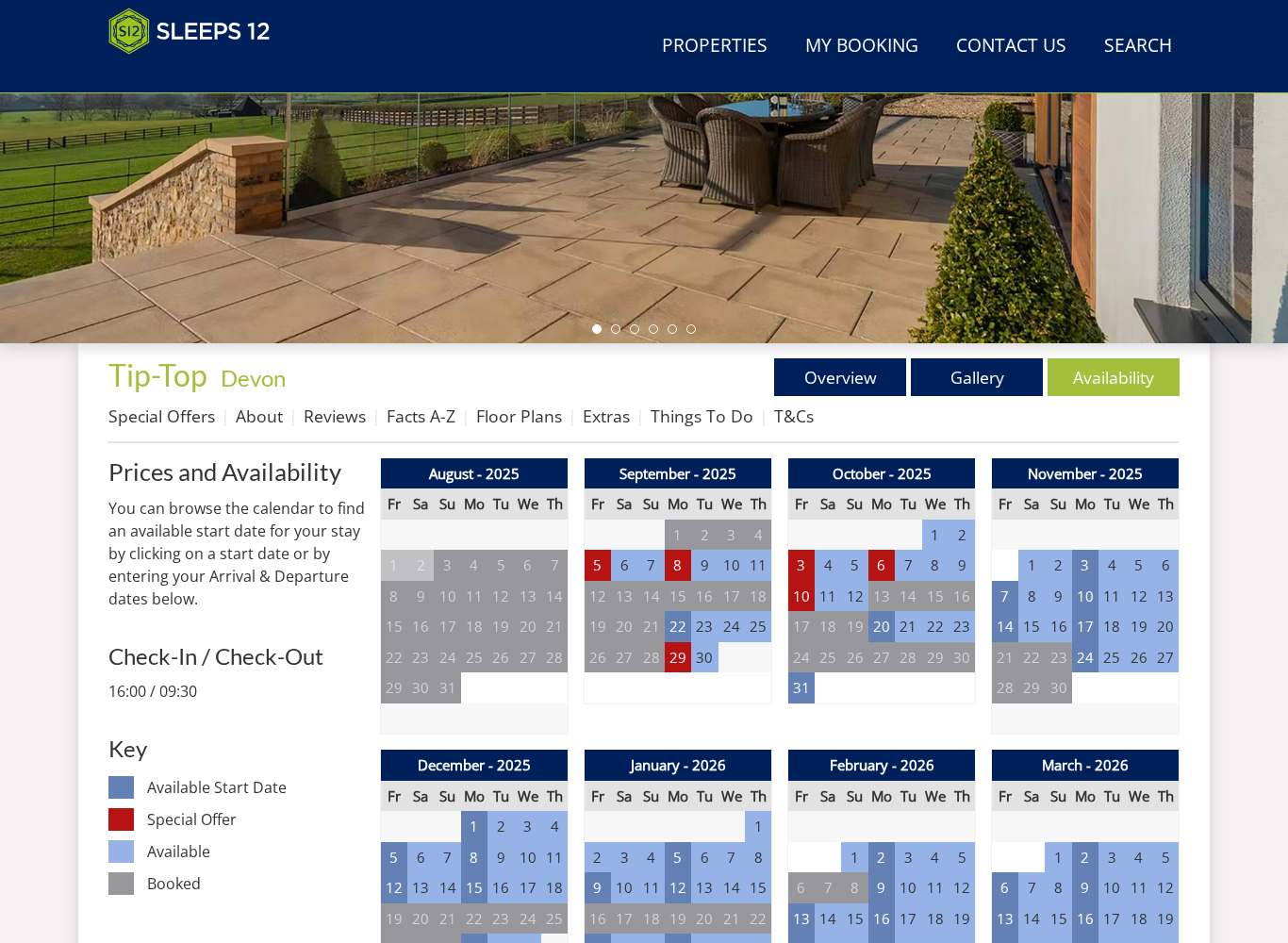 scroll, scrollTop: 452, scrollLeft: 0, axis: vertical 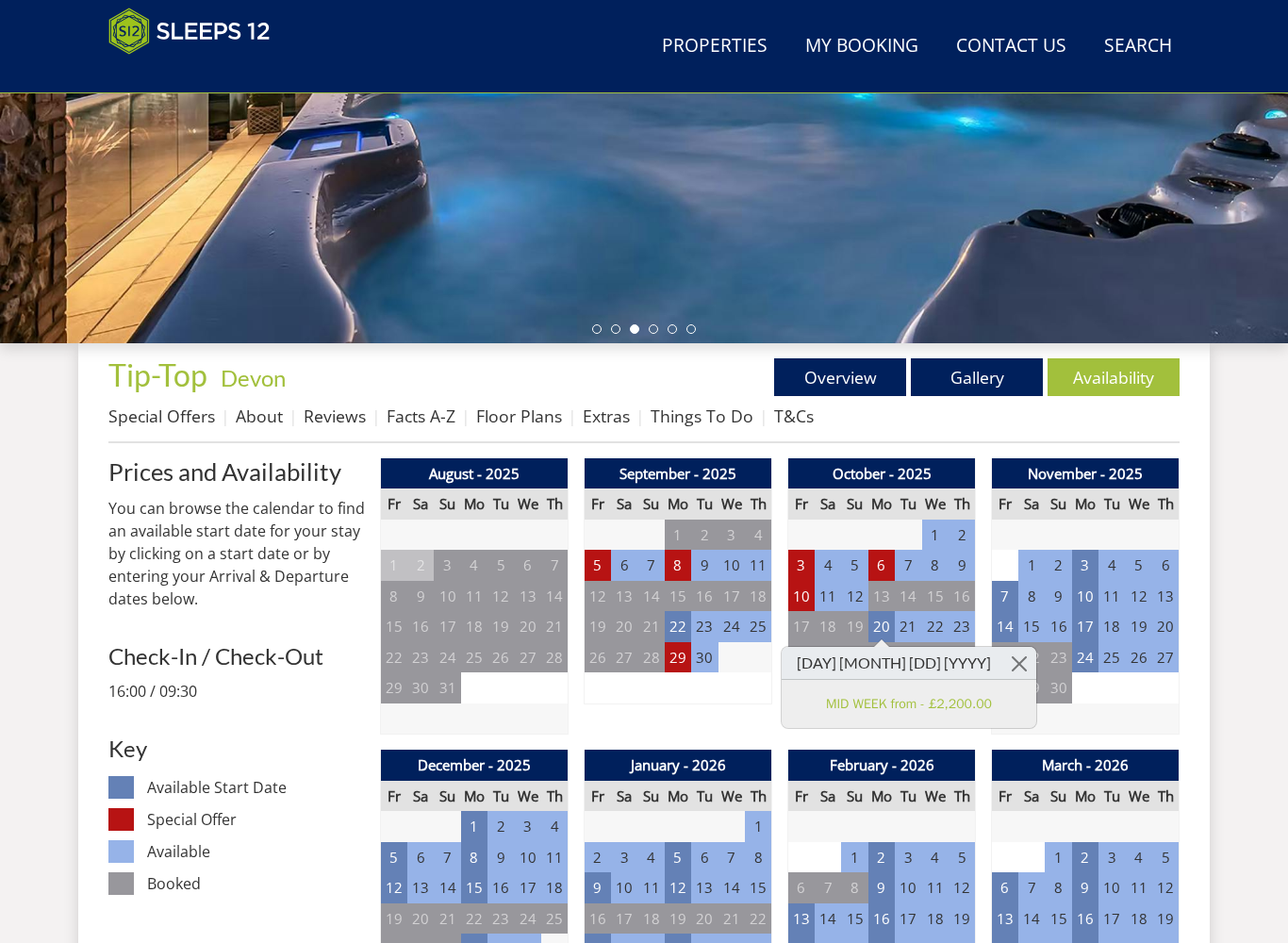 click on "MID WEEK from  - £2,200.00" at bounding box center [909, 703] 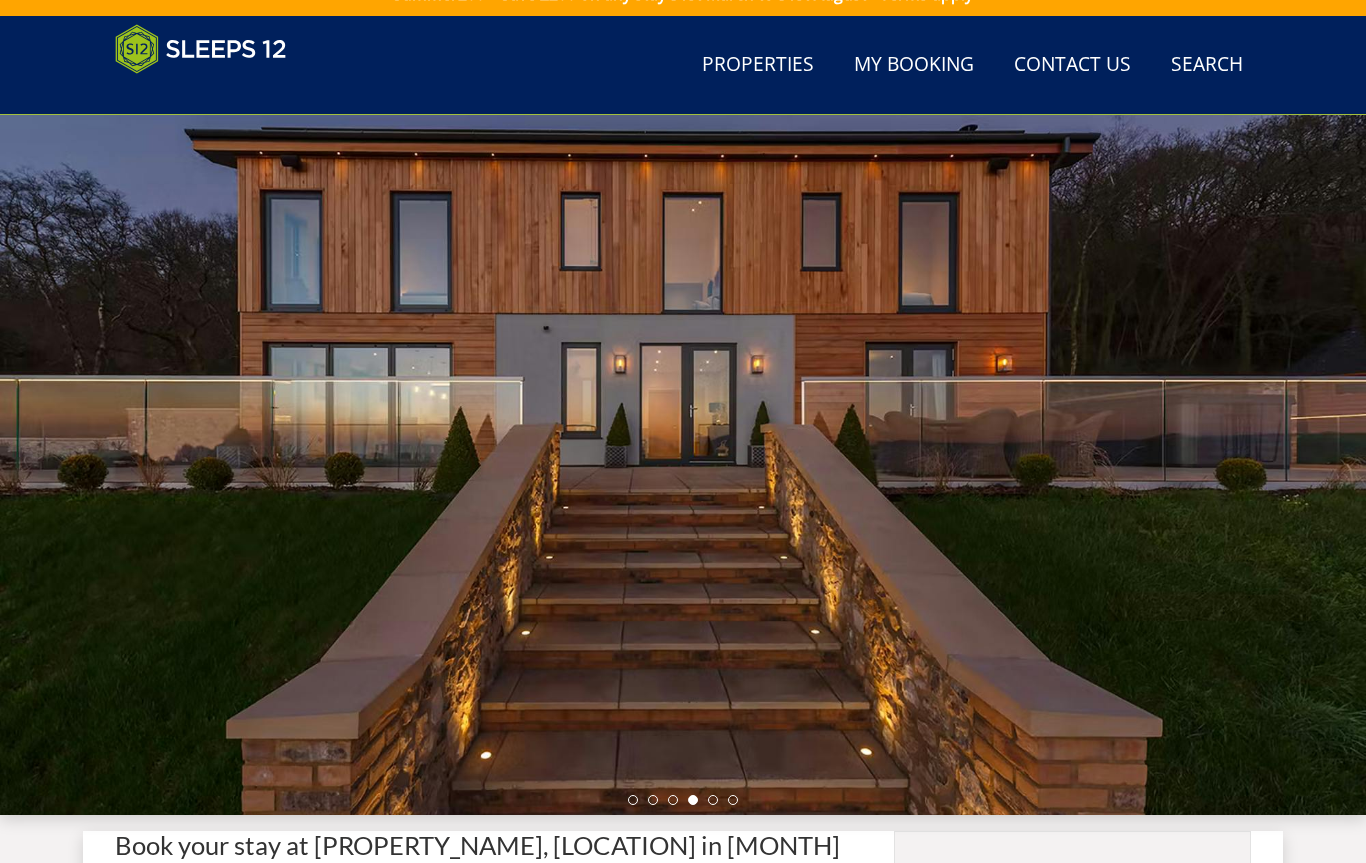 scroll, scrollTop: 27, scrollLeft: 0, axis: vertical 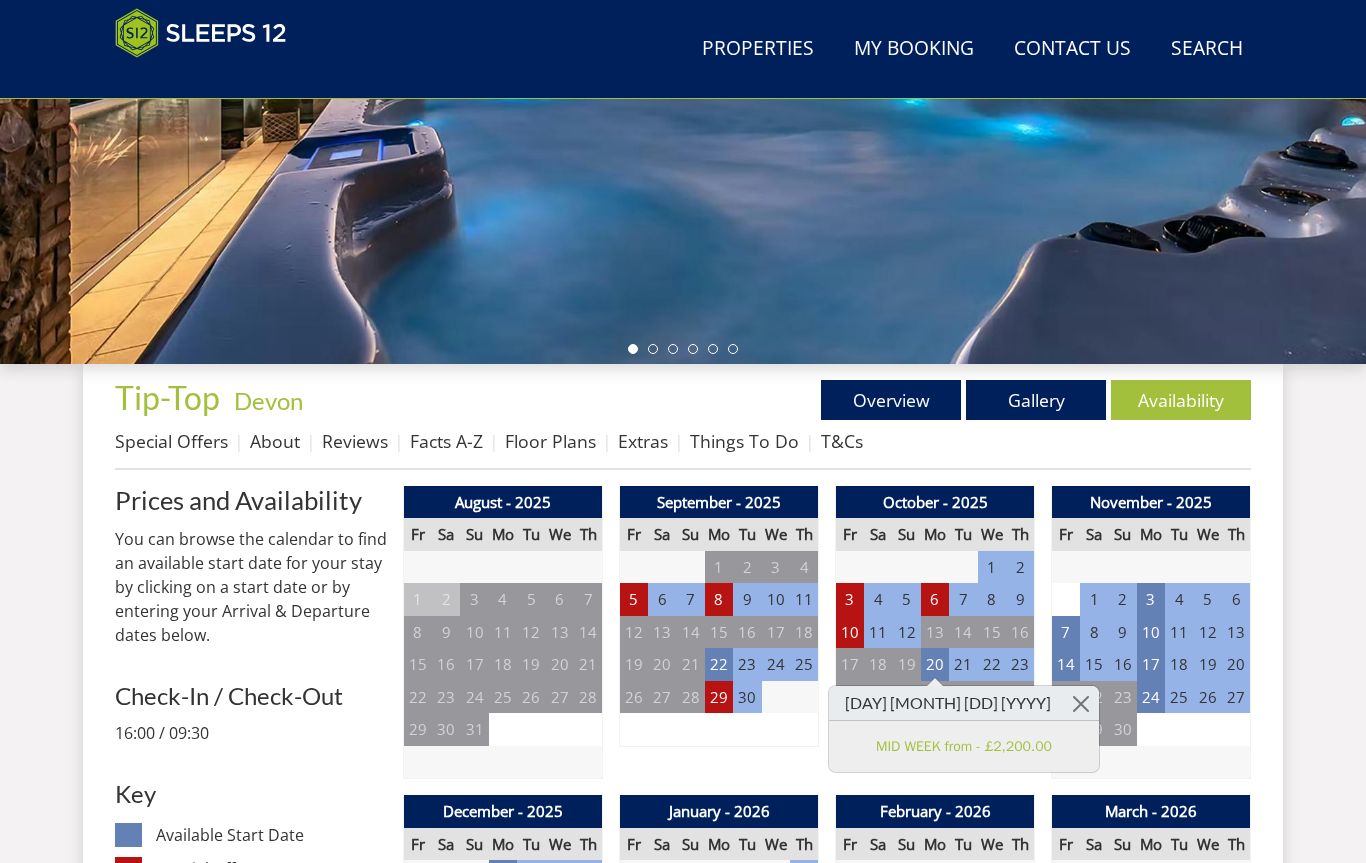 click on "Search
Menu
Properties
My Booking
Contact Us  01823 665500
Search  Check Availability
Guests
1
2
3
4
5
6
7
8
9
10
11
12
13
14
15
16
17
18
19
20
21
22
23
24
25
26
27
28
29
30
31
32
Date
08/02/2025
Search
Properties" at bounding box center (683, 1564) 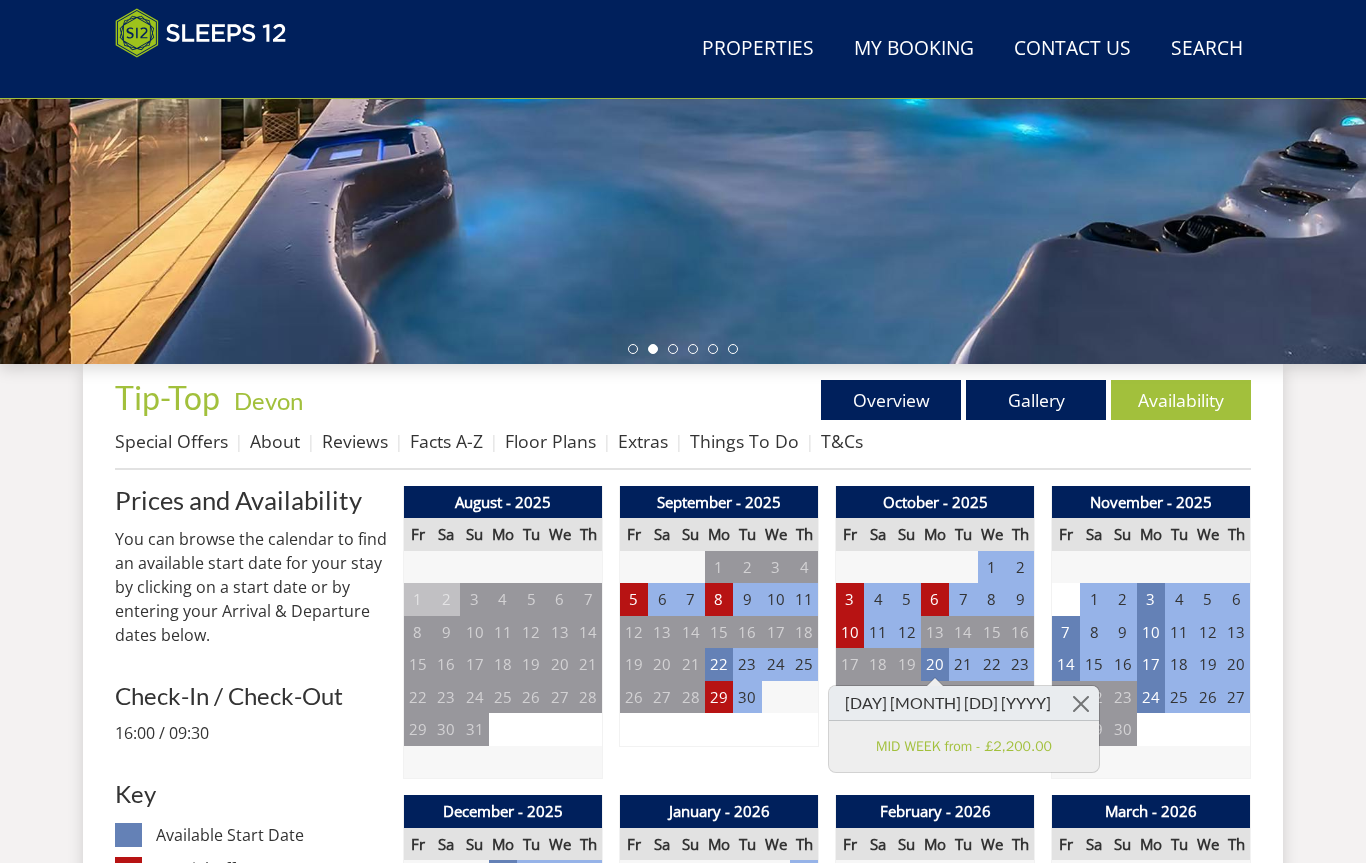 click at bounding box center [1081, 703] 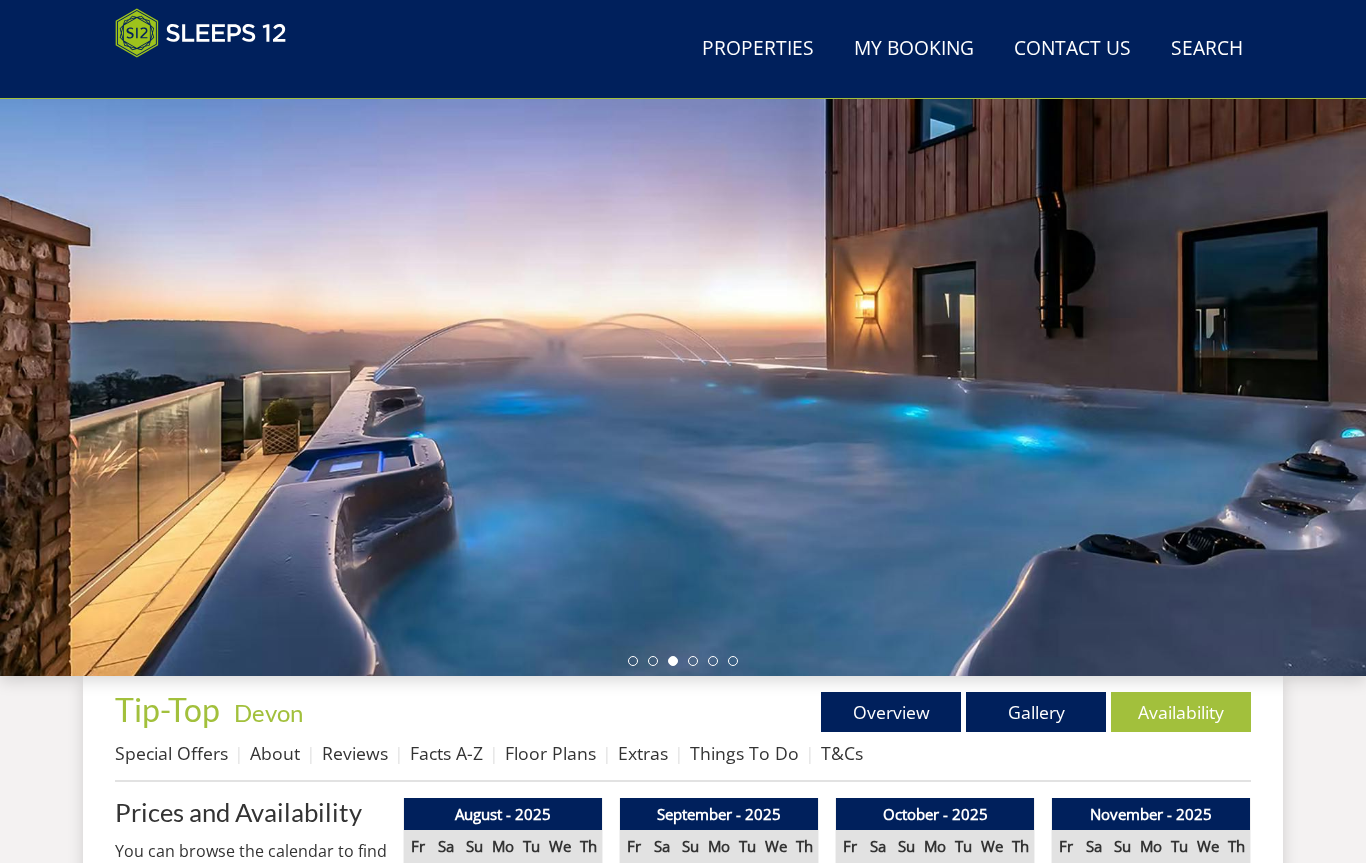 scroll, scrollTop: 0, scrollLeft: 0, axis: both 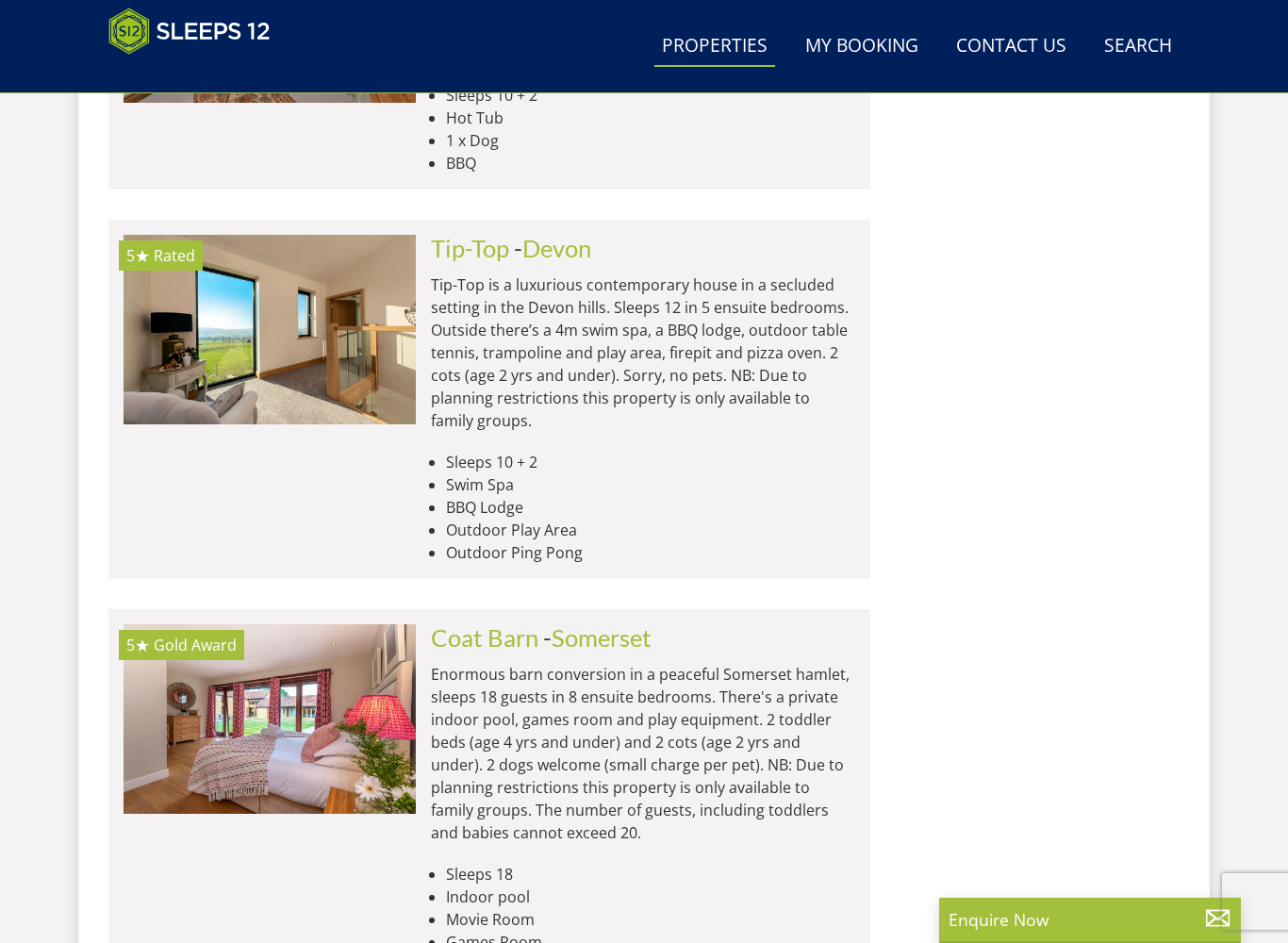 click at bounding box center [270, 719] 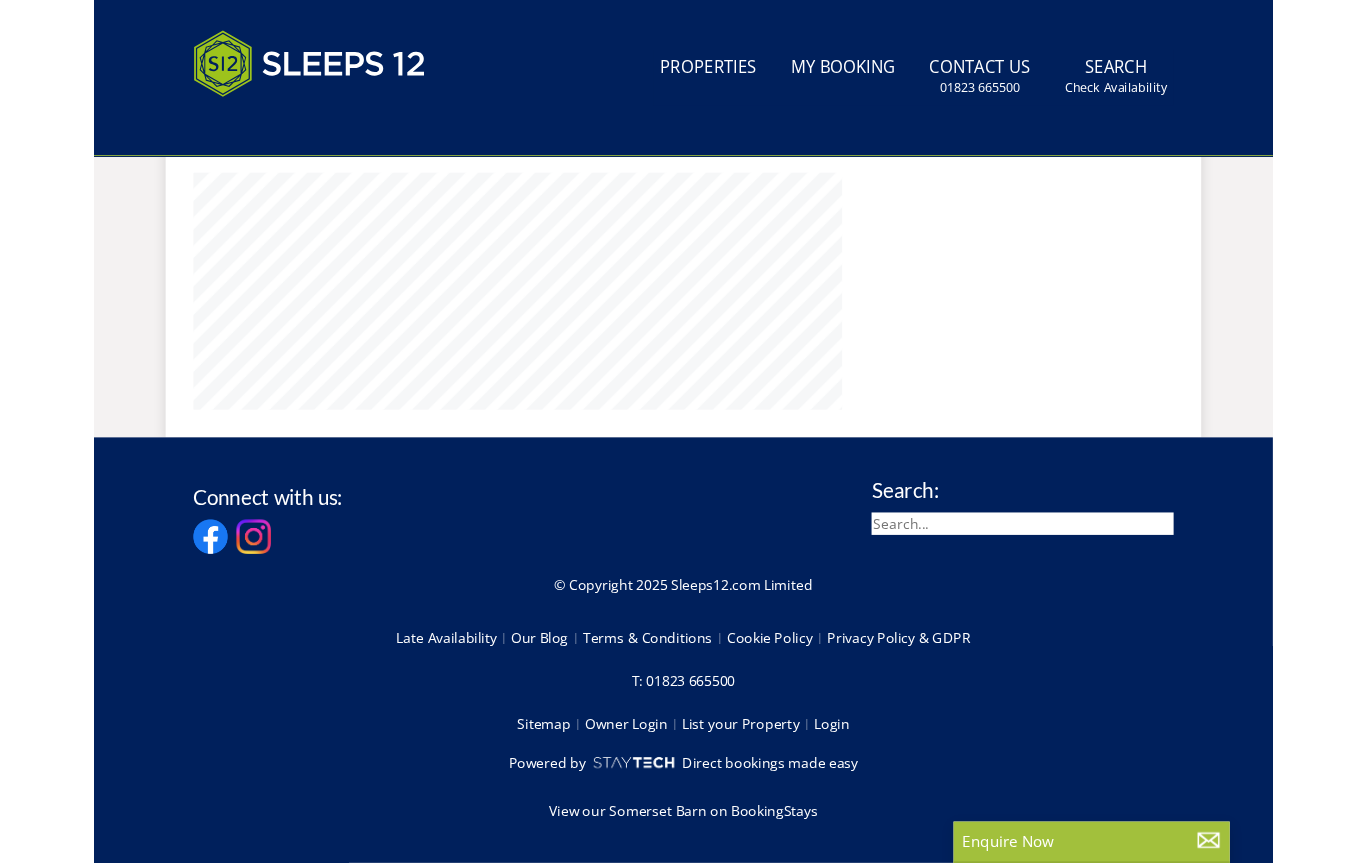 scroll, scrollTop: 0, scrollLeft: 0, axis: both 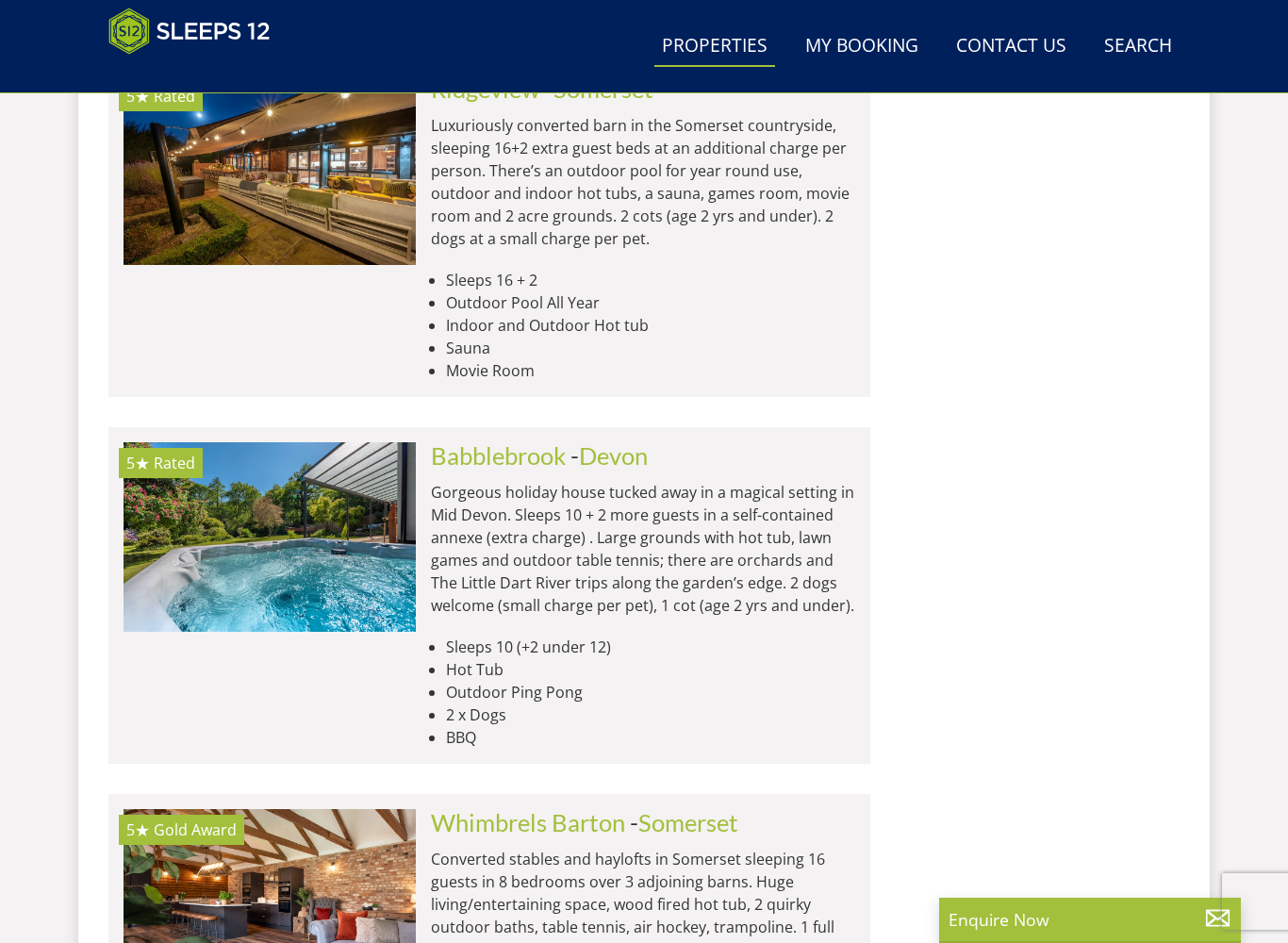 click at bounding box center (270, 537) 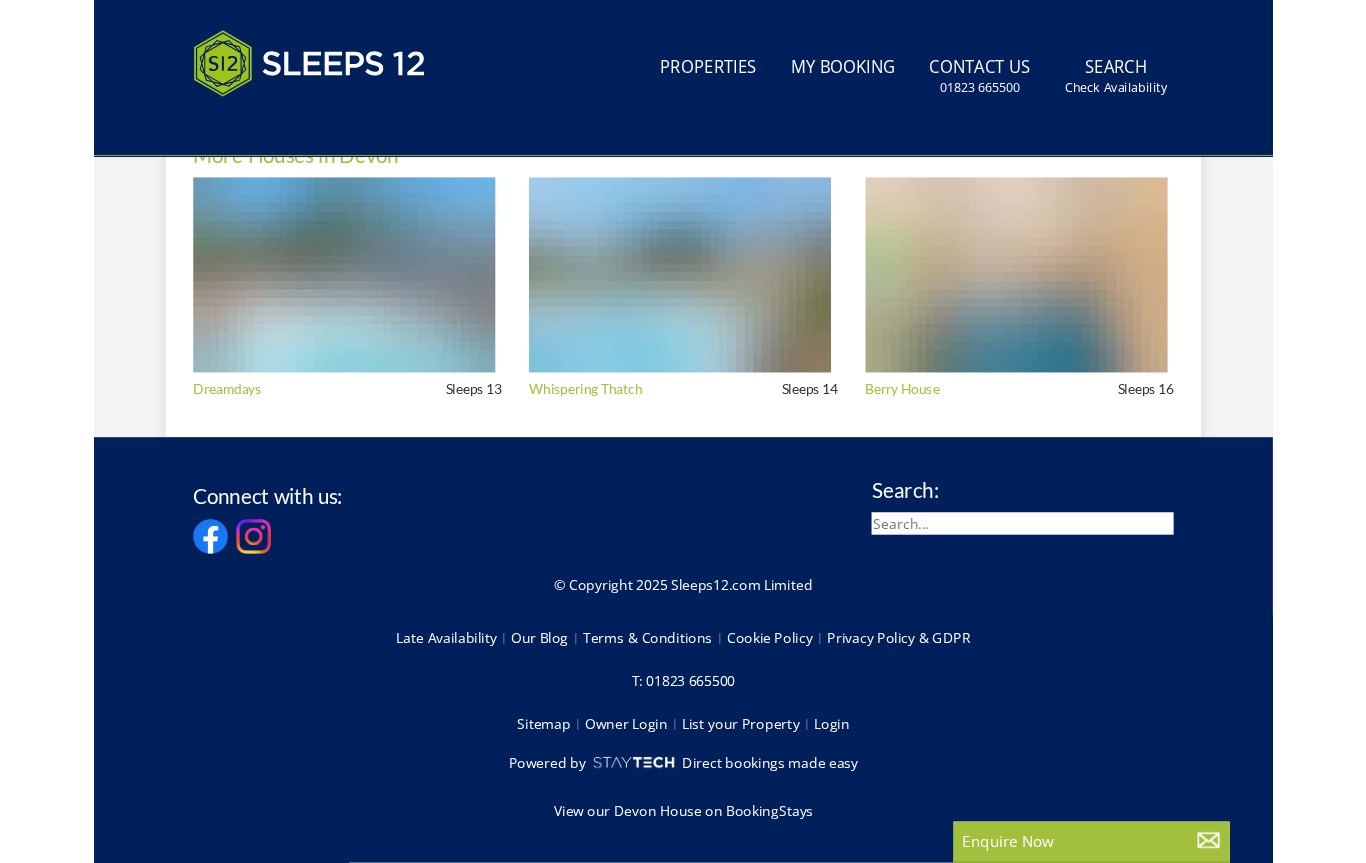scroll, scrollTop: 0, scrollLeft: 0, axis: both 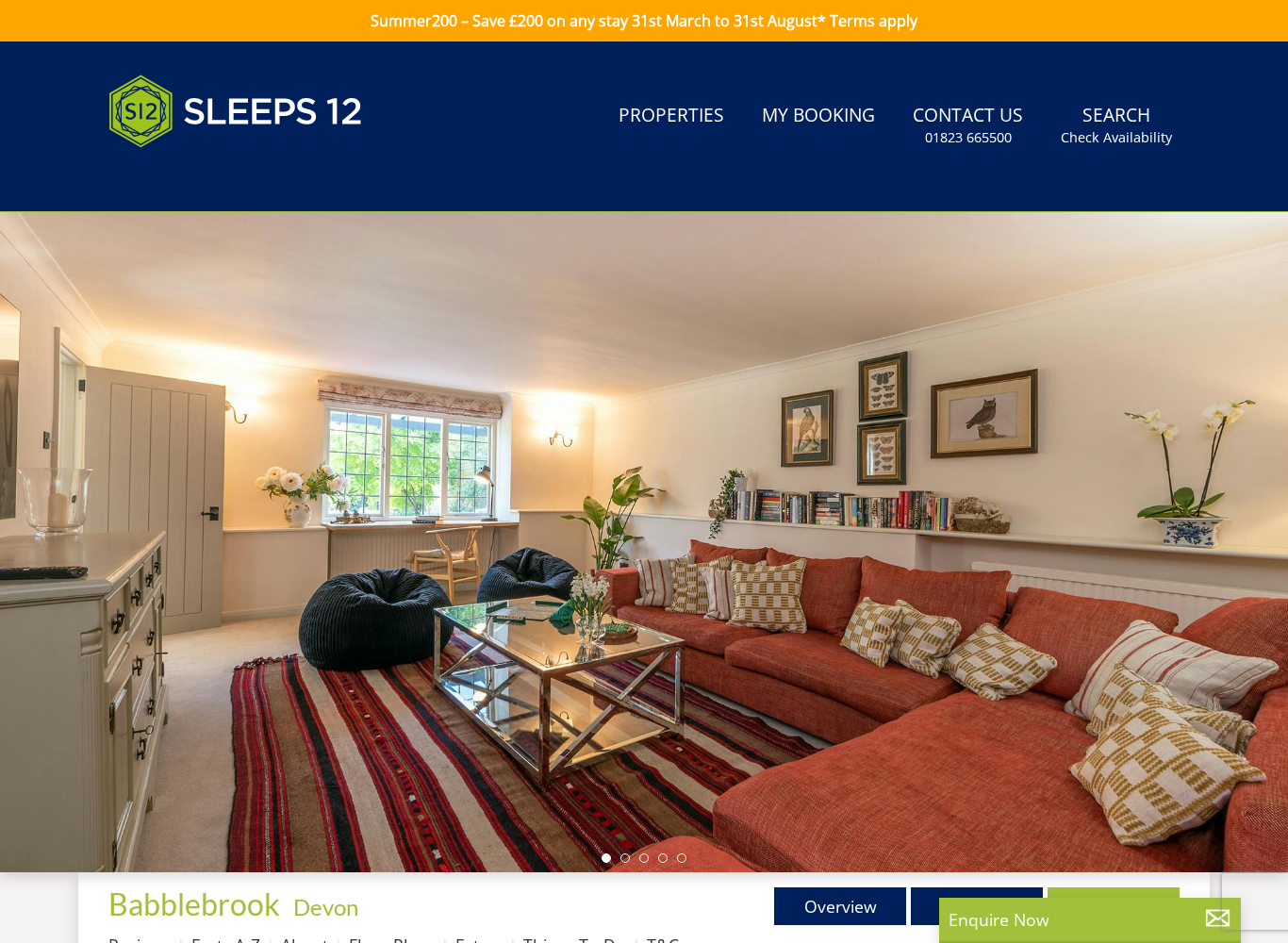 click at bounding box center [644, 542] 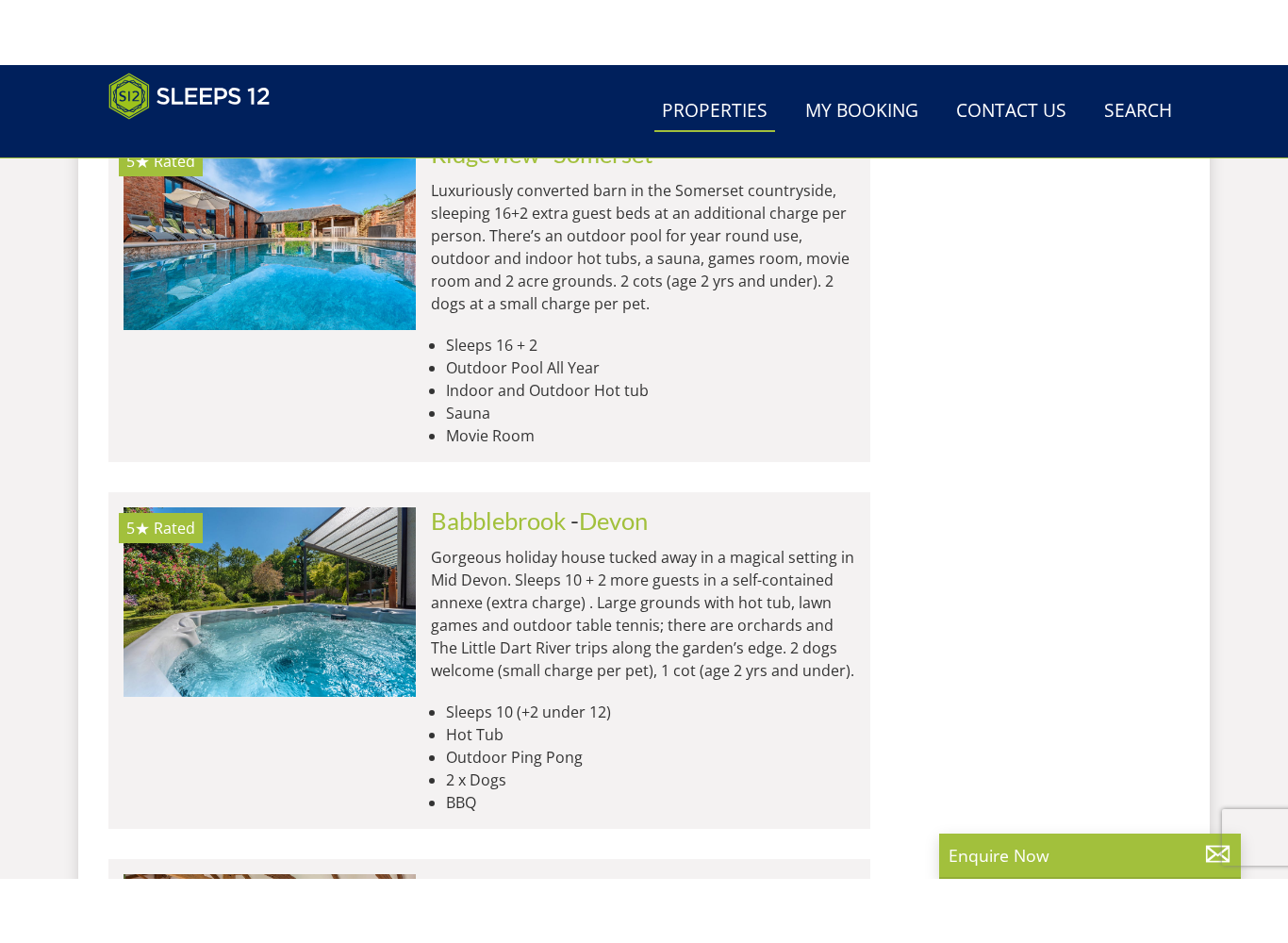 scroll, scrollTop: 19740, scrollLeft: 0, axis: vertical 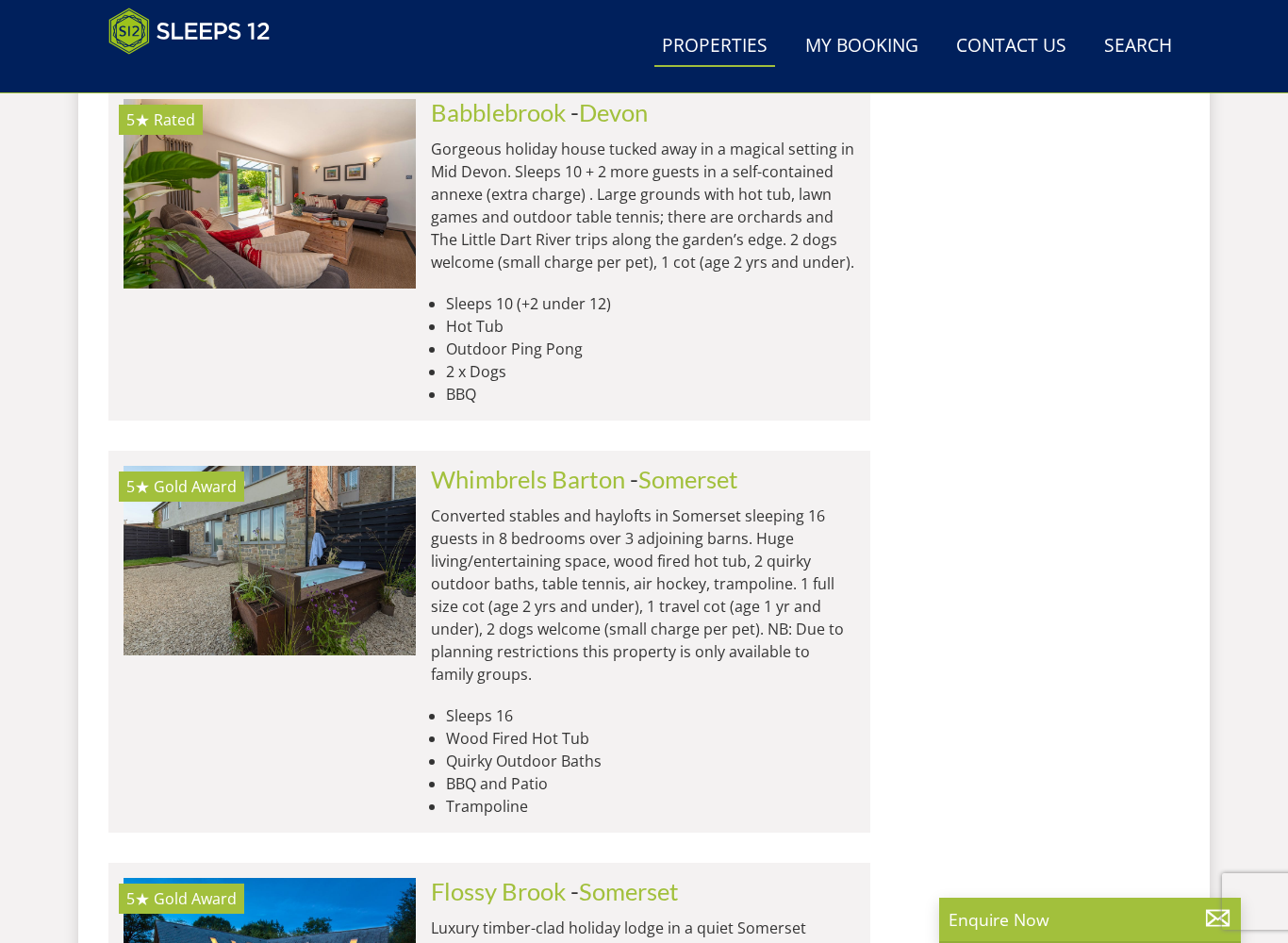 click at bounding box center (270, 560) 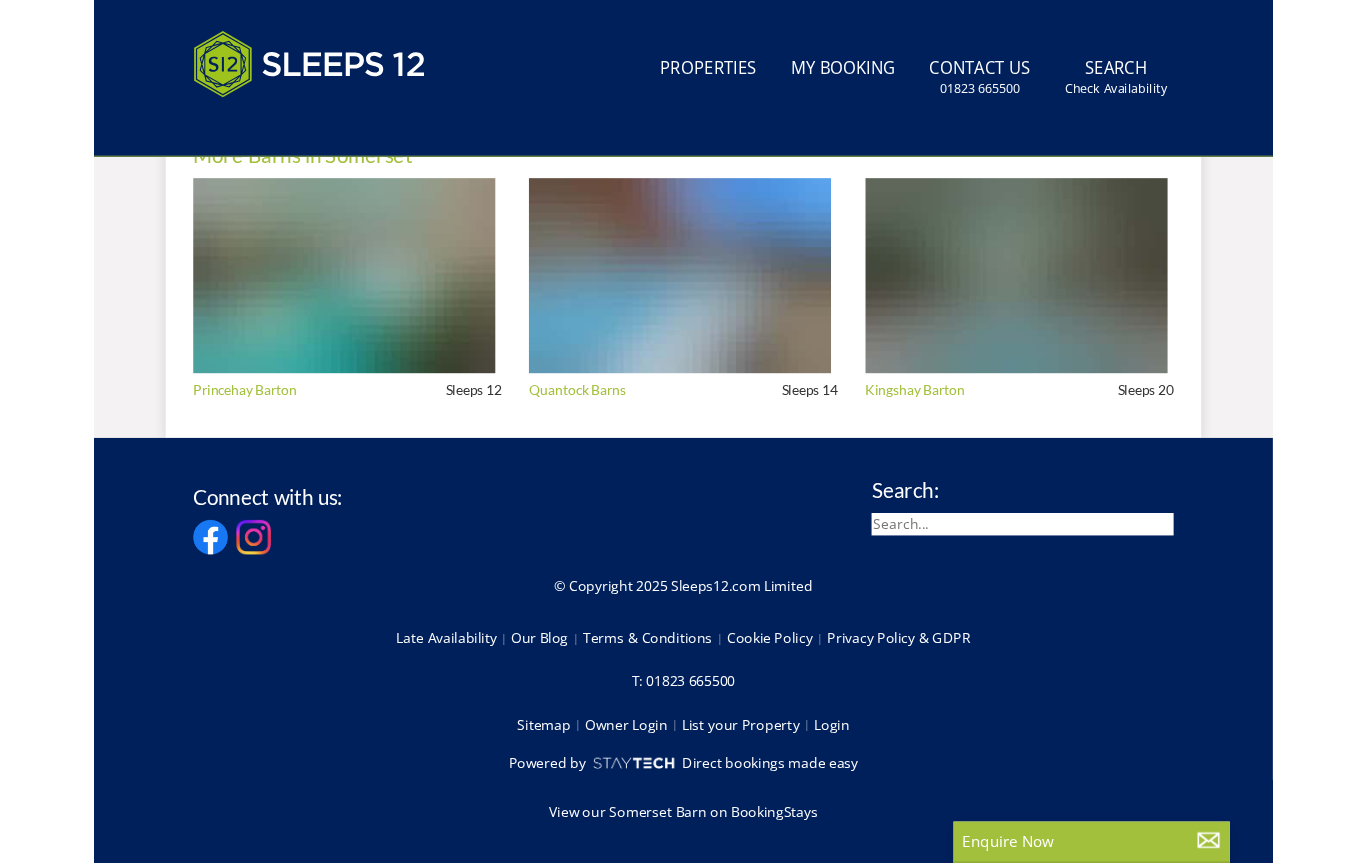 scroll, scrollTop: 0, scrollLeft: 0, axis: both 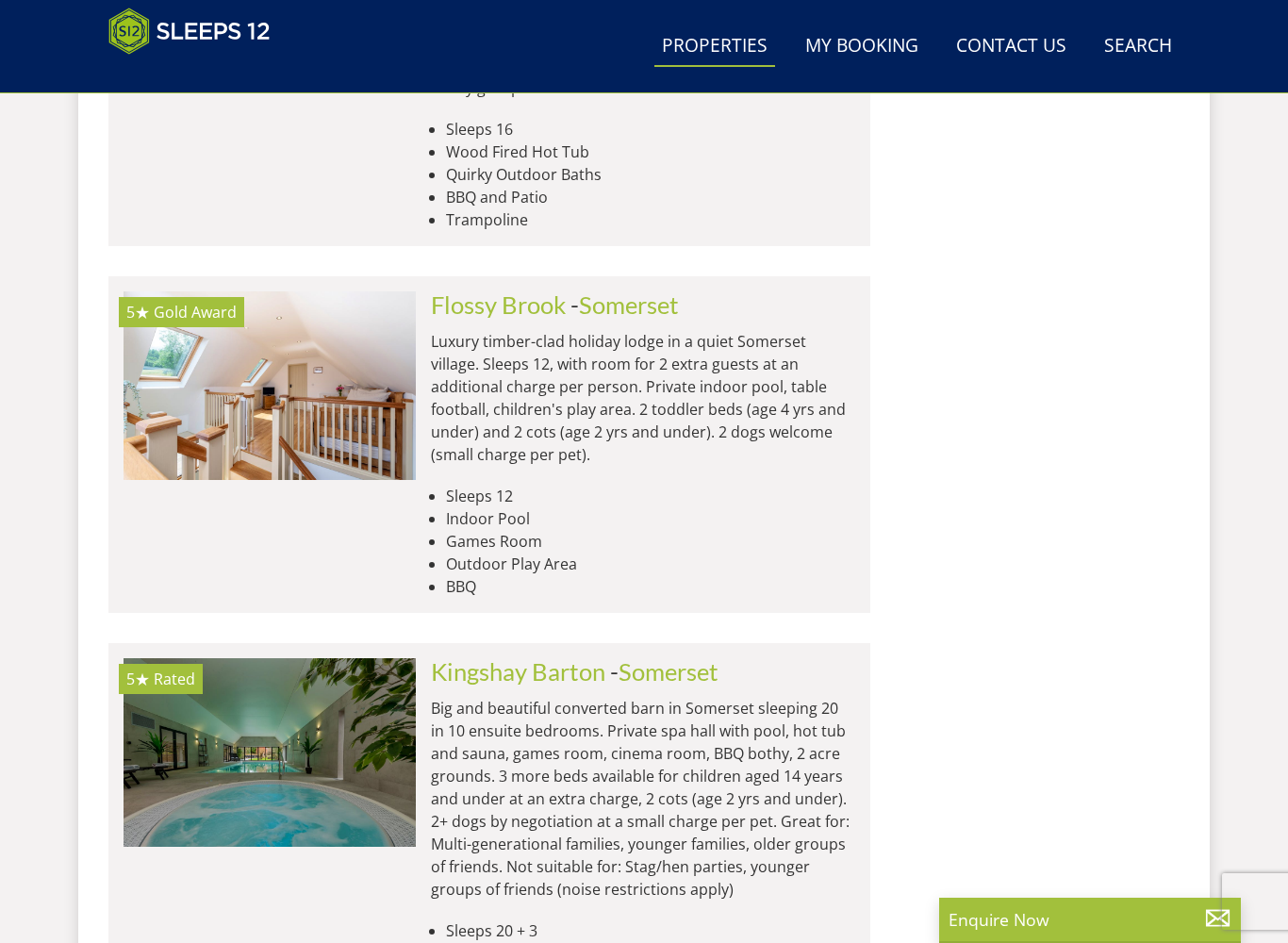 click at bounding box center (270, 386) 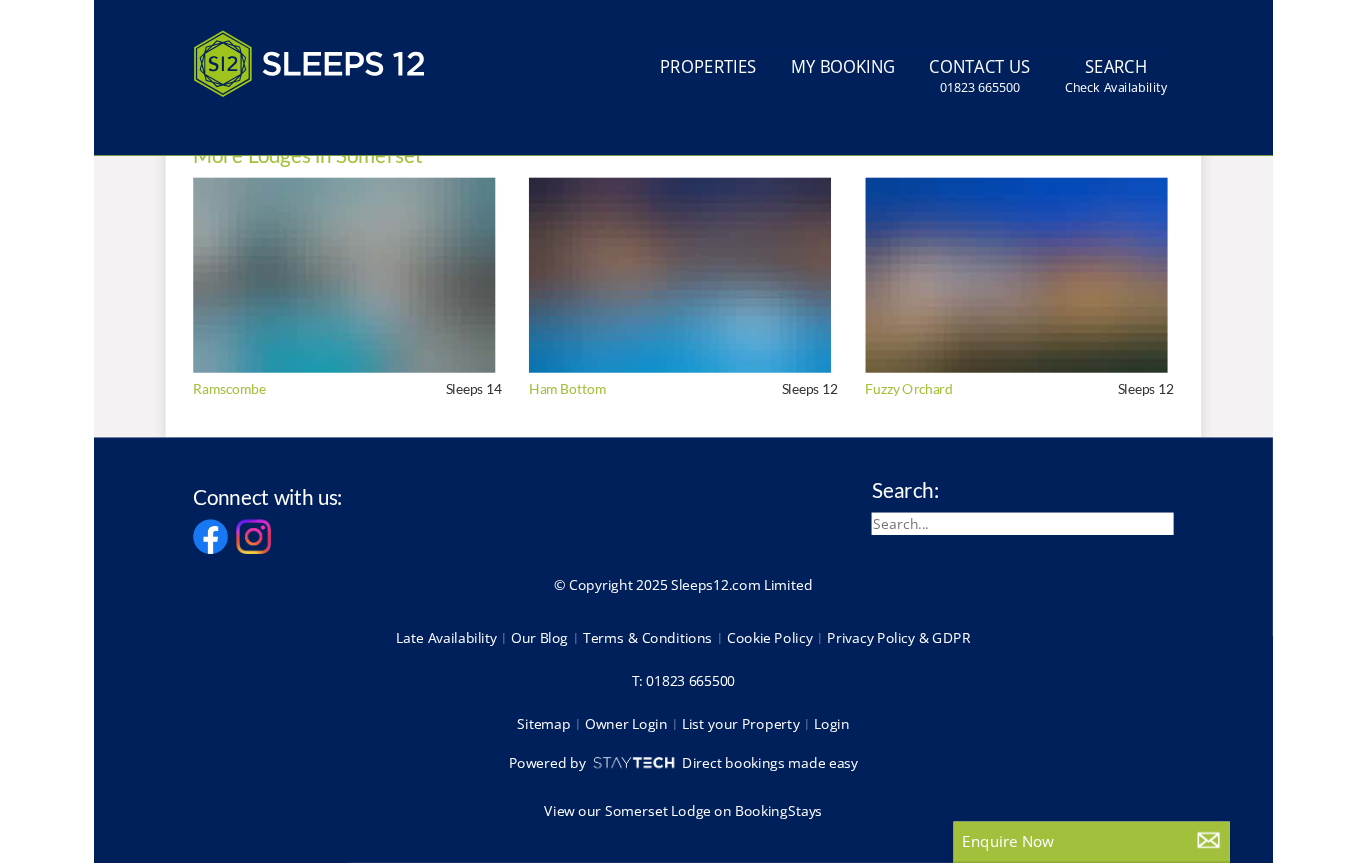 scroll, scrollTop: 0, scrollLeft: 0, axis: both 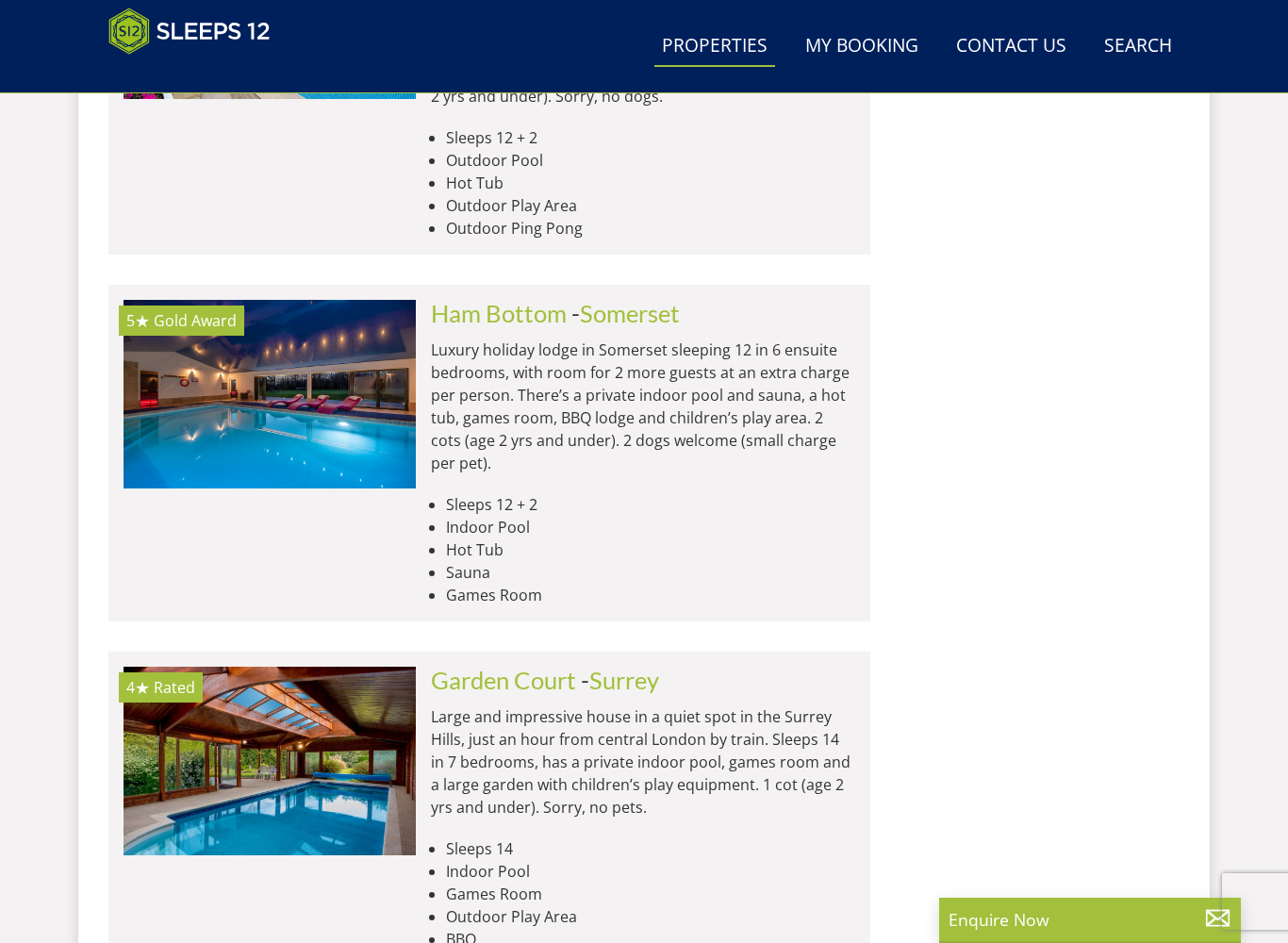 click at bounding box center [270, 394] 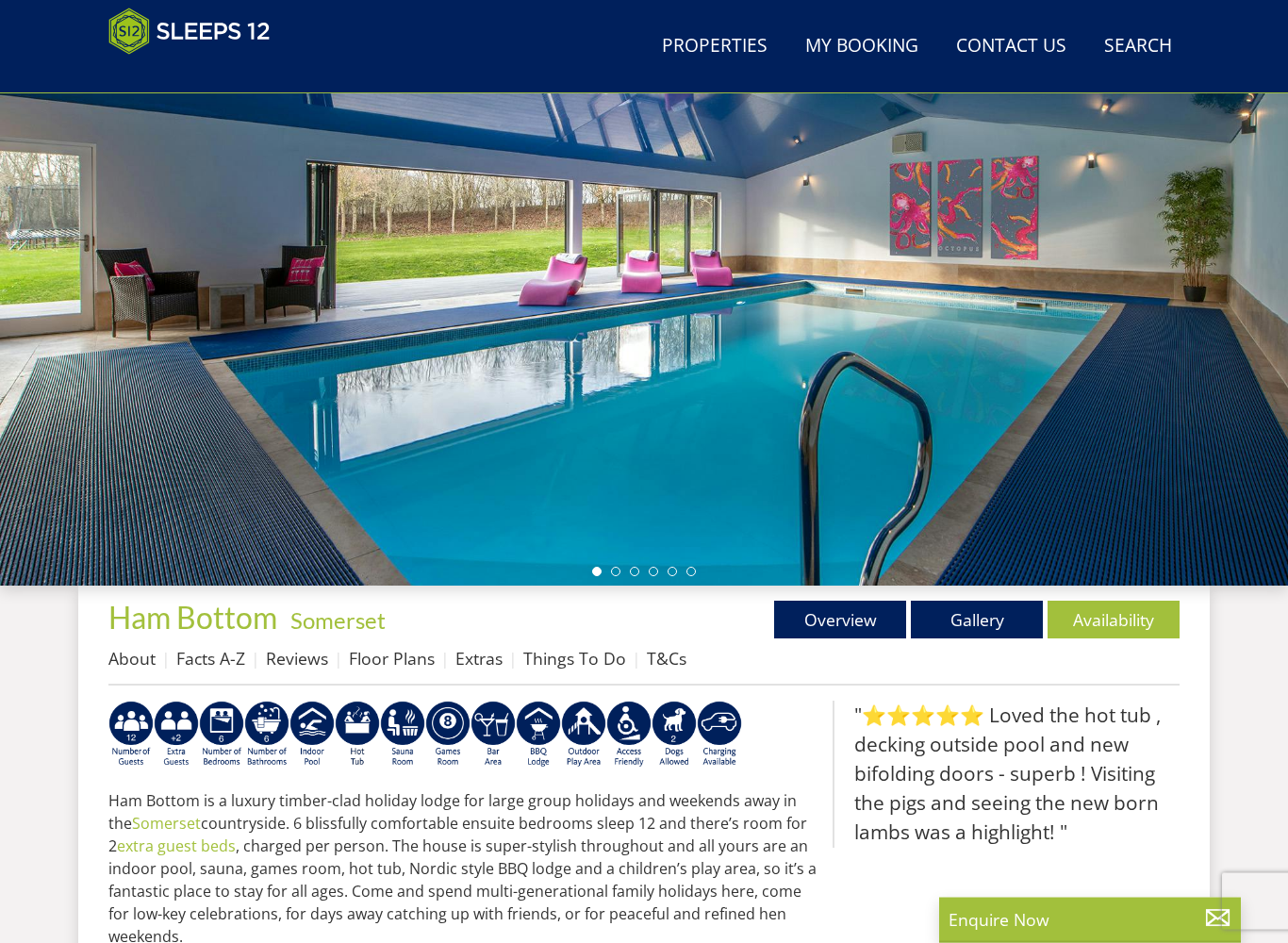 scroll, scrollTop: 209, scrollLeft: 0, axis: vertical 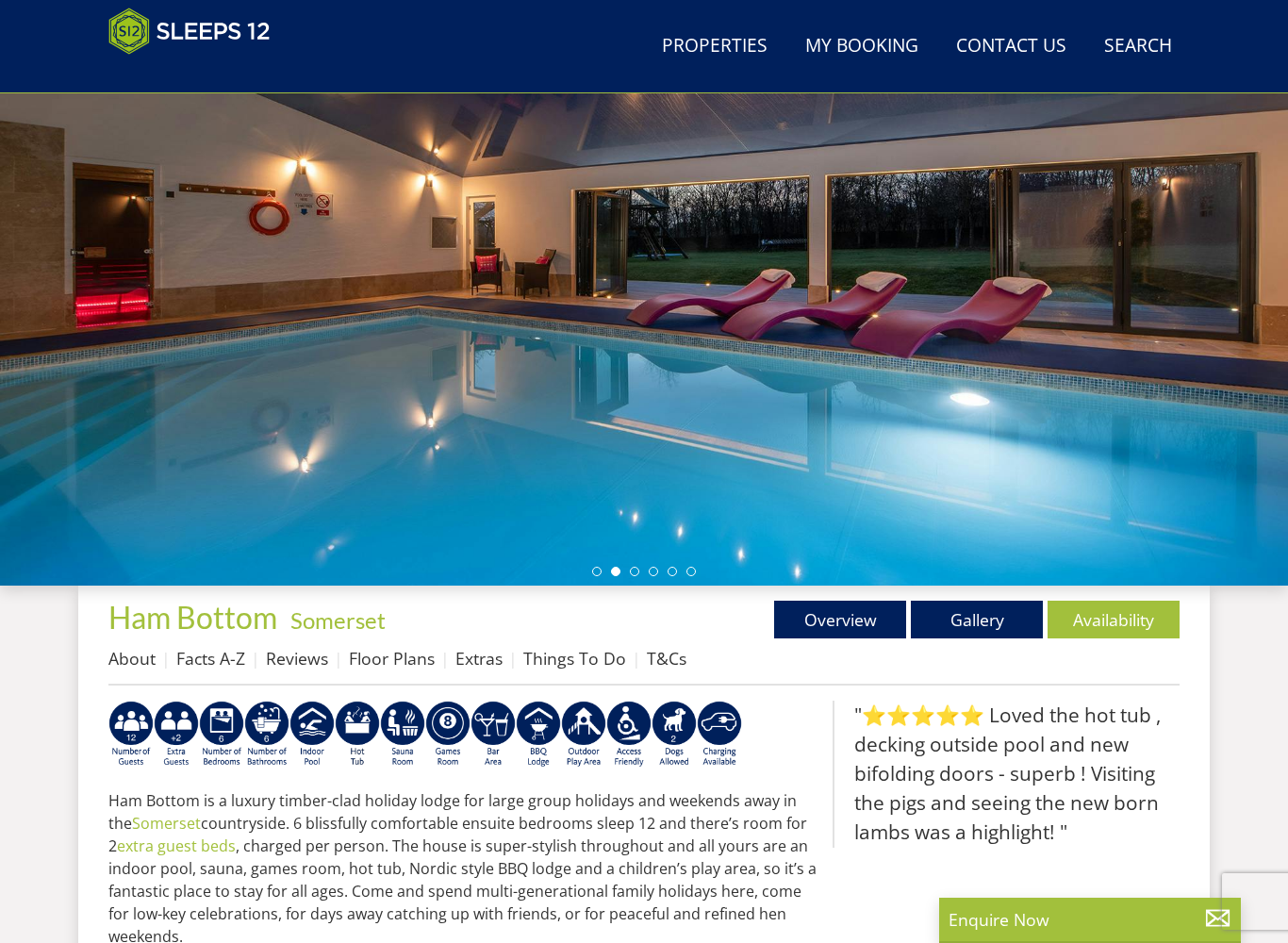 click on "Gallery" at bounding box center [977, 620] 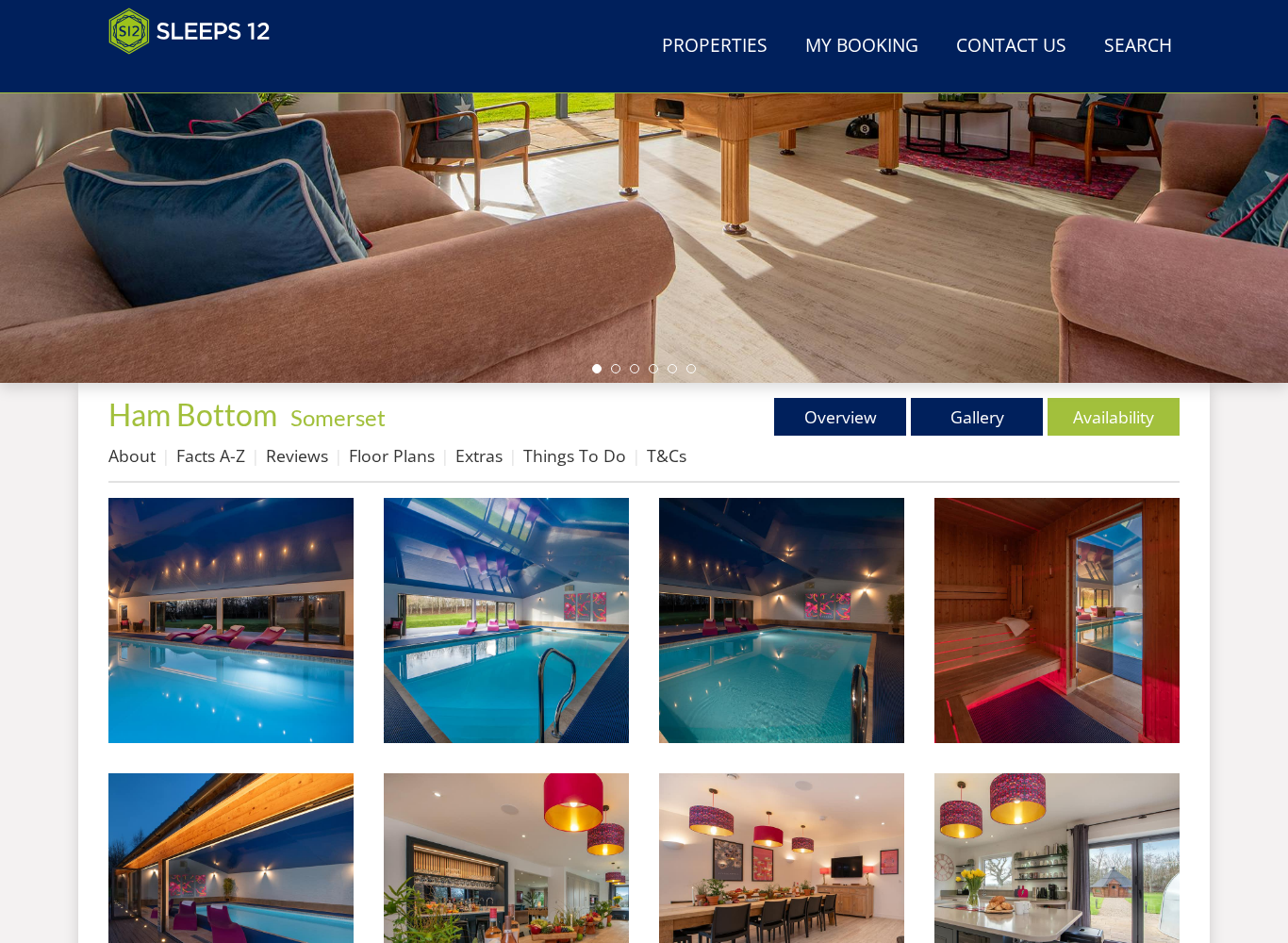 scroll, scrollTop: 449, scrollLeft: 0, axis: vertical 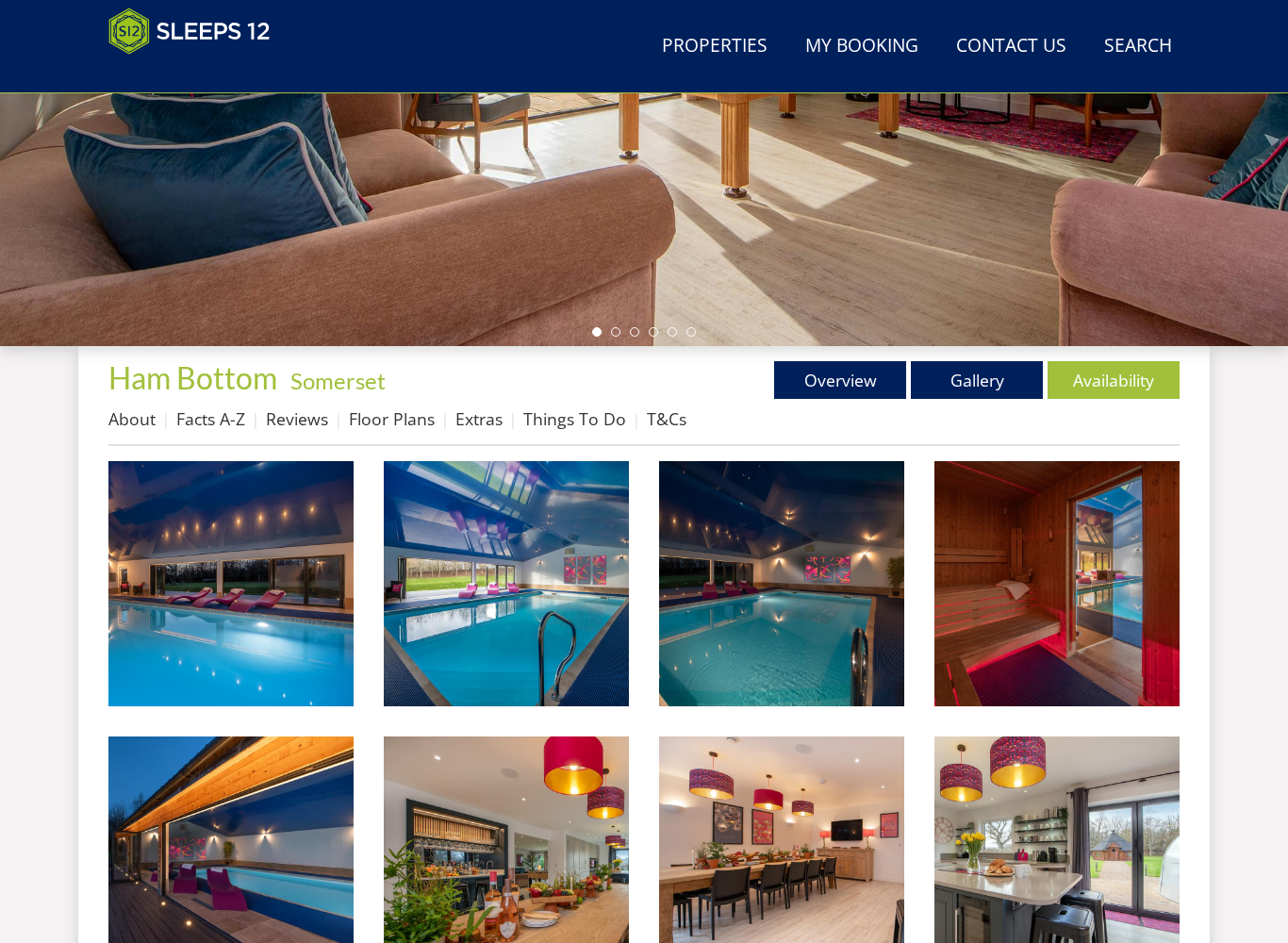 click at bounding box center [231, 584] 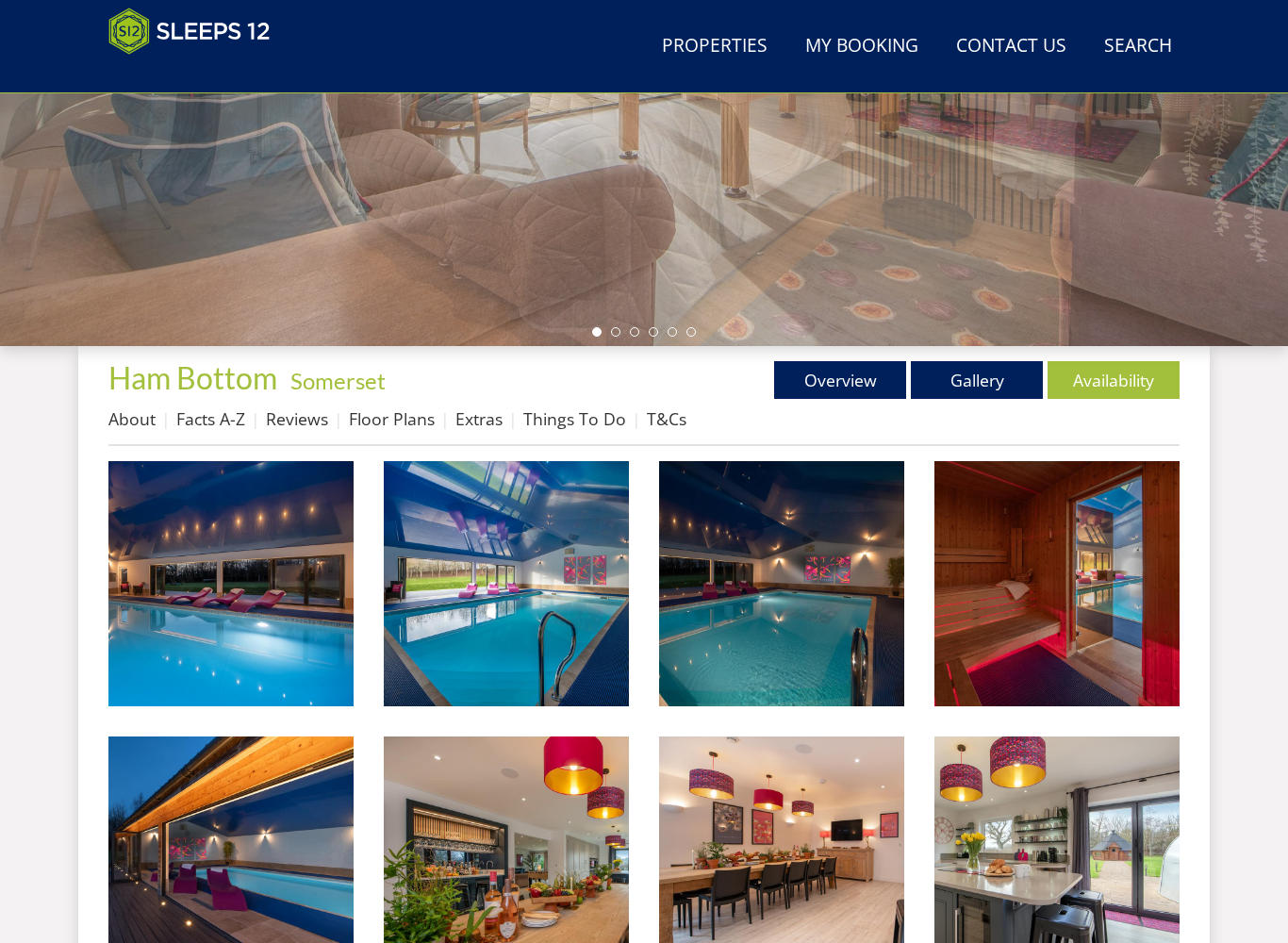 click on "Availability" at bounding box center [1114, 380] 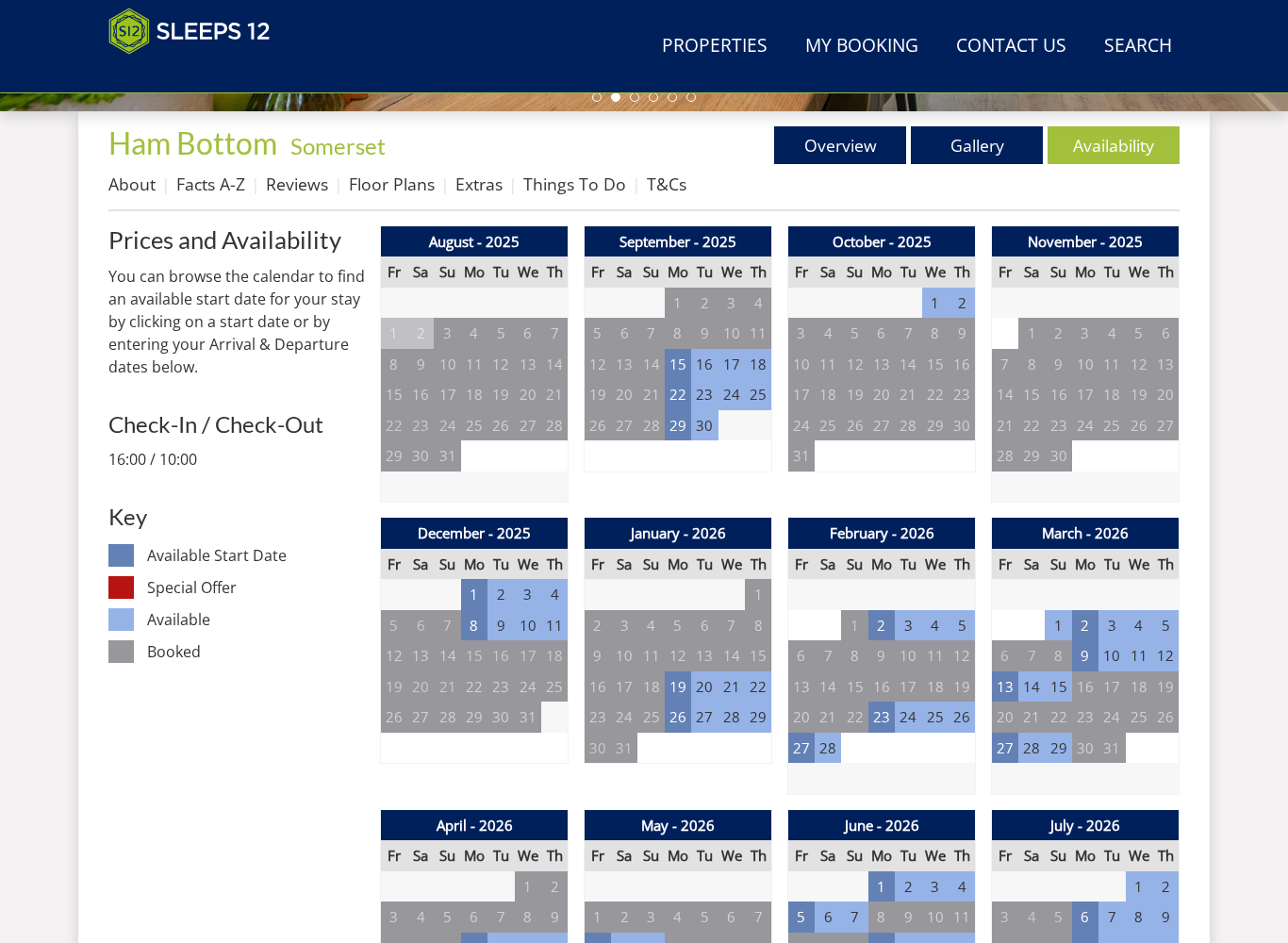 scroll, scrollTop: 604, scrollLeft: 0, axis: vertical 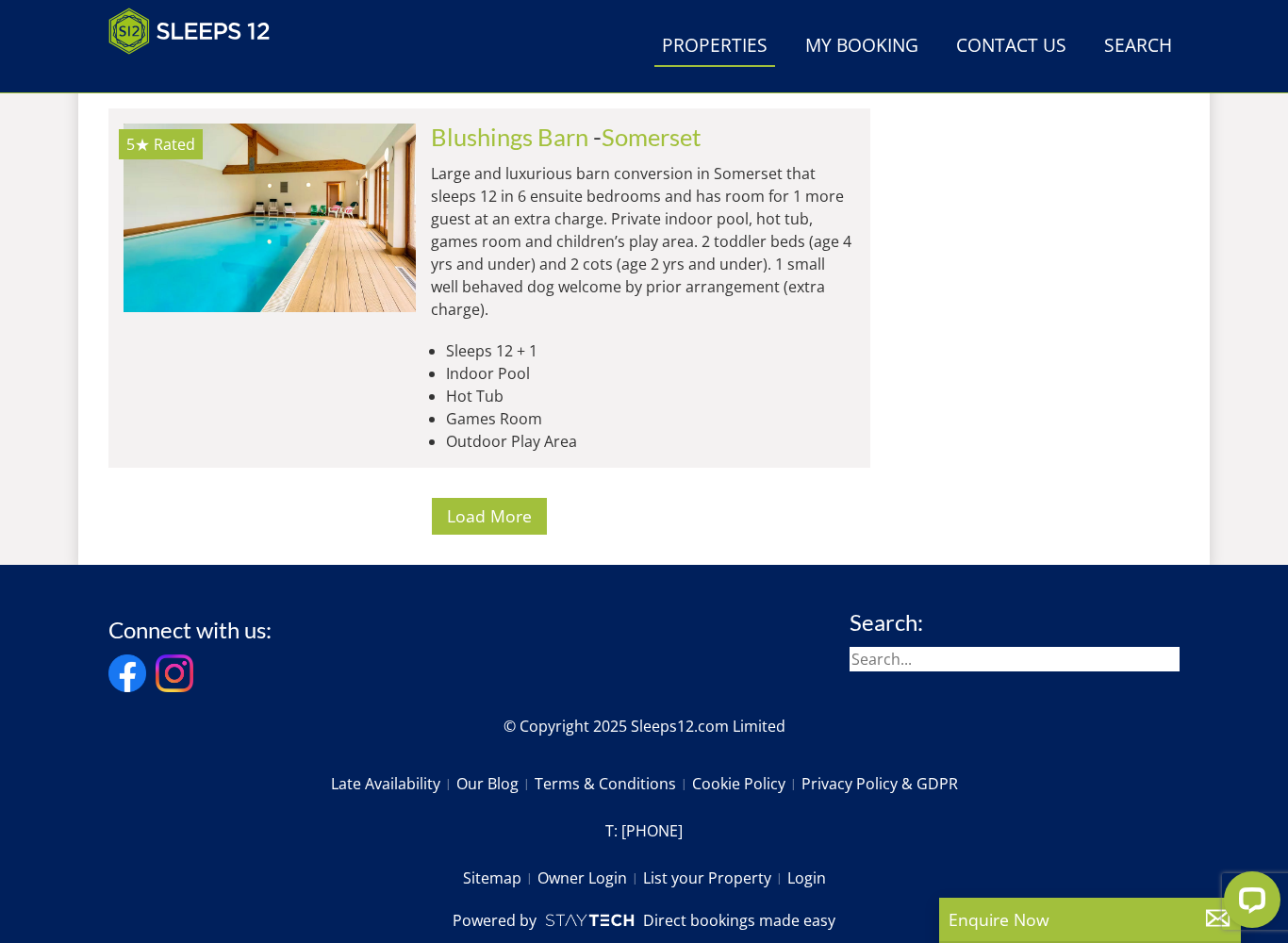 click on "Load More" at bounding box center [489, 516] 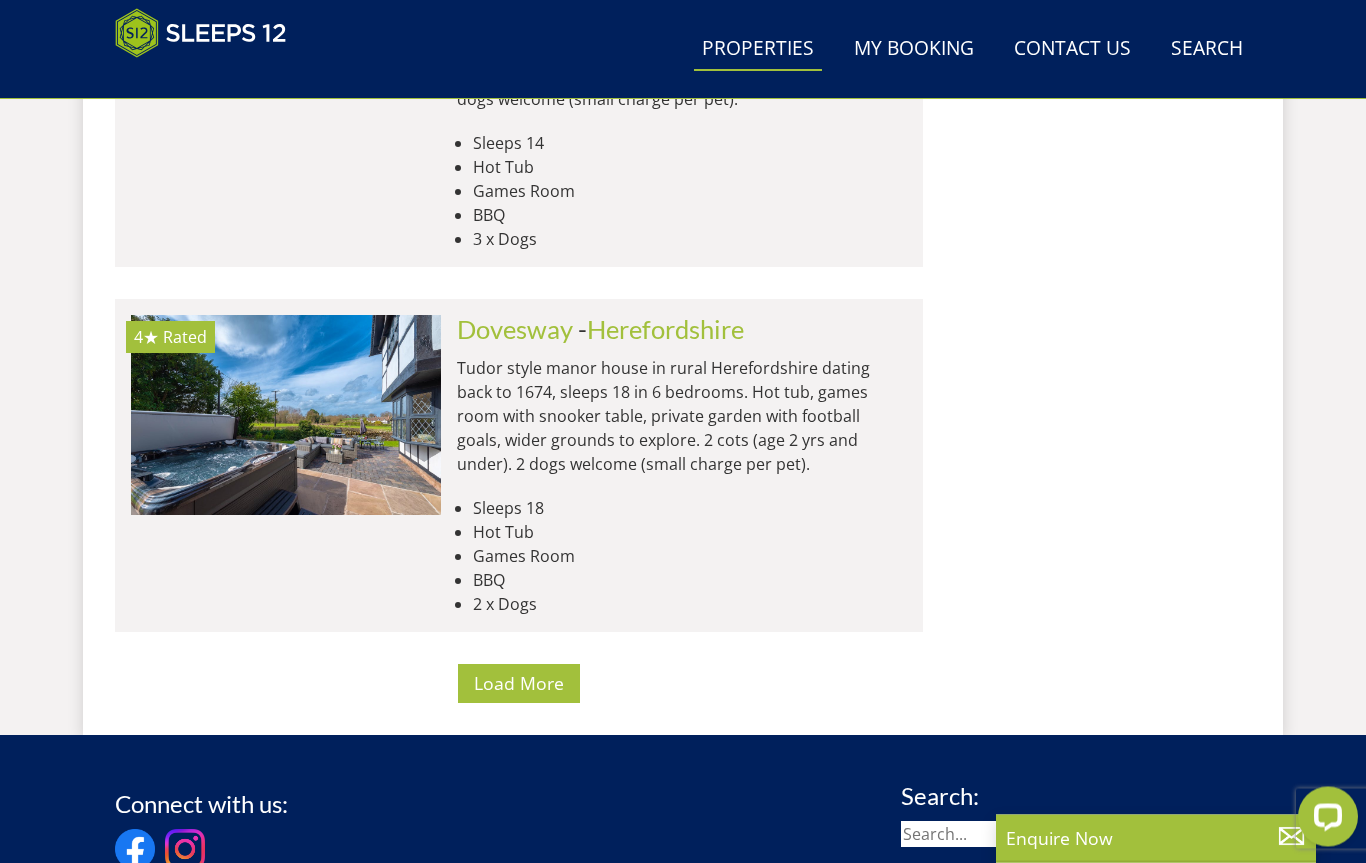 scroll, scrollTop: 16272, scrollLeft: 0, axis: vertical 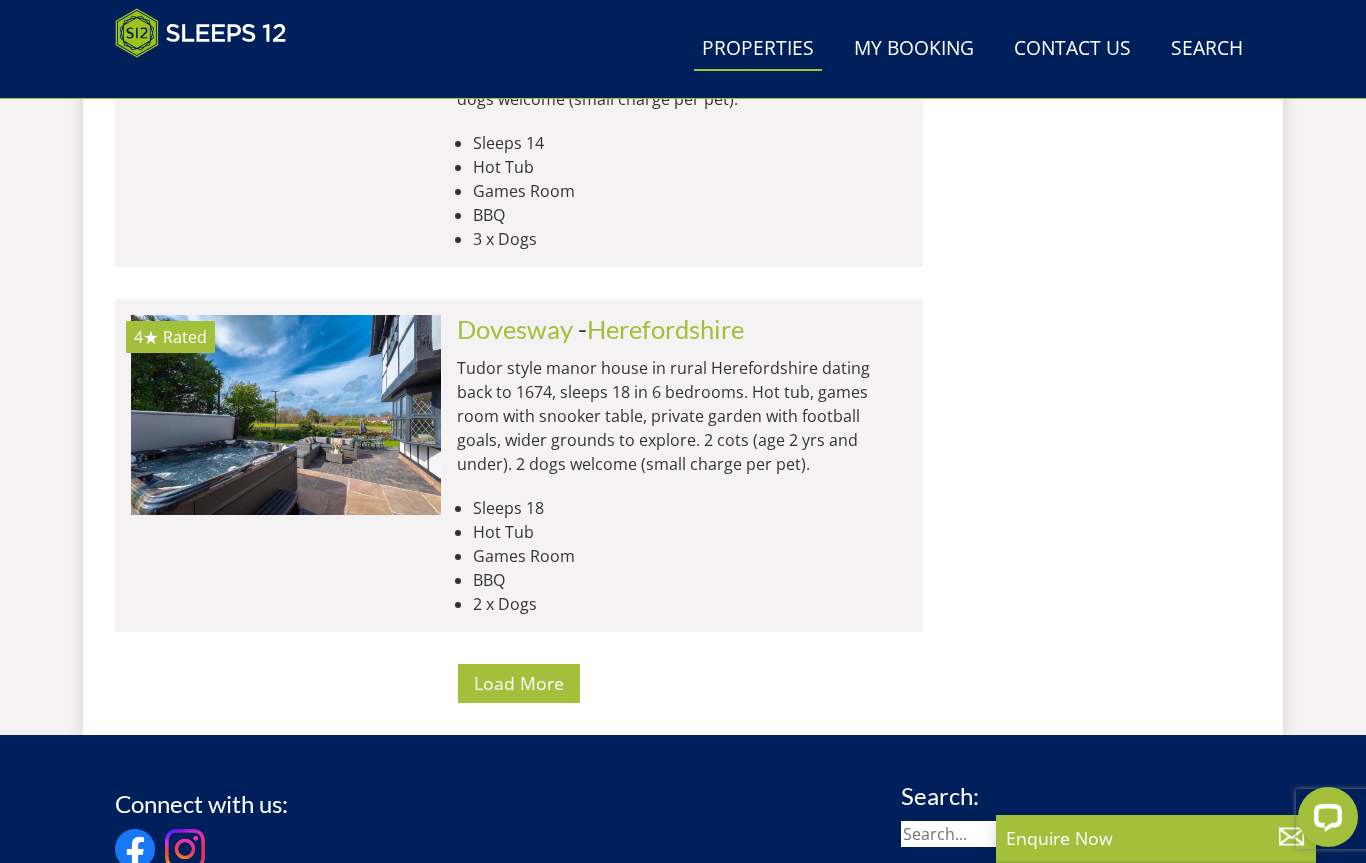 click on "Load More" at bounding box center [519, 683] 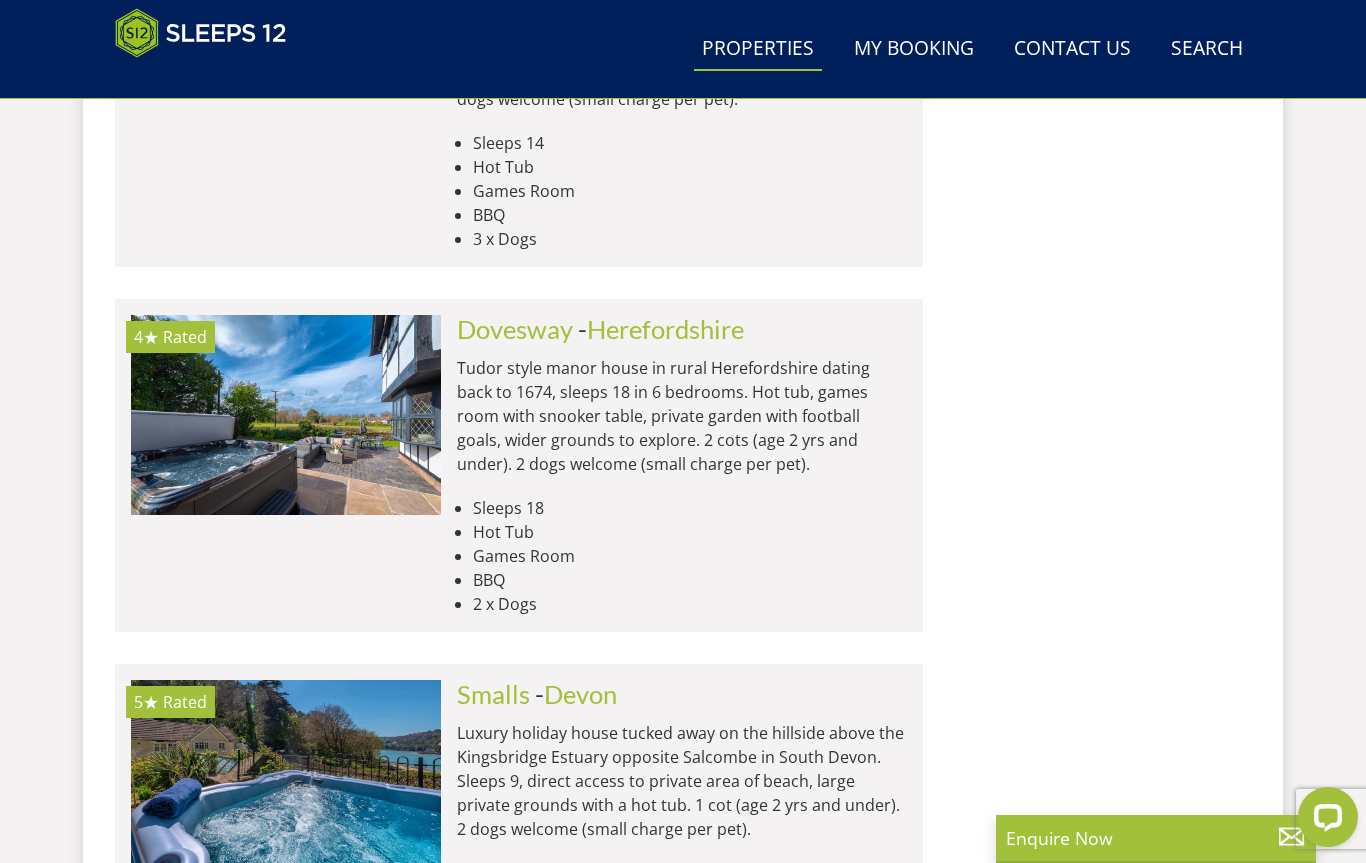 click on "Search
Search
1 Guest
2 Guests
3 Guests
4 Guests
5 Guests
6 Guests
7 Guests
8 Guests
9 Guests
10 Guests
11 Guests
12 Guests
13 Guests
14 Guests
15 Guests
16 Guests
17 Guests
18 Guests
19 Guests
20 Guests
21 Guests
22 Guests
23 Guests
24 Guests
25 Guests
26 Guests
27 Guests
28 Guests
29 Guests
30 Guests
31 Guests
32 Guests
33 Guests
34 Guests
35 Guests
36 Guests
37 Guests
38 Guests
39 Guests
40 Guests
41 Guests
42 Guests
43 Guests
44 Guests
45 Guests
46 Guests
47 Guests
48 Guests
49 Guests
50 Guests
Any number of bedrooms
3 Bedrooms
4 Bedrooms
5 Bedrooms
6 Bedrooms
7 Bedrooms
8 Bedrooms
9 Bedrooms
10 Bedrooms
11 Bedrooms
12 Bedrooms
13 Bedrooms
14 Bedrooms
15 Bedrooms
16 Bedrooms +/-" at bounding box center (1091, -3322) 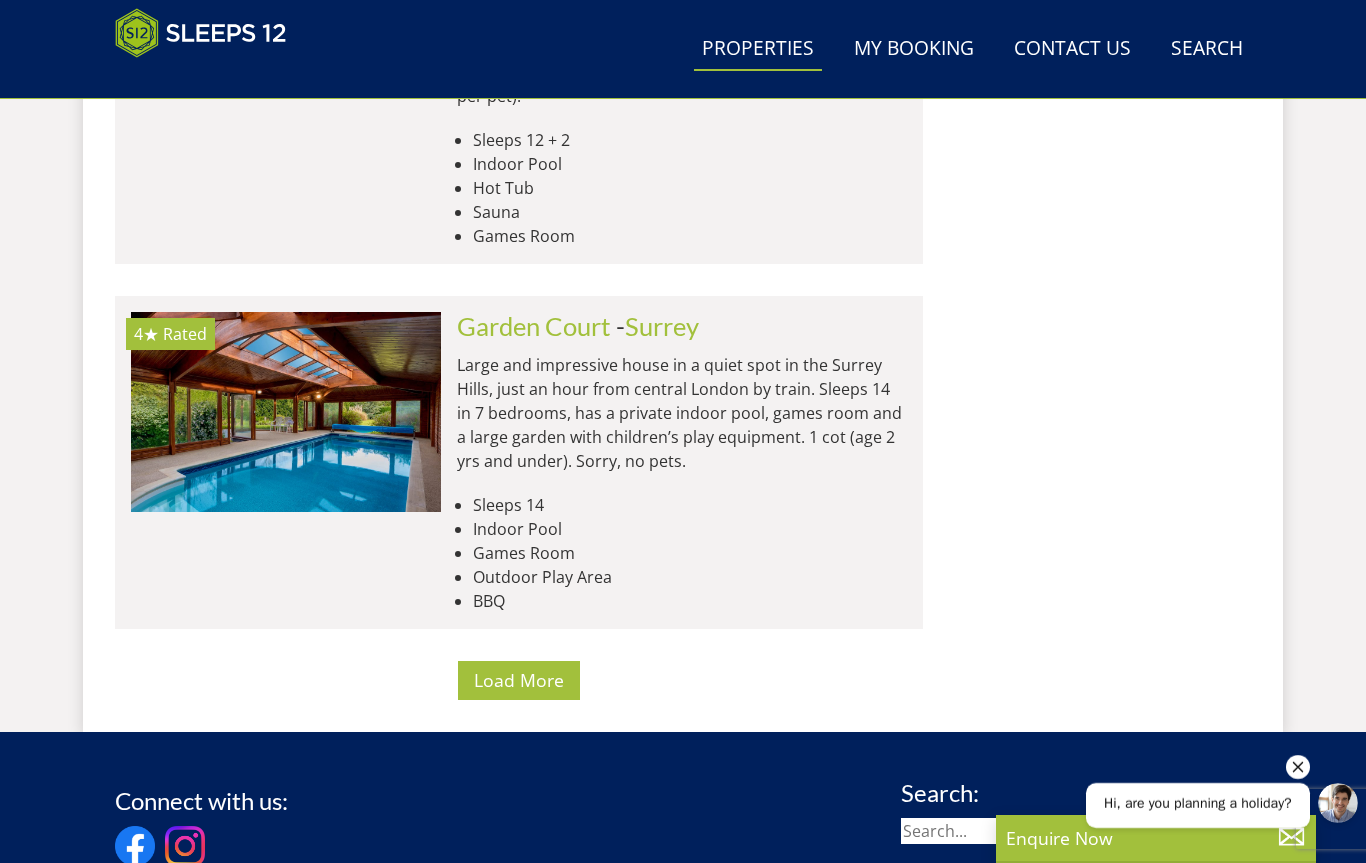 scroll, scrollTop: 24341, scrollLeft: 0, axis: vertical 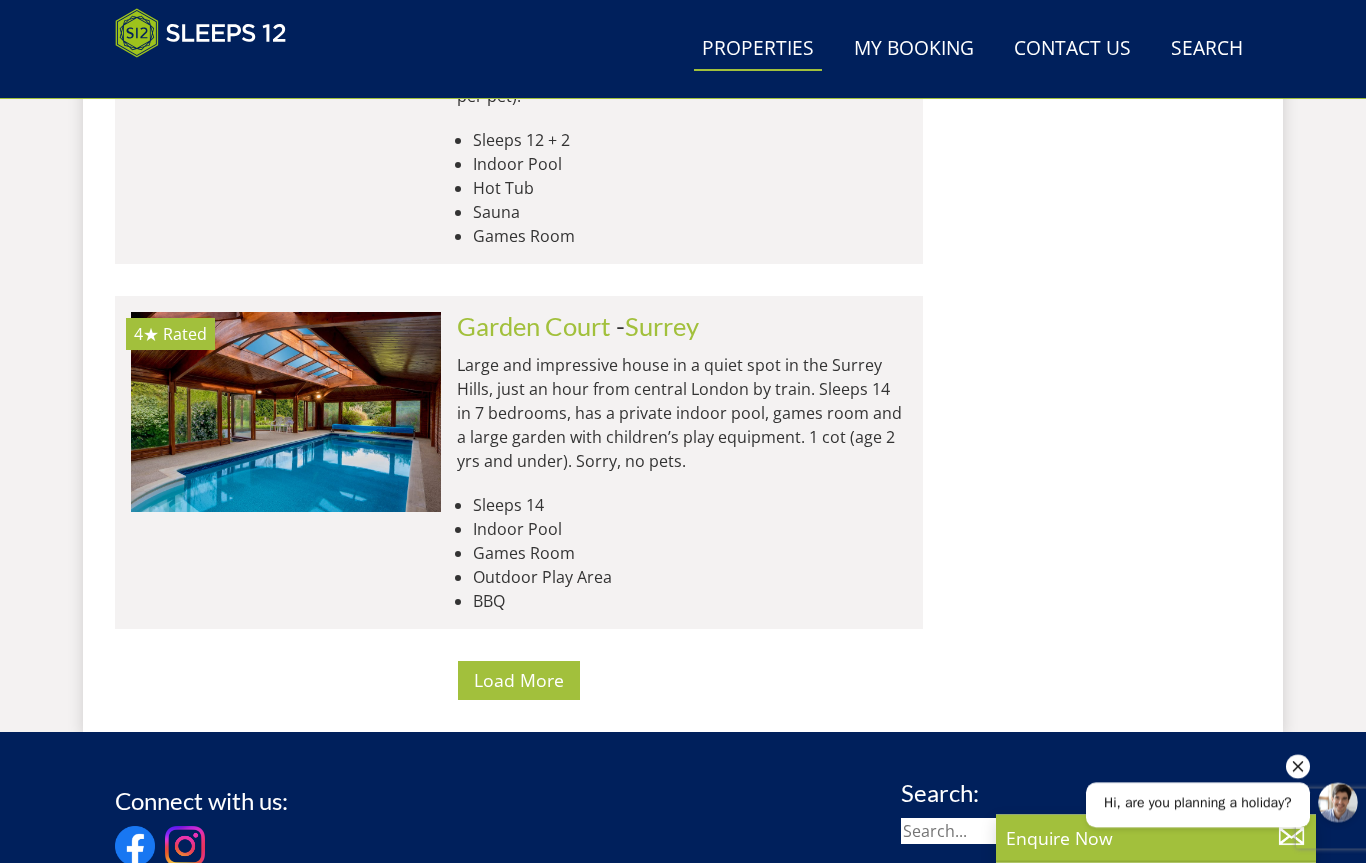 click on "Load More" at bounding box center [519, 681] 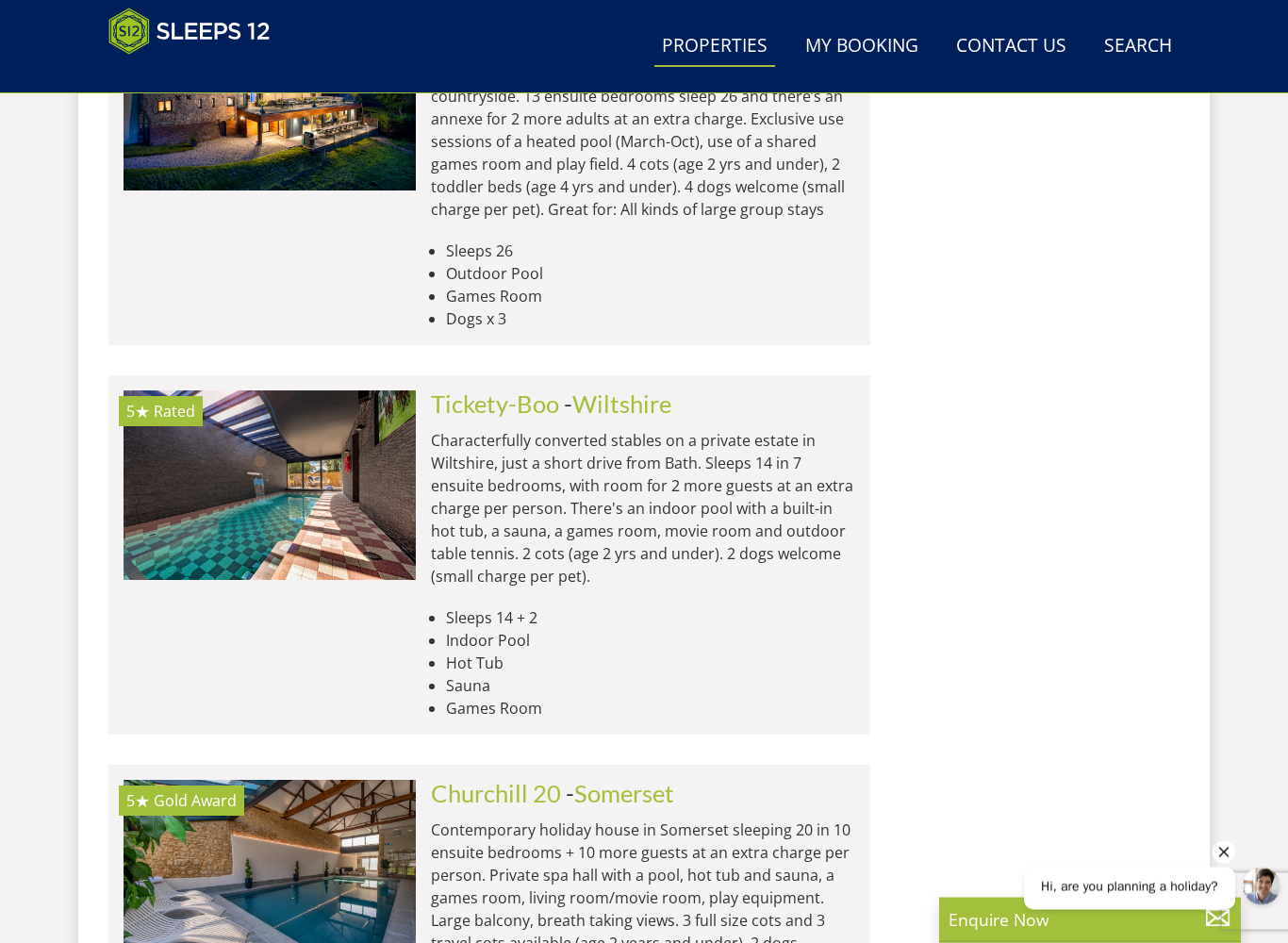 scroll, scrollTop: 24692, scrollLeft: 0, axis: vertical 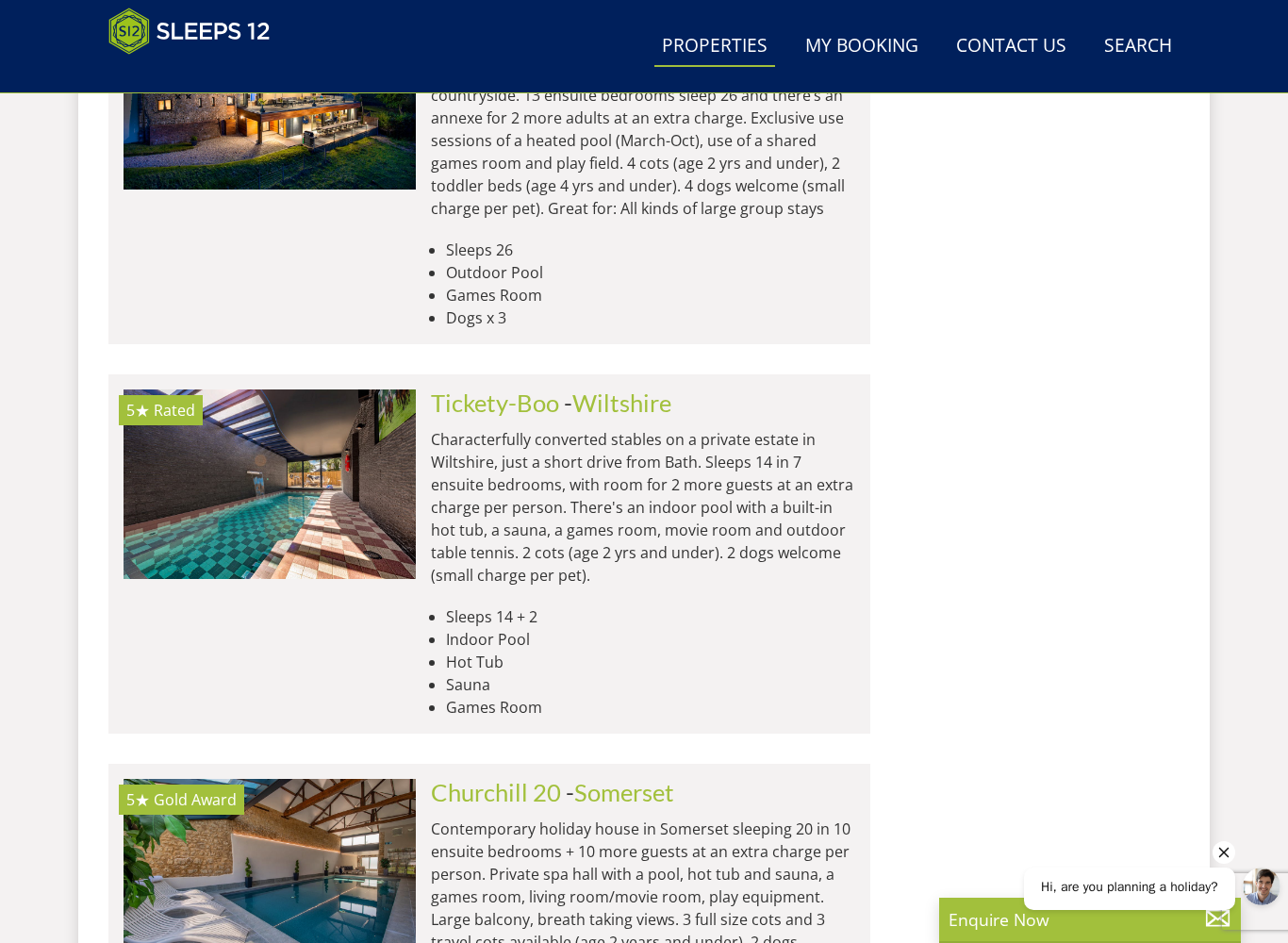click at bounding box center [270, 484] 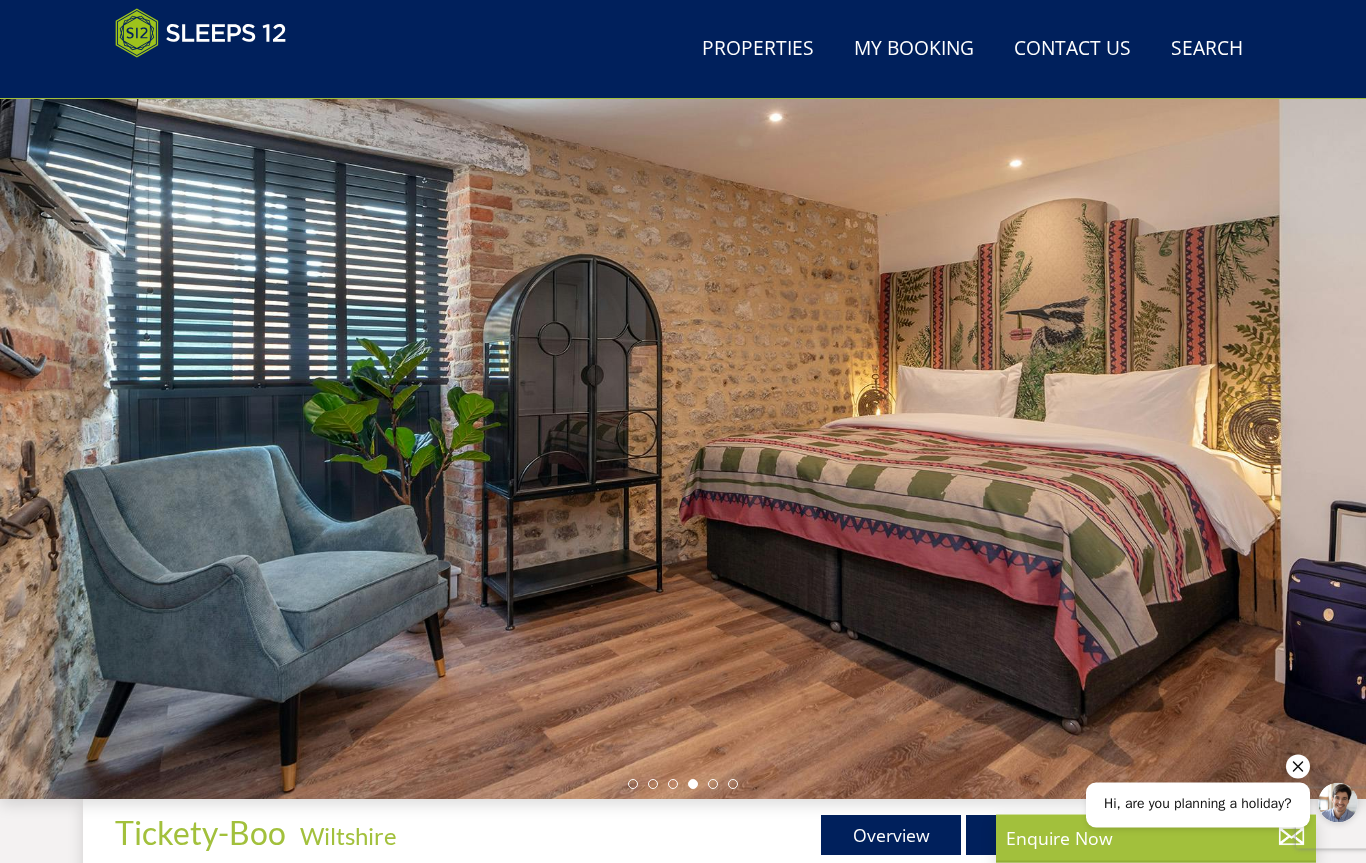 scroll, scrollTop: 0, scrollLeft: 0, axis: both 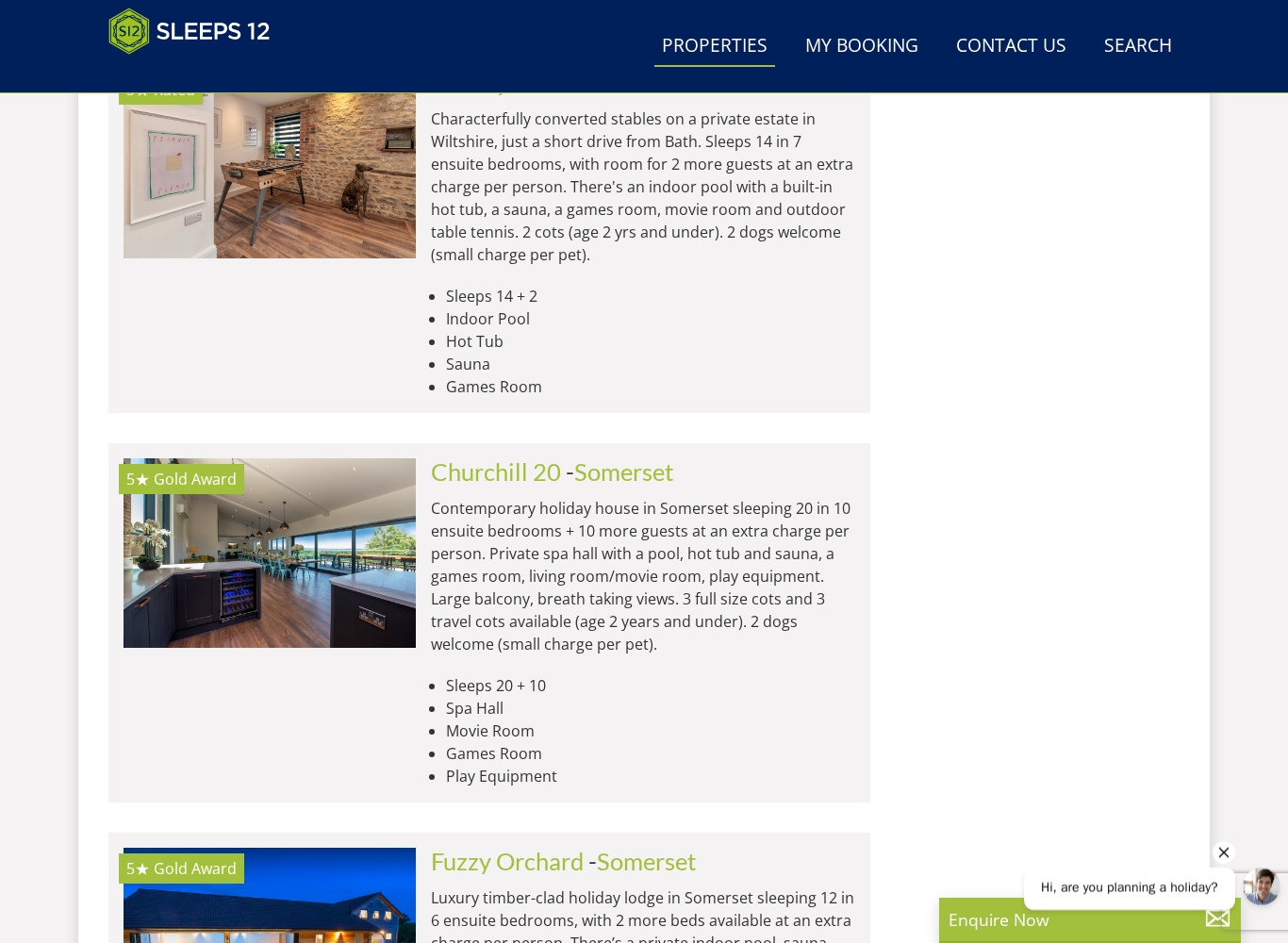 click at bounding box center (270, 553) 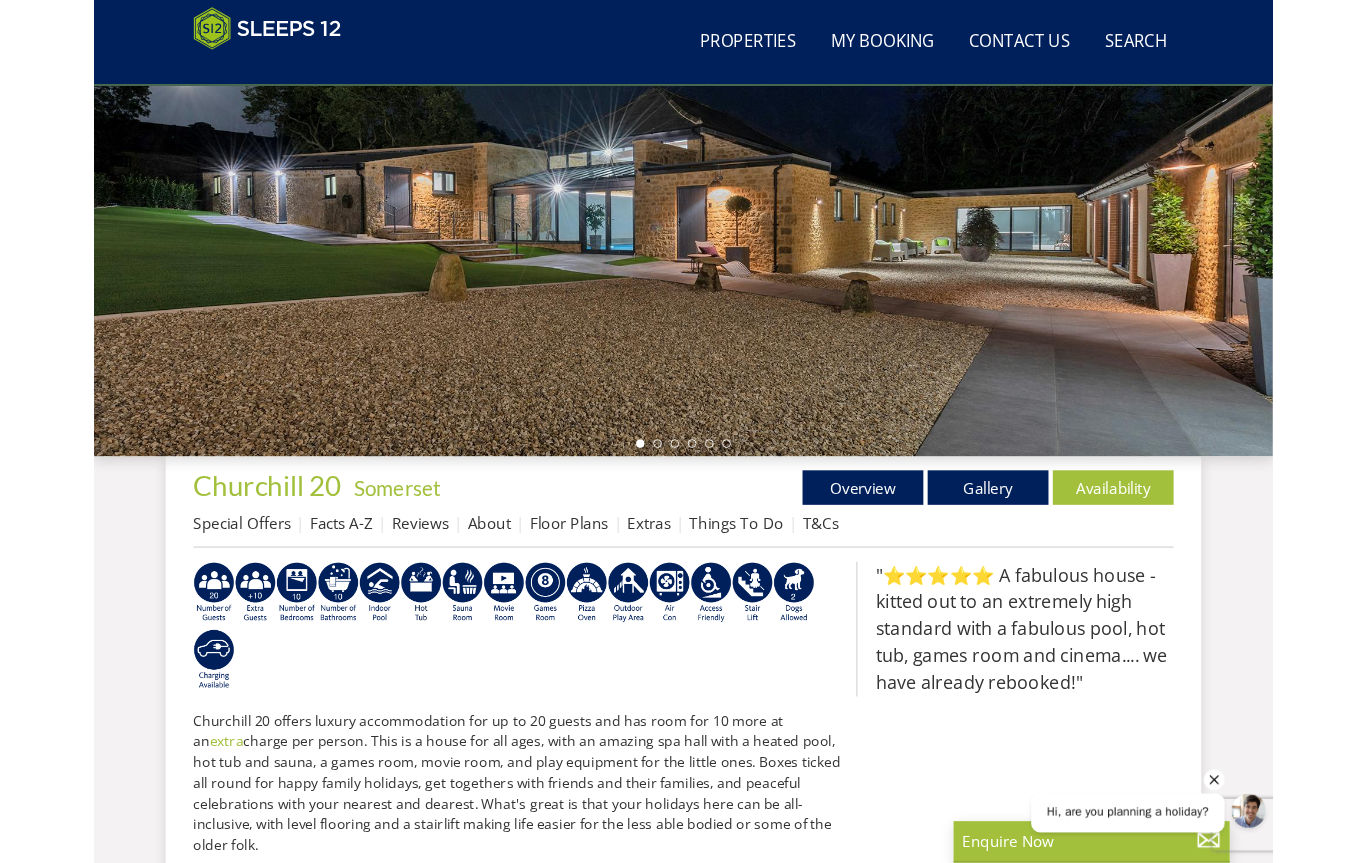 scroll, scrollTop: 315, scrollLeft: 0, axis: vertical 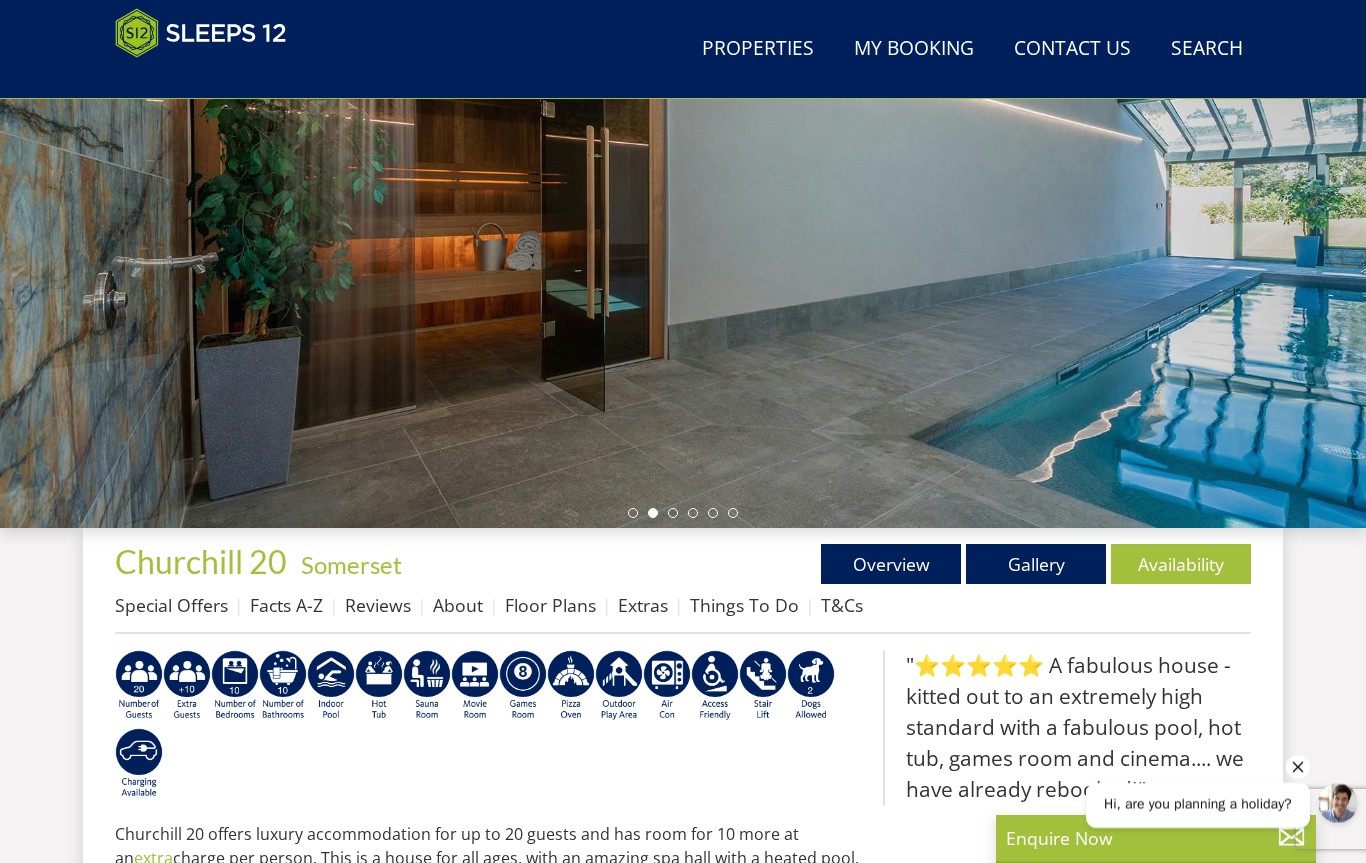 click on "Availability" at bounding box center [1181, 564] 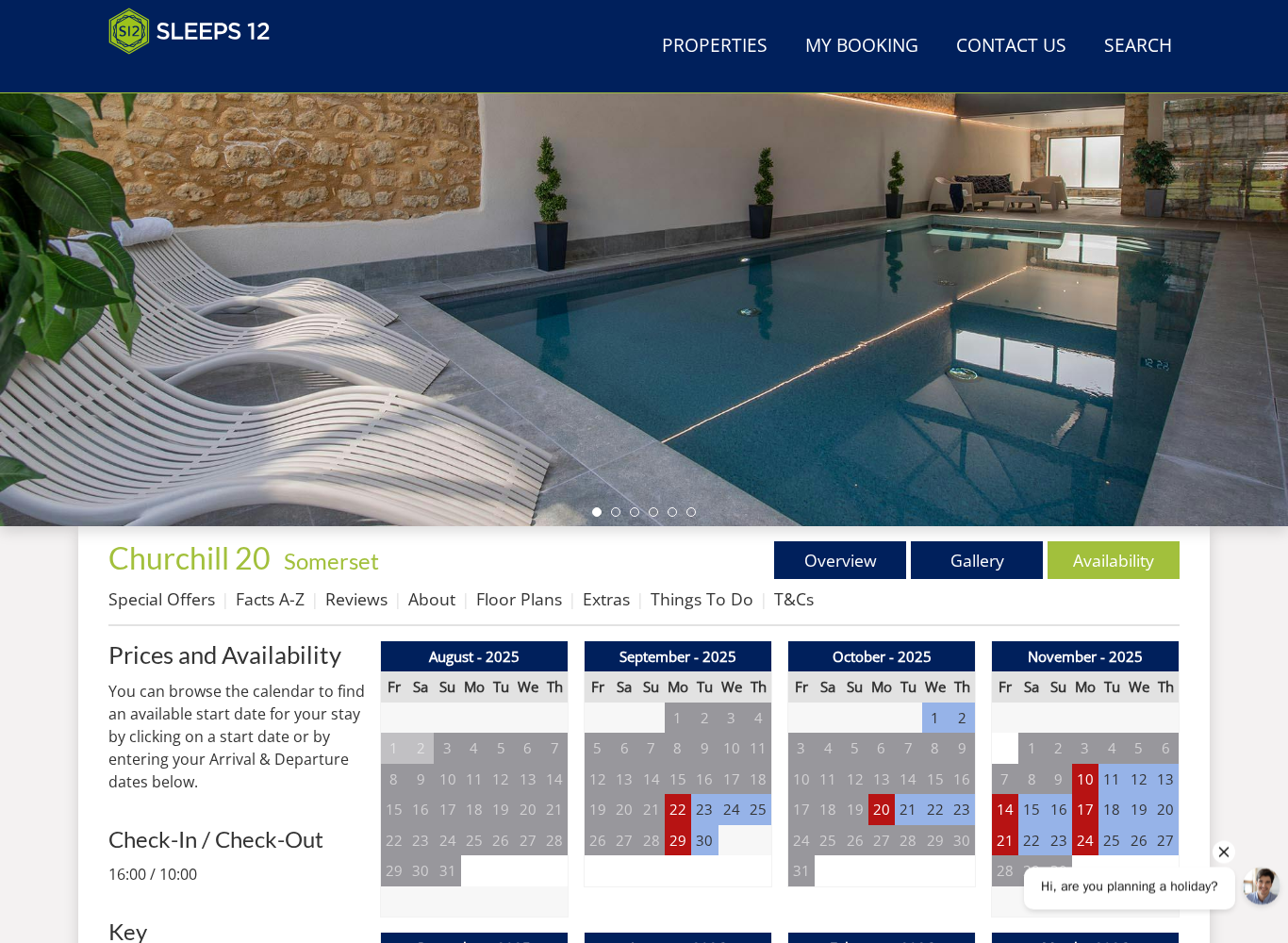scroll, scrollTop: 264, scrollLeft: 0, axis: vertical 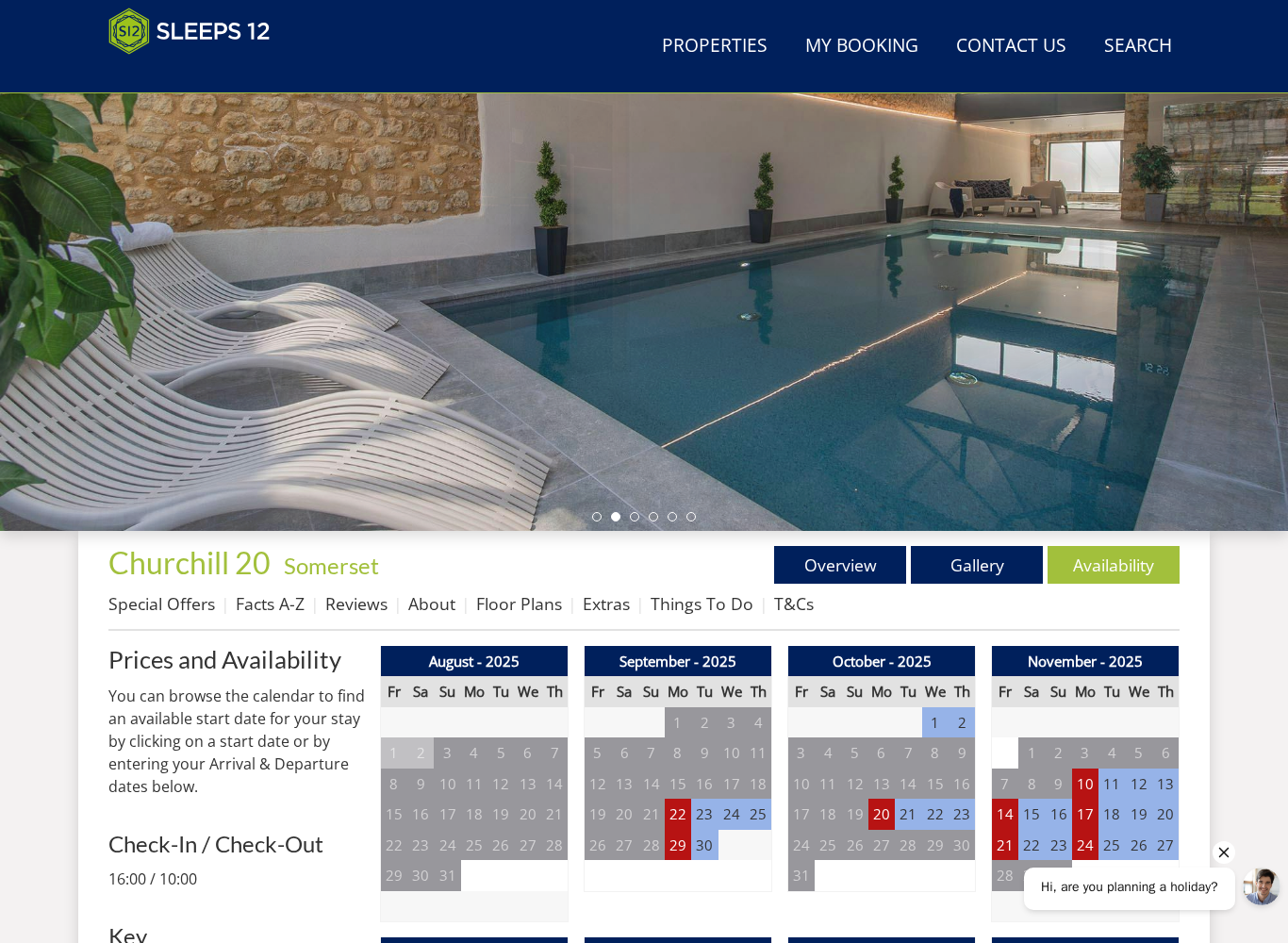 click on "Gallery" at bounding box center (977, 565) 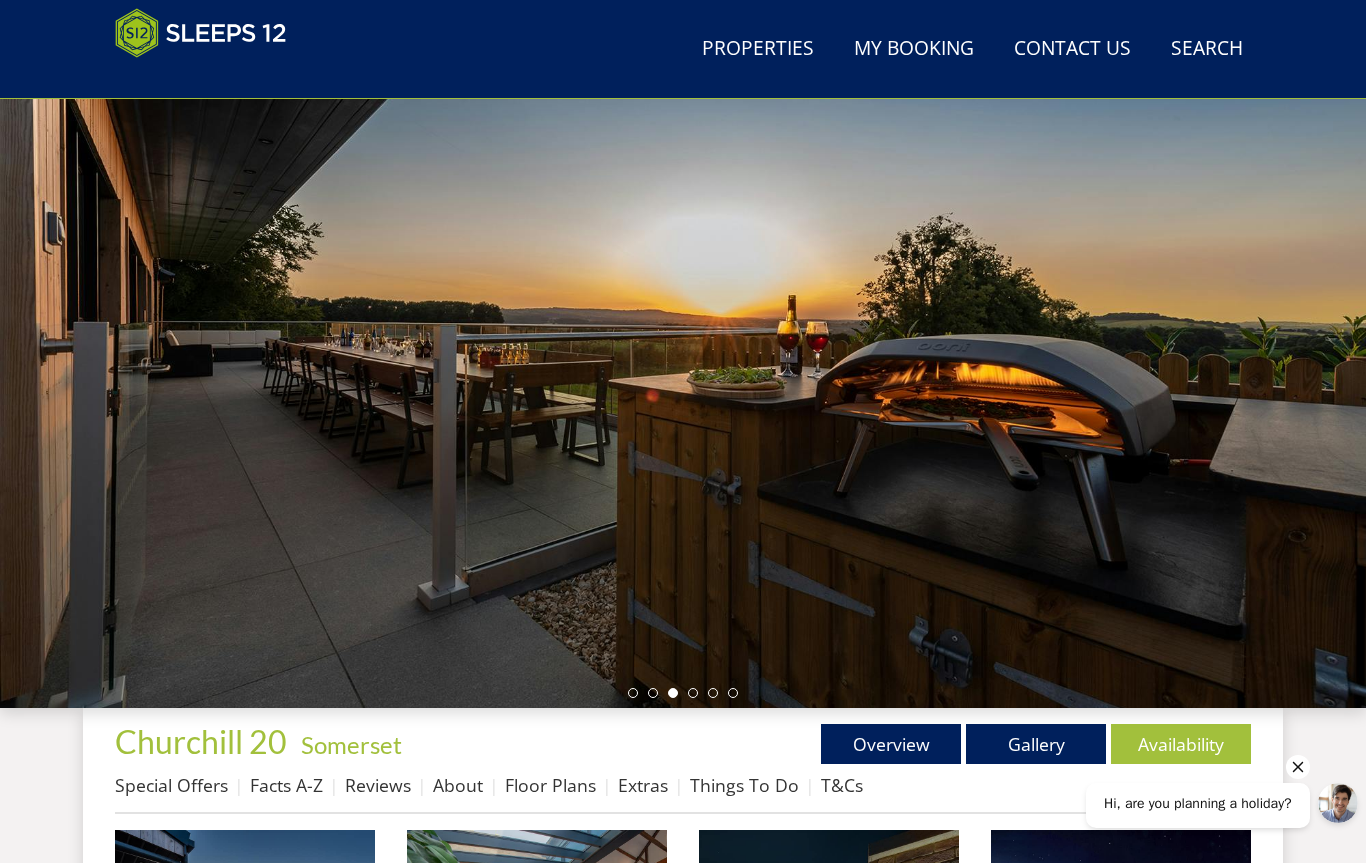 scroll, scrollTop: 64, scrollLeft: 0, axis: vertical 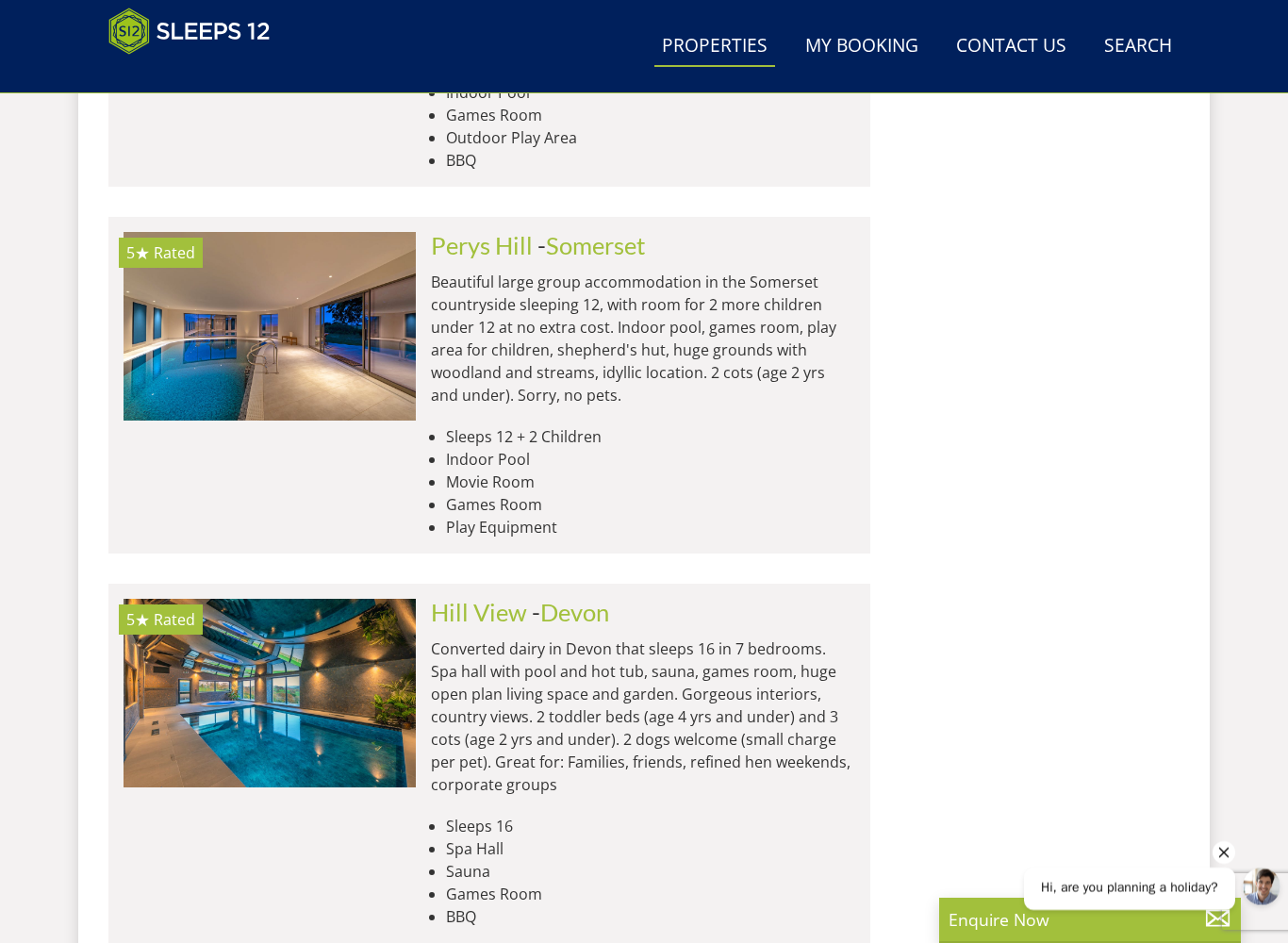 click at bounding box center [270, 326] 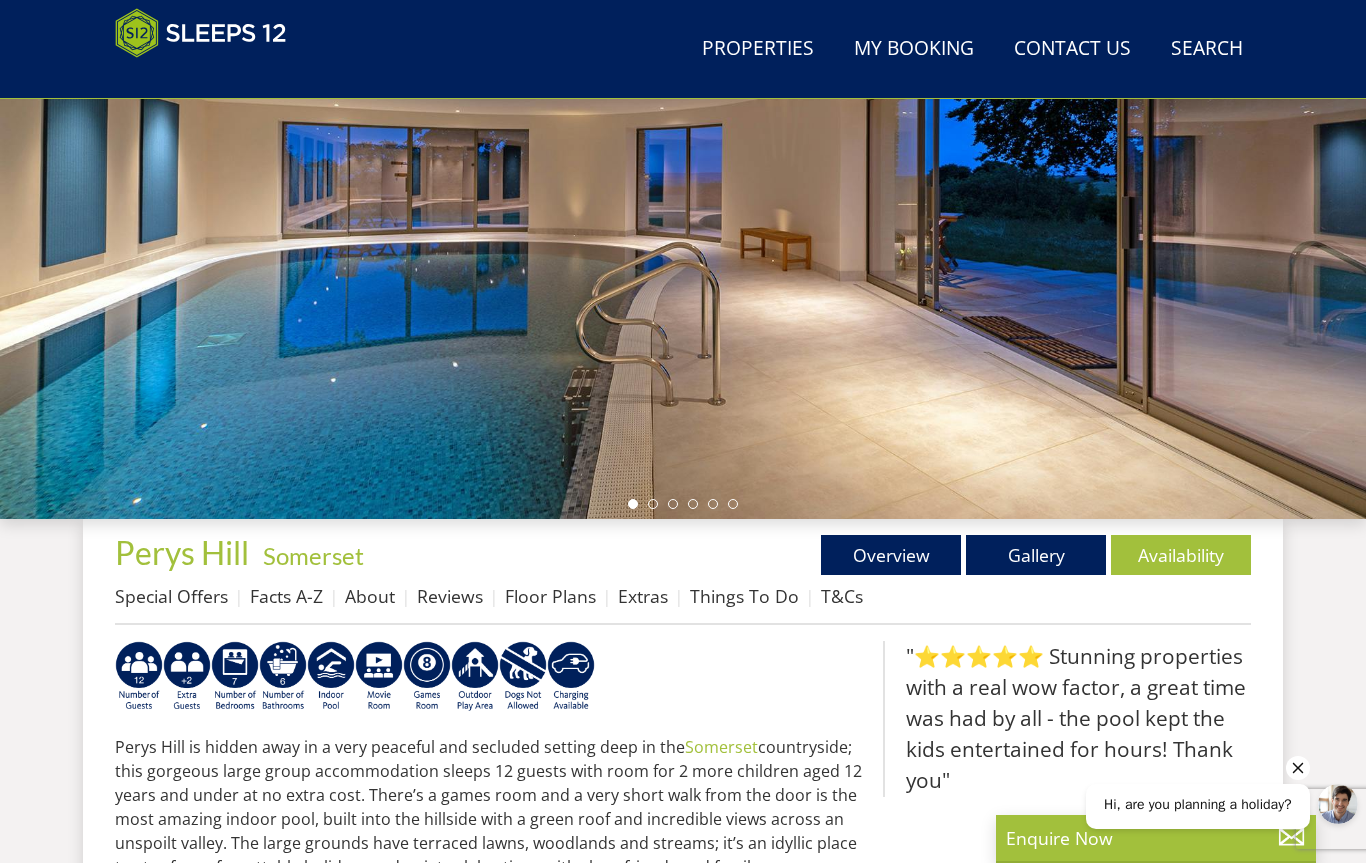 scroll, scrollTop: 0, scrollLeft: 0, axis: both 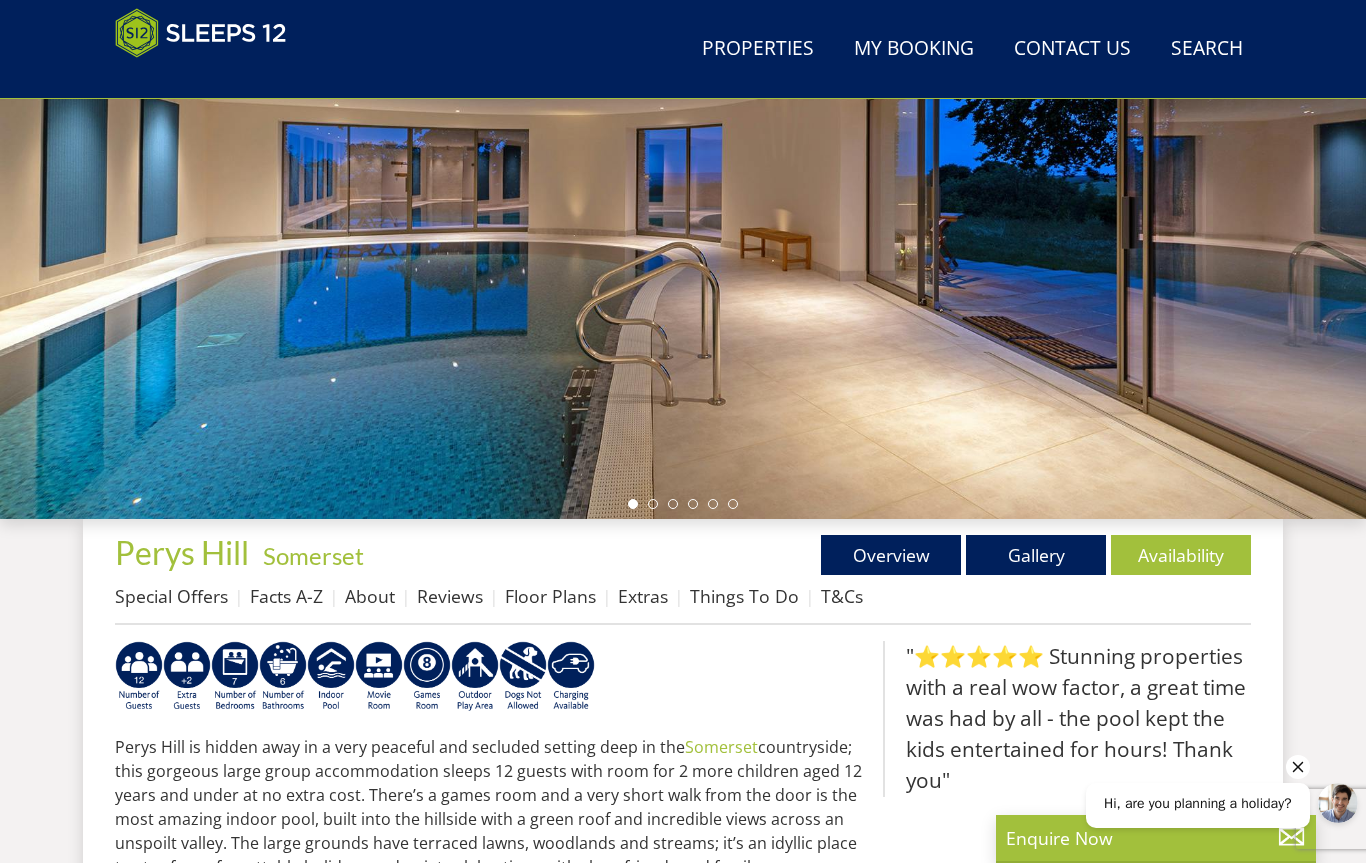 click on "Gallery" at bounding box center (1036, 555) 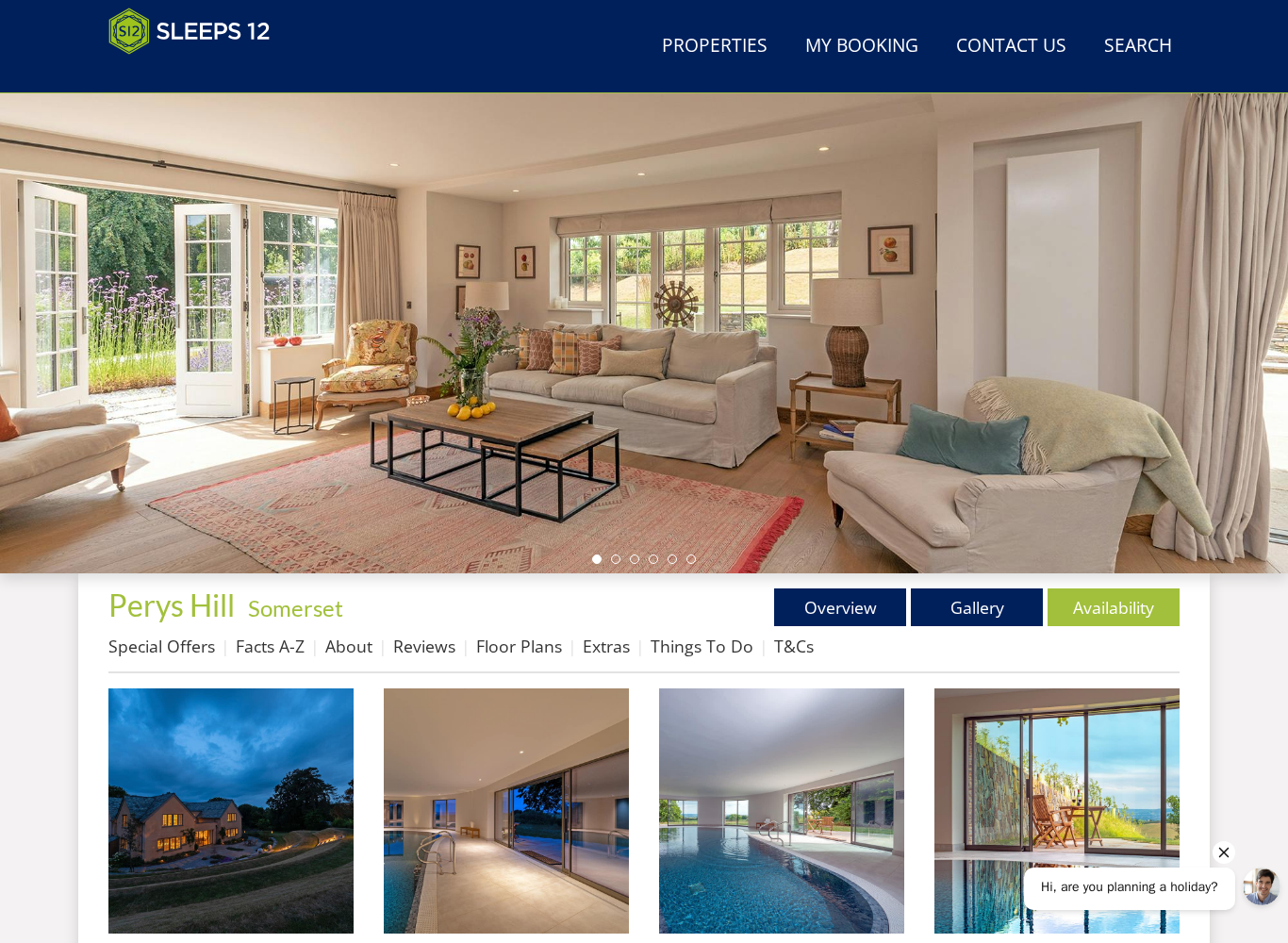 scroll, scrollTop: 0, scrollLeft: 0, axis: both 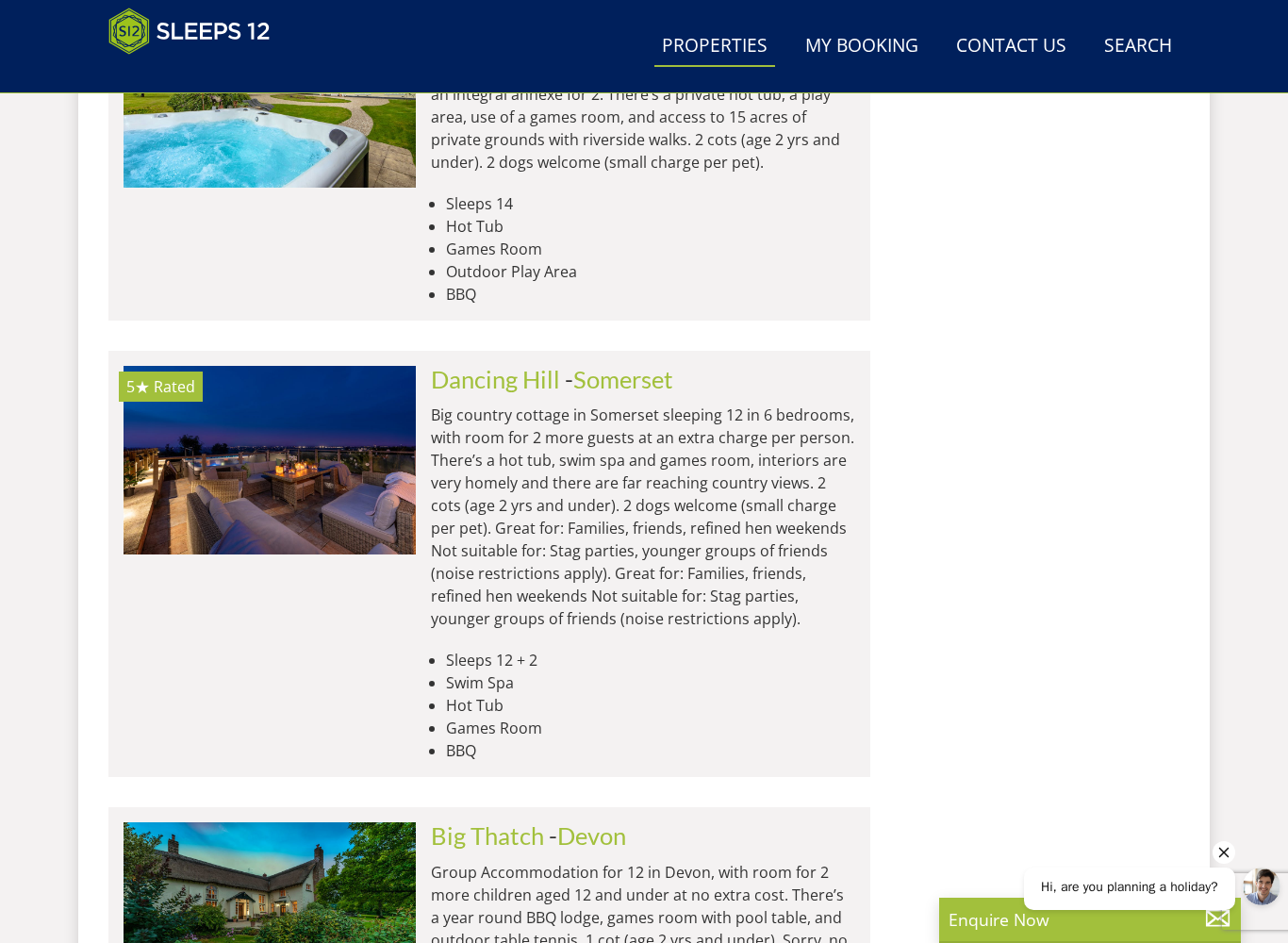 click at bounding box center (270, 460) 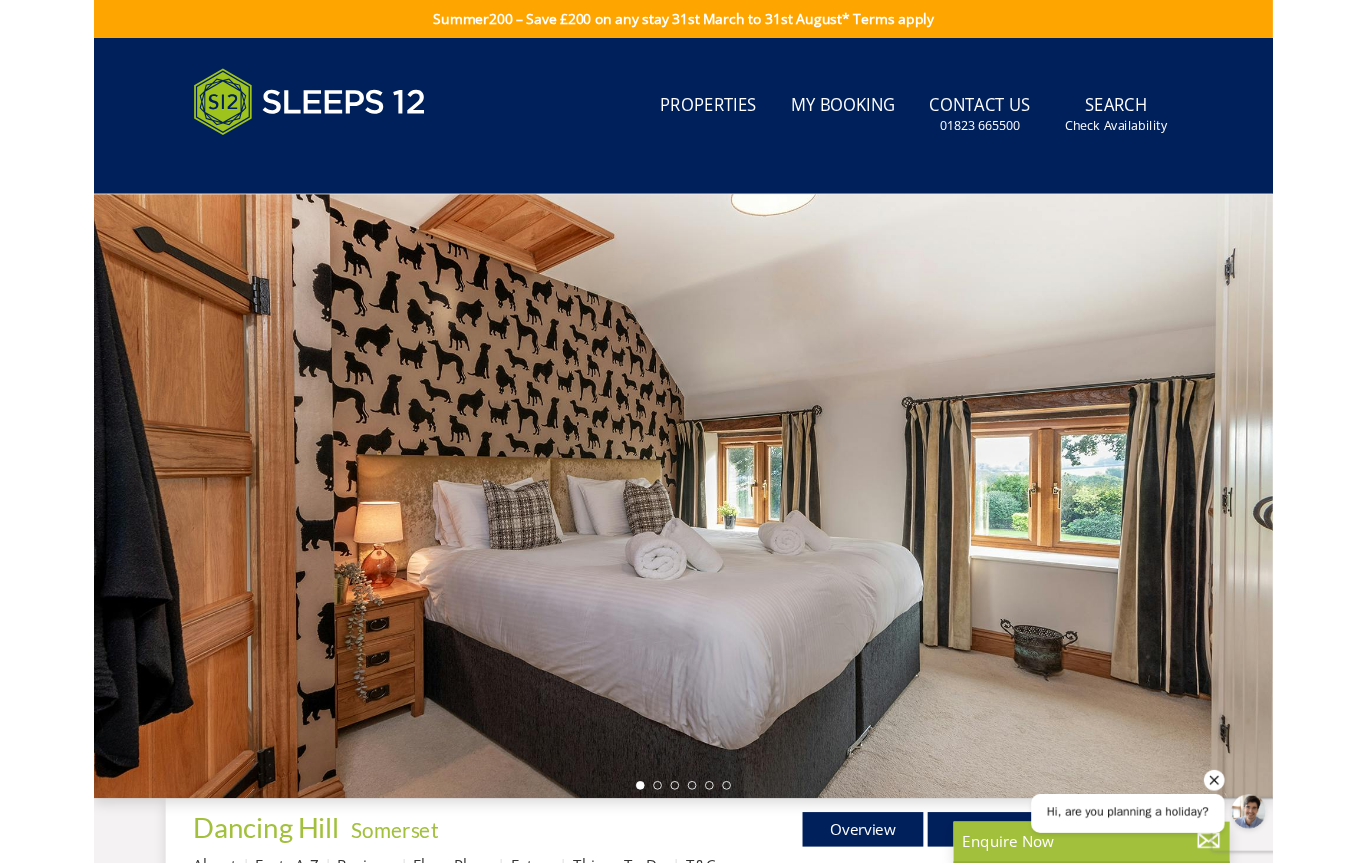 scroll, scrollTop: 0, scrollLeft: 0, axis: both 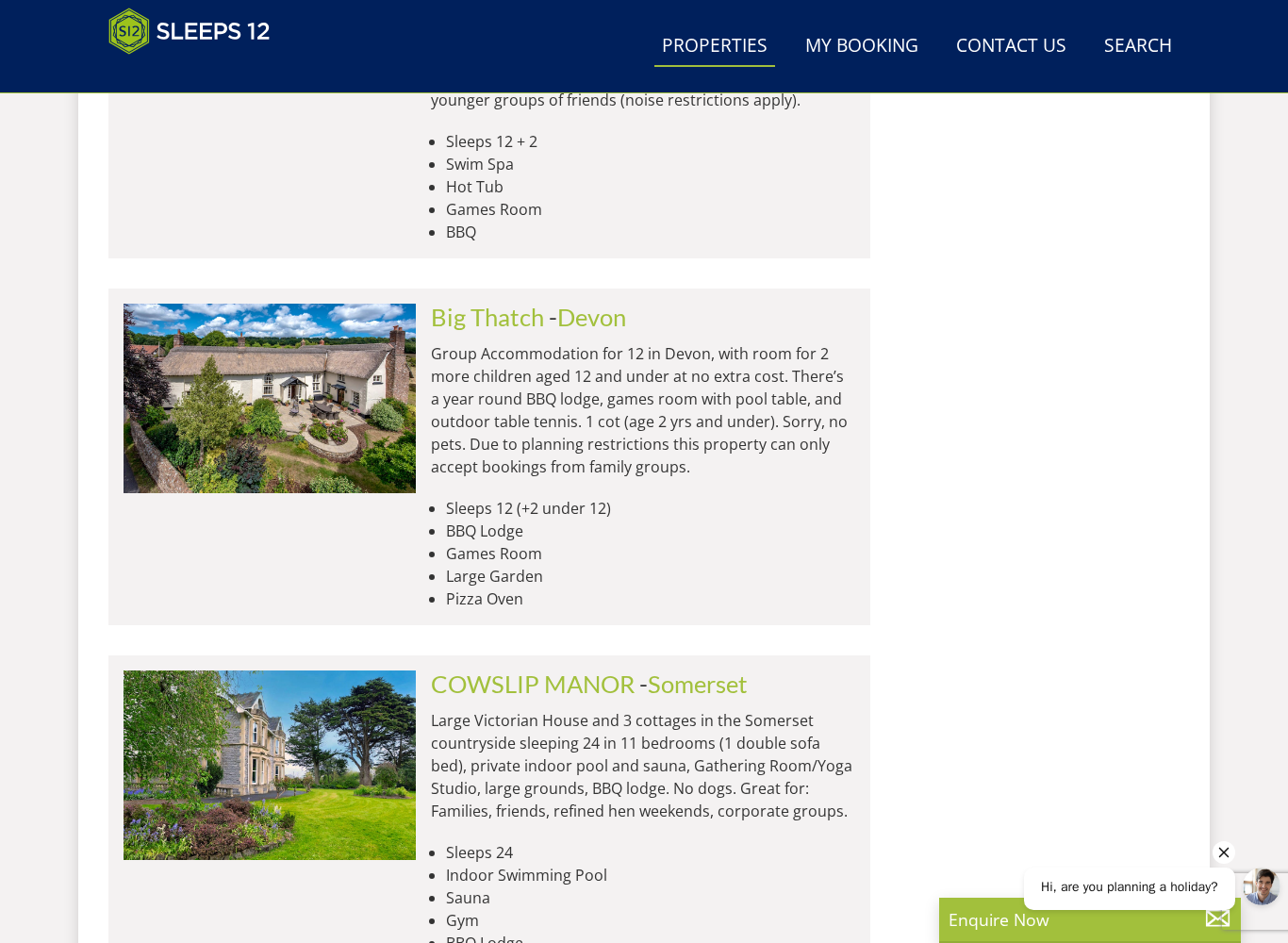 click at bounding box center (270, 765) 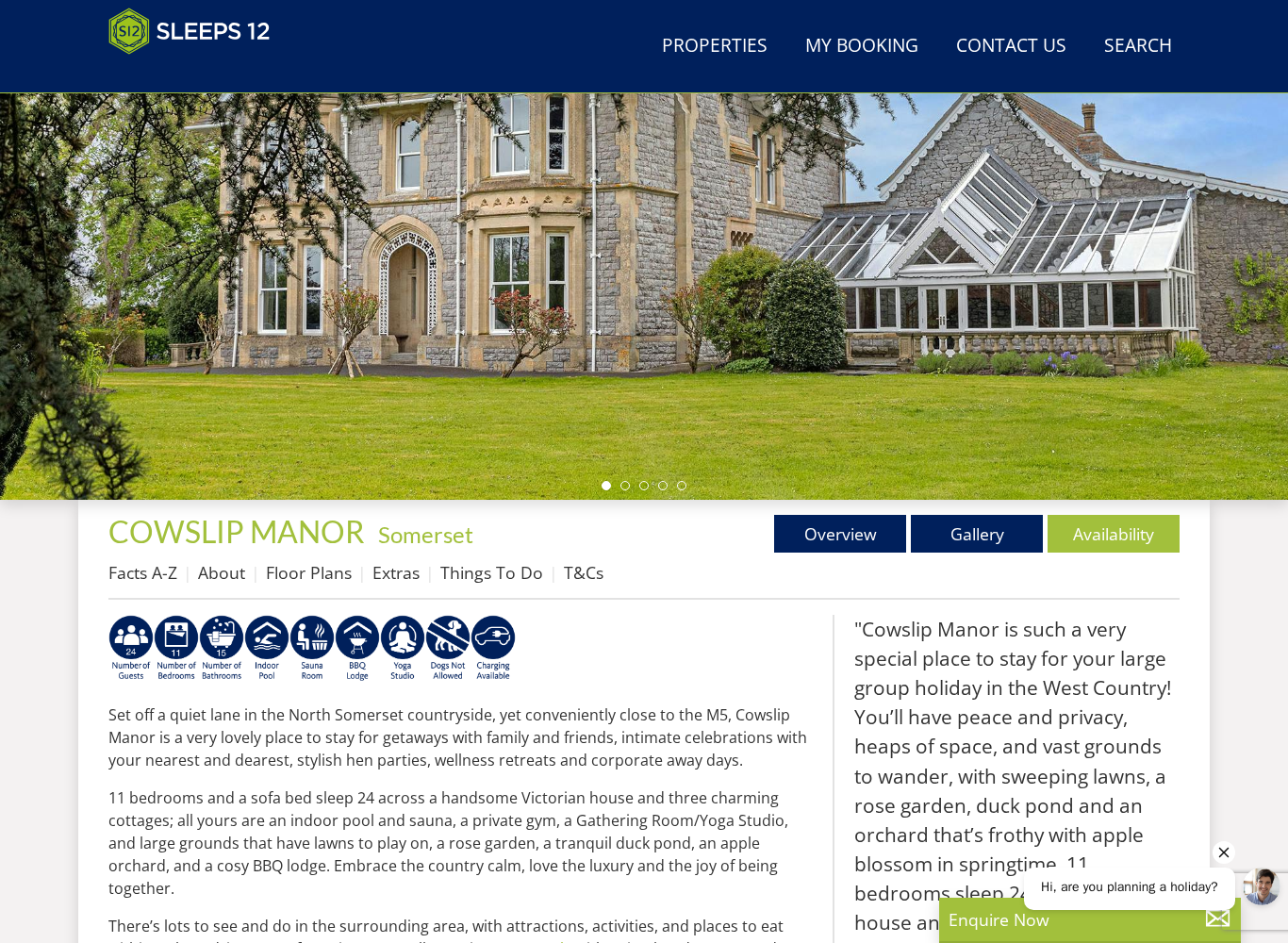 scroll, scrollTop: 305, scrollLeft: 0, axis: vertical 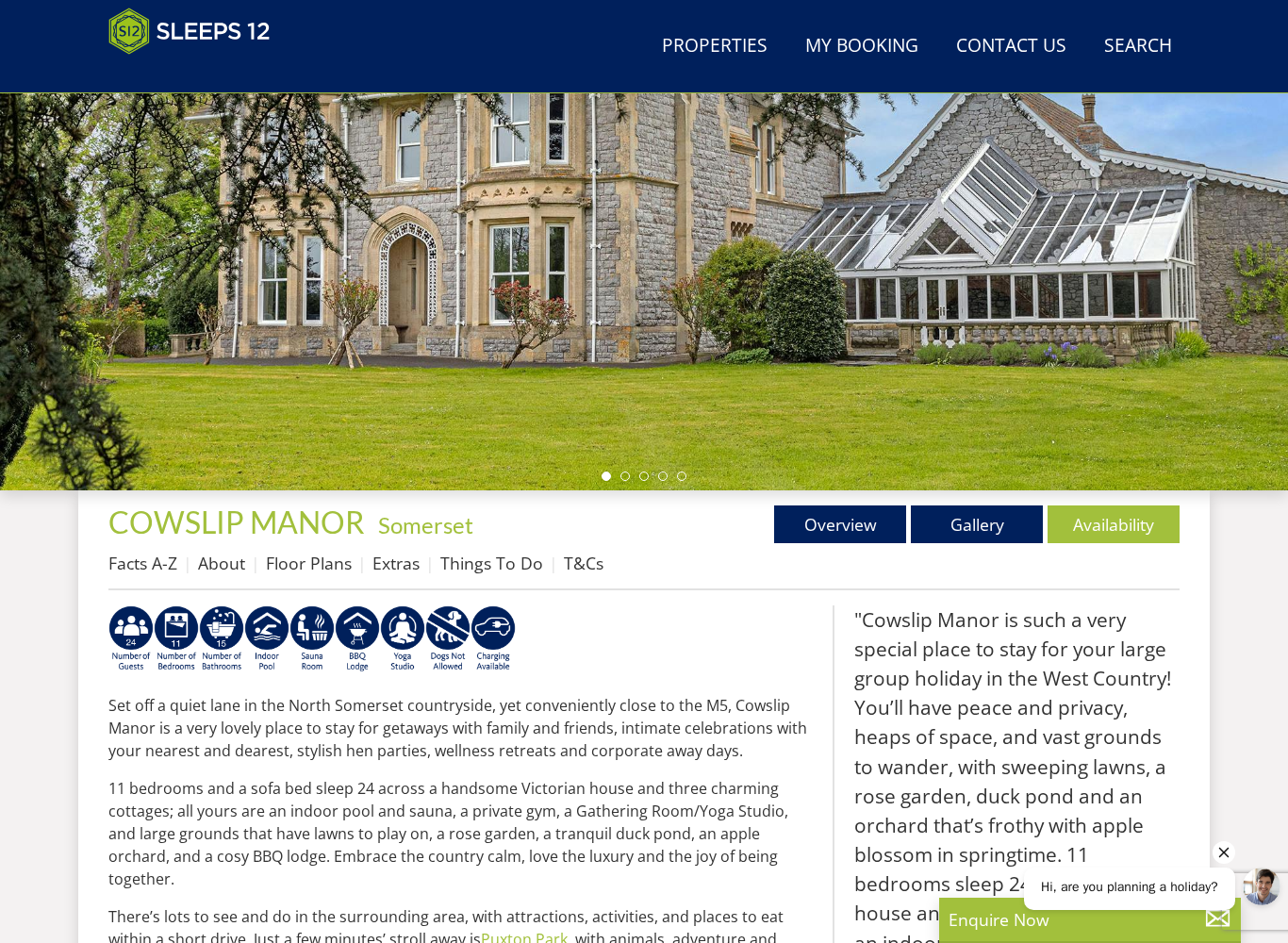 click on "Gallery" at bounding box center [977, 524] 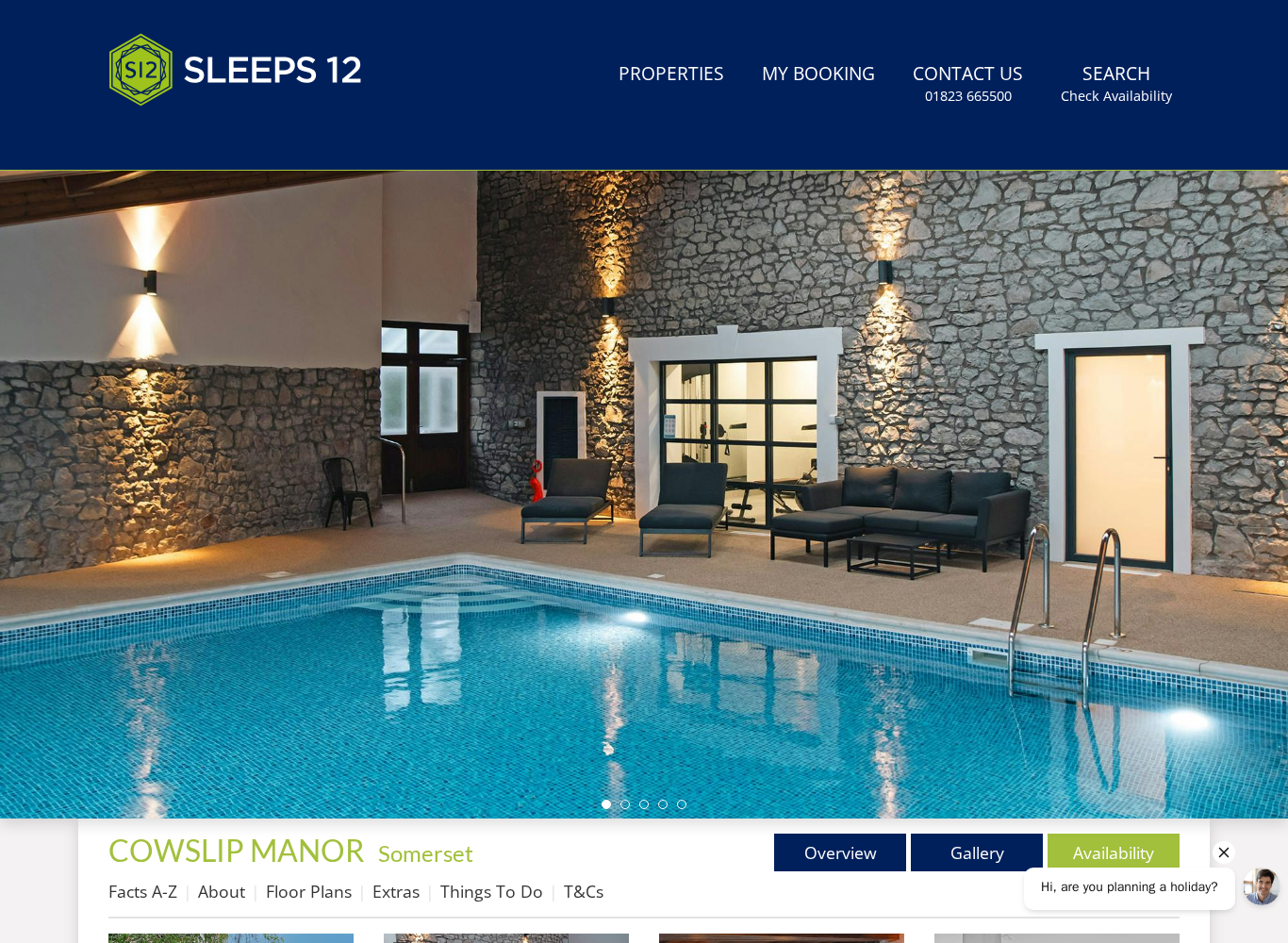 scroll, scrollTop: 134, scrollLeft: 0, axis: vertical 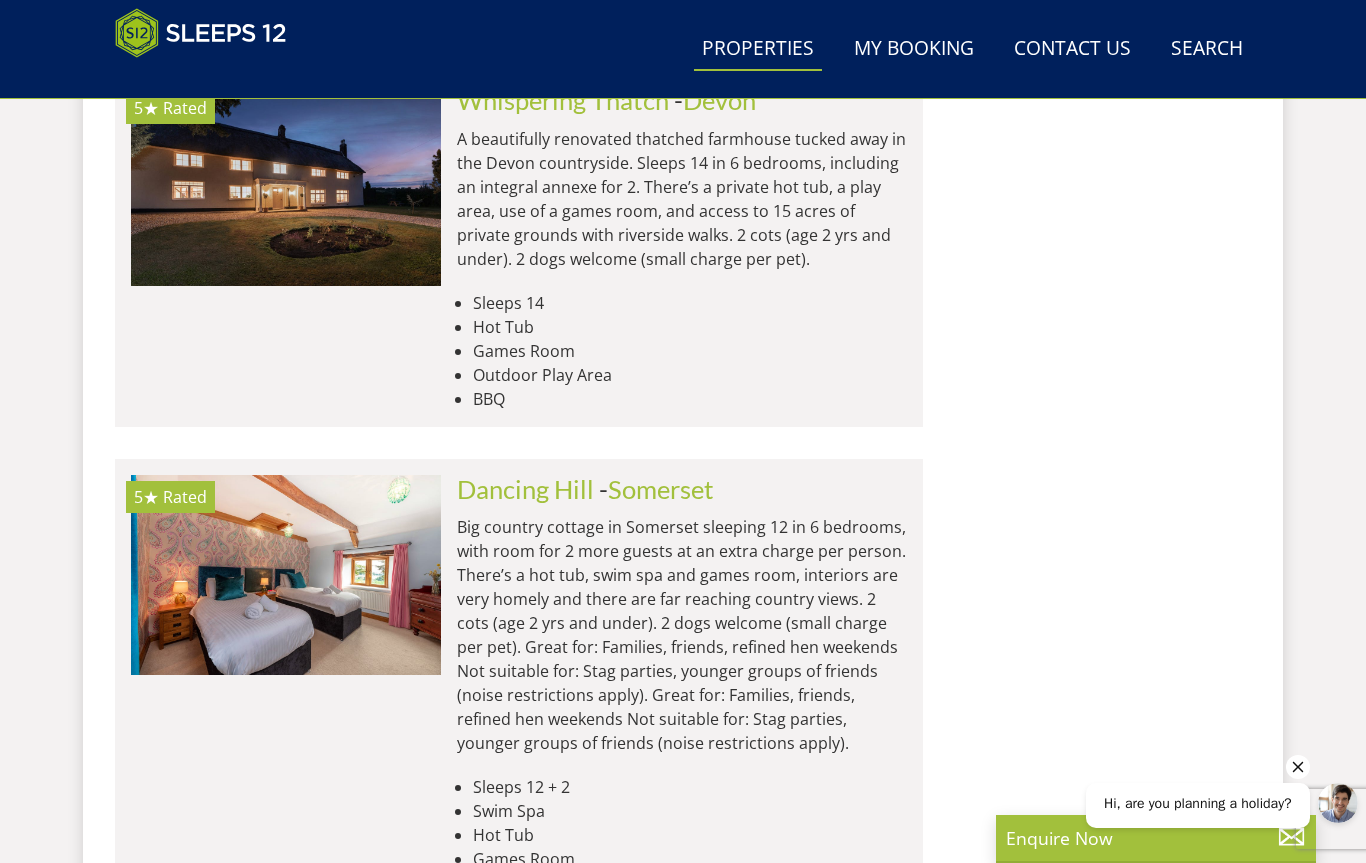 click at bounding box center (286, 575) 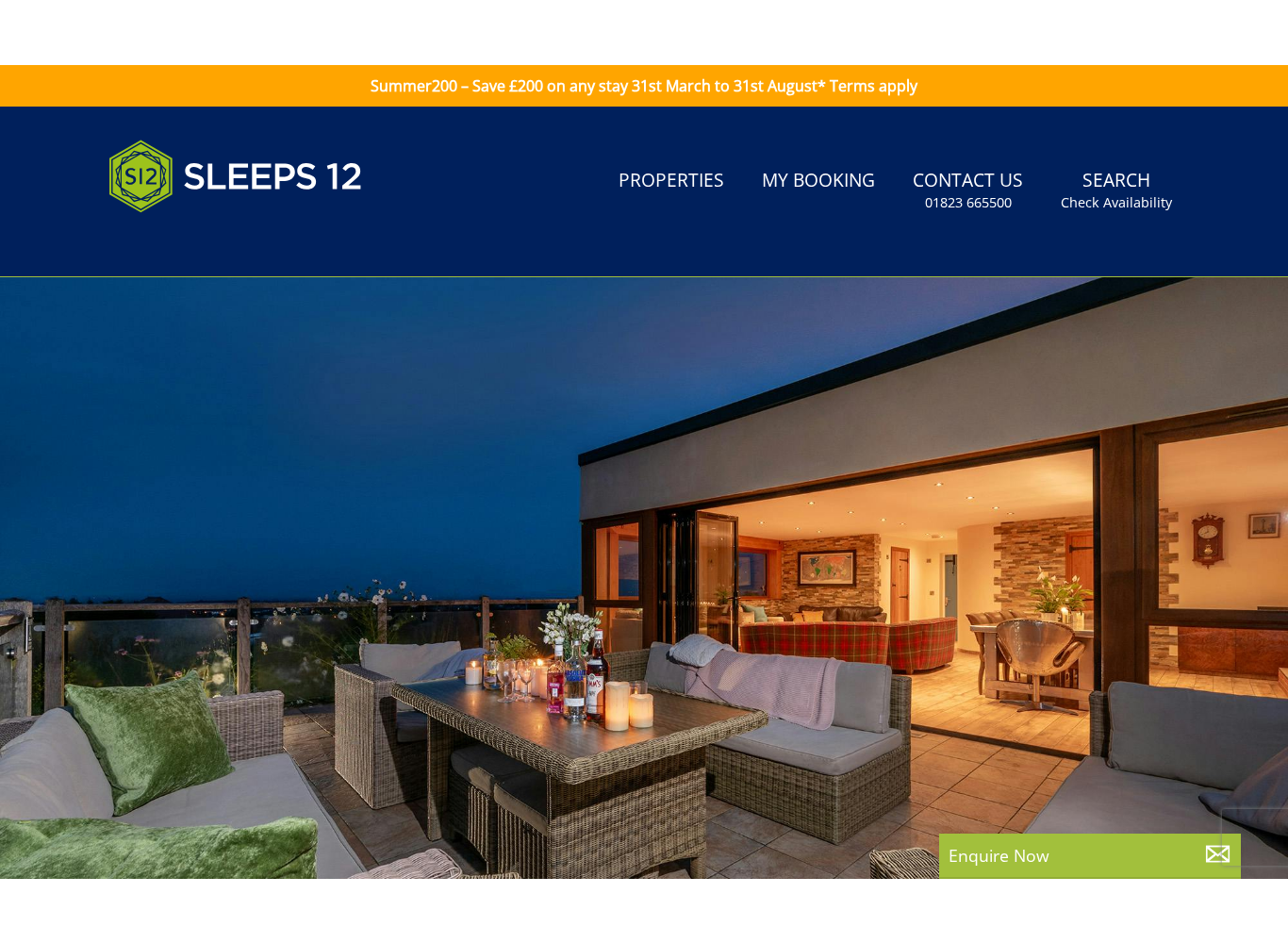 scroll, scrollTop: 118, scrollLeft: 0, axis: vertical 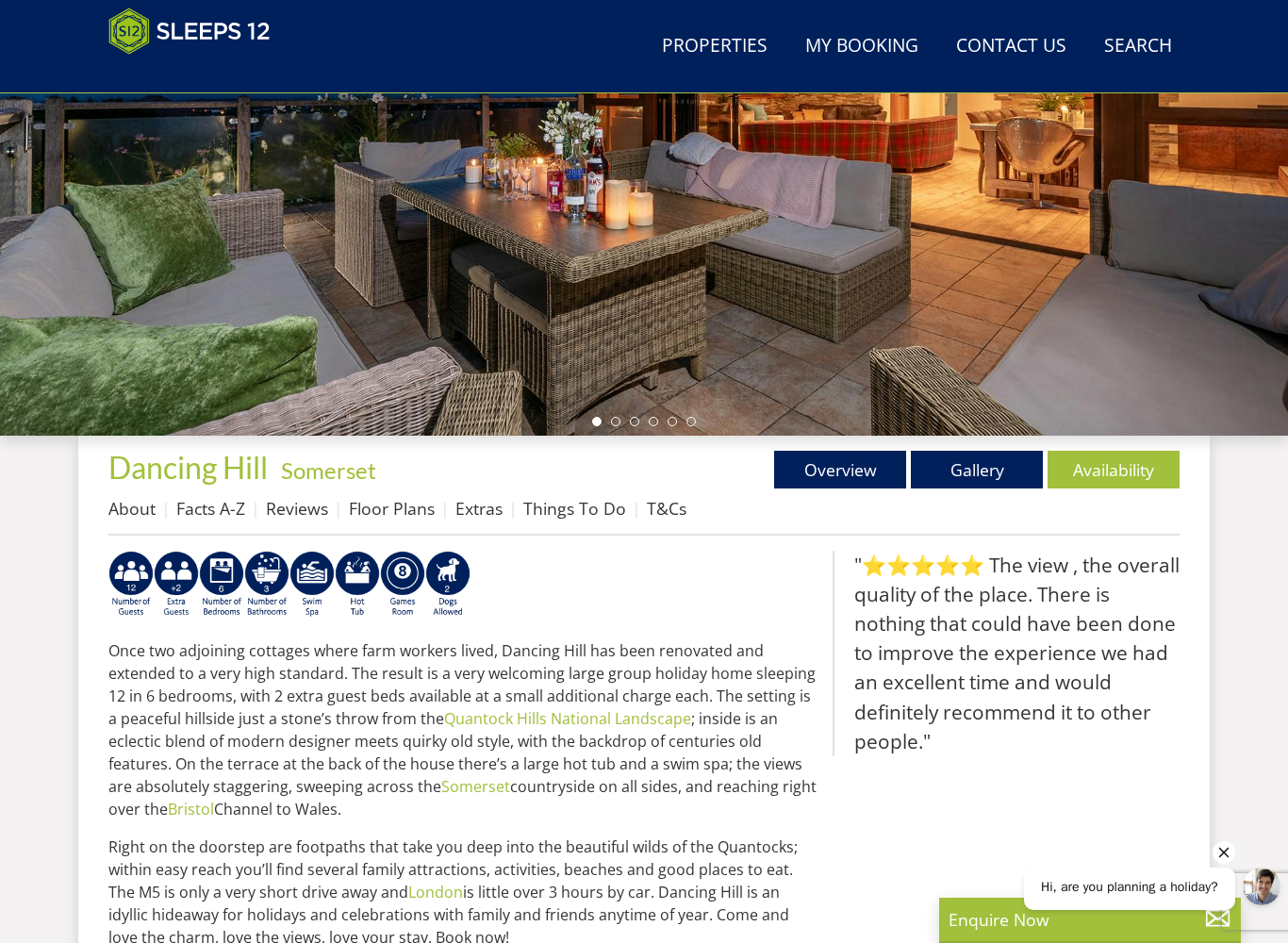 click on "Availability" at bounding box center [1114, 470] 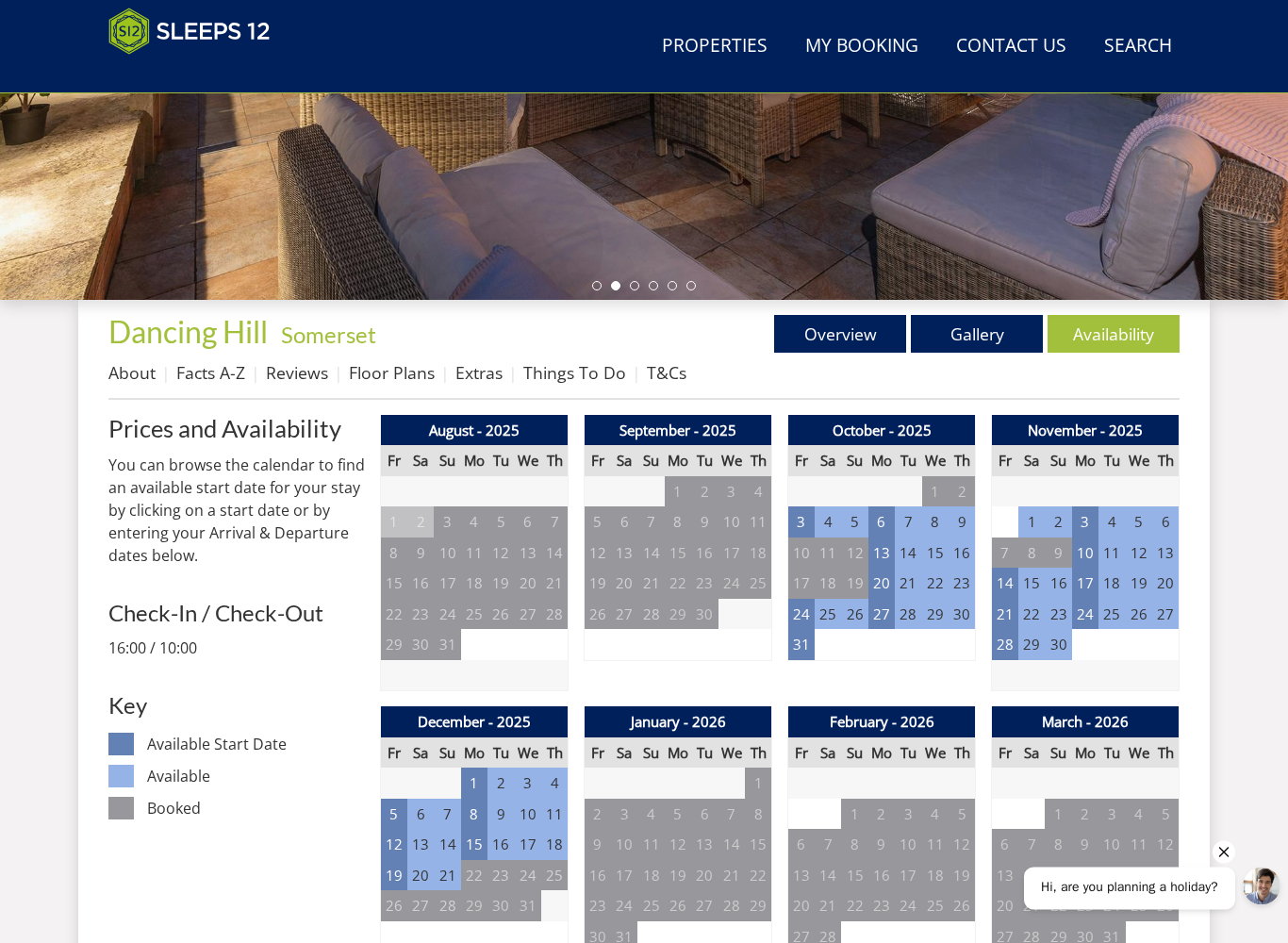 scroll, scrollTop: 494, scrollLeft: 0, axis: vertical 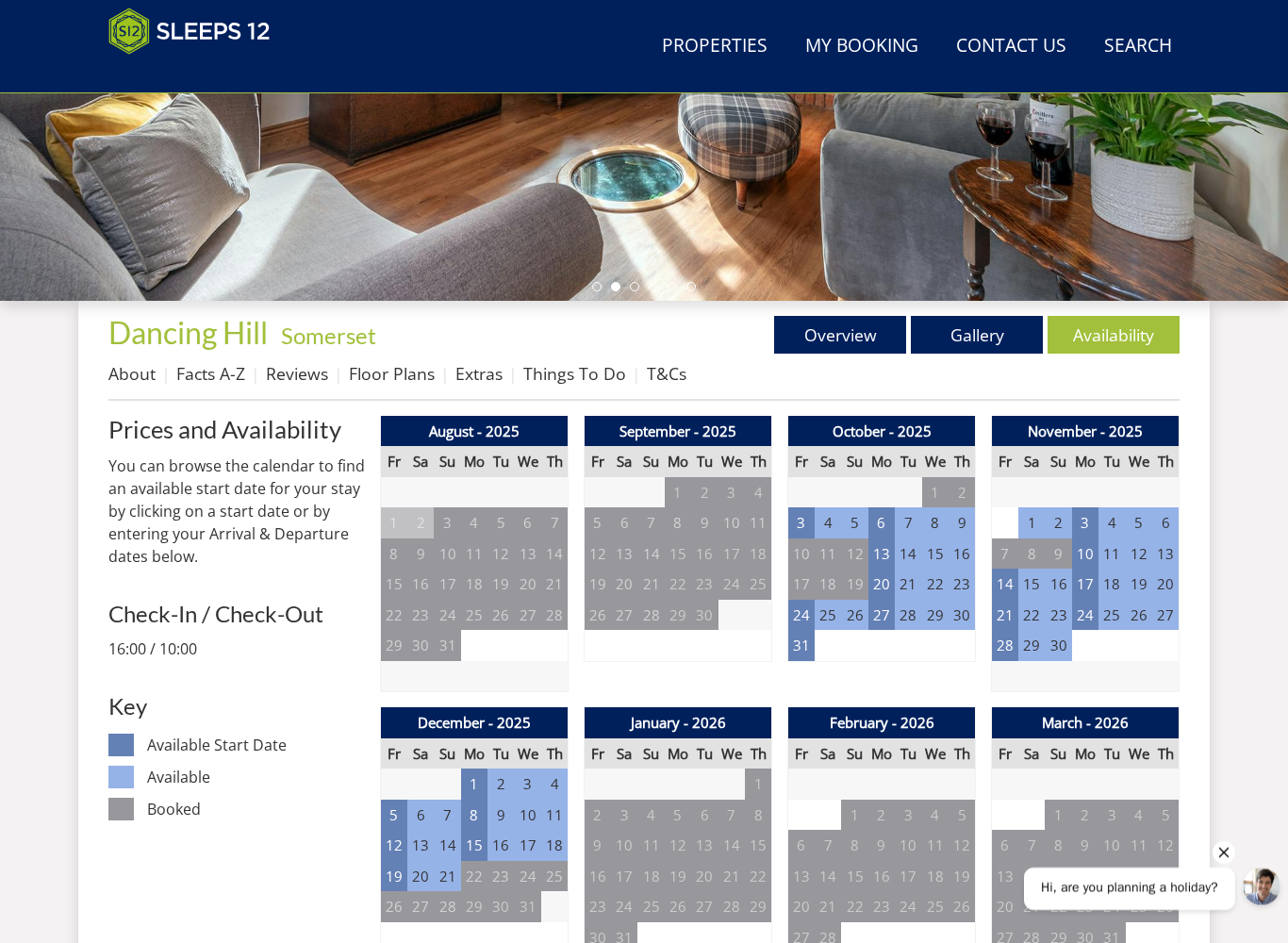 click on "24" at bounding box center (801, 615) 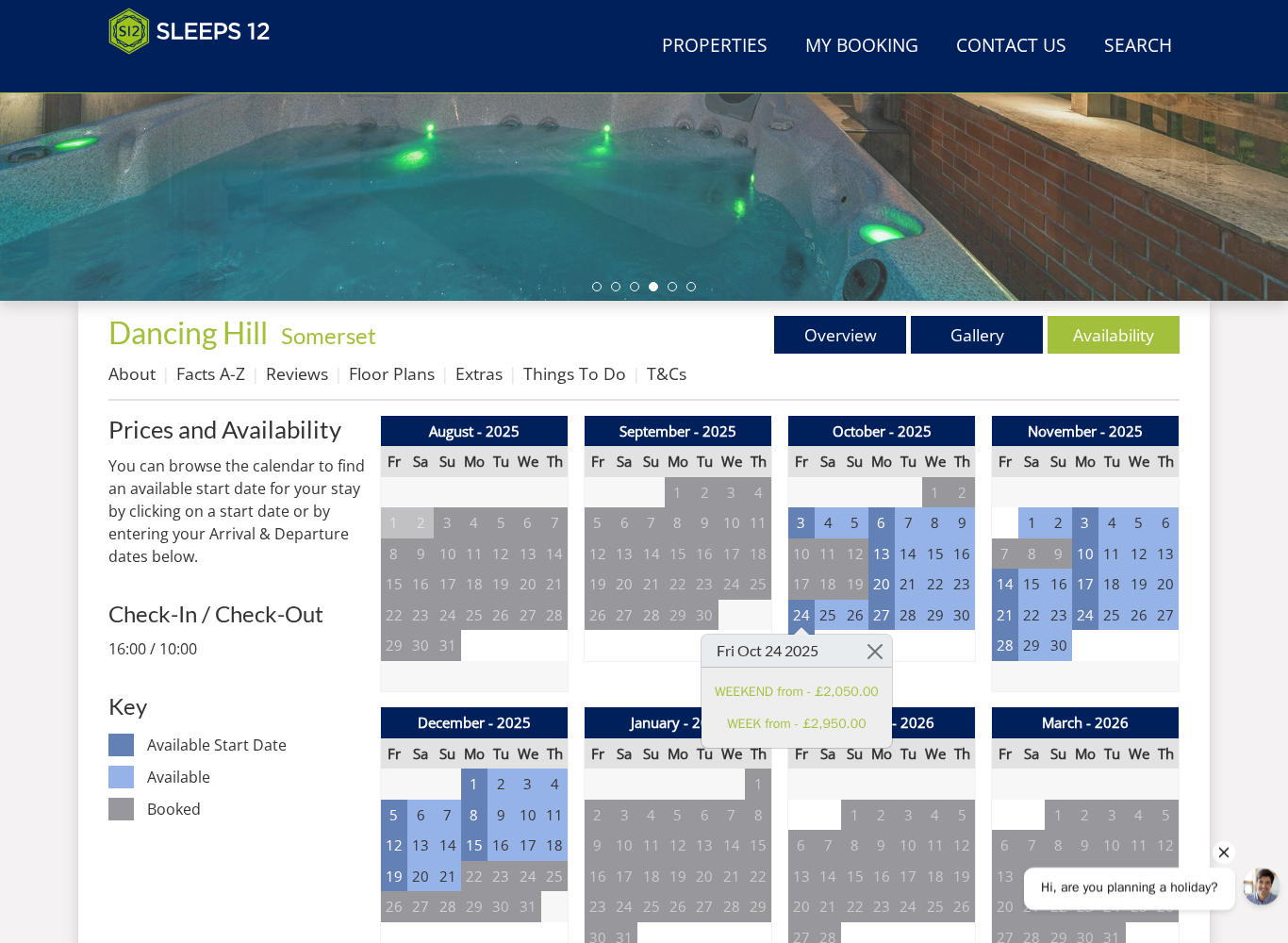 click on "WEEKEND from  - £2,050.00" at bounding box center (797, 691) 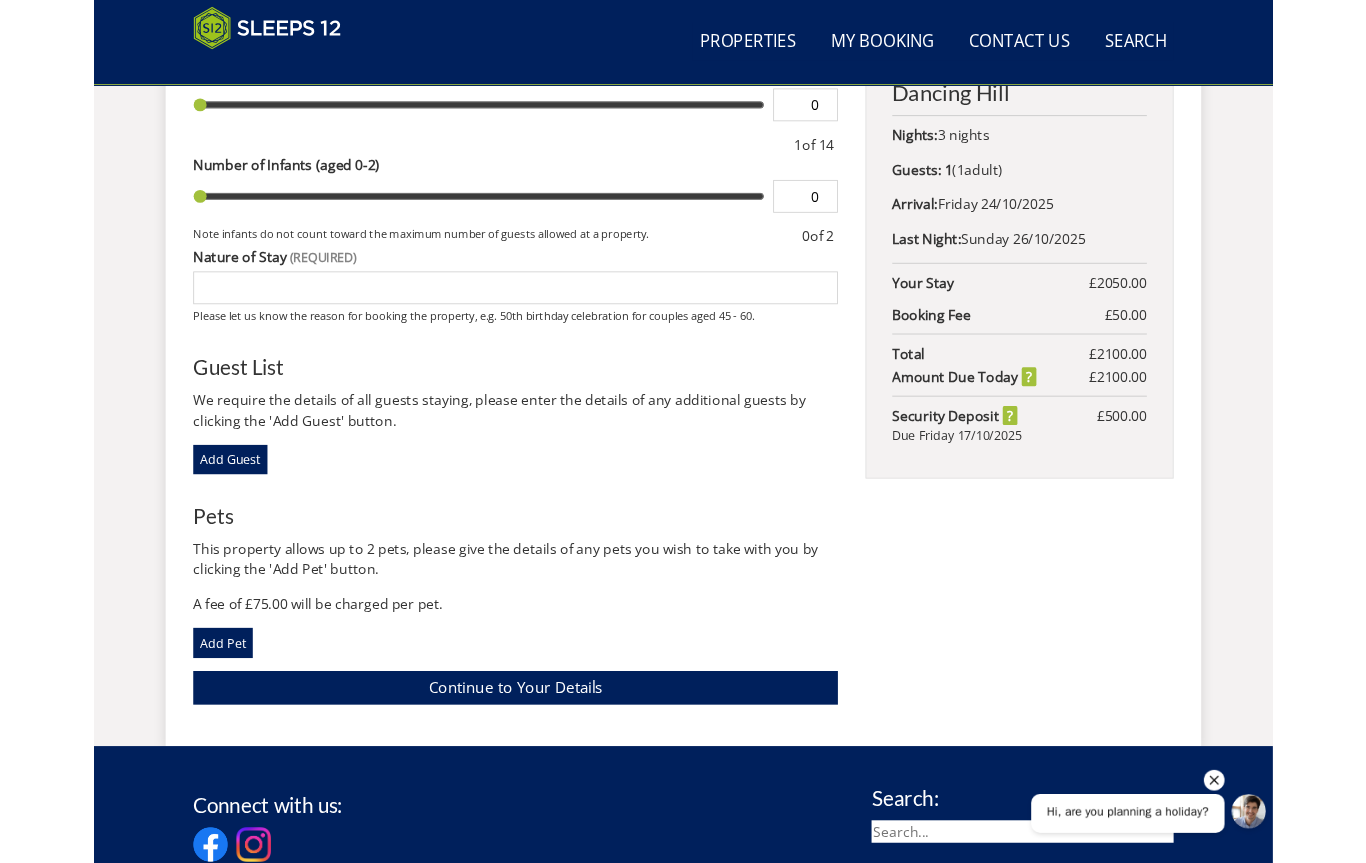 scroll, scrollTop: 996, scrollLeft: 0, axis: vertical 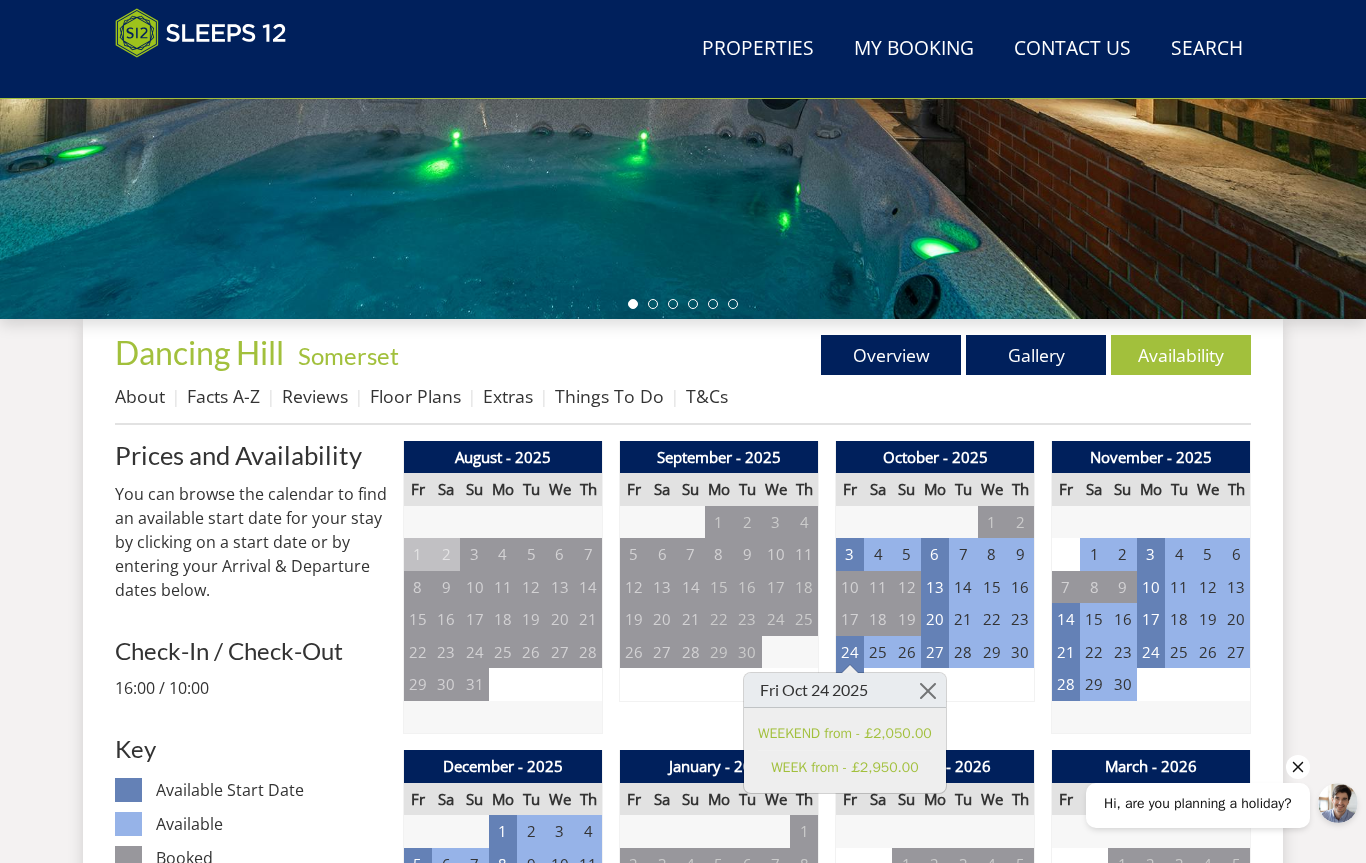click on "Search
Menu
Properties
My Booking
Contact Us  [PHONE]
Search  Check Availability
Guests
1
2
3
4
5
6
7
8
9
10
11
12
13
14
15
16
17
18
19
20
21
22
23
24
25
26
27
28
29
30
31
32
Date
[DATE]
Search
Properties" at bounding box center (683, 1519) 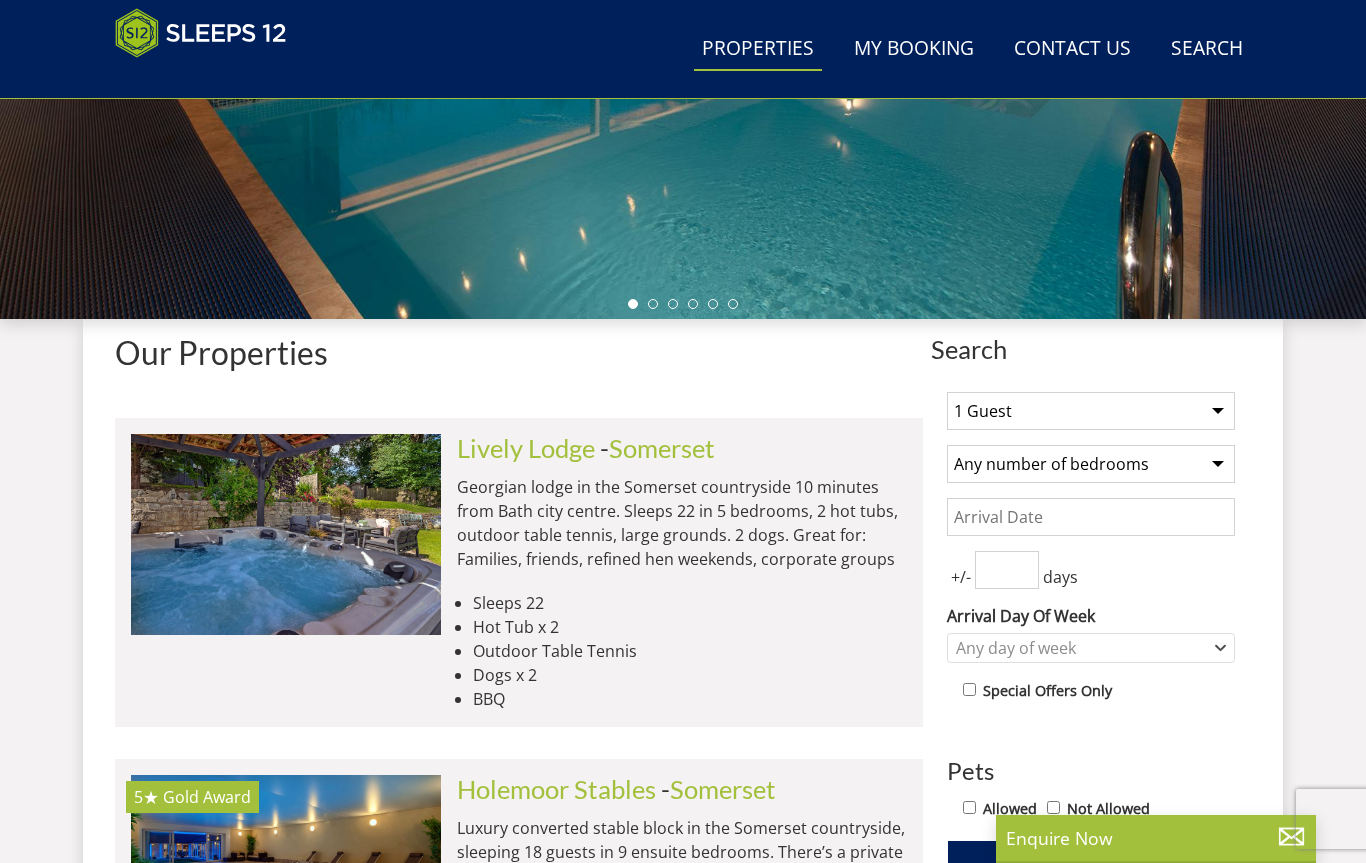scroll, scrollTop: 31420, scrollLeft: 0, axis: vertical 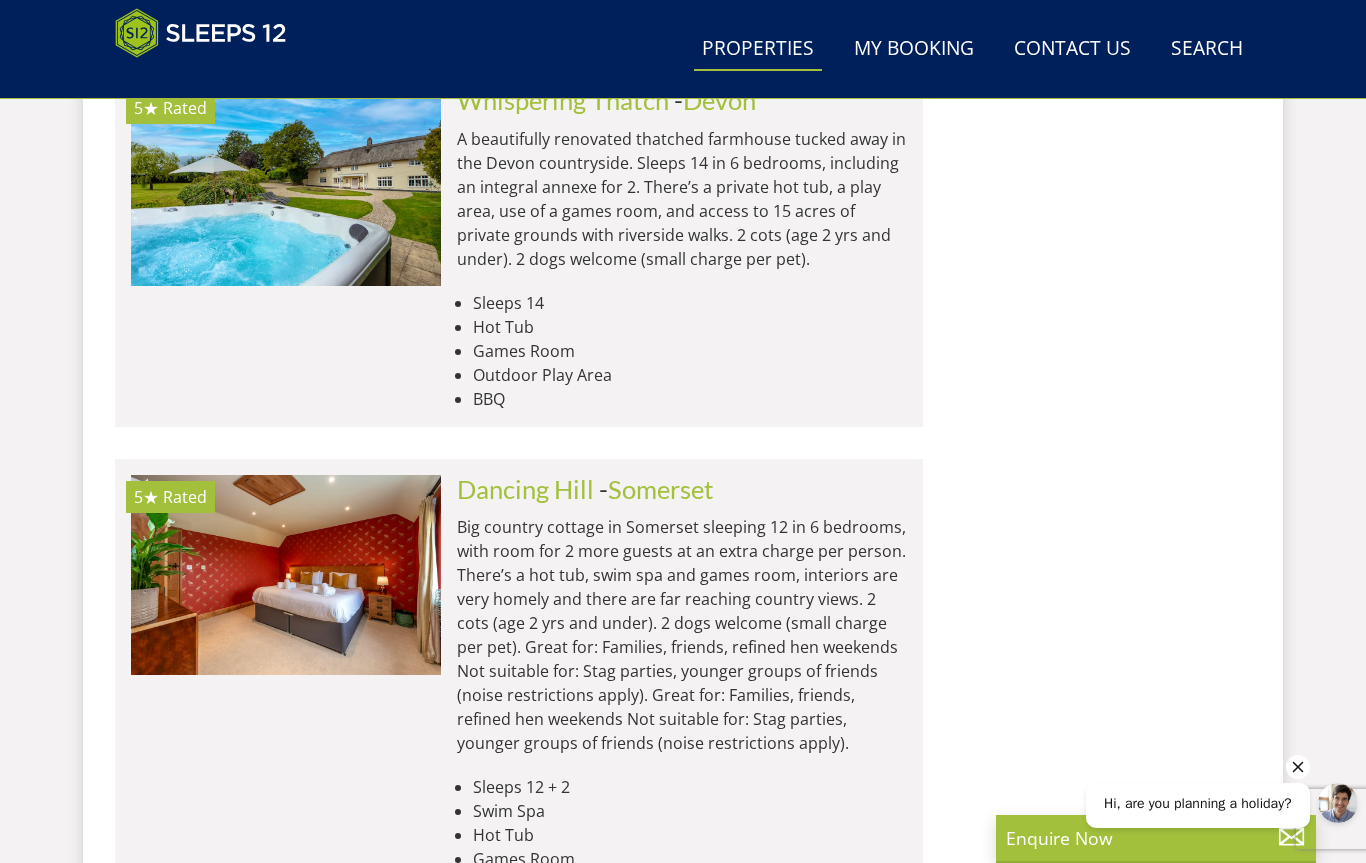 click at bounding box center [286, 575] 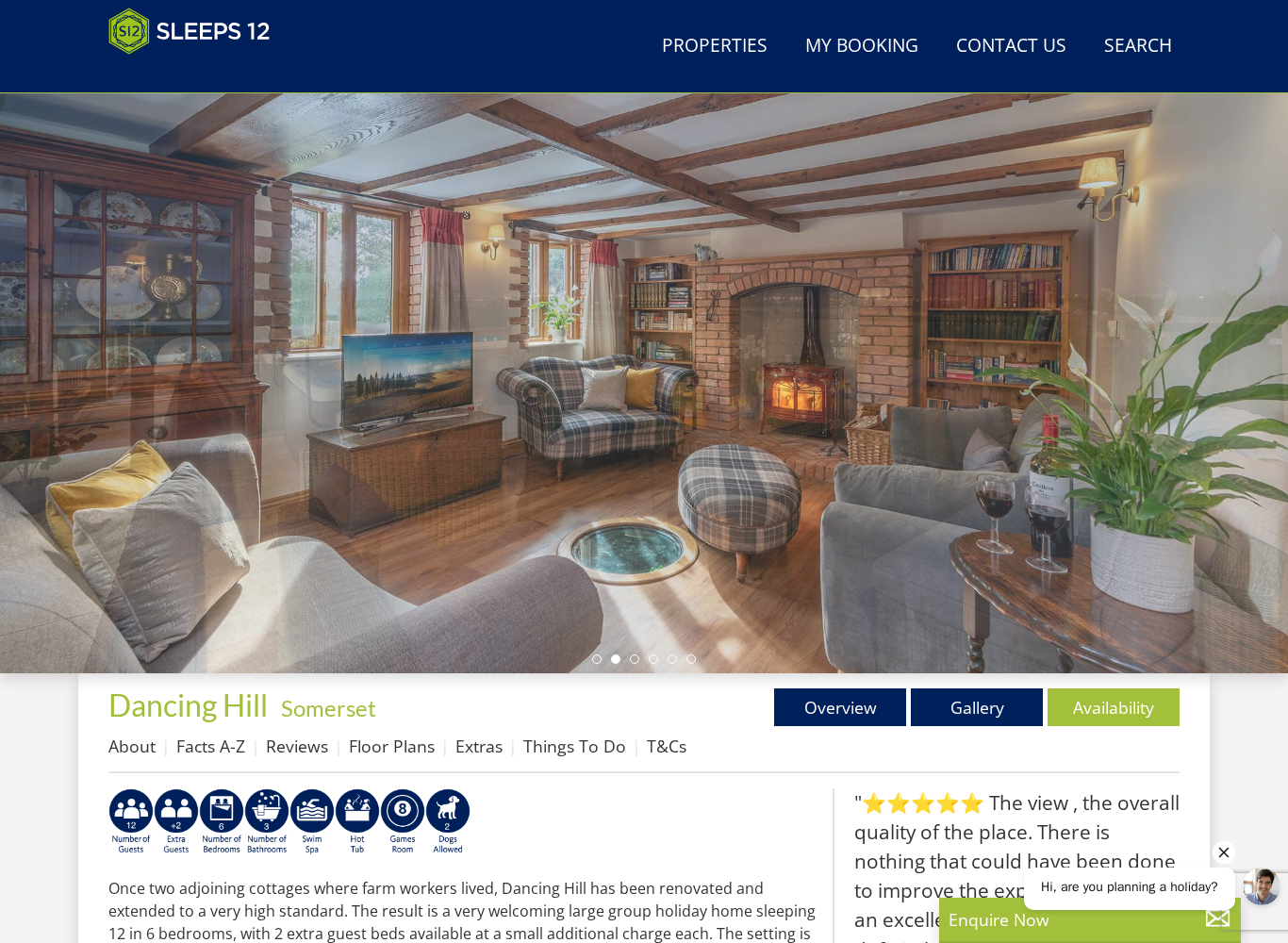 scroll, scrollTop: 116, scrollLeft: 0, axis: vertical 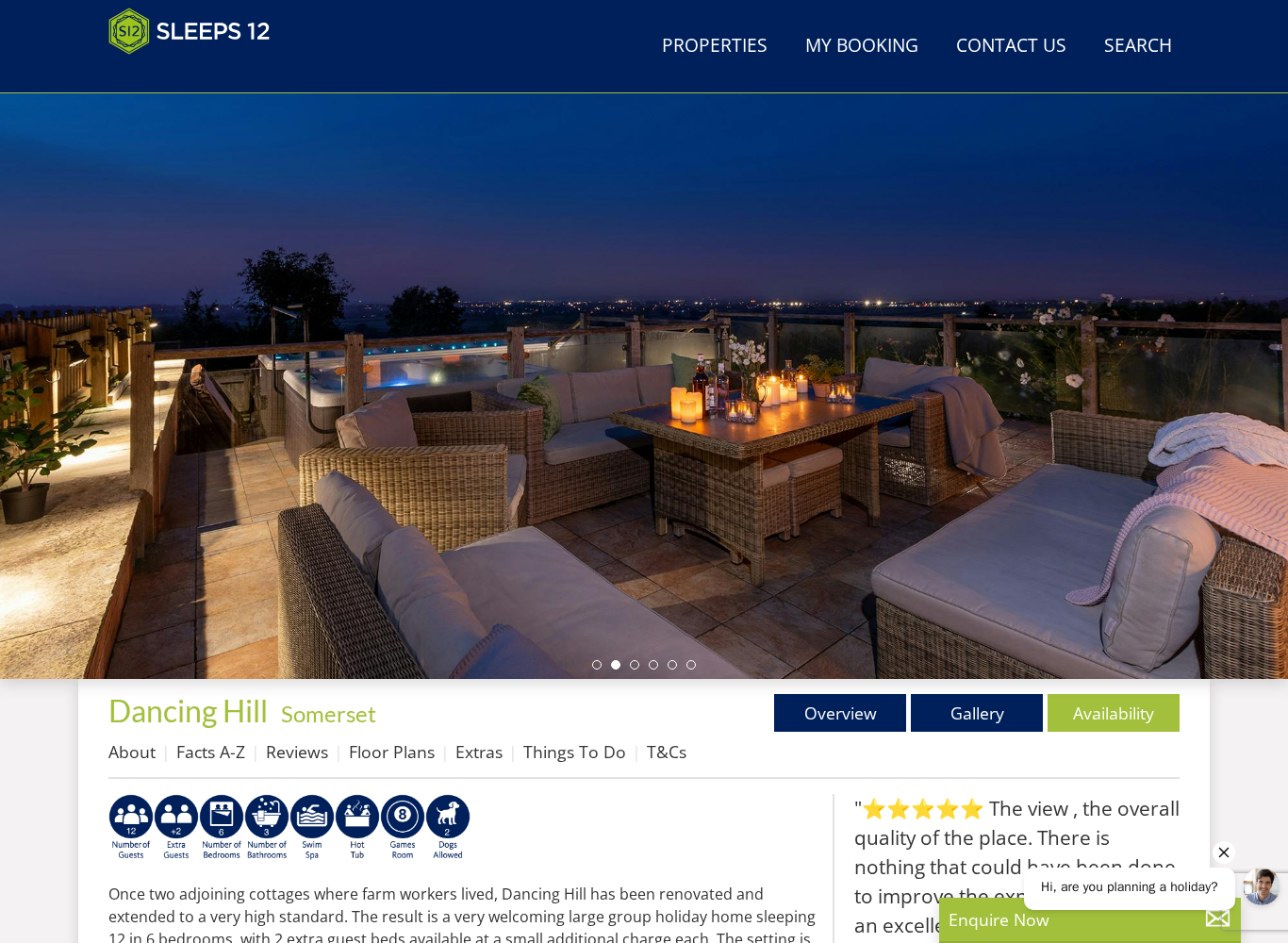 click on "Gallery" at bounding box center [977, 713] 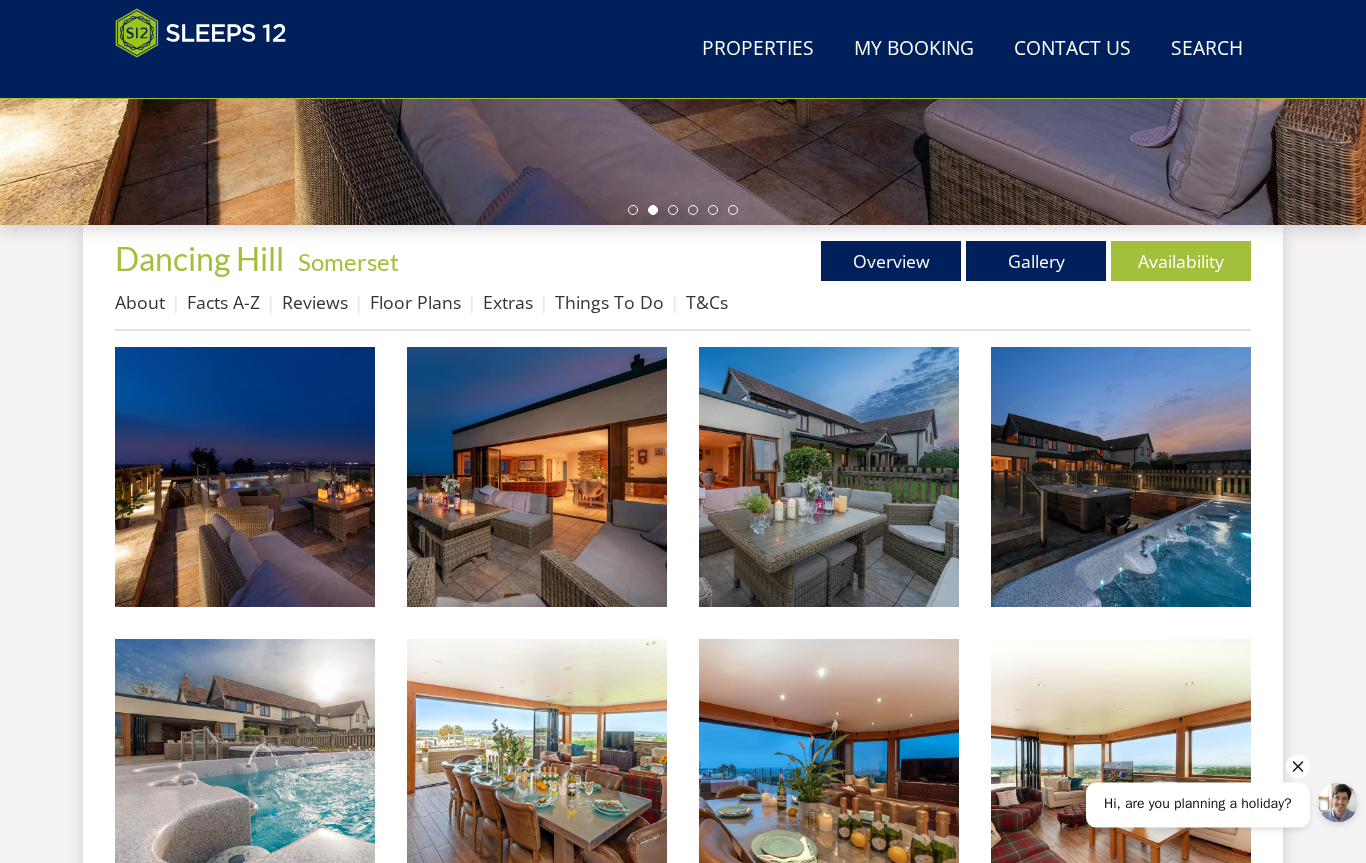 scroll, scrollTop: 618, scrollLeft: 0, axis: vertical 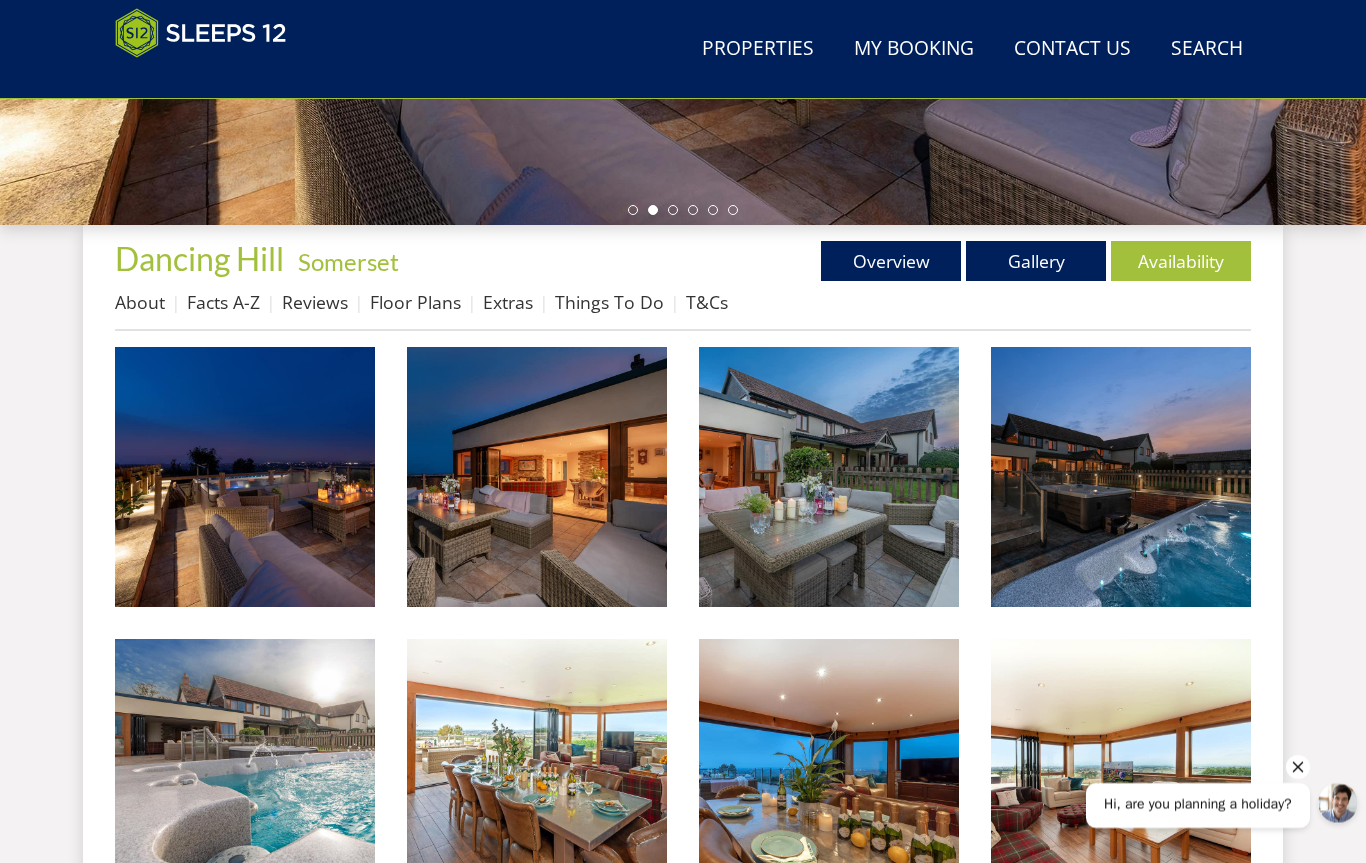 click at bounding box center (537, 477) 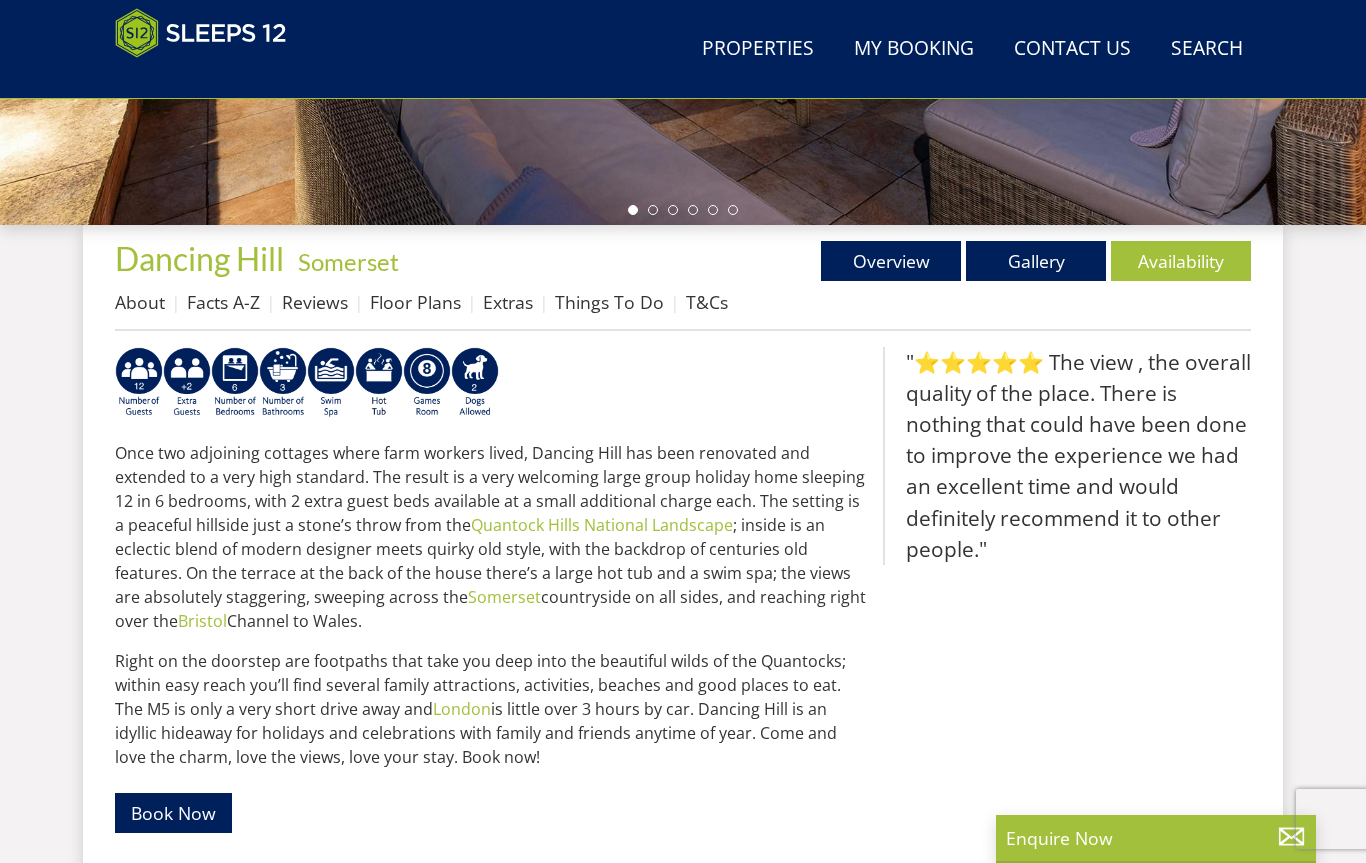scroll, scrollTop: 123, scrollLeft: 0, axis: vertical 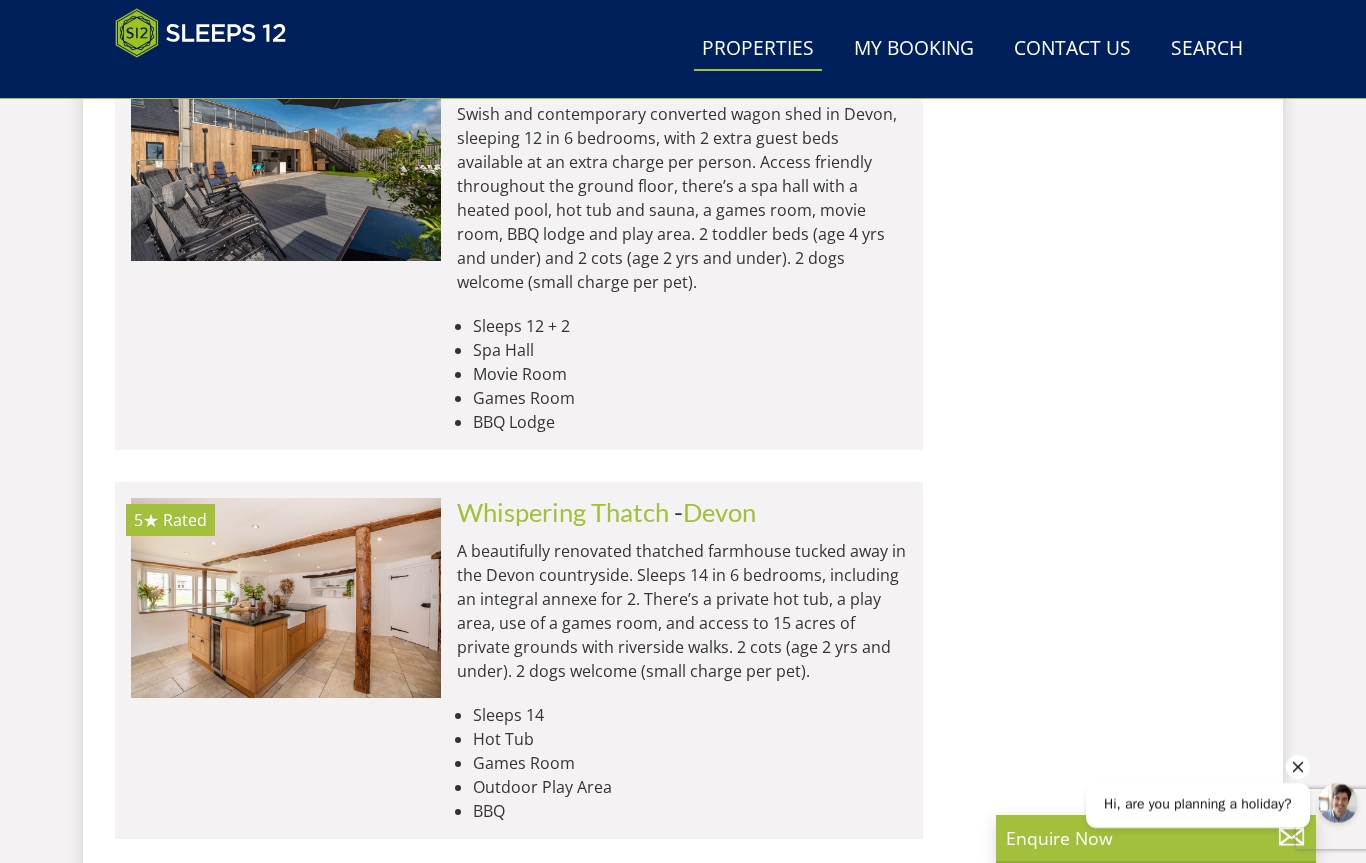 click at bounding box center (286, 598) 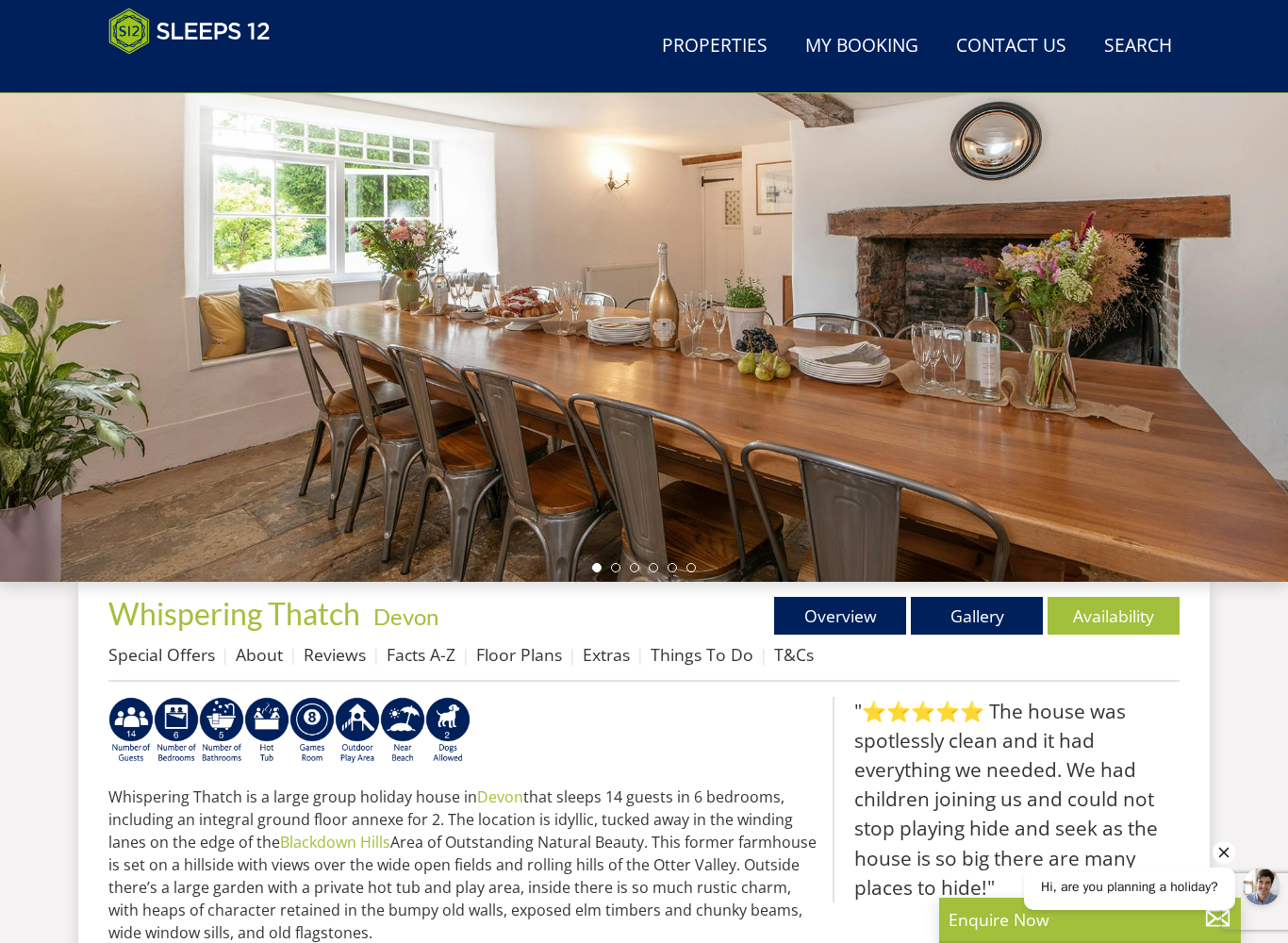 scroll, scrollTop: 223, scrollLeft: 0, axis: vertical 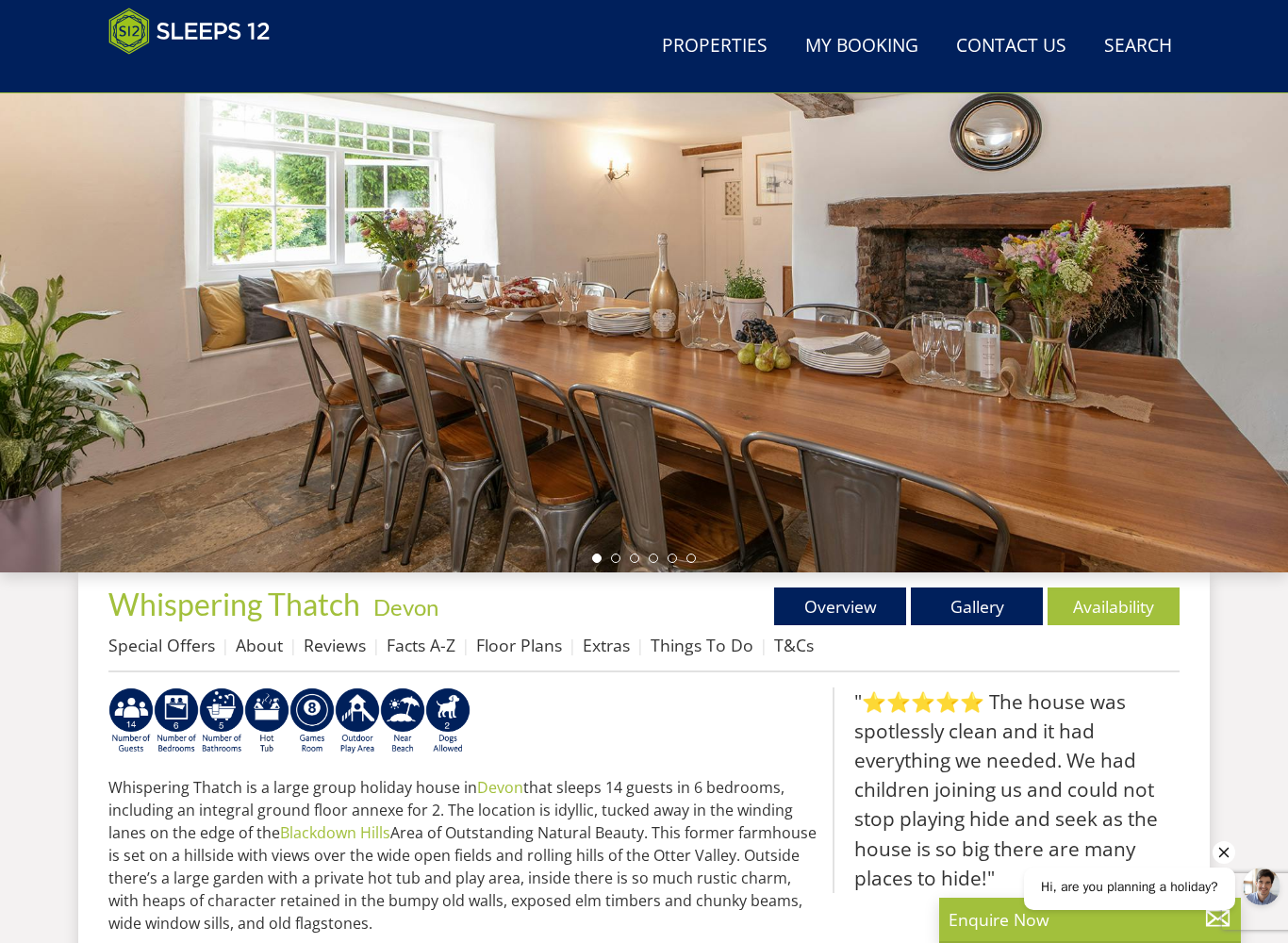 click on "Gallery" at bounding box center (977, 606) 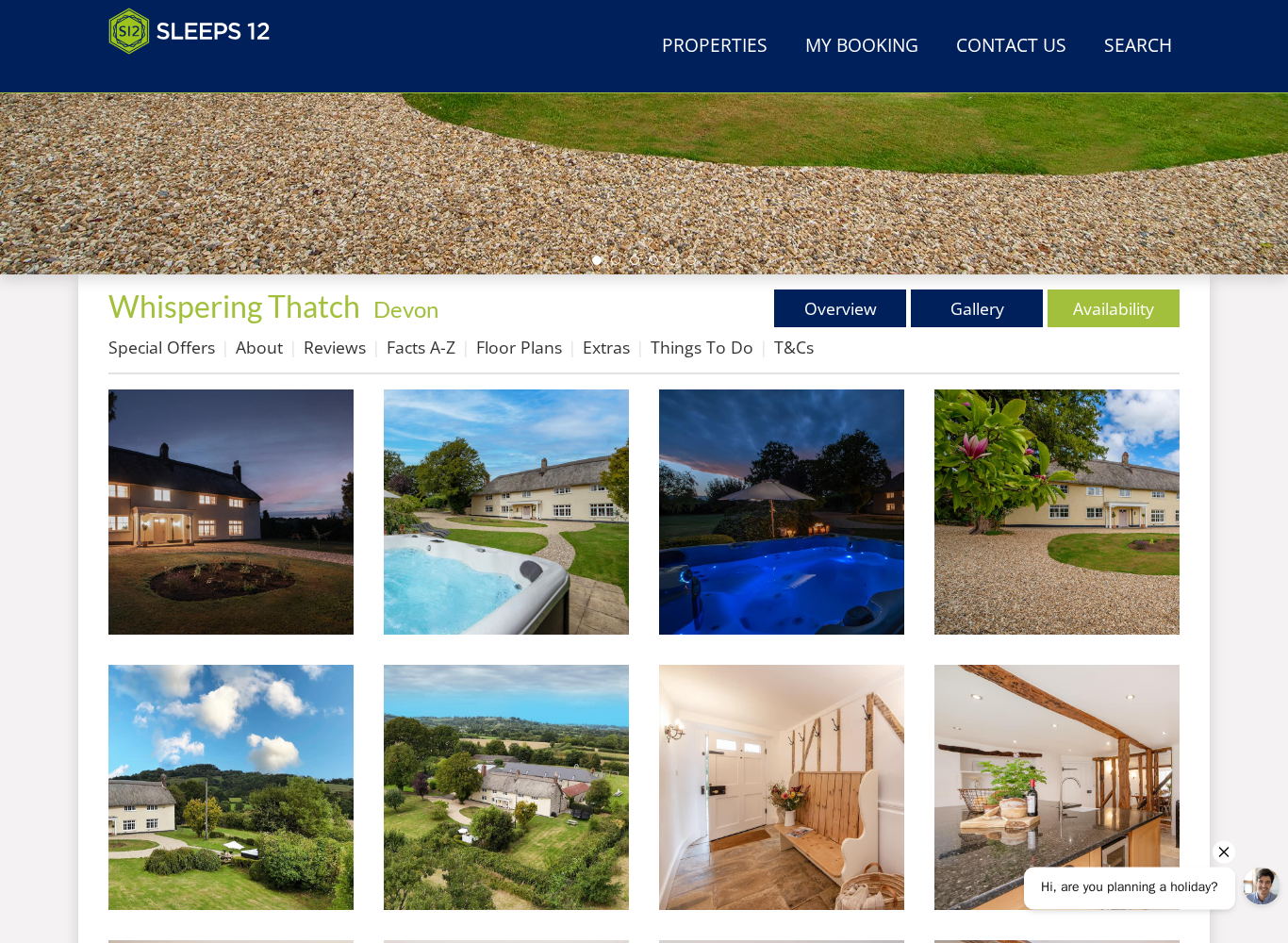 scroll, scrollTop: 521, scrollLeft: 0, axis: vertical 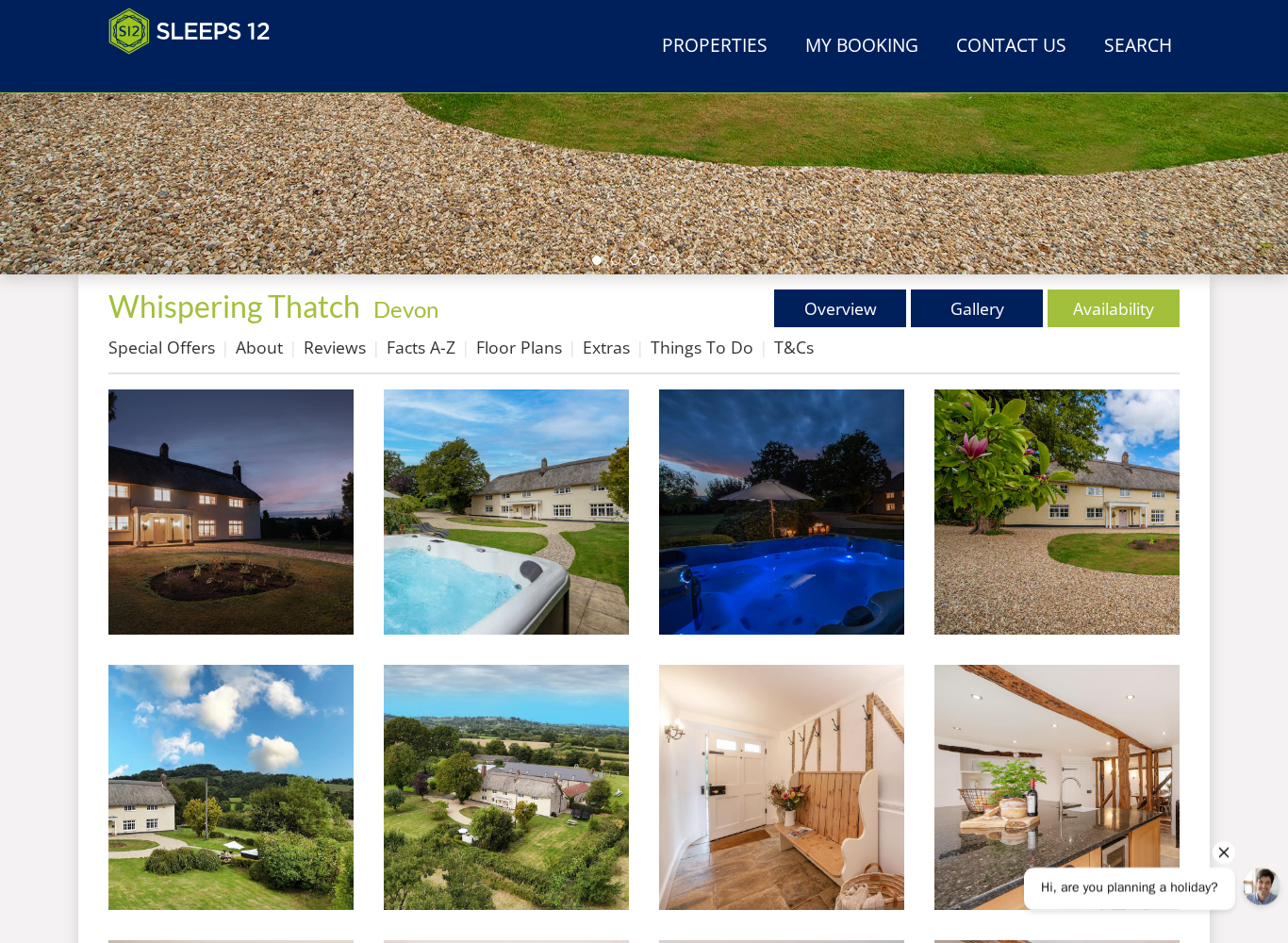click at bounding box center [231, 512] 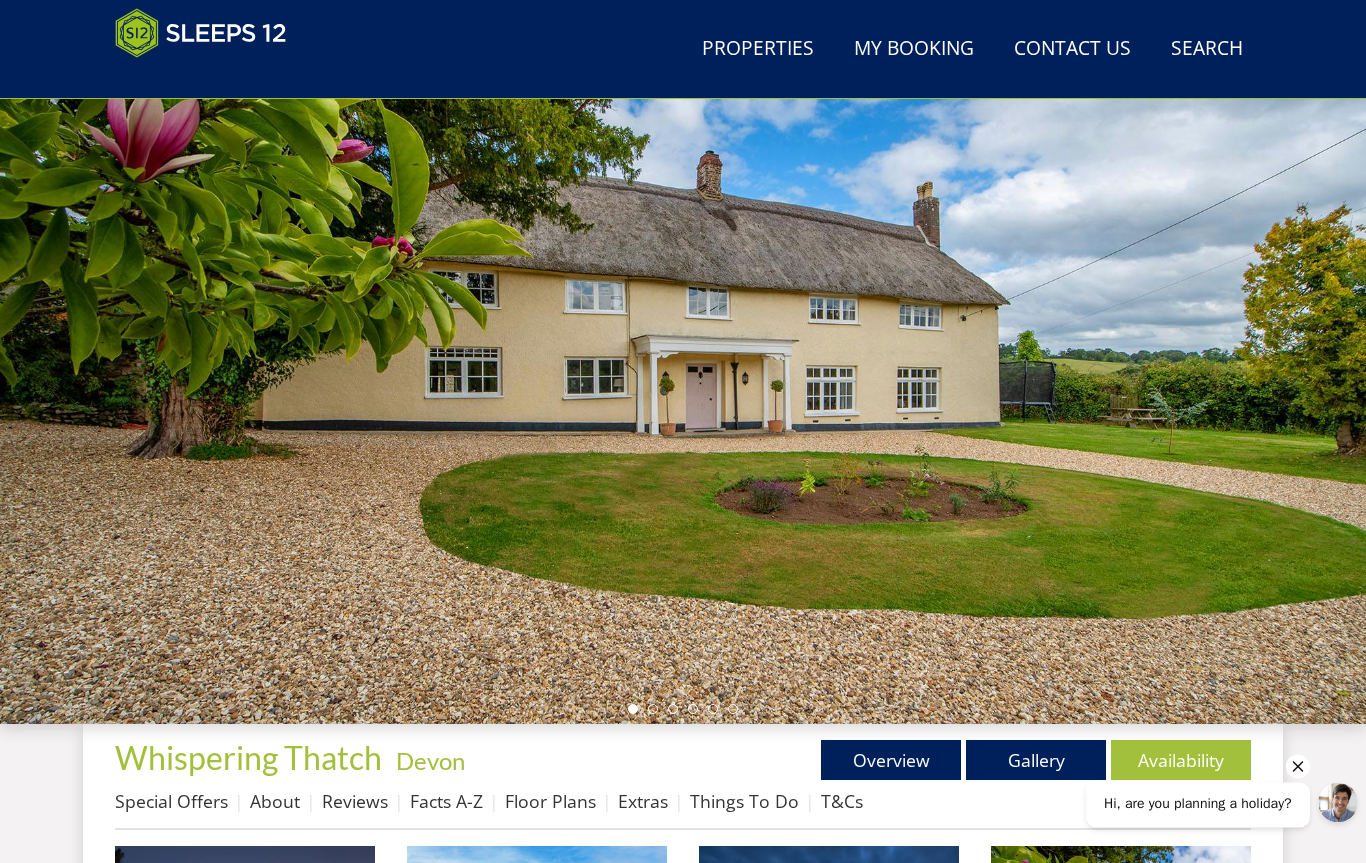 scroll, scrollTop: 0, scrollLeft: 0, axis: both 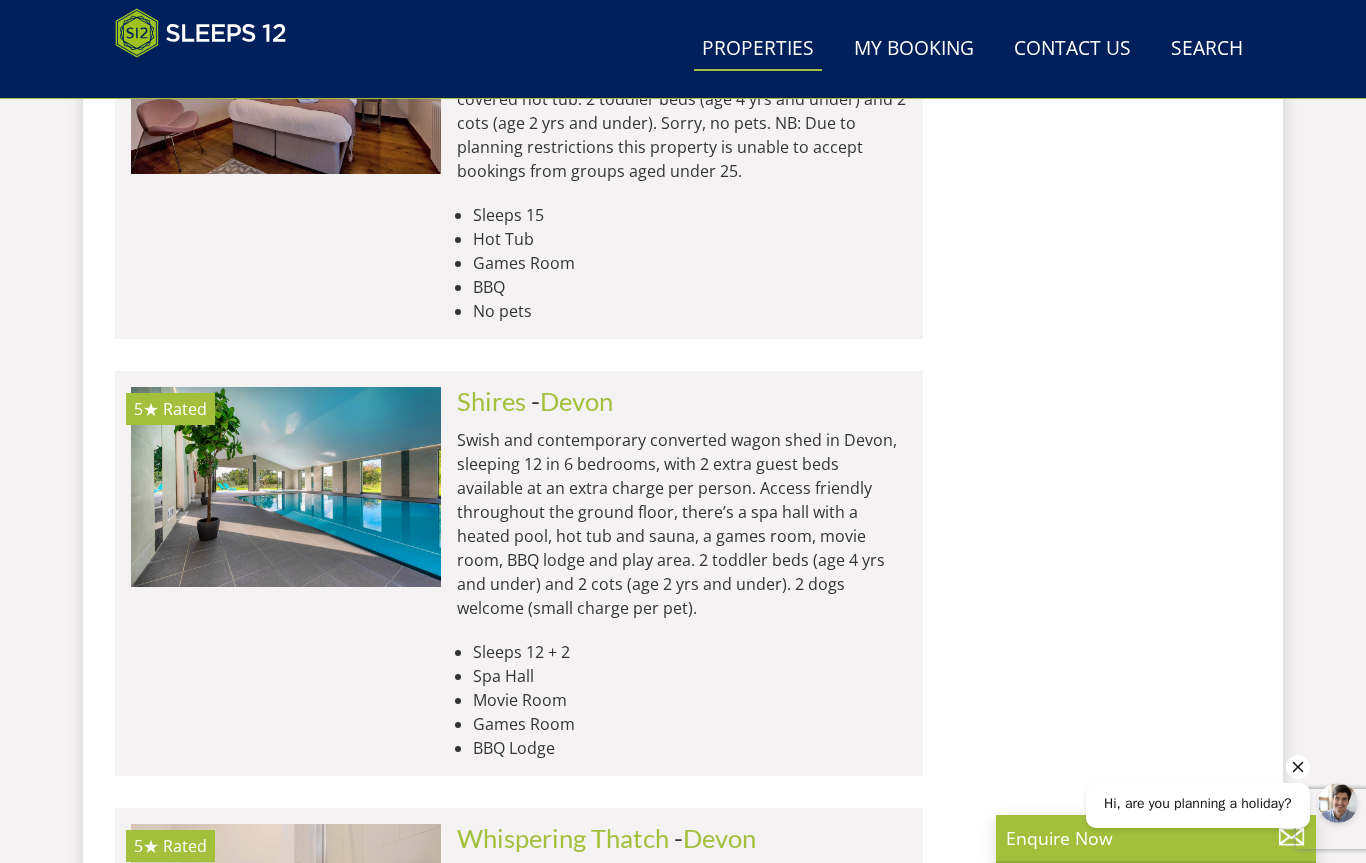 click at bounding box center [286, 487] 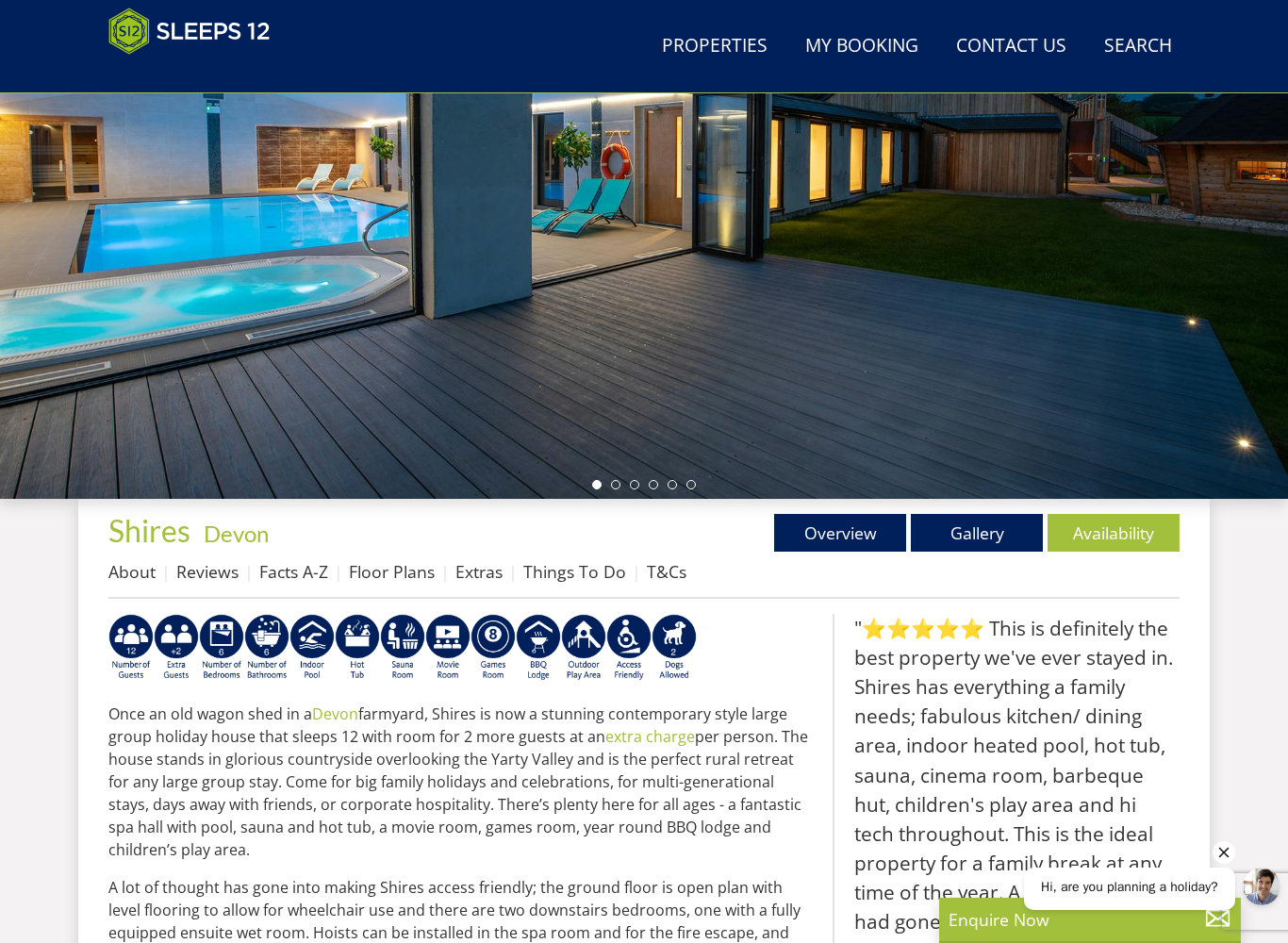 click on "Gallery" at bounding box center (977, 533) 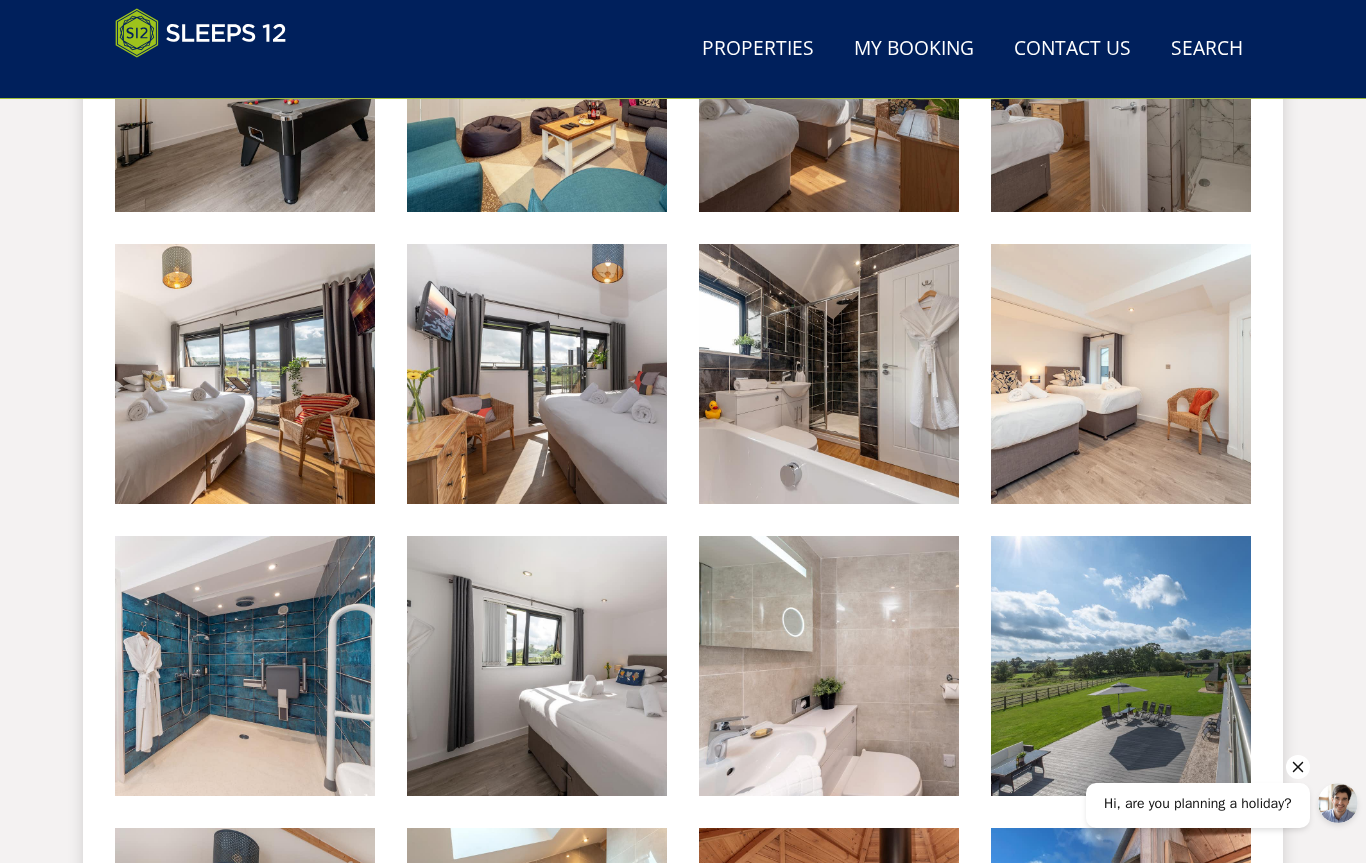 scroll, scrollTop: 1822, scrollLeft: 0, axis: vertical 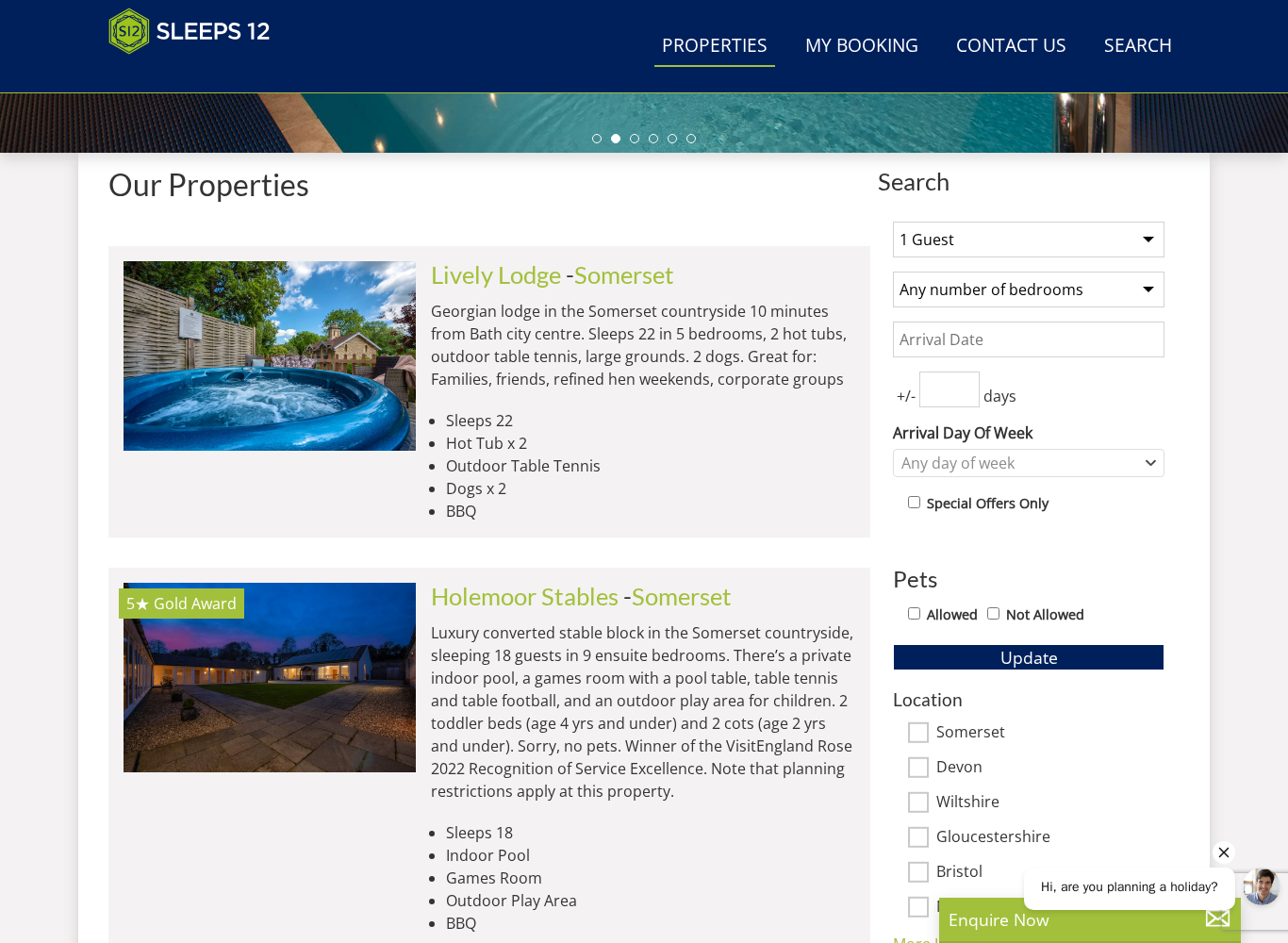 click at bounding box center (270, 677) 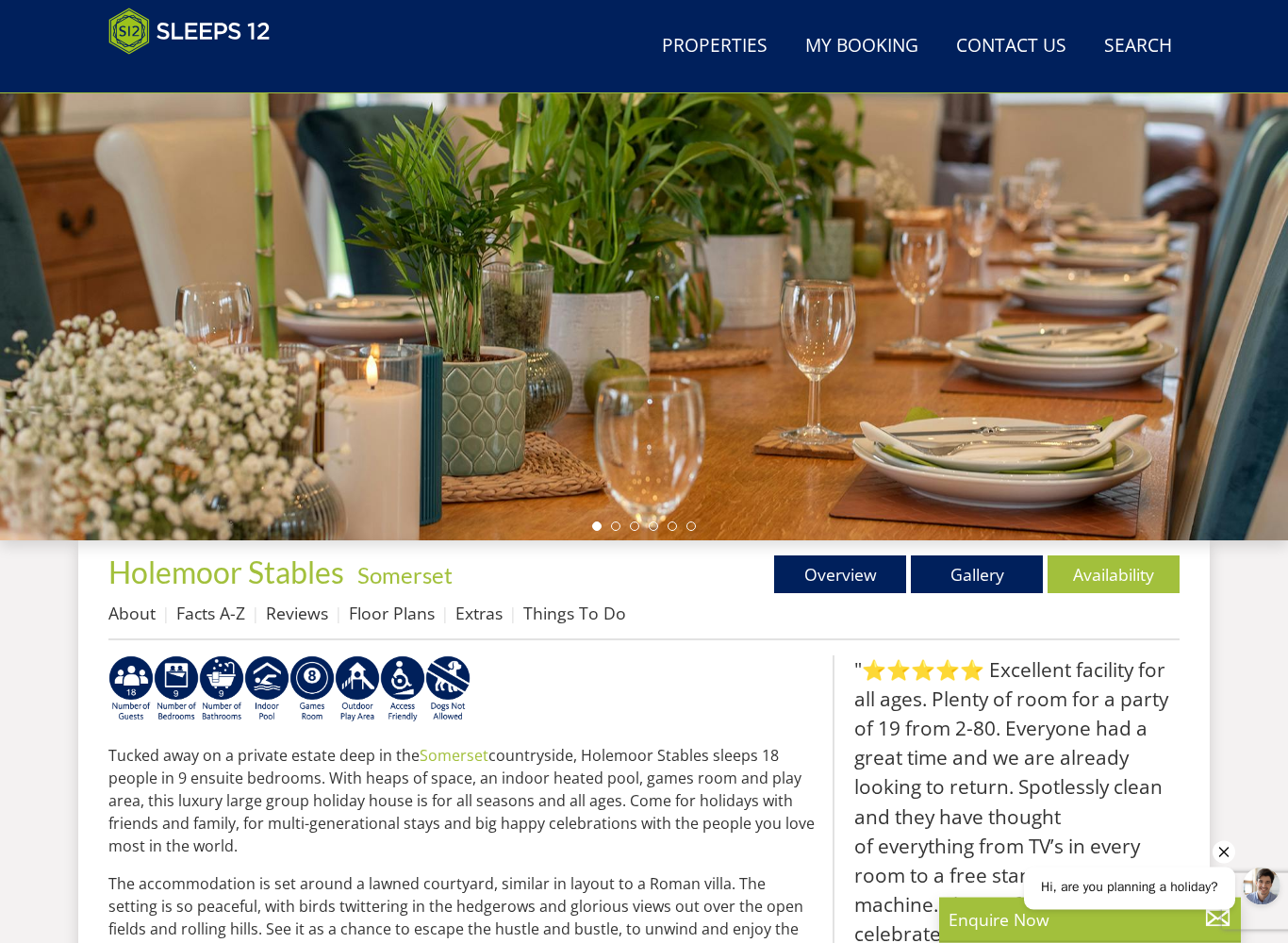 scroll, scrollTop: 255, scrollLeft: 0, axis: vertical 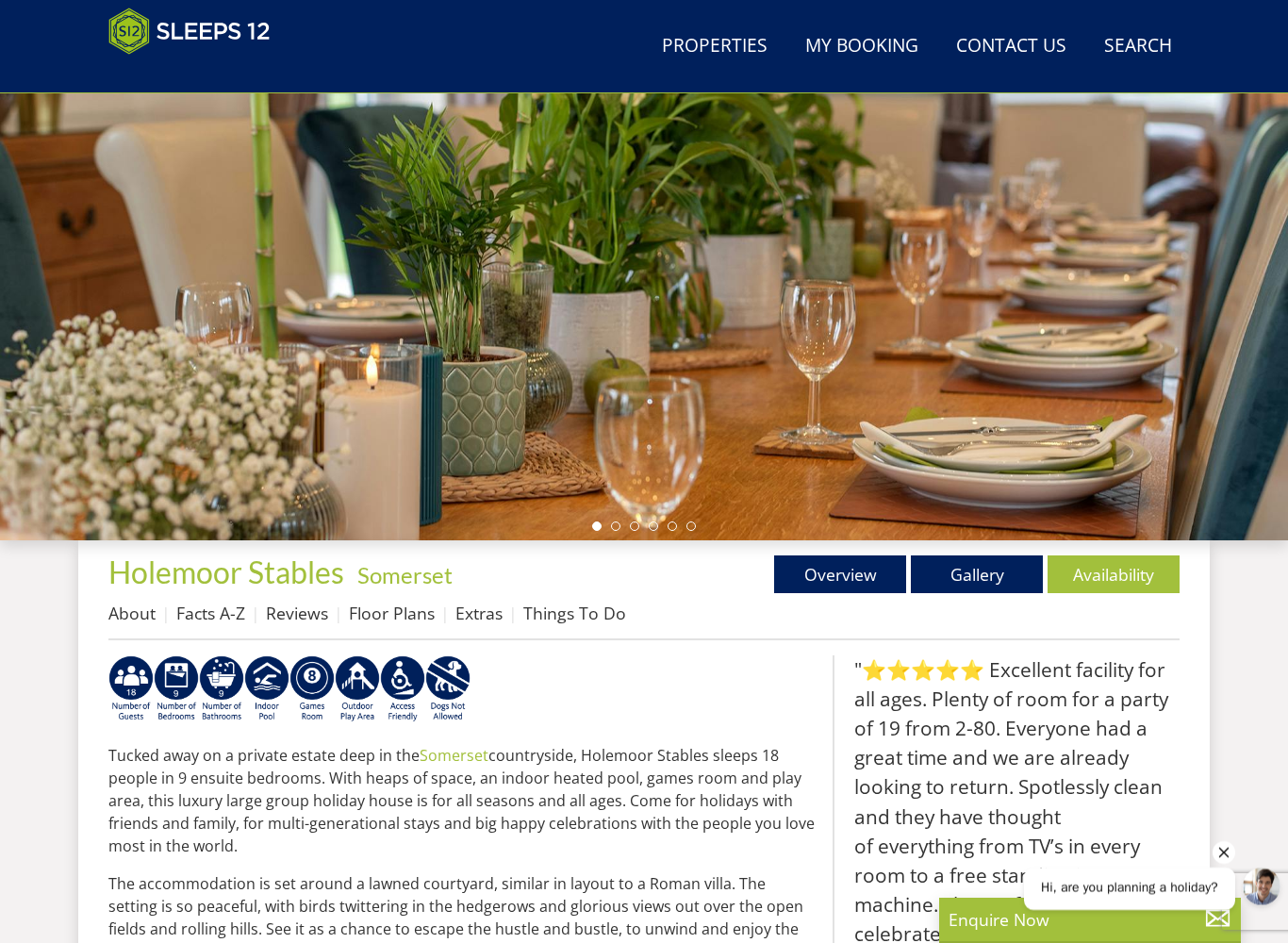 click on "Gallery" at bounding box center [977, 574] 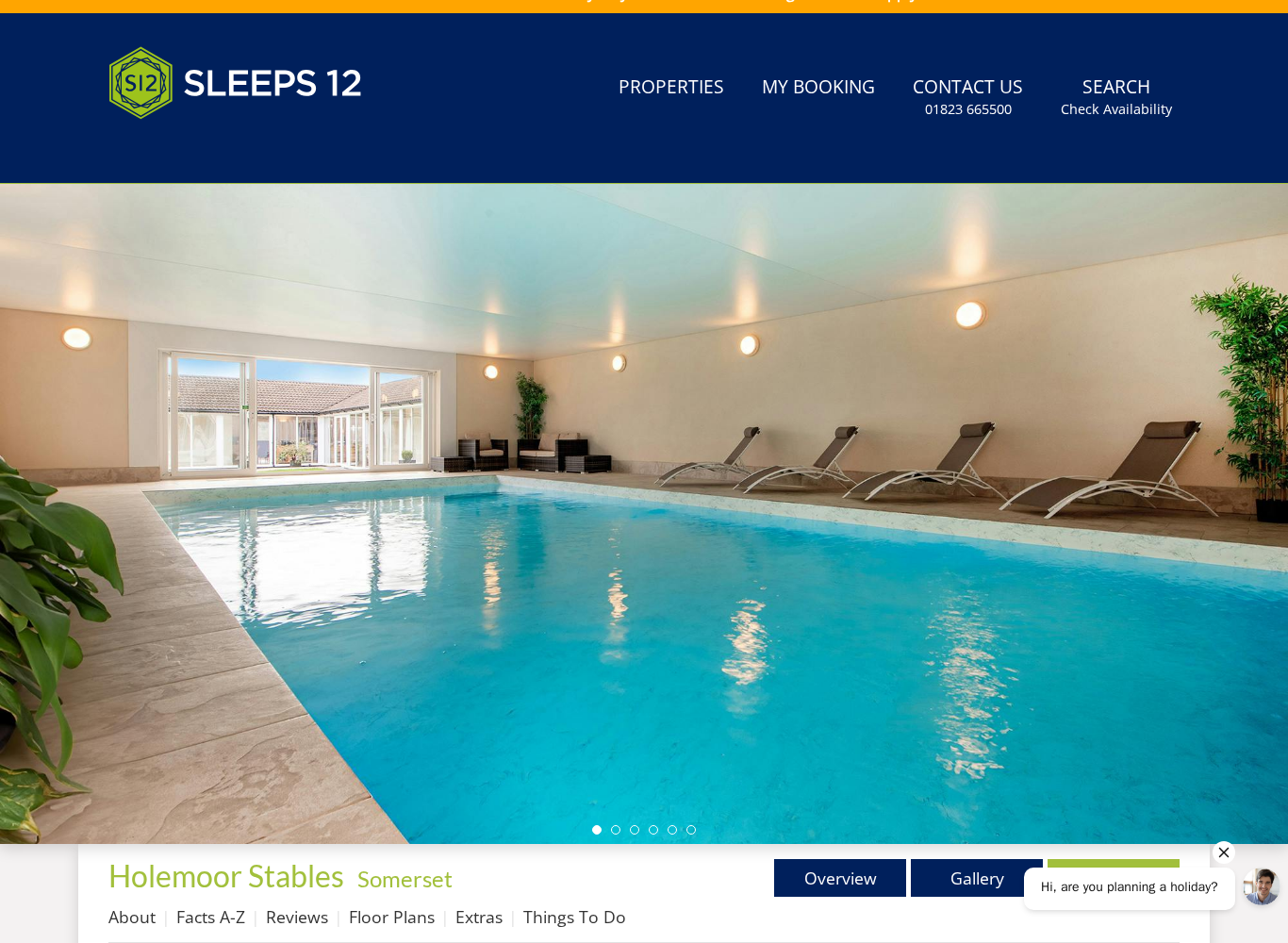 scroll, scrollTop: 0, scrollLeft: 0, axis: both 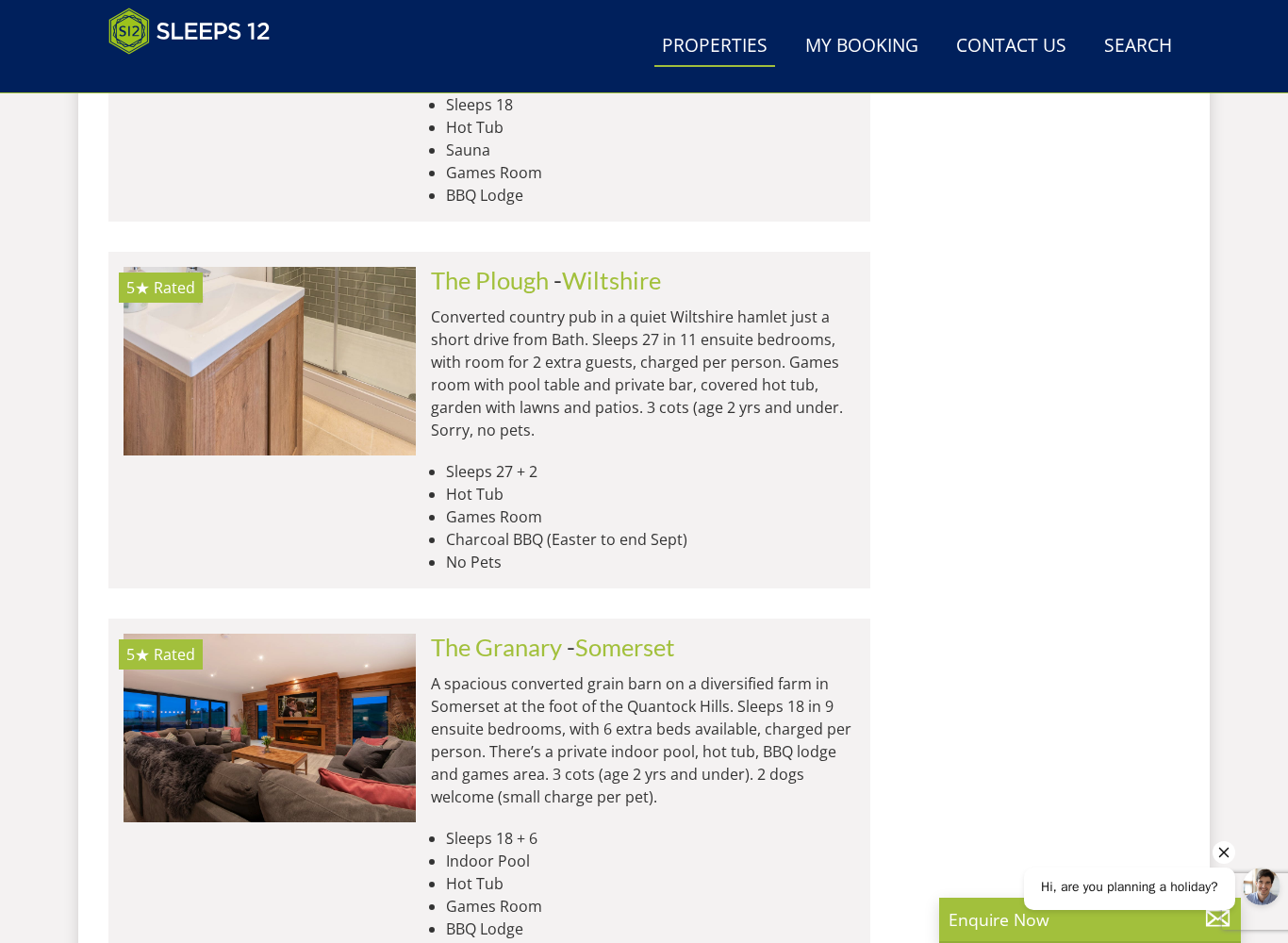 click at bounding box center (270, 361) 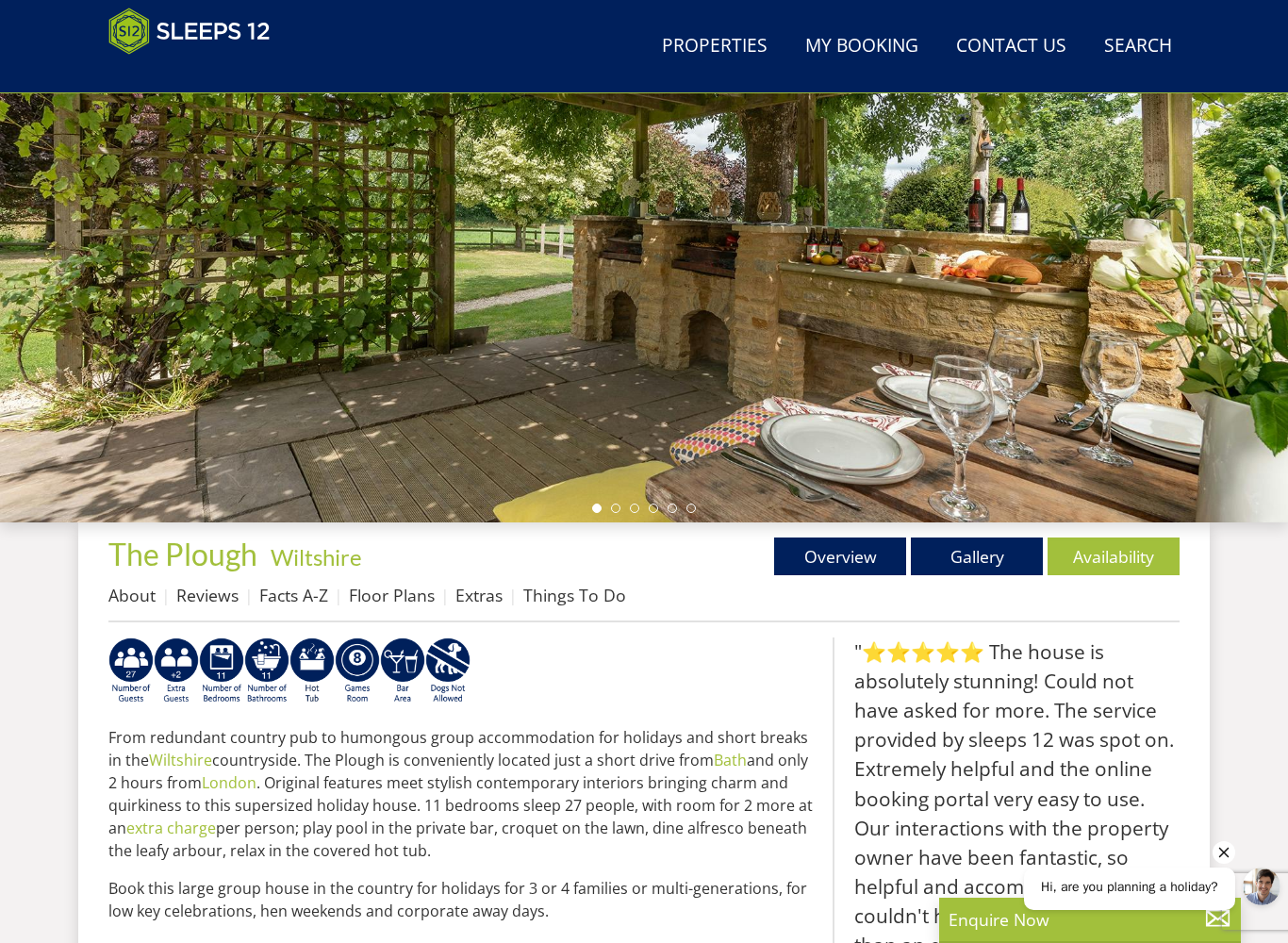 click on "Gallery" at bounding box center (977, 556) 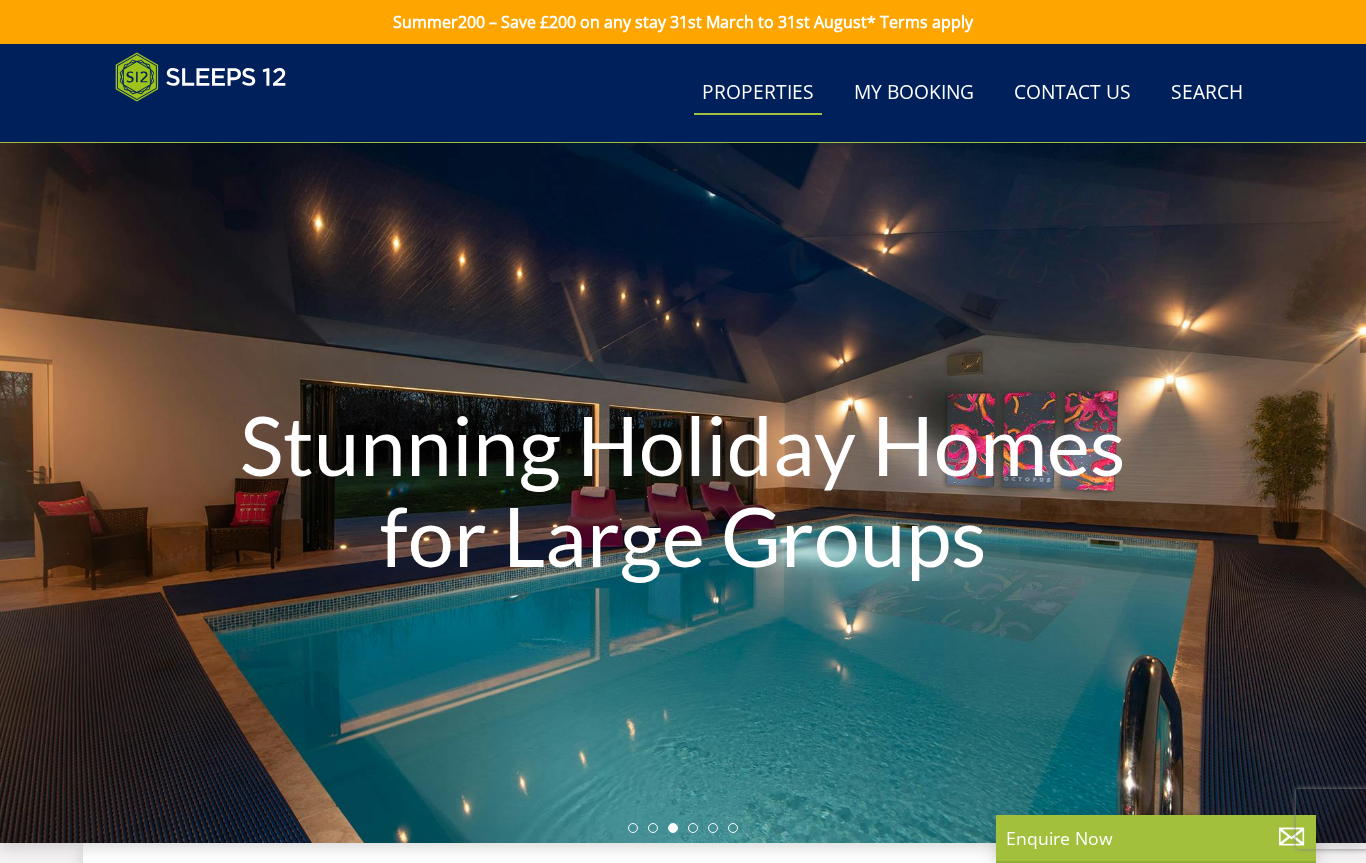 scroll, scrollTop: 1696, scrollLeft: 0, axis: vertical 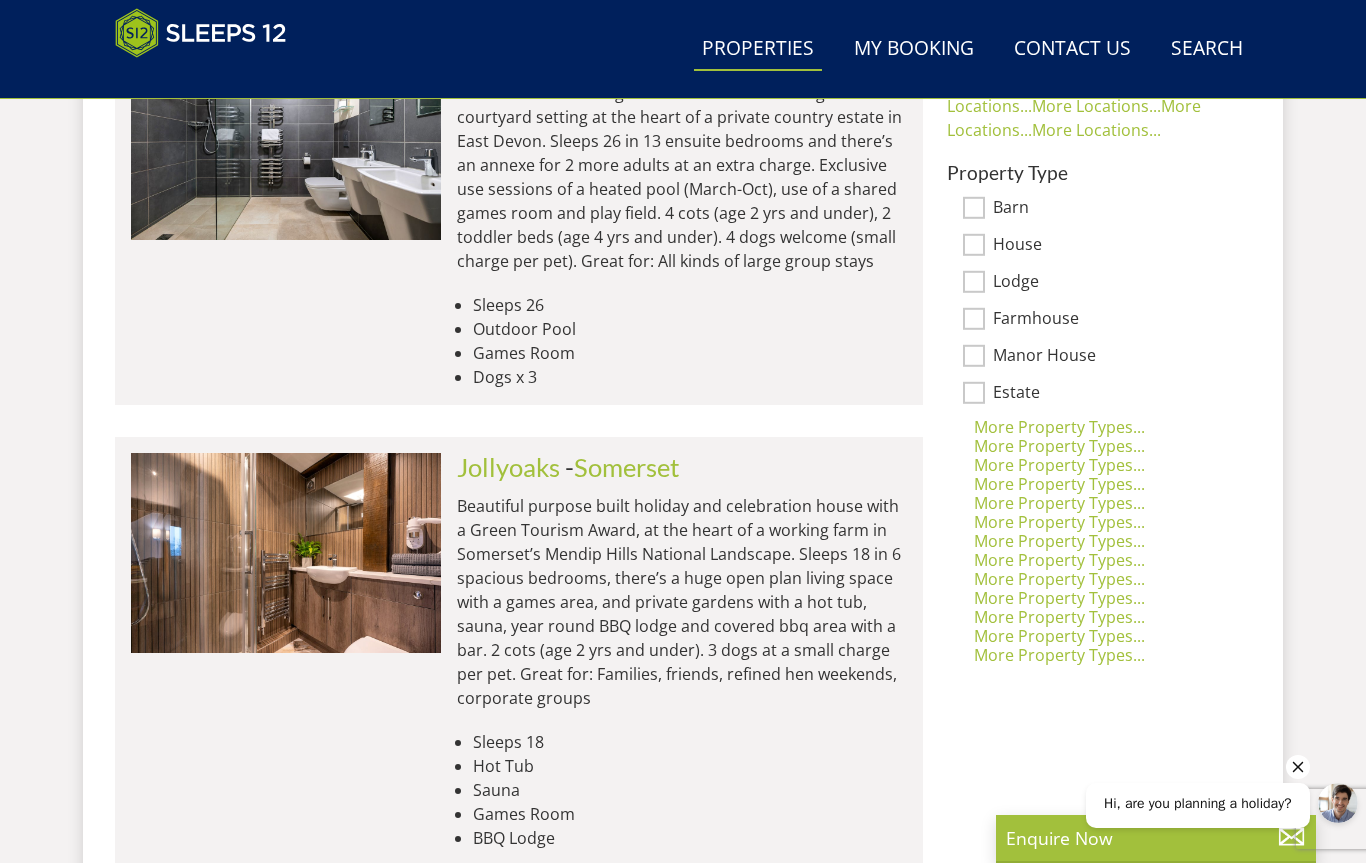 click at bounding box center (286, 553) 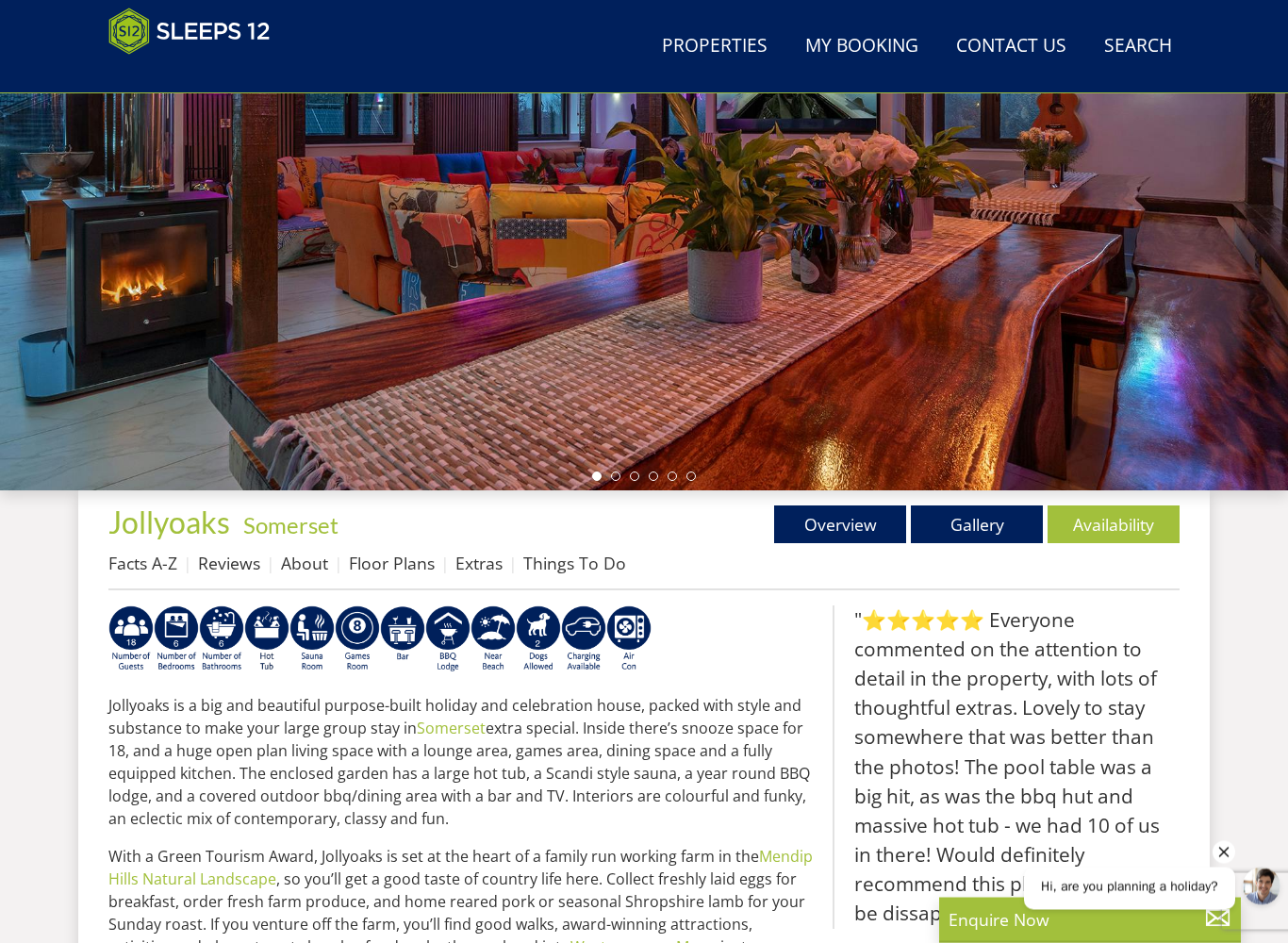scroll, scrollTop: 305, scrollLeft: 0, axis: vertical 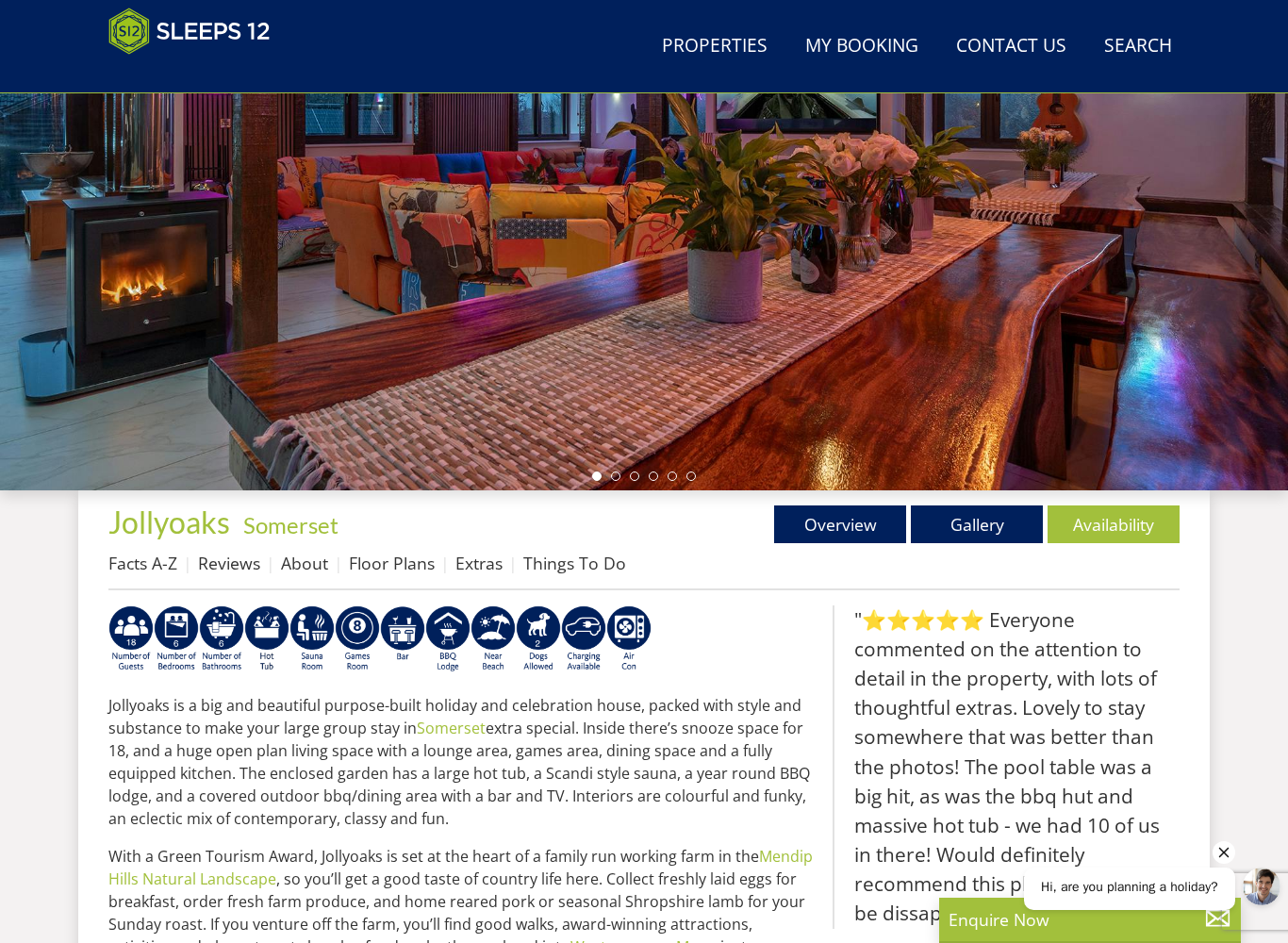 click on "Gallery" at bounding box center (977, 524) 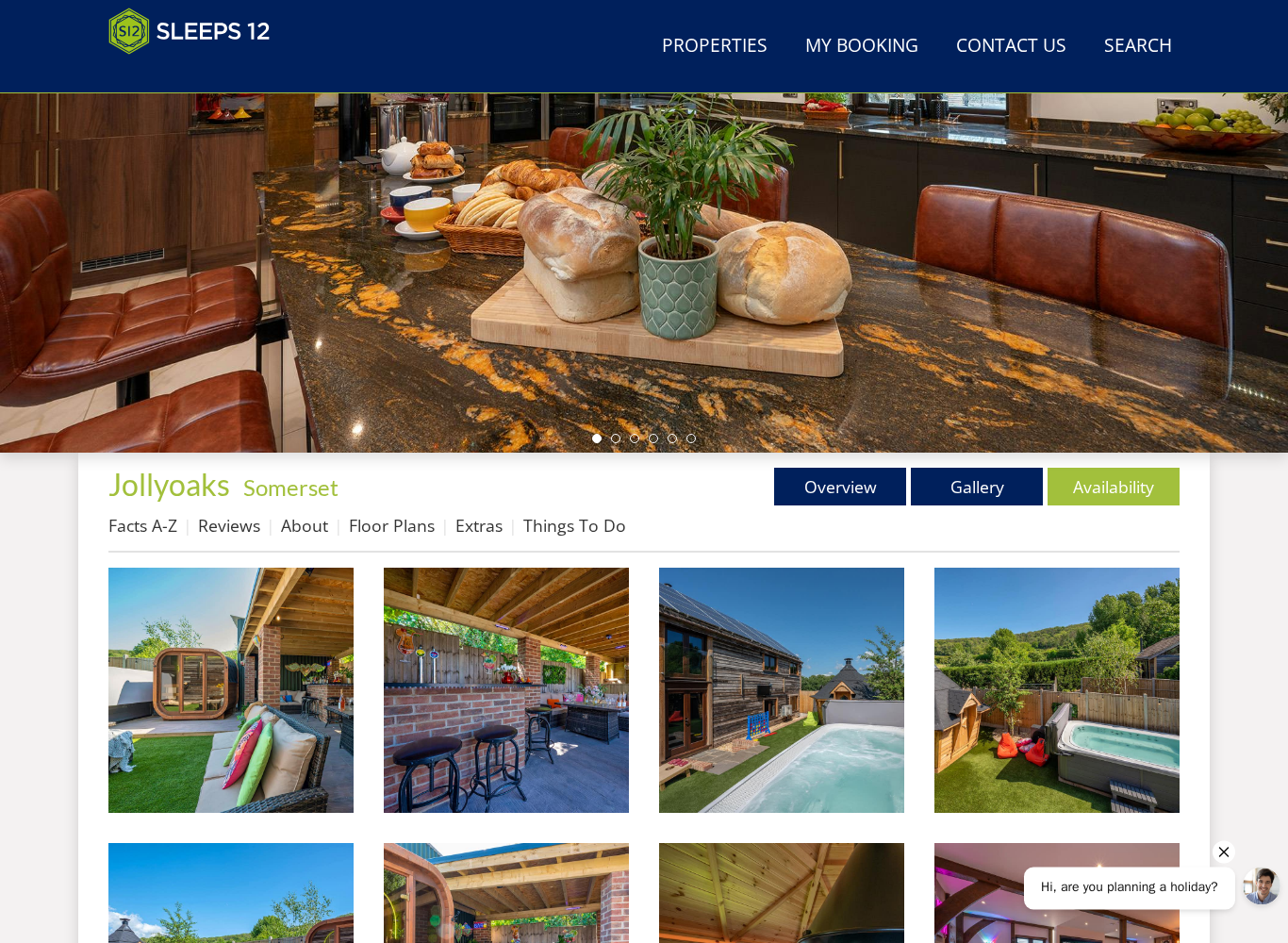 scroll, scrollTop: 342, scrollLeft: 0, axis: vertical 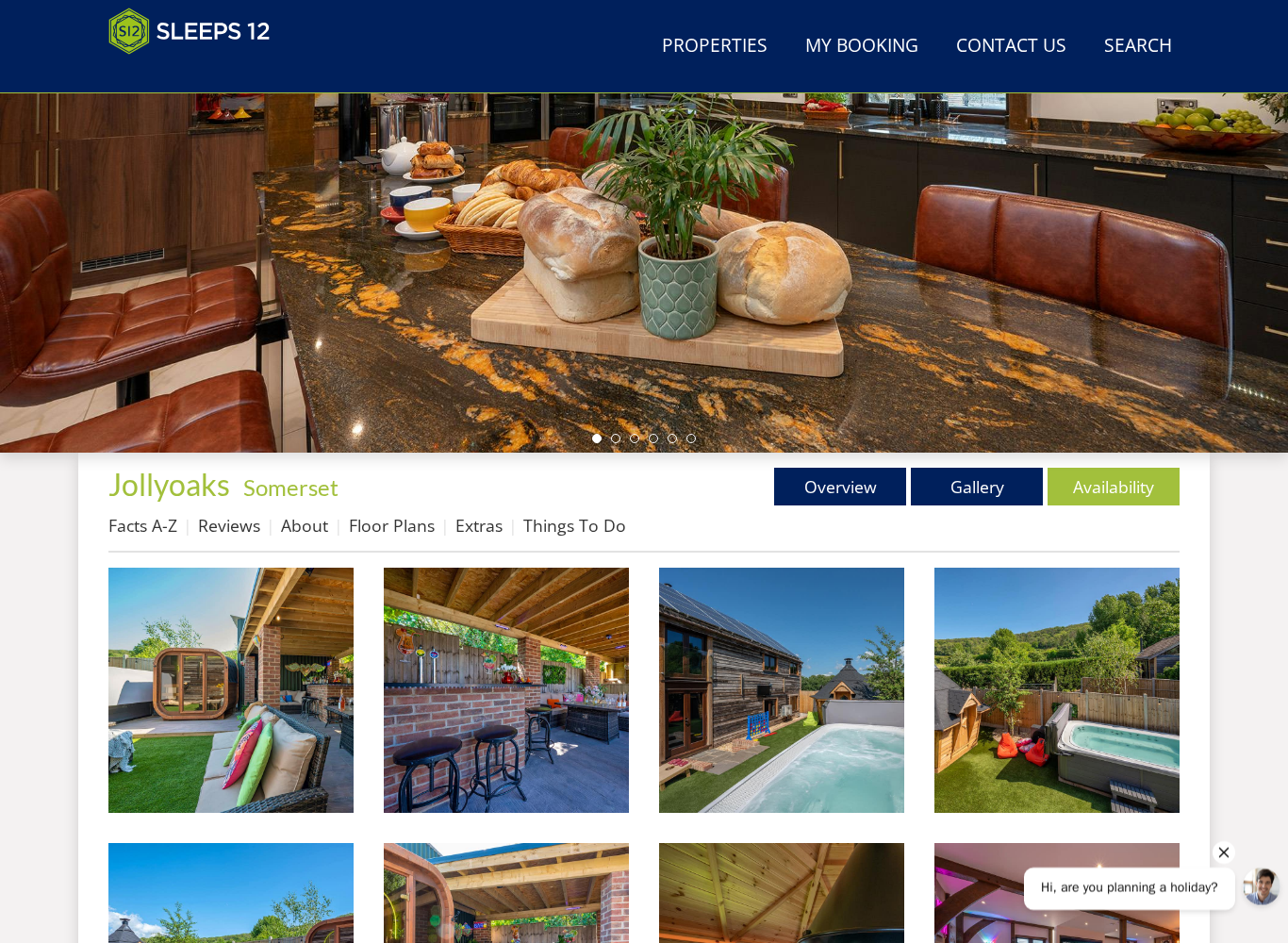 click at bounding box center [231, 690] 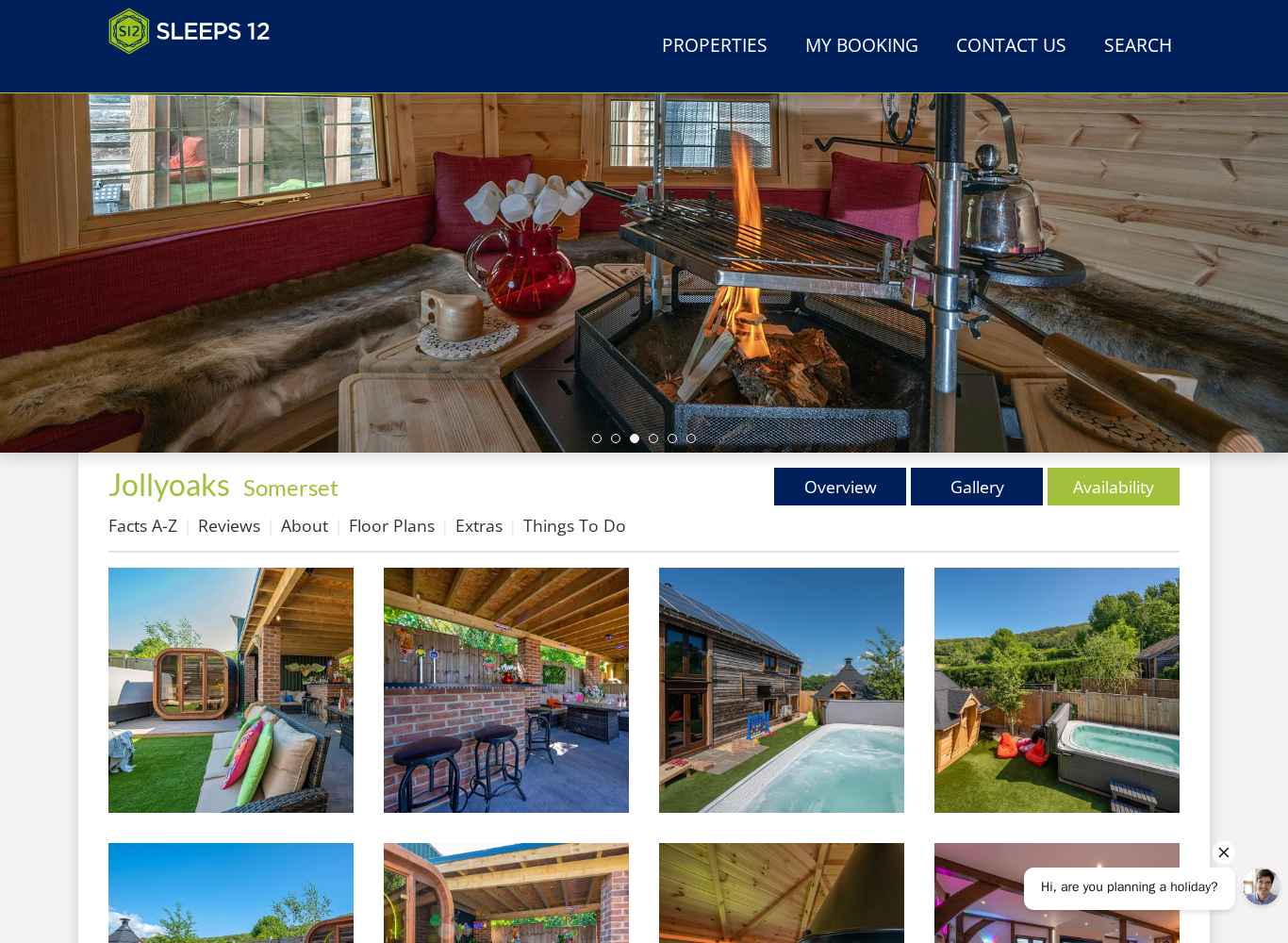 click on "Overview" at bounding box center (840, 487) 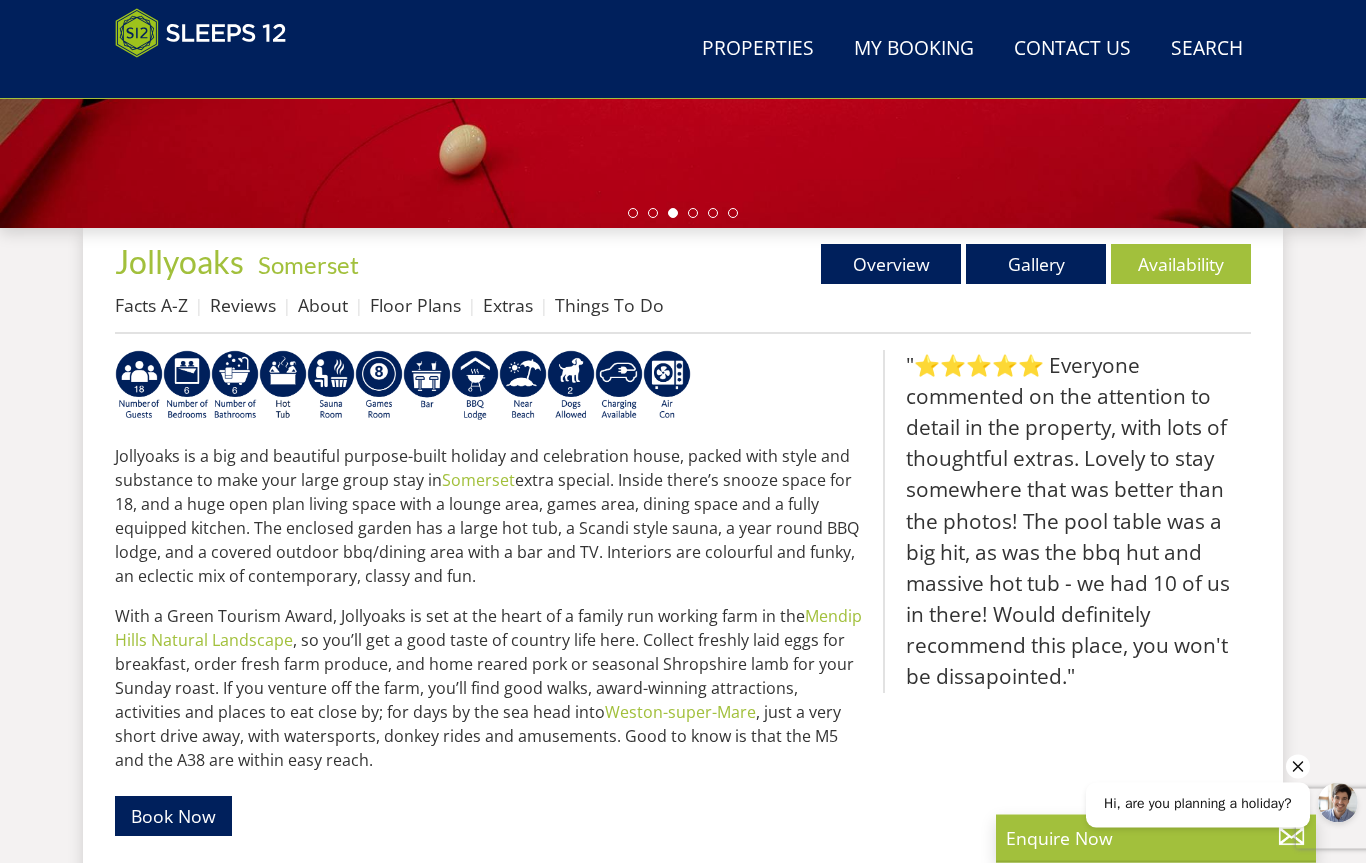 scroll, scrollTop: 584, scrollLeft: 0, axis: vertical 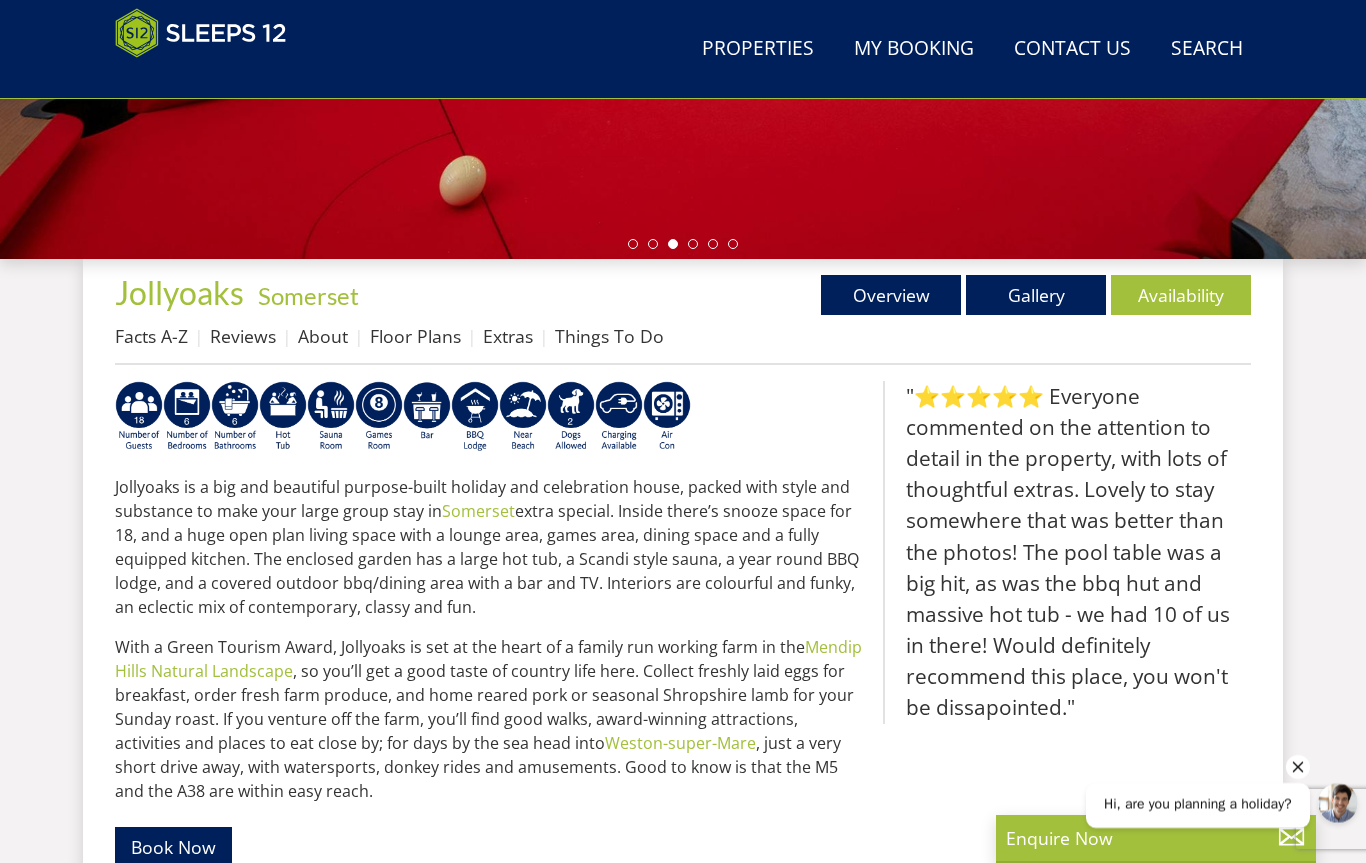 click on "Availability" at bounding box center [1181, 295] 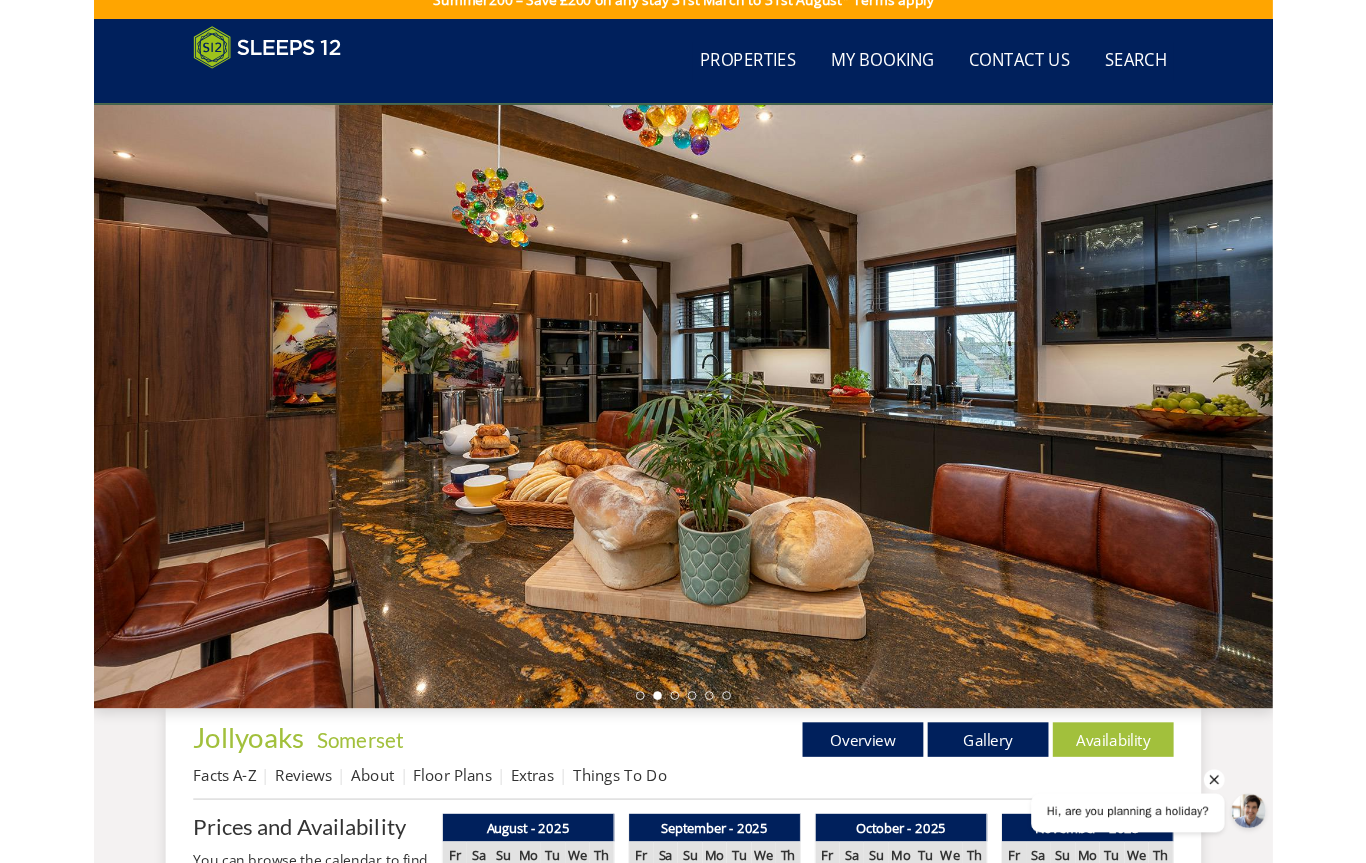 scroll, scrollTop: 0, scrollLeft: 0, axis: both 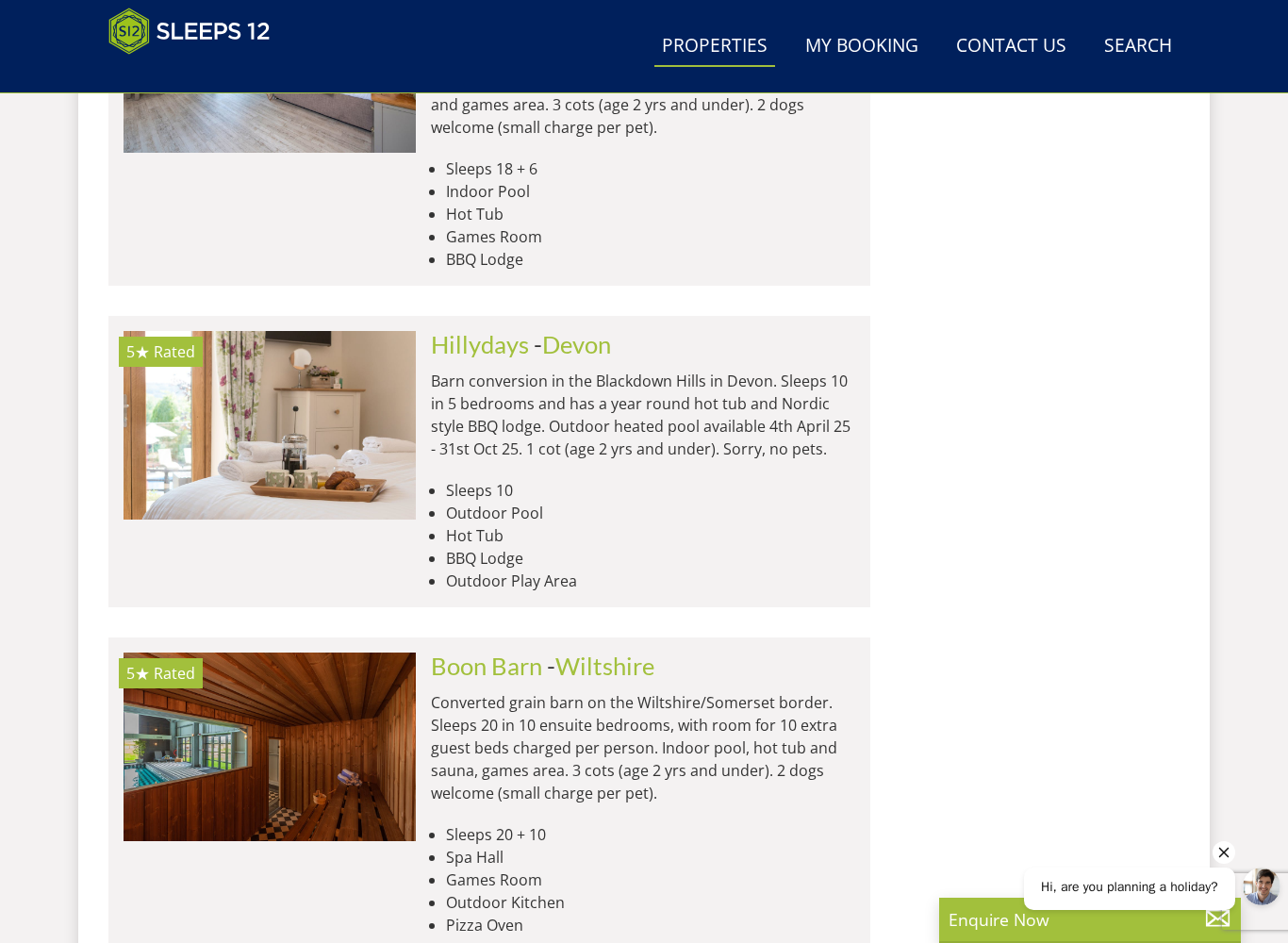 click at bounding box center [270, 425] 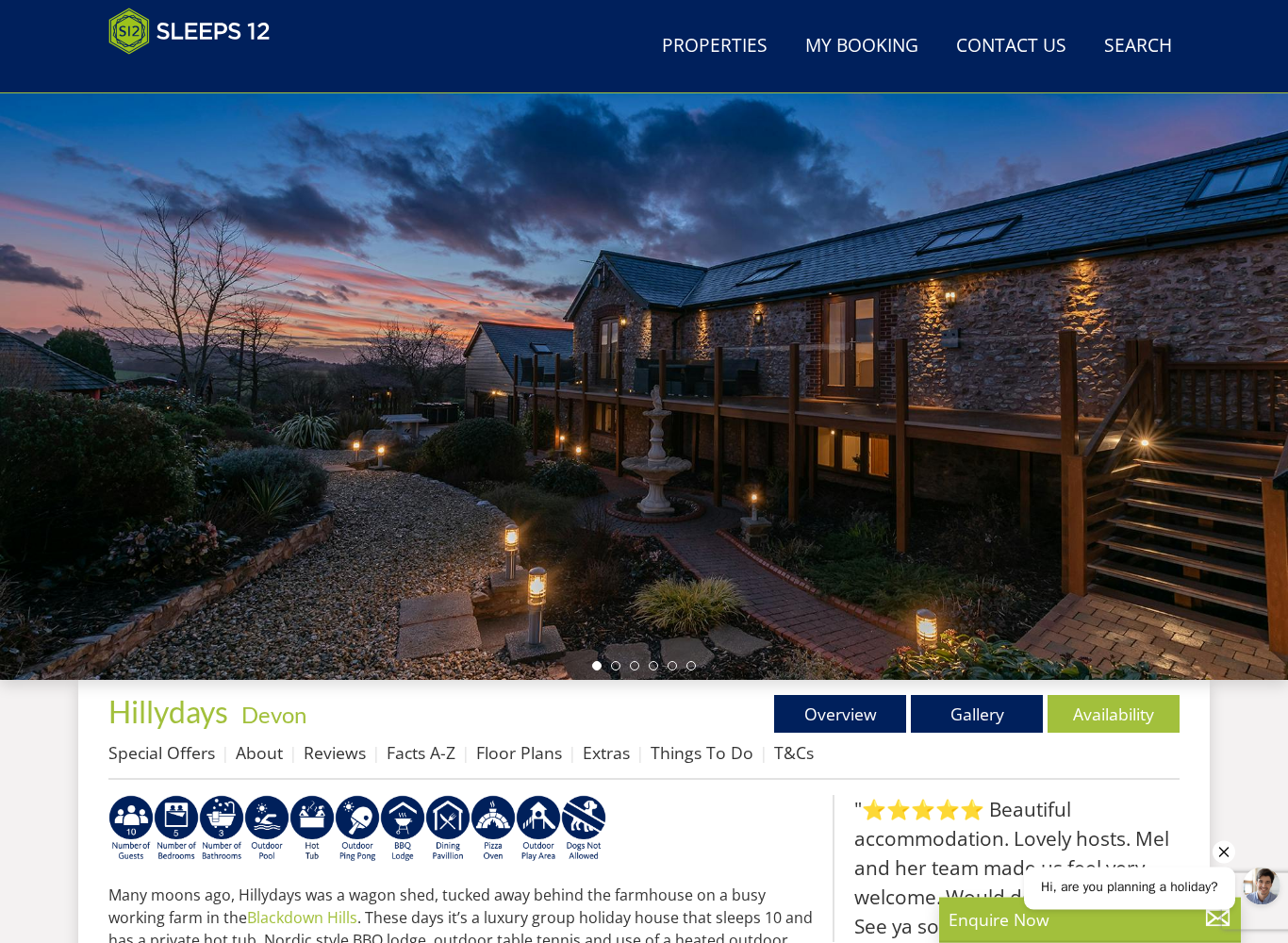 scroll, scrollTop: 115, scrollLeft: 0, axis: vertical 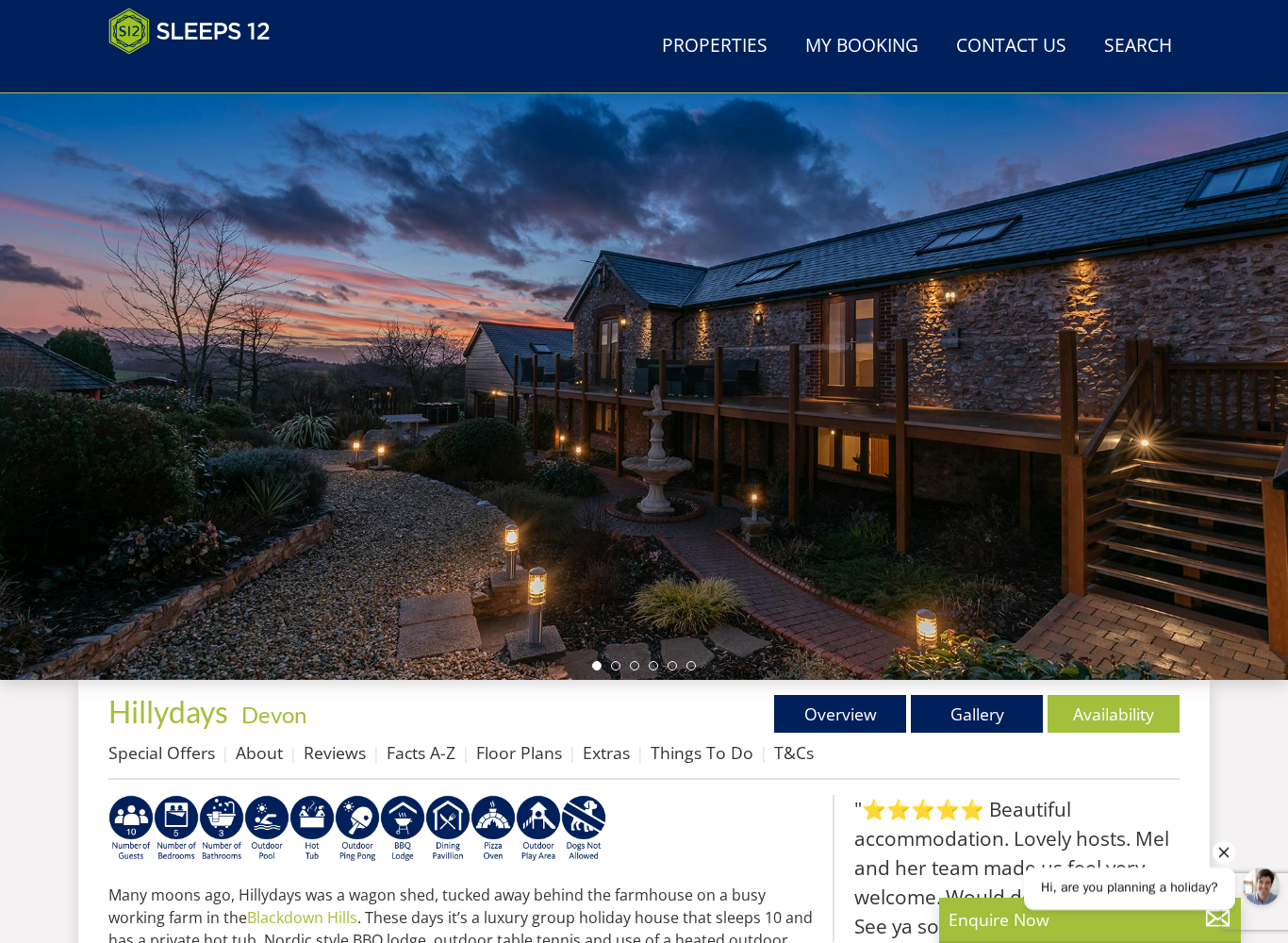 click on "Gallery" at bounding box center [977, 714] 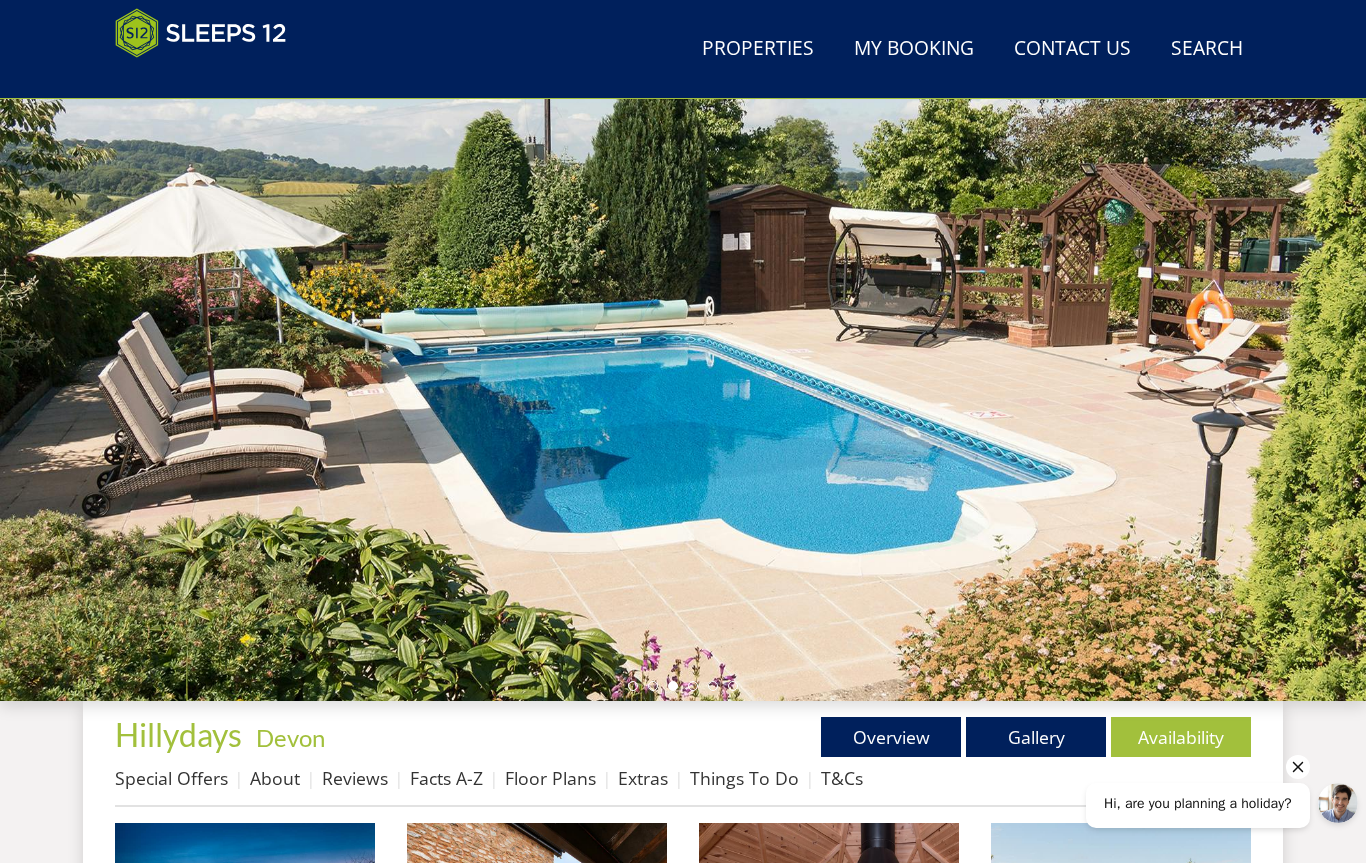 scroll, scrollTop: 140, scrollLeft: 0, axis: vertical 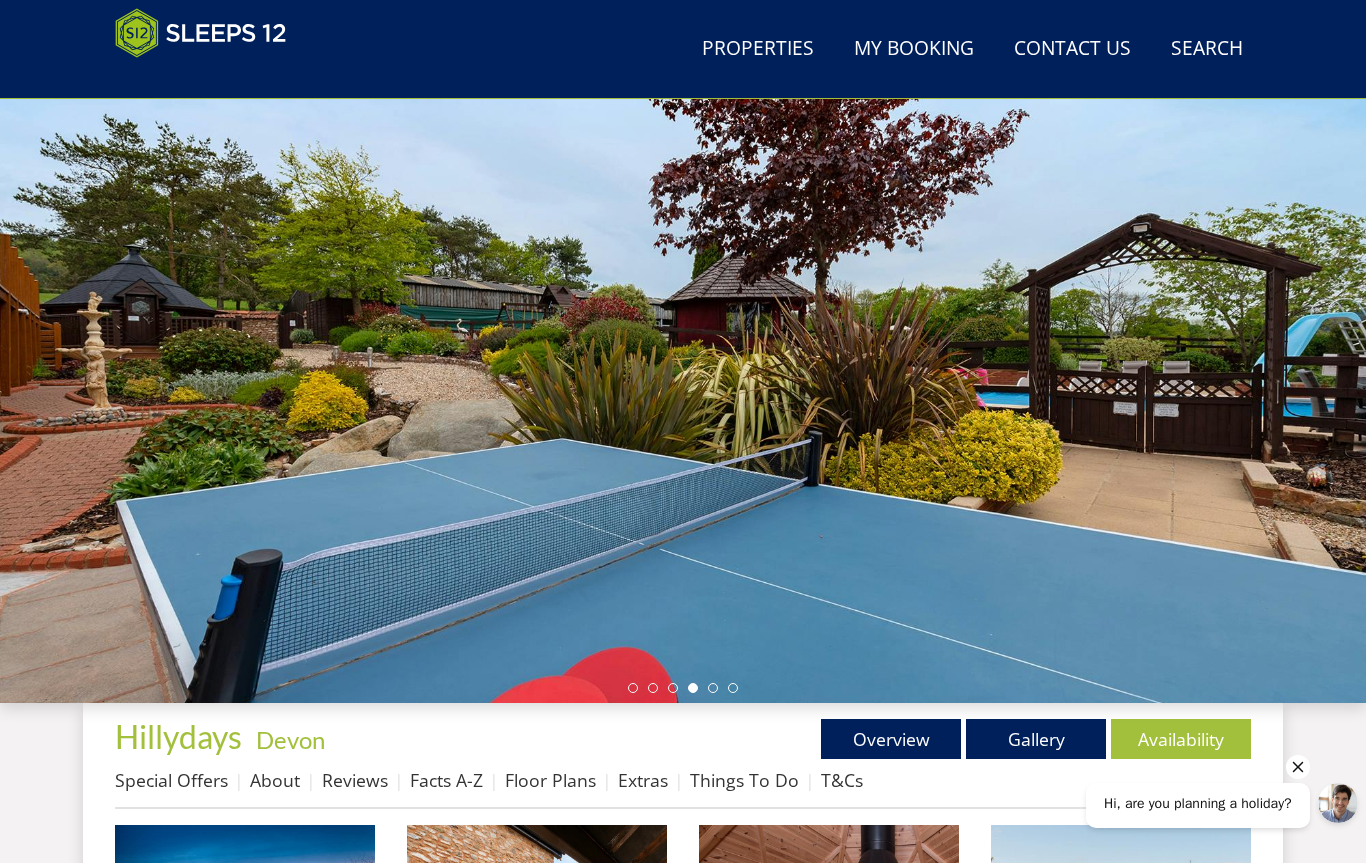 click on "Gallery" at bounding box center [1036, 739] 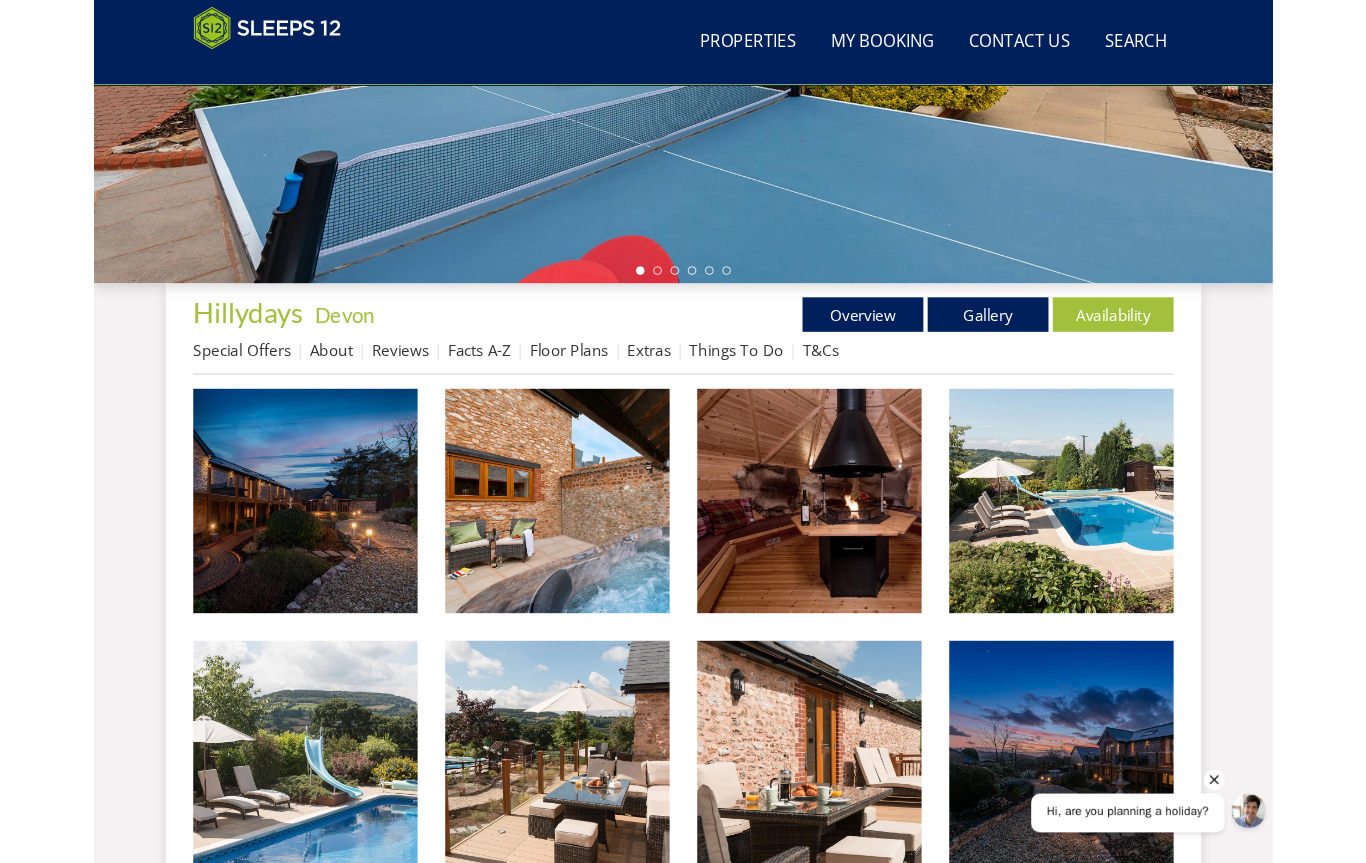 scroll, scrollTop: 514, scrollLeft: 0, axis: vertical 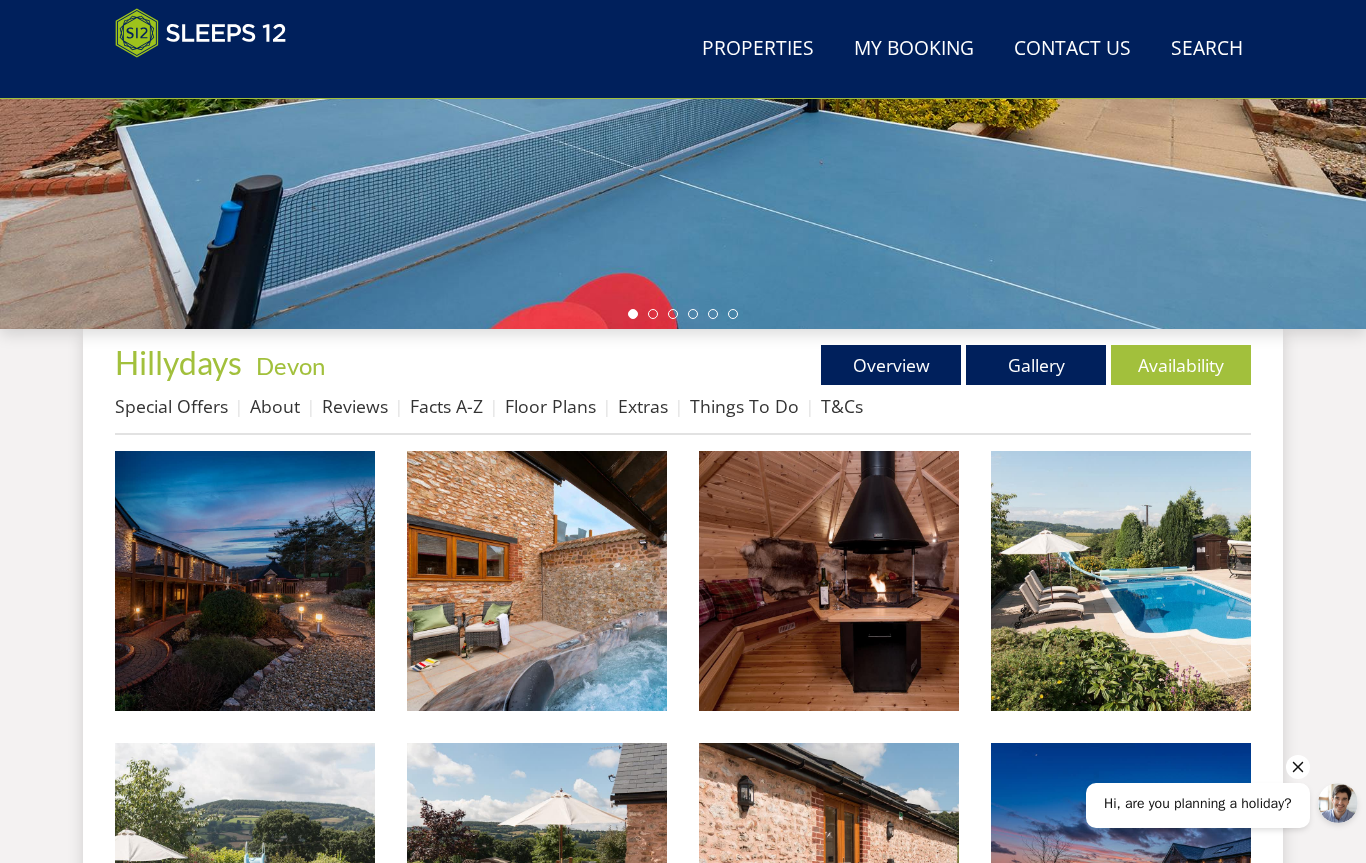 click at bounding box center (245, 581) 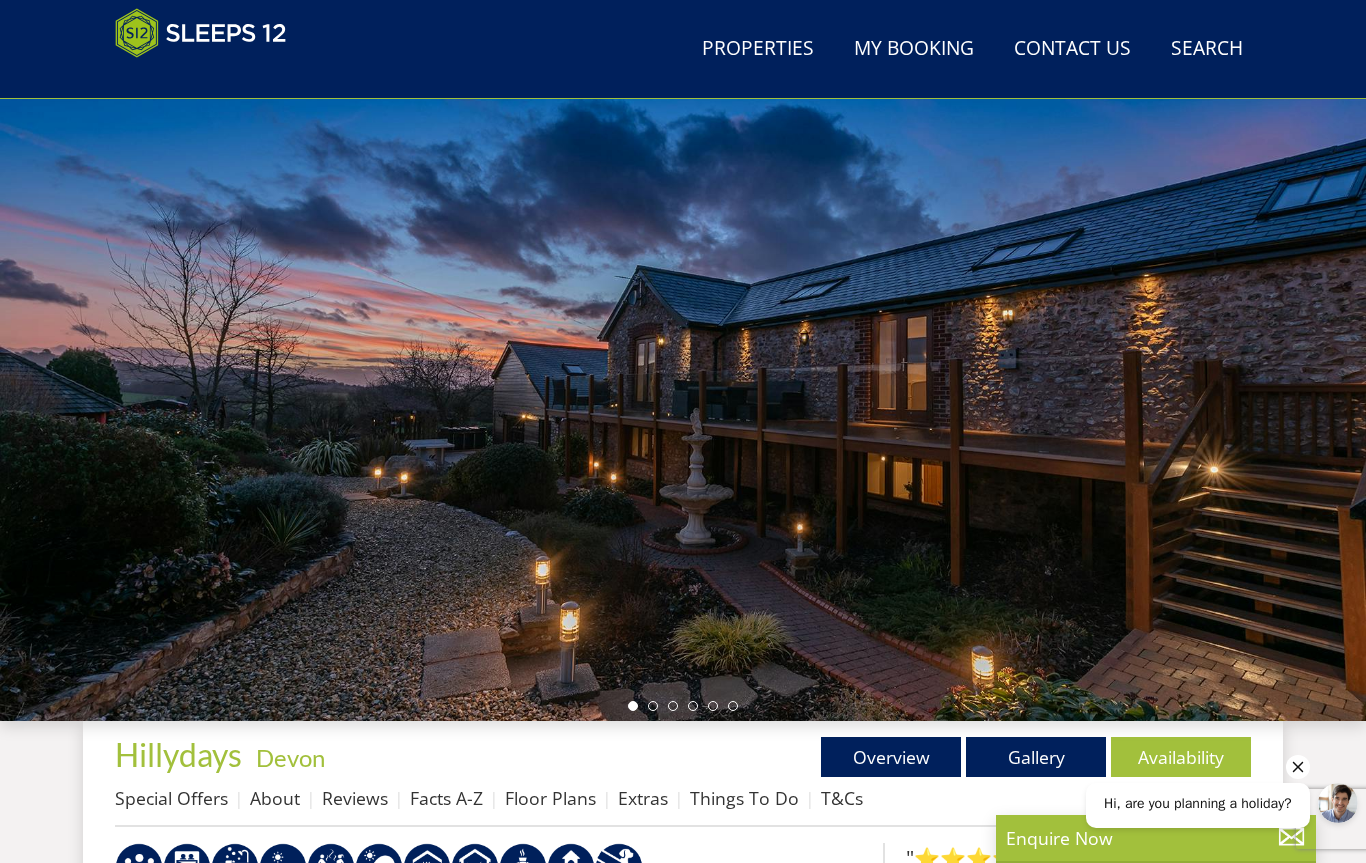 scroll, scrollTop: 0, scrollLeft: 0, axis: both 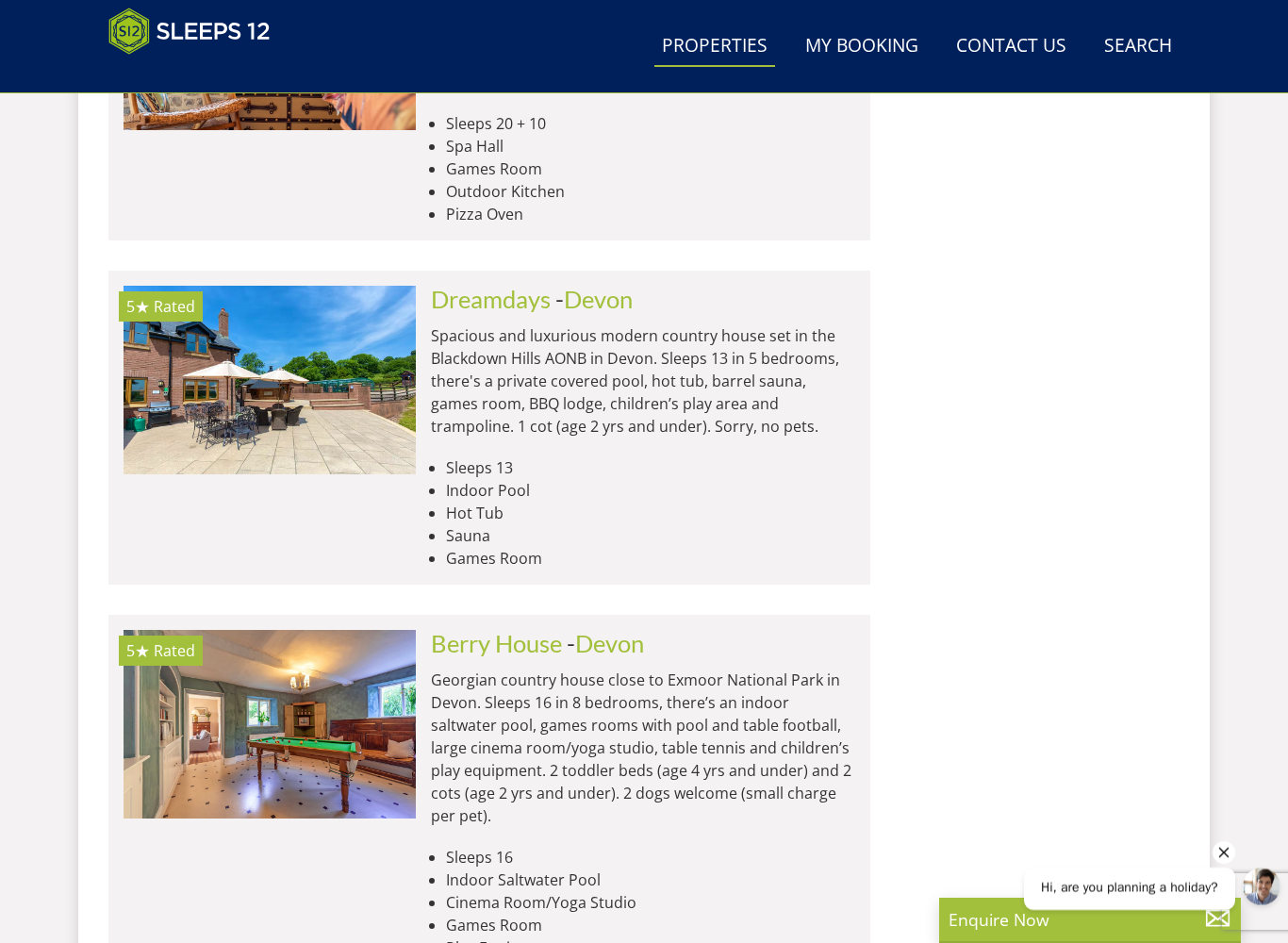 click at bounding box center [270, 380] 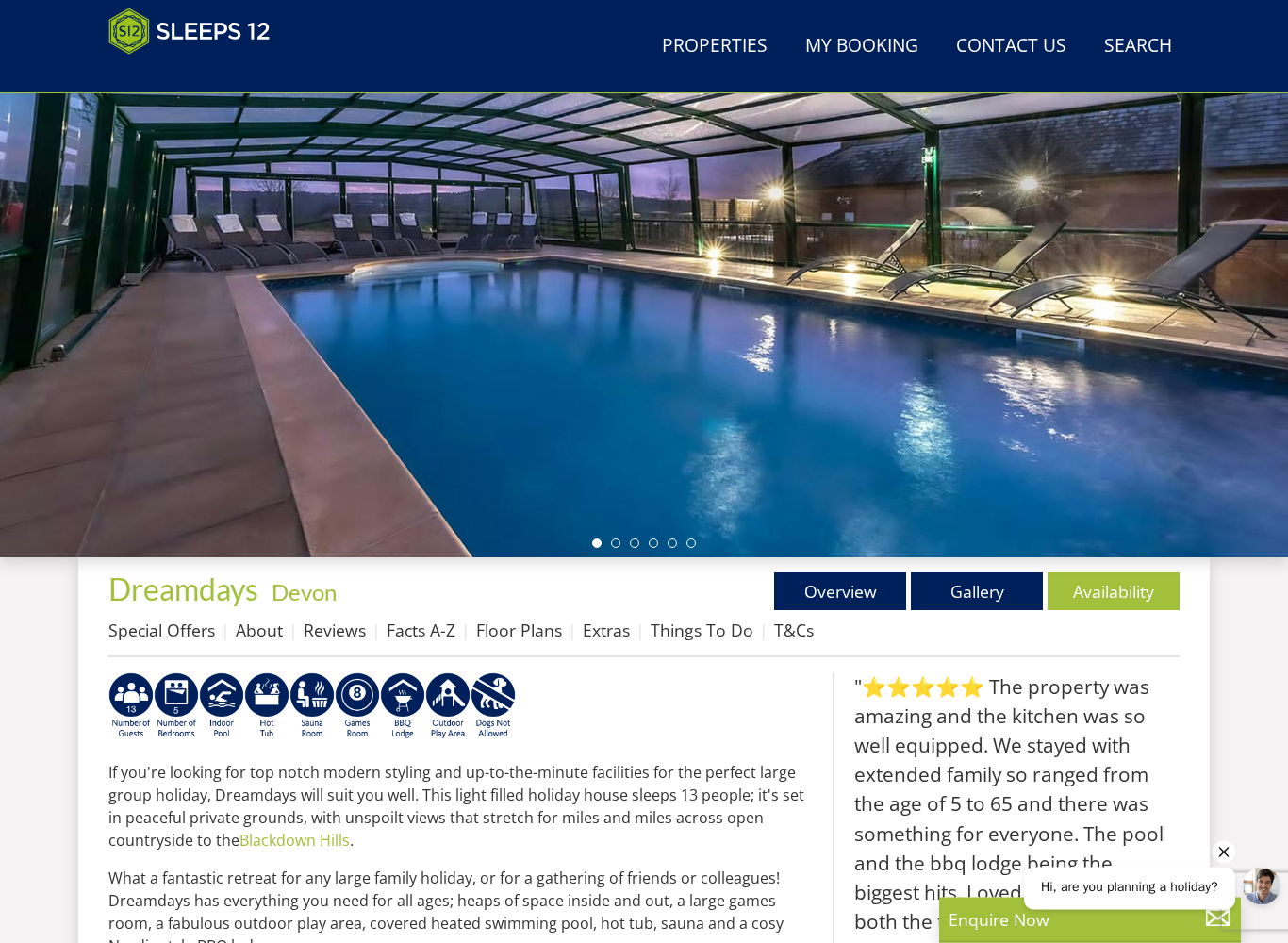 scroll, scrollTop: 238, scrollLeft: 0, axis: vertical 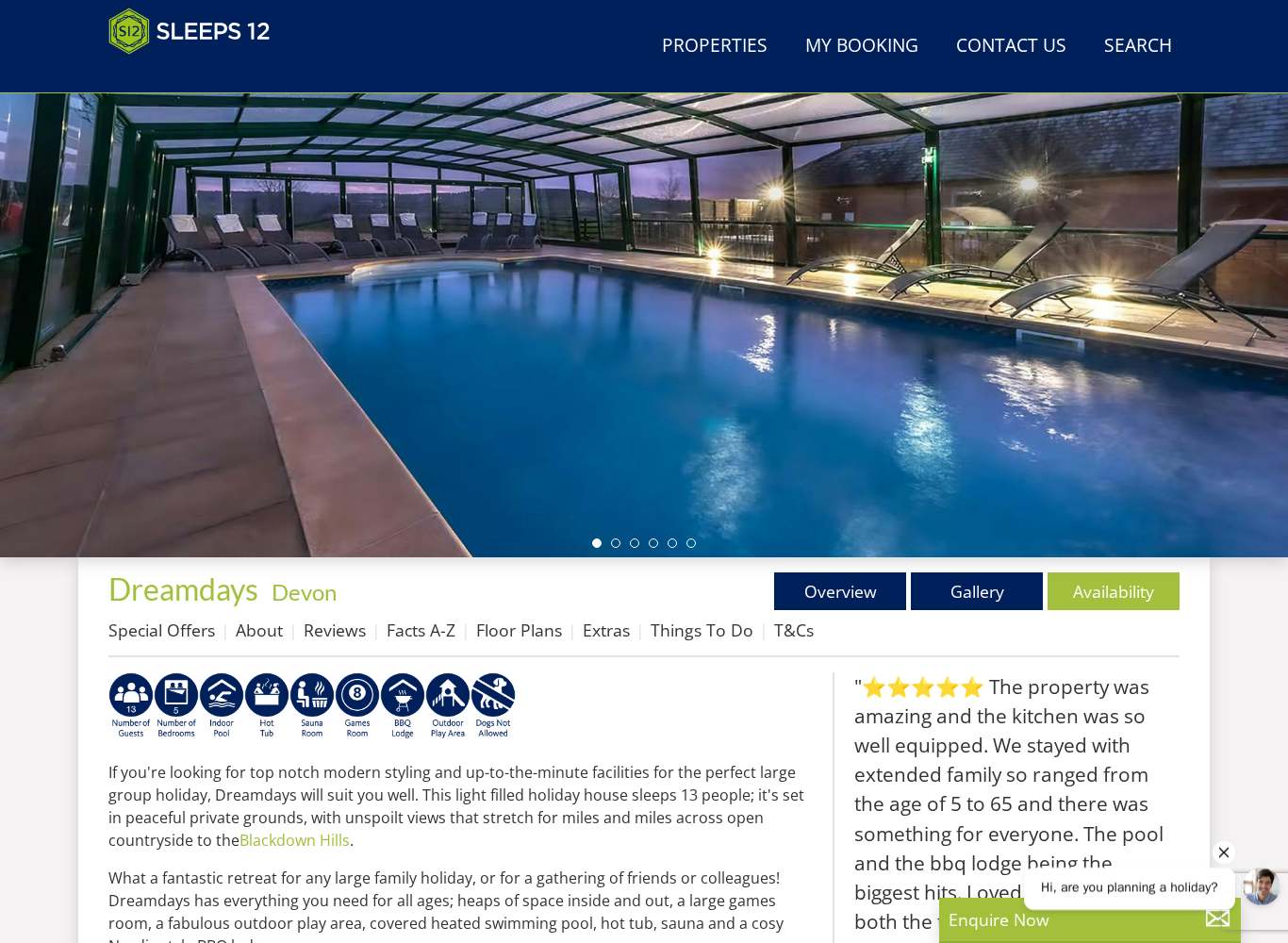 click on "Gallery" at bounding box center [977, 591] 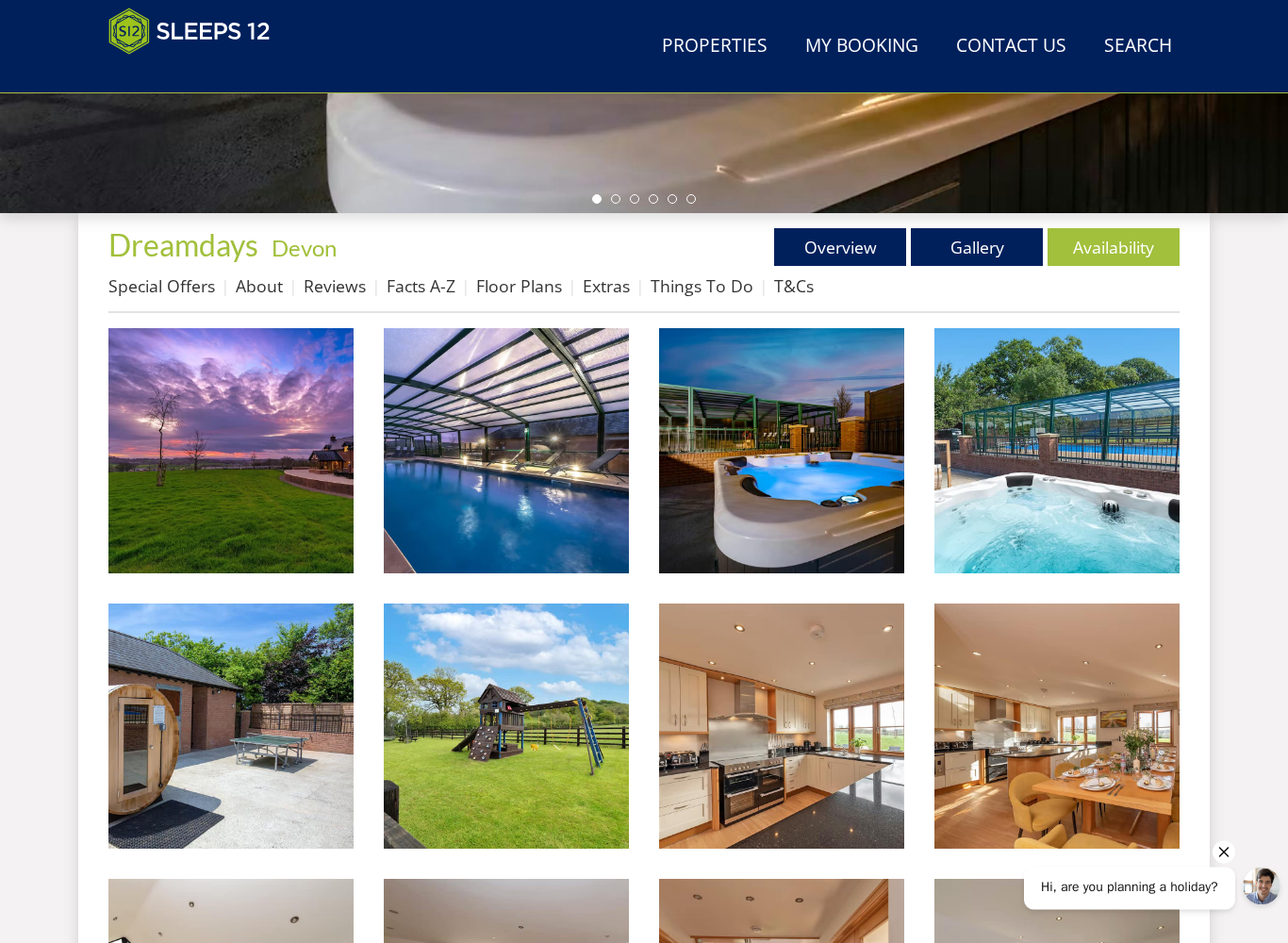 scroll, scrollTop: 582, scrollLeft: 0, axis: vertical 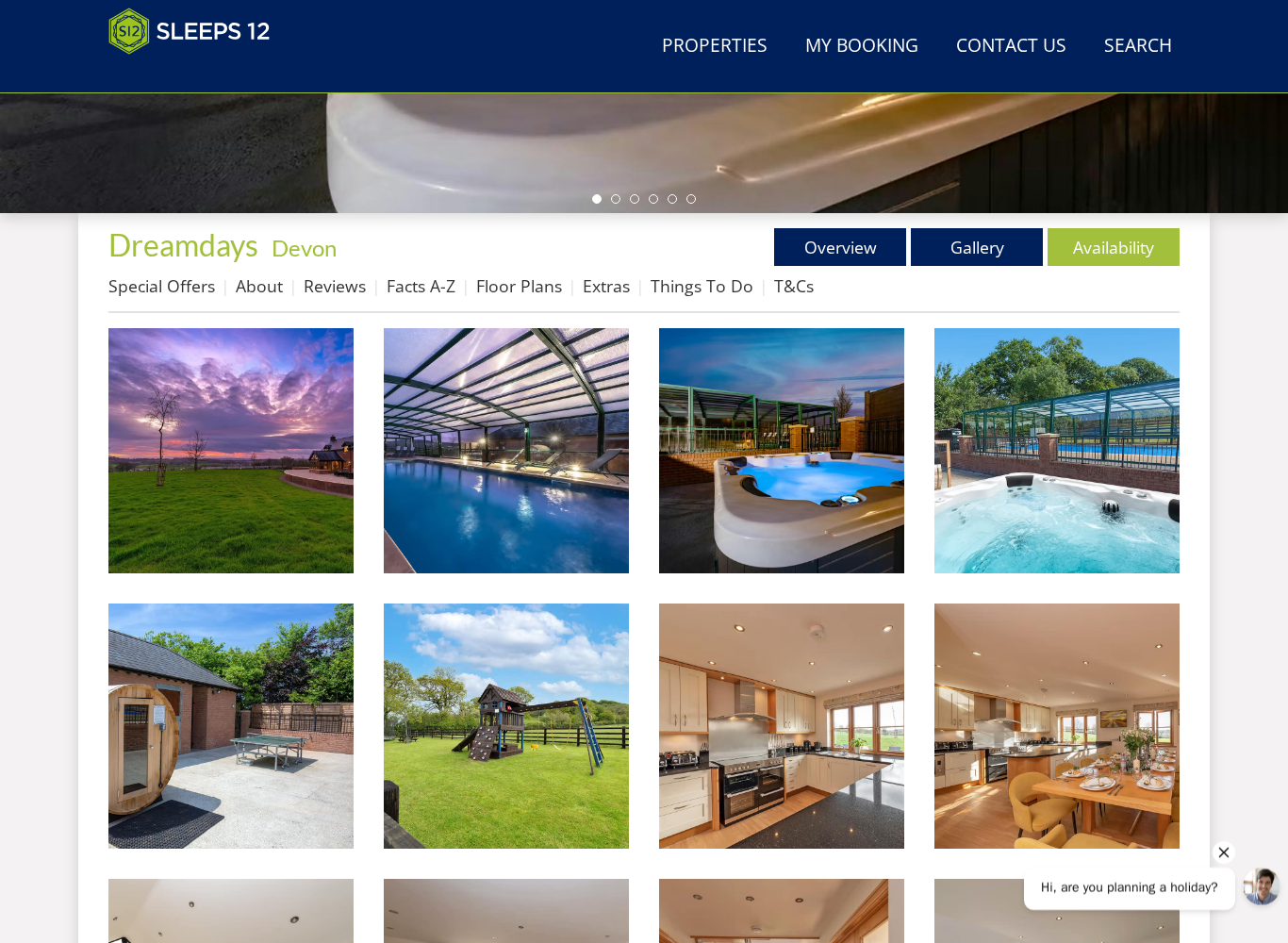 click at bounding box center [231, 451] 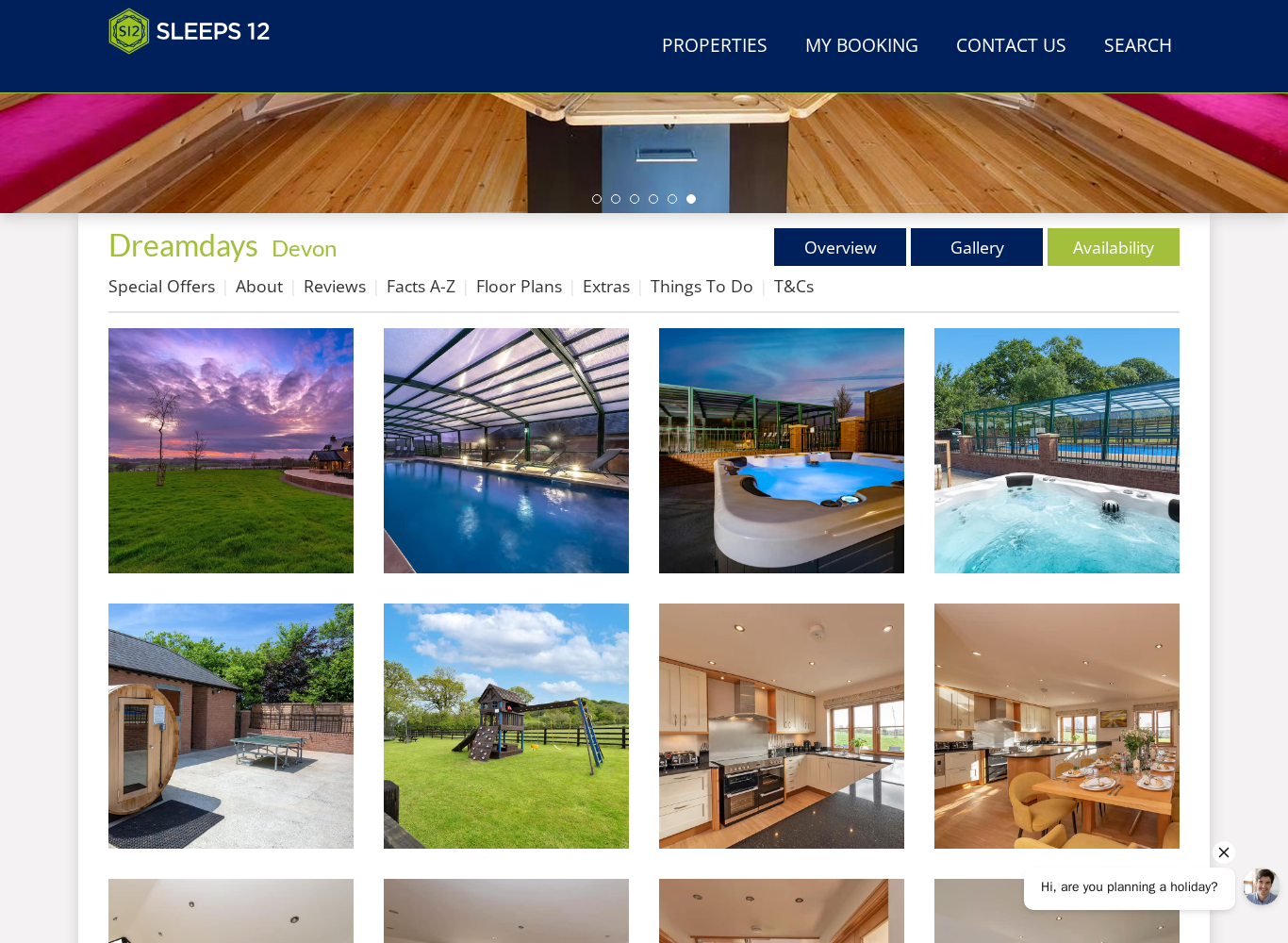 click on "Availability" at bounding box center (1114, 247) 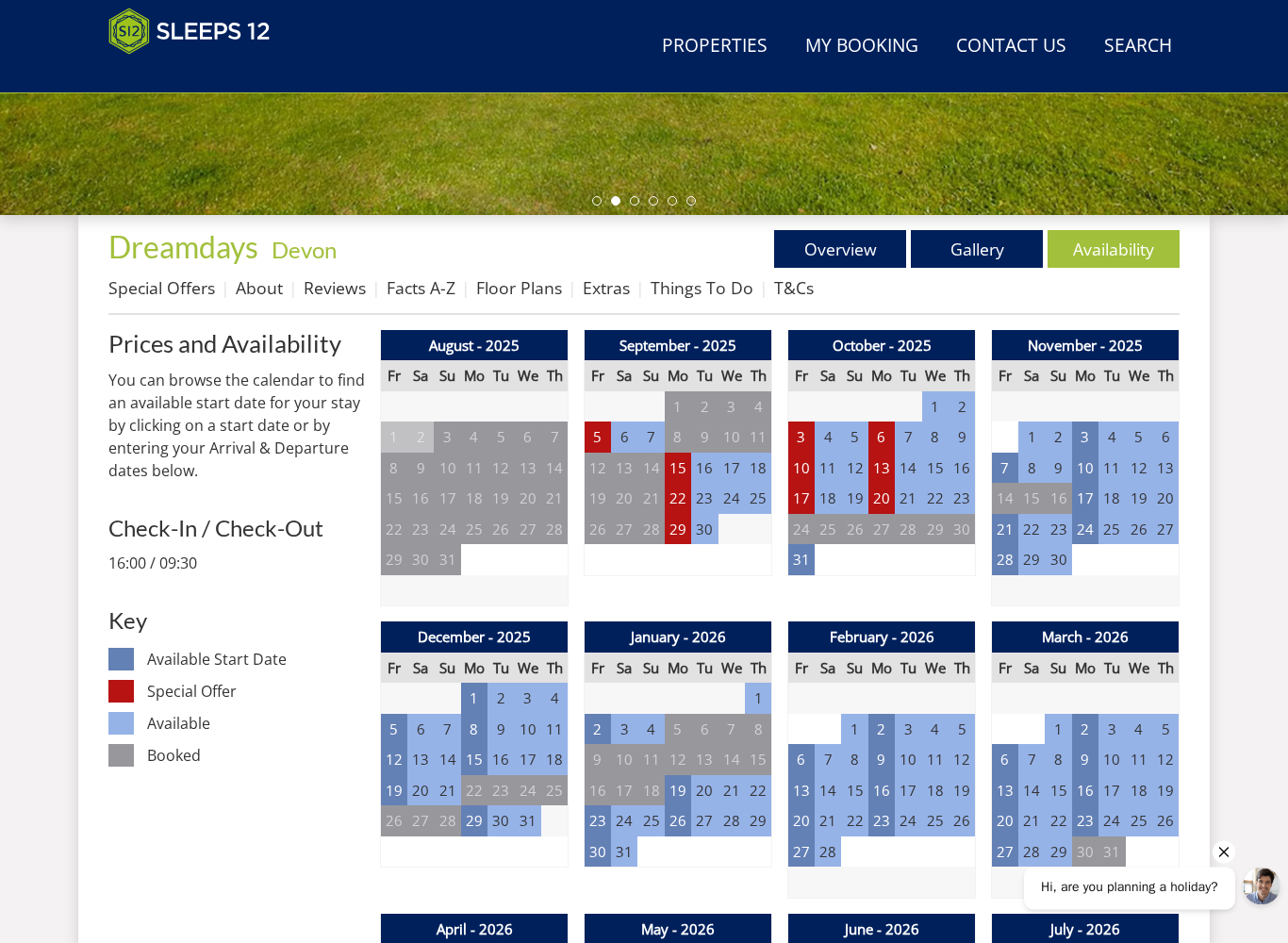 scroll, scrollTop: 580, scrollLeft: 0, axis: vertical 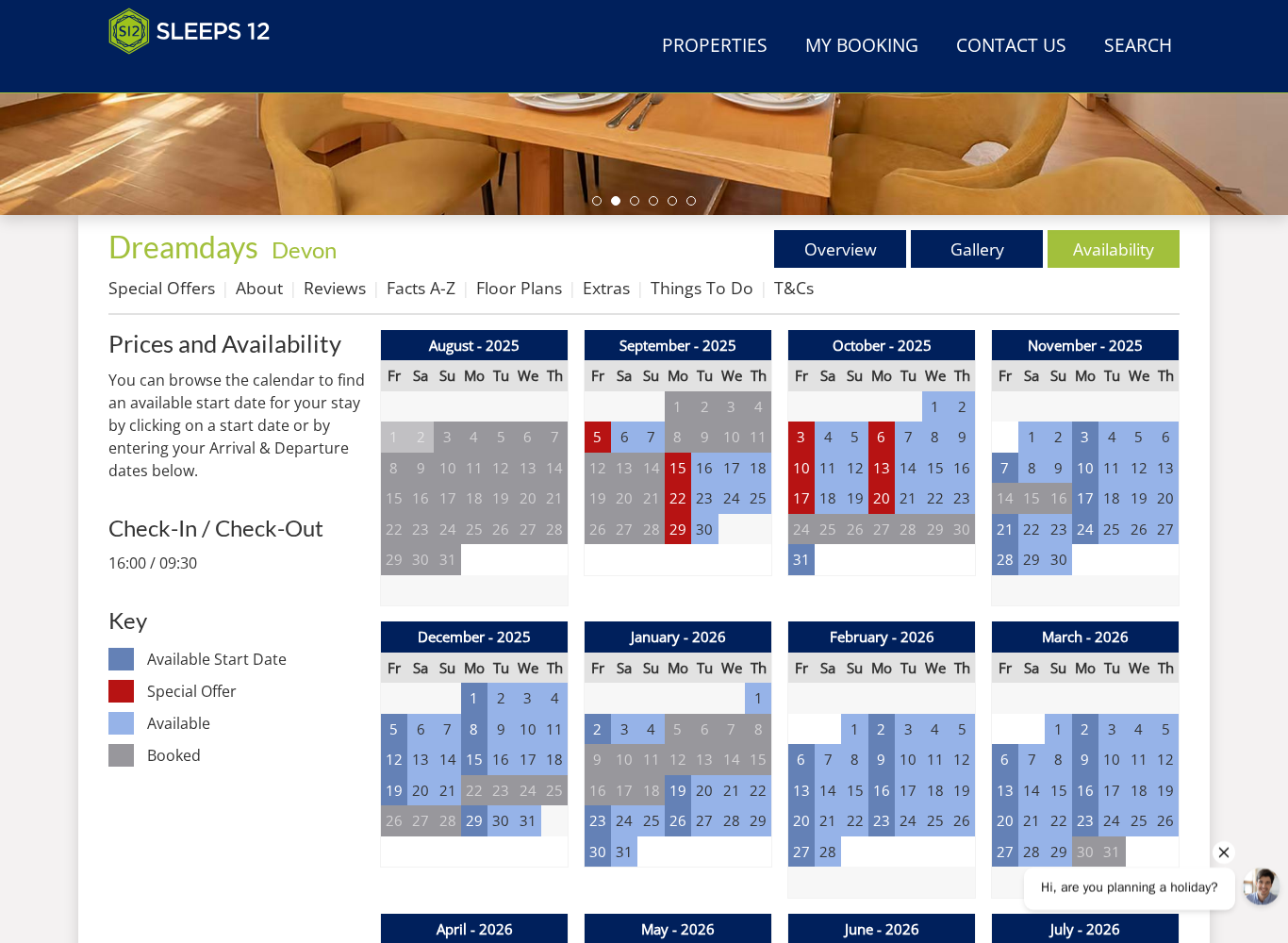 click on "1" at bounding box center (828, 559) 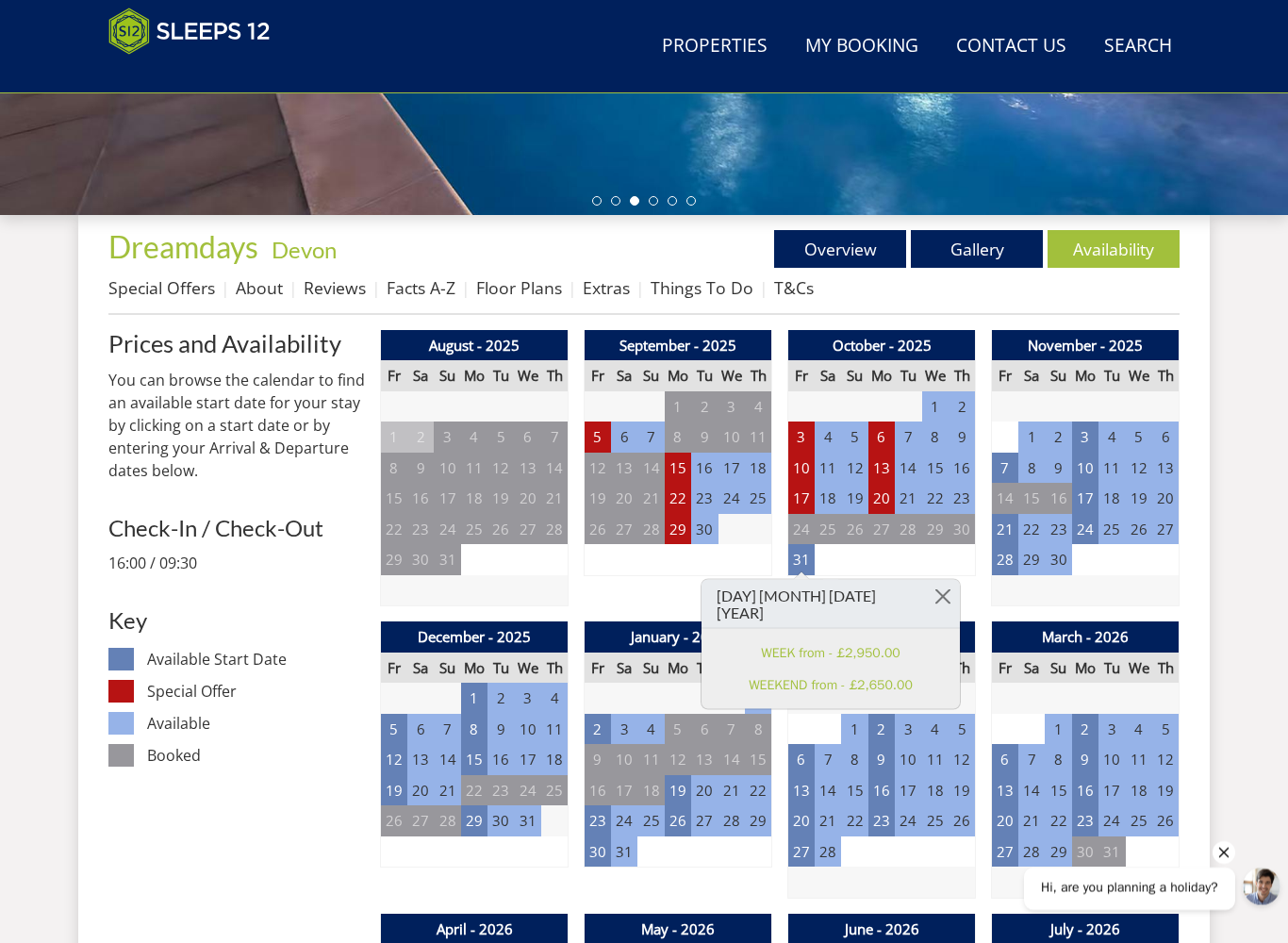 click on "Date
[DATE]
Search
Properties" at bounding box center (644, 1347) 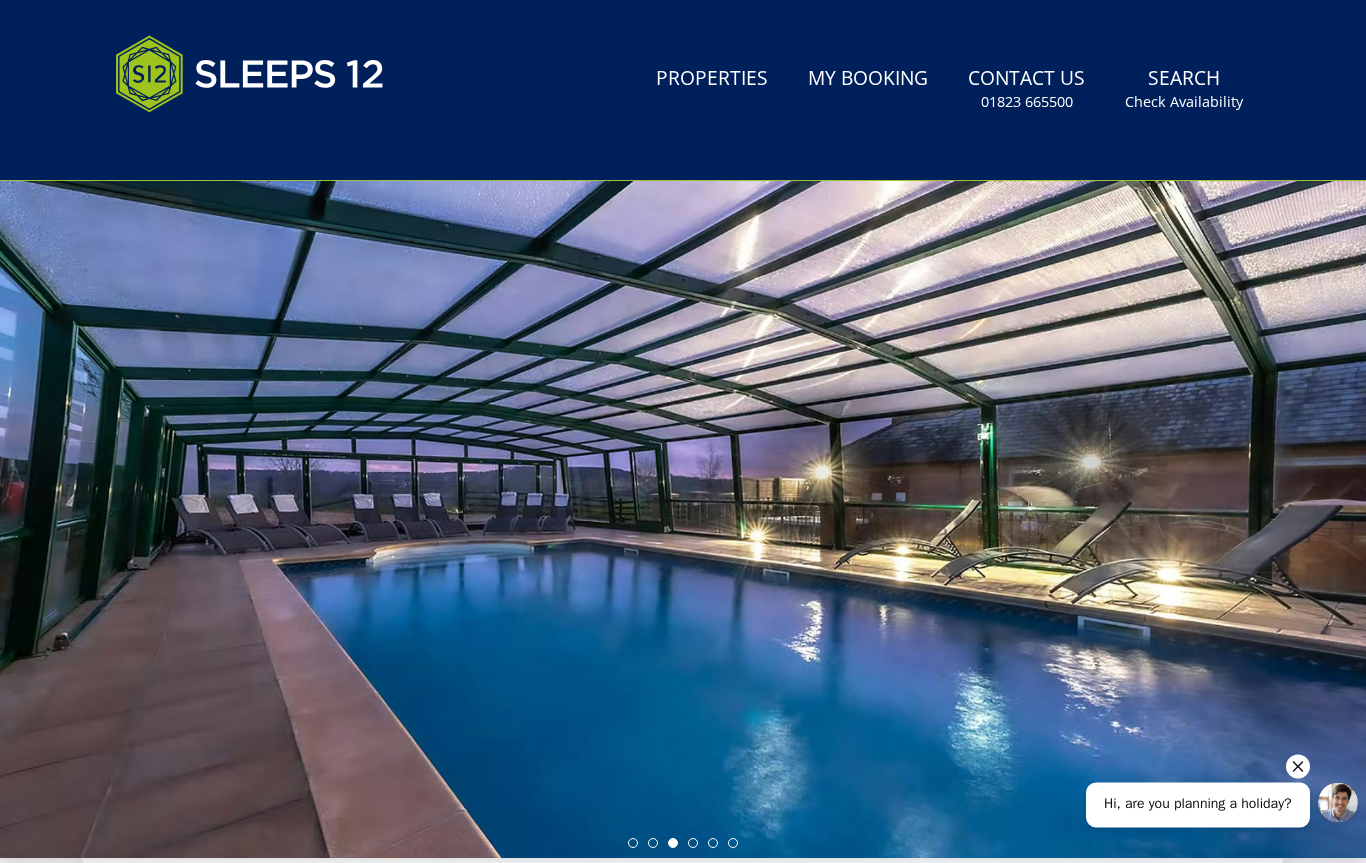 scroll, scrollTop: 0, scrollLeft: 0, axis: both 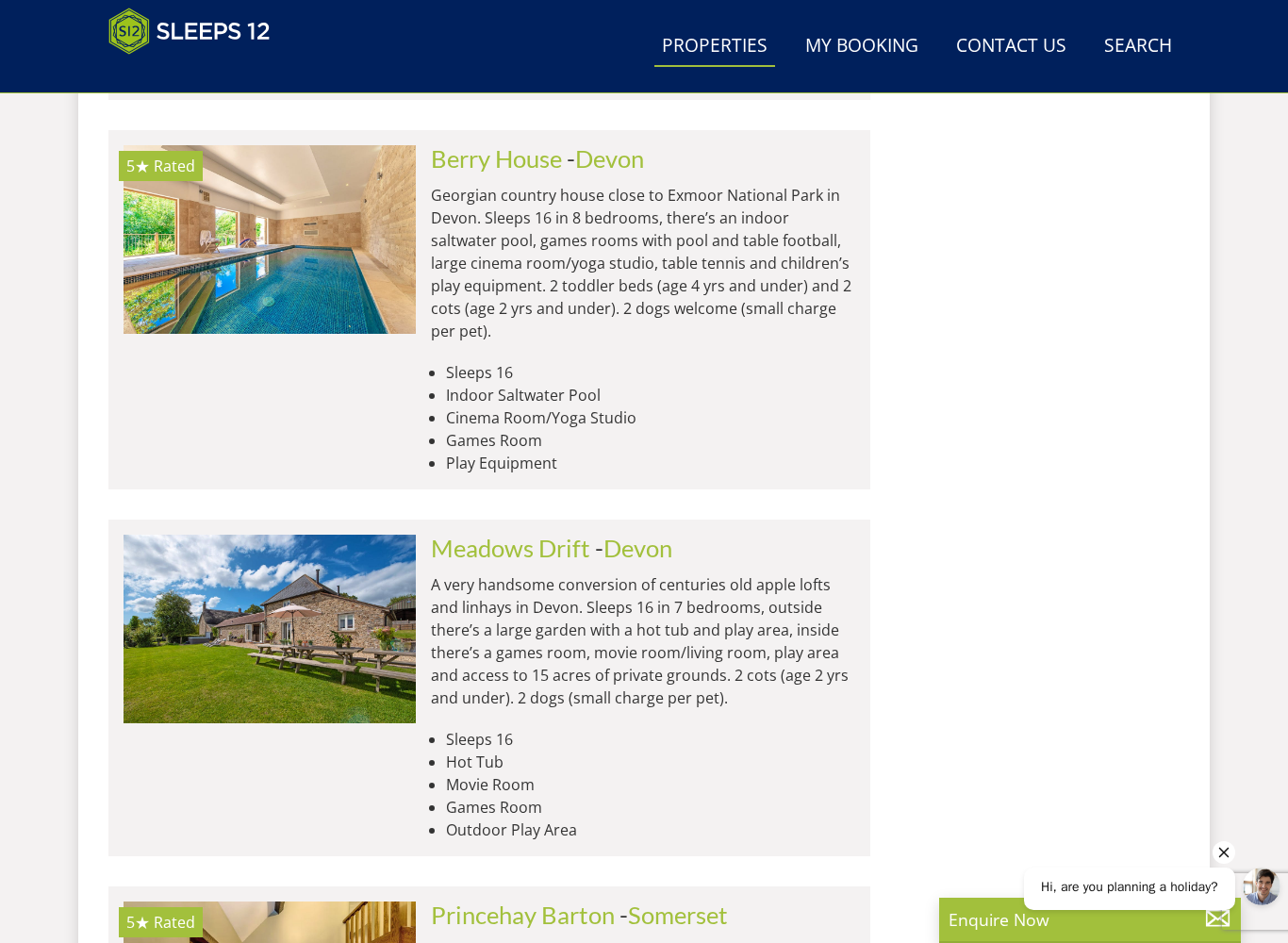click at bounding box center [270, 240] 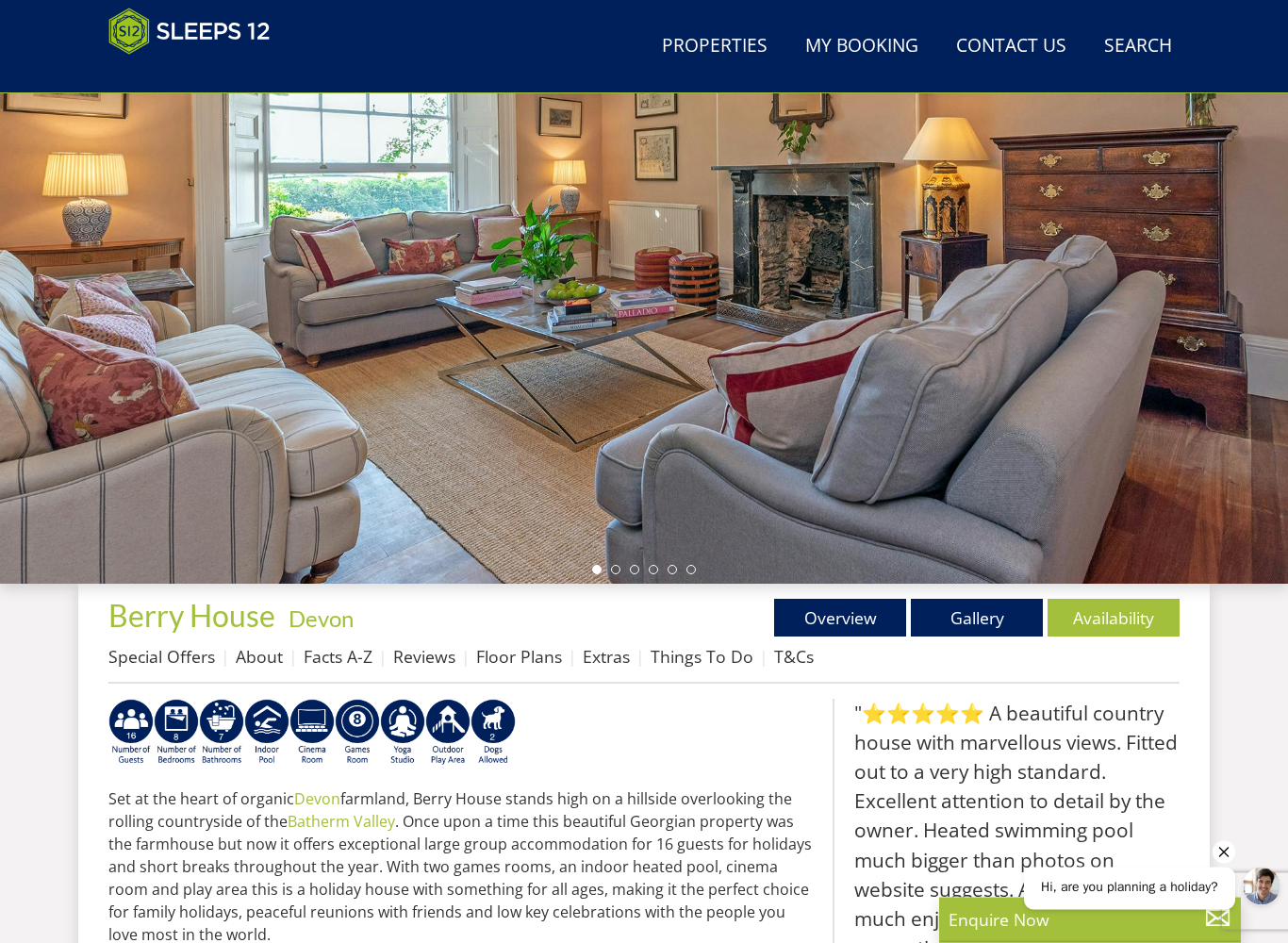 scroll, scrollTop: 211, scrollLeft: 0, axis: vertical 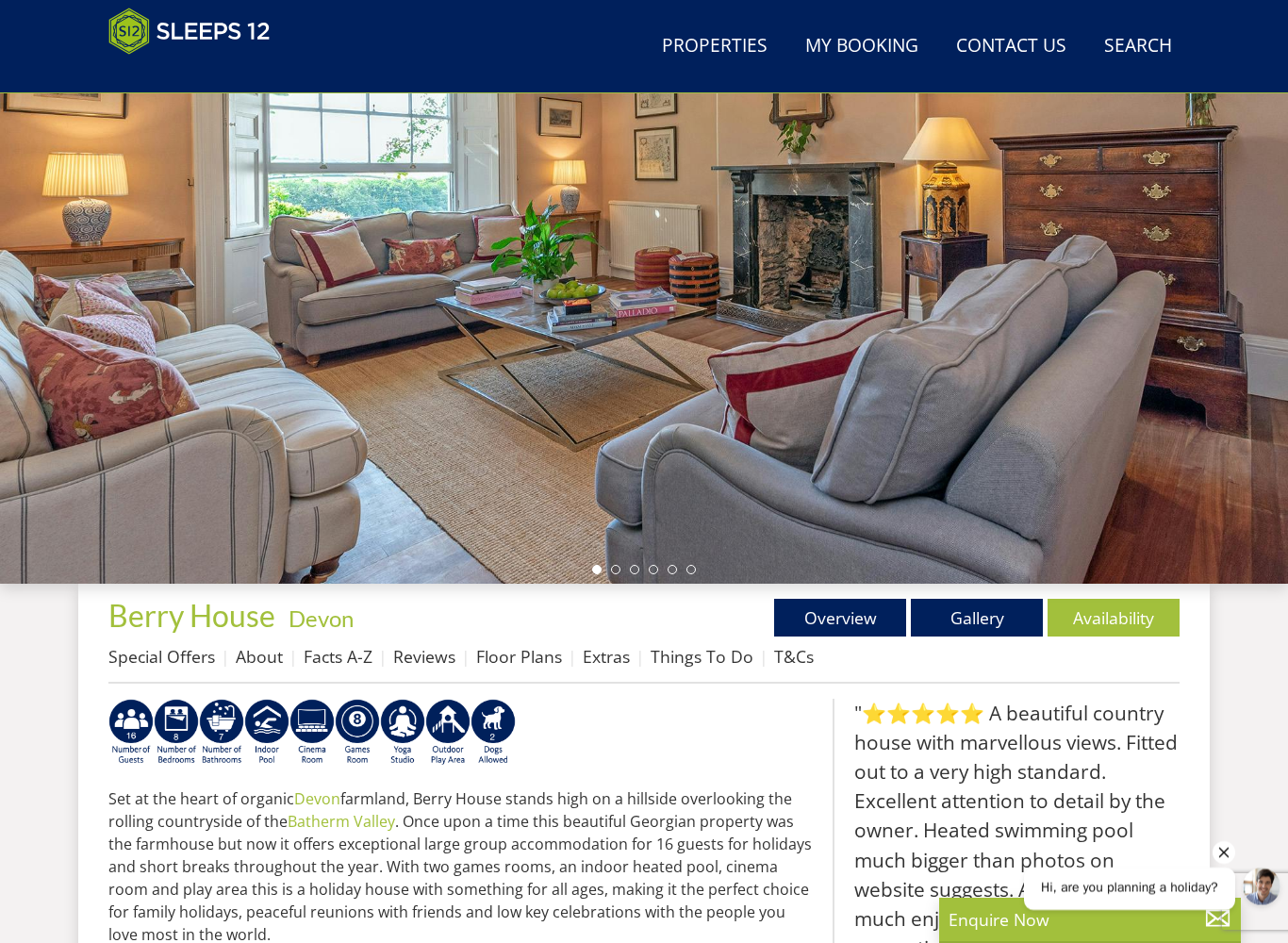click on "Gallery" at bounding box center (977, 618) 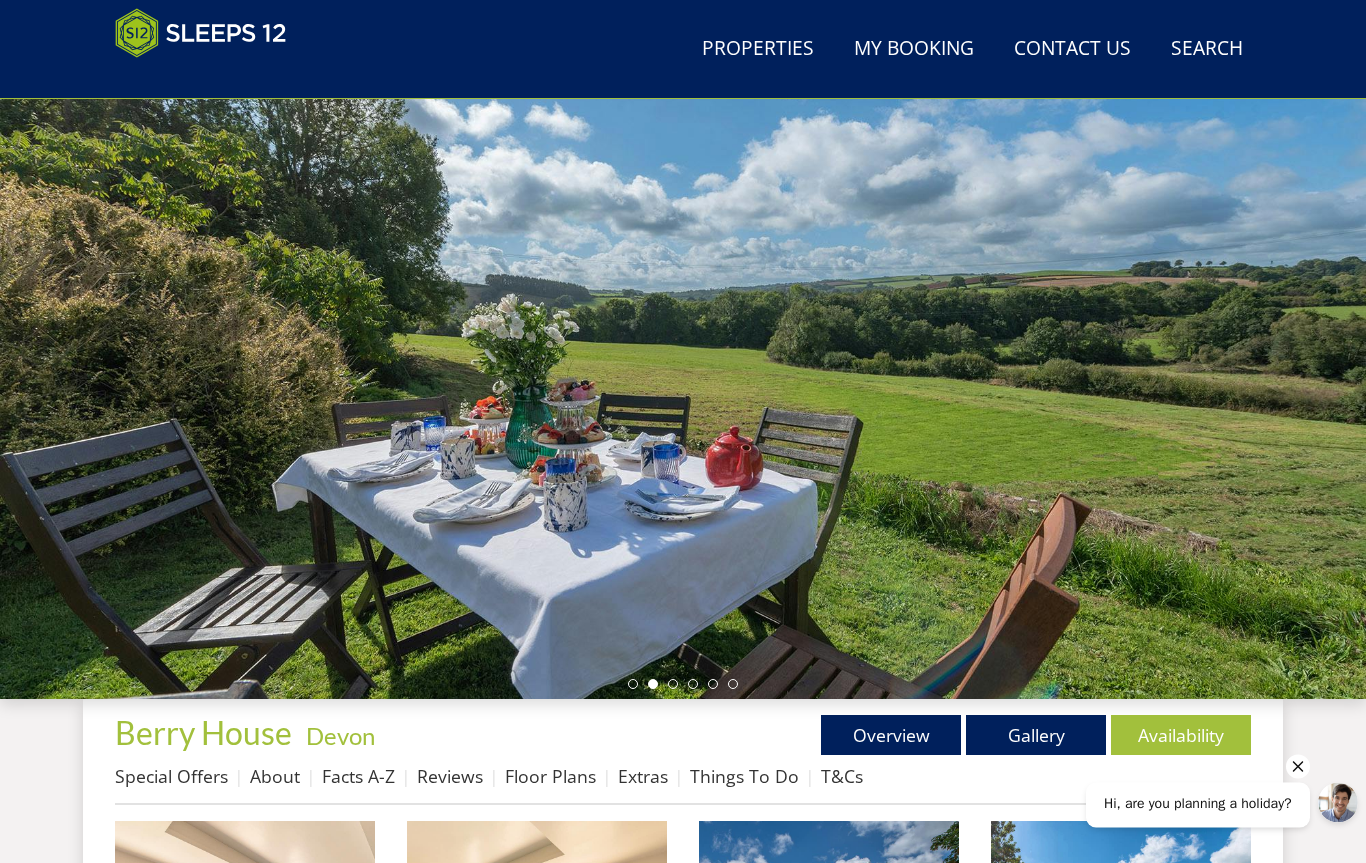 scroll, scrollTop: 0, scrollLeft: 0, axis: both 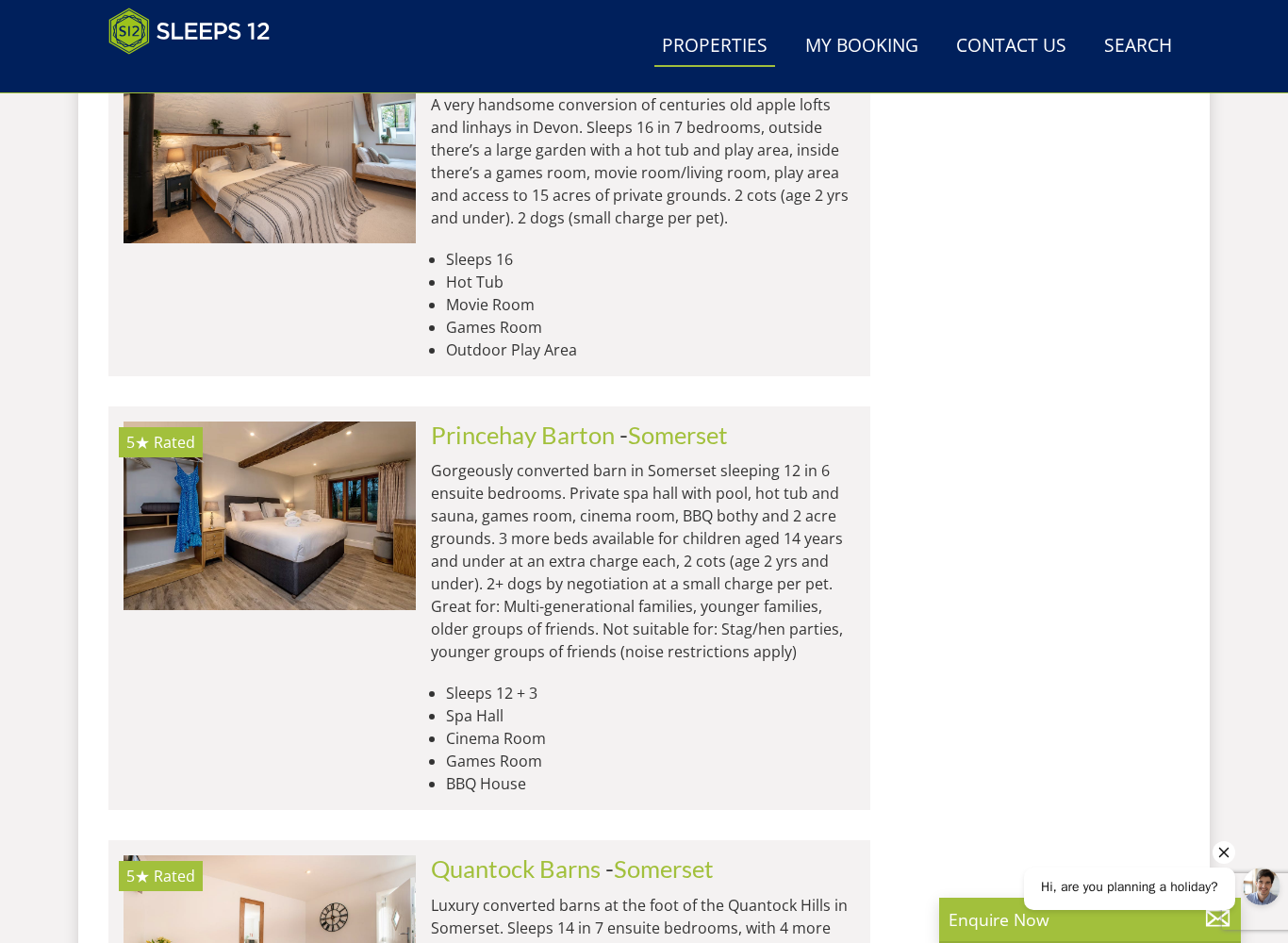 click at bounding box center (270, 516) 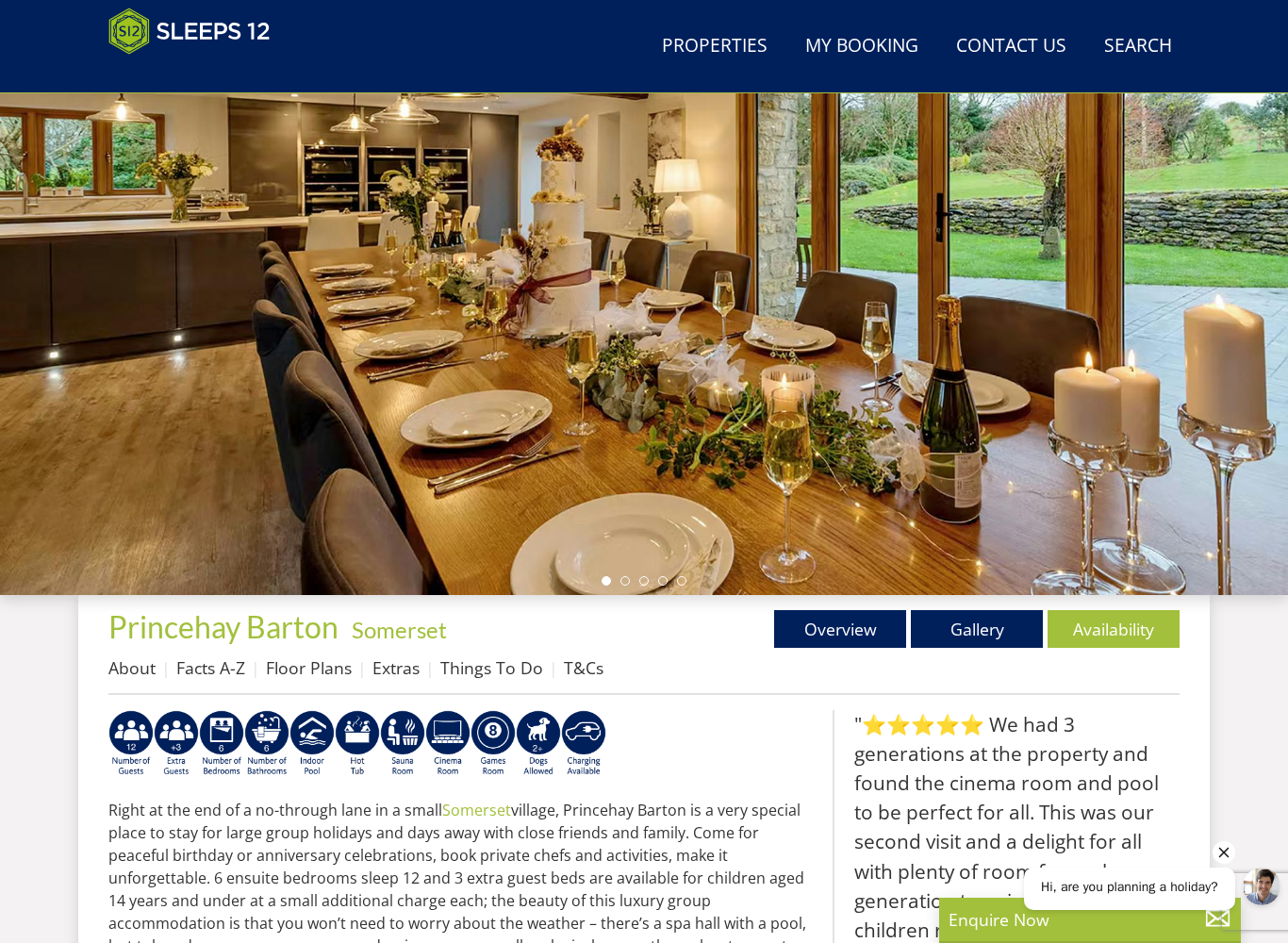 click on "Gallery" at bounding box center [977, 629] 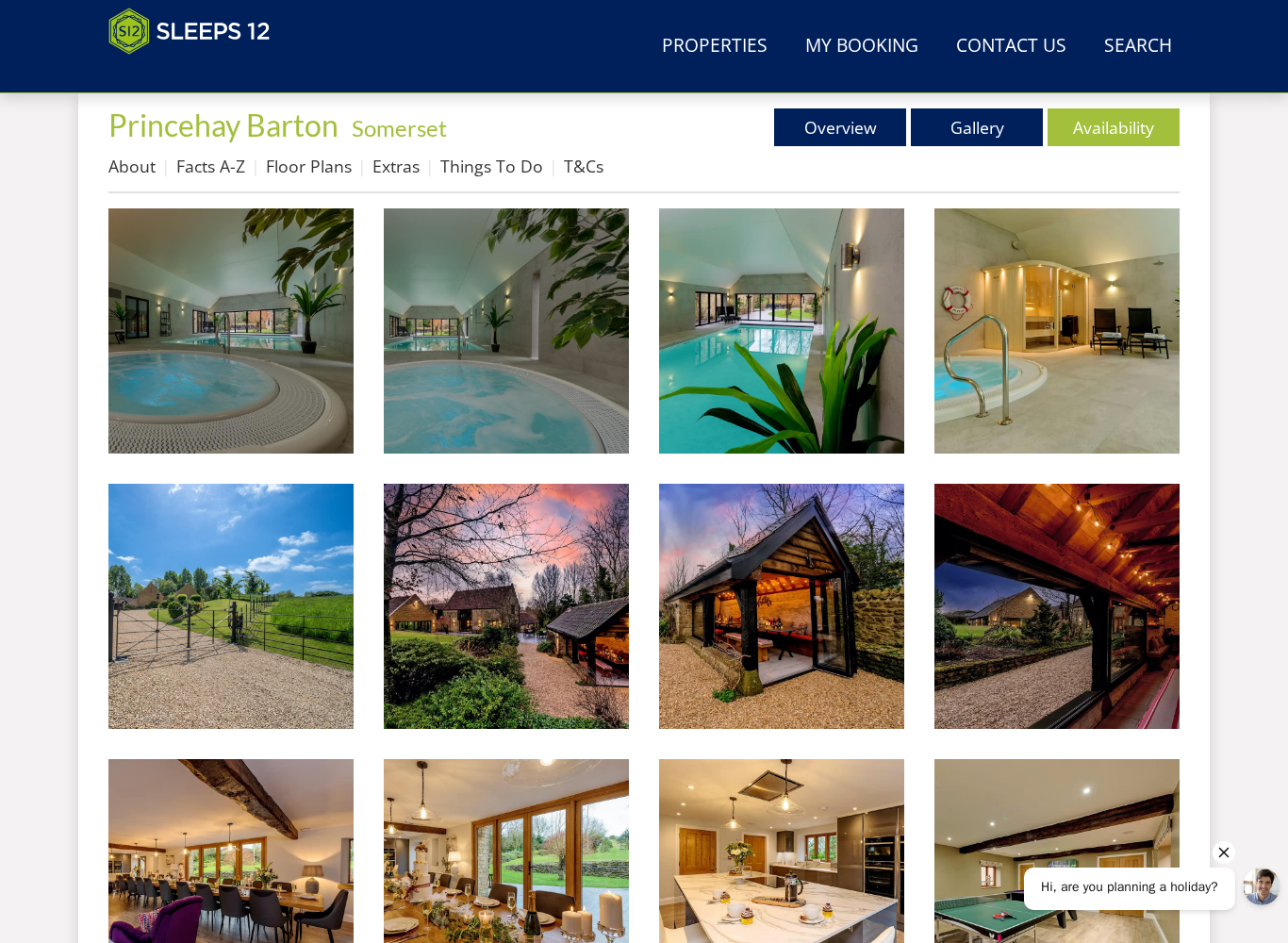 click at bounding box center [231, 331] 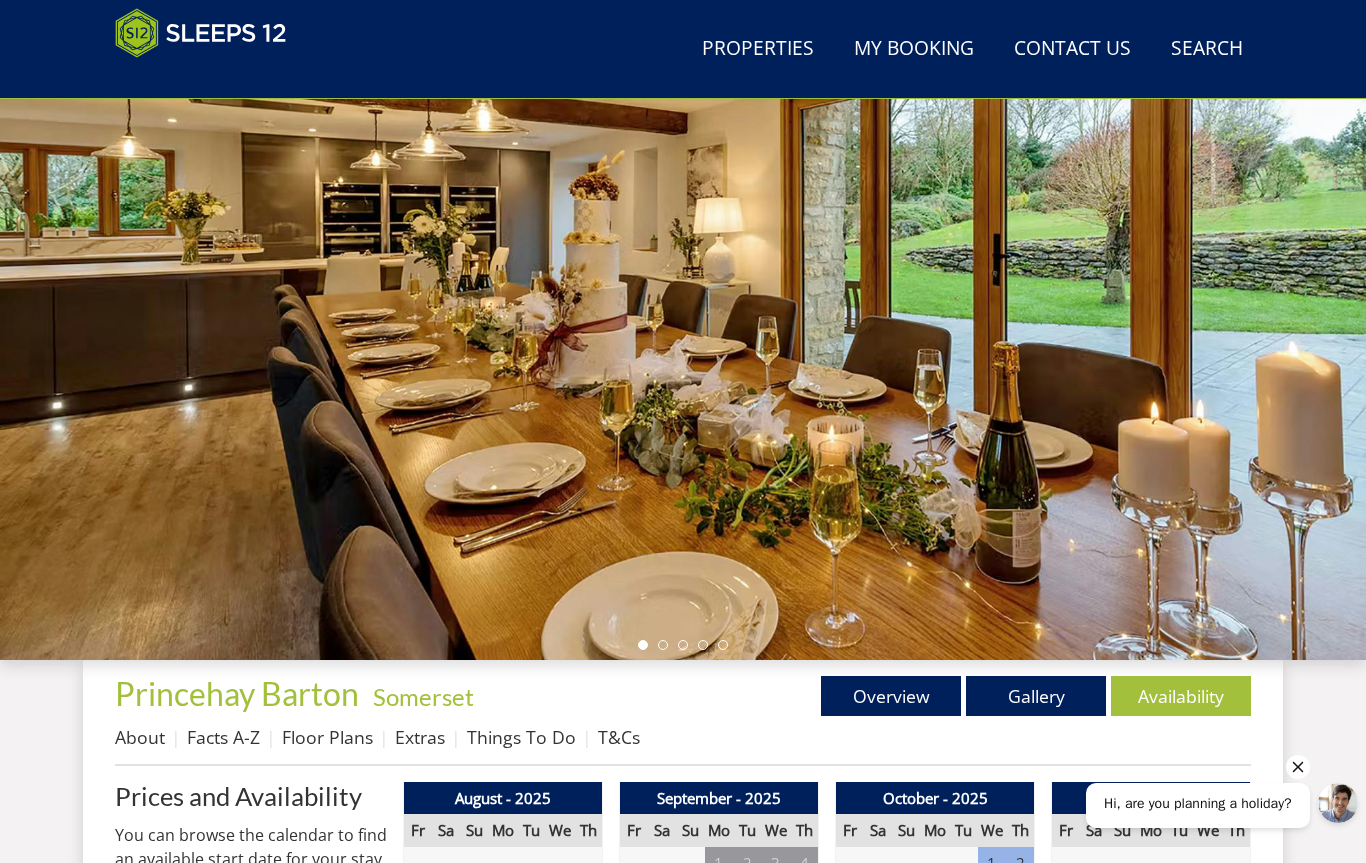 scroll, scrollTop: 0, scrollLeft: 0, axis: both 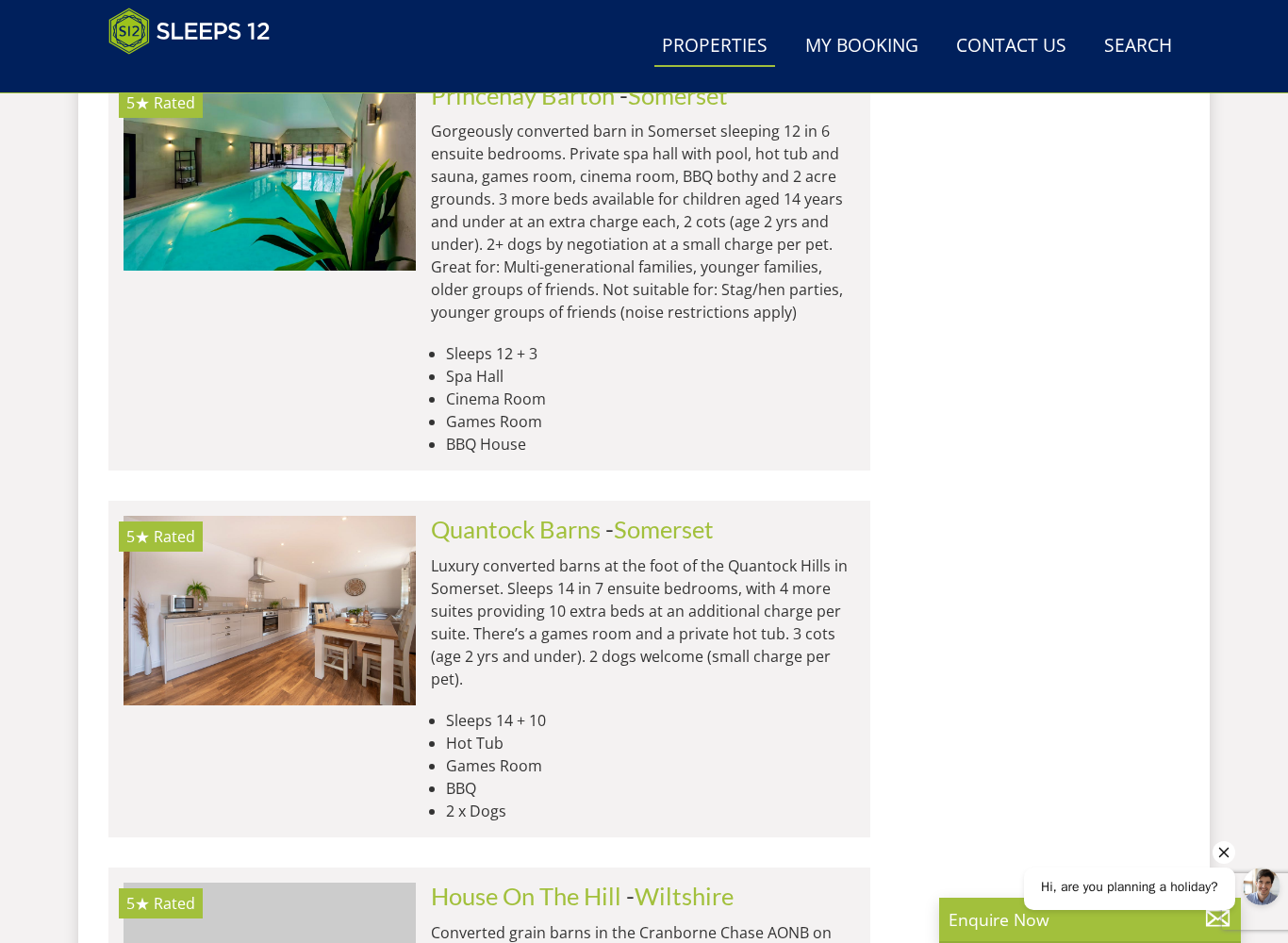 click at bounding box center [270, 610] 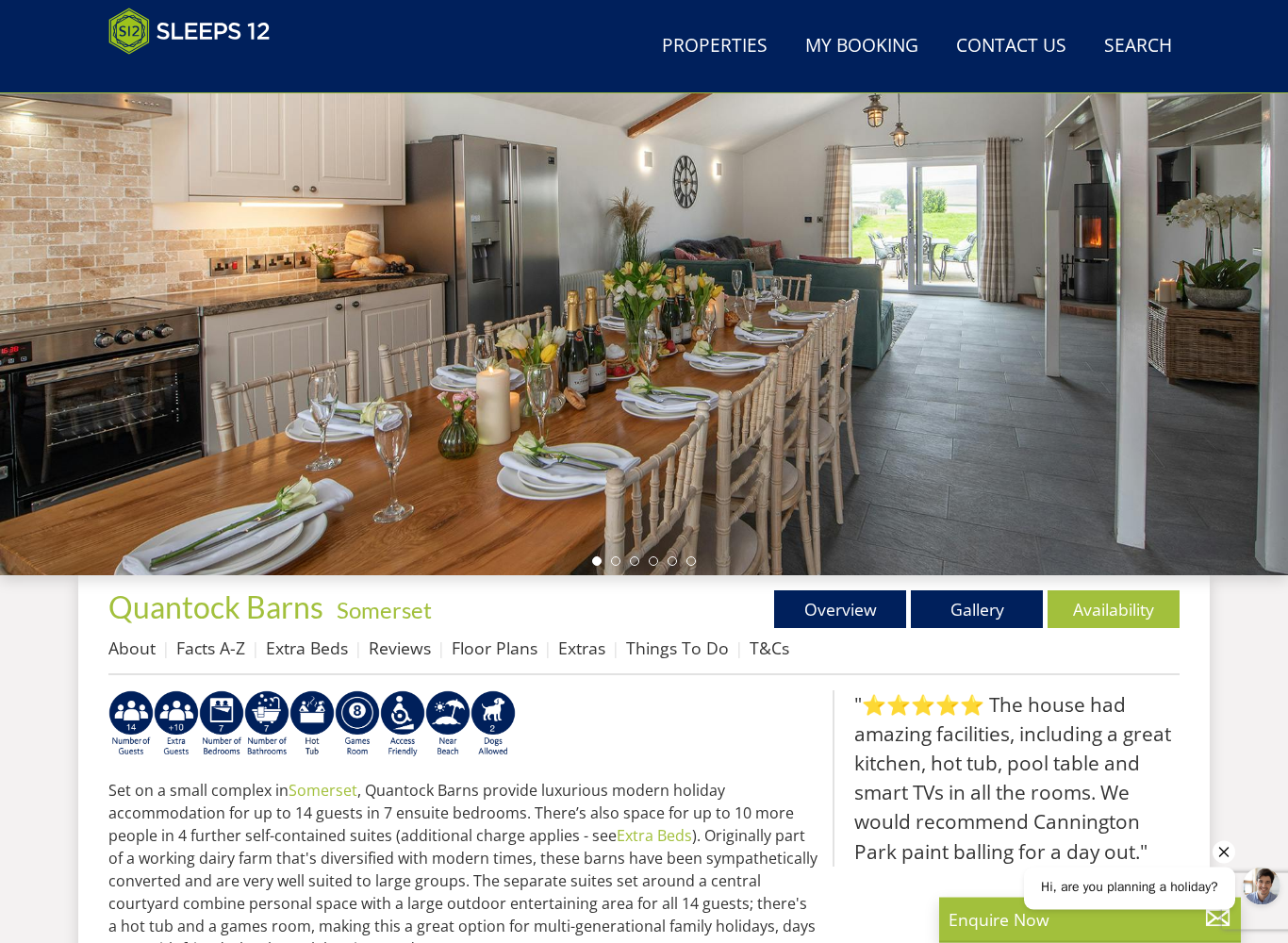 scroll, scrollTop: 220, scrollLeft: 0, axis: vertical 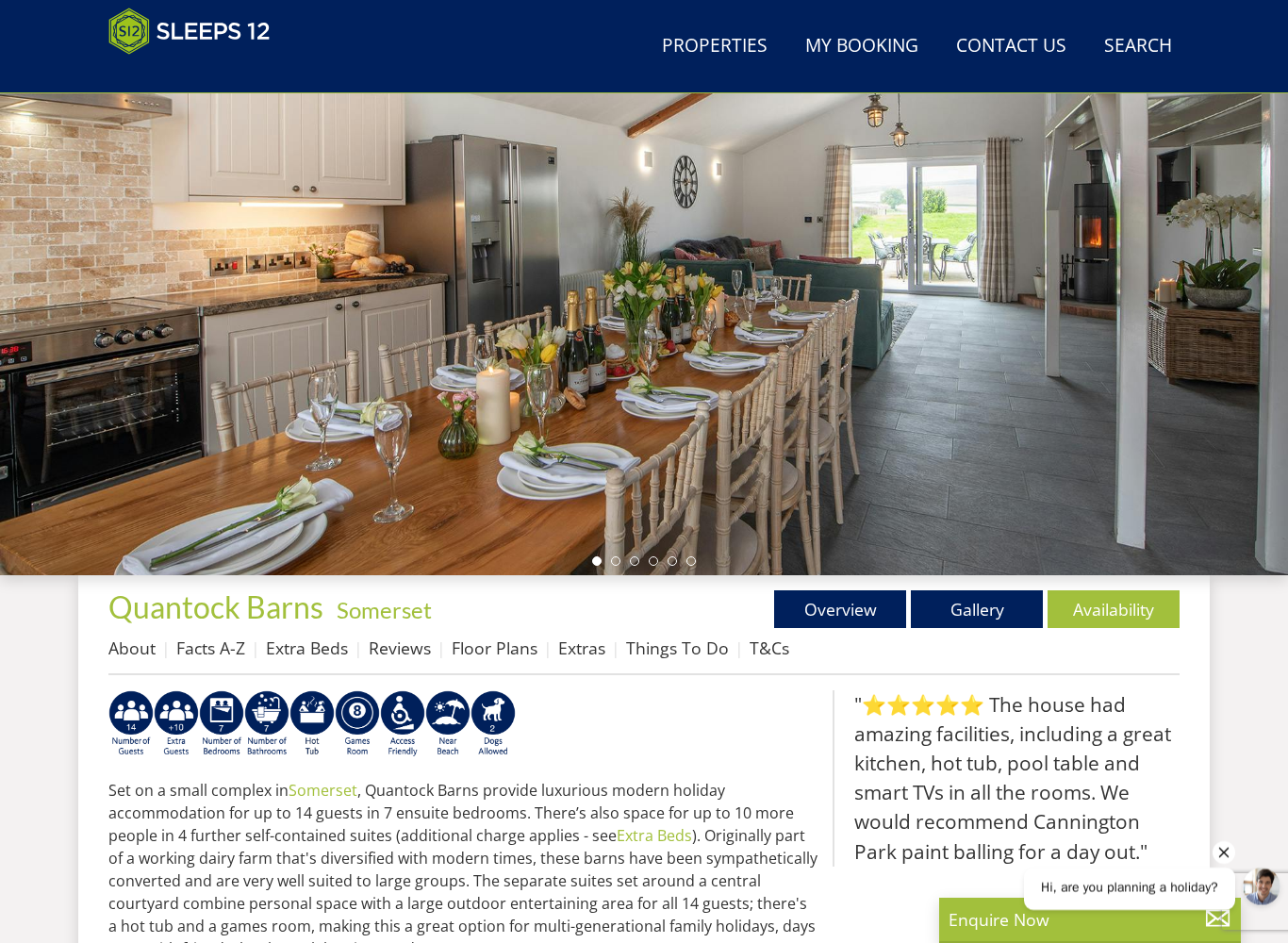click on "Gallery" at bounding box center [977, 609] 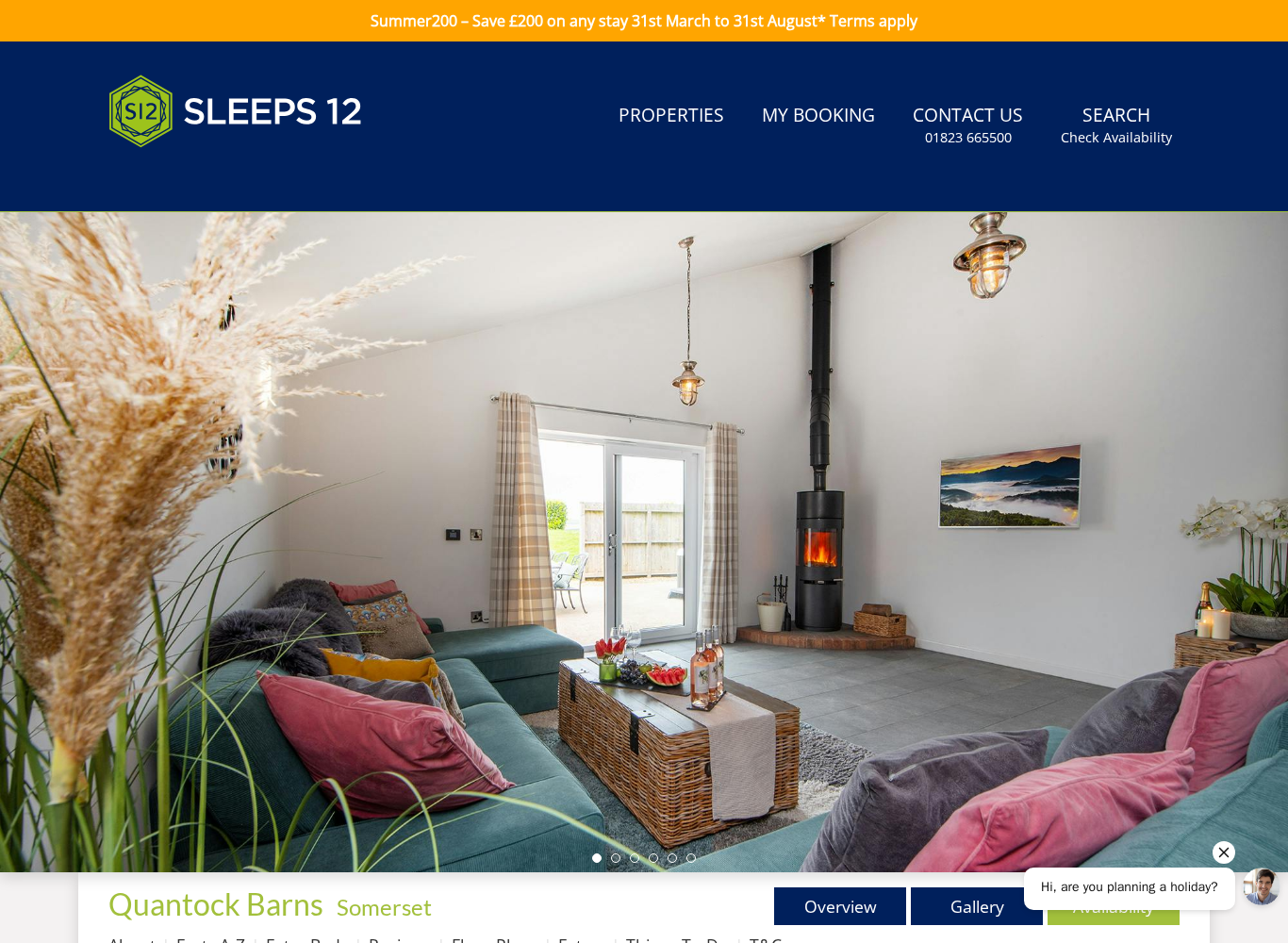 scroll, scrollTop: 64, scrollLeft: 0, axis: vertical 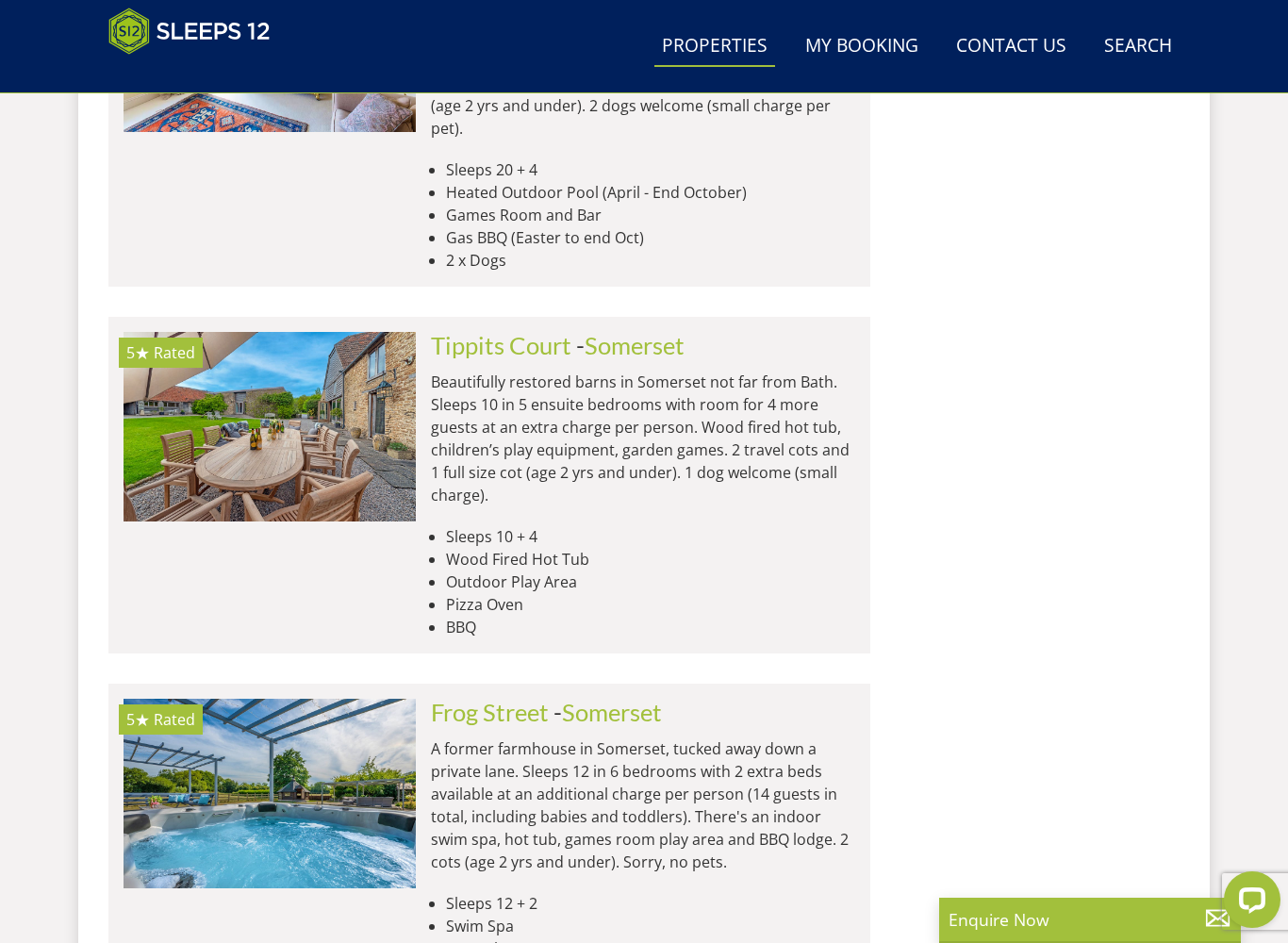 click at bounding box center [270, 793] 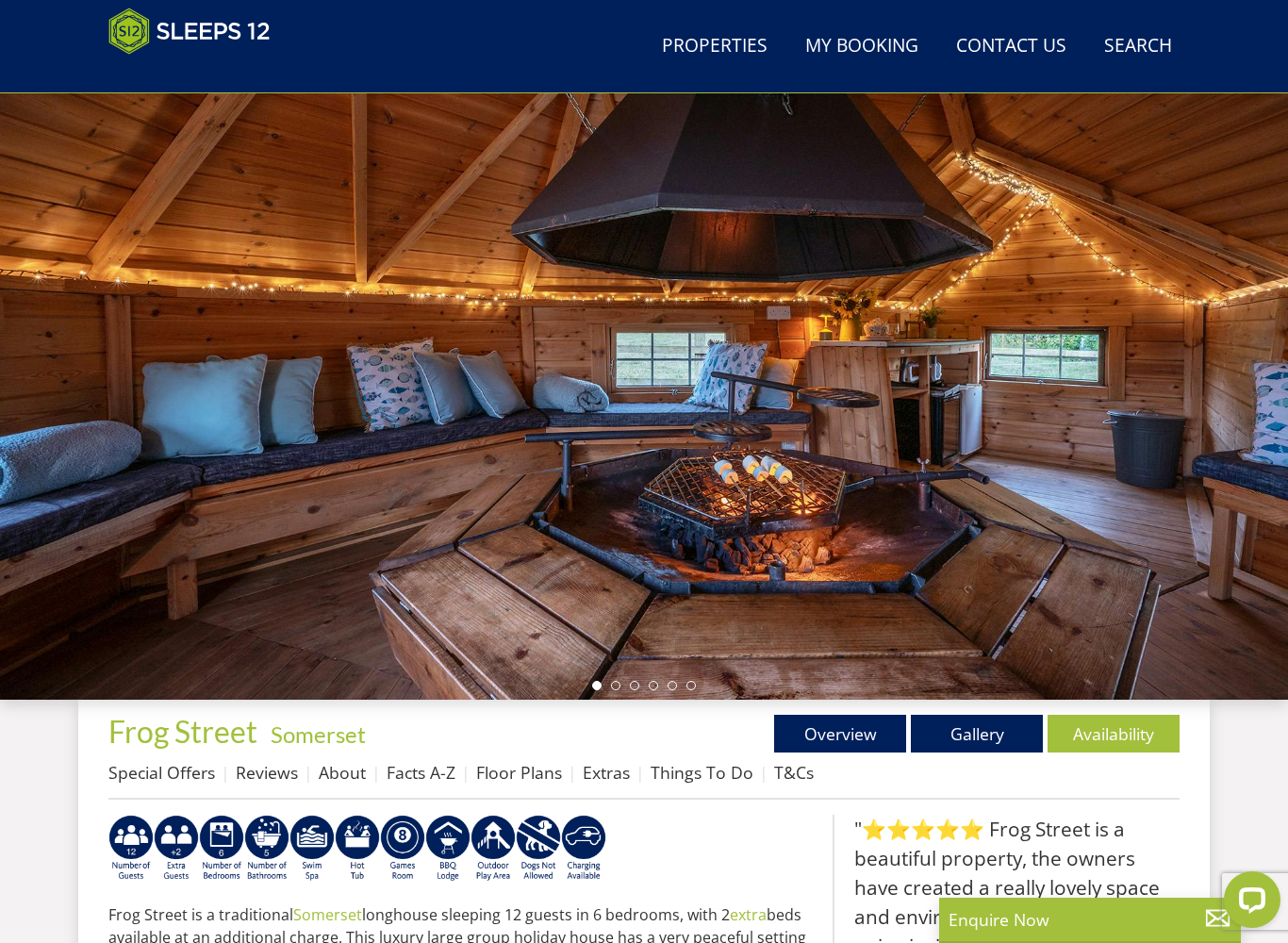 click on "Gallery" at bounding box center [977, 734] 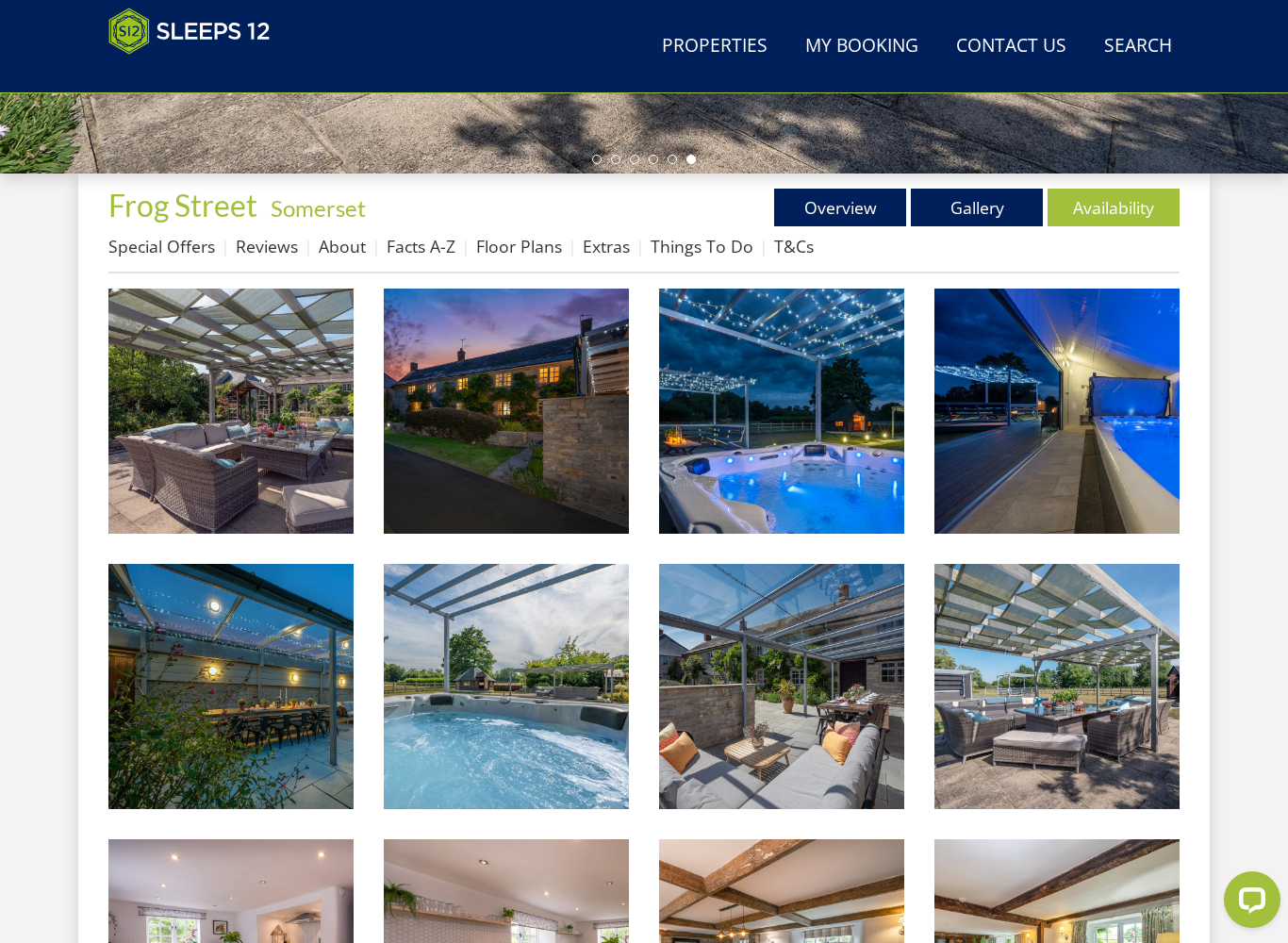 click at bounding box center [231, 411] 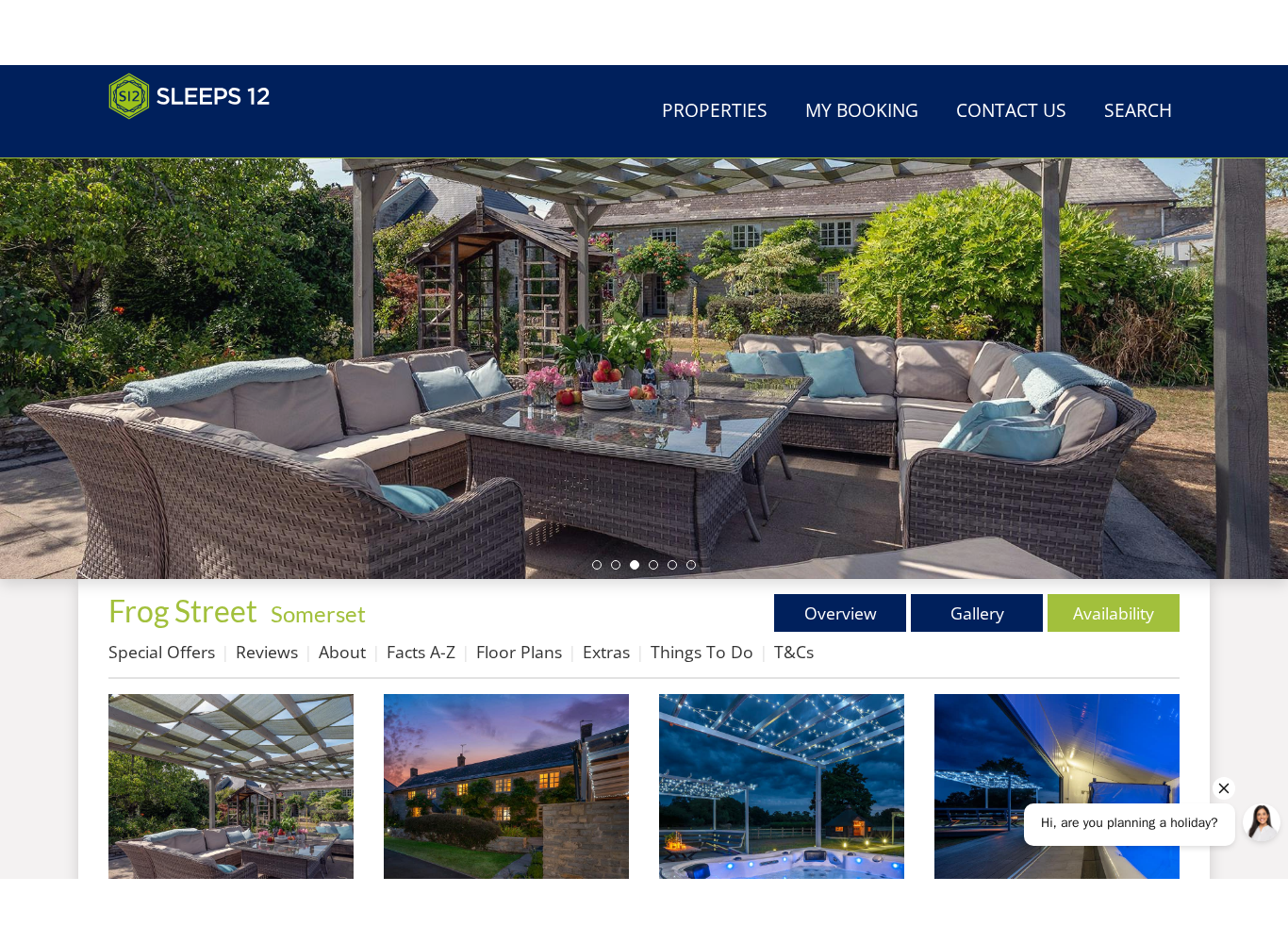scroll, scrollTop: 327, scrollLeft: 0, axis: vertical 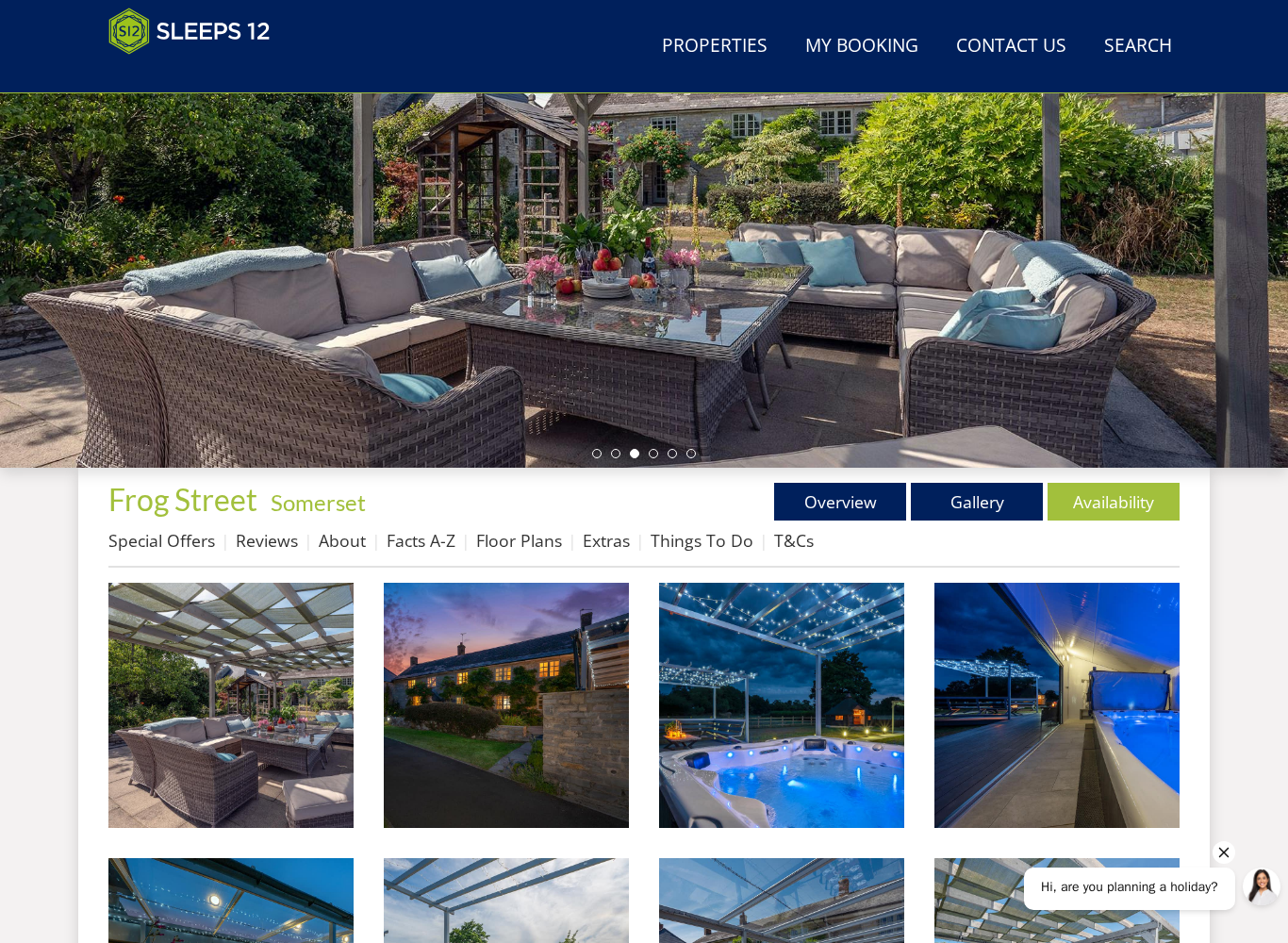 click on "Availability" at bounding box center (1114, 502) 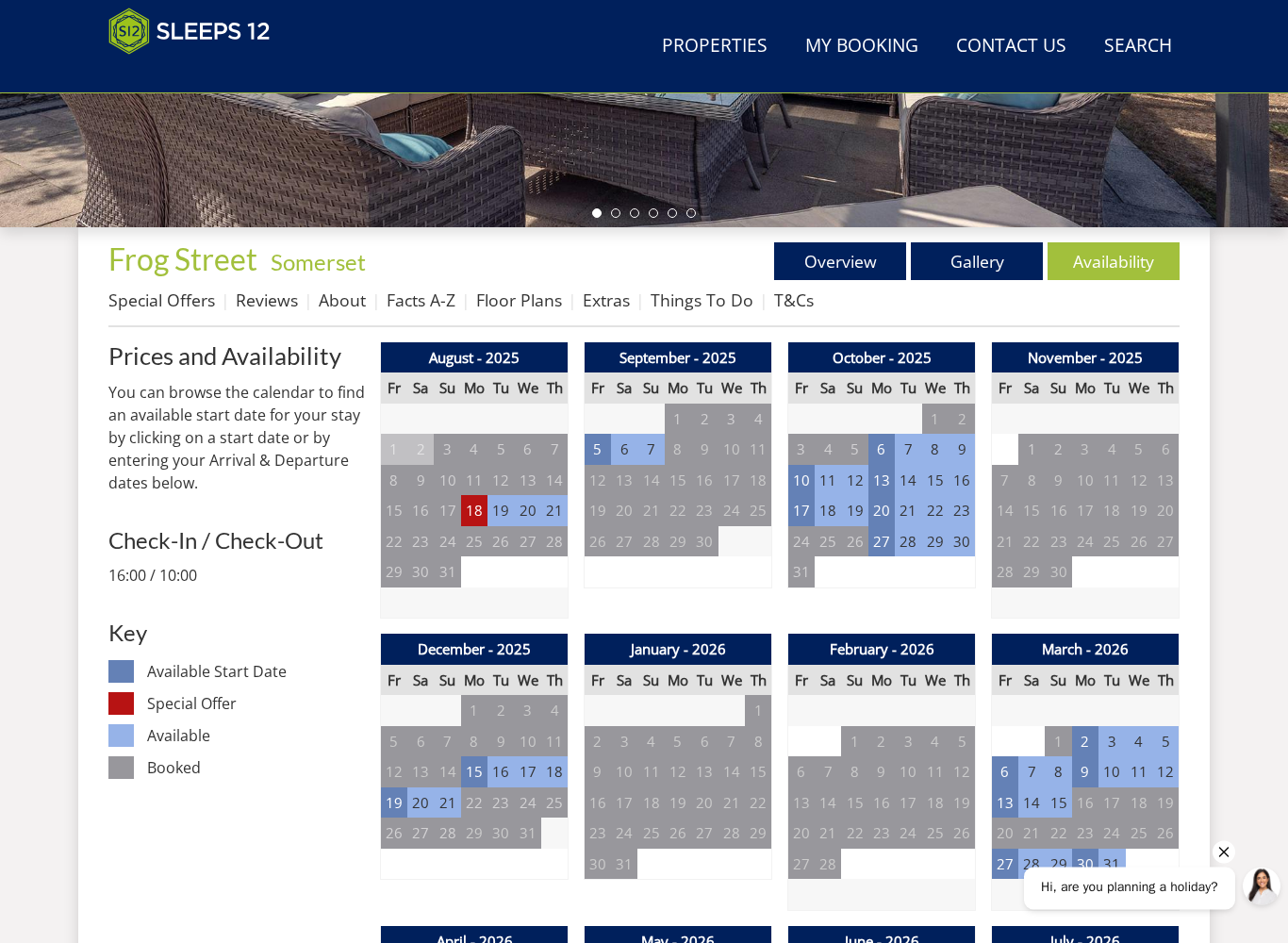 scroll, scrollTop: 569, scrollLeft: 0, axis: vertical 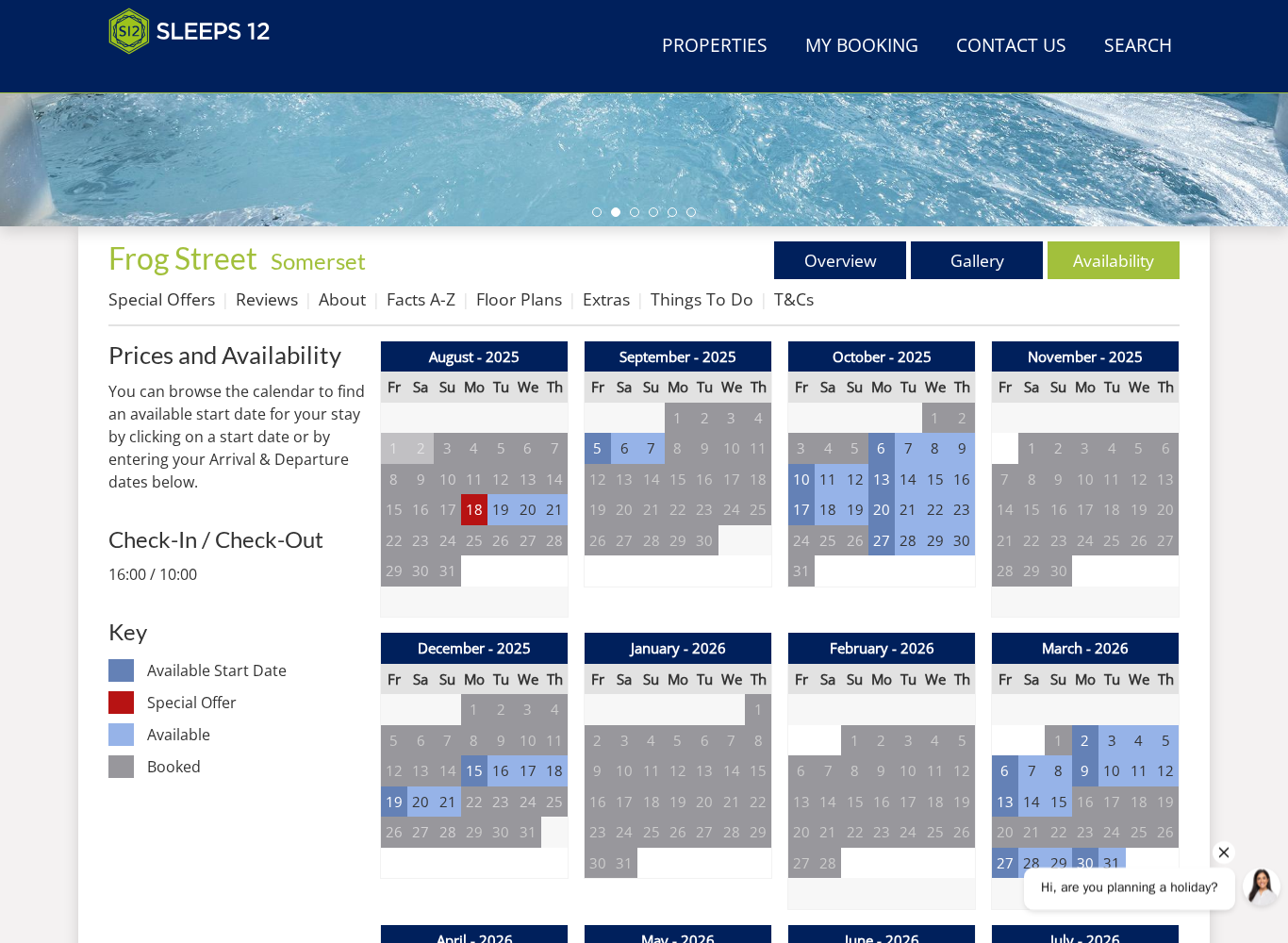 click on "27" at bounding box center (882, 540) 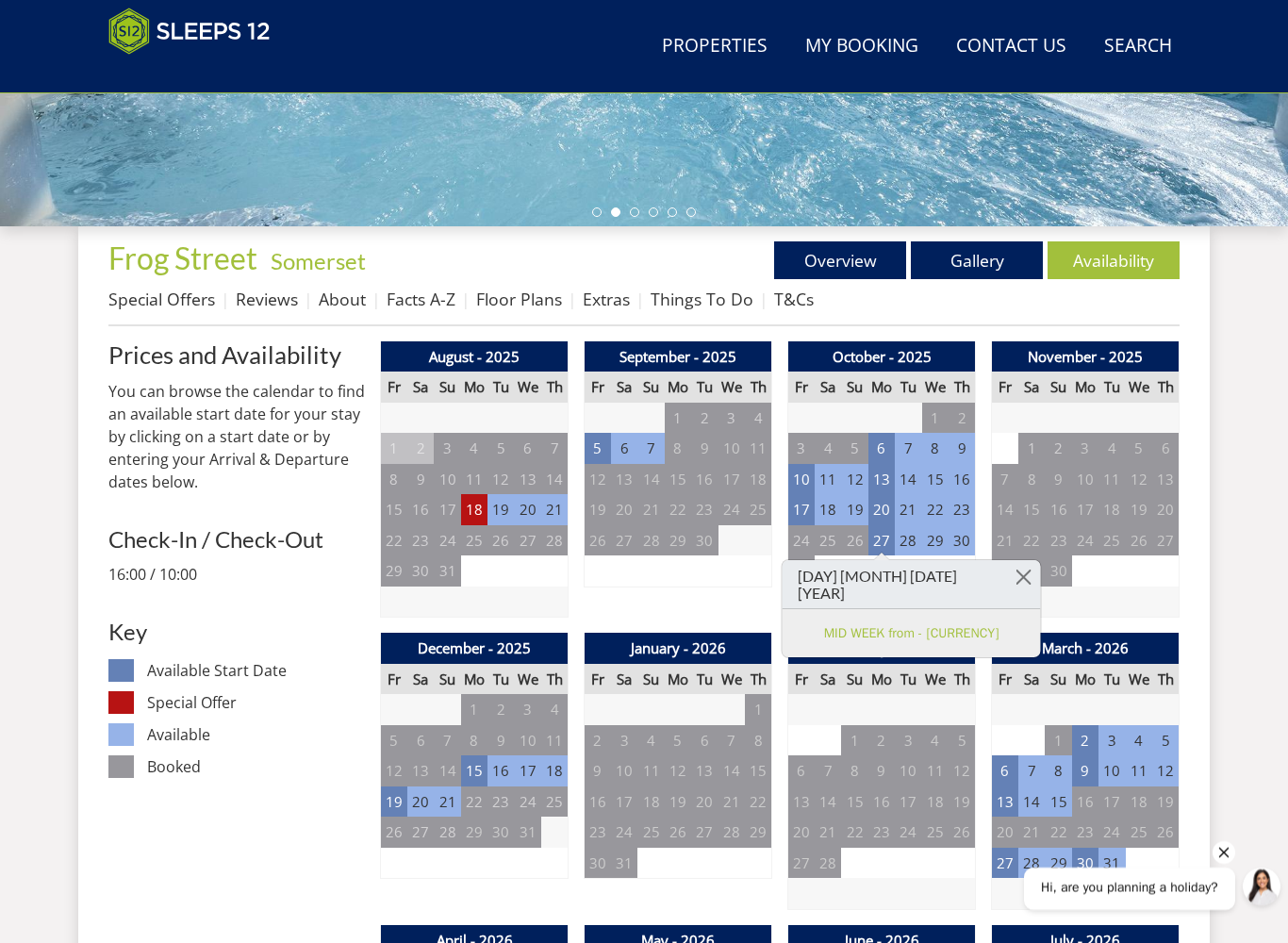 click on "Contact Us [PHONE]" at bounding box center [644, 1358] 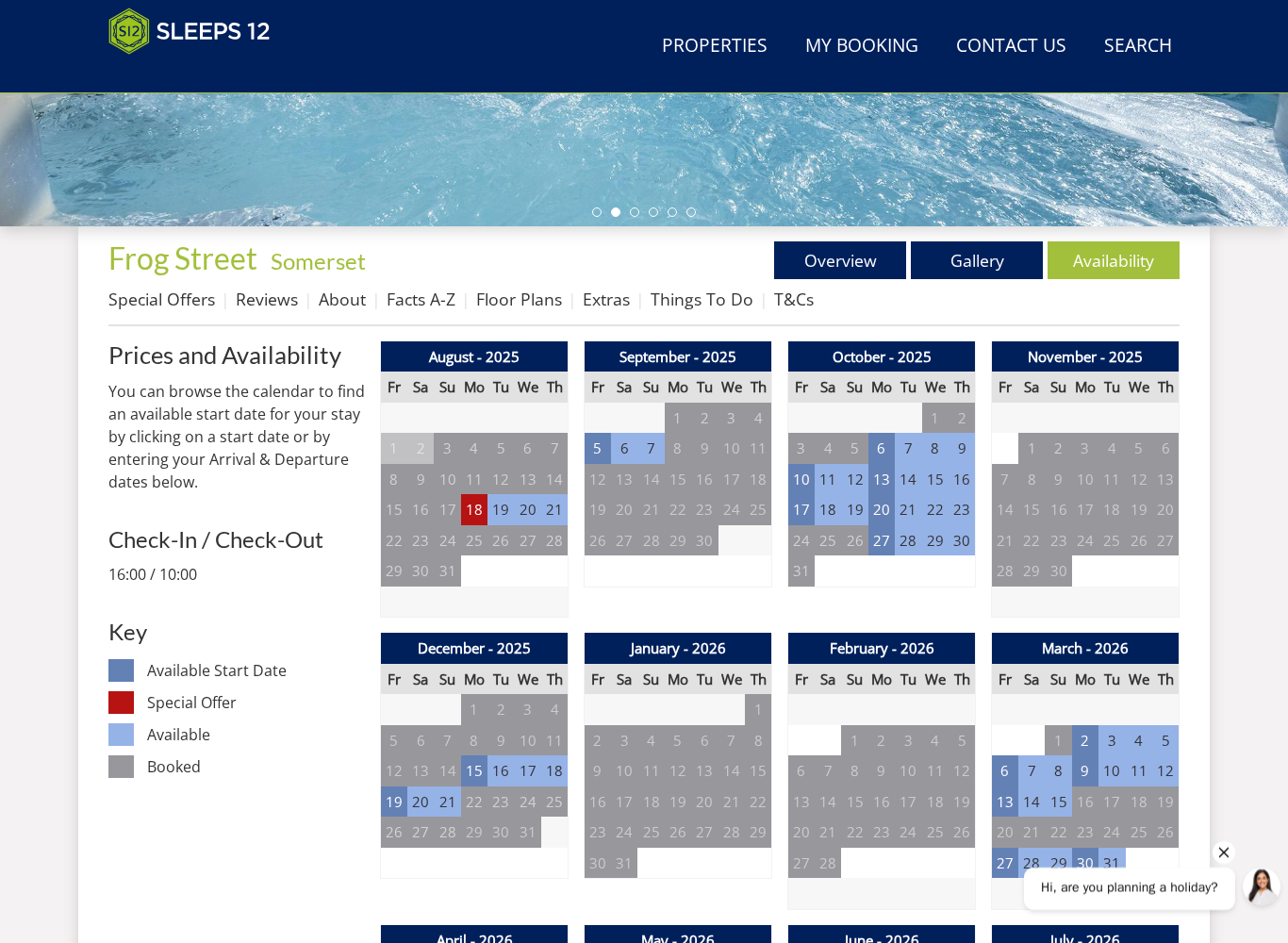 click on "Contact Us [PHONE]" at bounding box center (644, 1358) 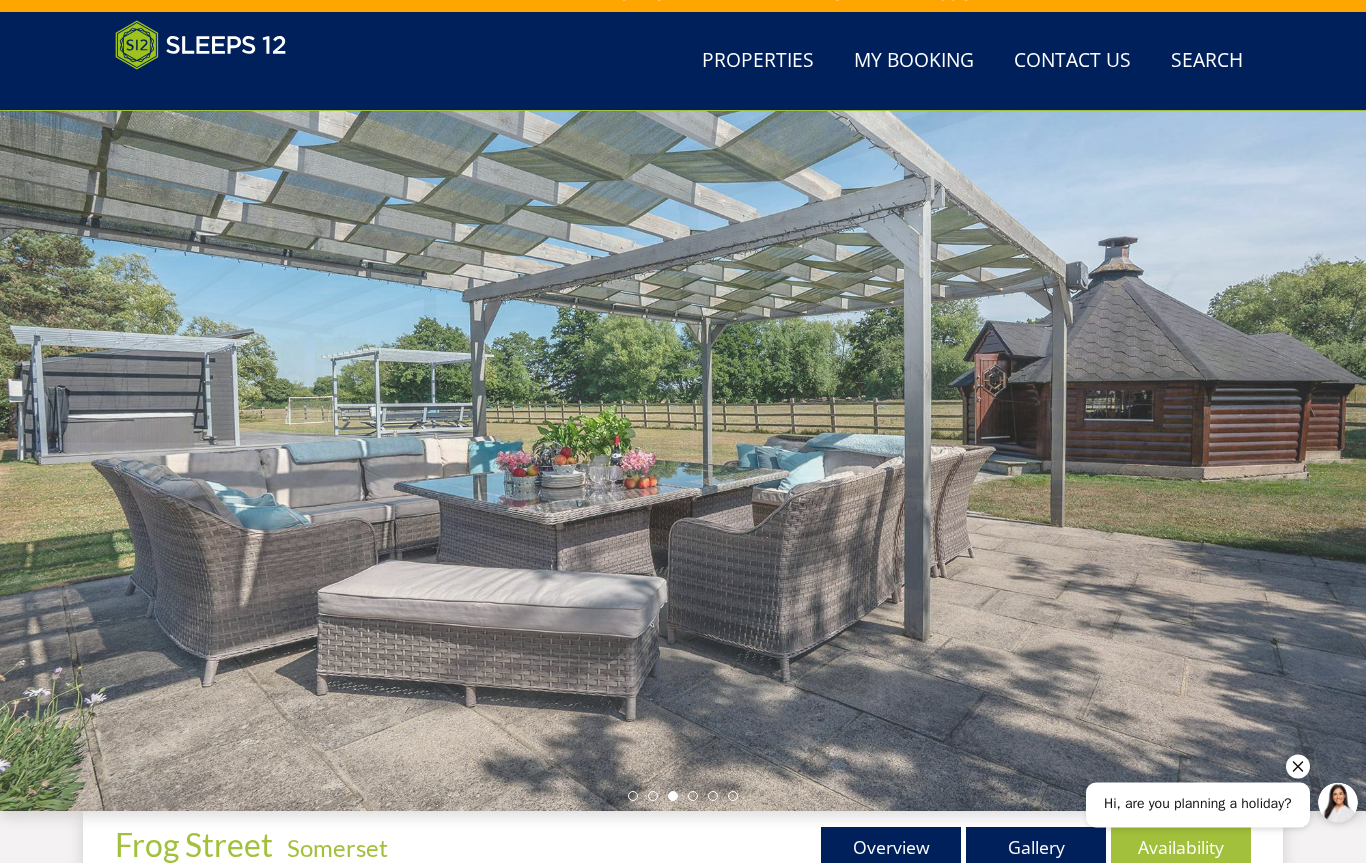 scroll, scrollTop: 0, scrollLeft: 0, axis: both 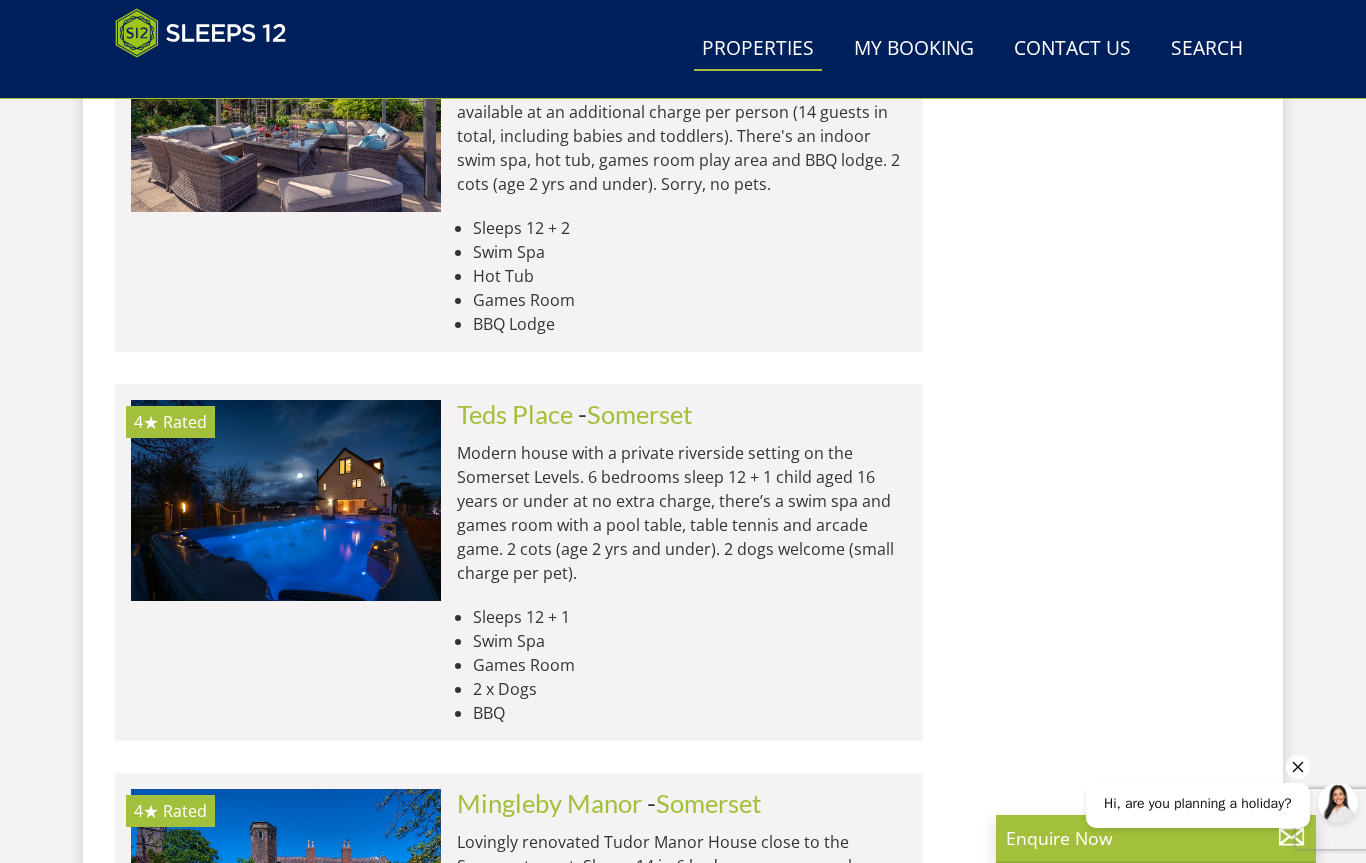 click at bounding box center (286, 500) 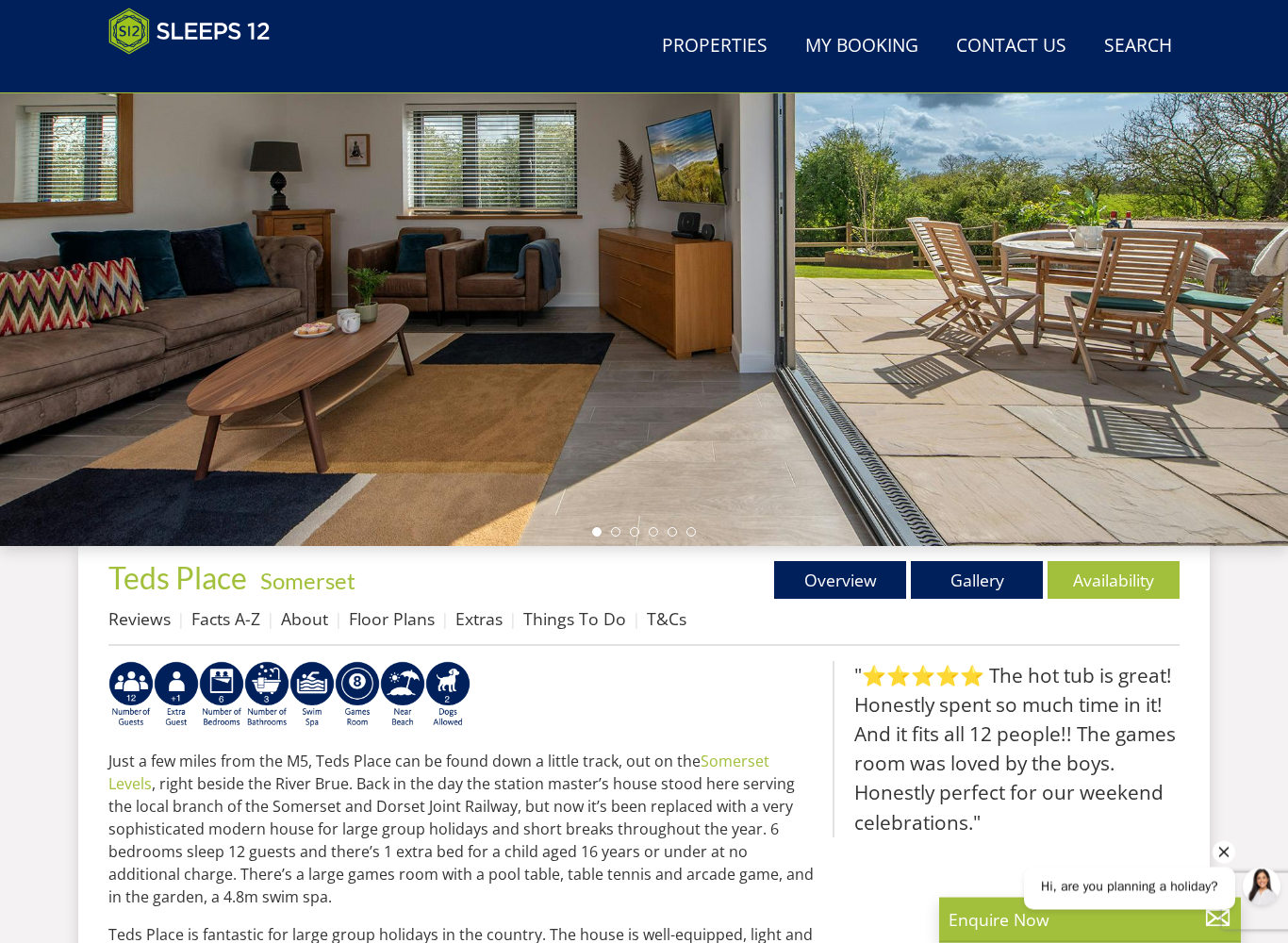 scroll, scrollTop: 259, scrollLeft: 0, axis: vertical 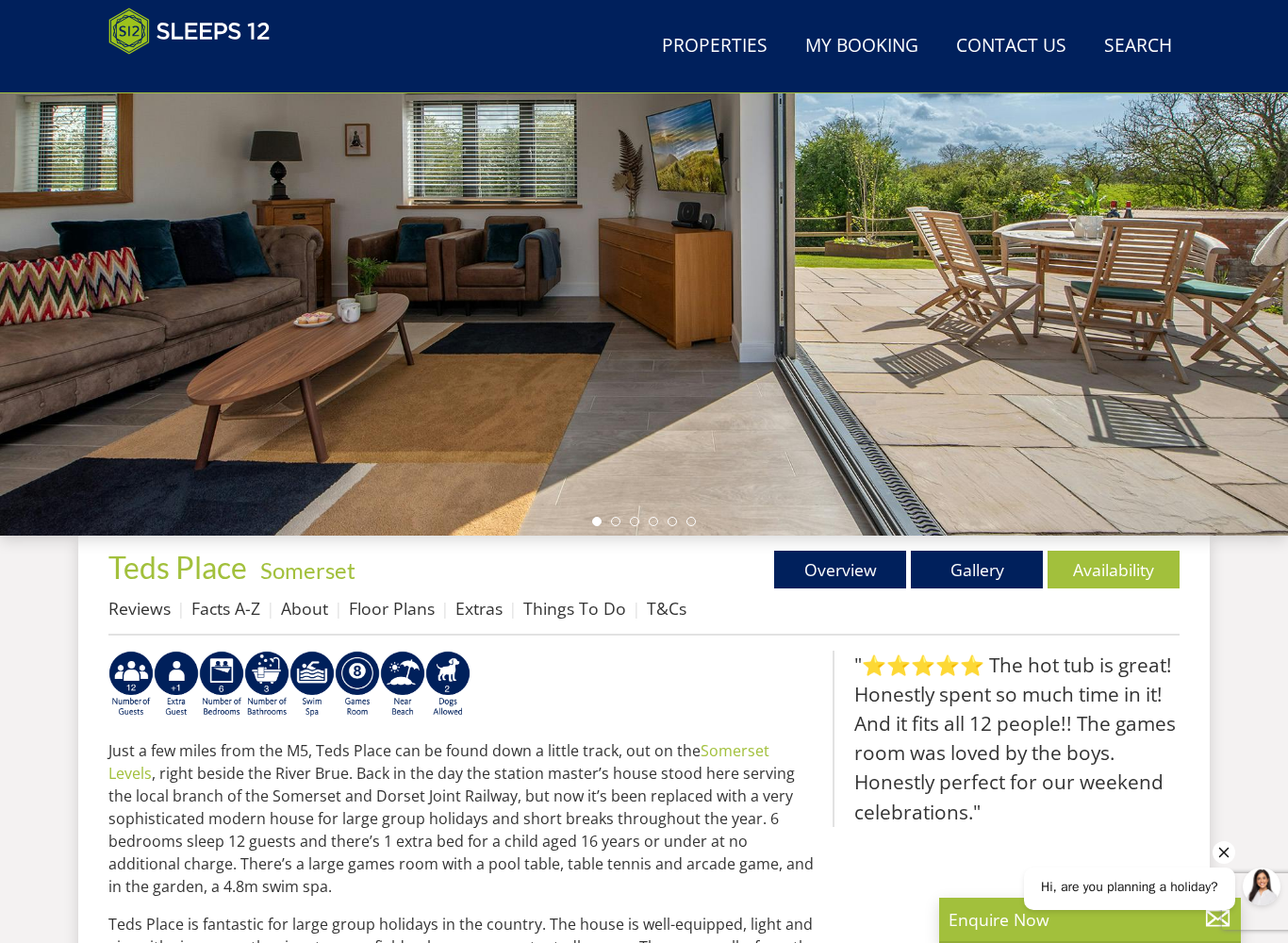 click on "Gallery" at bounding box center (977, 570) 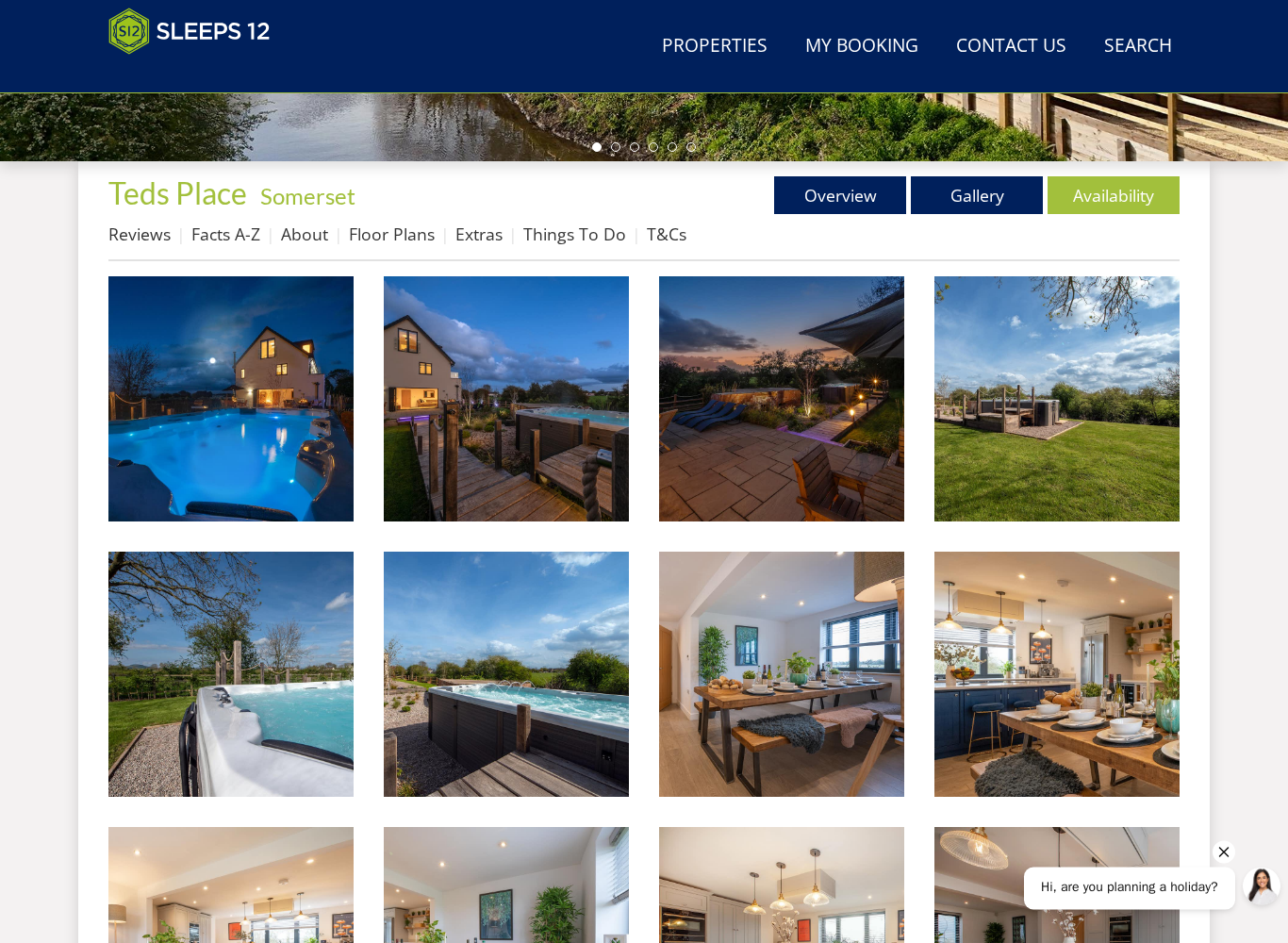 scroll, scrollTop: 634, scrollLeft: 0, axis: vertical 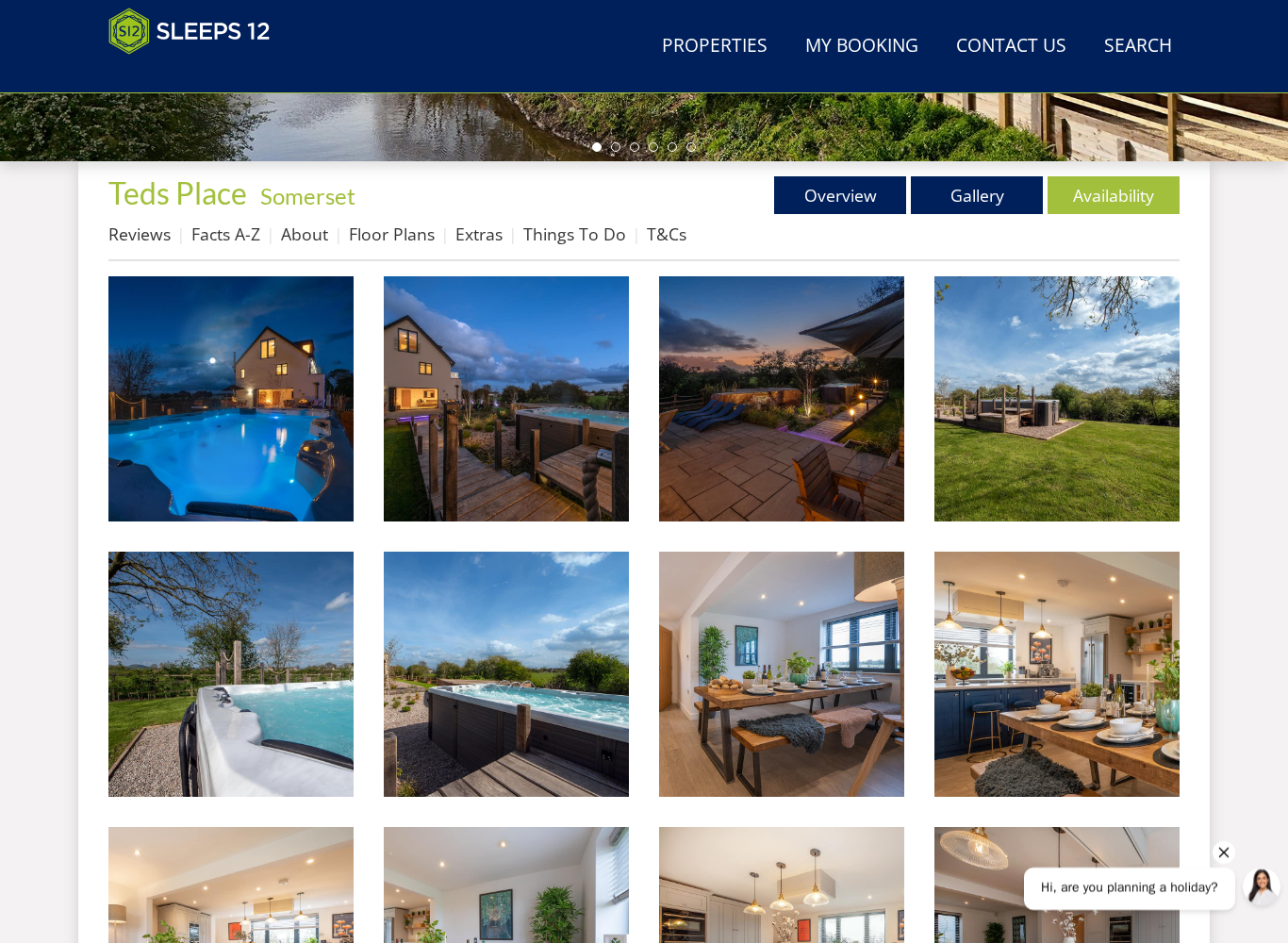 click at bounding box center (231, 399) 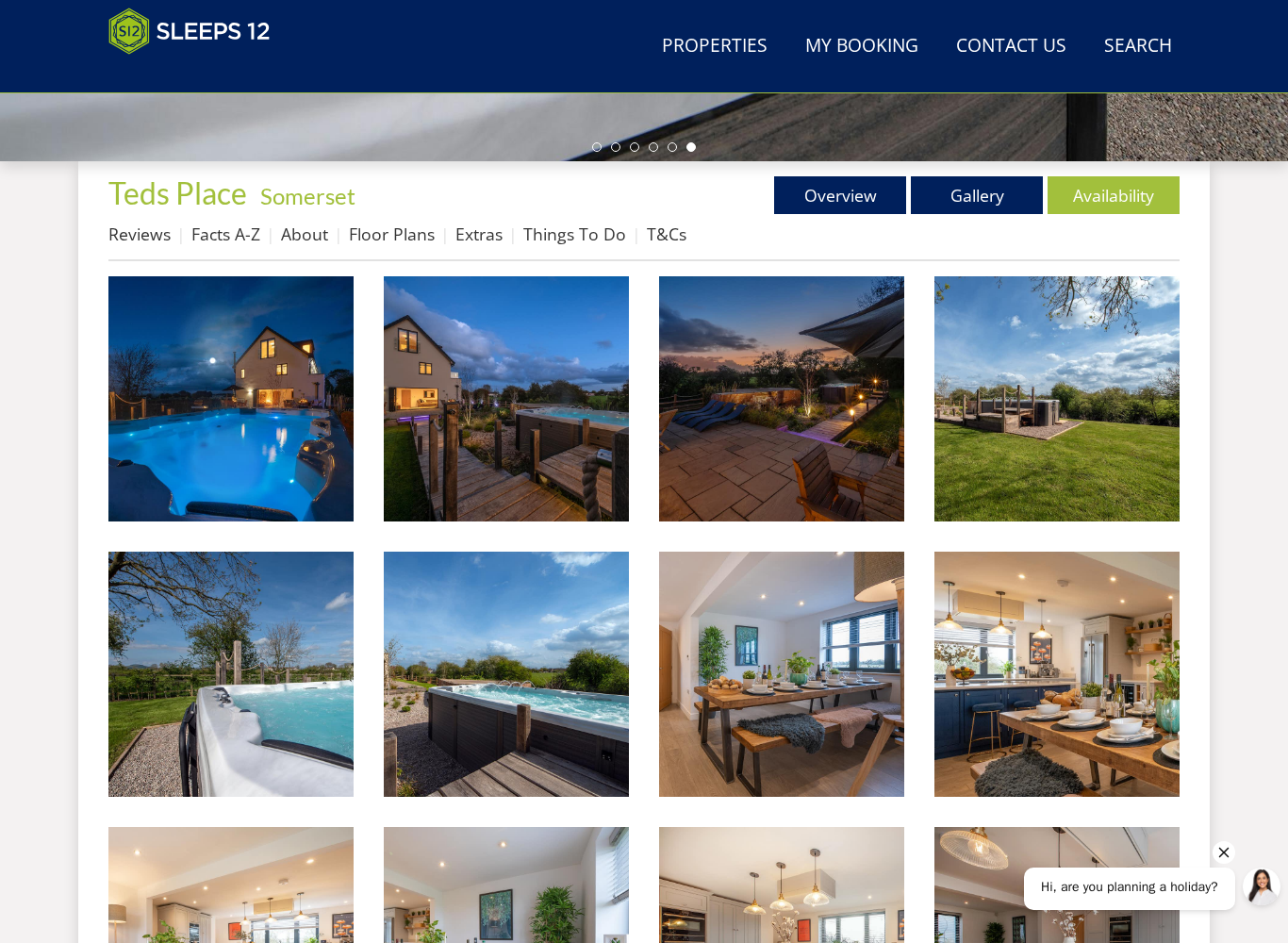 click on "Availability" at bounding box center [1114, 195] 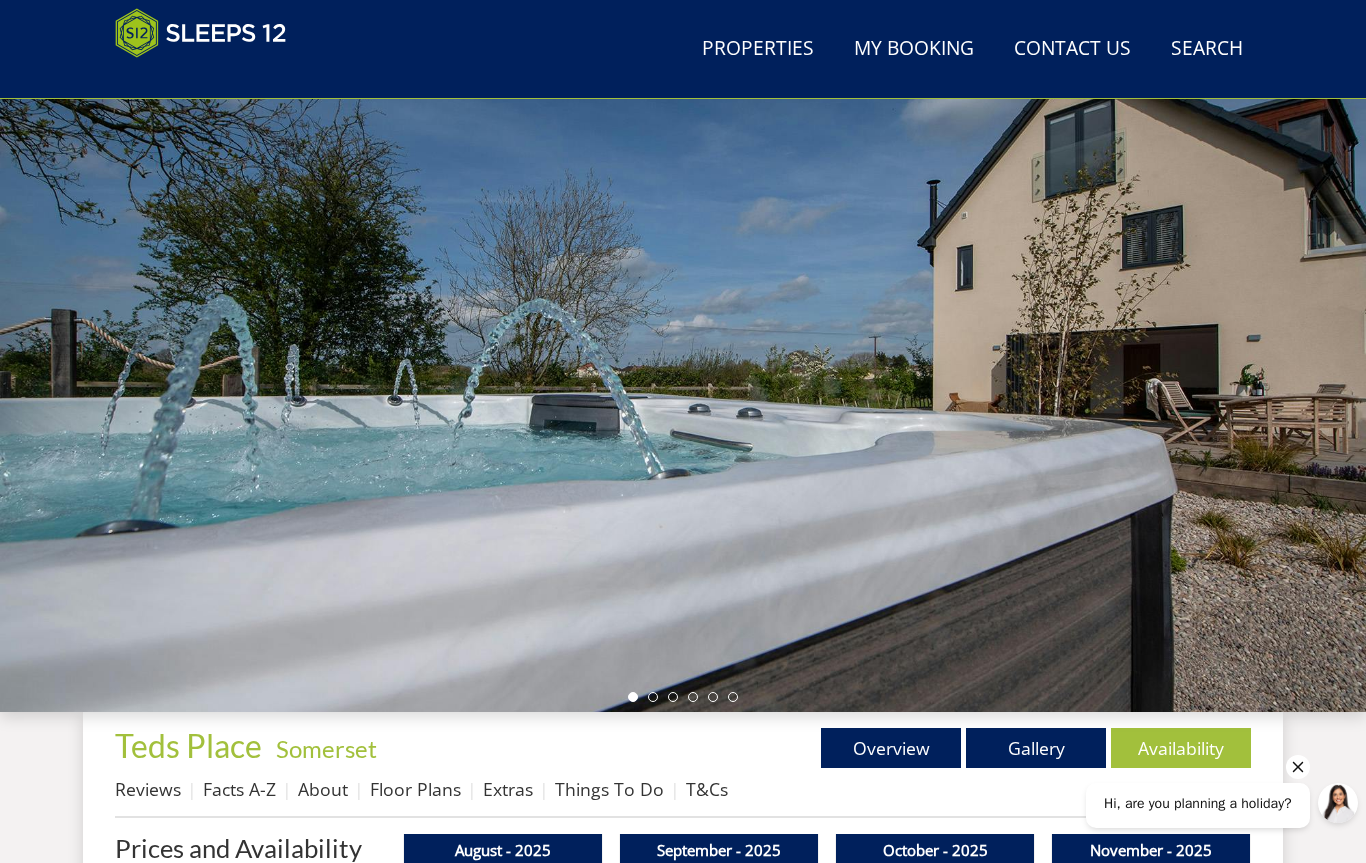 scroll, scrollTop: 0, scrollLeft: 0, axis: both 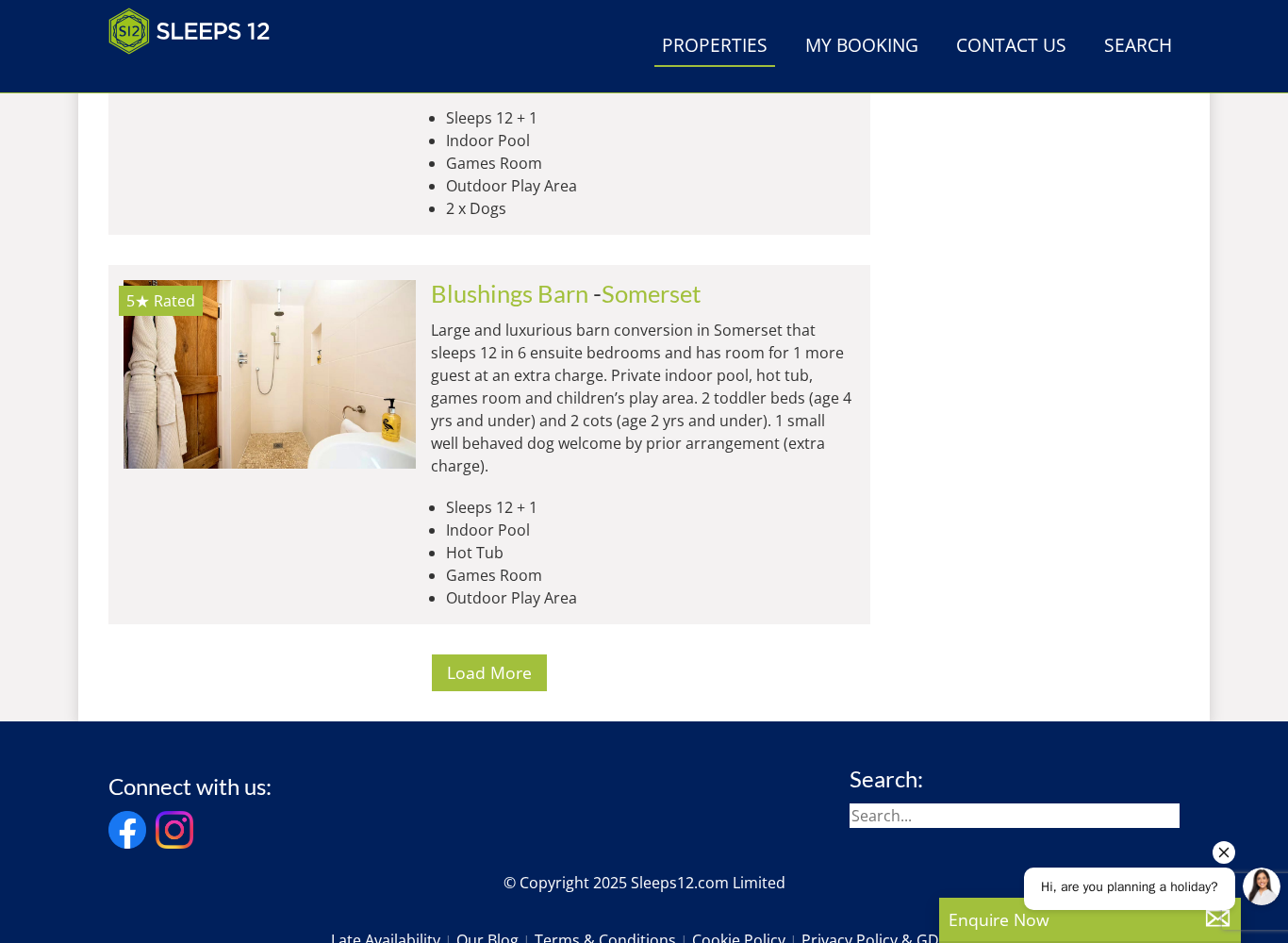 click on "Load More" at bounding box center (489, 672) 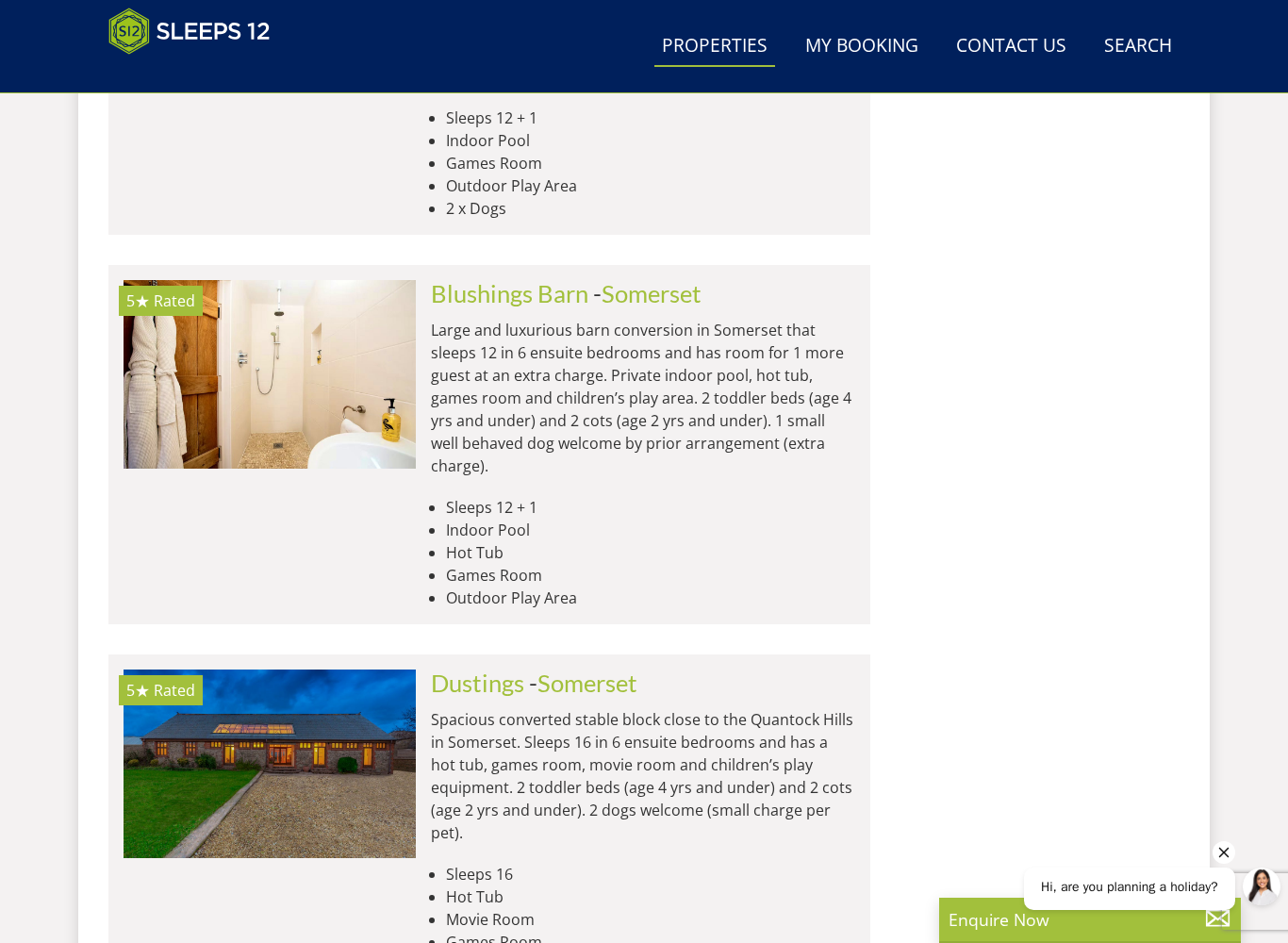 click at bounding box center [270, 374] 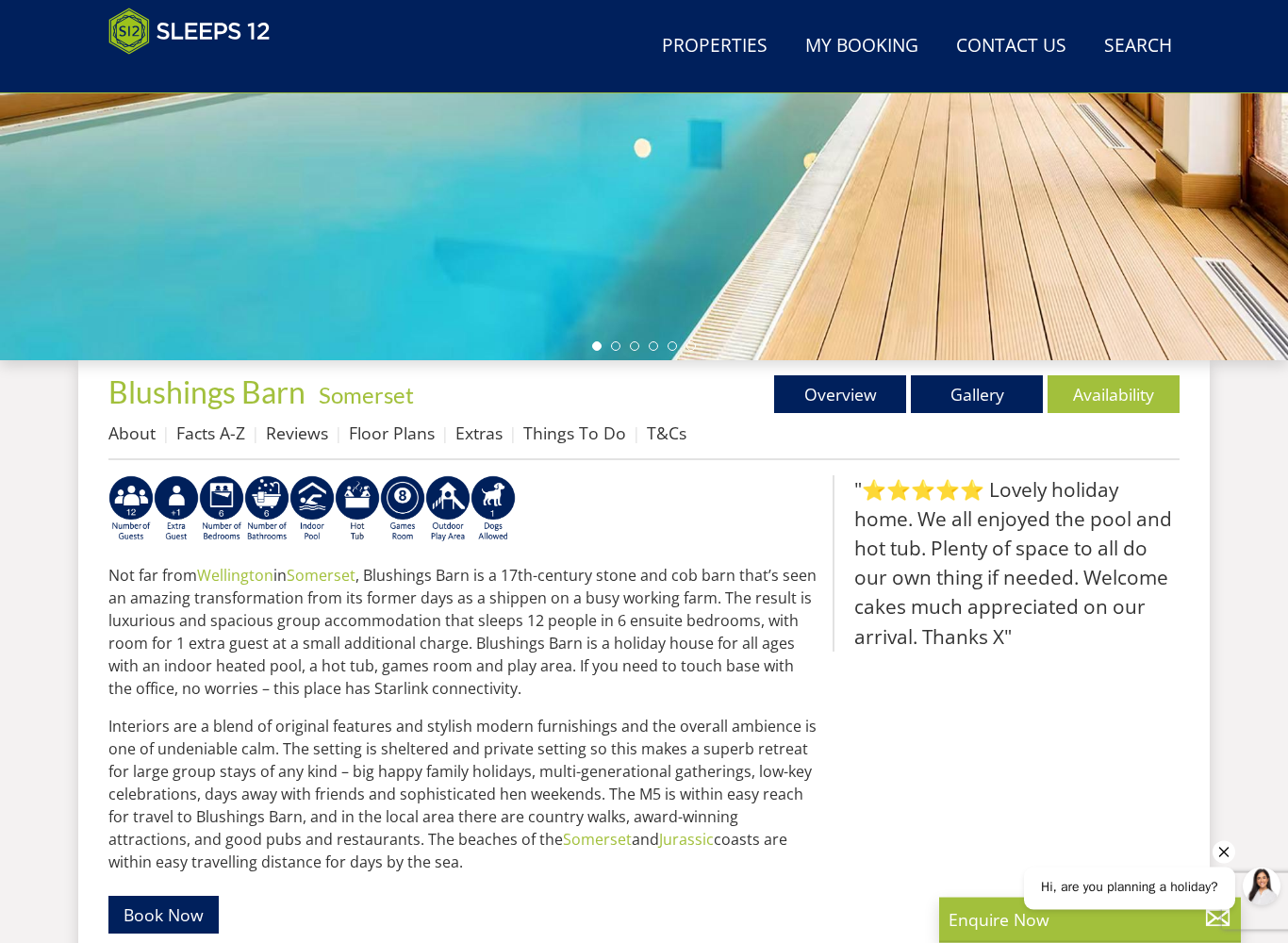 scroll, scrollTop: 435, scrollLeft: 0, axis: vertical 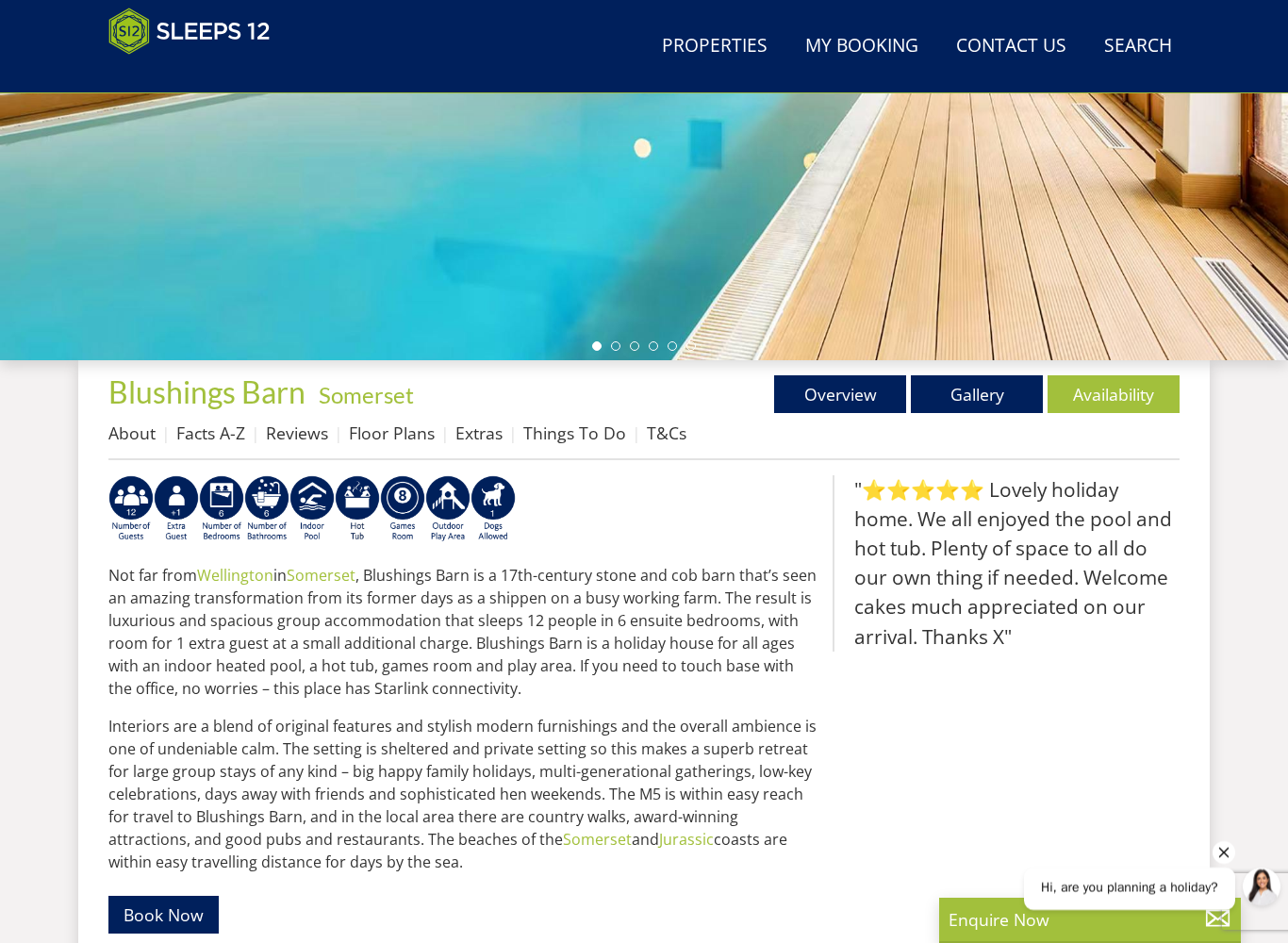 click on "Gallery" at bounding box center [977, 394] 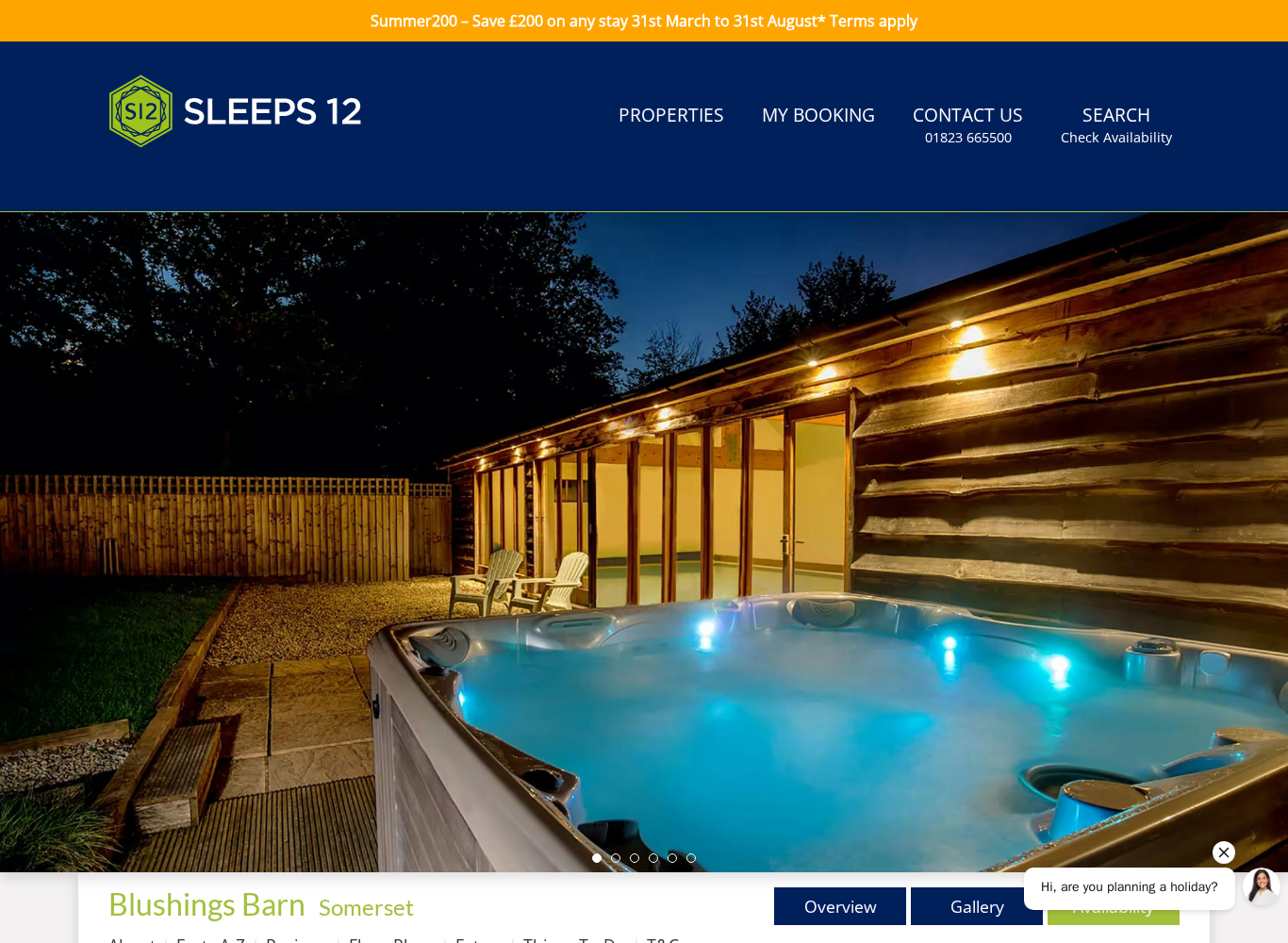 scroll, scrollTop: 64, scrollLeft: 0, axis: vertical 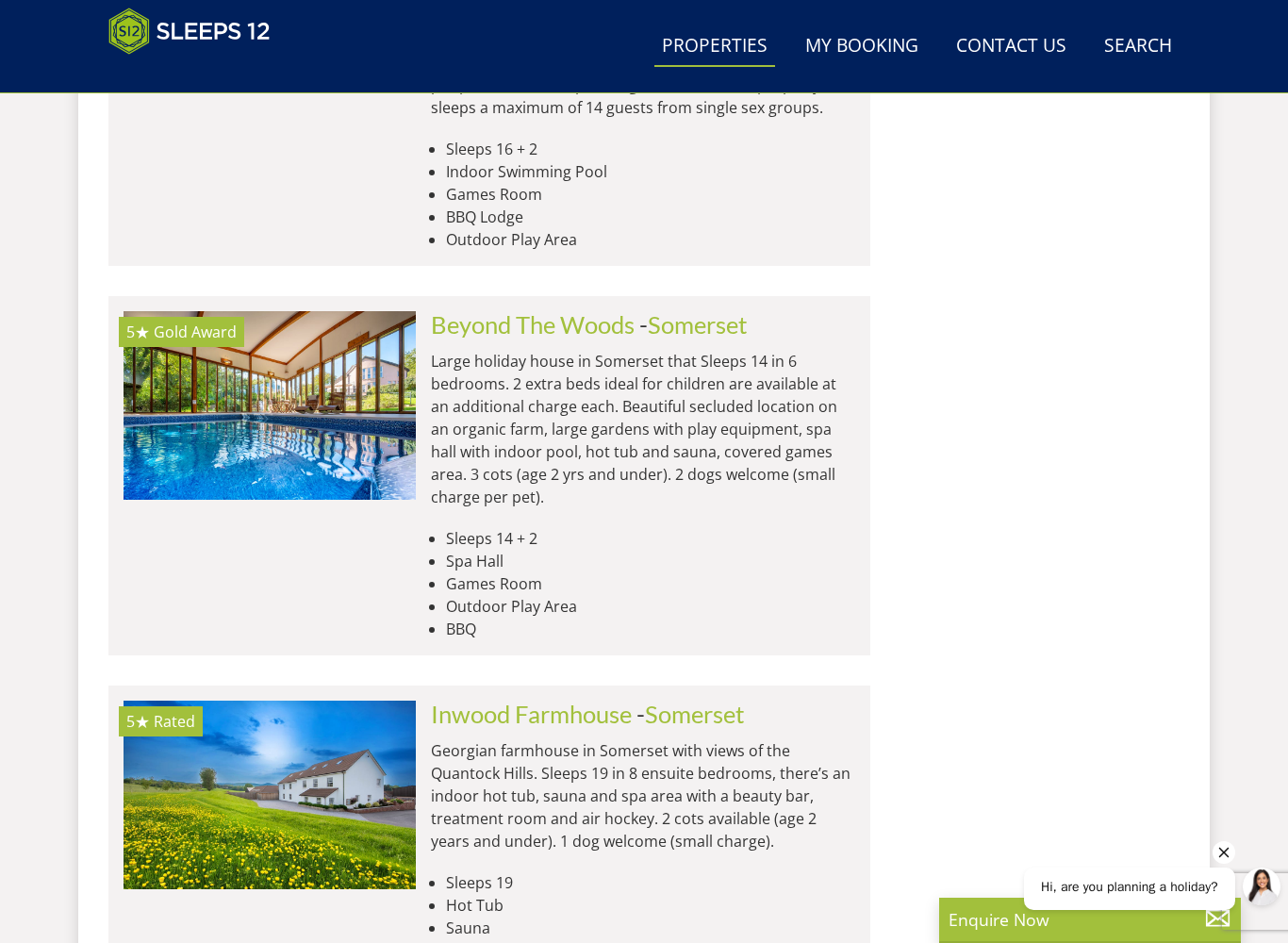 click at bounding box center [270, 405] 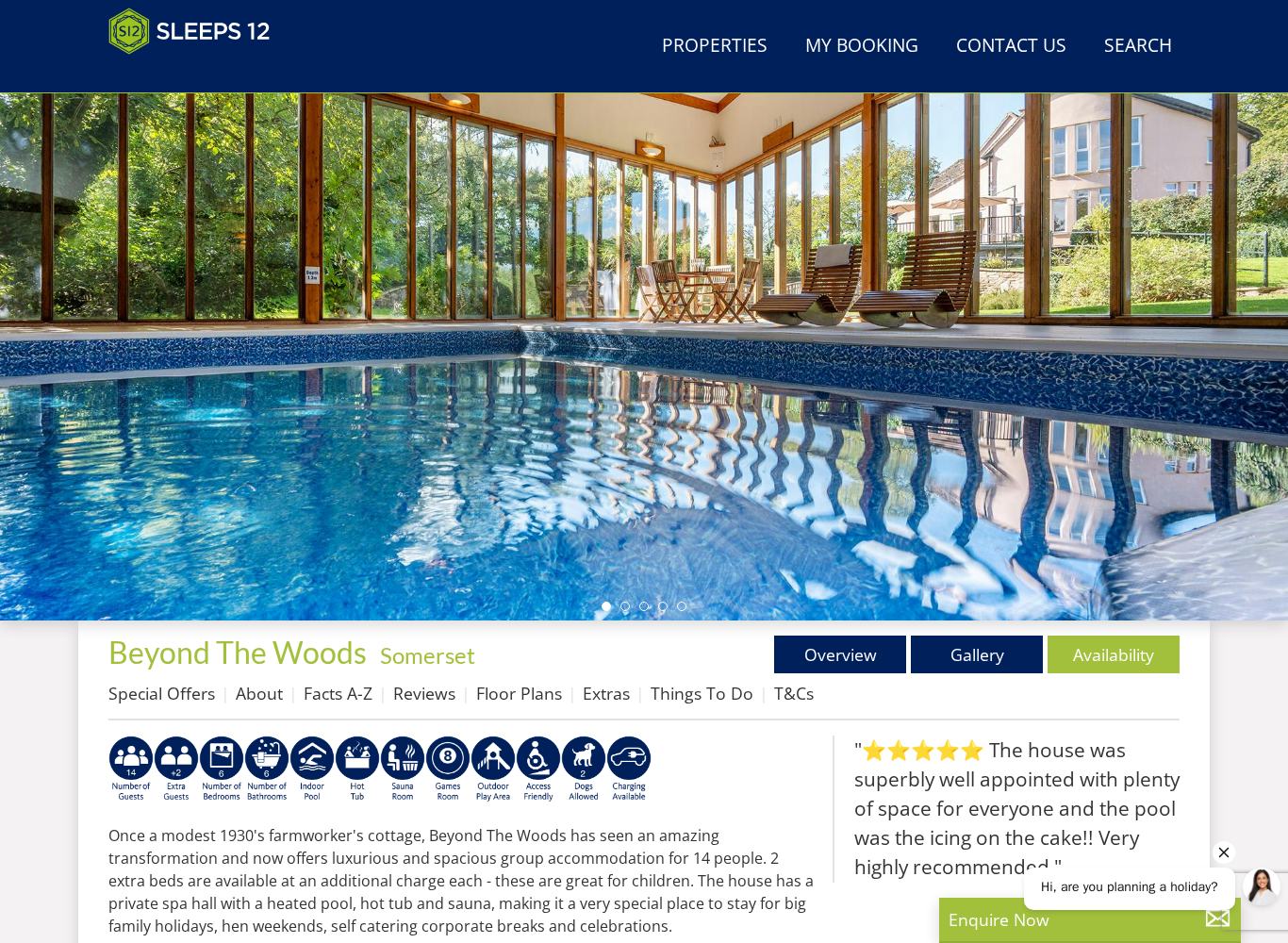 click on "Gallery" at bounding box center (977, 654) 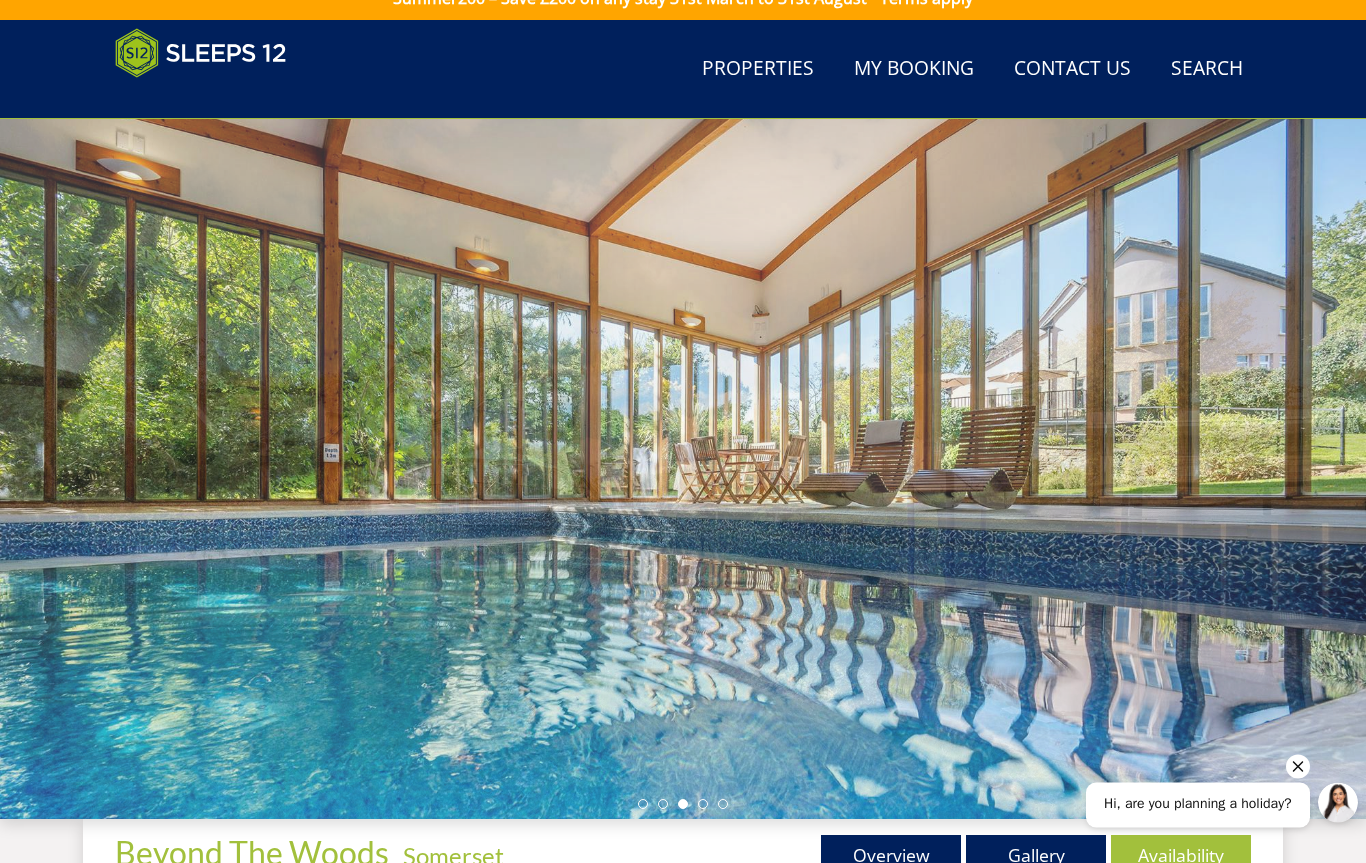 scroll, scrollTop: 0, scrollLeft: 0, axis: both 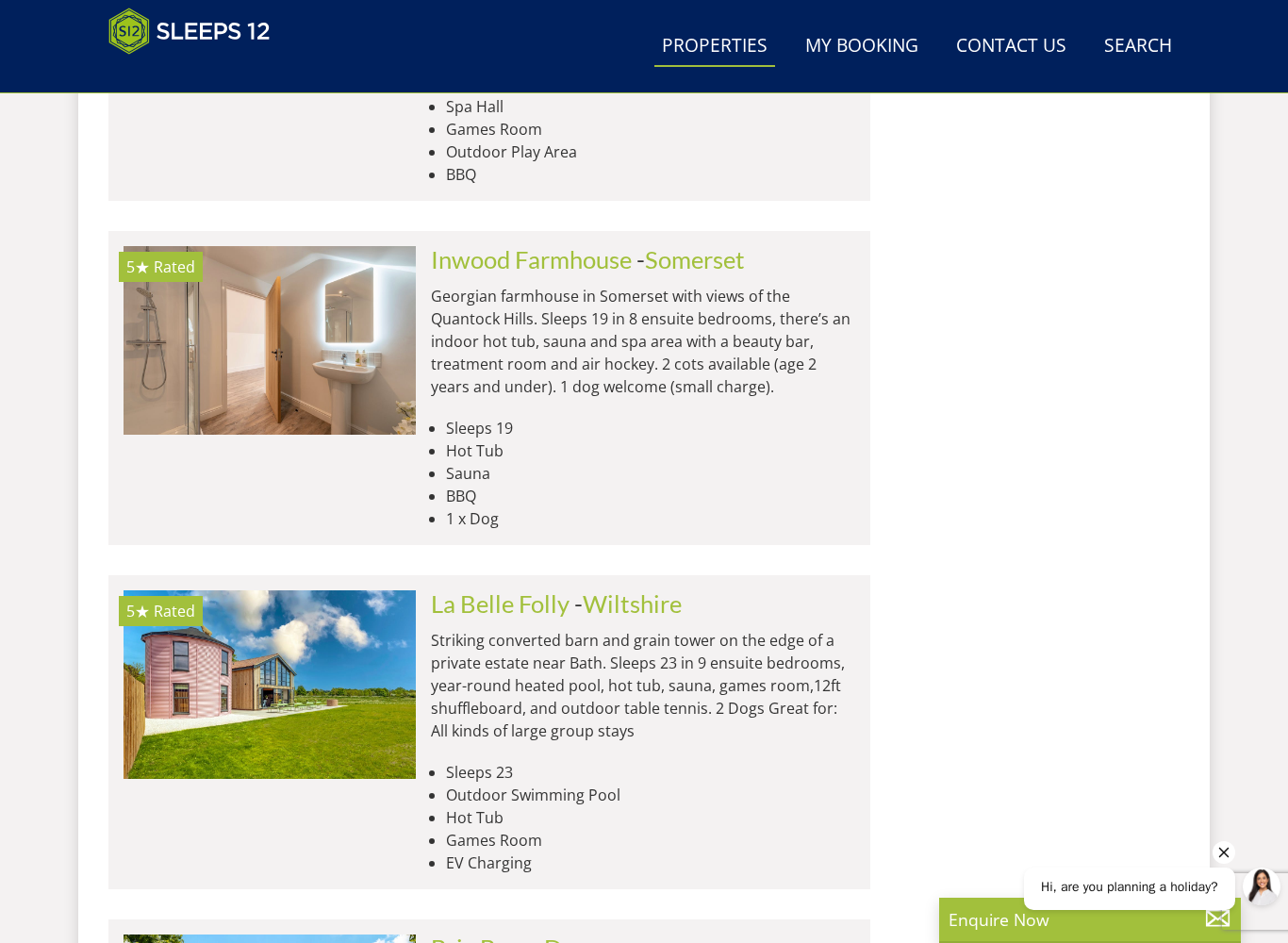 click at bounding box center (270, 340) 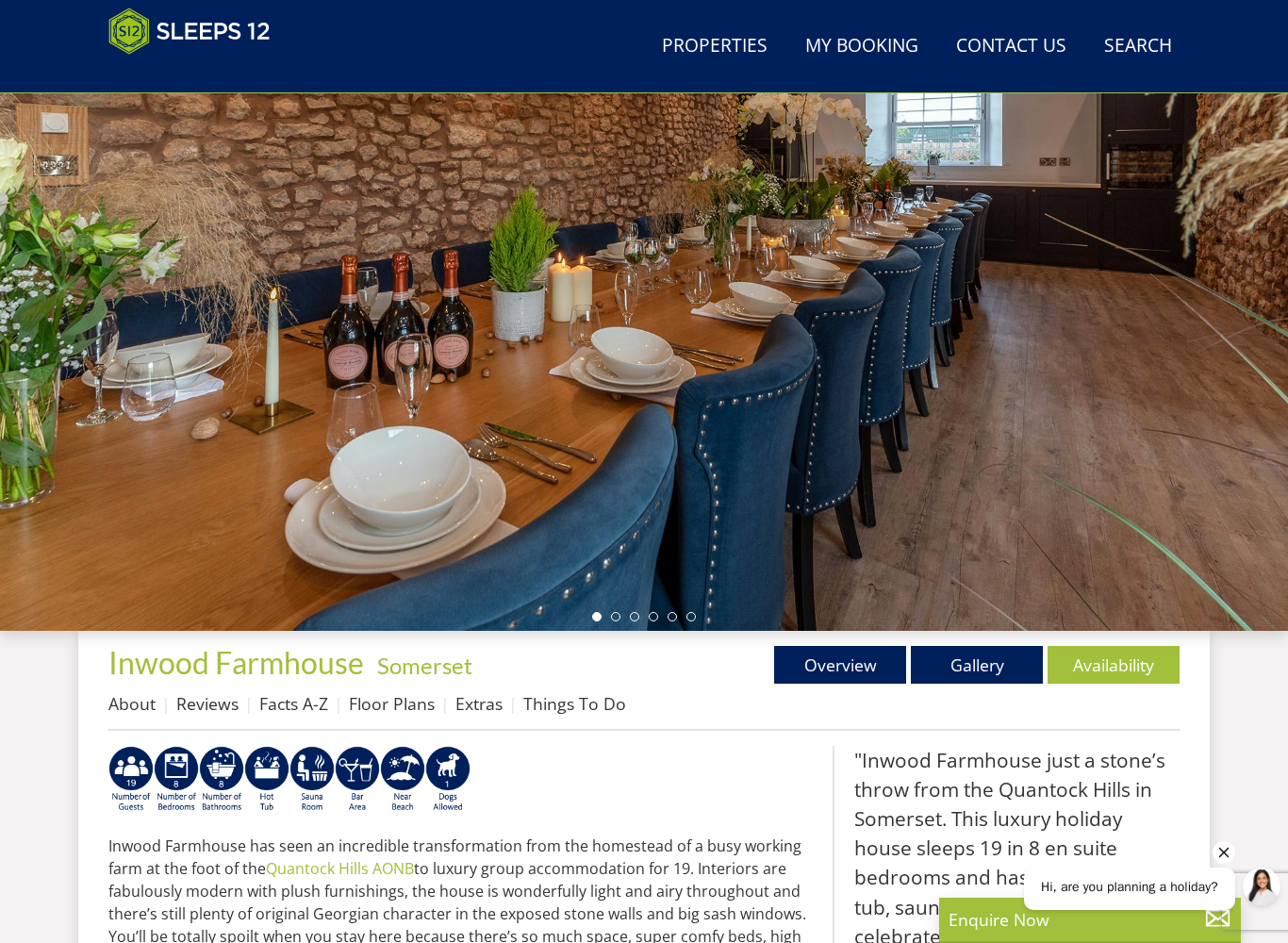 click on "Availability" at bounding box center (1114, 665) 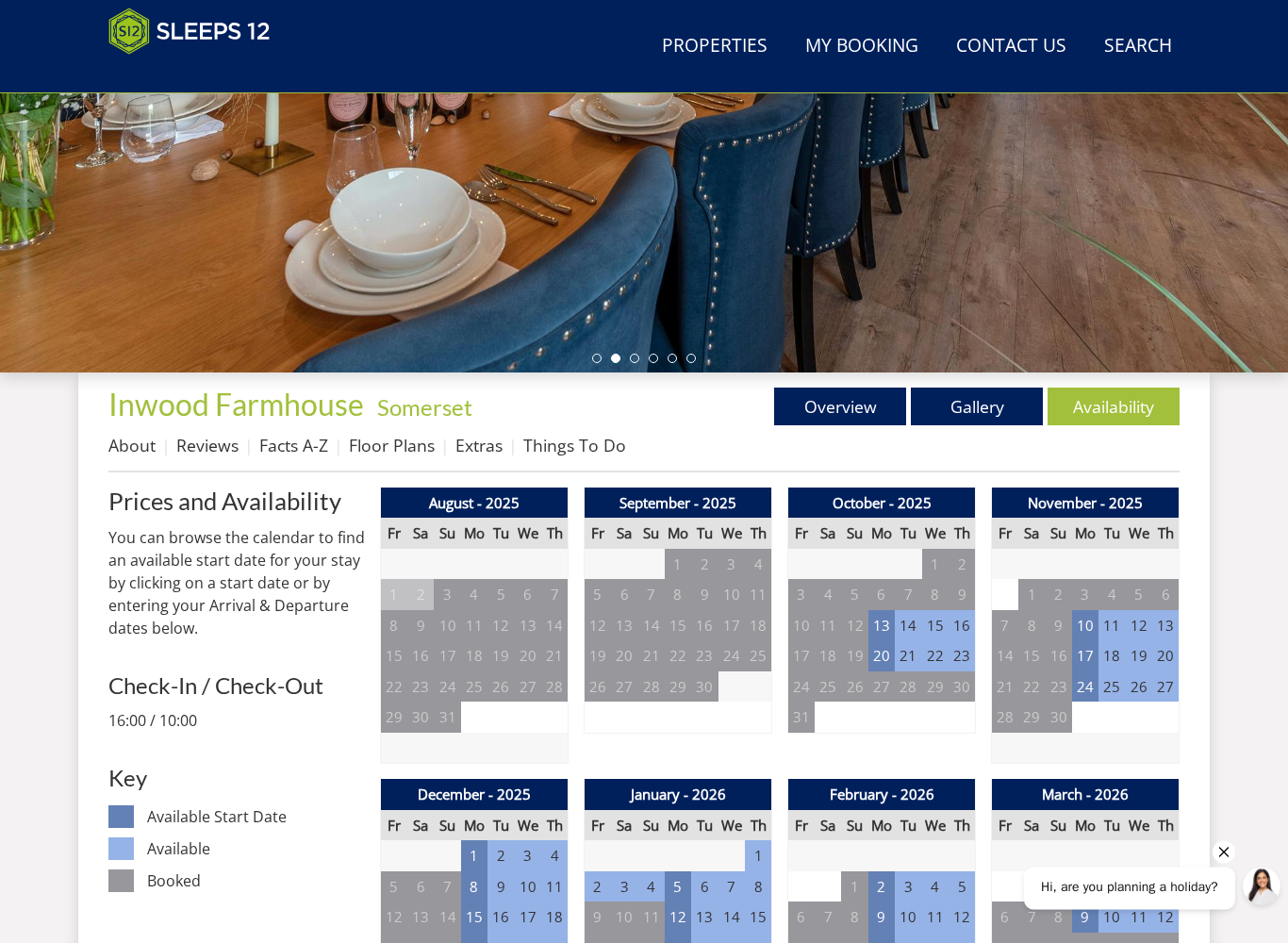 scroll, scrollTop: 422, scrollLeft: 0, axis: vertical 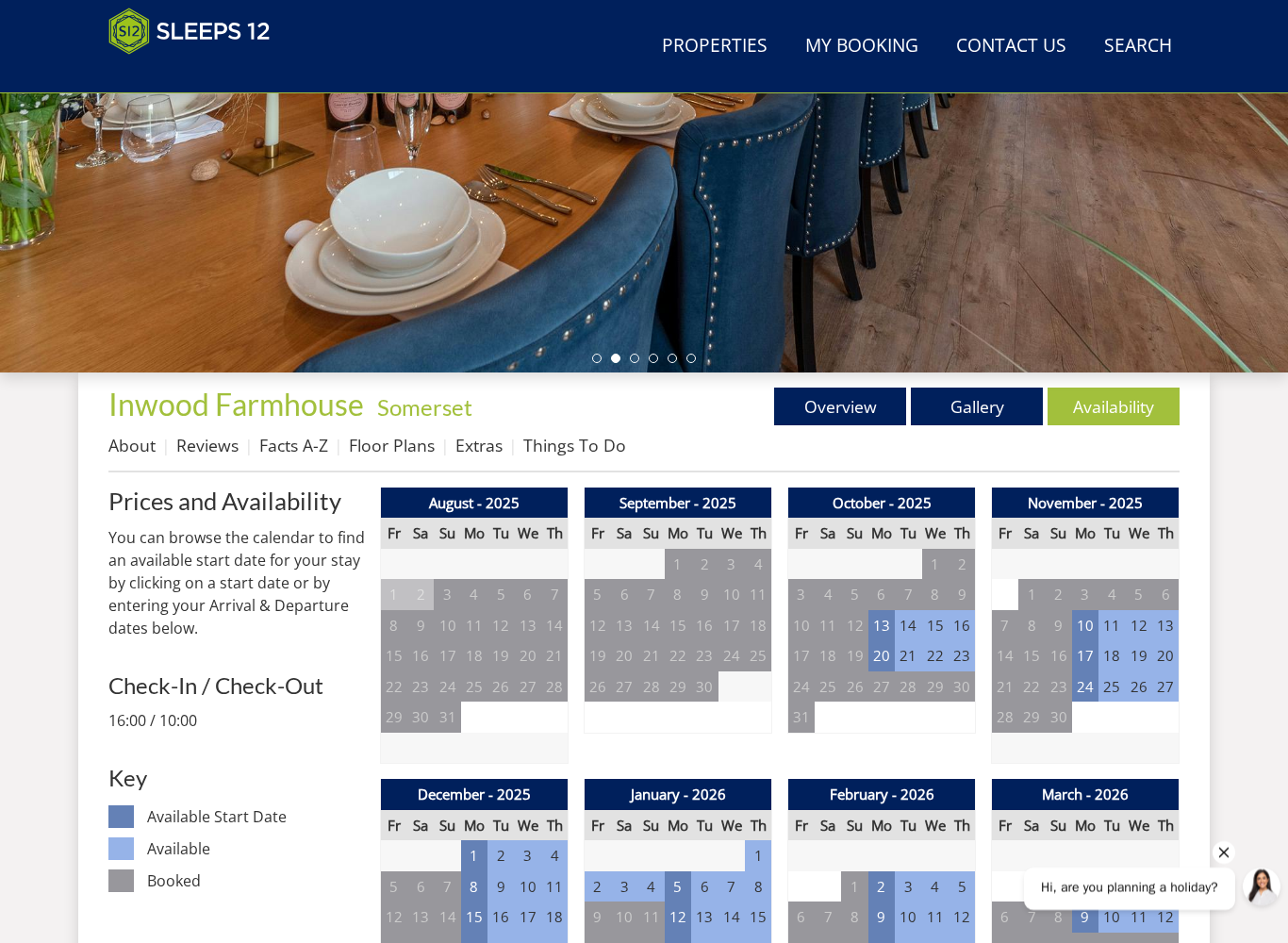 click on "20" at bounding box center [882, 655] 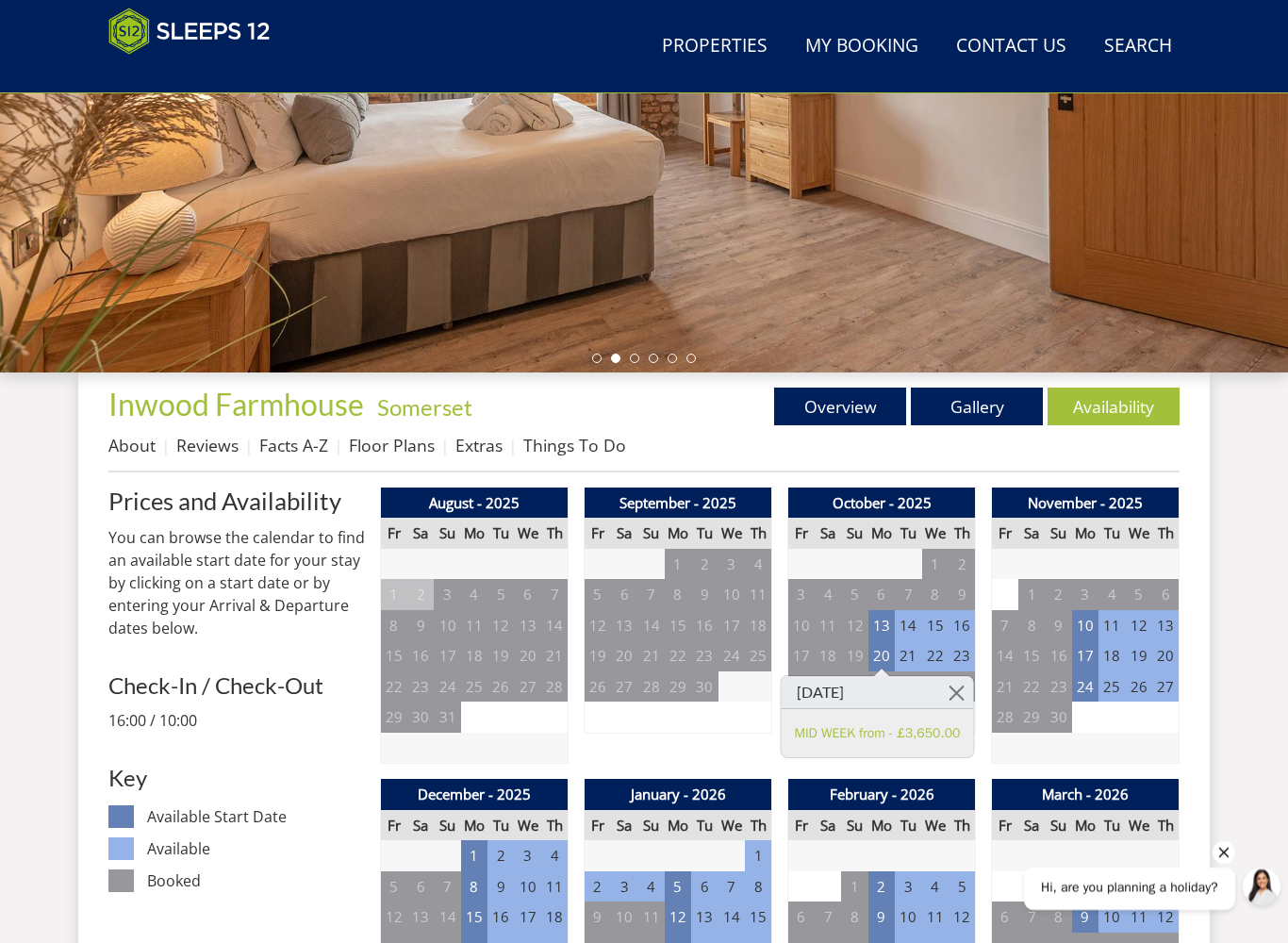 click on "Date
[DATE]
Search
Properties" at bounding box center (644, 1504) 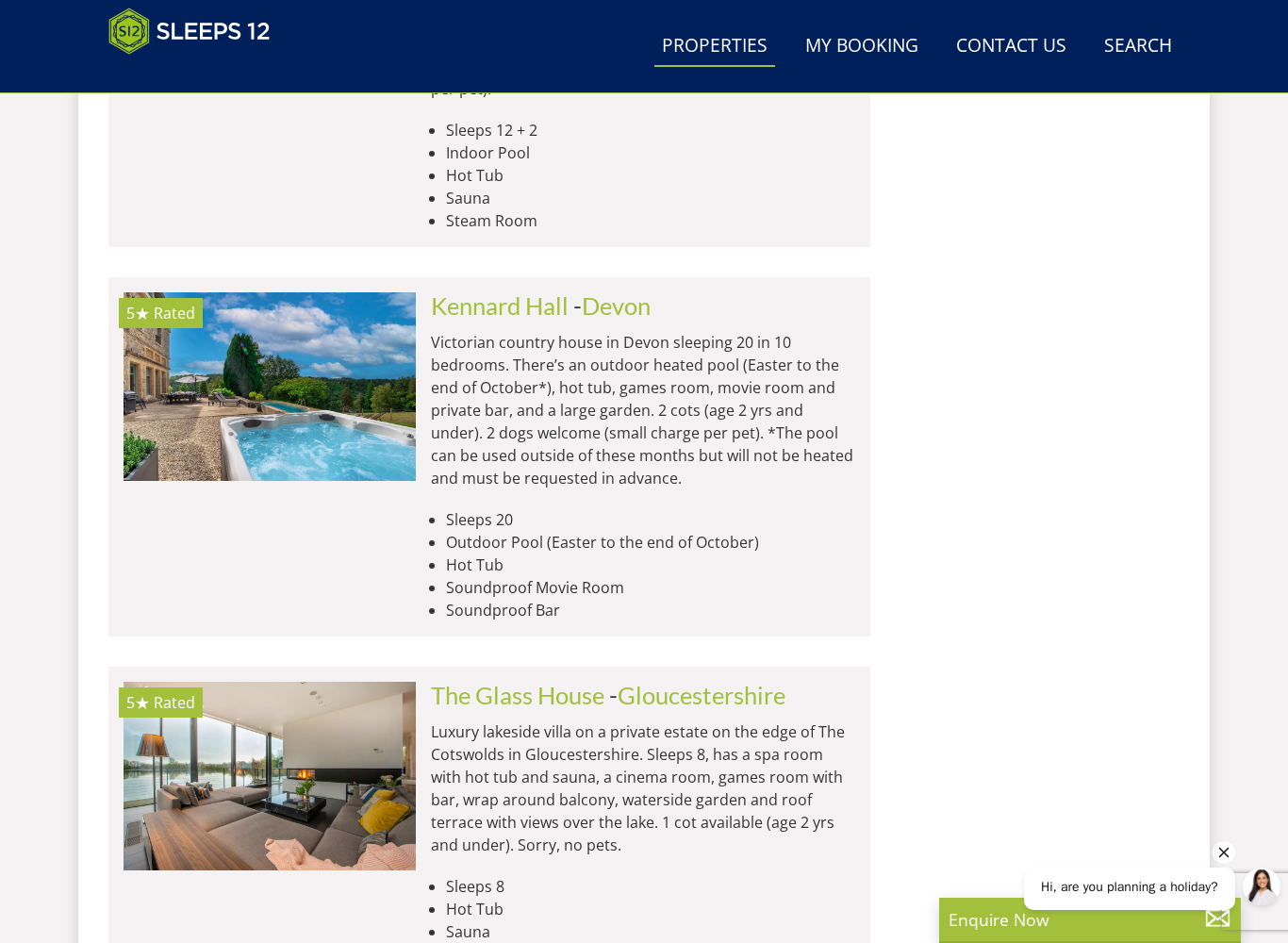 click at bounding box center [270, 387] 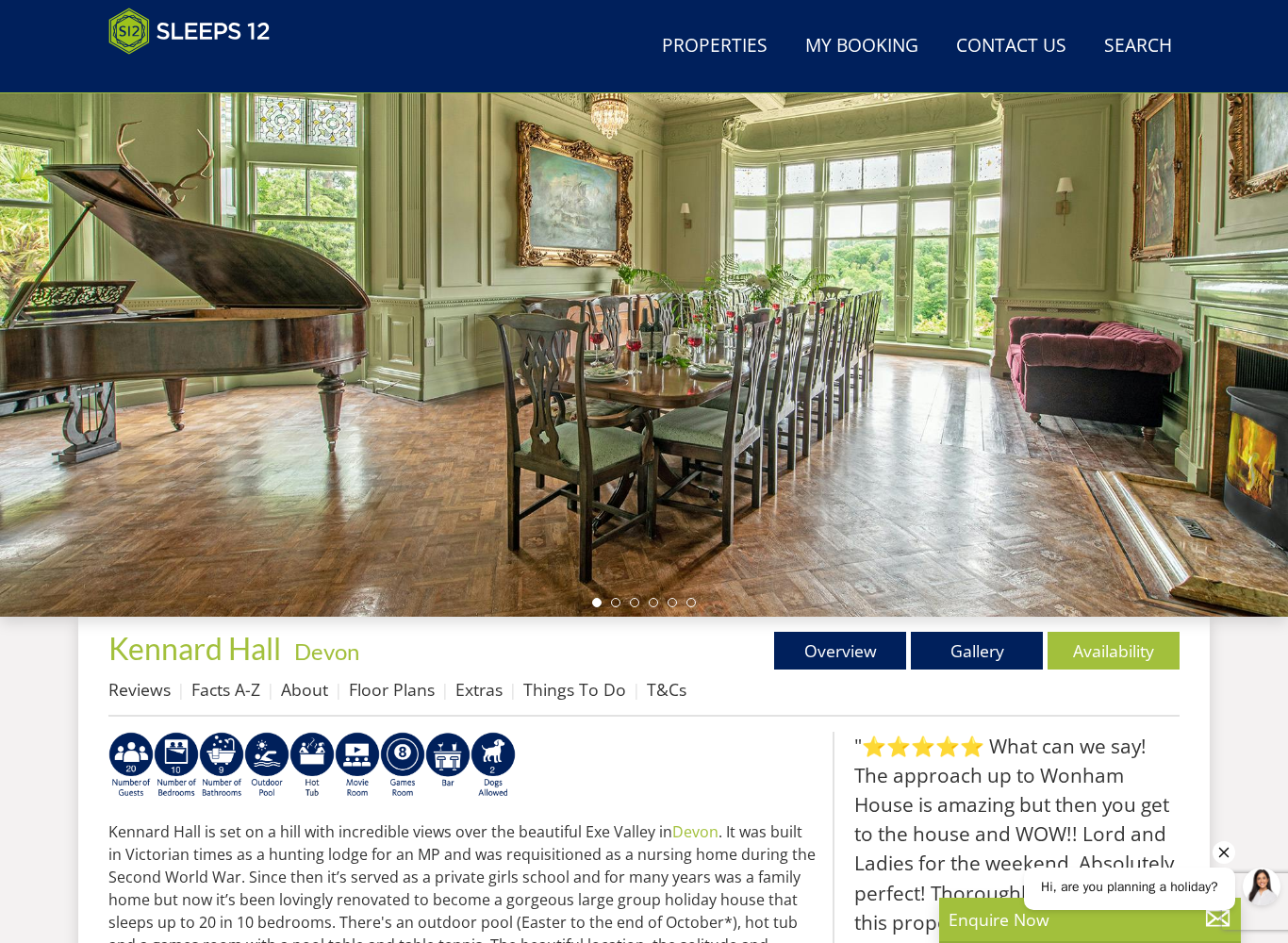 scroll, scrollTop: 194, scrollLeft: 0, axis: vertical 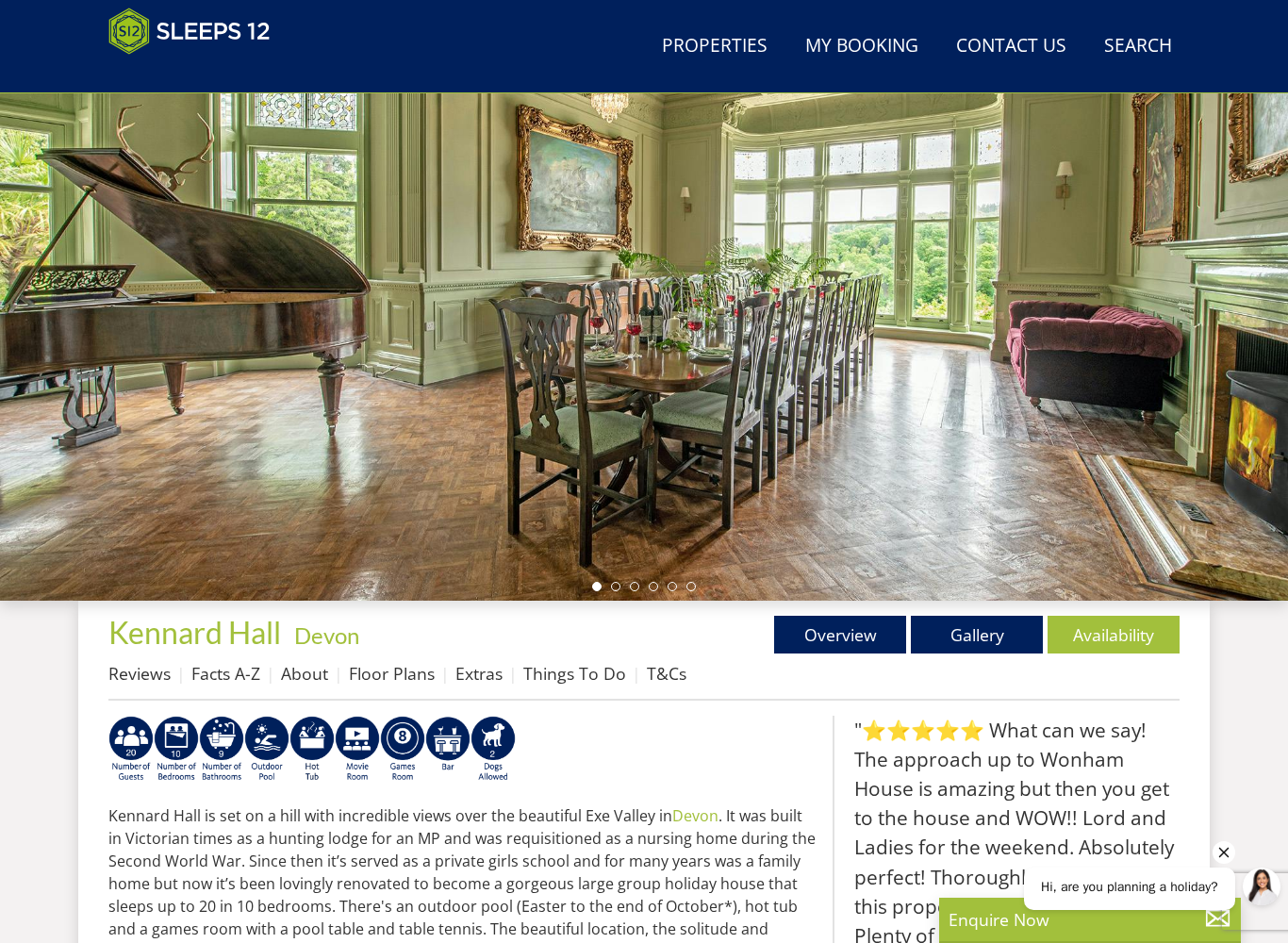 click on "Gallery" at bounding box center (977, 635) 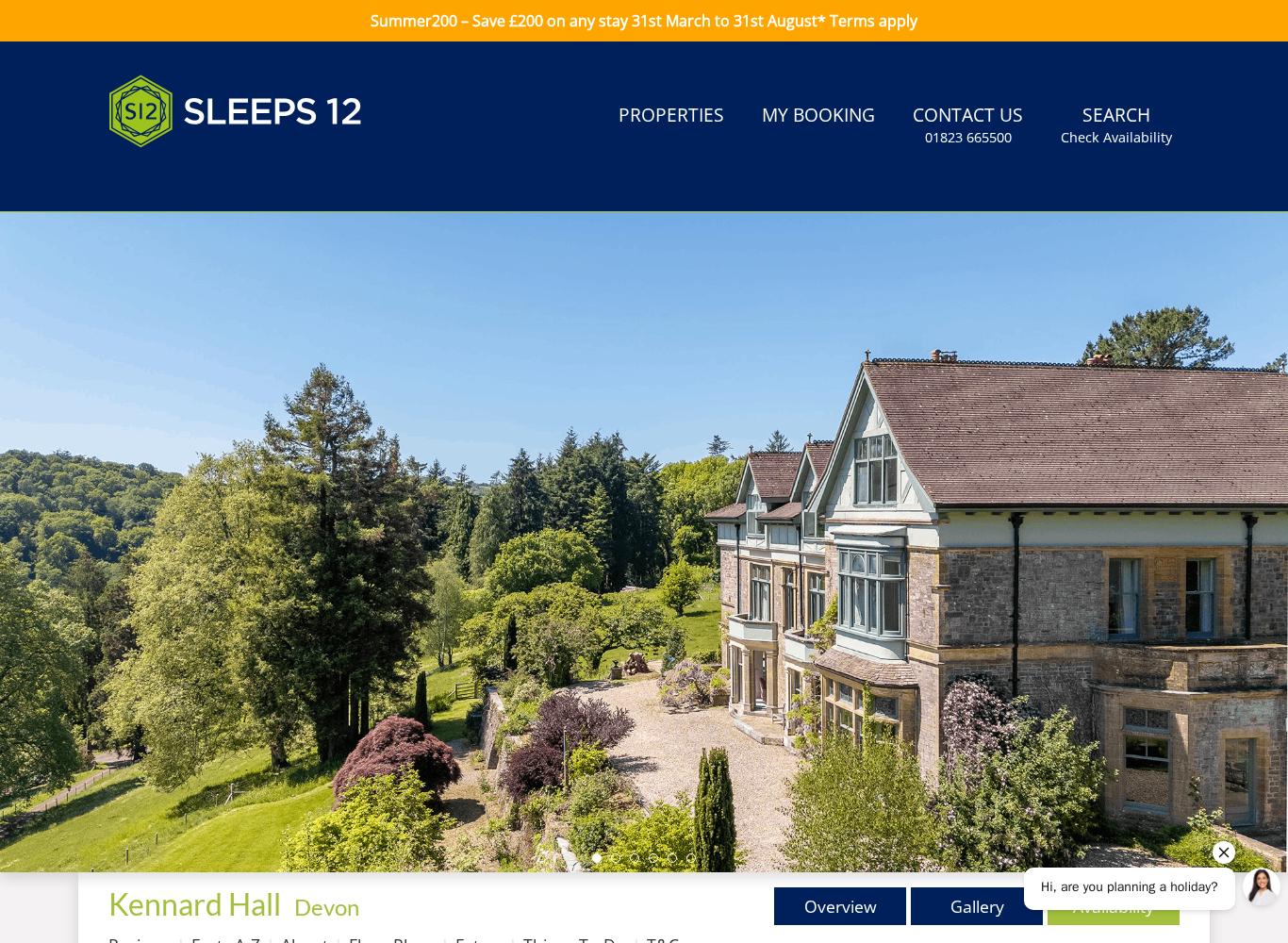 scroll, scrollTop: 32, scrollLeft: 0, axis: vertical 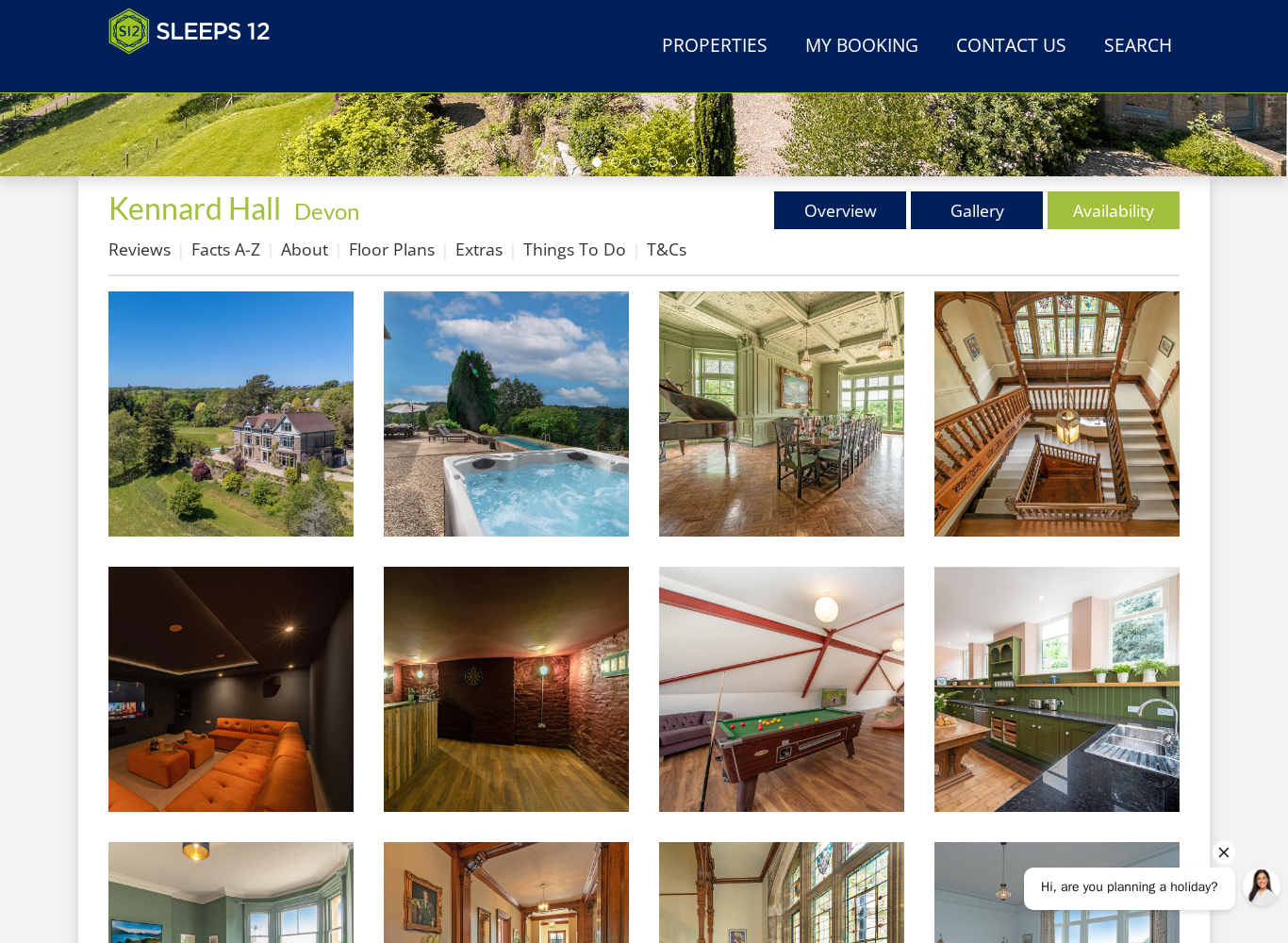 click at bounding box center (231, 414) 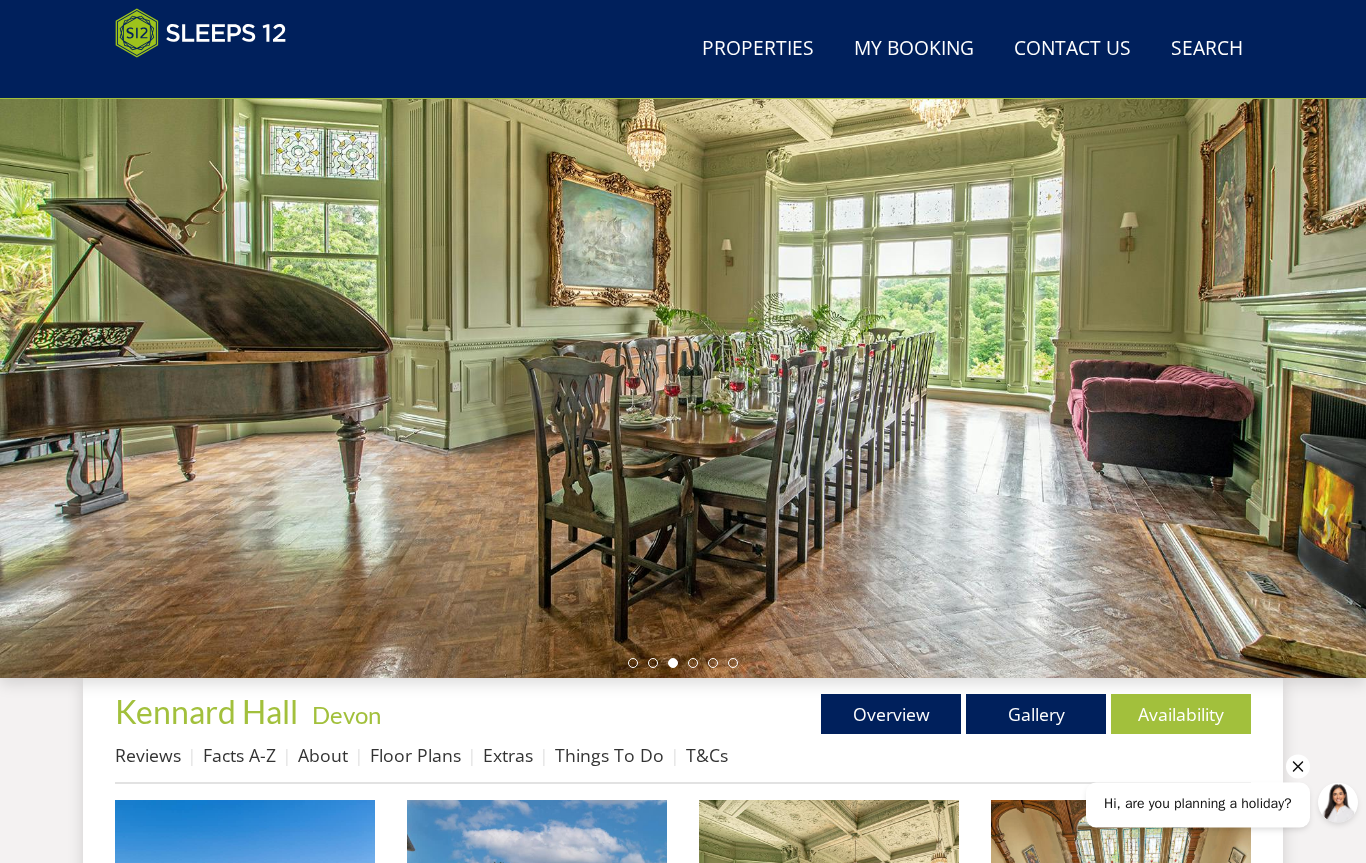 scroll, scrollTop: 0, scrollLeft: 0, axis: both 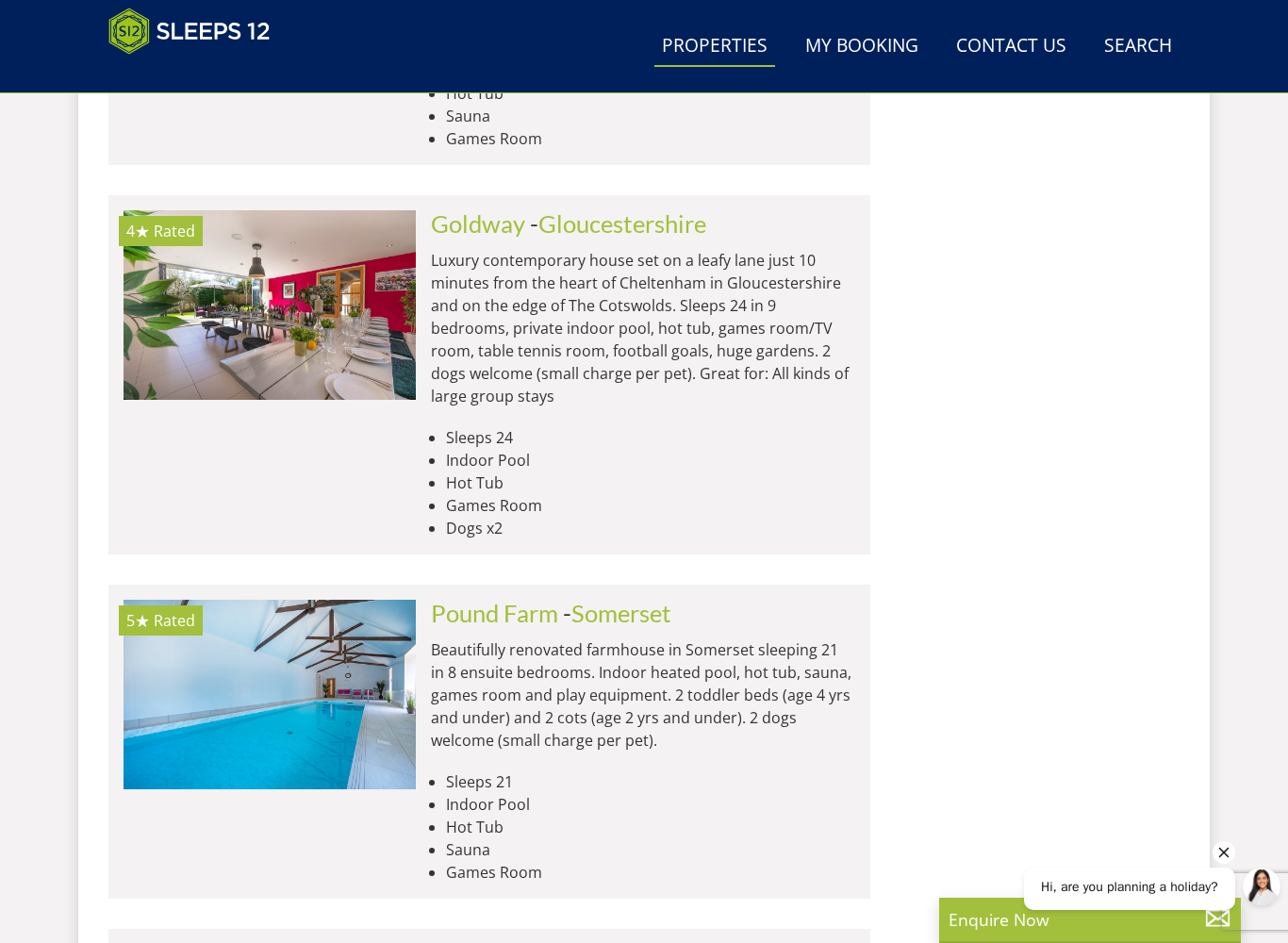 click at bounding box center (270, 305) 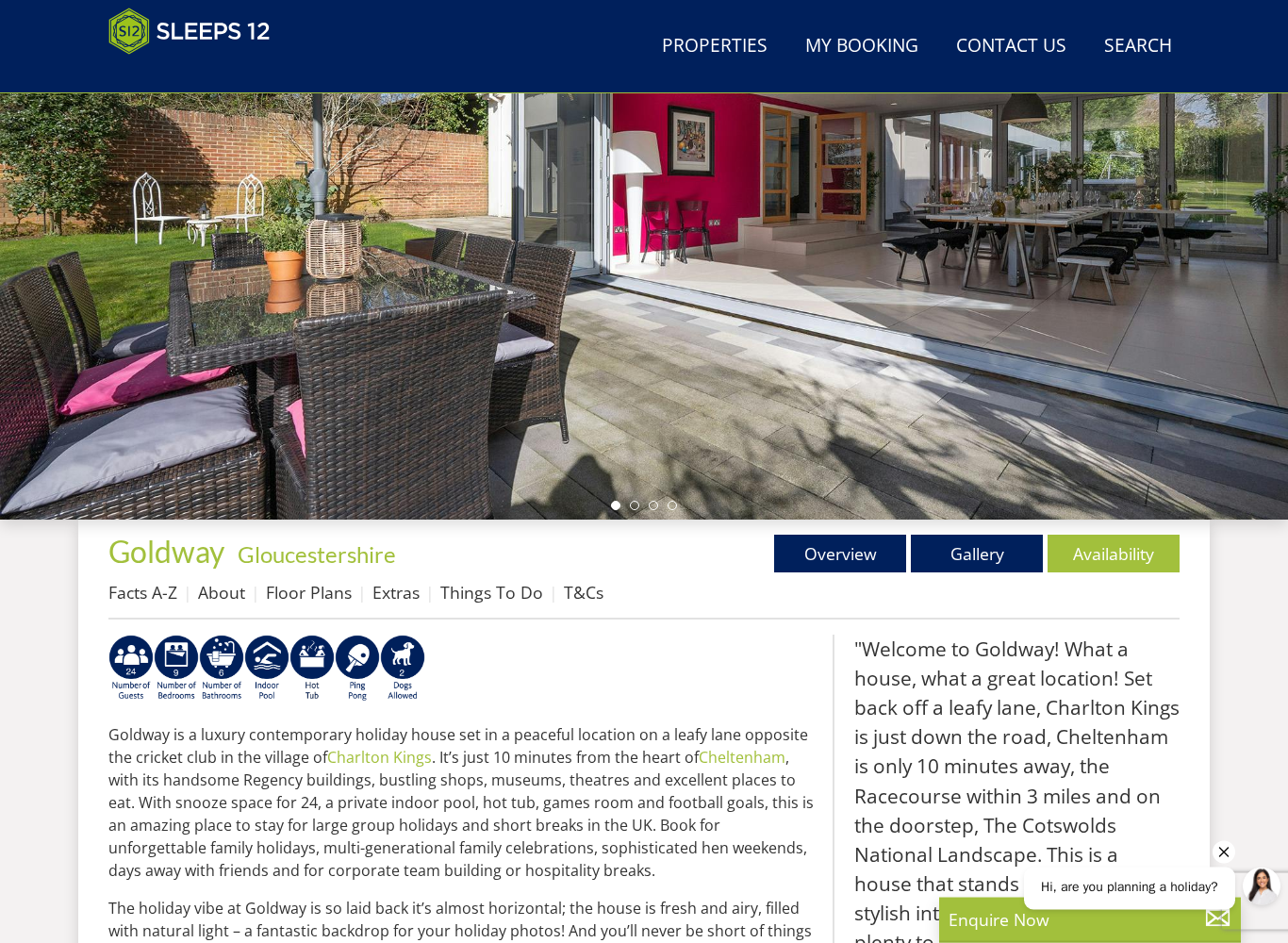 scroll, scrollTop: 355, scrollLeft: 0, axis: vertical 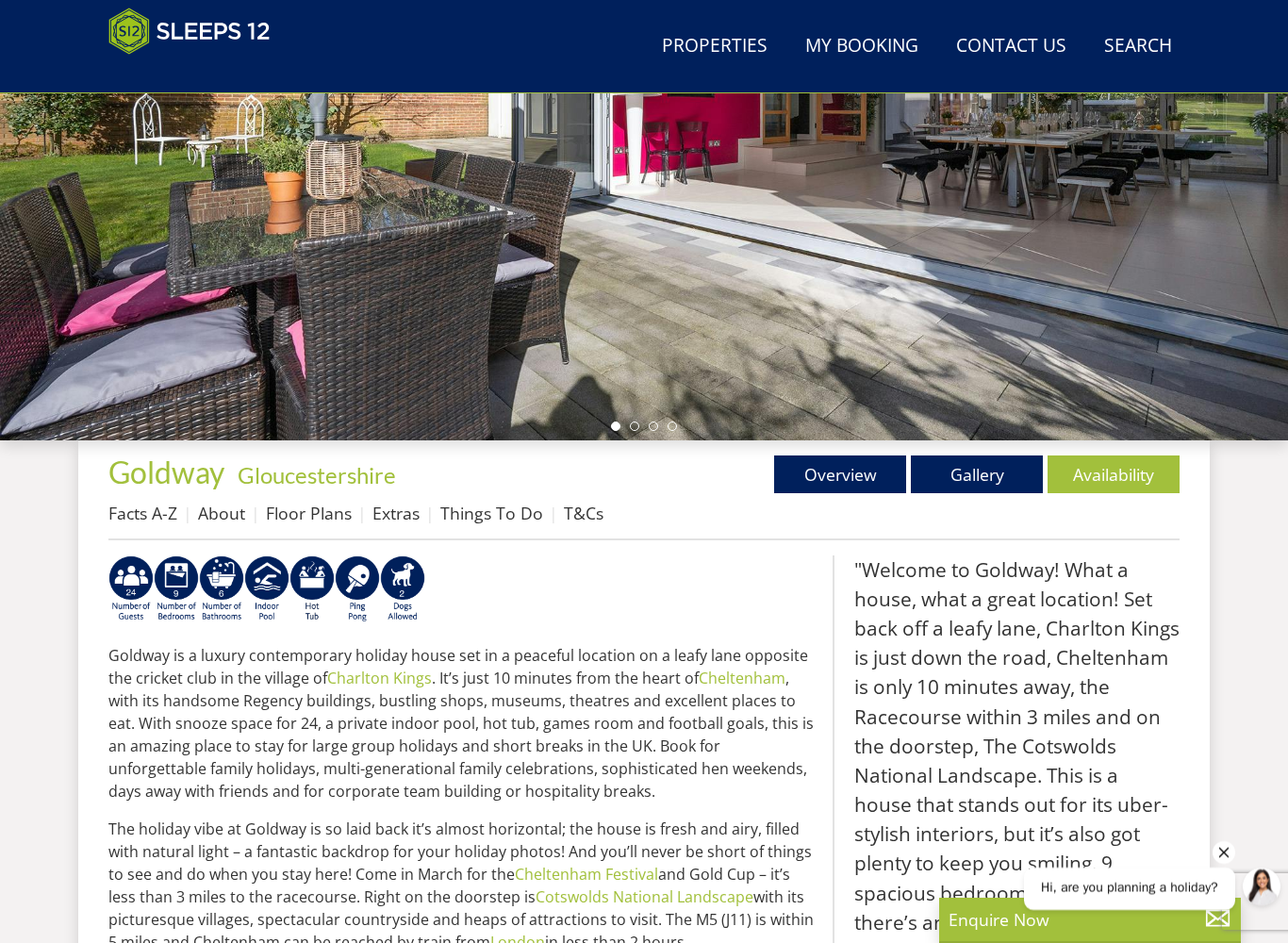 click on "Gallery" at bounding box center [977, 474] 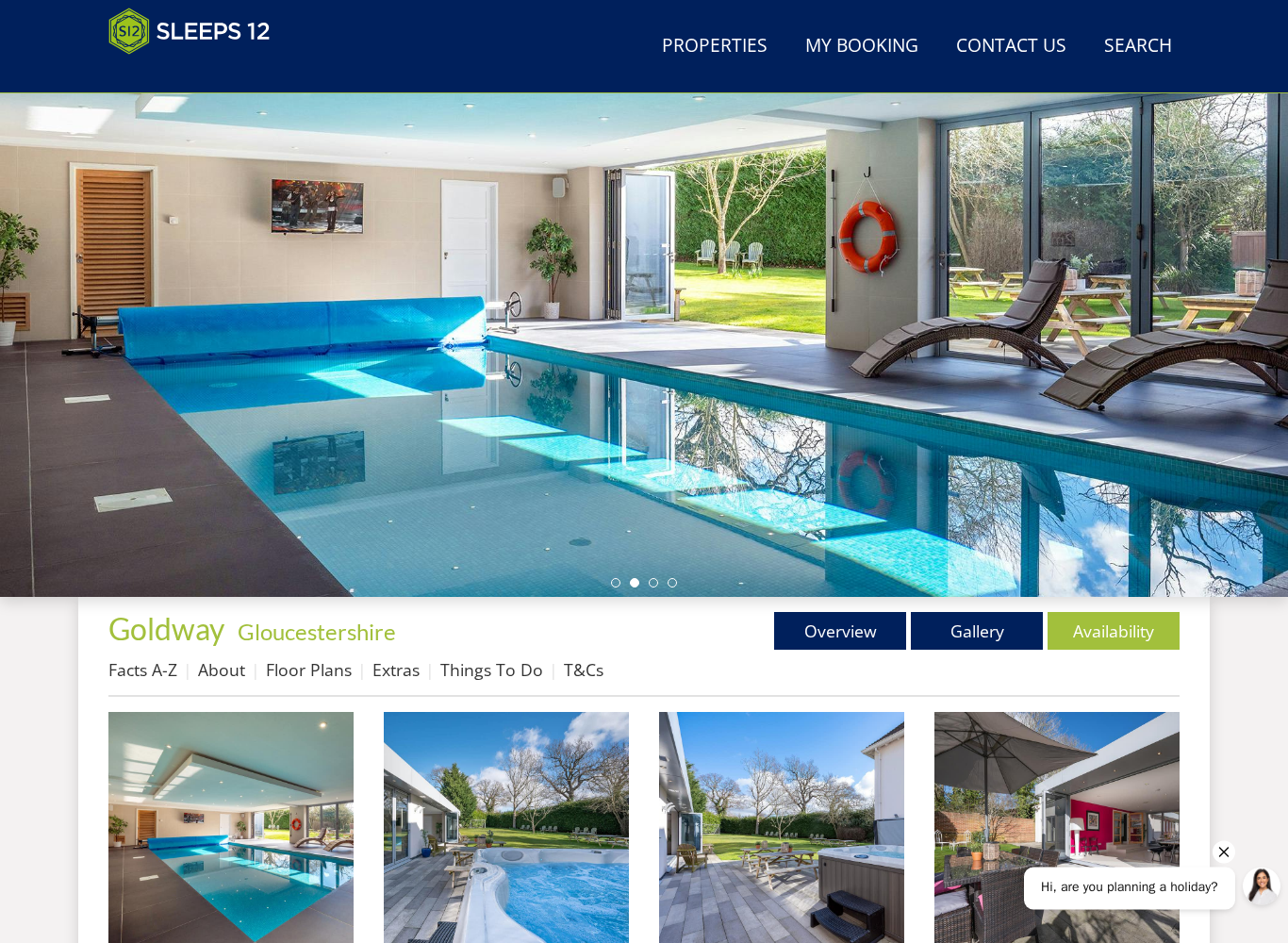 scroll, scrollTop: 198, scrollLeft: 0, axis: vertical 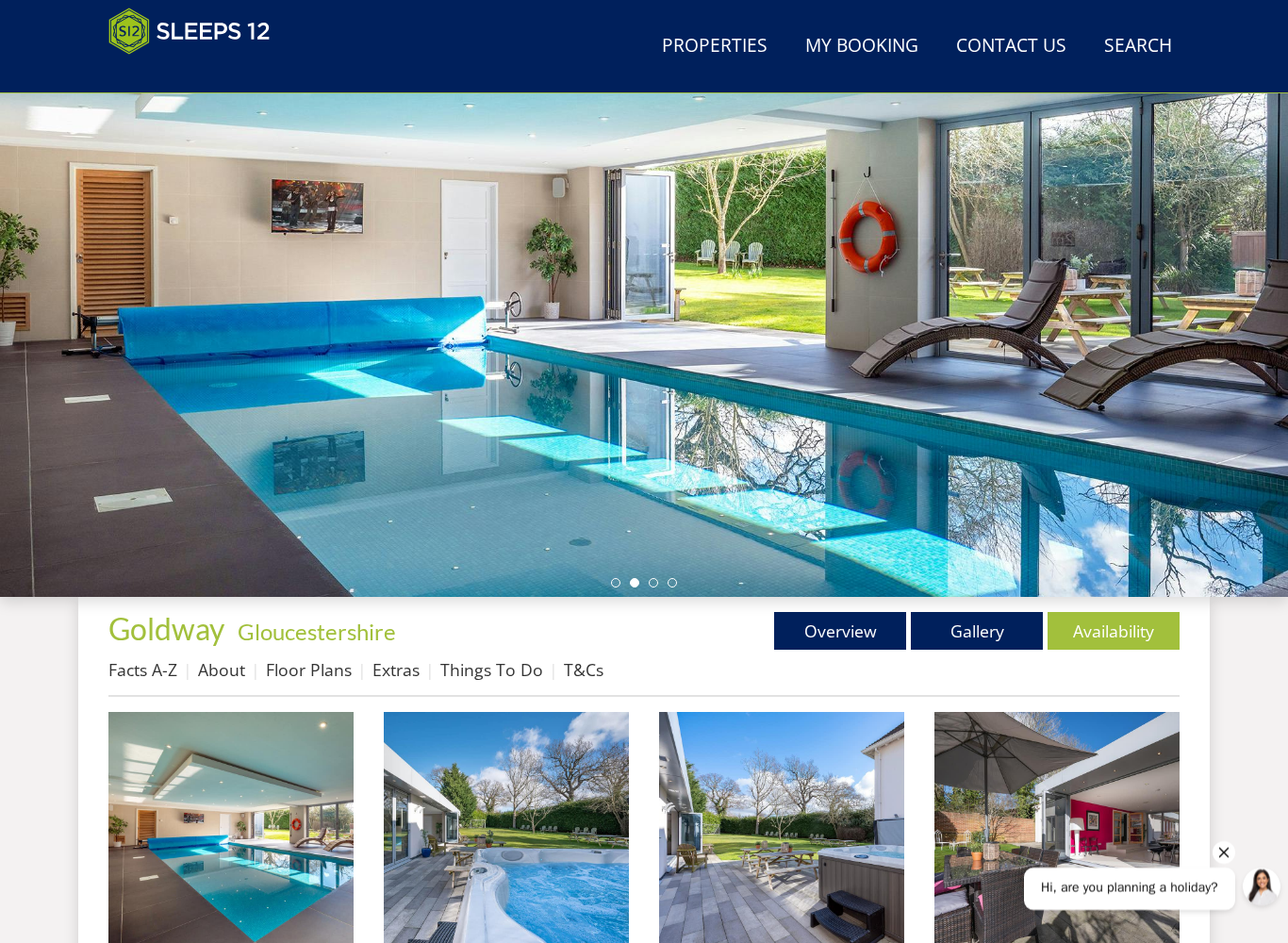 click on "Availability" at bounding box center [1114, 631] 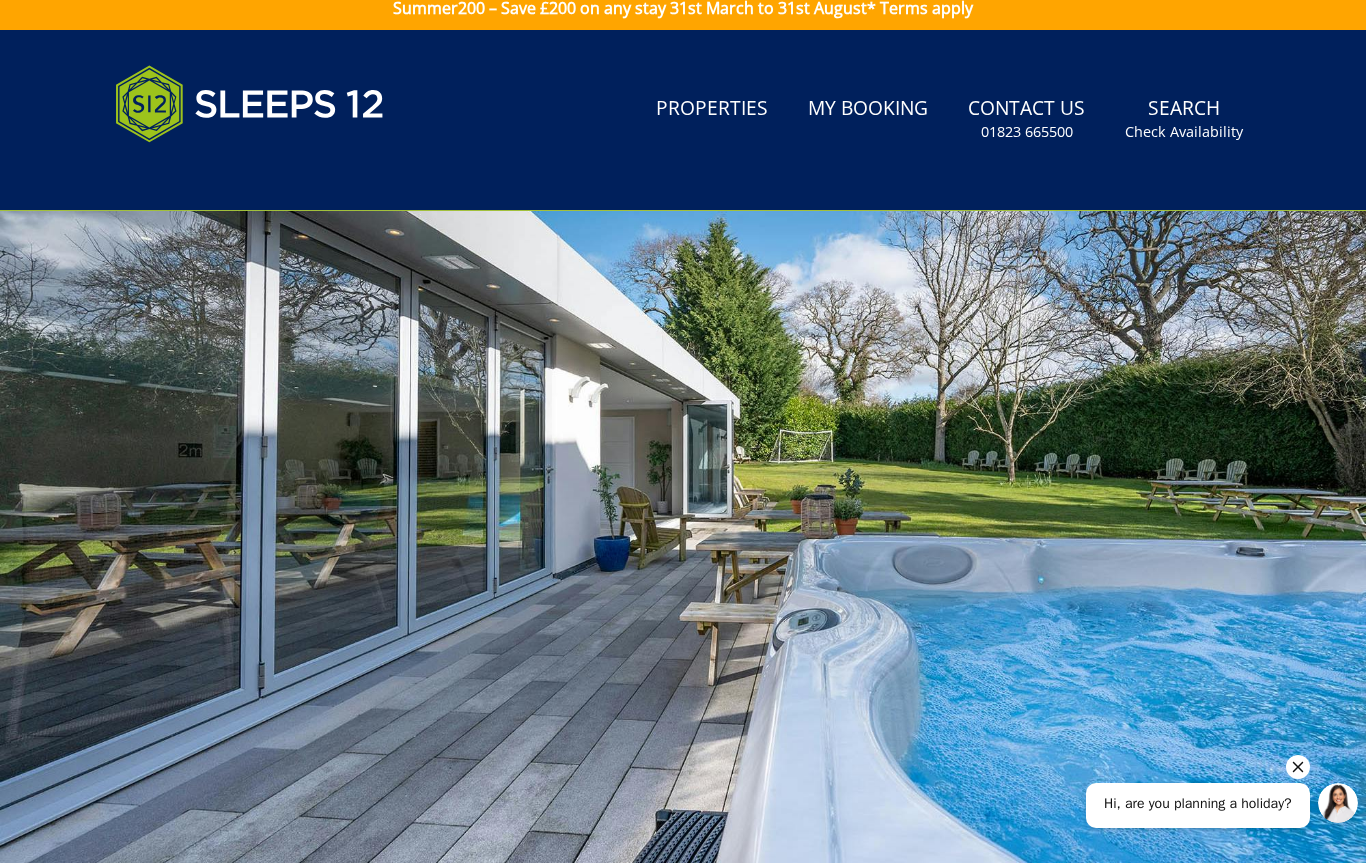 scroll, scrollTop: 0, scrollLeft: 0, axis: both 